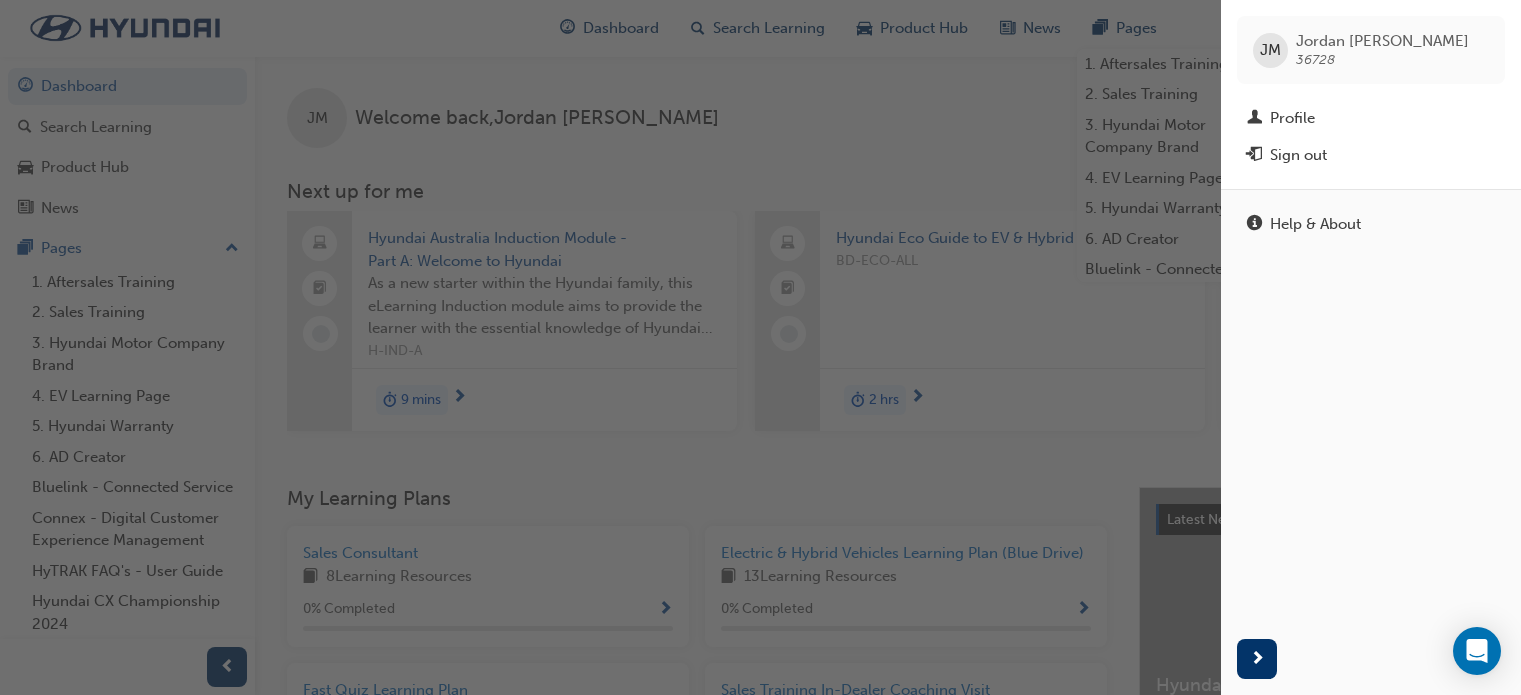 scroll, scrollTop: 0, scrollLeft: 0, axis: both 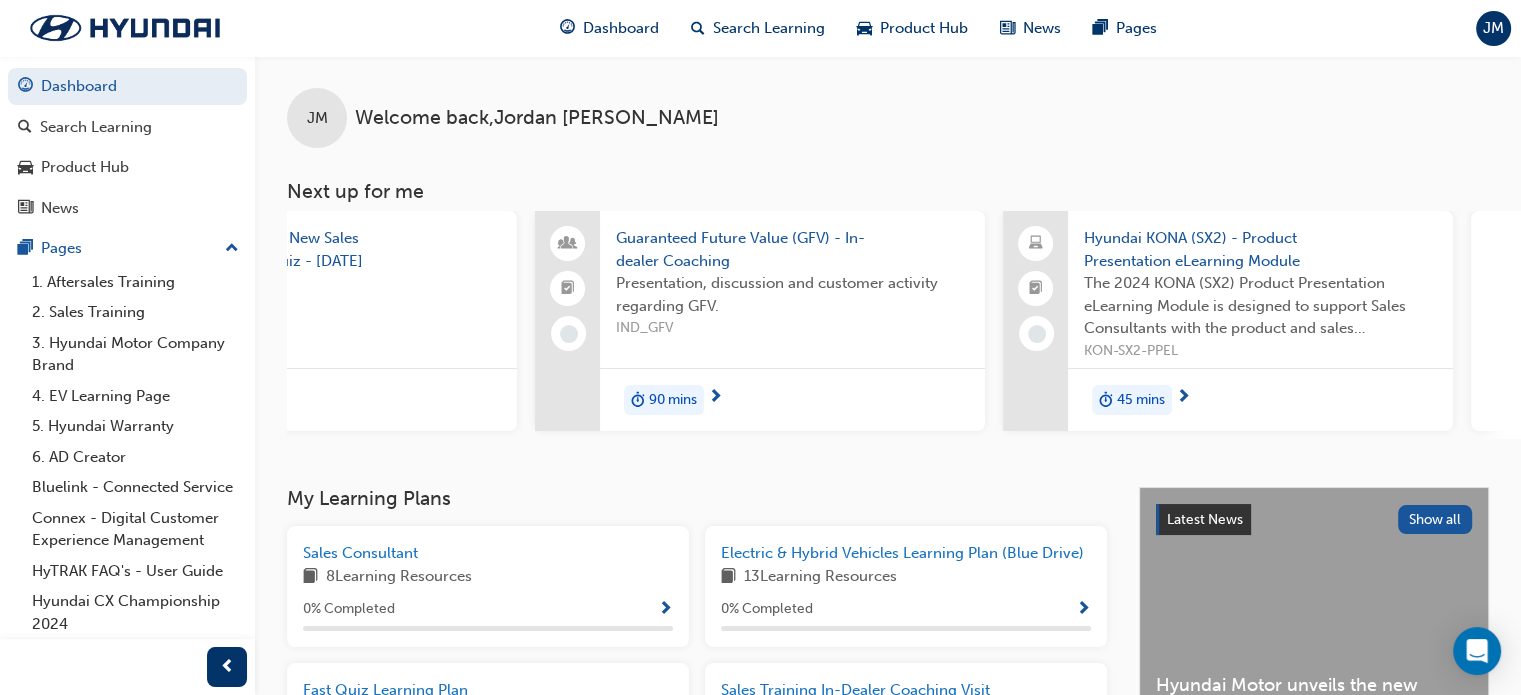 drag, startPoint x: 567, startPoint y: 439, endPoint x: 1006, endPoint y: 470, distance: 440.09317 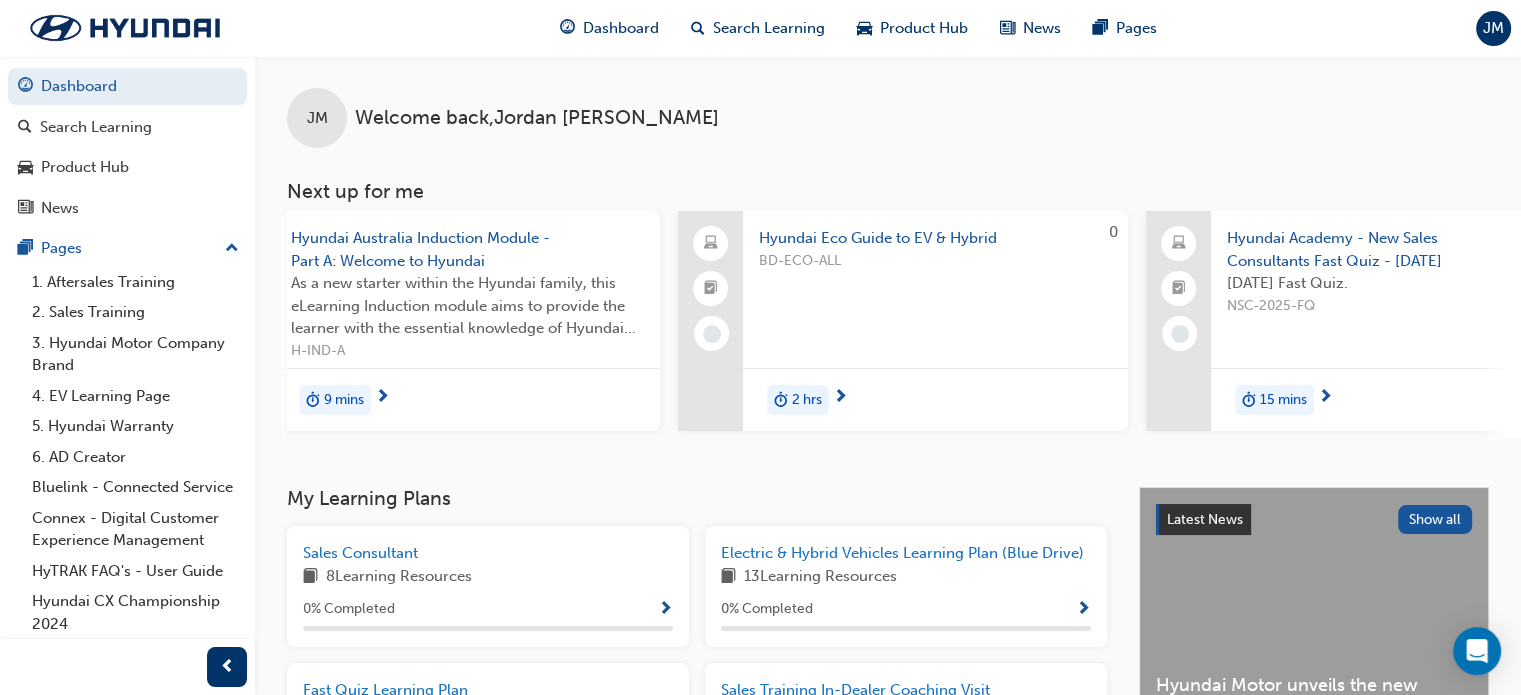 scroll, scrollTop: 0, scrollLeft: 0, axis: both 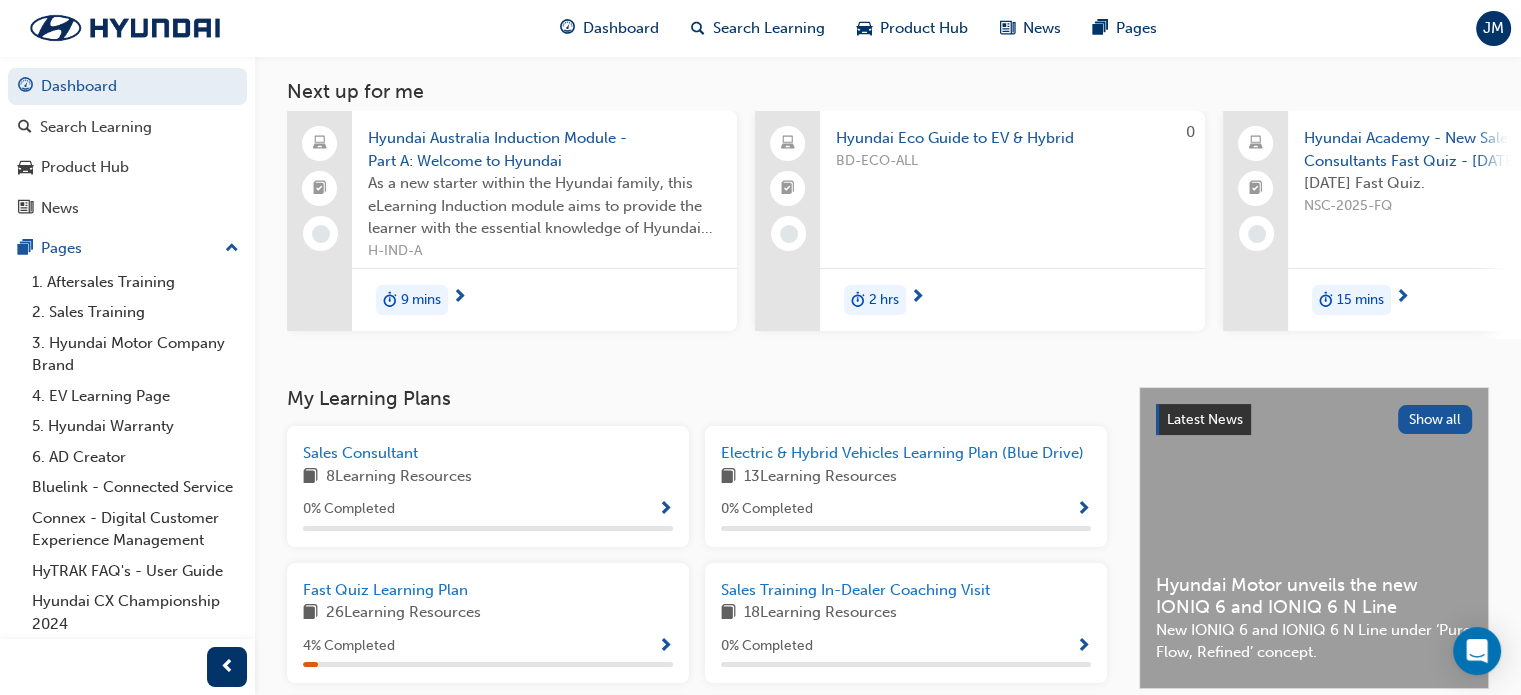 drag, startPoint x: 700, startPoint y: 344, endPoint x: 1190, endPoint y: 371, distance: 490.74332 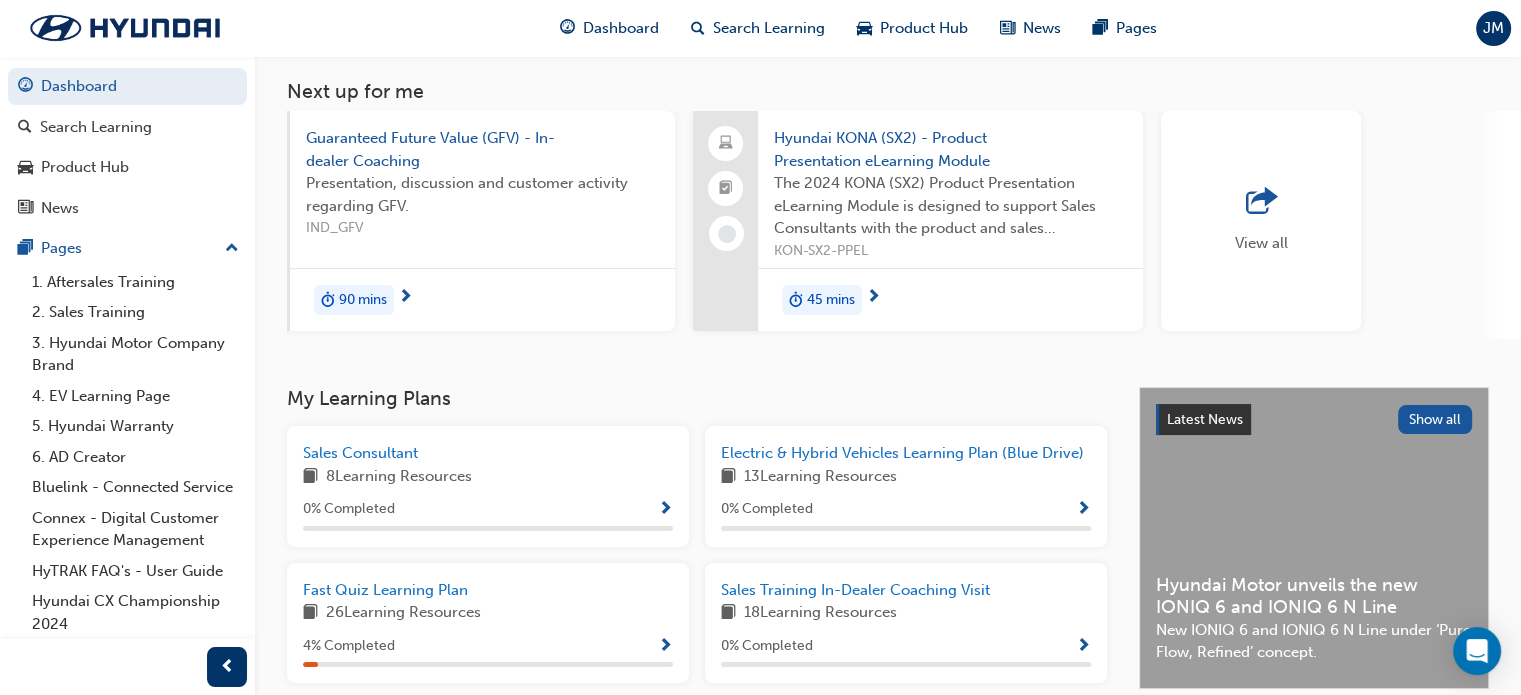 scroll, scrollTop: 0, scrollLeft: 1476, axis: horizontal 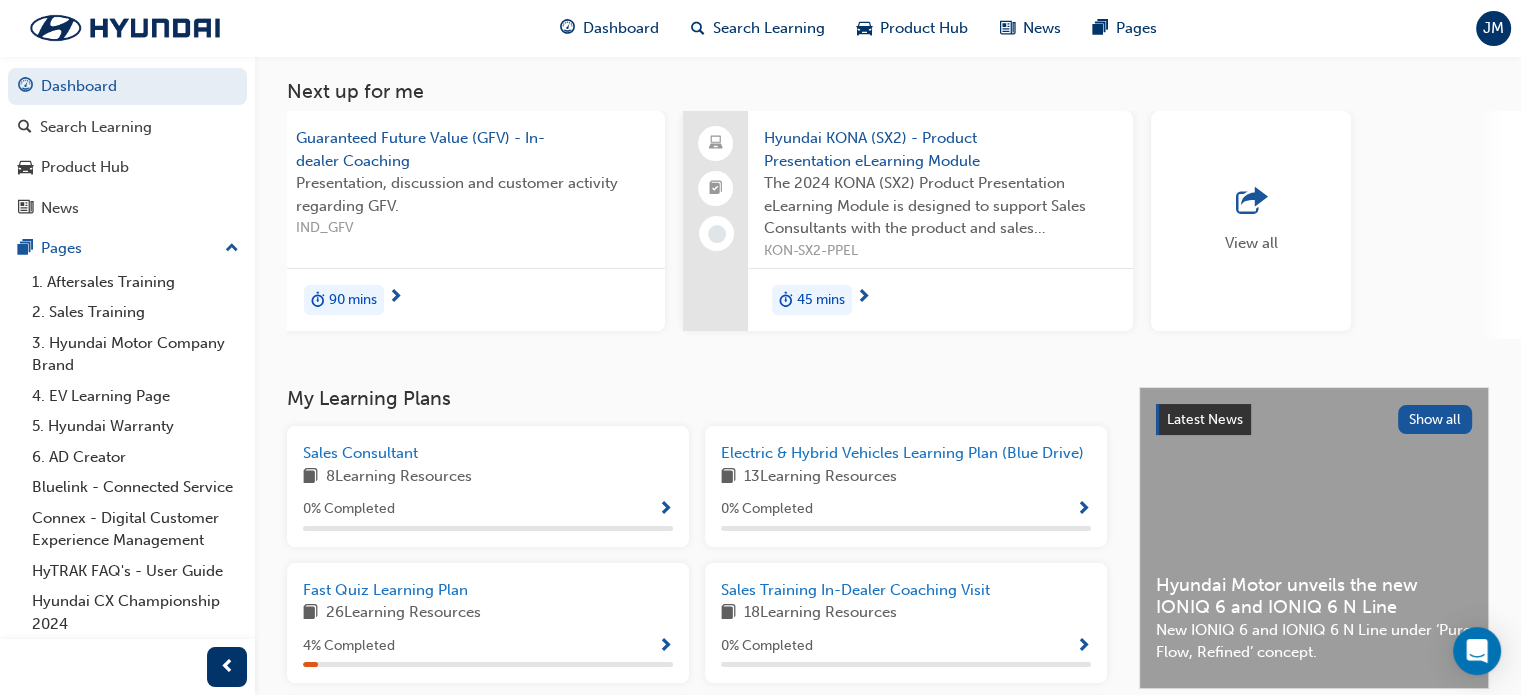 click on "View all" at bounding box center [1251, 221] 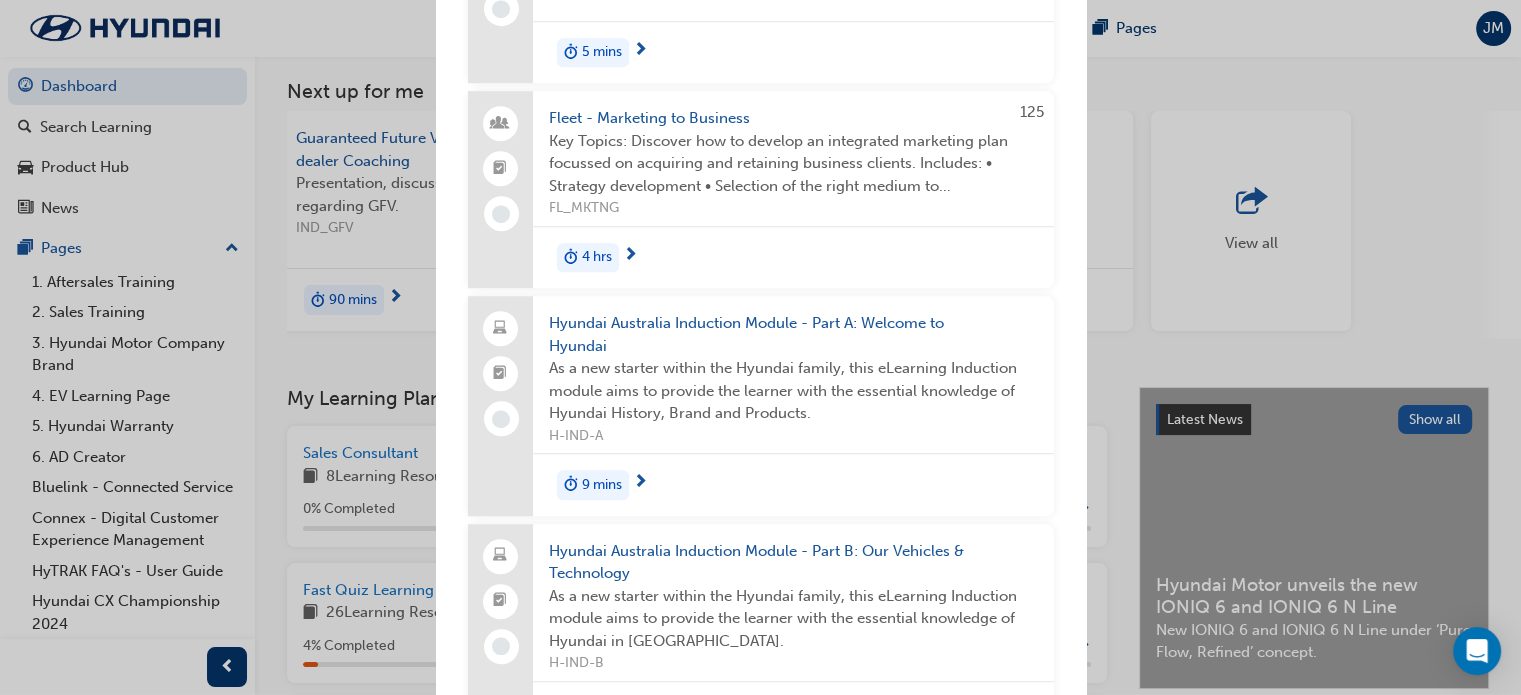scroll, scrollTop: 1600, scrollLeft: 0, axis: vertical 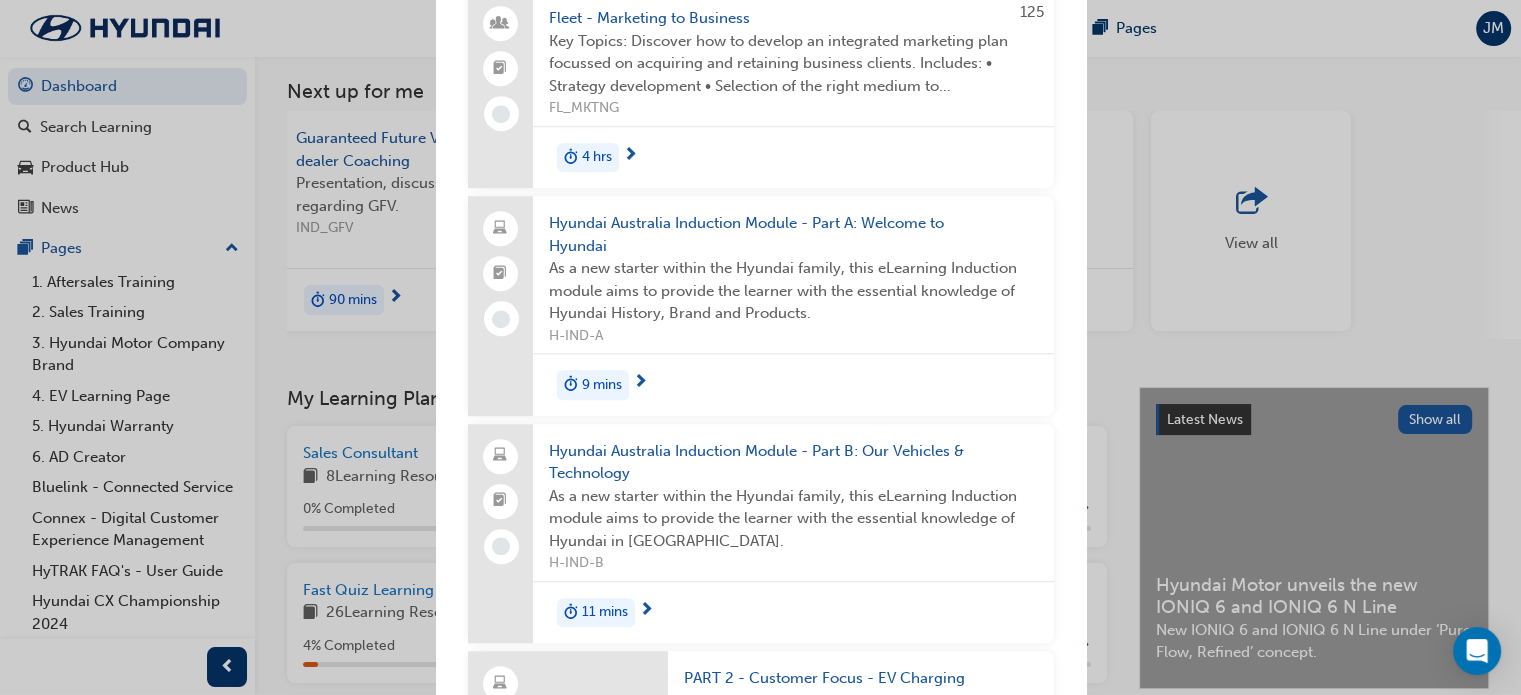 click on "Next up for me Hyundai Australia Induction Module - Part A: Welcome to Hyundai As a new starter within the Hyundai family, this eLearning Induction module aims to provide the learner with the essential knowledge of Hyundai History, Brand and Products. H-IND-A 9 mins 0 Hyundai Eco Guide to EV & Hybrid BD-ECO-ALL 2 hrs Hyundai Academy - New Sales Consultants Fast Quiz - February 2025 February 2025 Fast Quiz. NSC-2025-FQ 15 mins Guaranteed Future Value (GFV) - In-dealer Coaching  Presentation, discussion and customer activity regarding GFV. IND_GFV 90 mins Hyundai KONA (SX2) - Product Presentation eLearning Module The 2024 KONA (SX2) Product Presentation eLearning Module is designed to support Sales Consultants with the product and sales information when demonstrating the 2024 KONA (SX2) to prospective customers. KON-SX2-PPEL 45 mins 125 Understanding the EV Landscape SAL_EVLAND 1.5 hrs Watch "How to maximise opportunities using Connex" Watch "How to maximise opportunities using Connex" in this short video. 125" at bounding box center (760, 347) 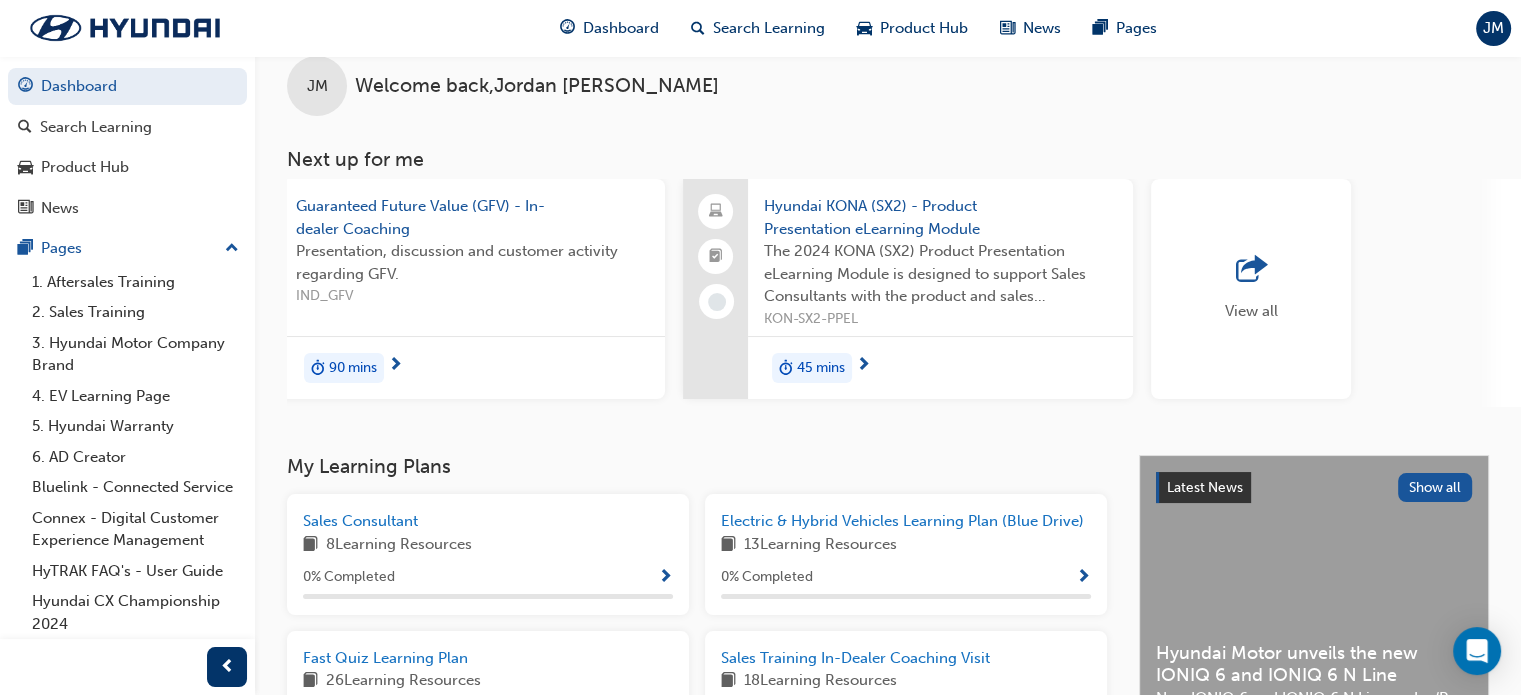 scroll, scrollTop: 0, scrollLeft: 0, axis: both 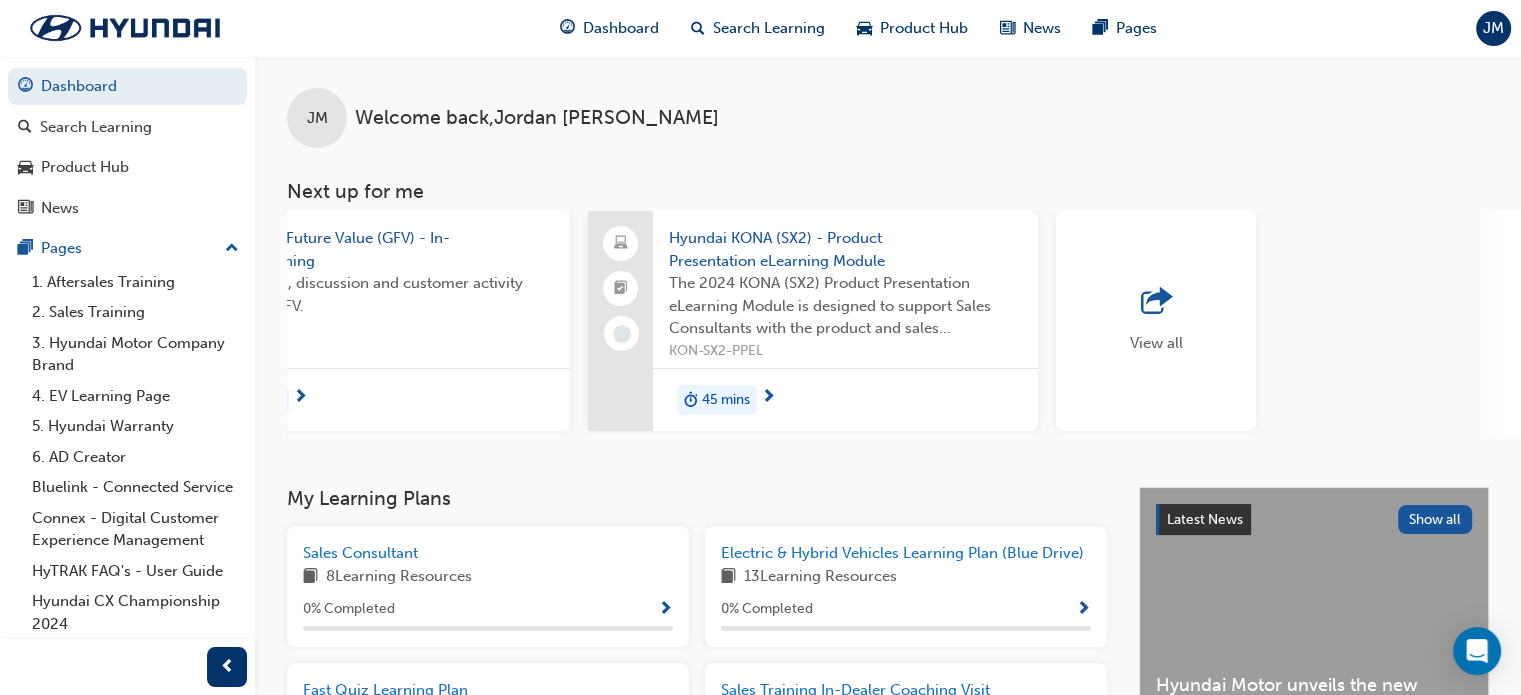 click on "View all" at bounding box center (1156, 321) 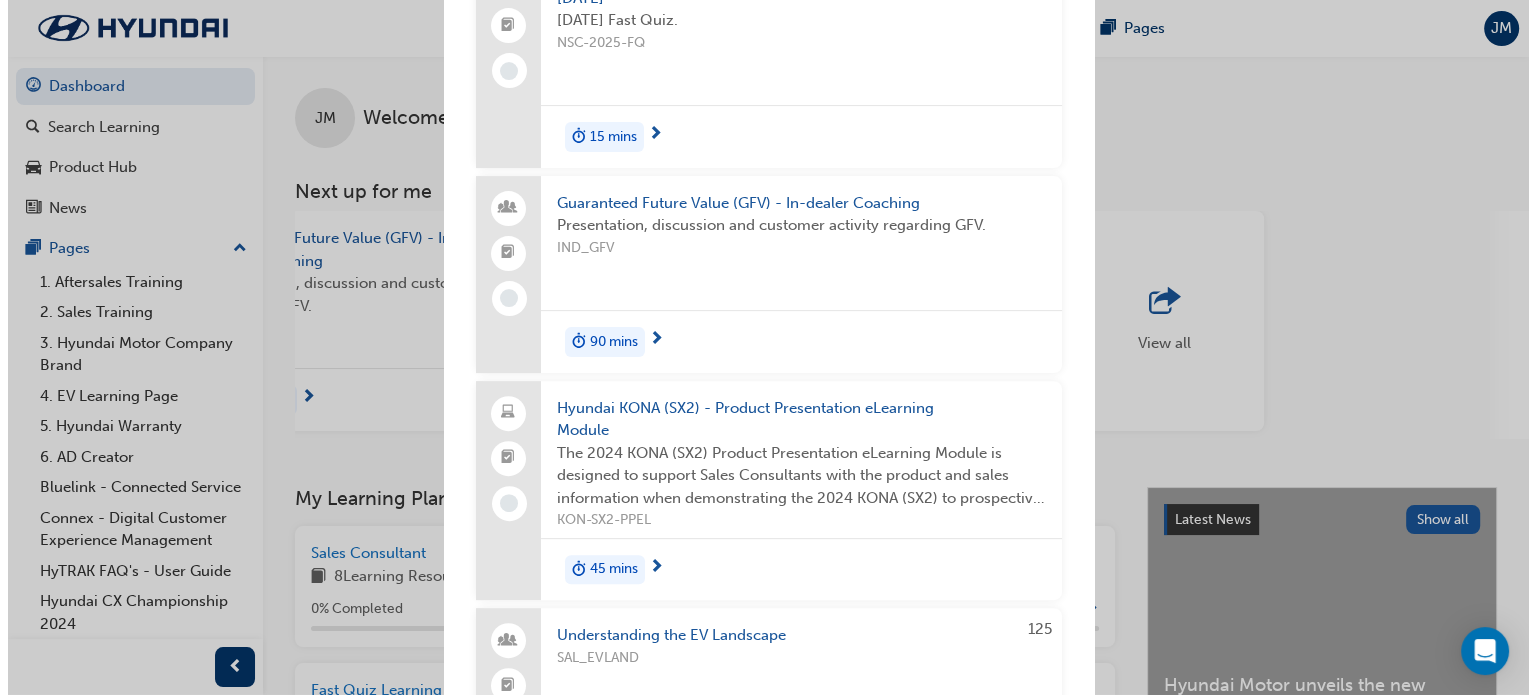 scroll, scrollTop: 0, scrollLeft: 0, axis: both 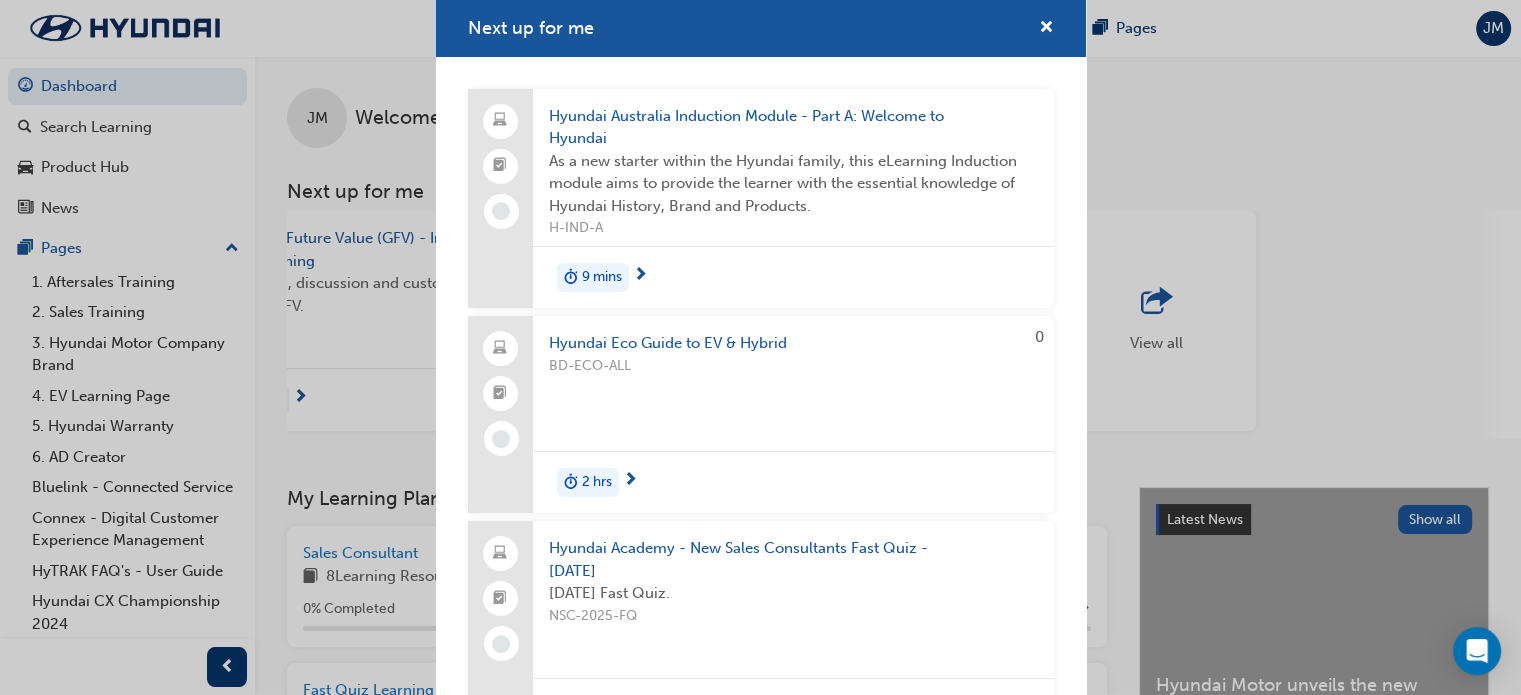 click on "Hyundai Australia Induction Module - Part A: Welcome to Hyundai" at bounding box center (793, 127) 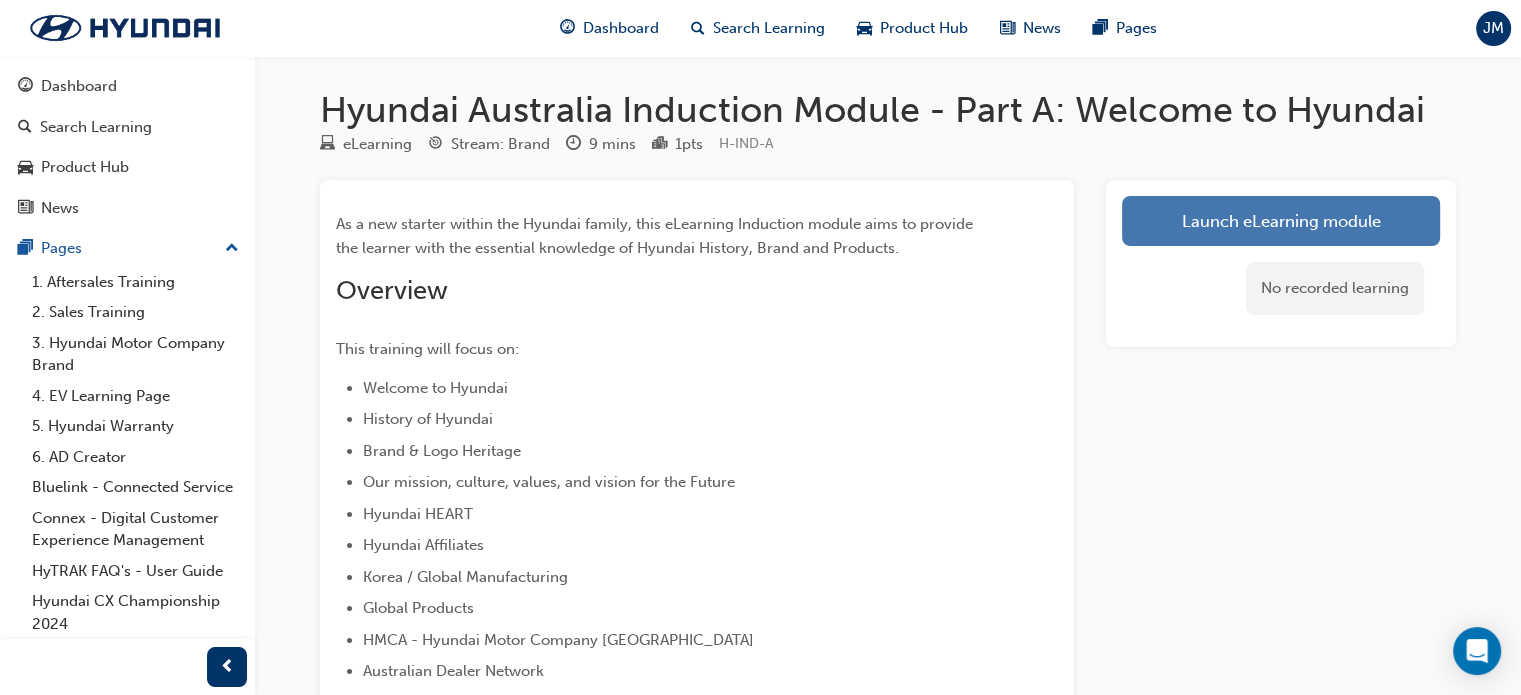 click on "Launch eLearning module" at bounding box center (1281, 221) 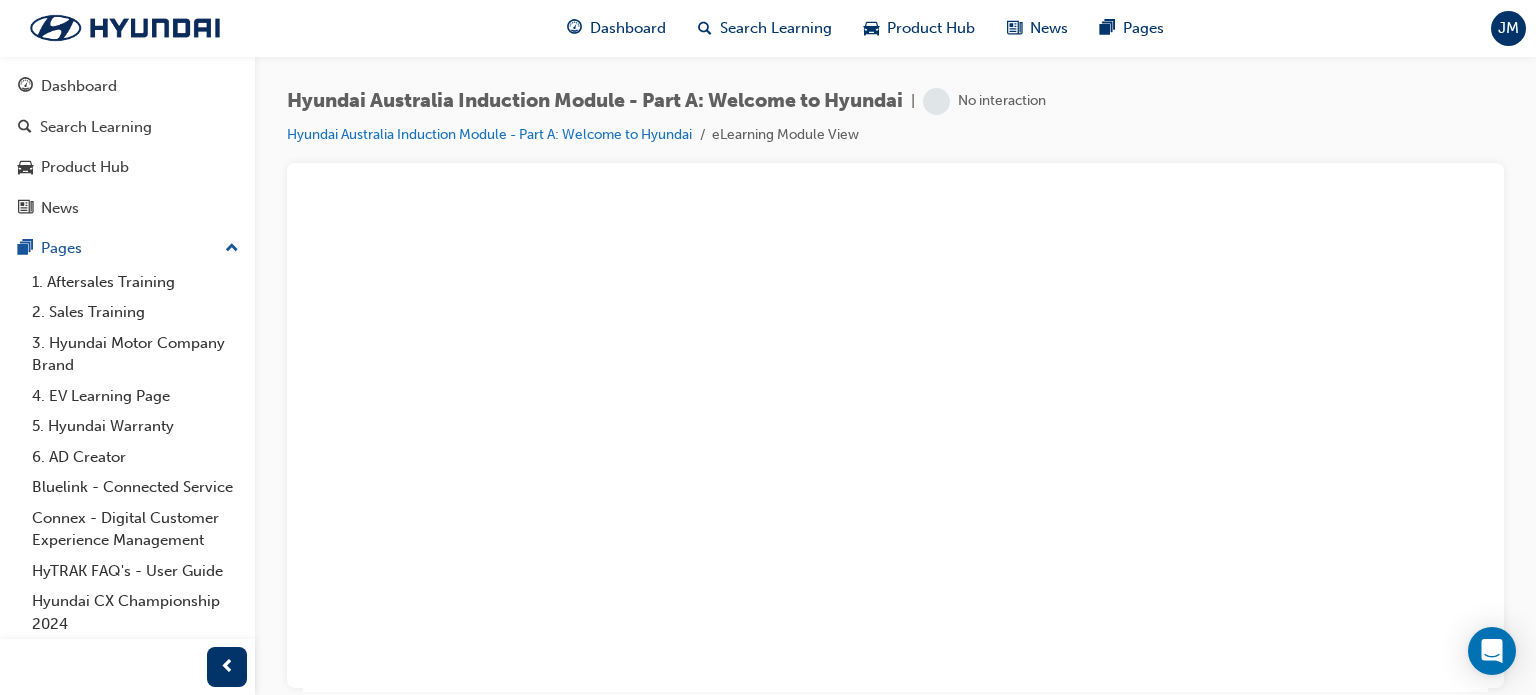 scroll, scrollTop: 0, scrollLeft: 0, axis: both 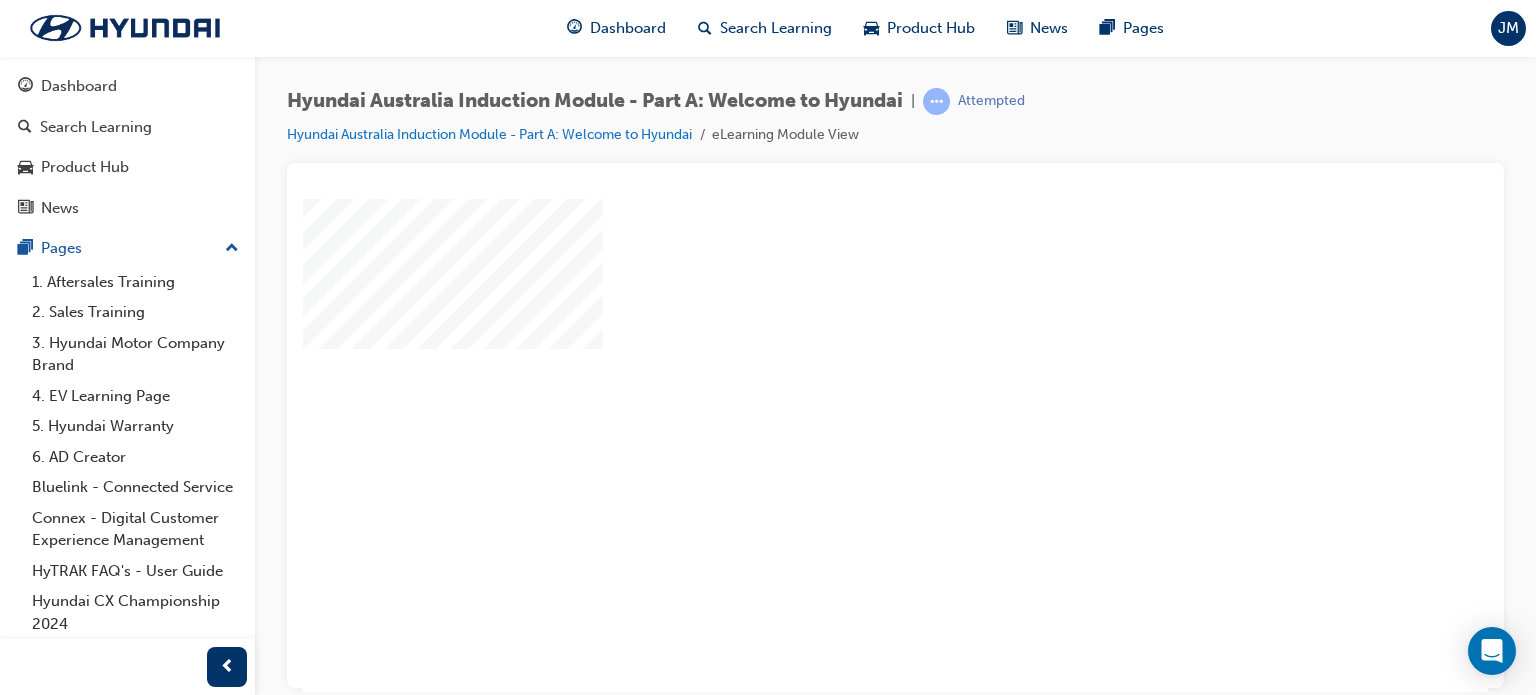 click at bounding box center (838, 387) 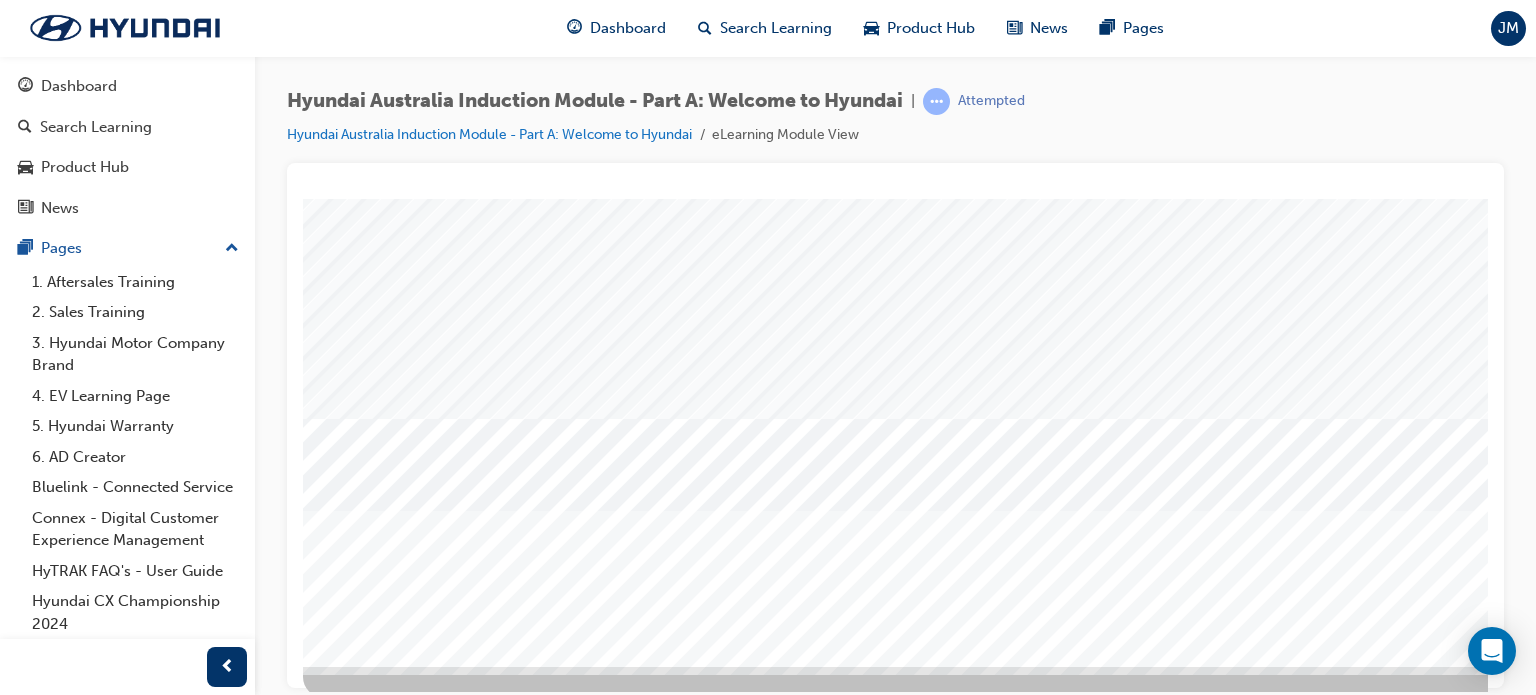 scroll, scrollTop: 272, scrollLeft: 0, axis: vertical 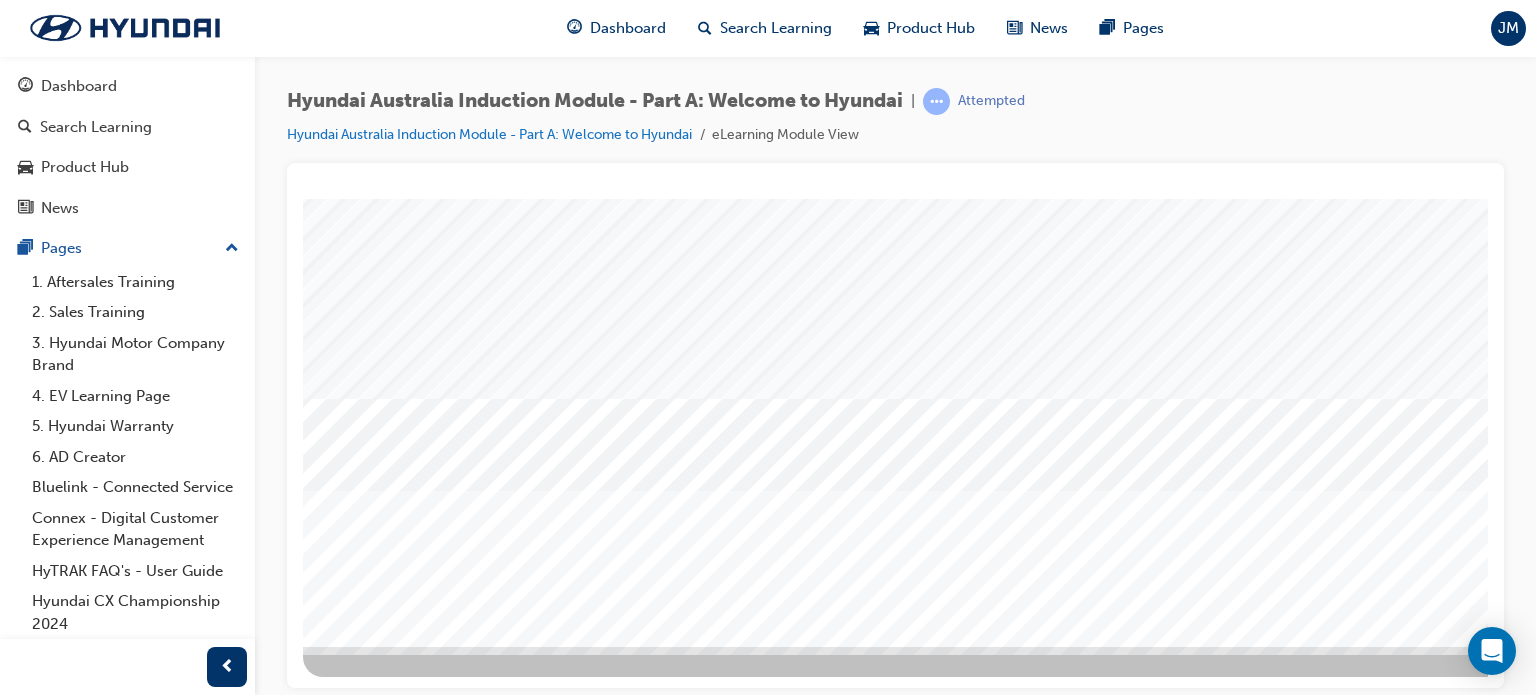click at bounding box center (373, 2239) 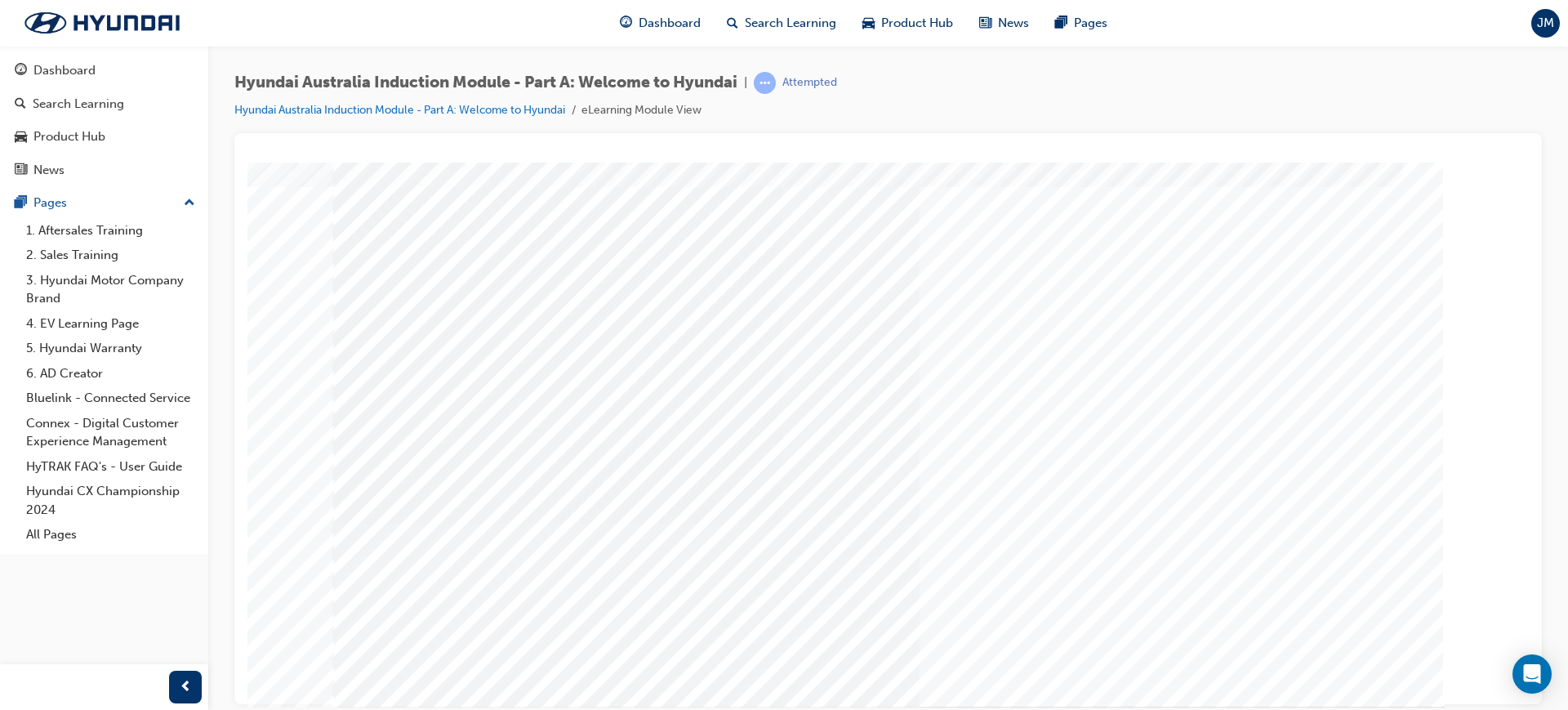 scroll, scrollTop: 68, scrollLeft: 0, axis: vertical 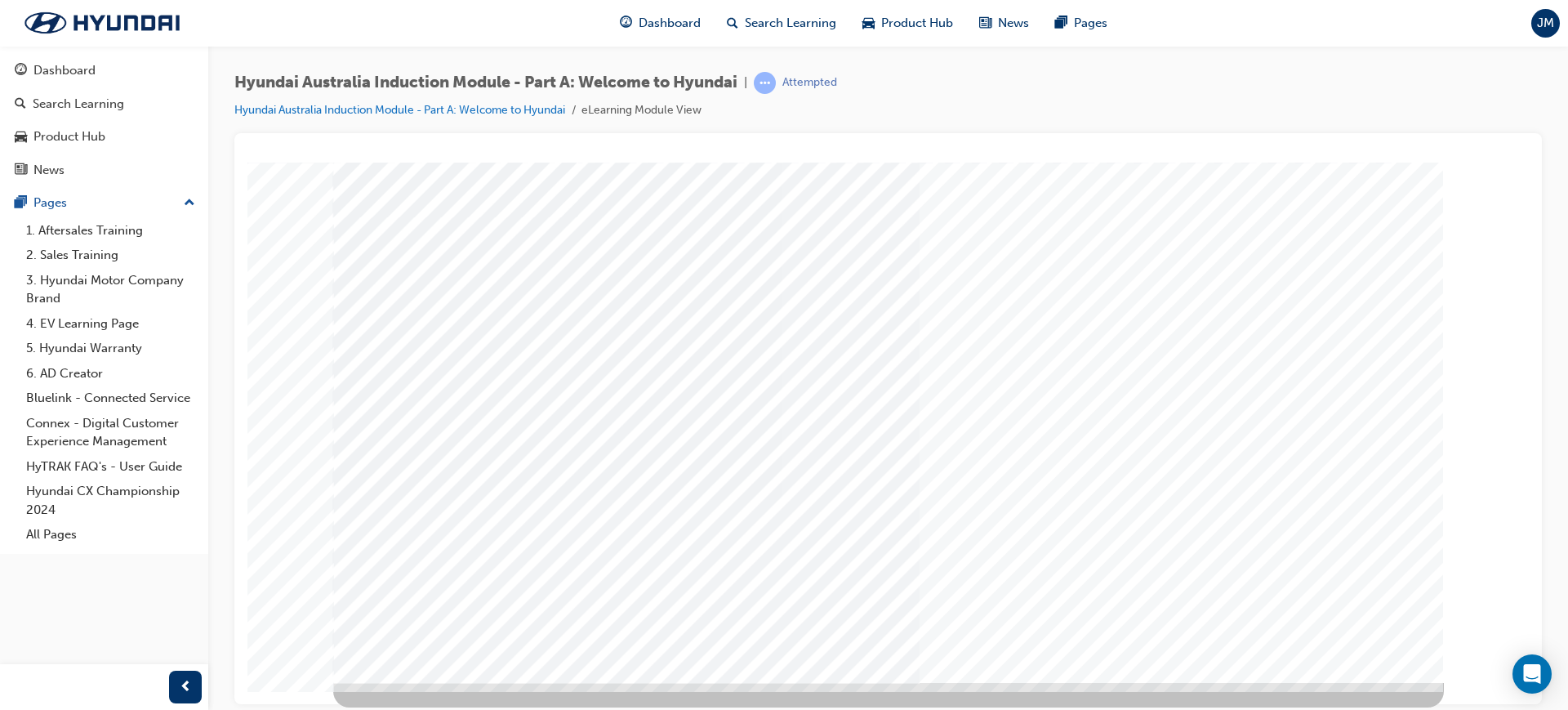 click at bounding box center [390, 1780] 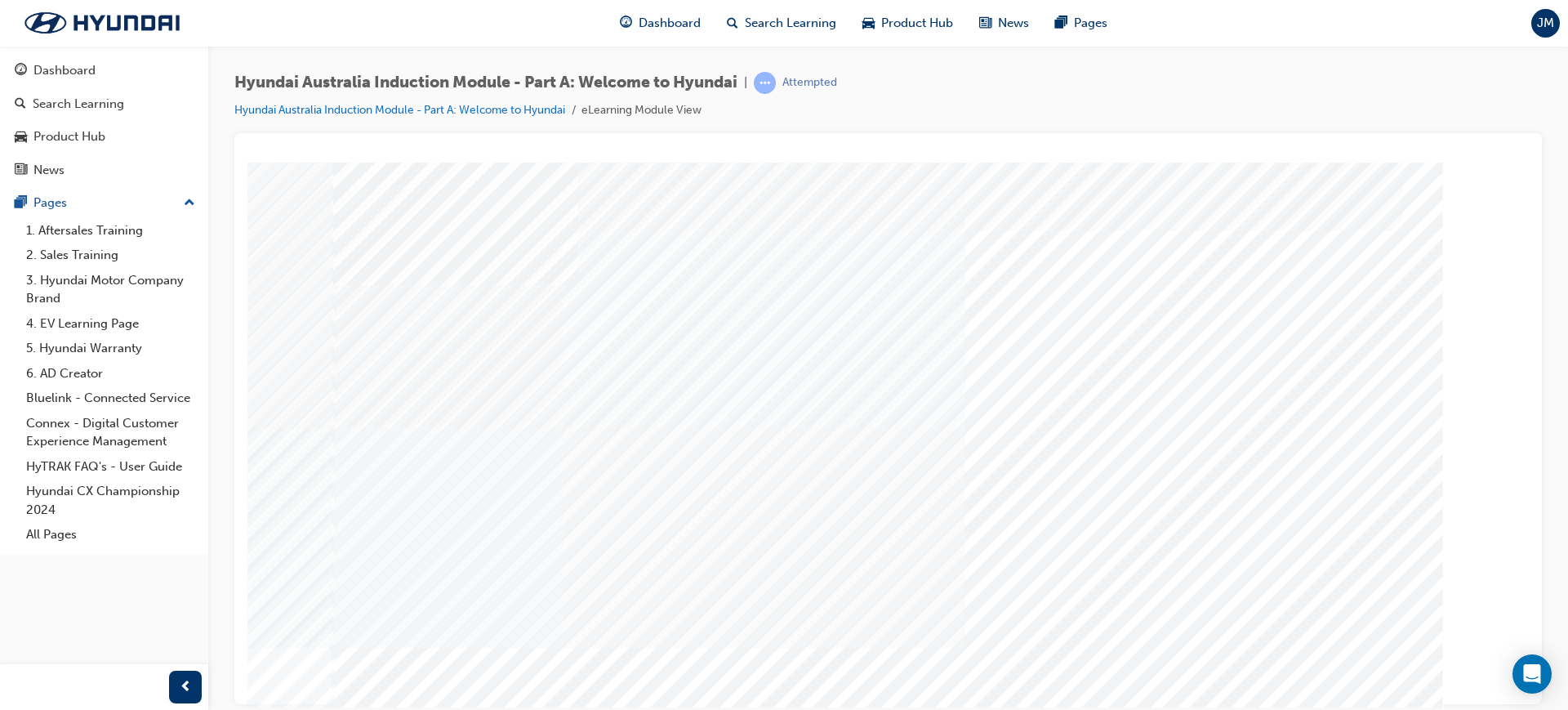 scroll, scrollTop: 68, scrollLeft: 0, axis: vertical 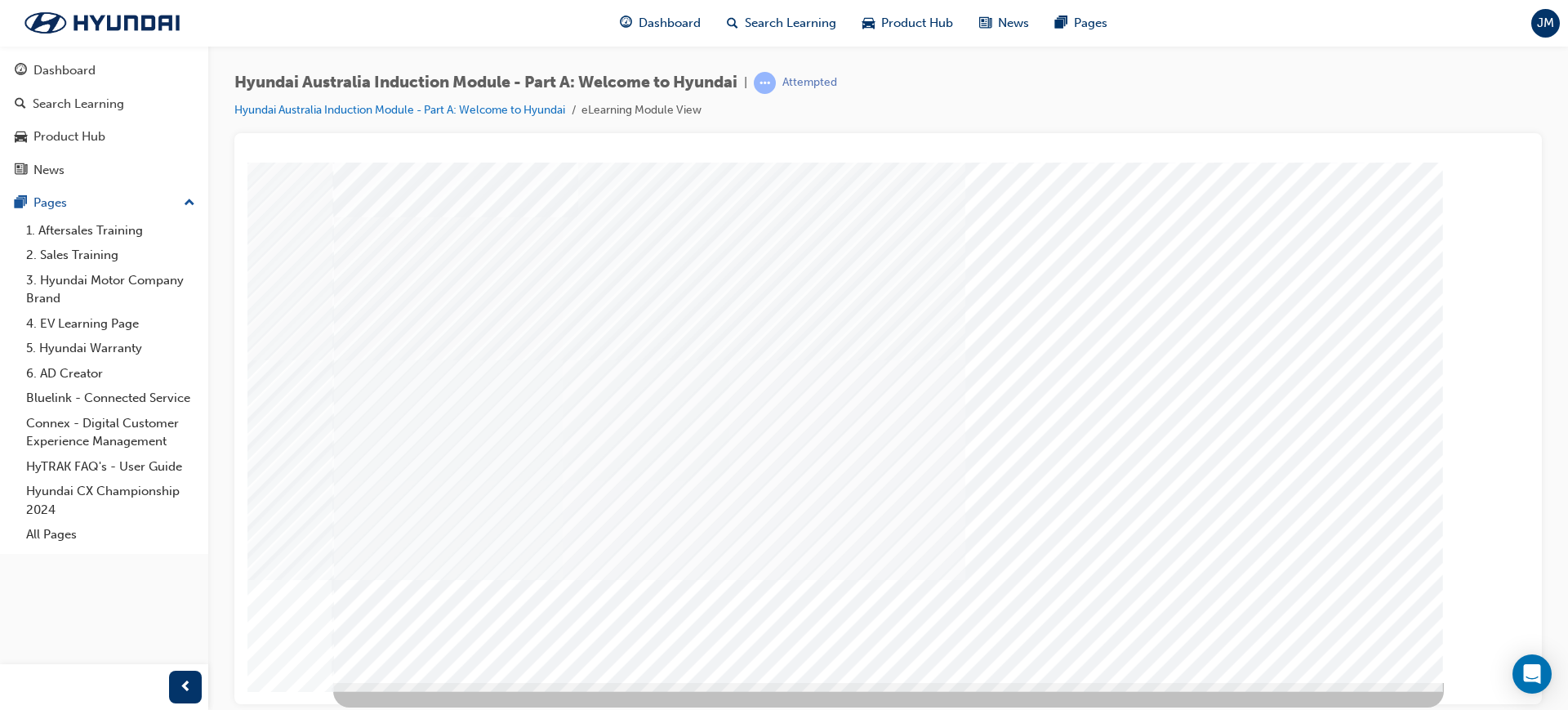 click at bounding box center (390, 1729) 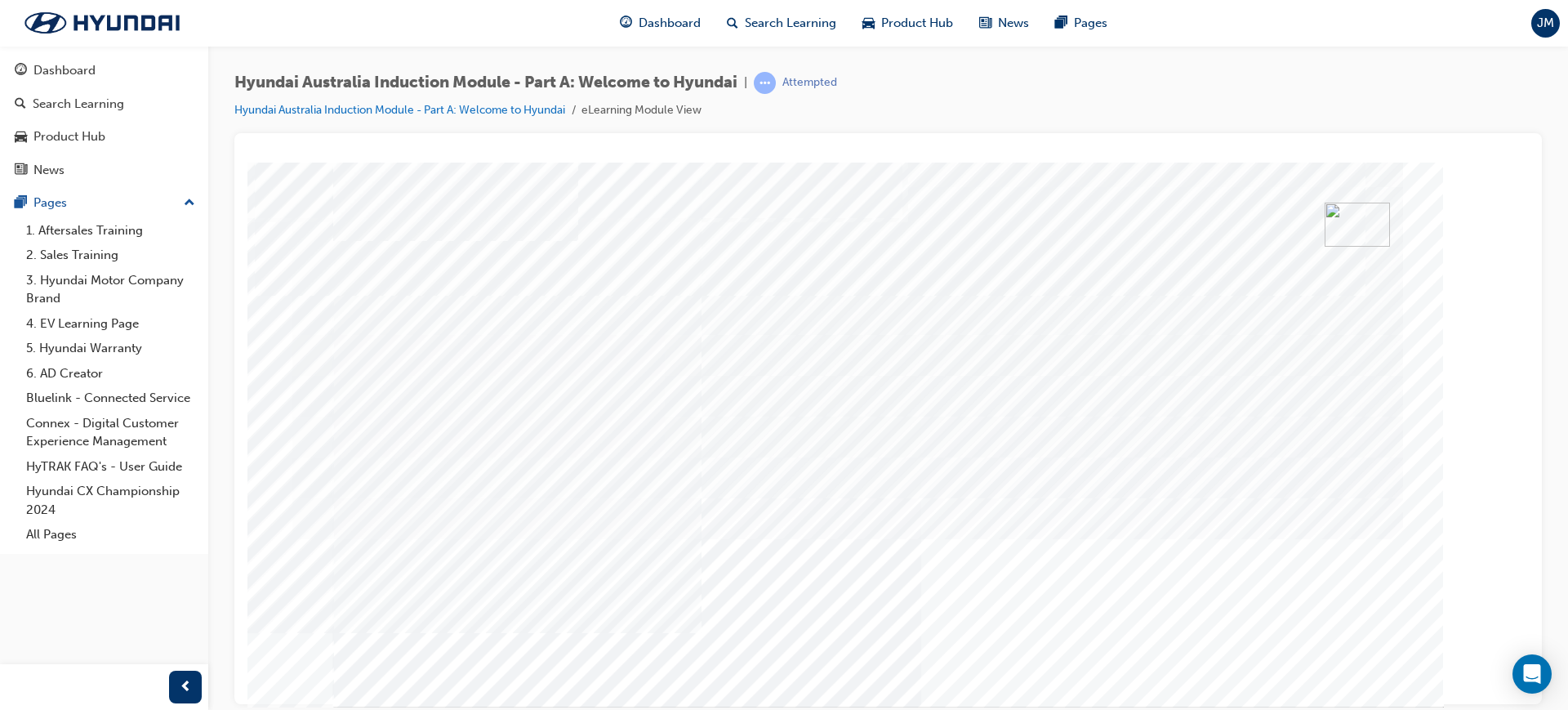 scroll, scrollTop: 68, scrollLeft: 0, axis: vertical 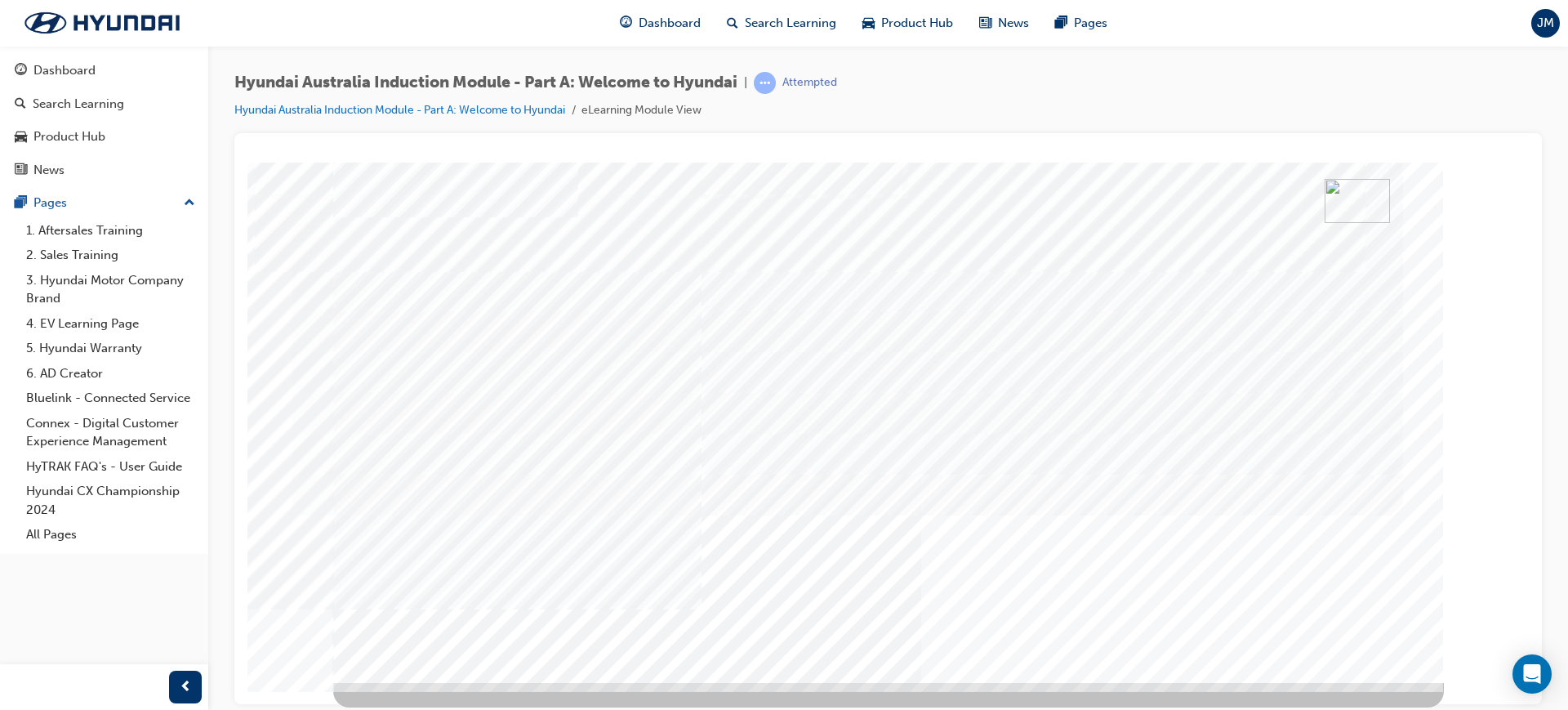 click at bounding box center (390, 1992) 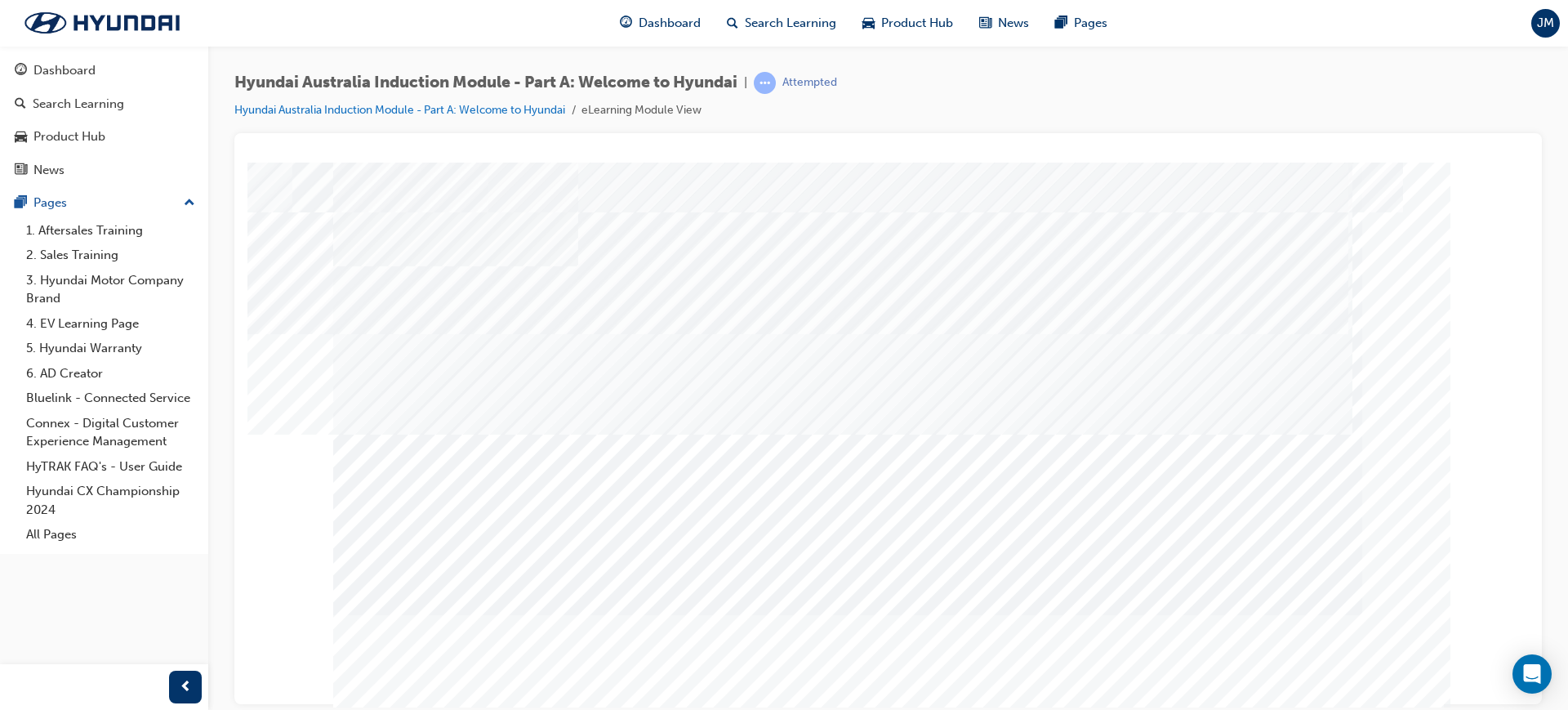 scroll, scrollTop: 0, scrollLeft: 0, axis: both 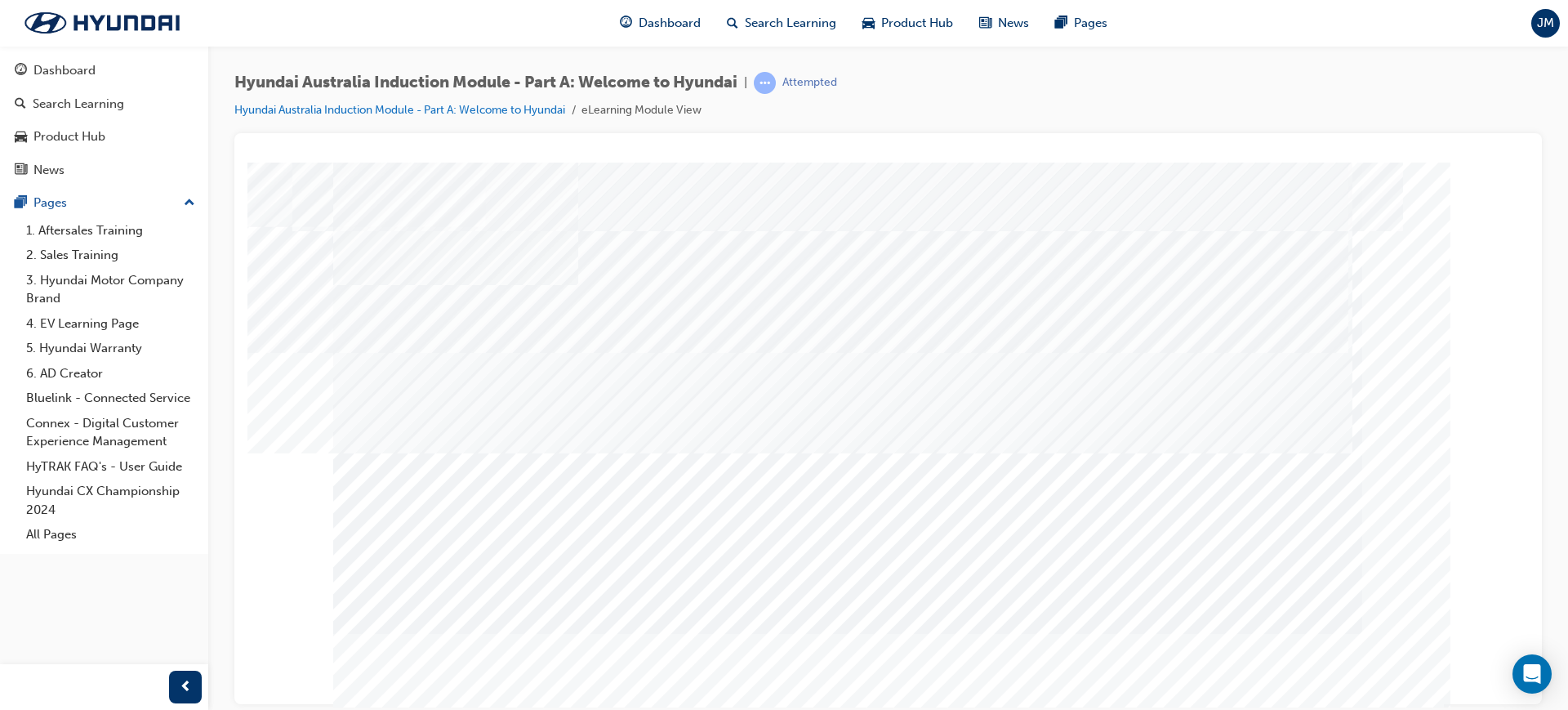 click at bounding box center (390, 1998) 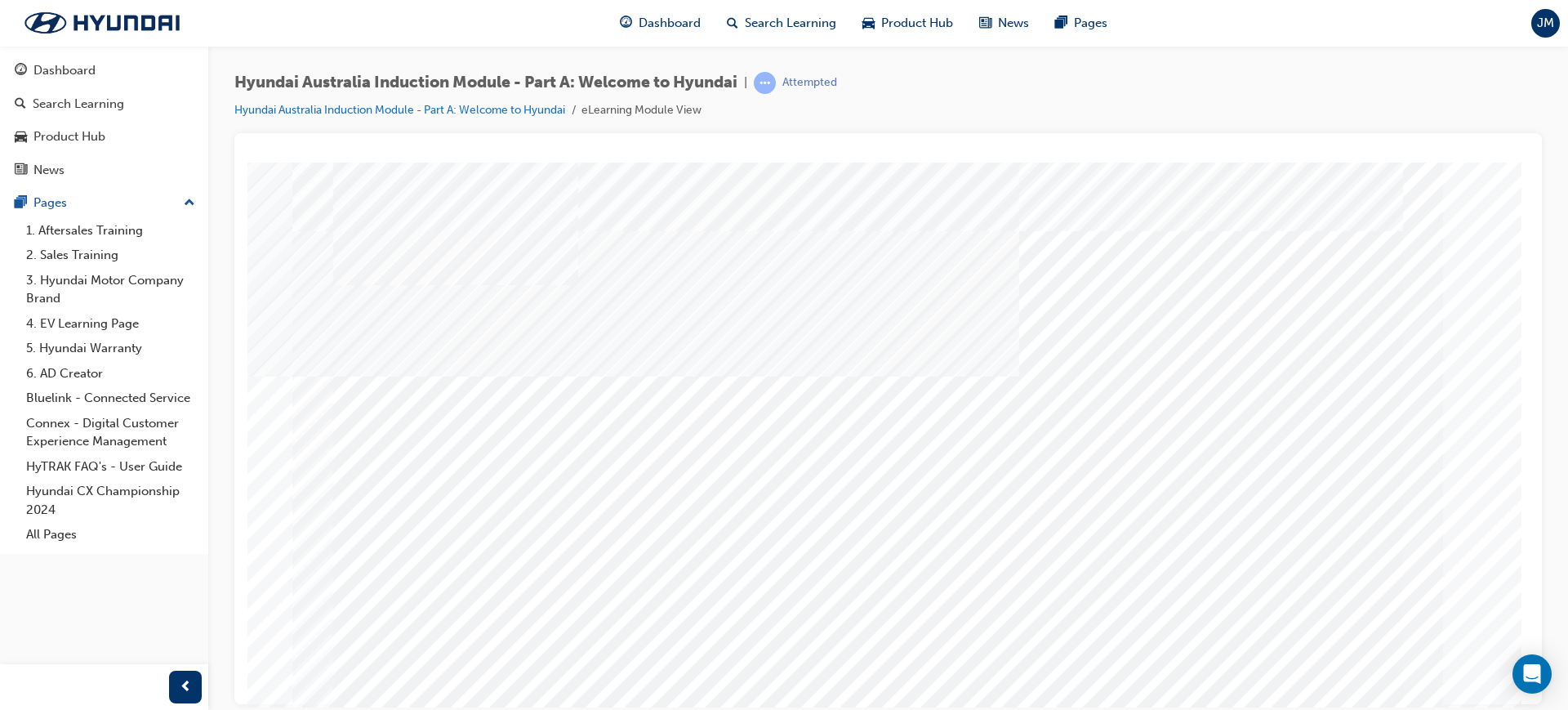 click at bounding box center (458, 3014) 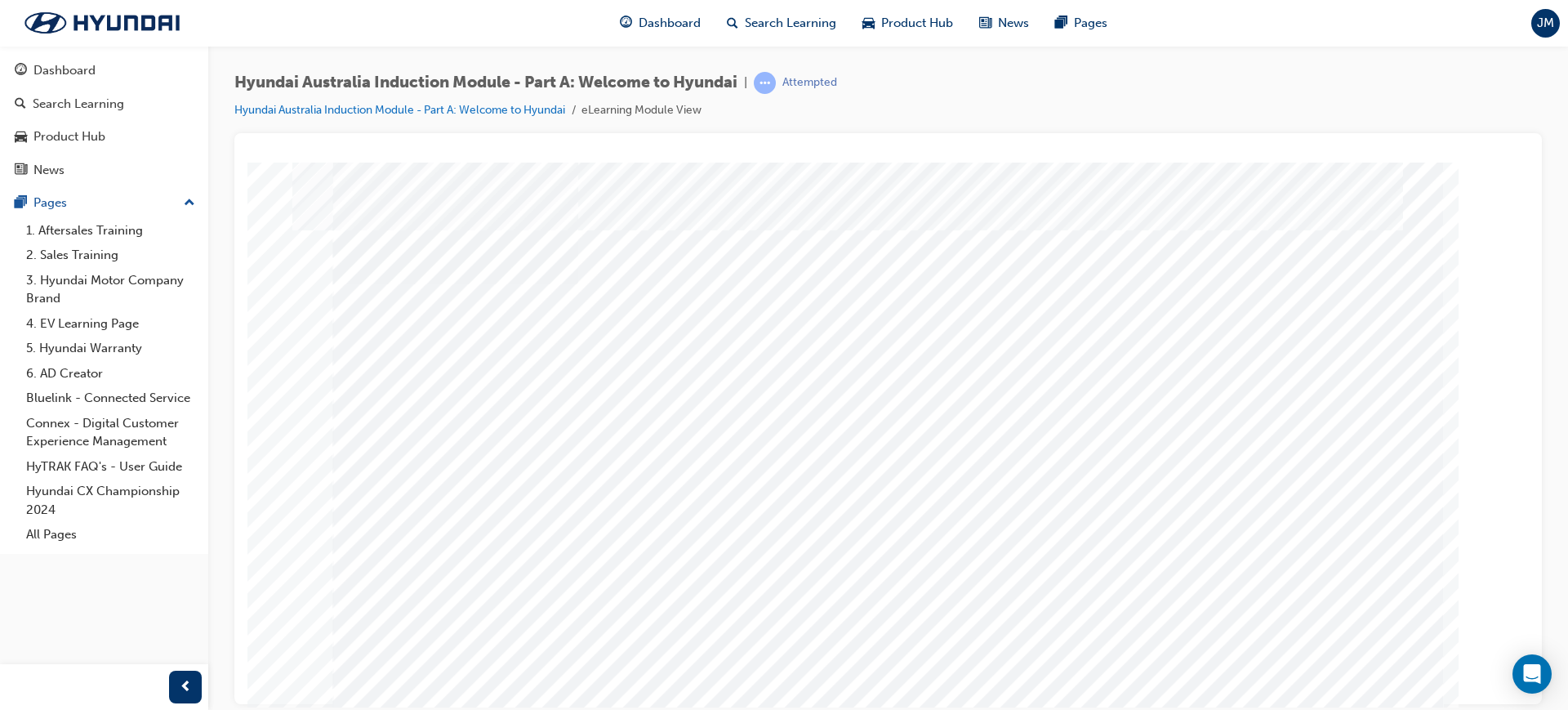 scroll, scrollTop: 0, scrollLeft: 0, axis: both 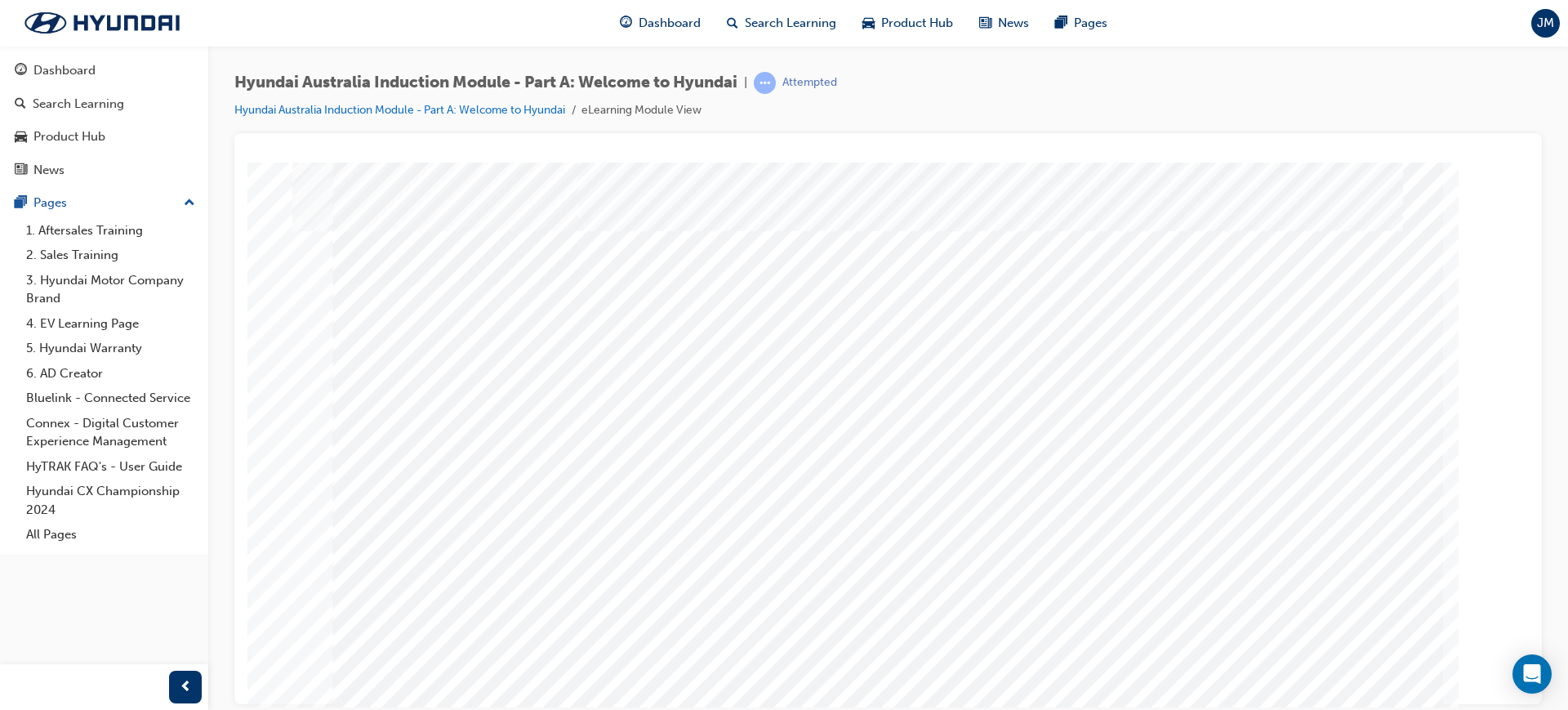 click at bounding box center [823, 2840] 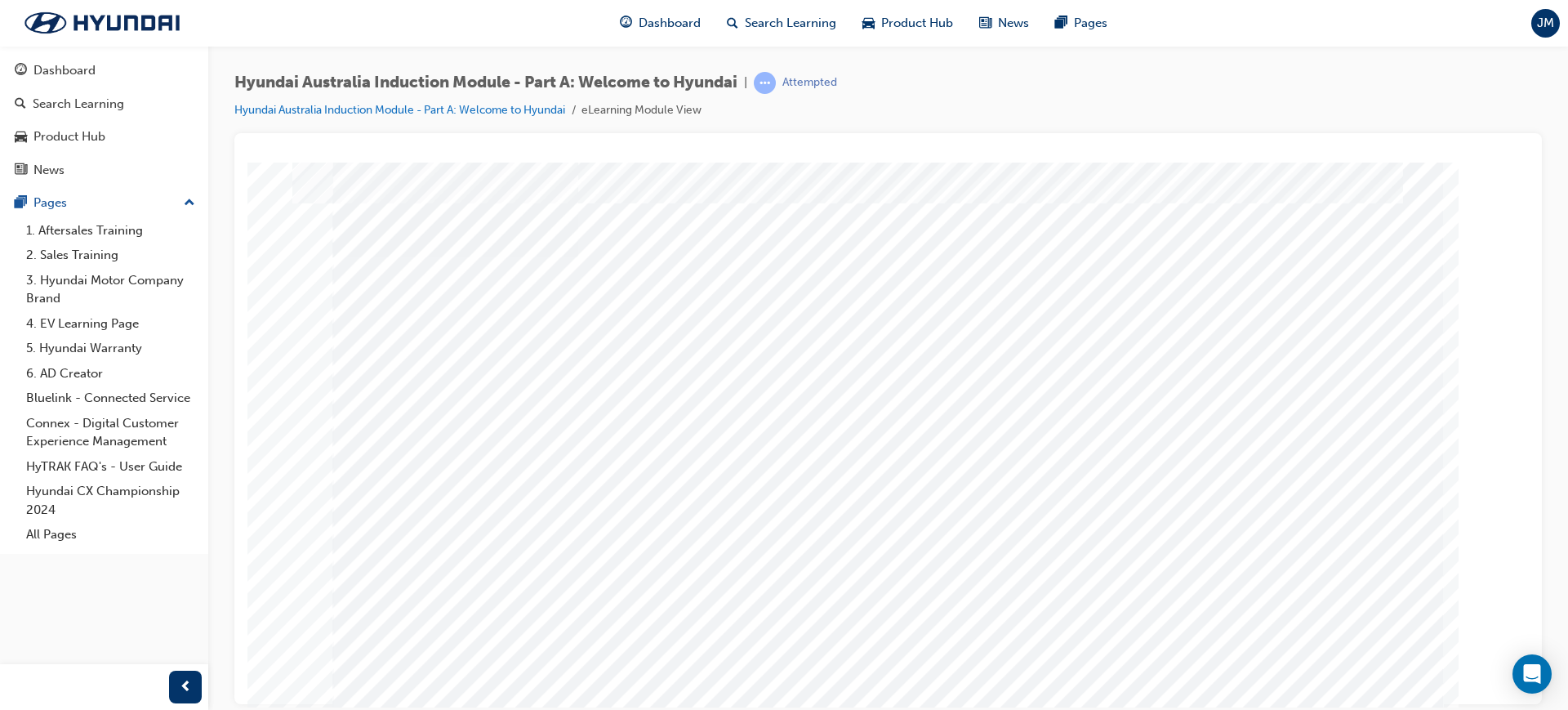 scroll, scrollTop: 68, scrollLeft: 0, axis: vertical 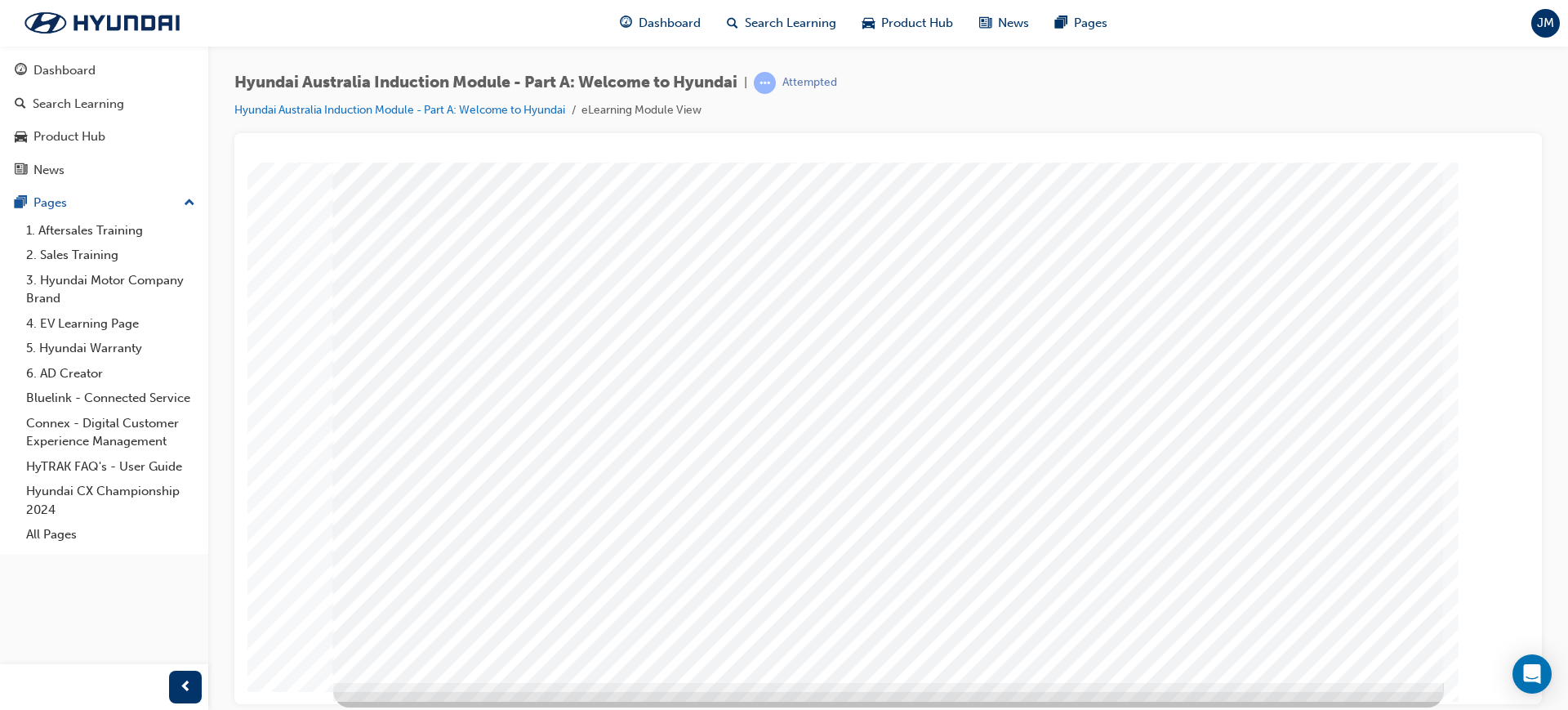click on "History Video" at bounding box center [888, 100] 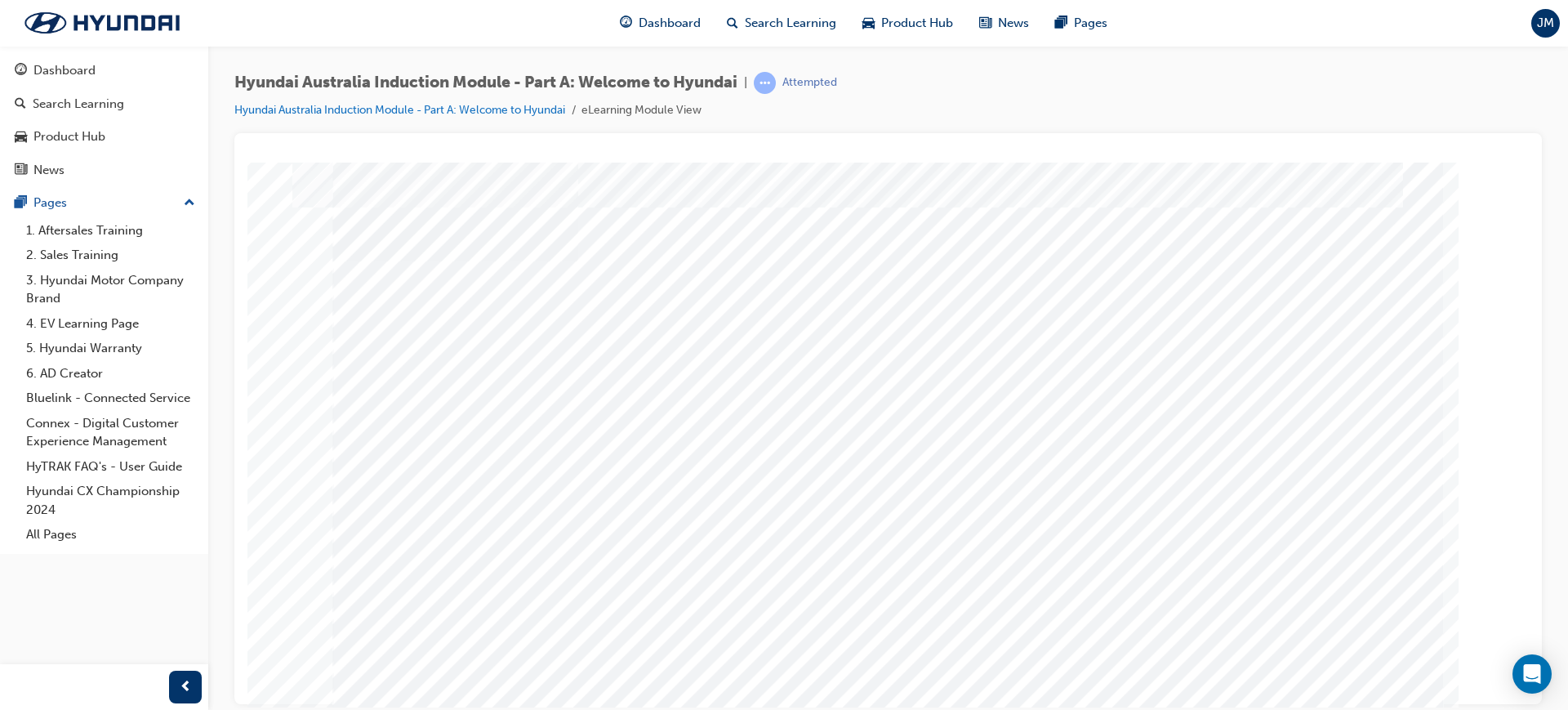 scroll, scrollTop: 0, scrollLeft: 0, axis: both 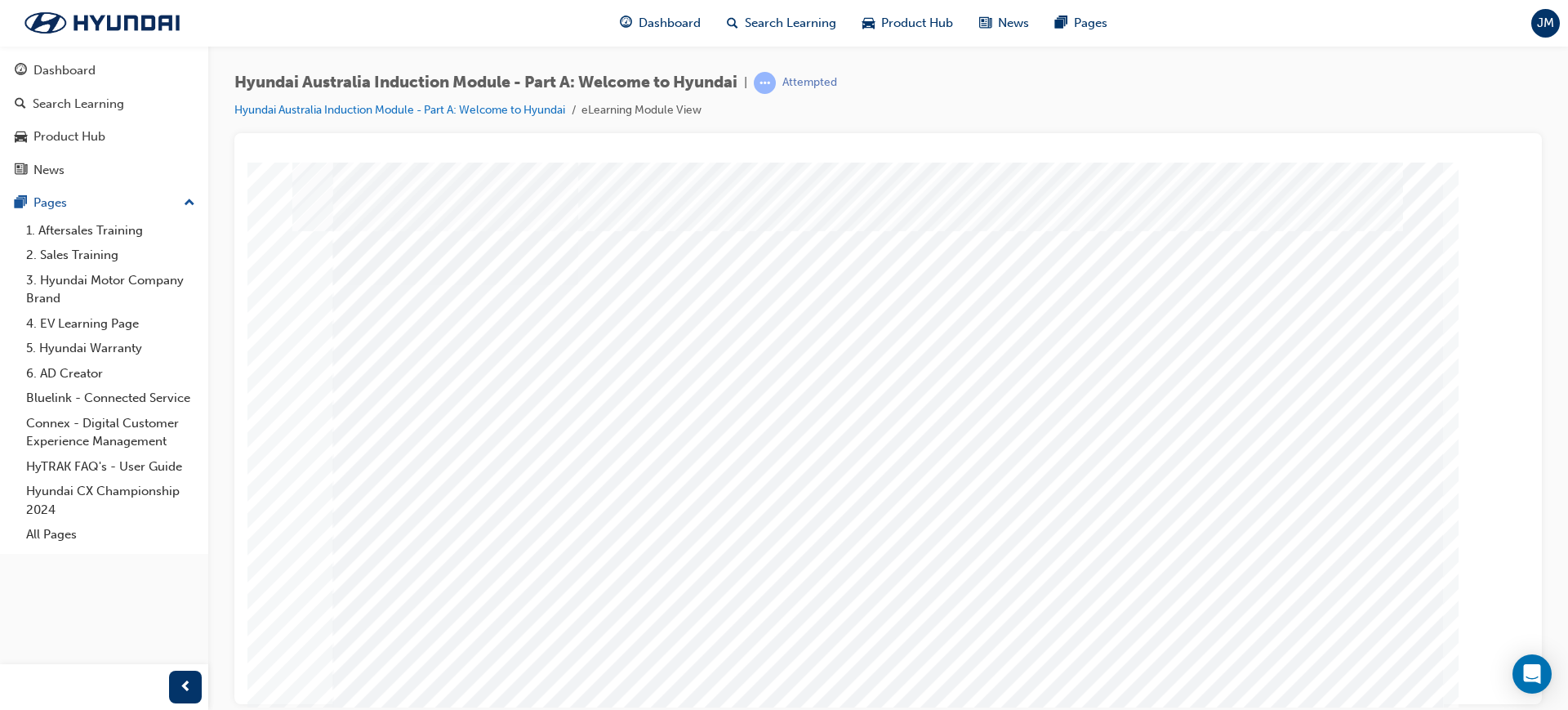 click at bounding box center [390, 3157] 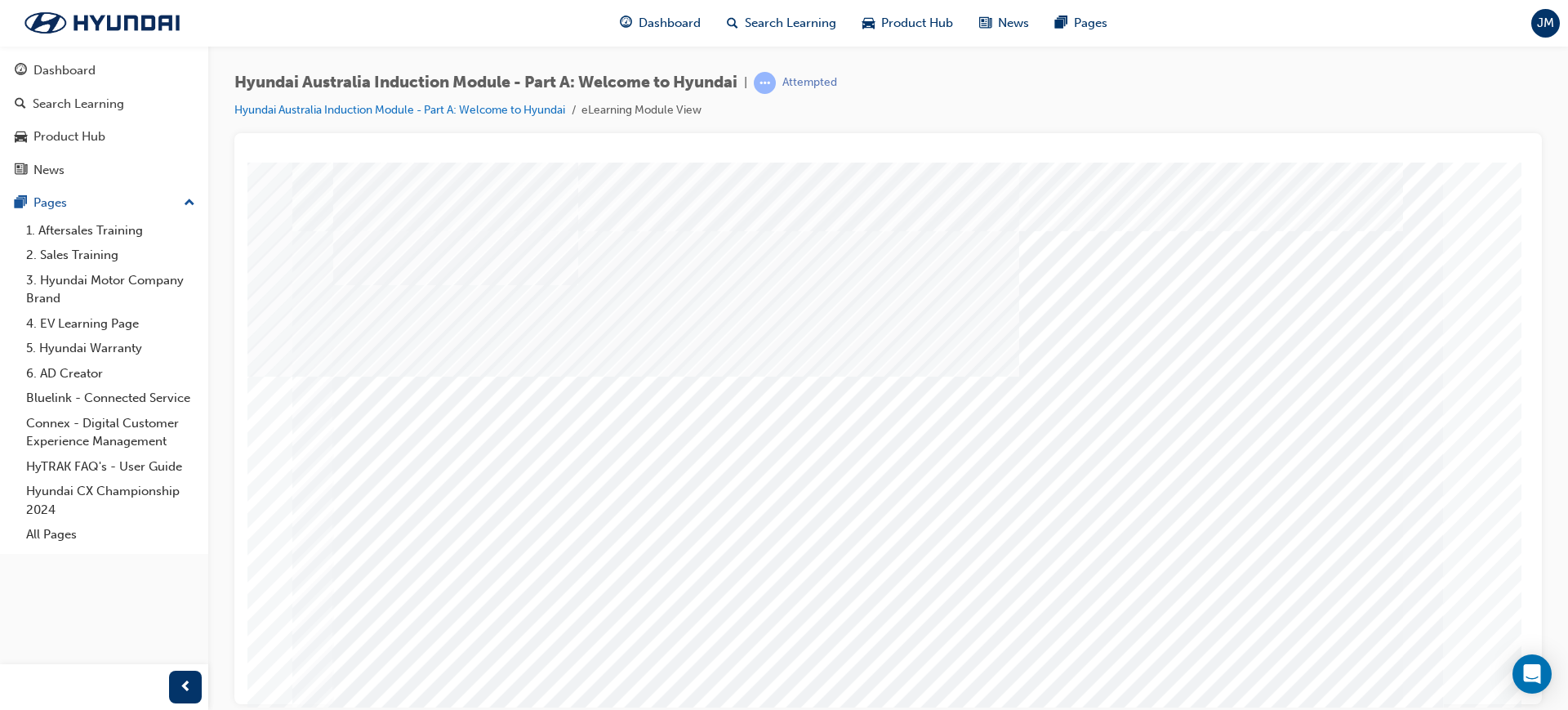 click at bounding box center [458, 3014] 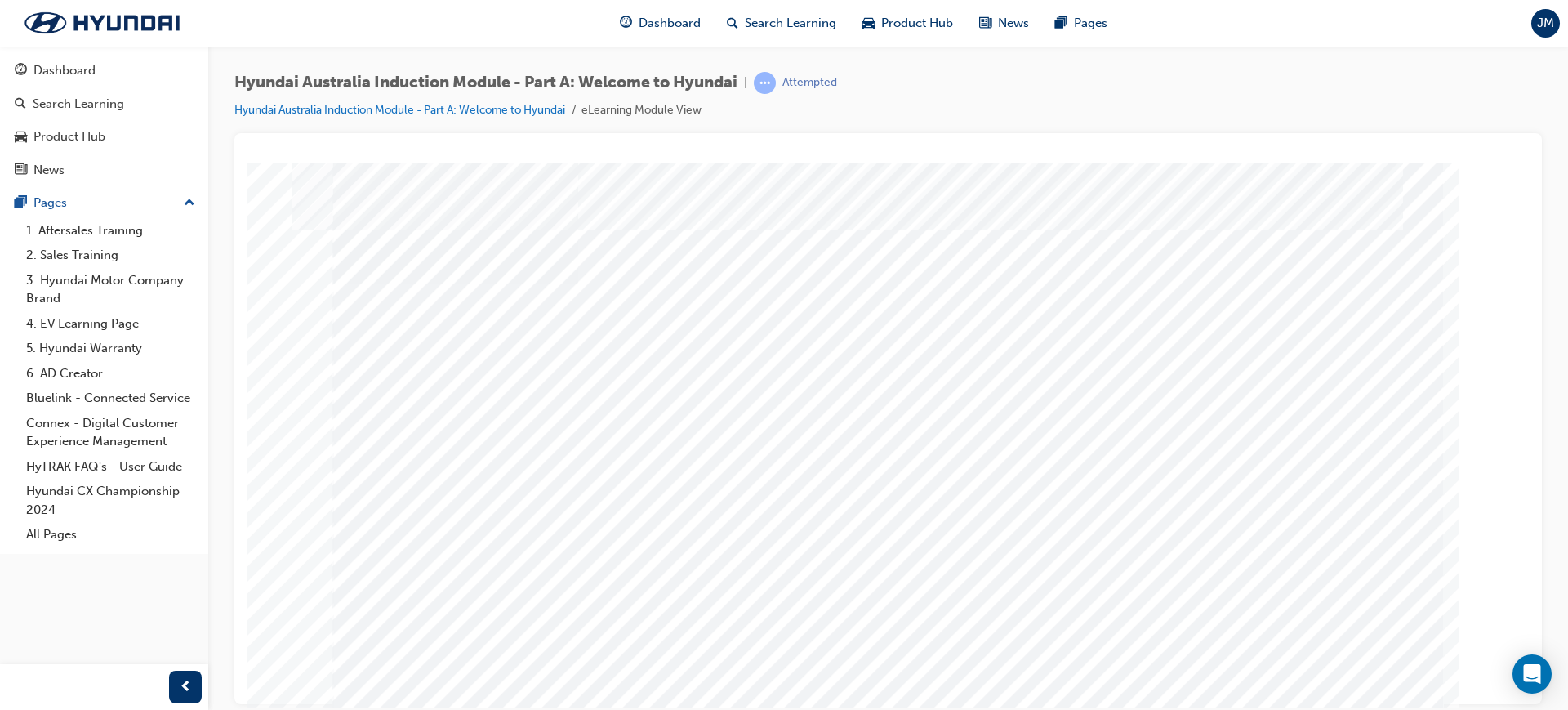 scroll, scrollTop: 0, scrollLeft: 0, axis: both 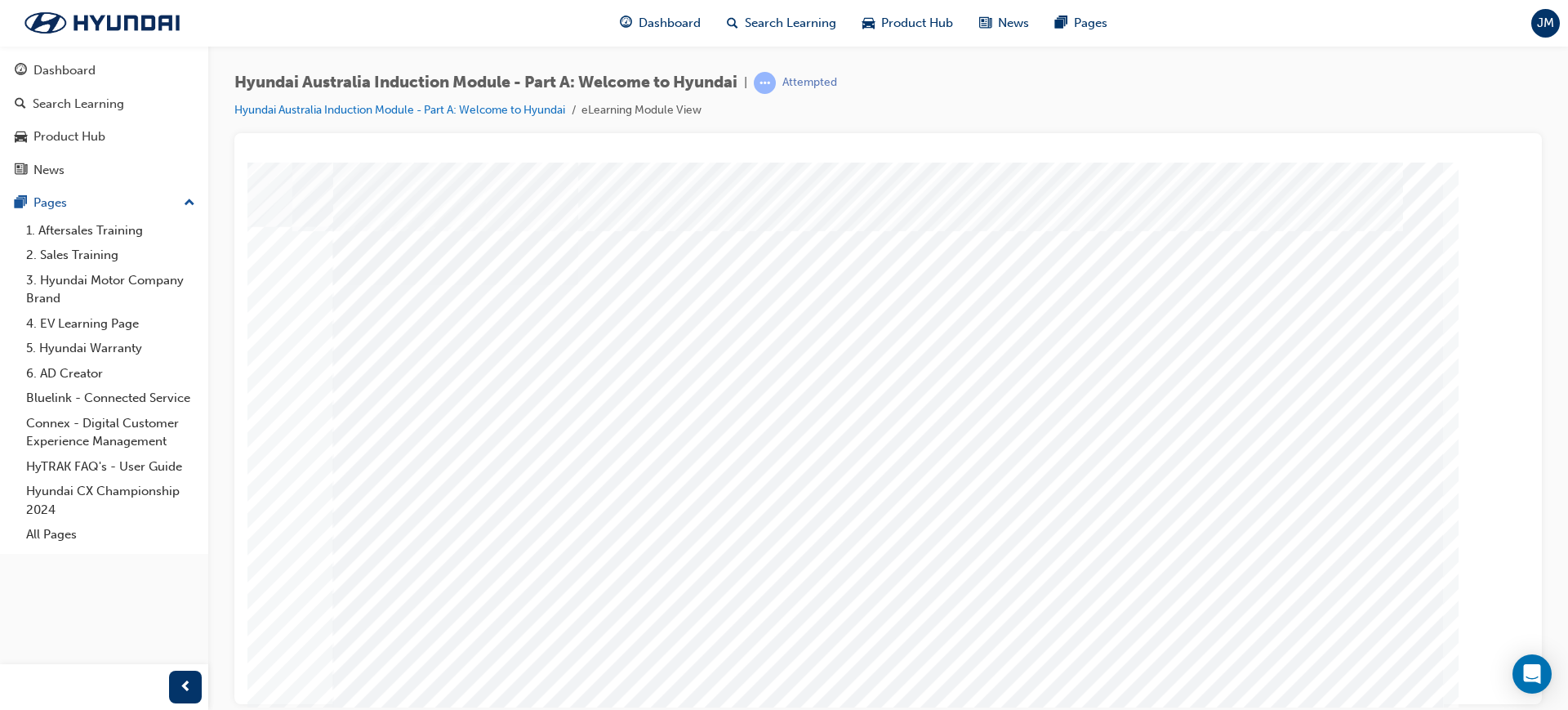 click at bounding box center (390, 3231) 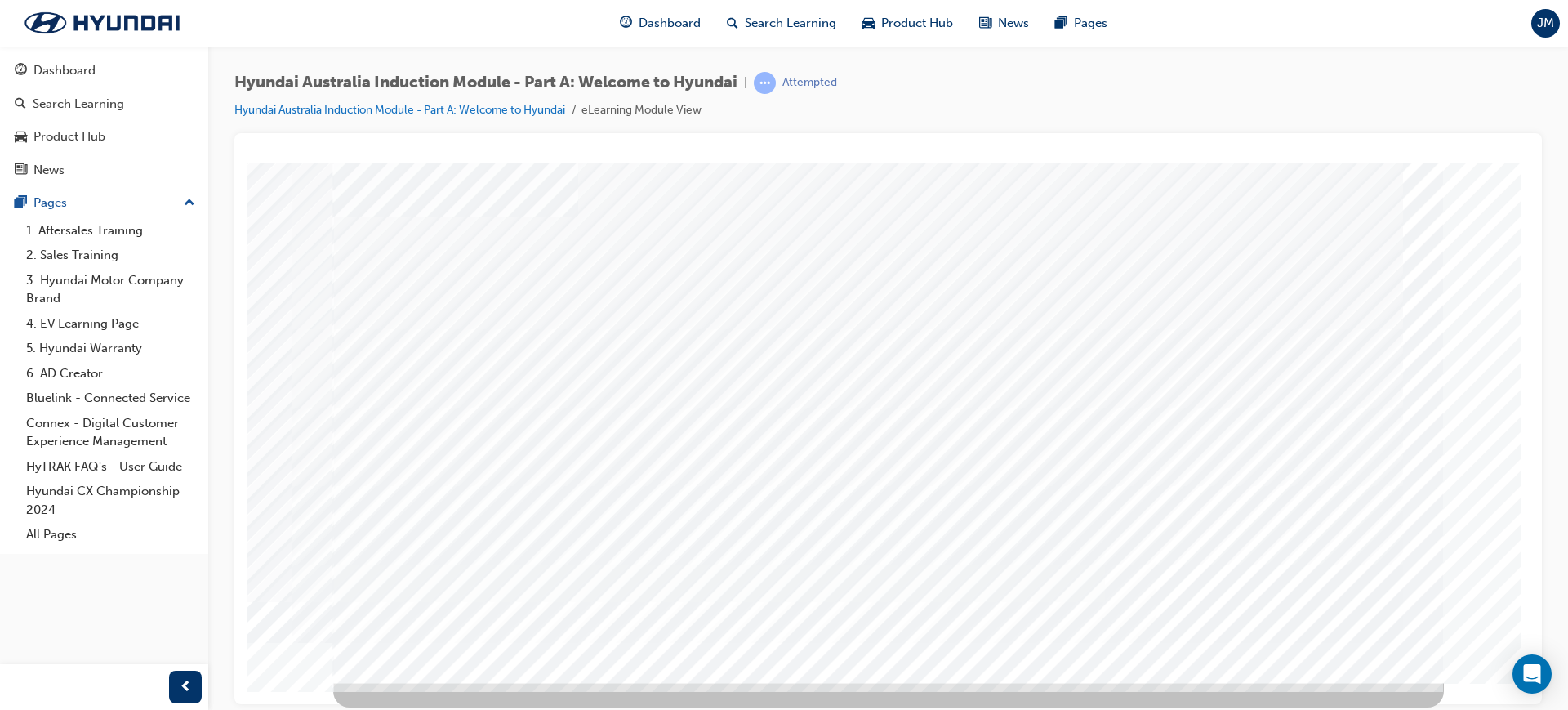 scroll, scrollTop: 0, scrollLeft: 0, axis: both 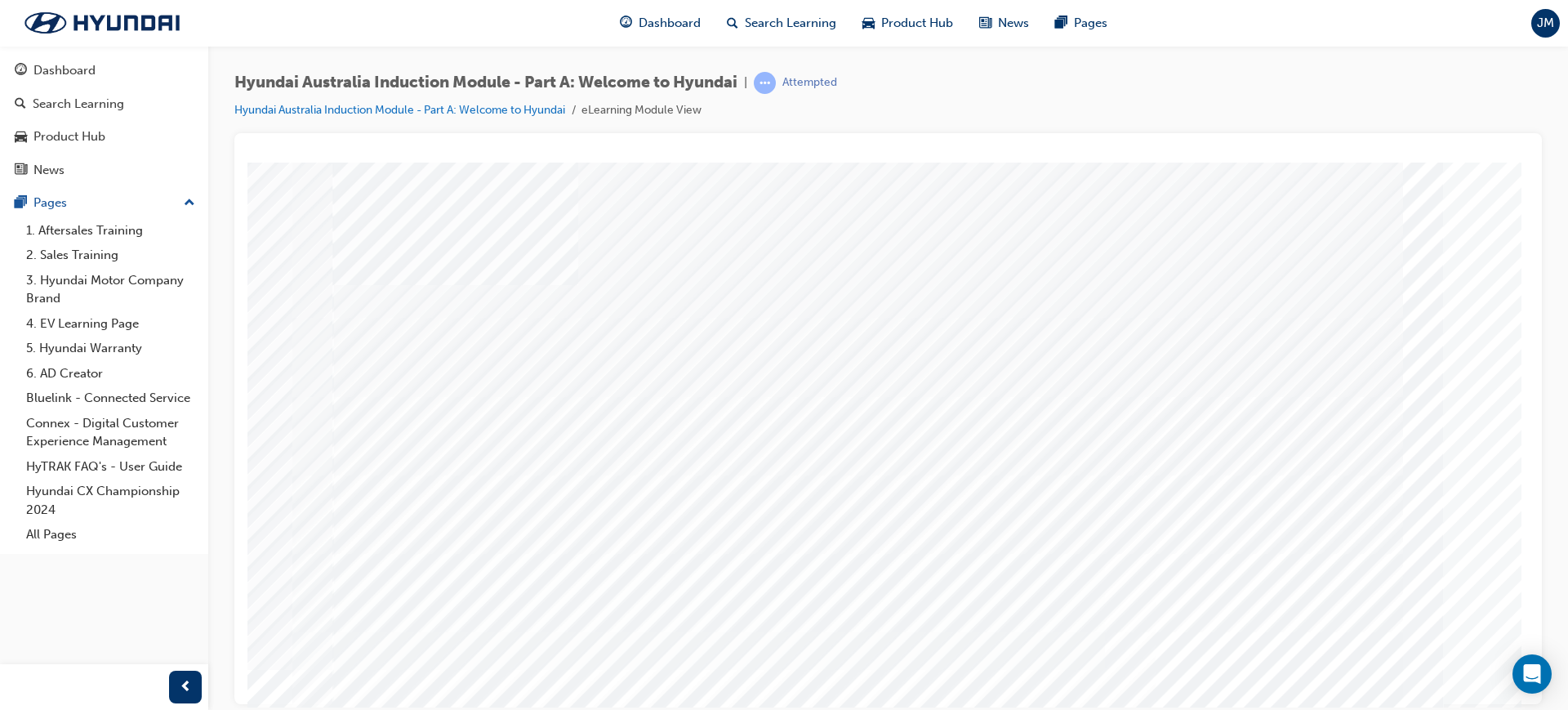 click at bounding box center (448, 4256) 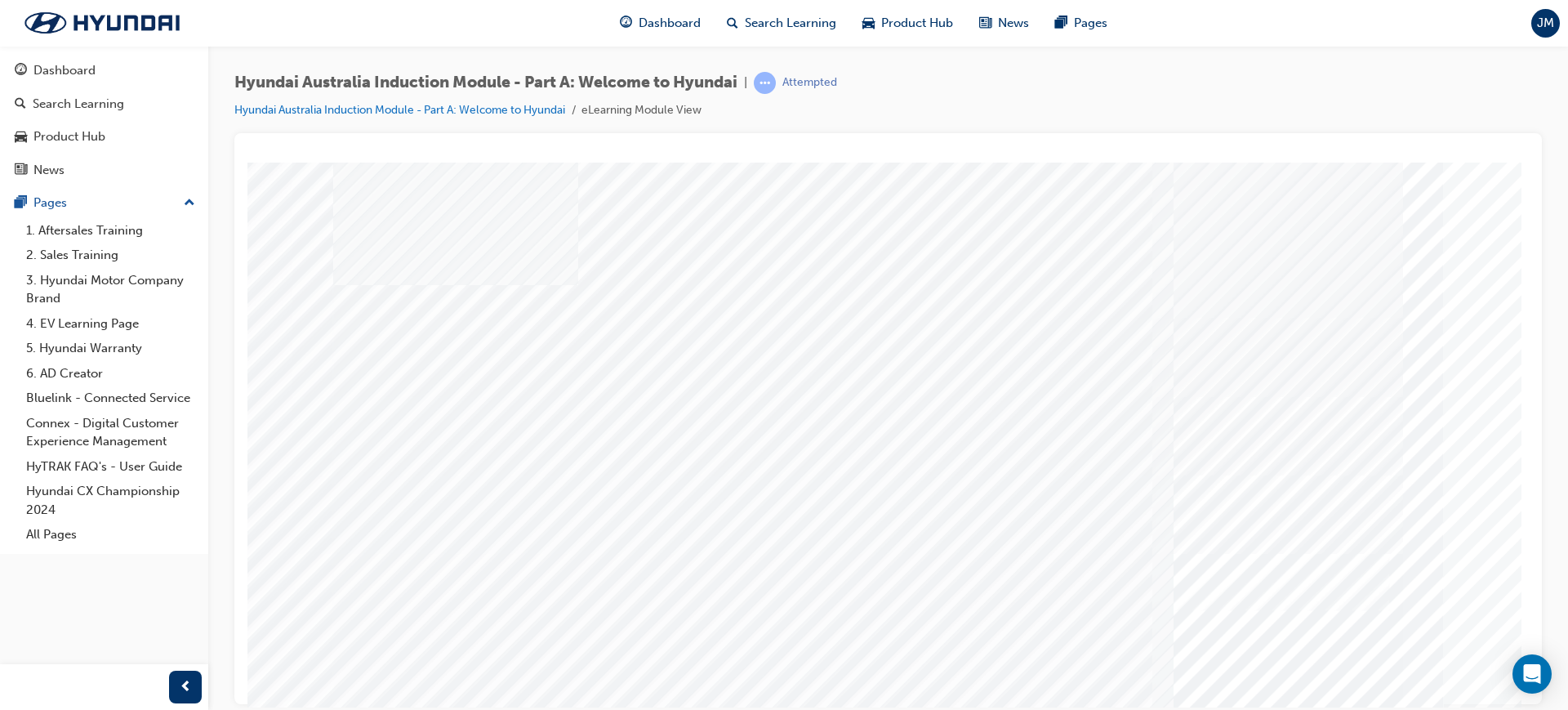 click at bounding box center [448, 4321] 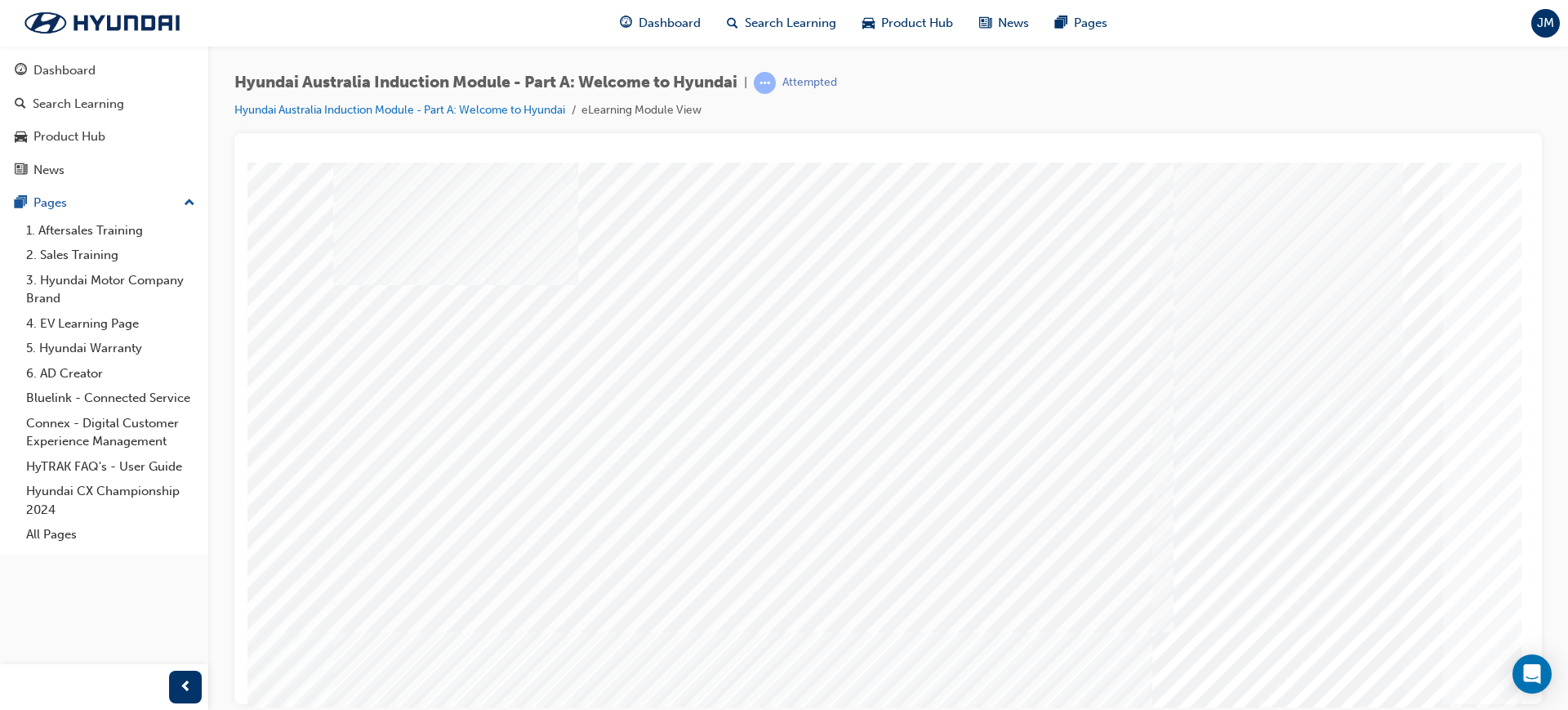 click at bounding box center (448, 4387) 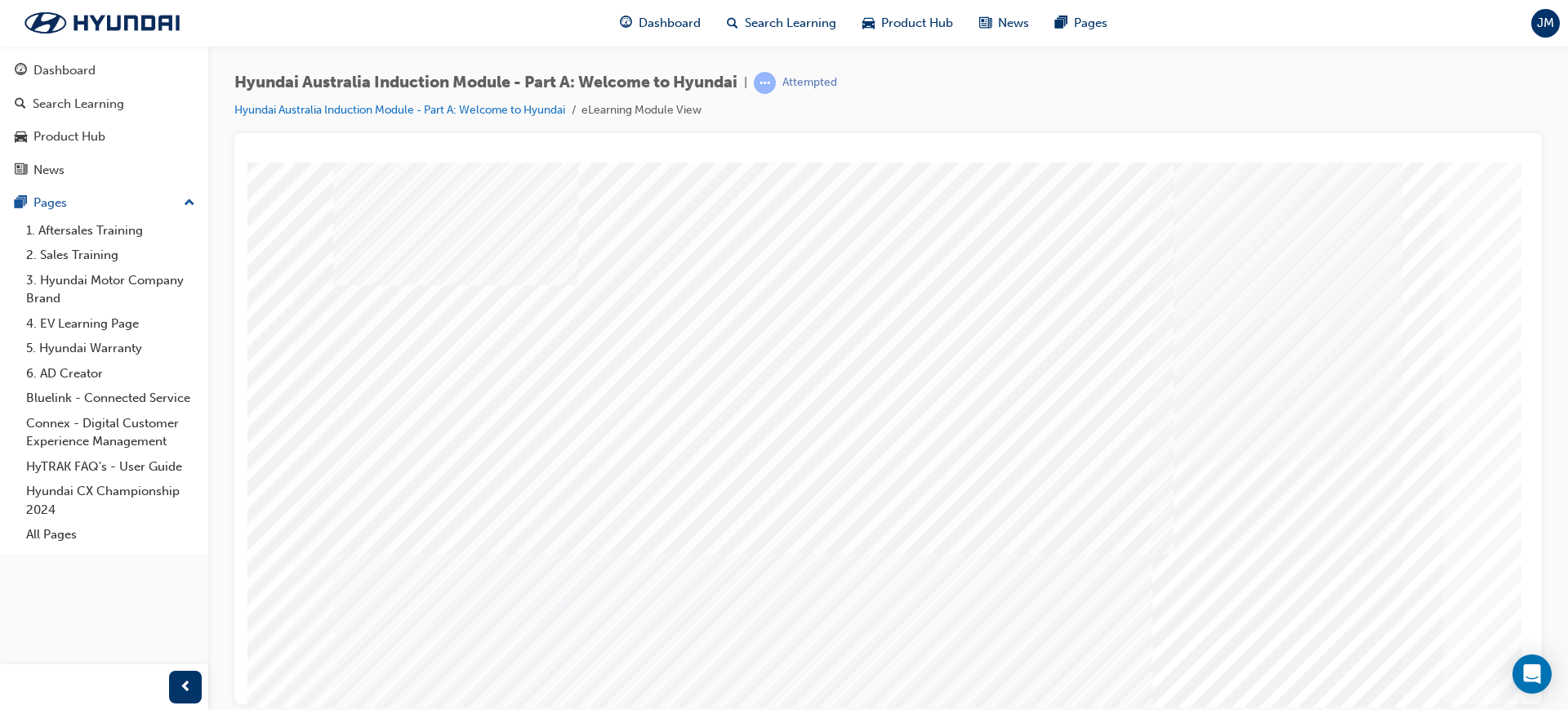 click at bounding box center (448, 4452) 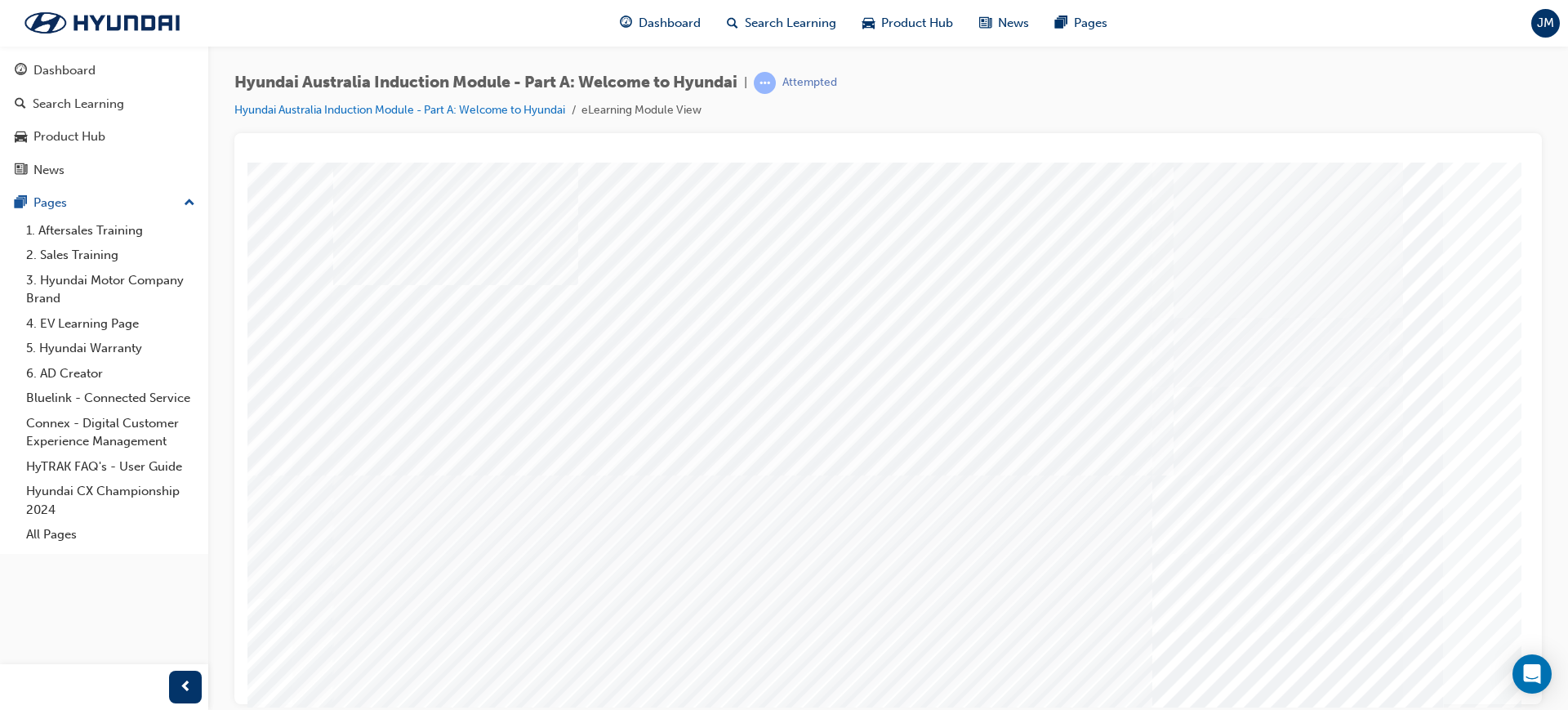 click at bounding box center (448, 4517) 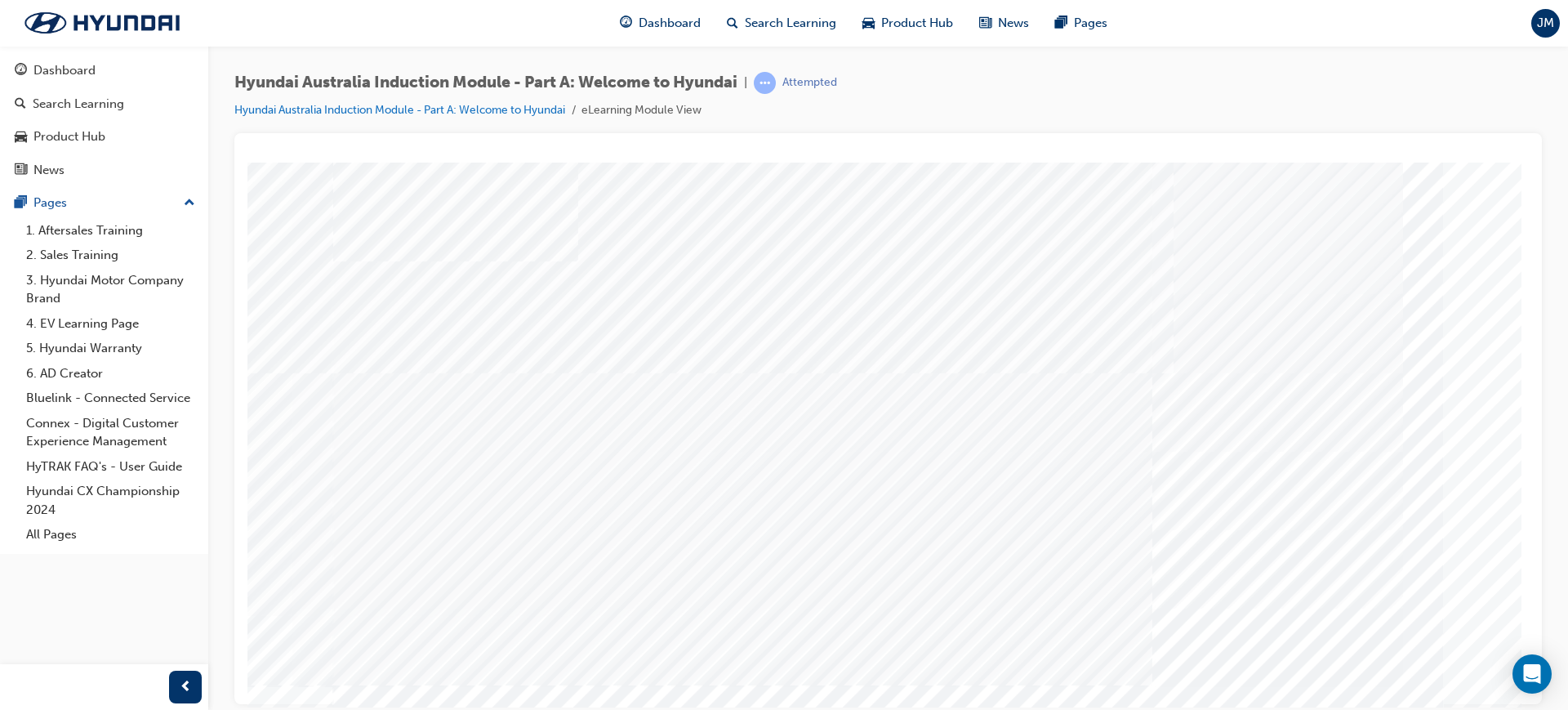 scroll, scrollTop: 0, scrollLeft: 0, axis: both 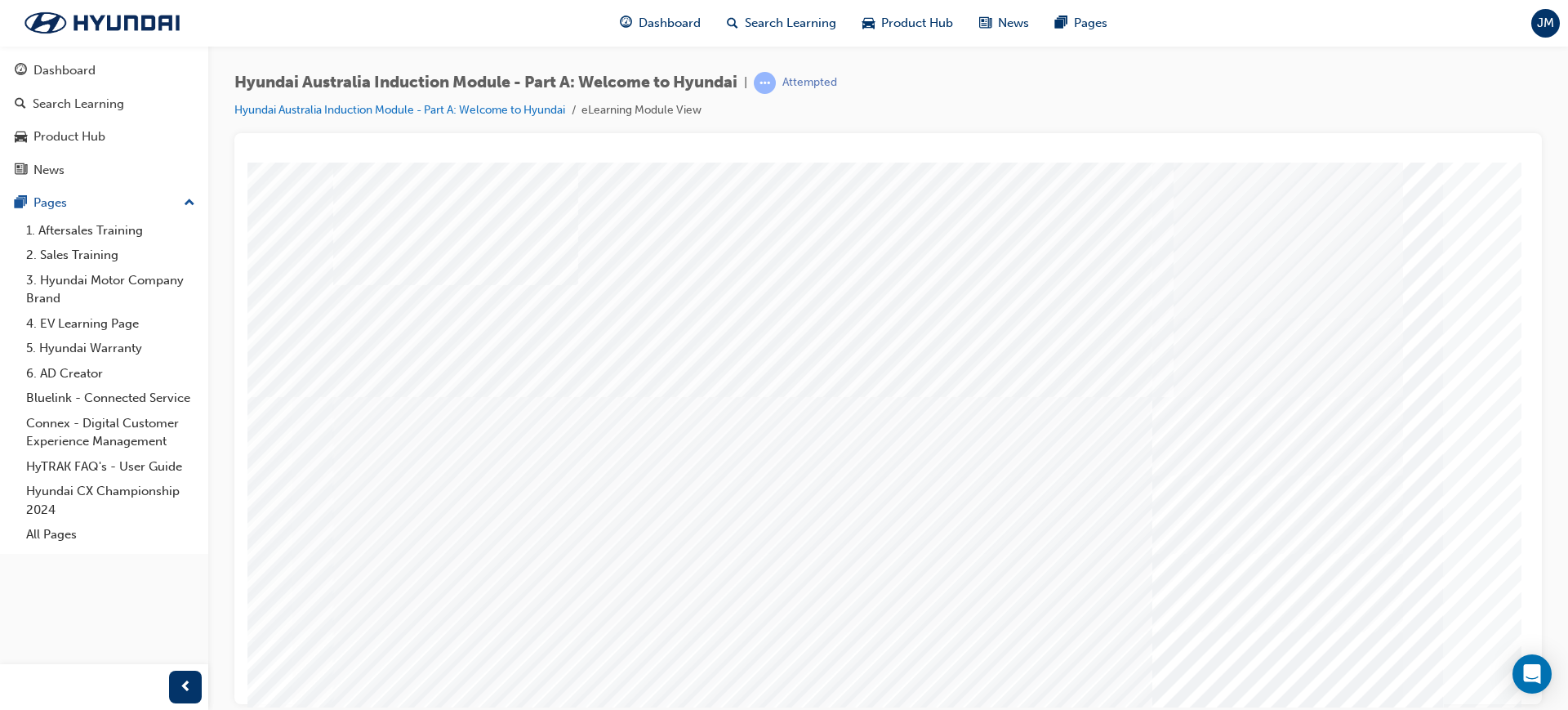click at bounding box center [448, 4583] 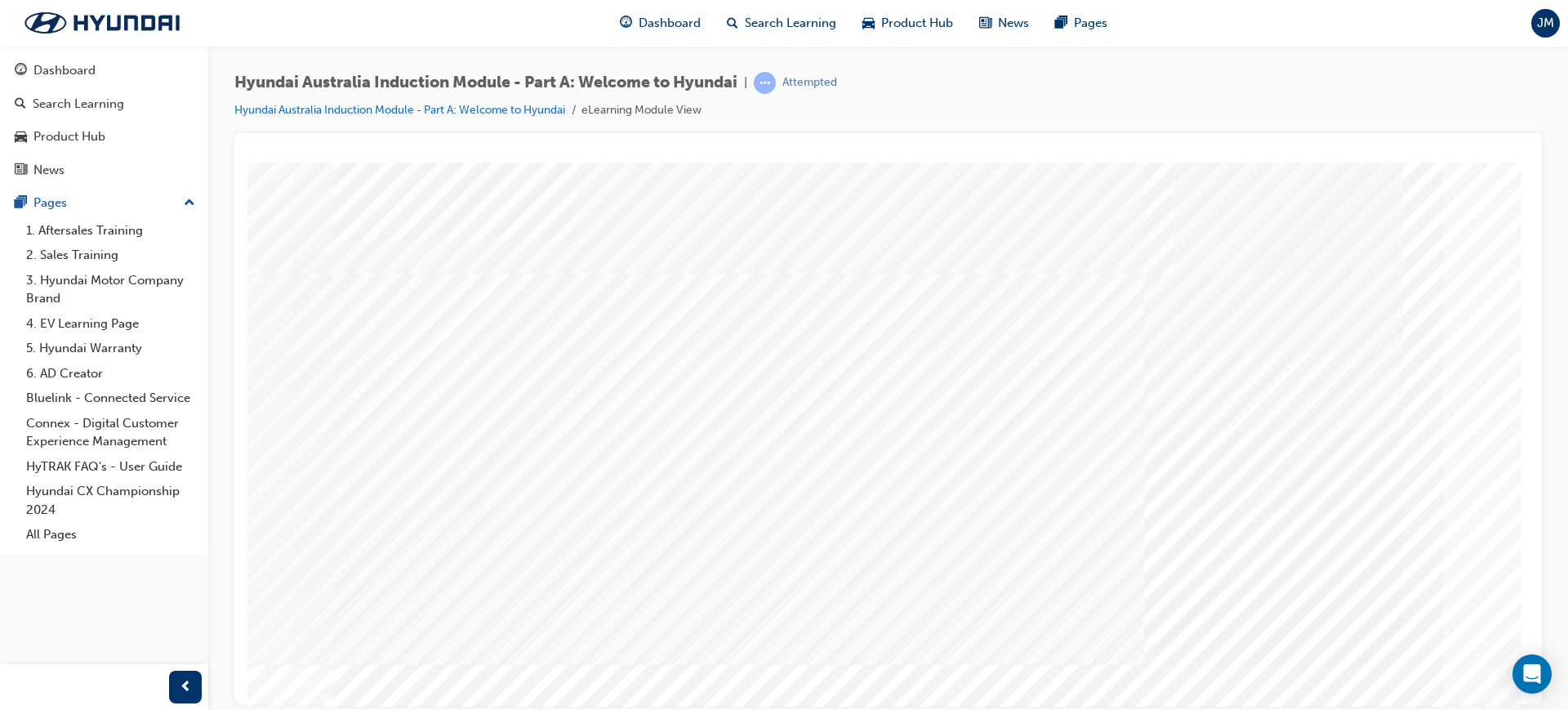 scroll, scrollTop: 68, scrollLeft: 0, axis: vertical 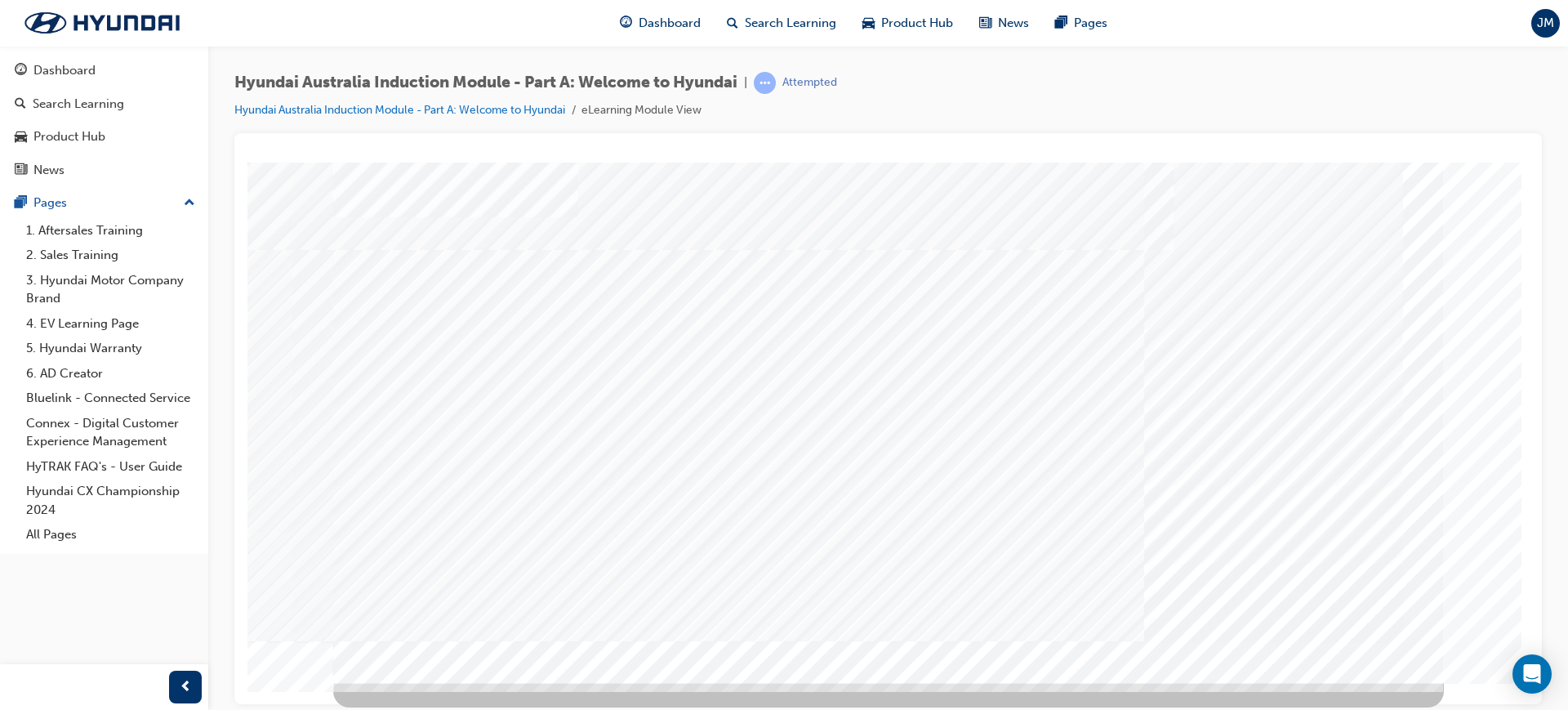 click at bounding box center [390, 3564] 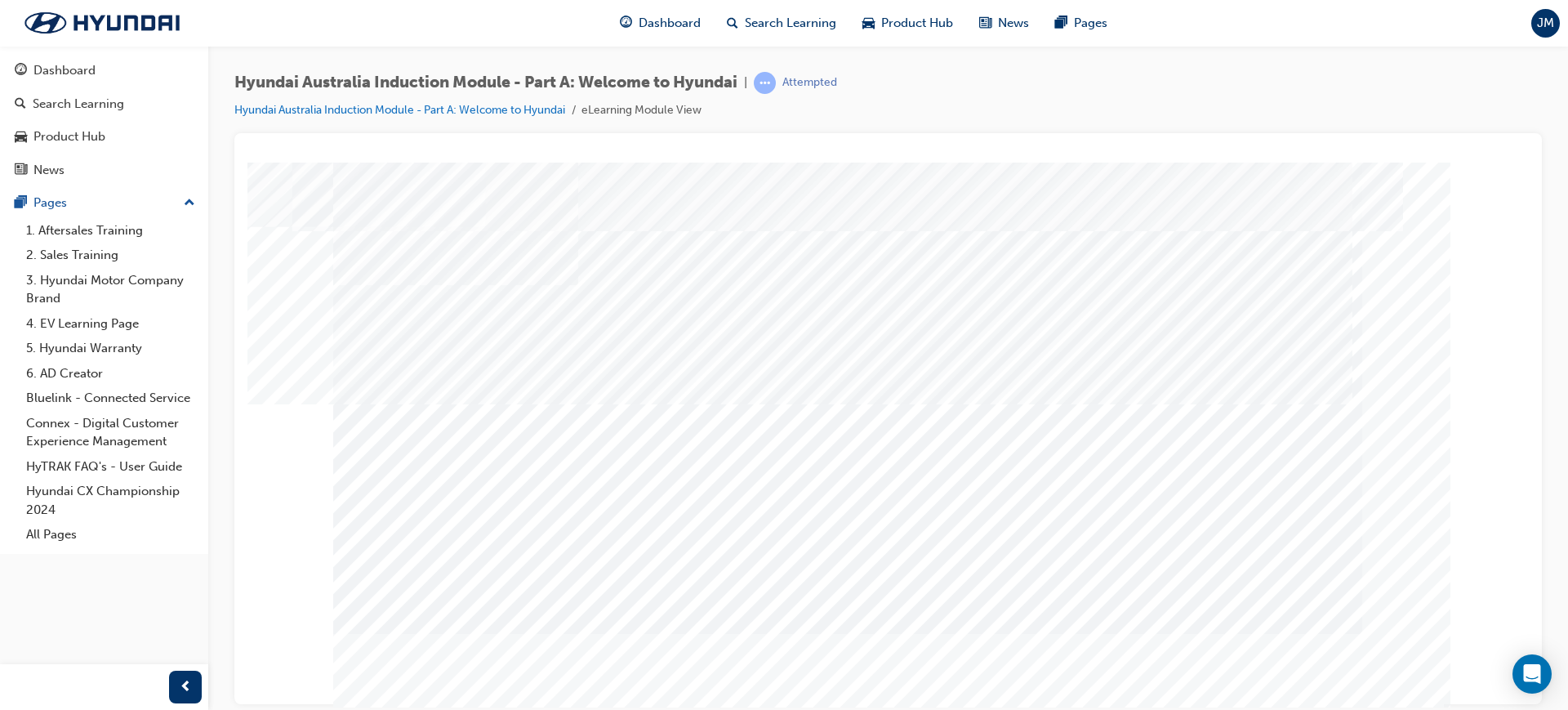 click at bounding box center [390, 1955] 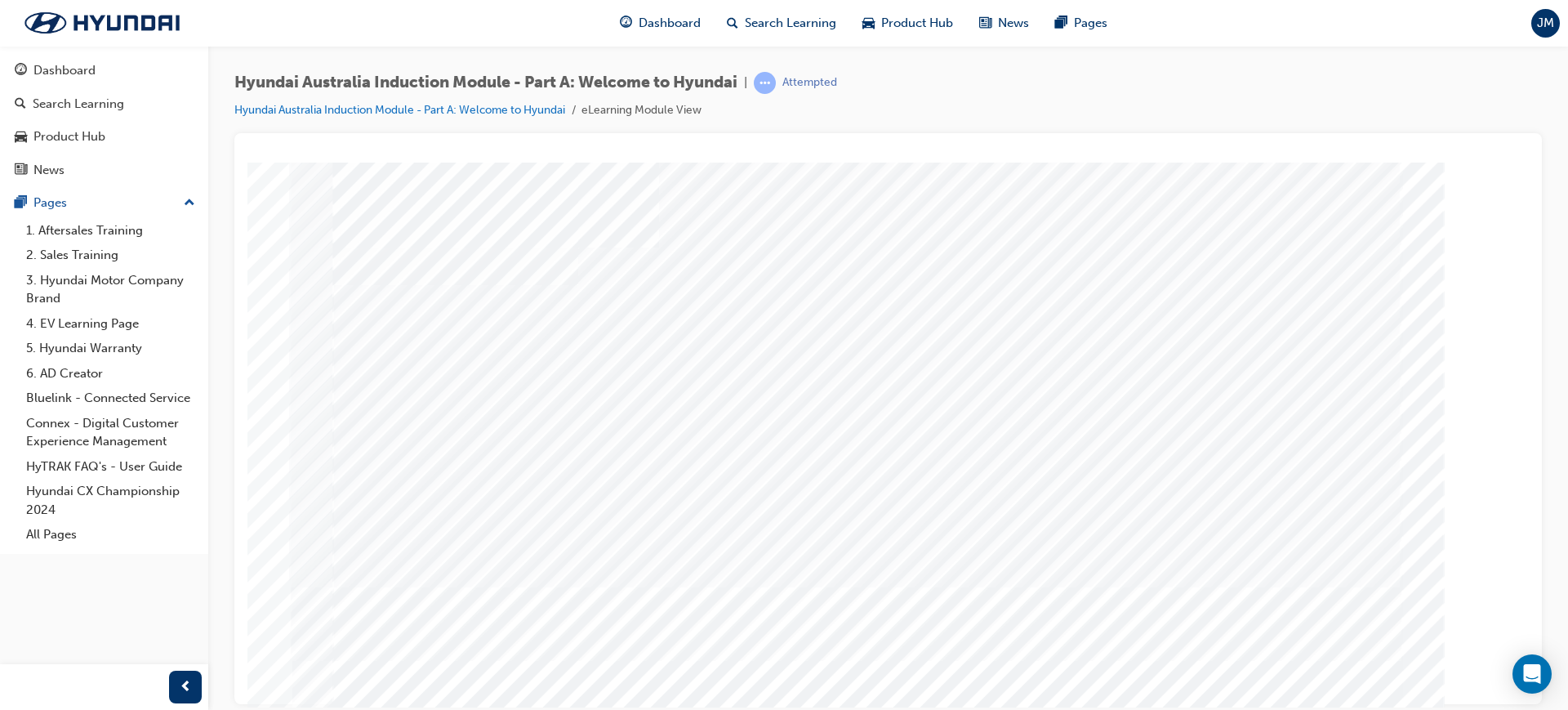 click at bounding box center [496, 2326] 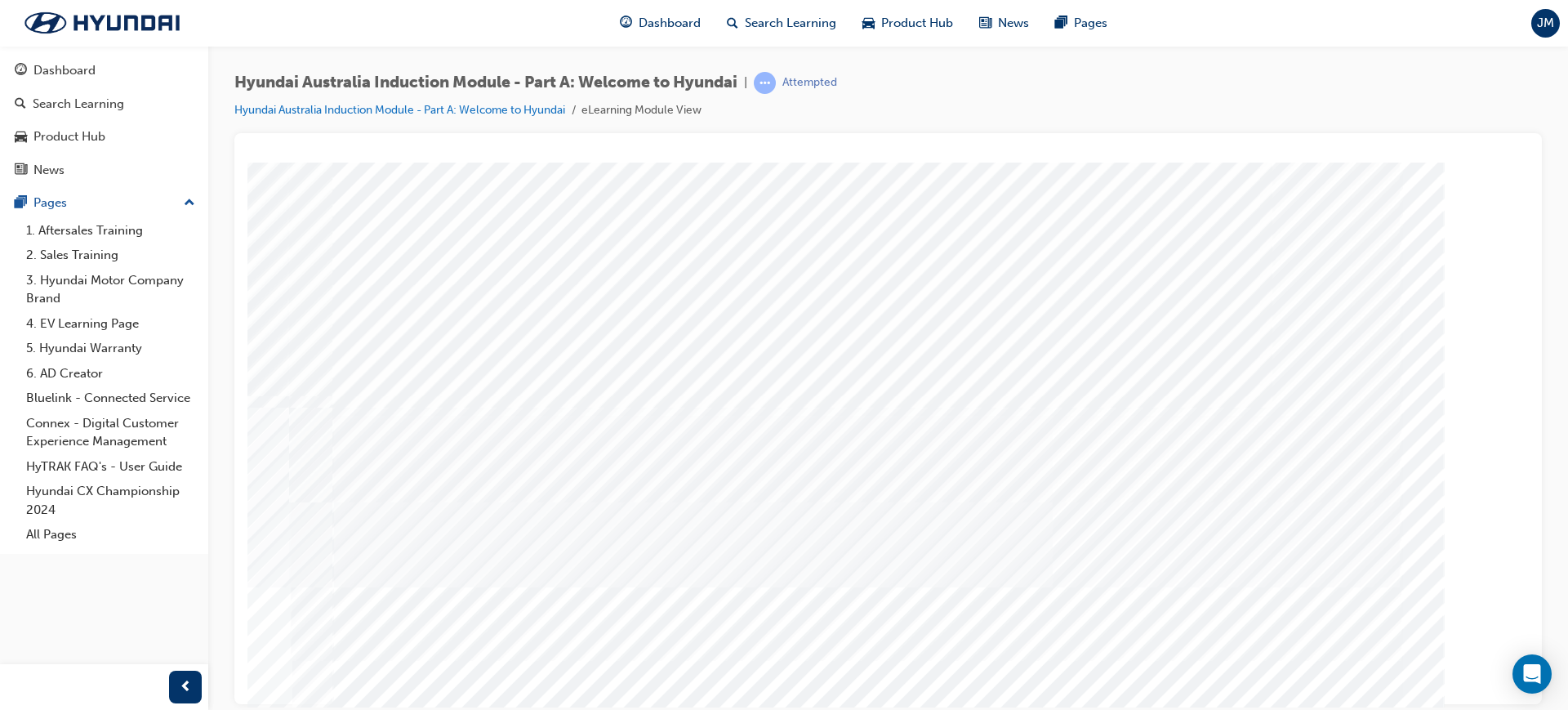 click at bounding box center [496, 2411] 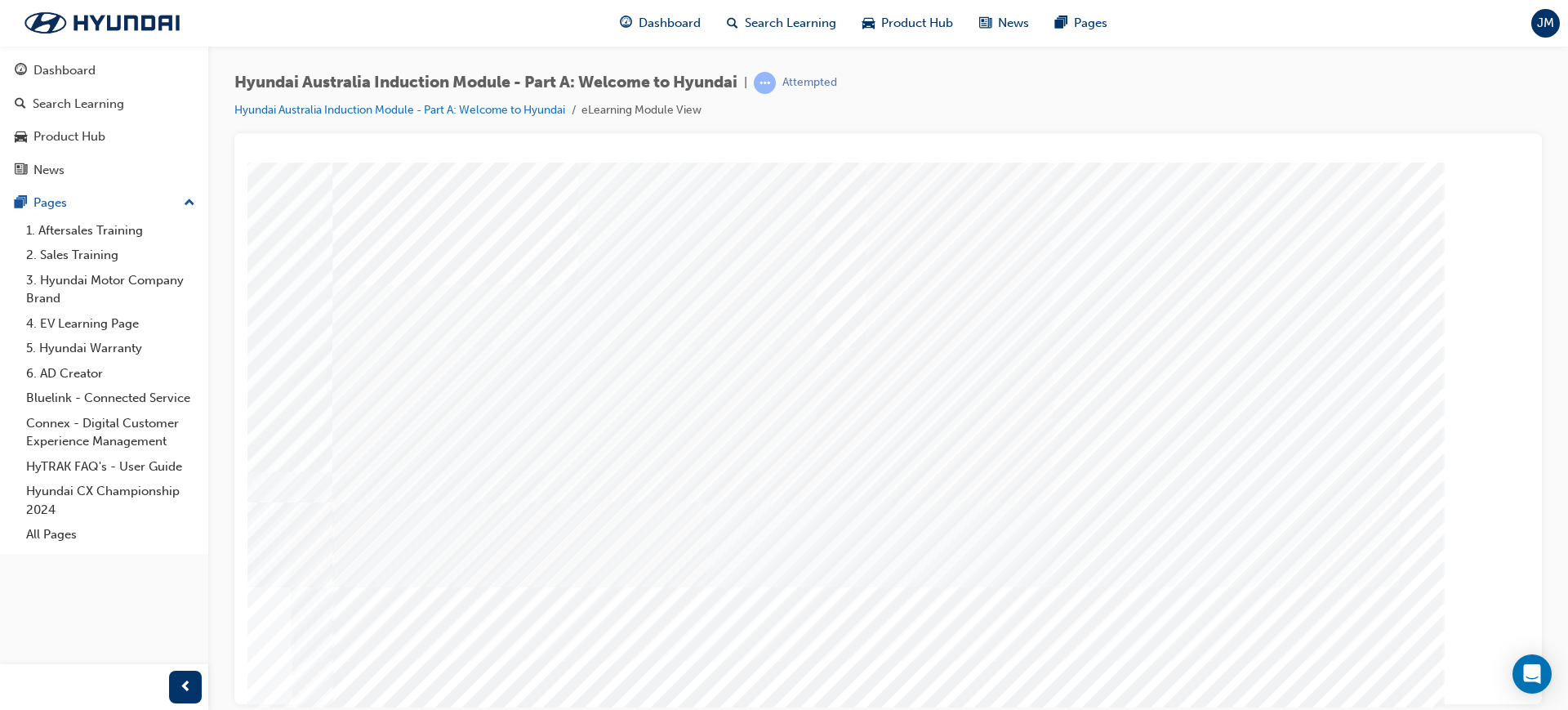 click at bounding box center [496, 2496] 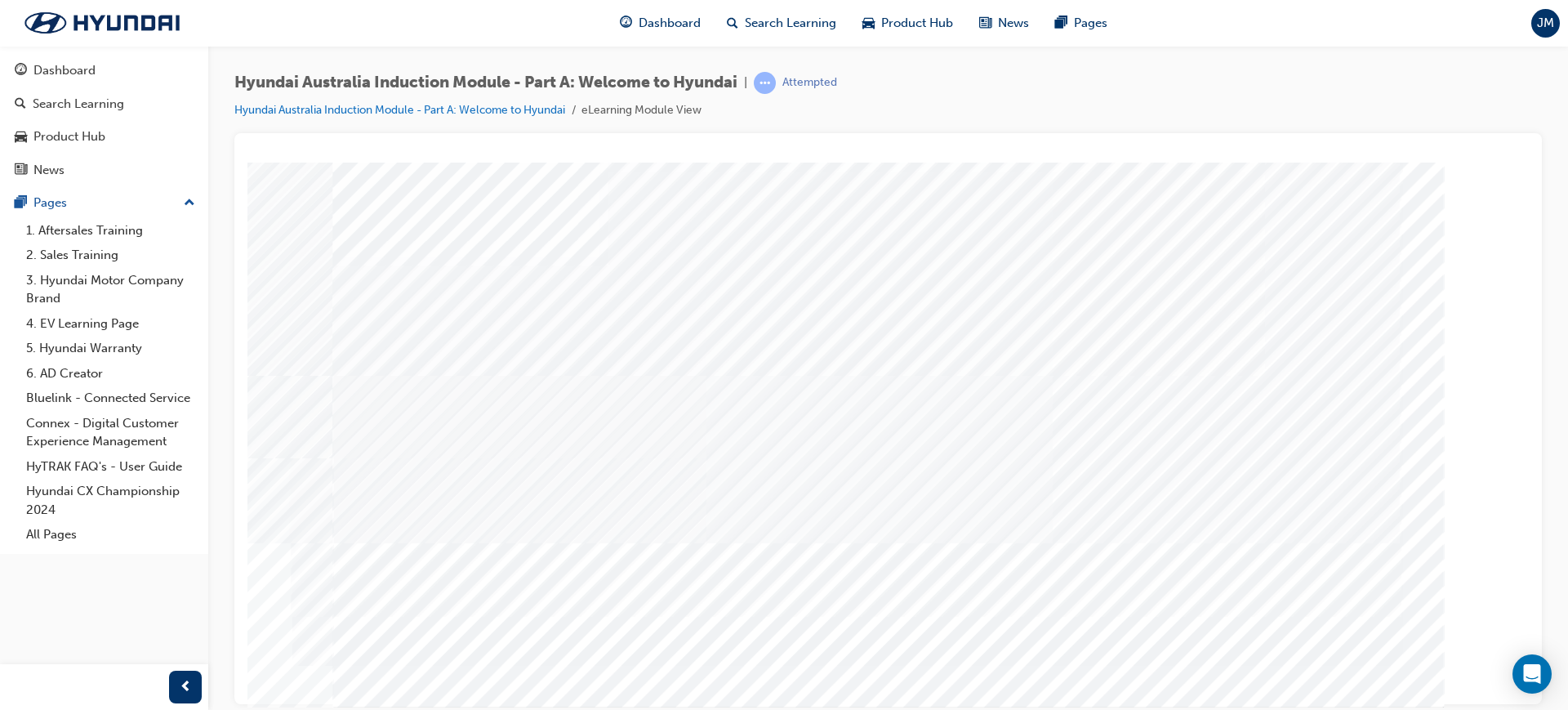 scroll, scrollTop: 68, scrollLeft: 0, axis: vertical 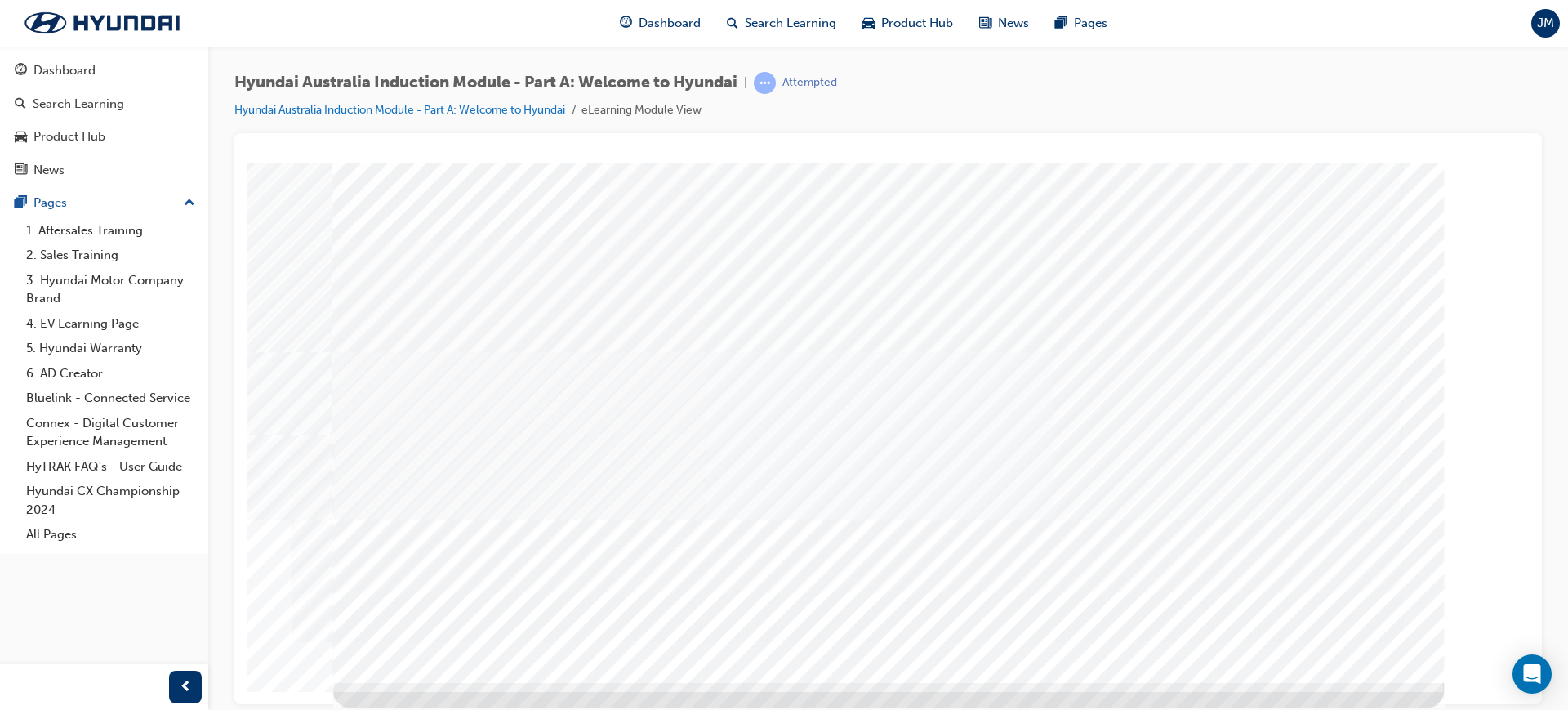 click at bounding box center [390, 2197] 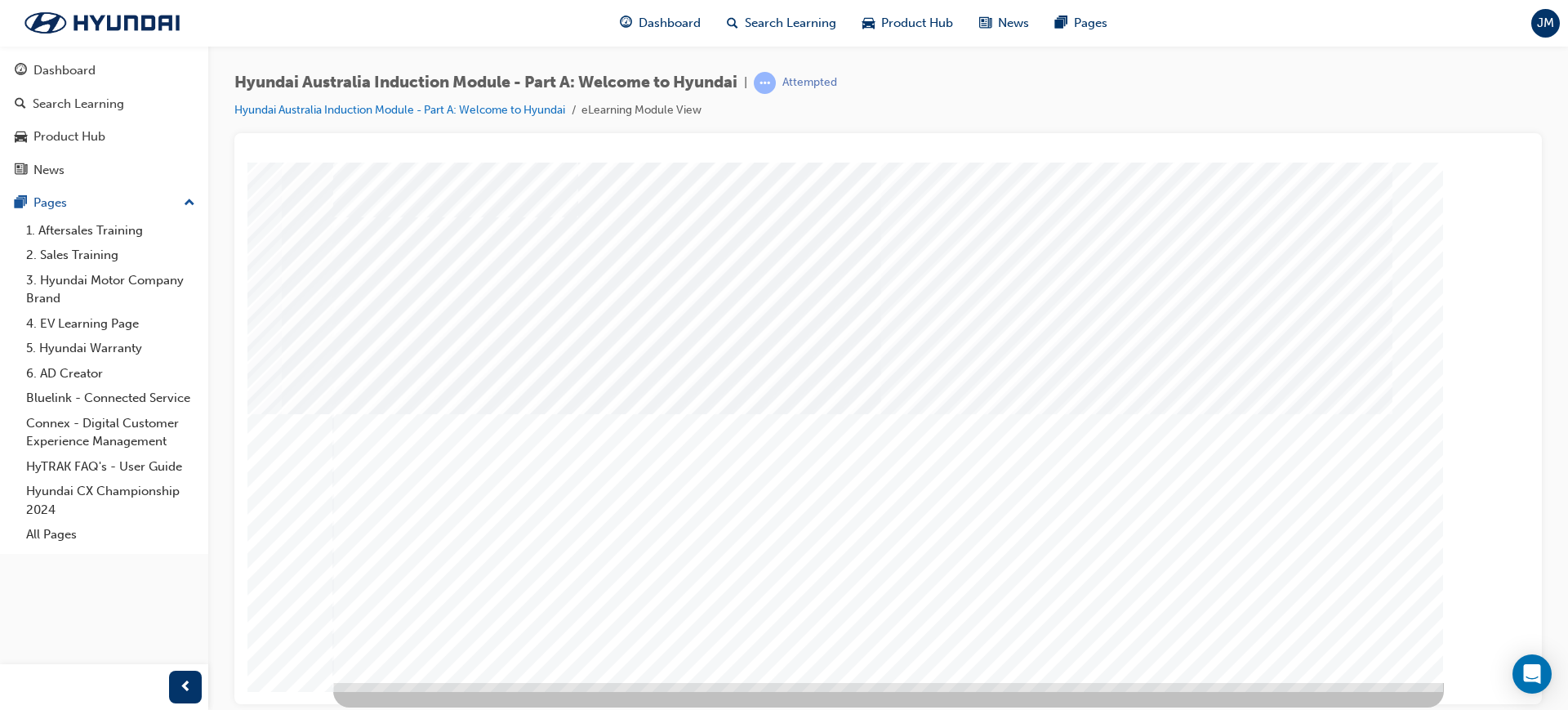 scroll, scrollTop: 0, scrollLeft: 0, axis: both 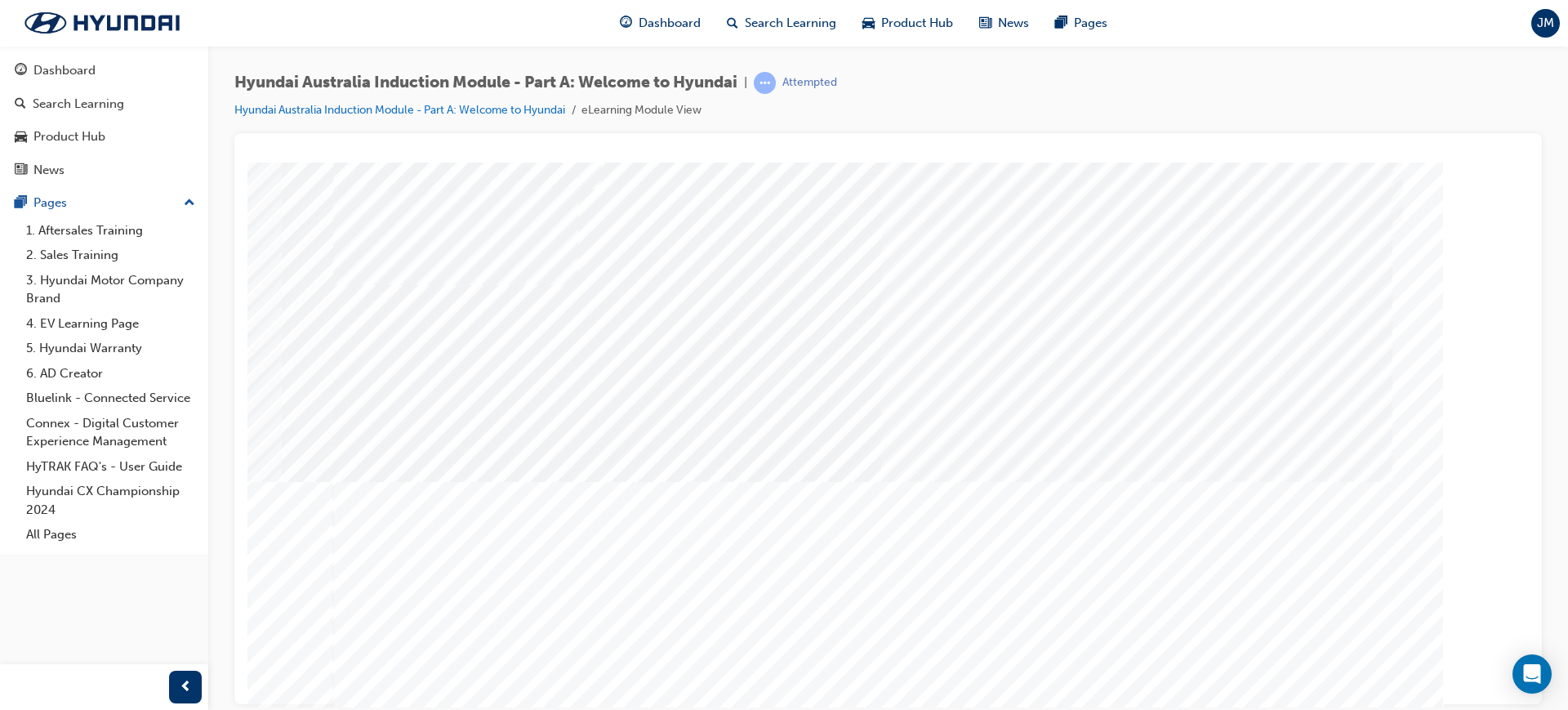 click at bounding box center (577, 4727) 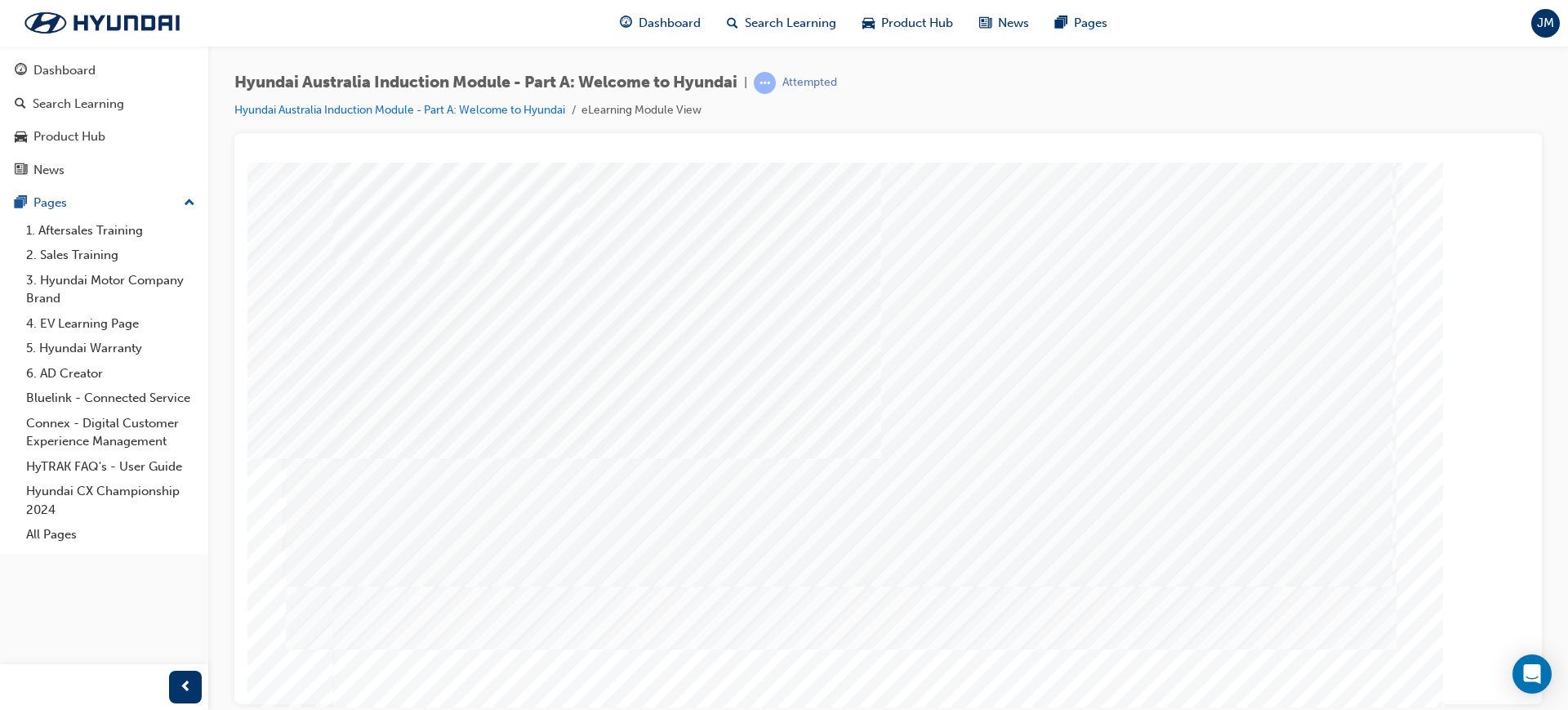 scroll, scrollTop: 0, scrollLeft: 0, axis: both 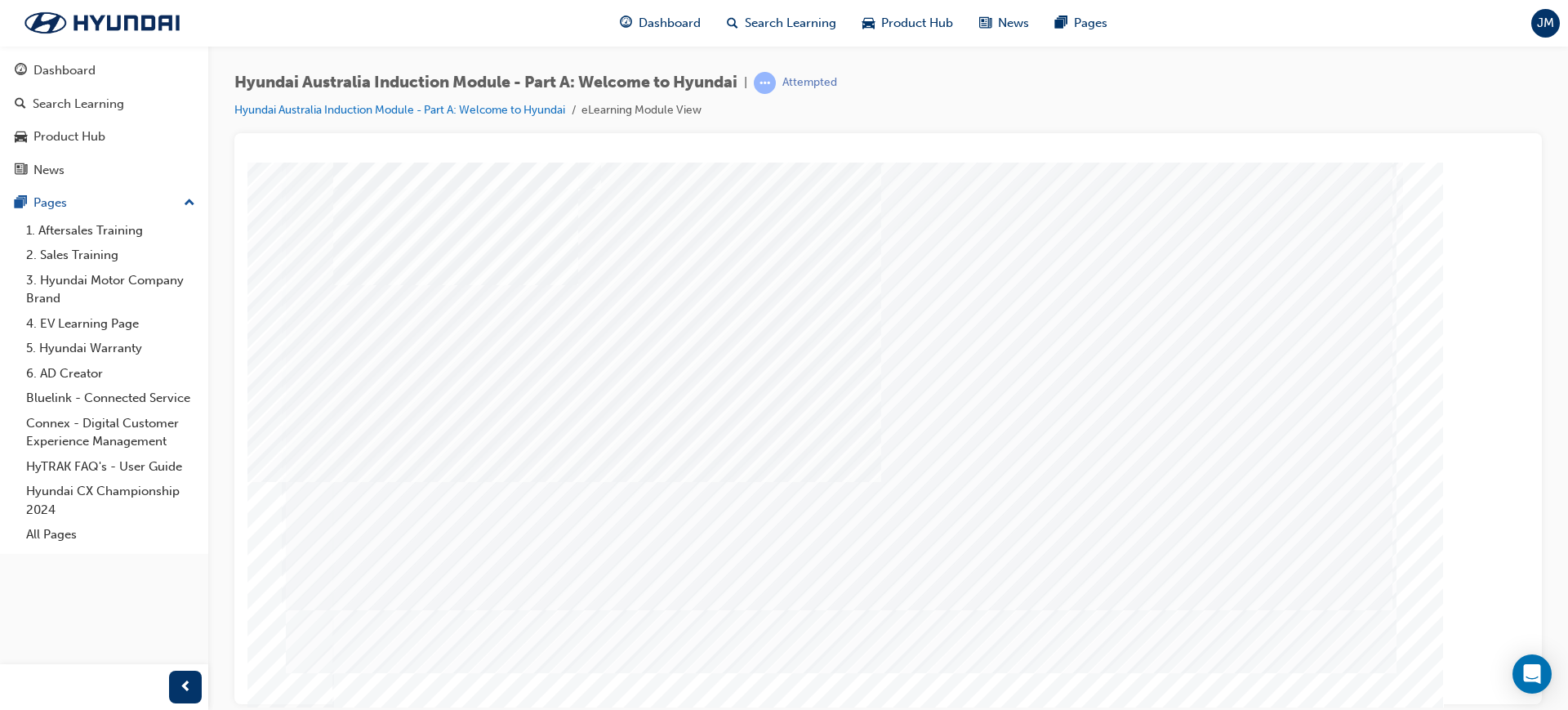 click at bounding box center (577, 4332) 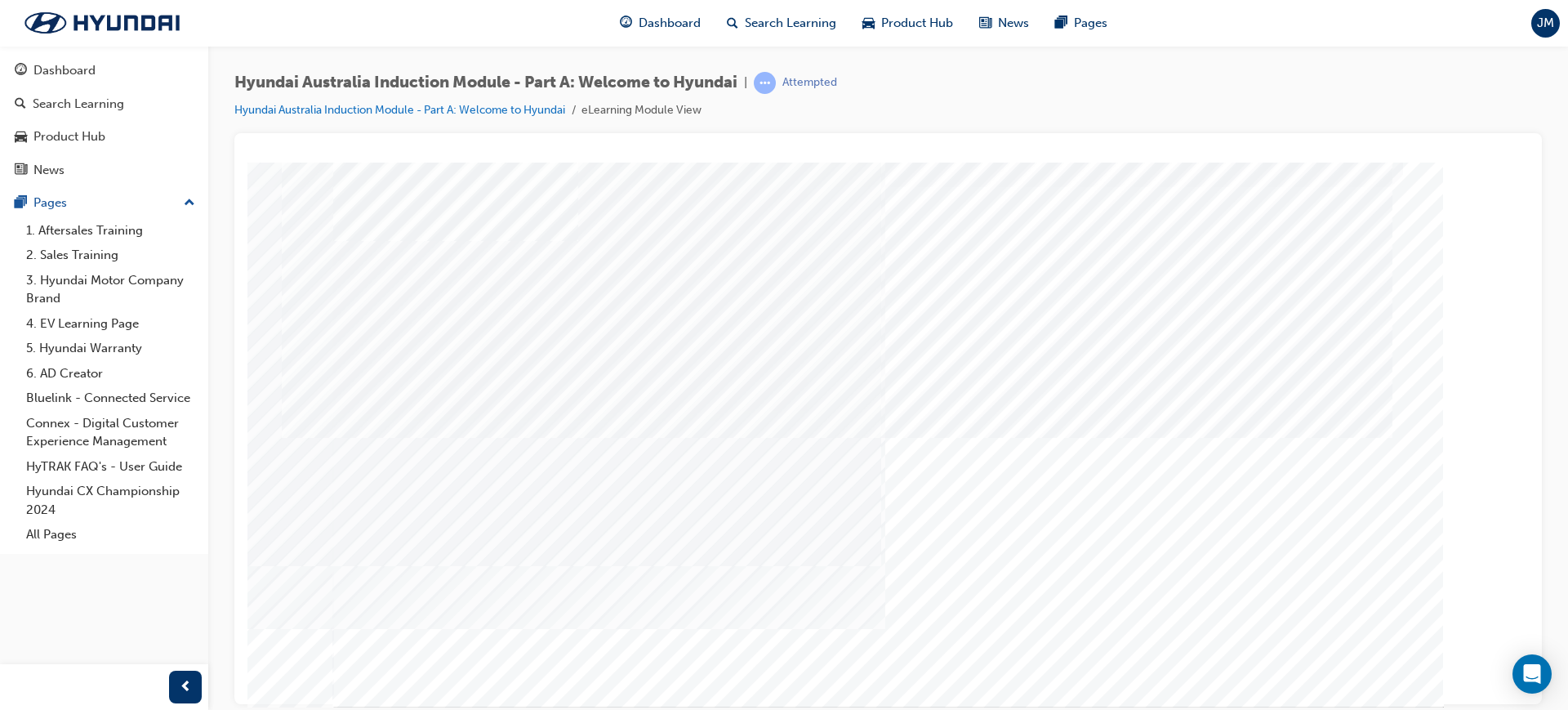 scroll, scrollTop: 68, scrollLeft: 0, axis: vertical 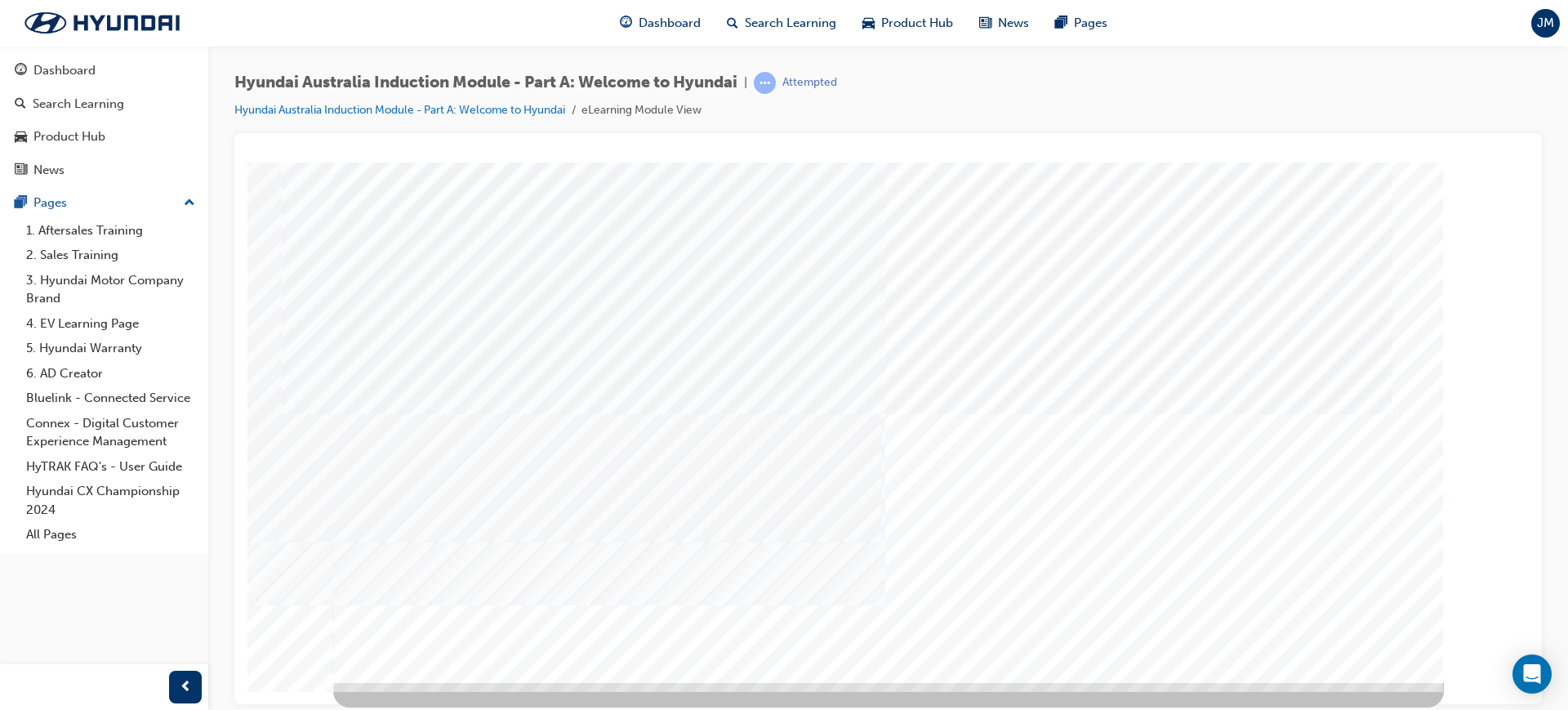 click at bounding box center [390, 2472] 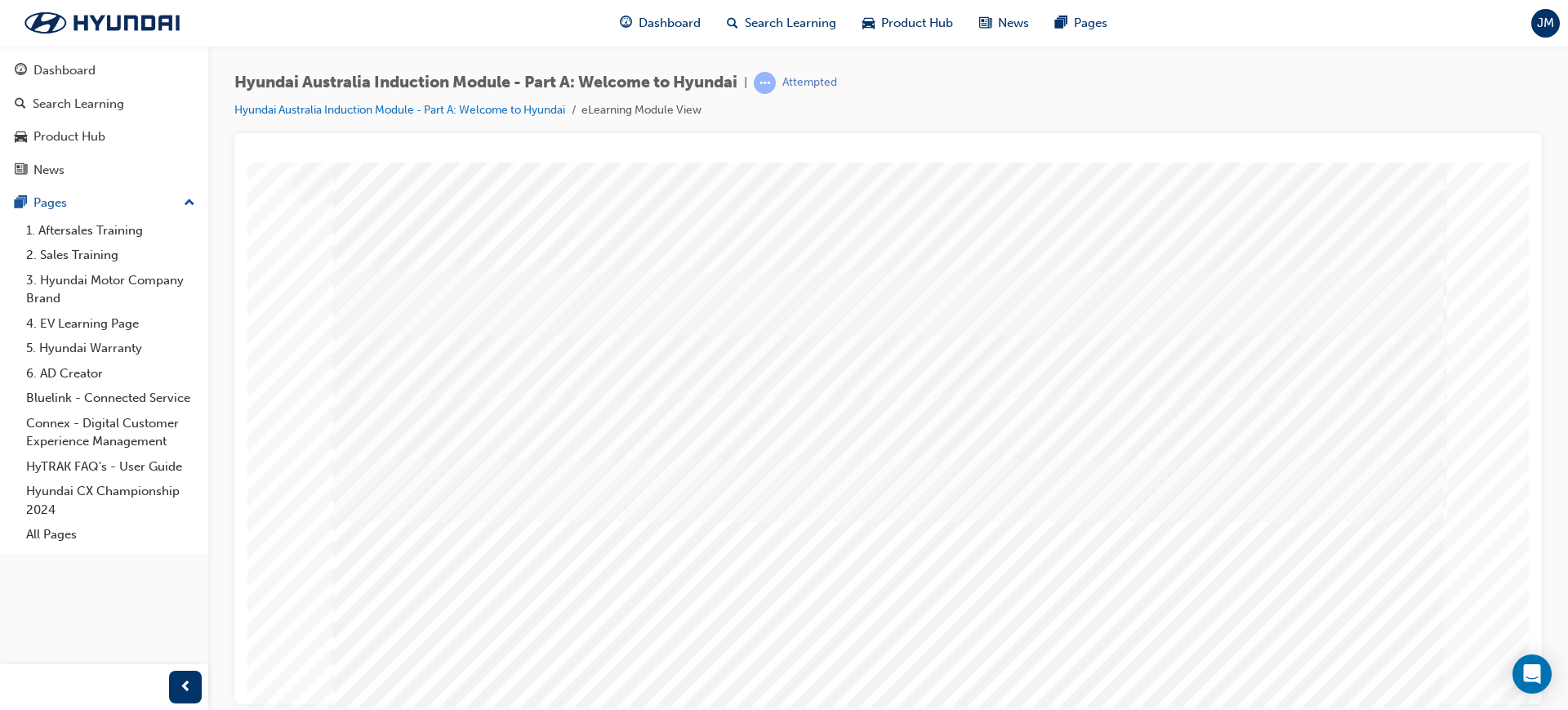 scroll, scrollTop: 0, scrollLeft: 0, axis: both 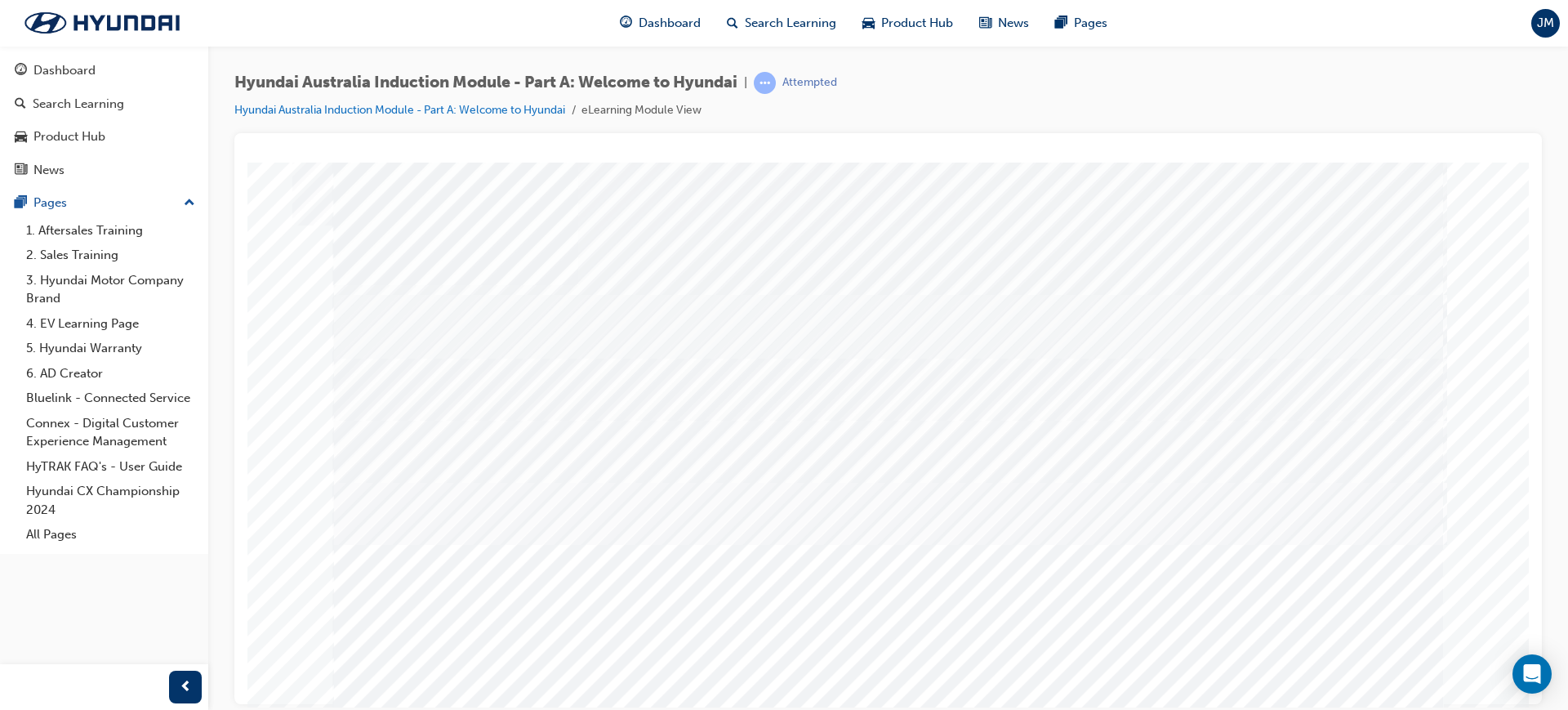 click at bounding box center (389, 2231) 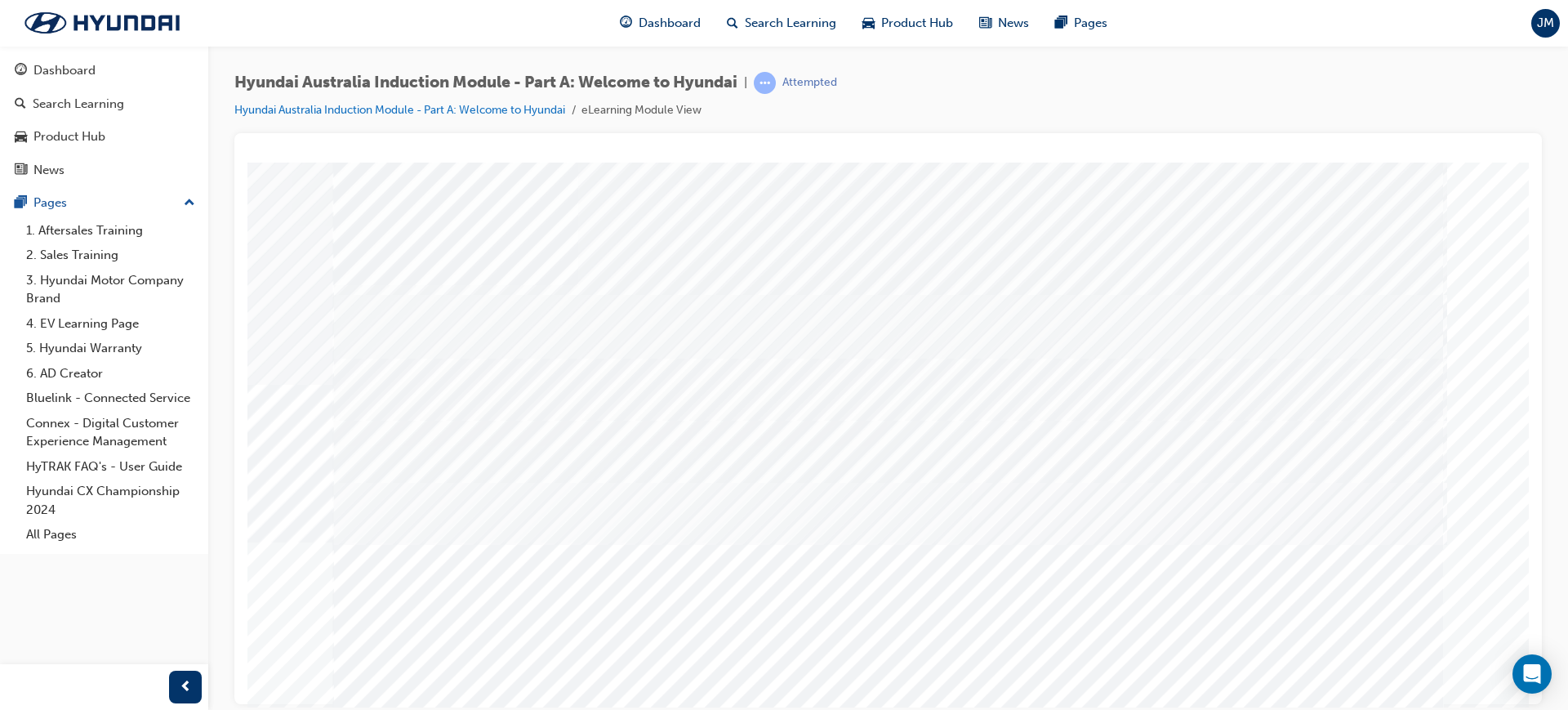 click at bounding box center [389, 2289] 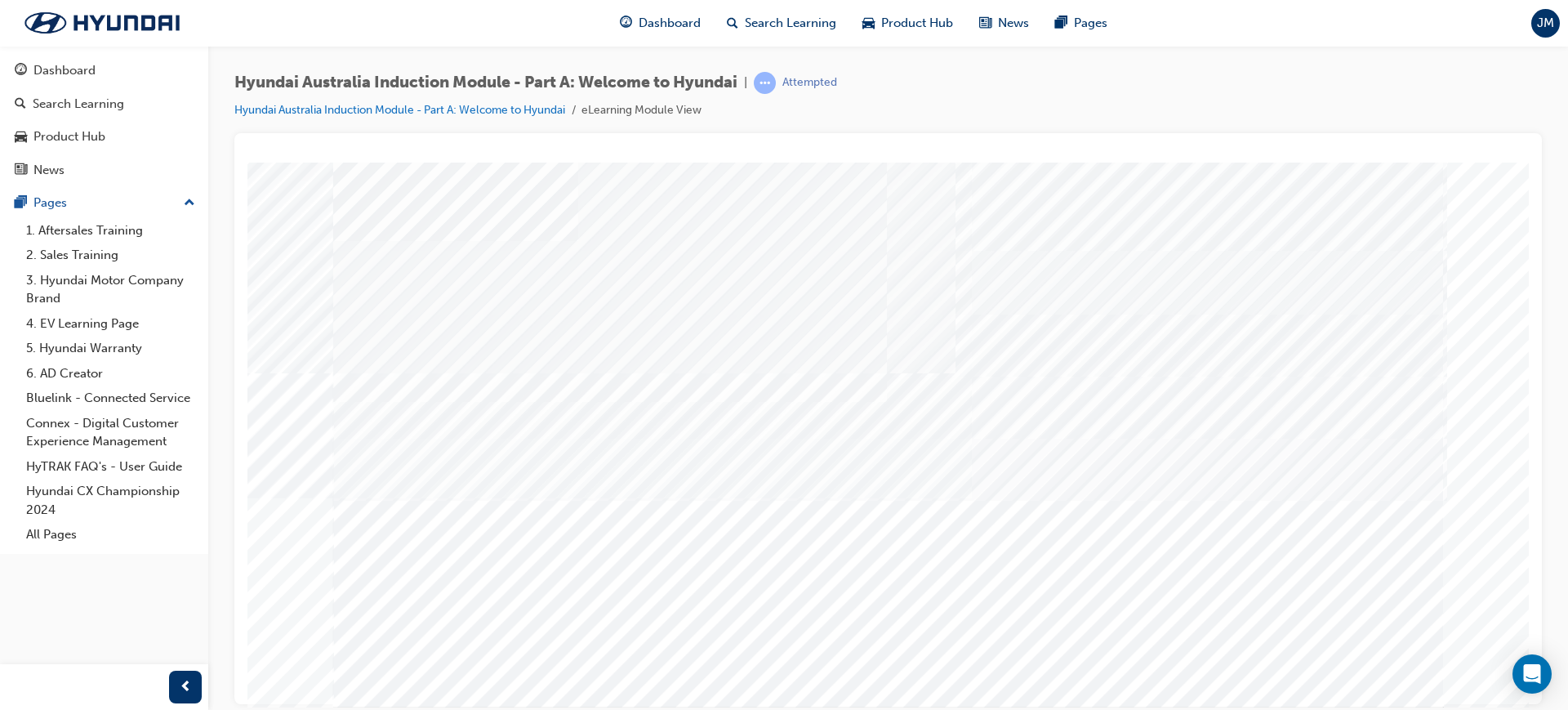 scroll, scrollTop: 68, scrollLeft: 0, axis: vertical 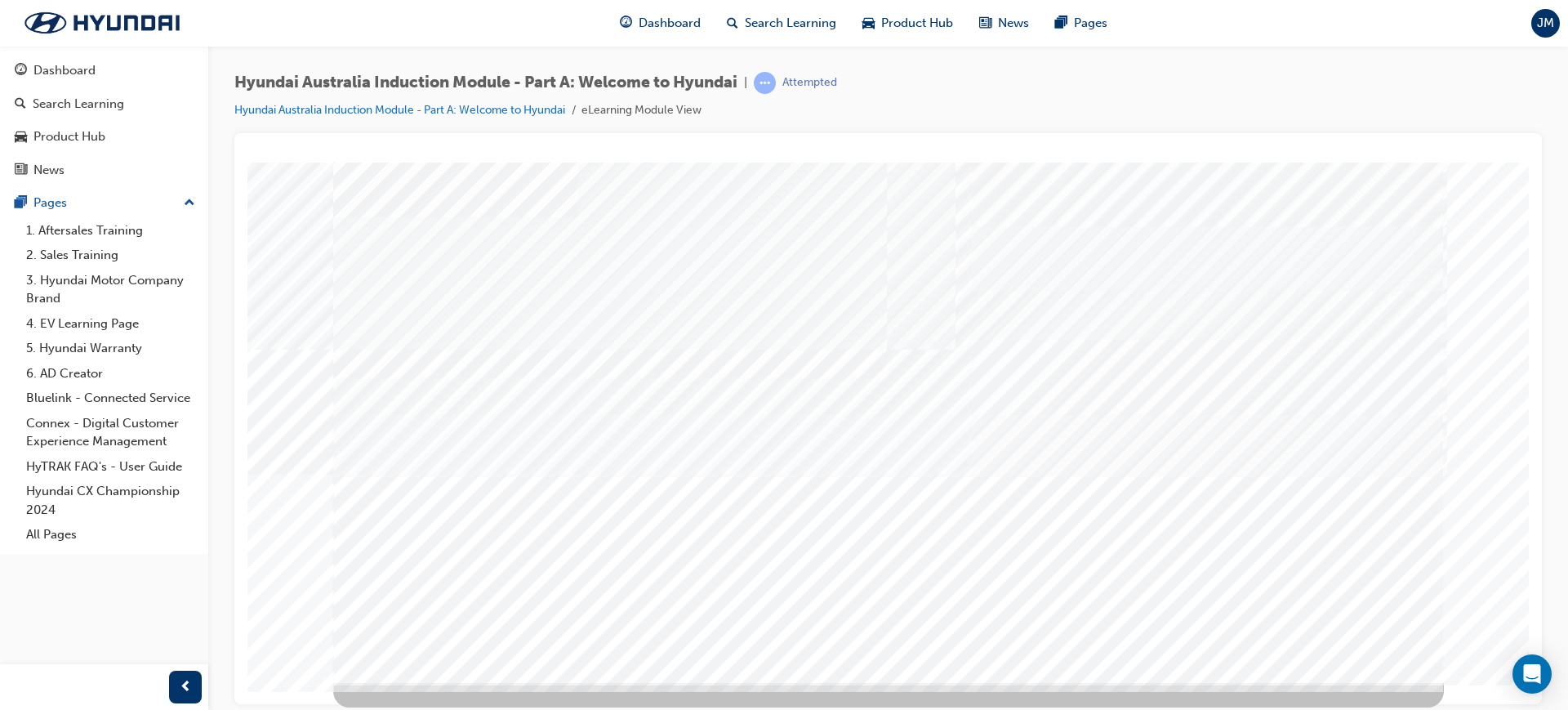 click at bounding box center [389, 2278] 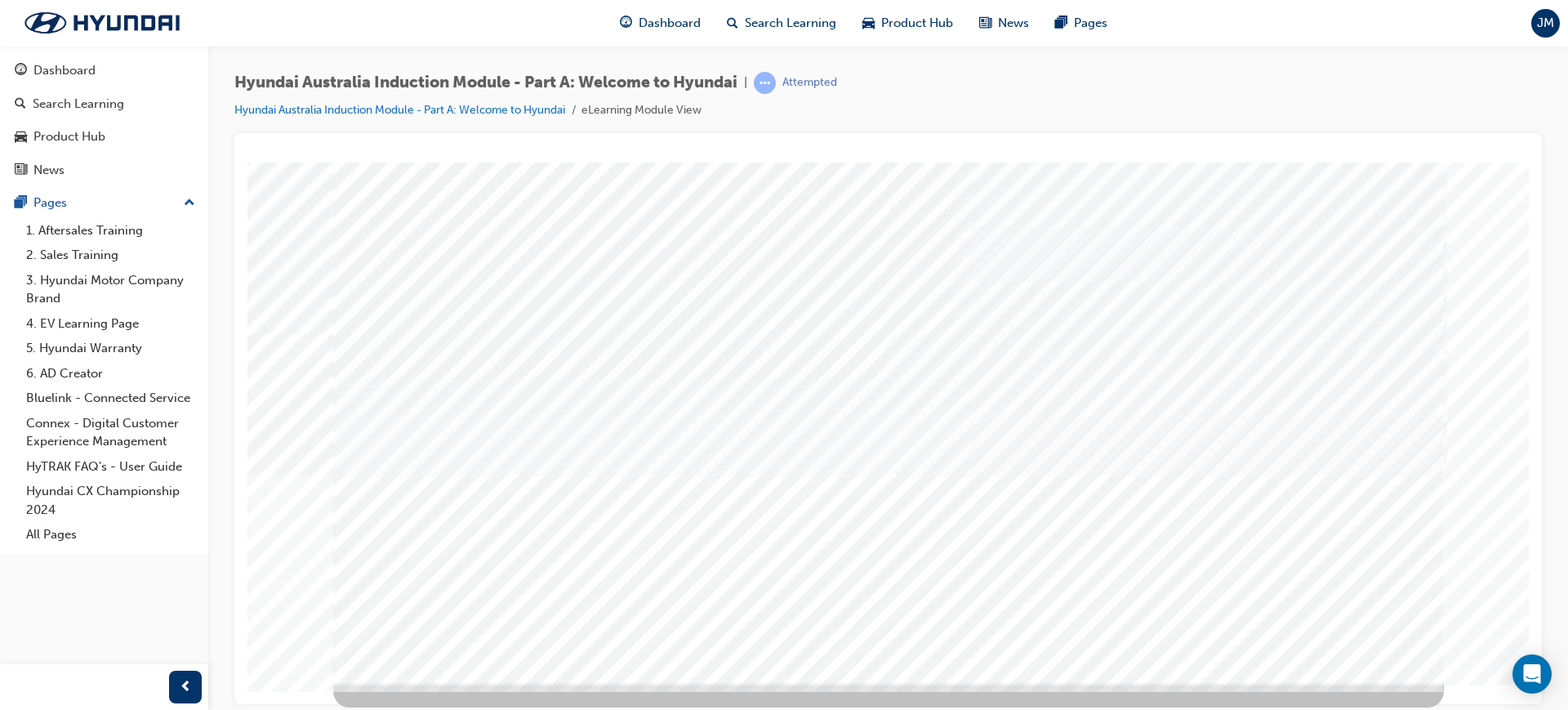 click at bounding box center [389, 2335] 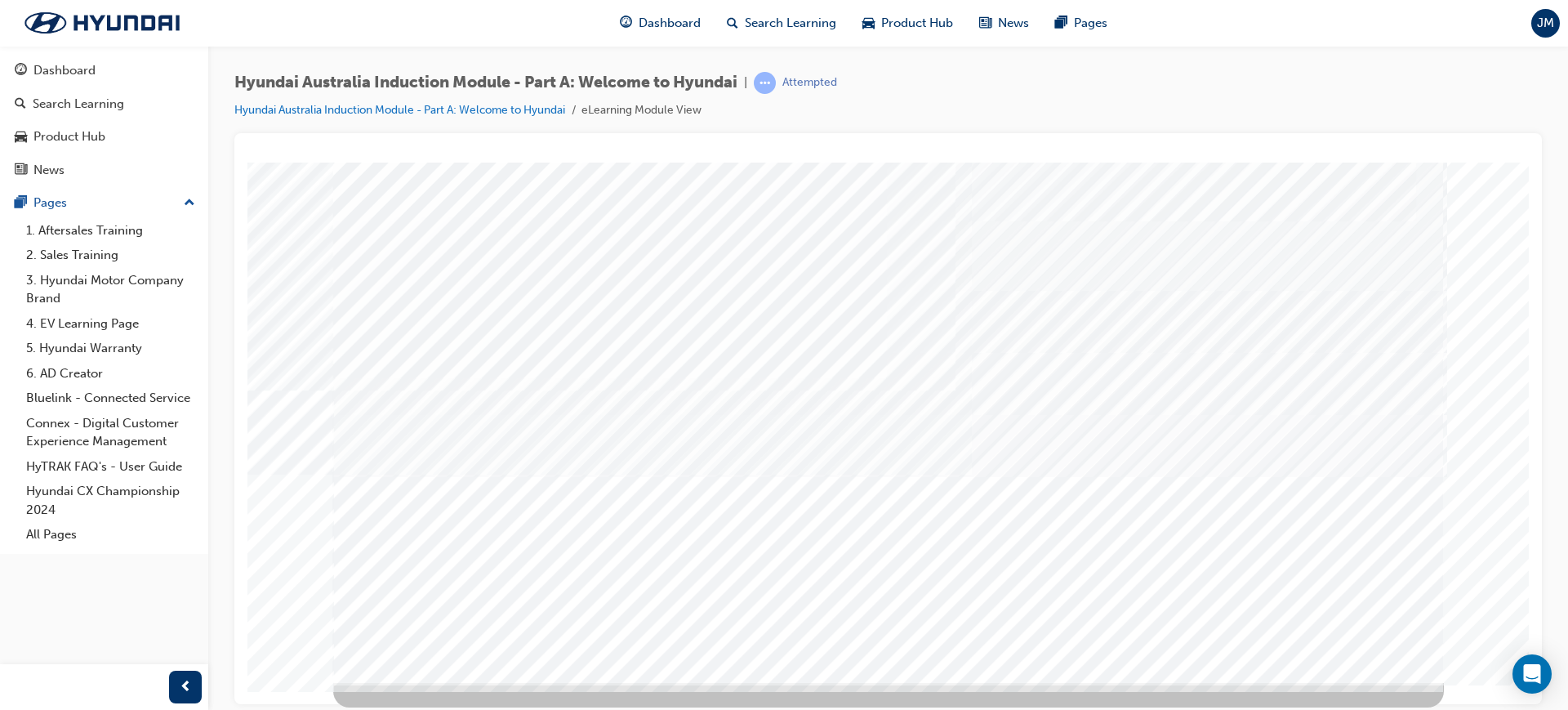 click at bounding box center [389, 2392] 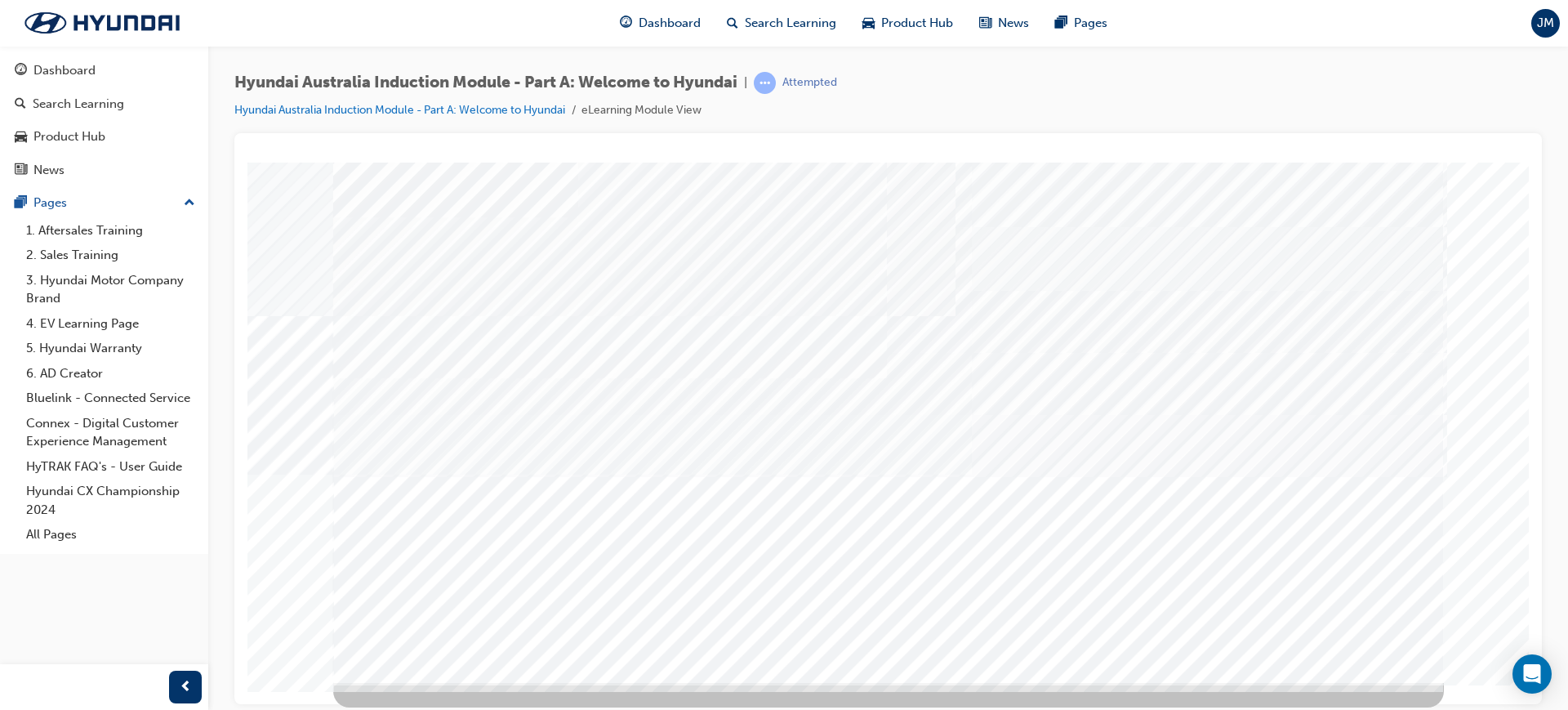 click at bounding box center [422, 4840] 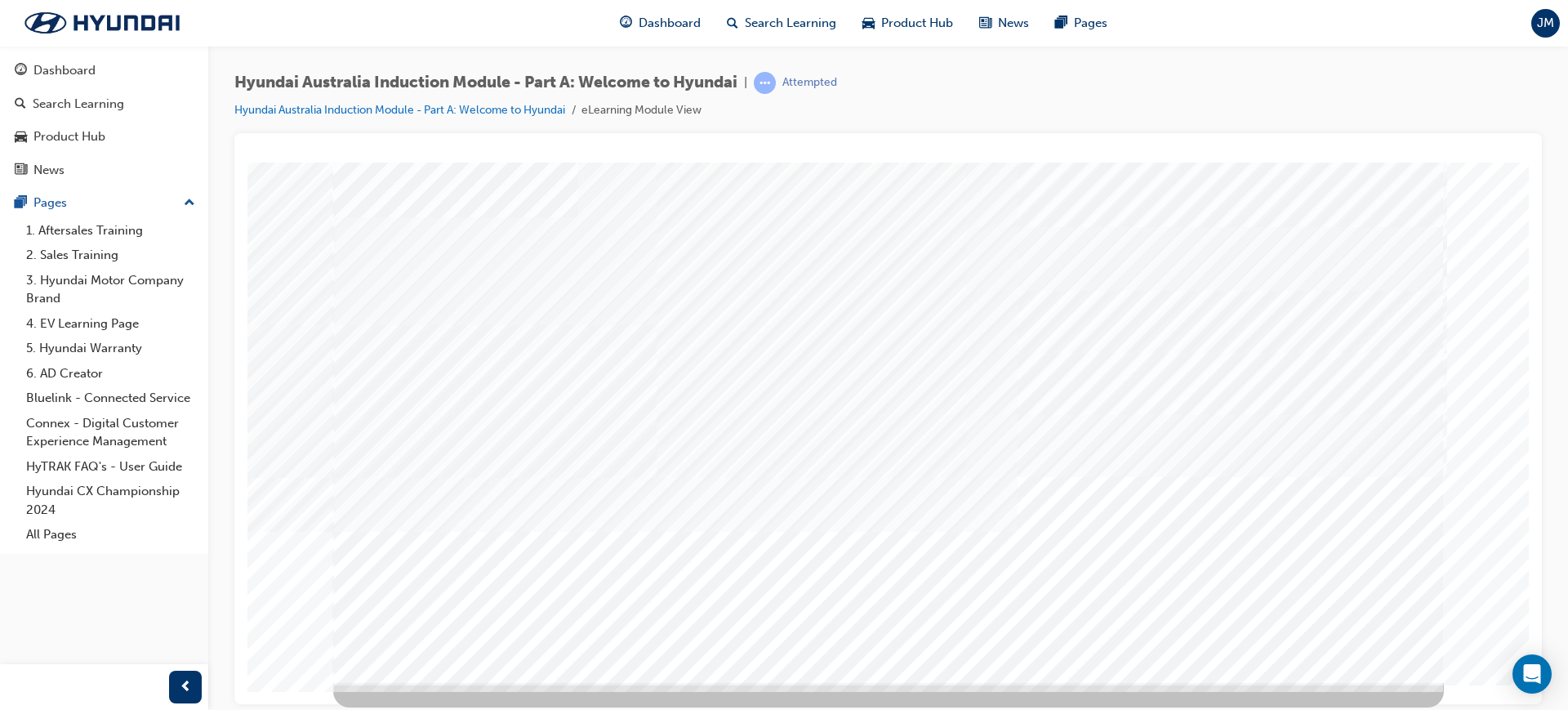 click at bounding box center (390, 4877) 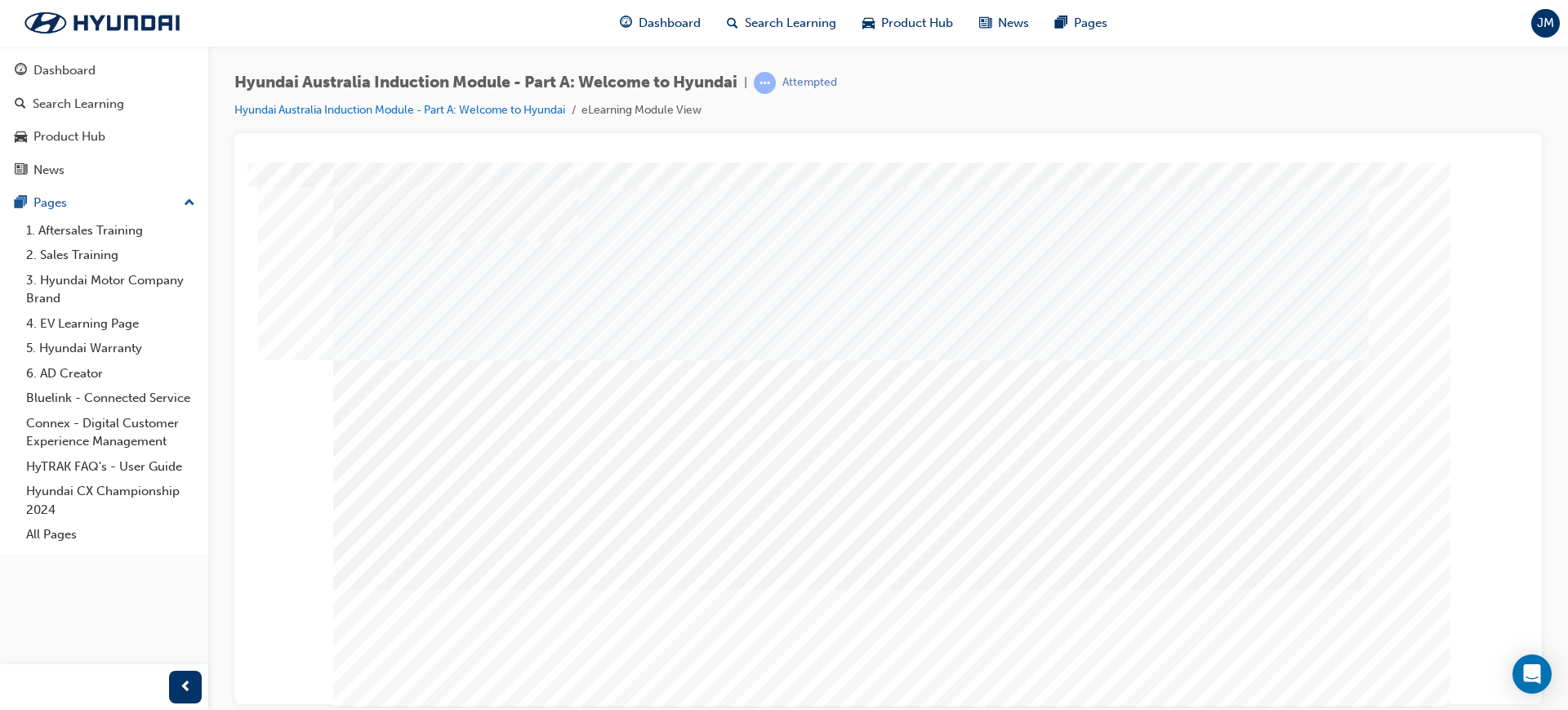 scroll, scrollTop: 68, scrollLeft: 0, axis: vertical 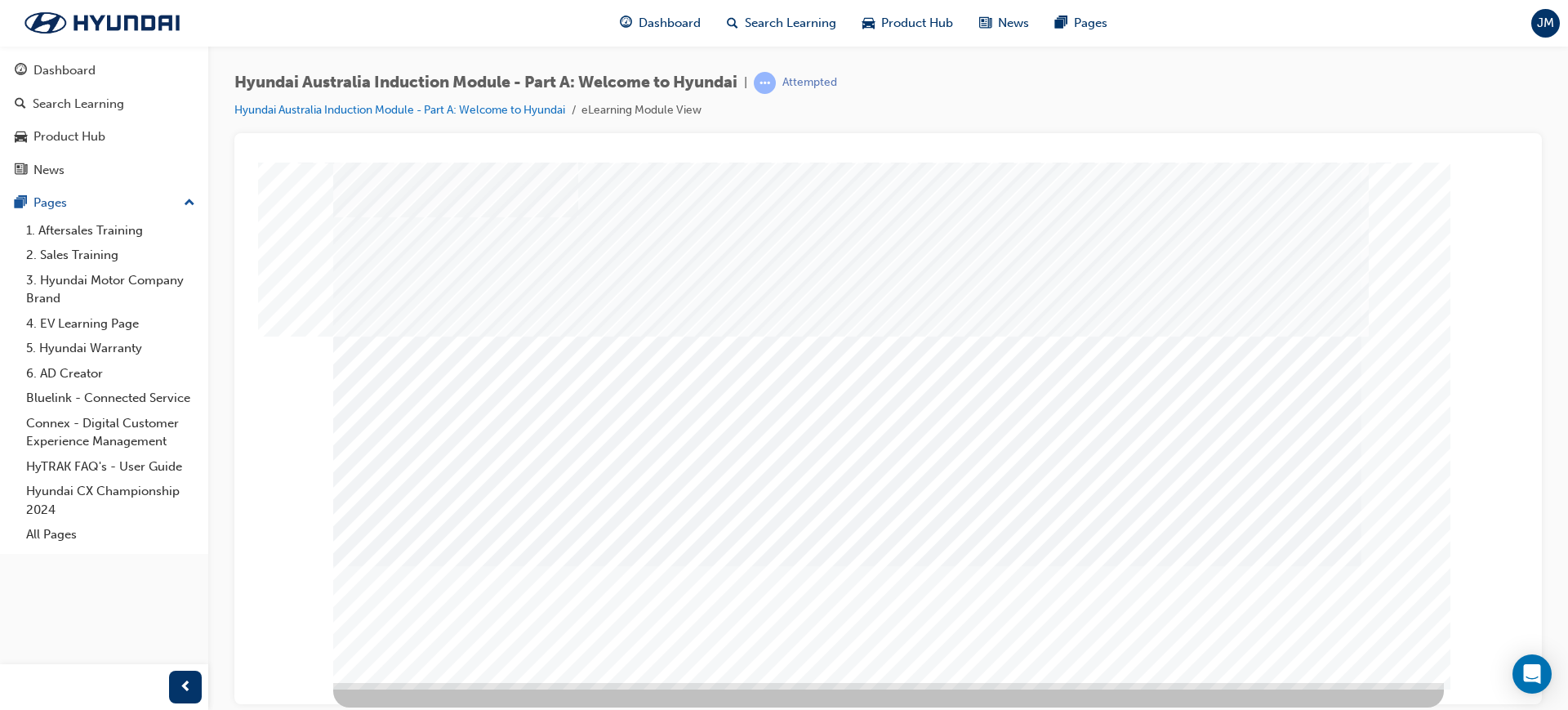 click at bounding box center (390, 1887) 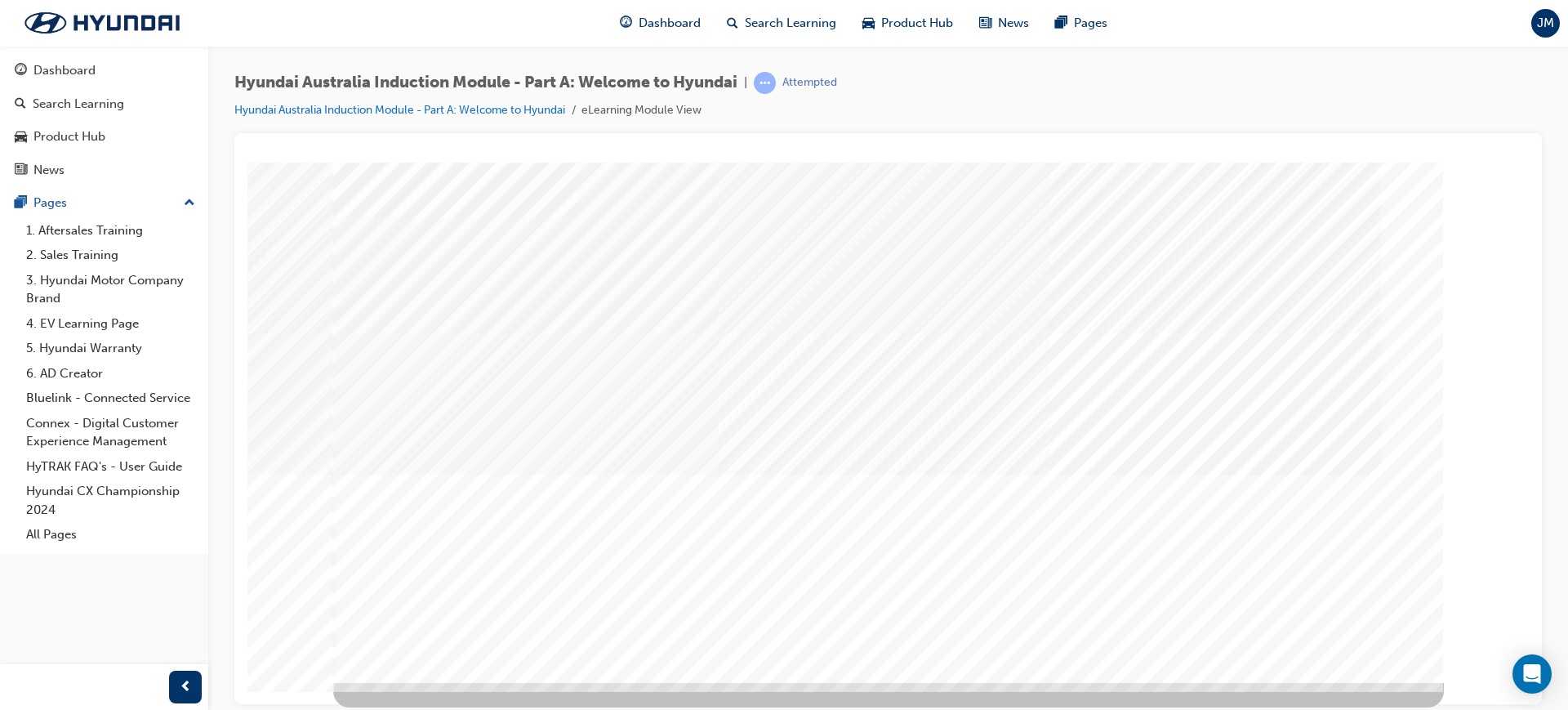 scroll, scrollTop: 0, scrollLeft: 0, axis: both 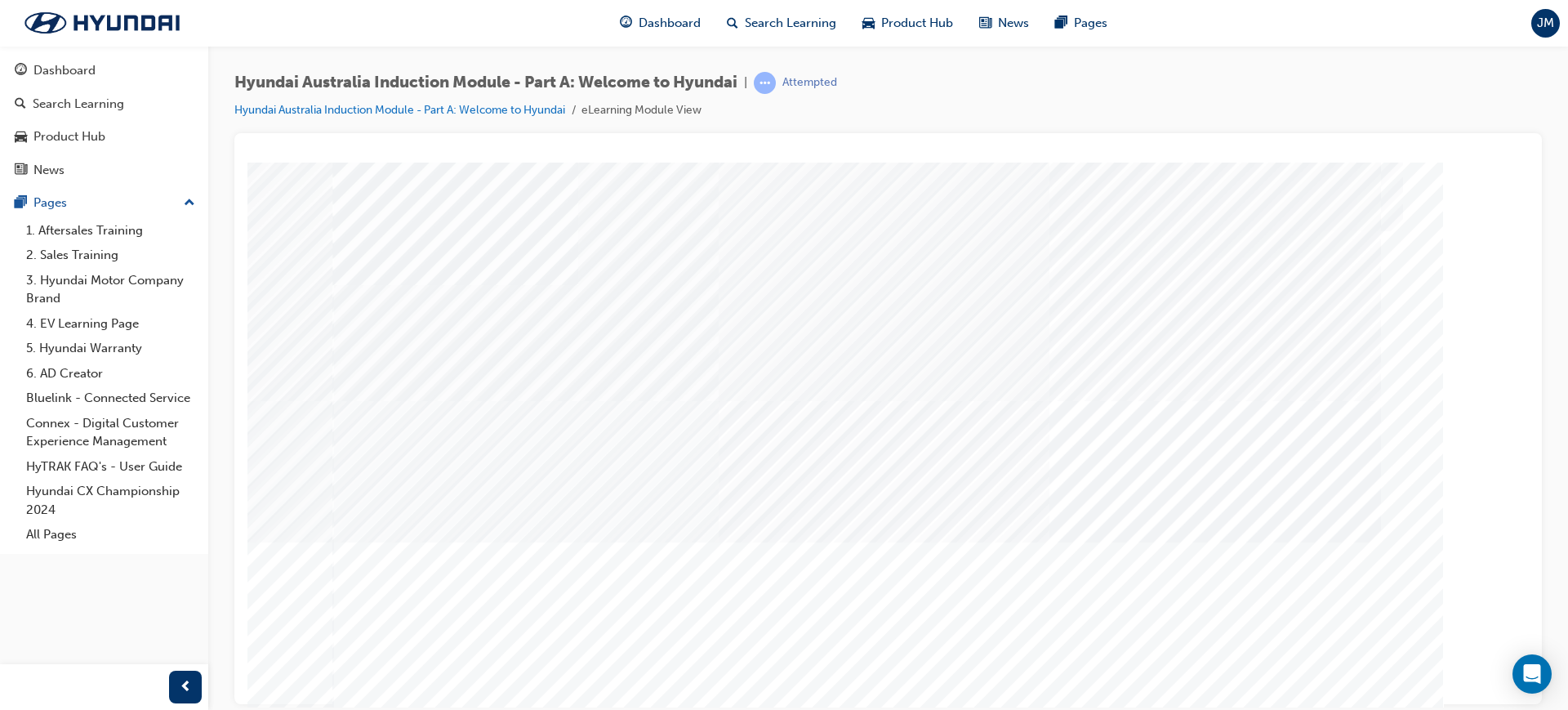 click at bounding box center (486, 1047) 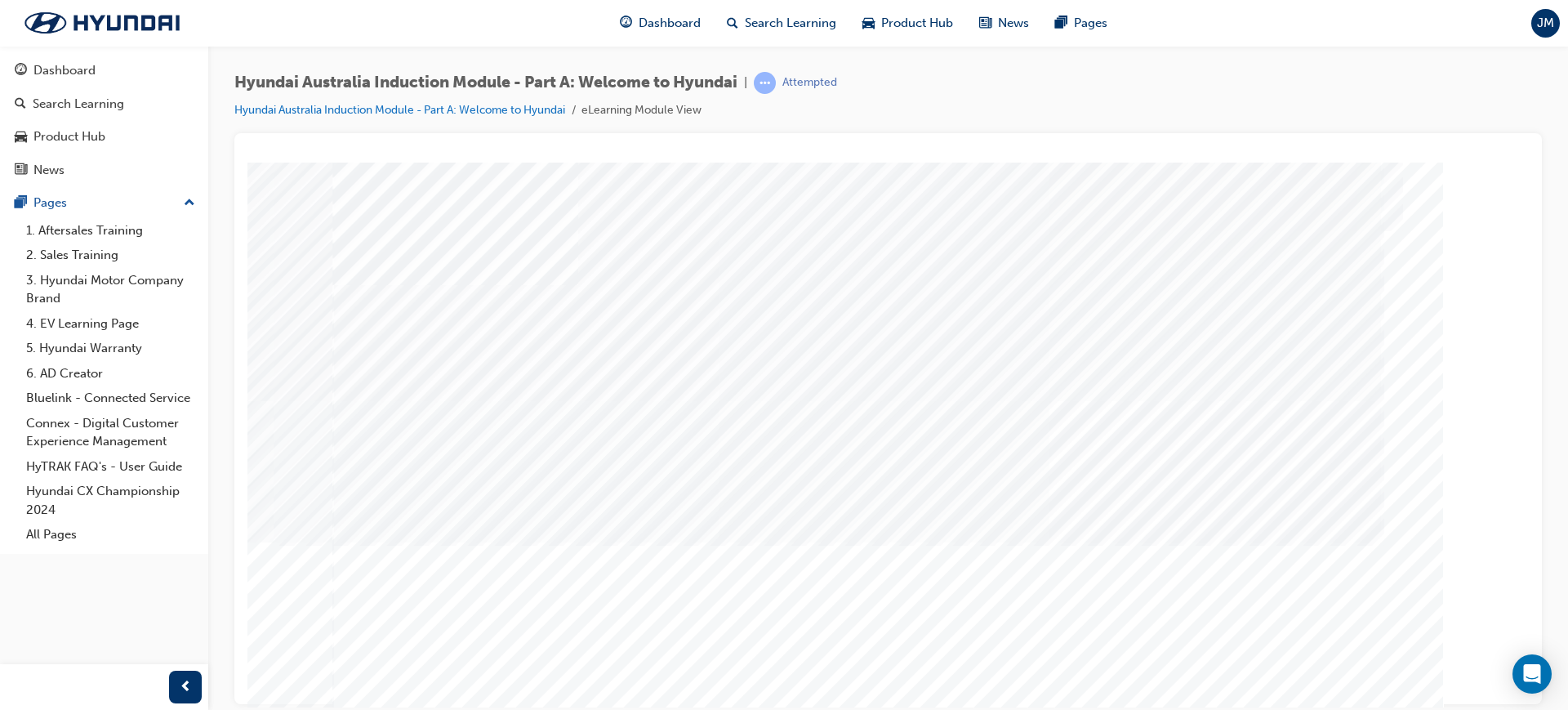 click at bounding box center [486, 1170] 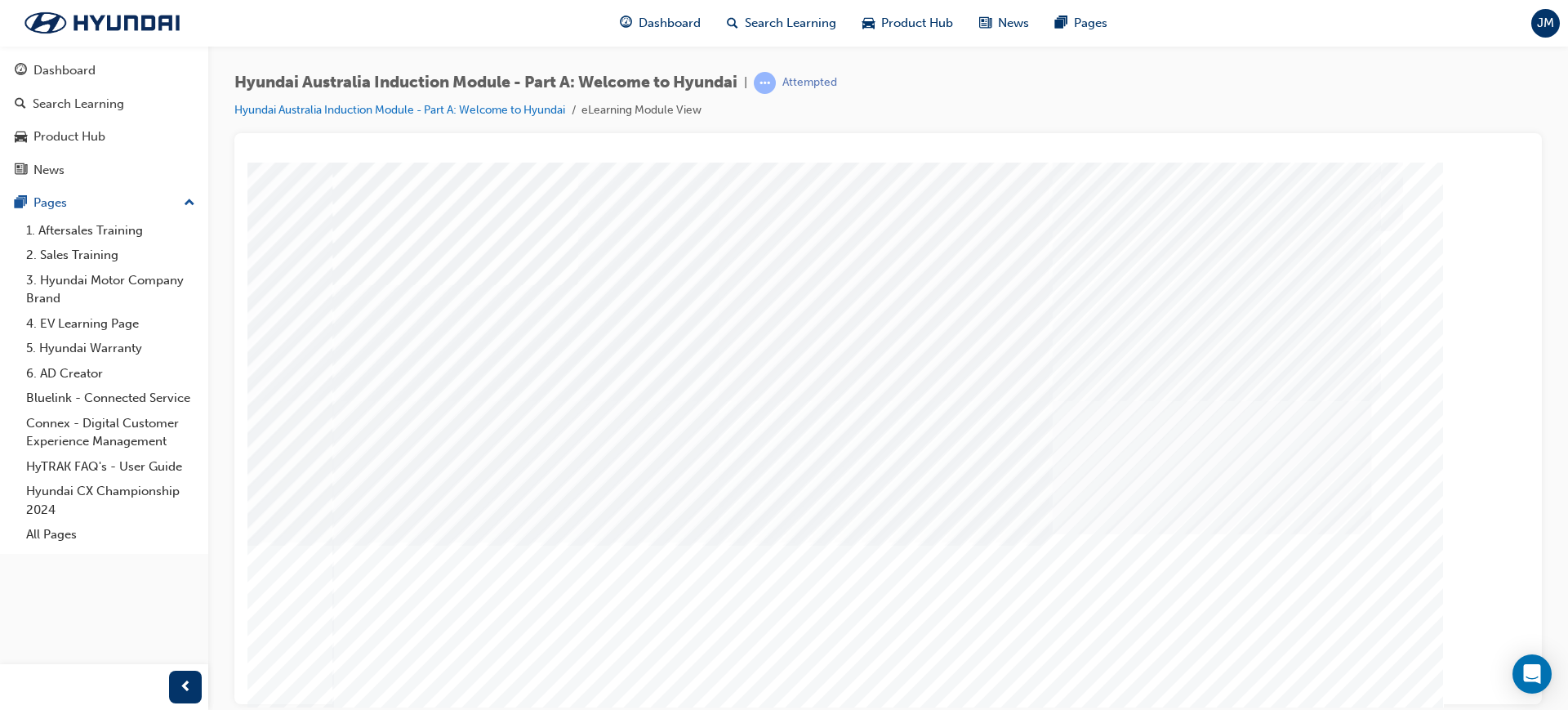 click at bounding box center [486, 1047] 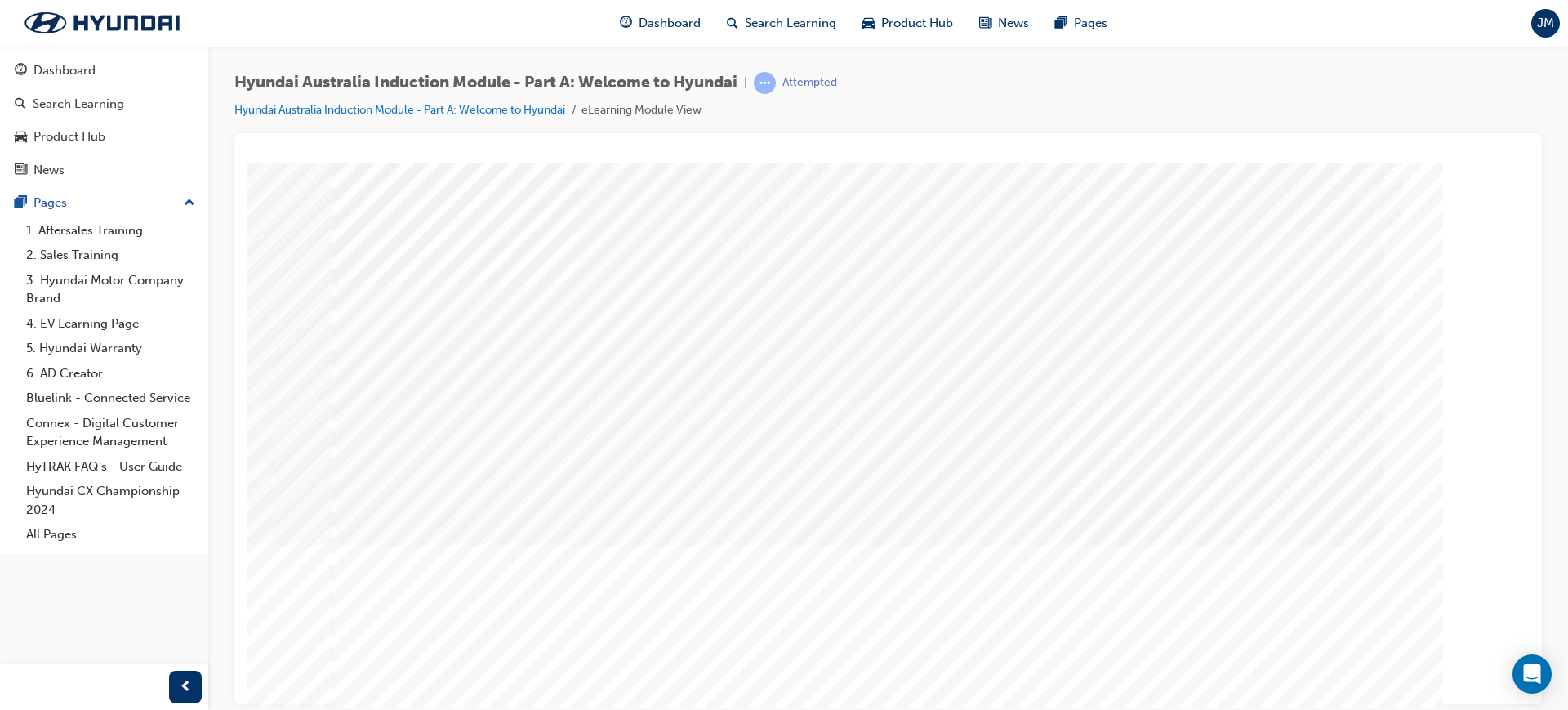 click at bounding box center [486, 1170] 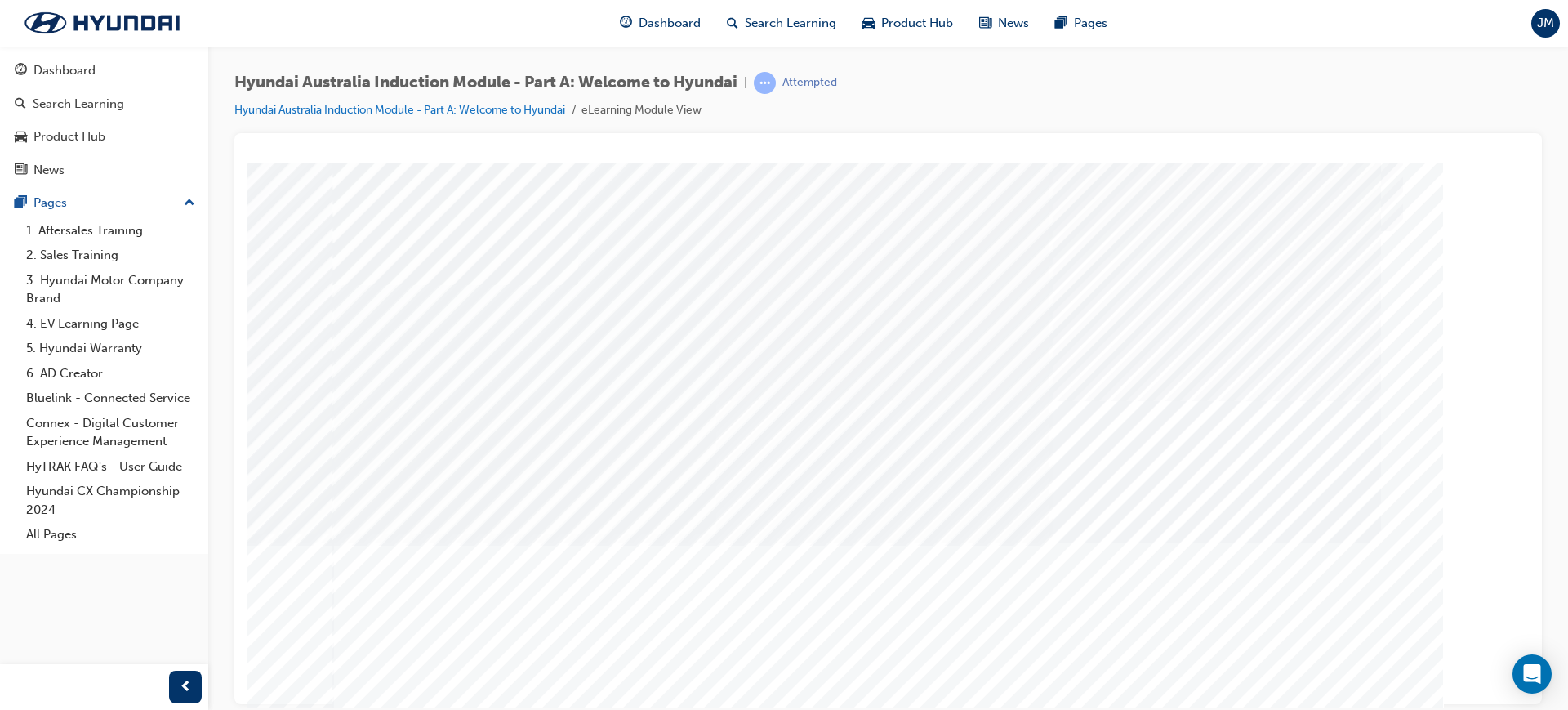 click at bounding box center [486, 1293] 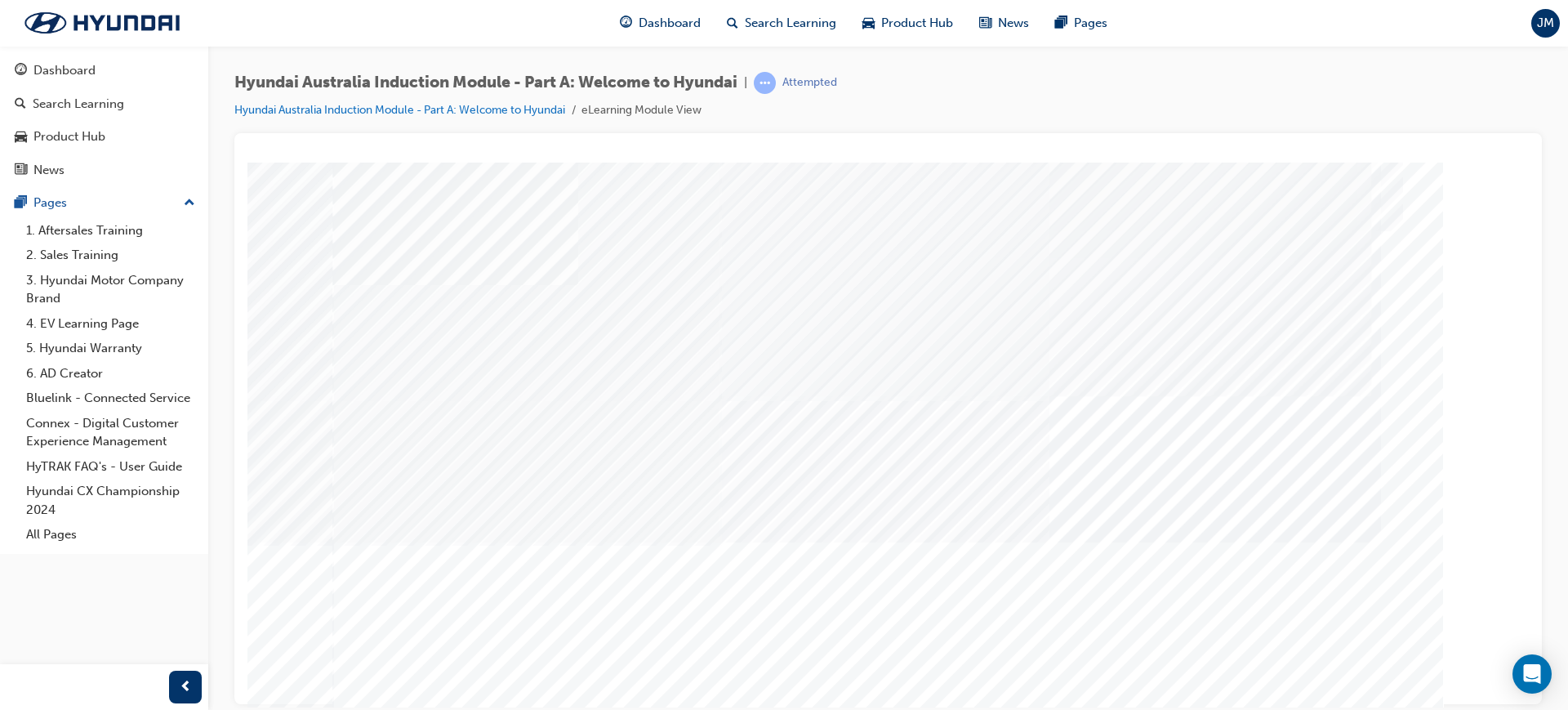 click at bounding box center [486, 1415] 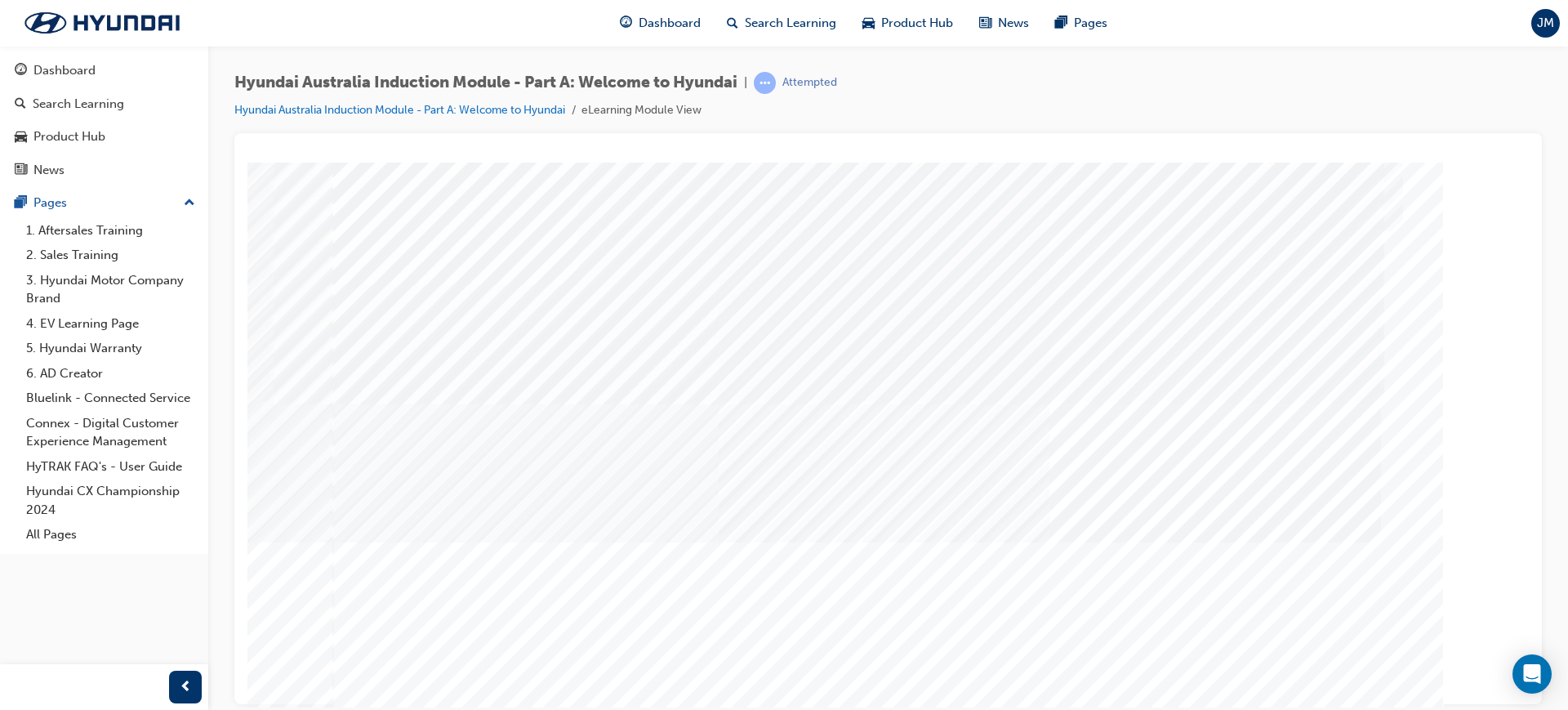 click at bounding box center (486, 1538) 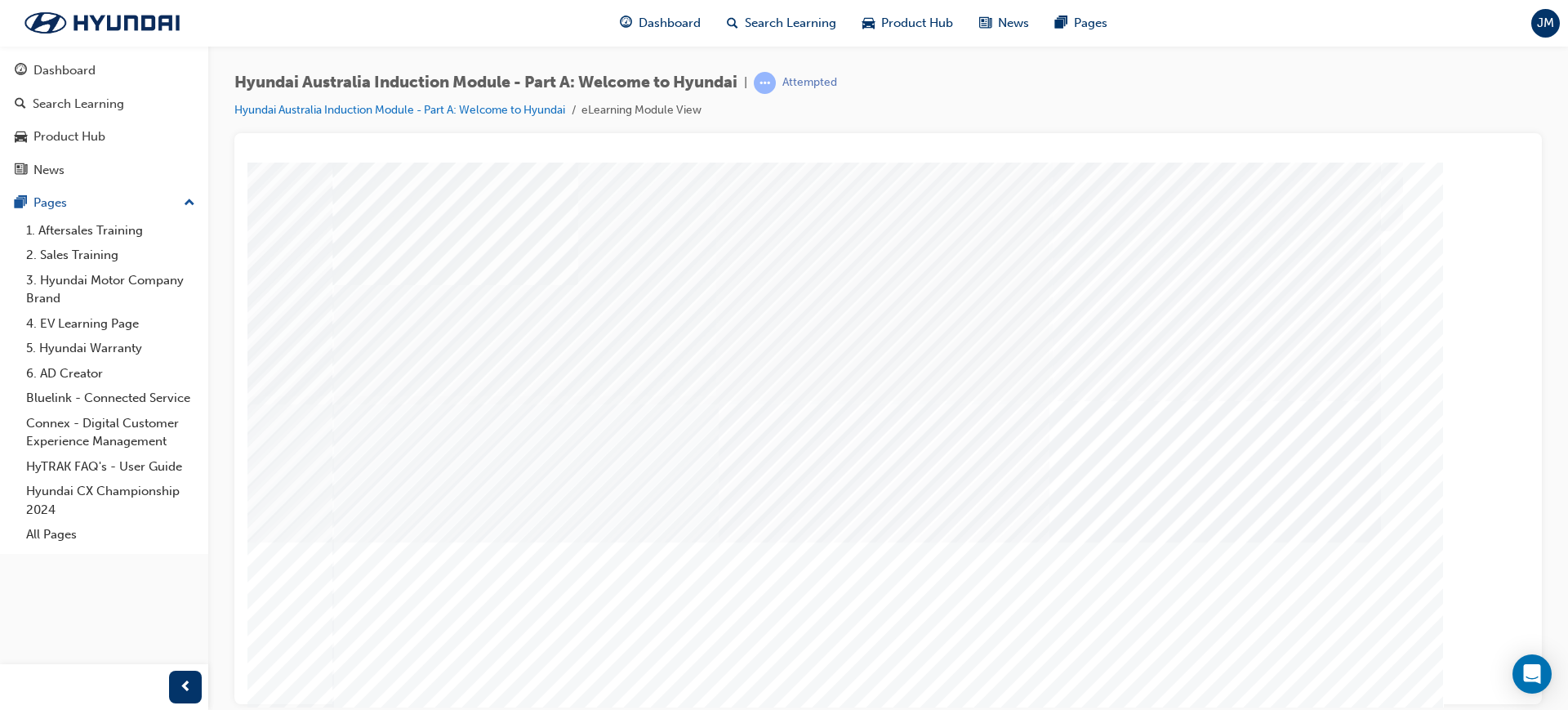 click at bounding box center [486, 1660] 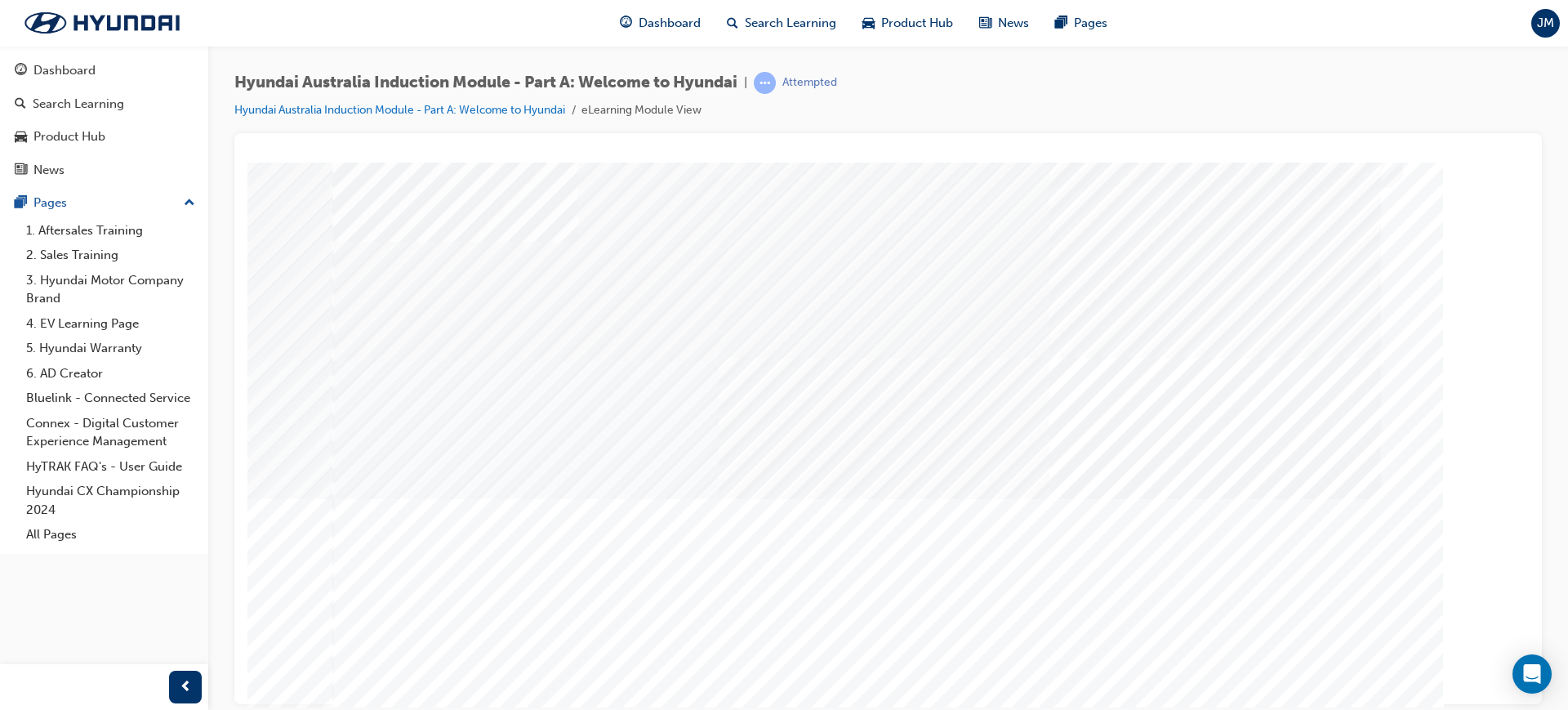 scroll, scrollTop: 68, scrollLeft: 0, axis: vertical 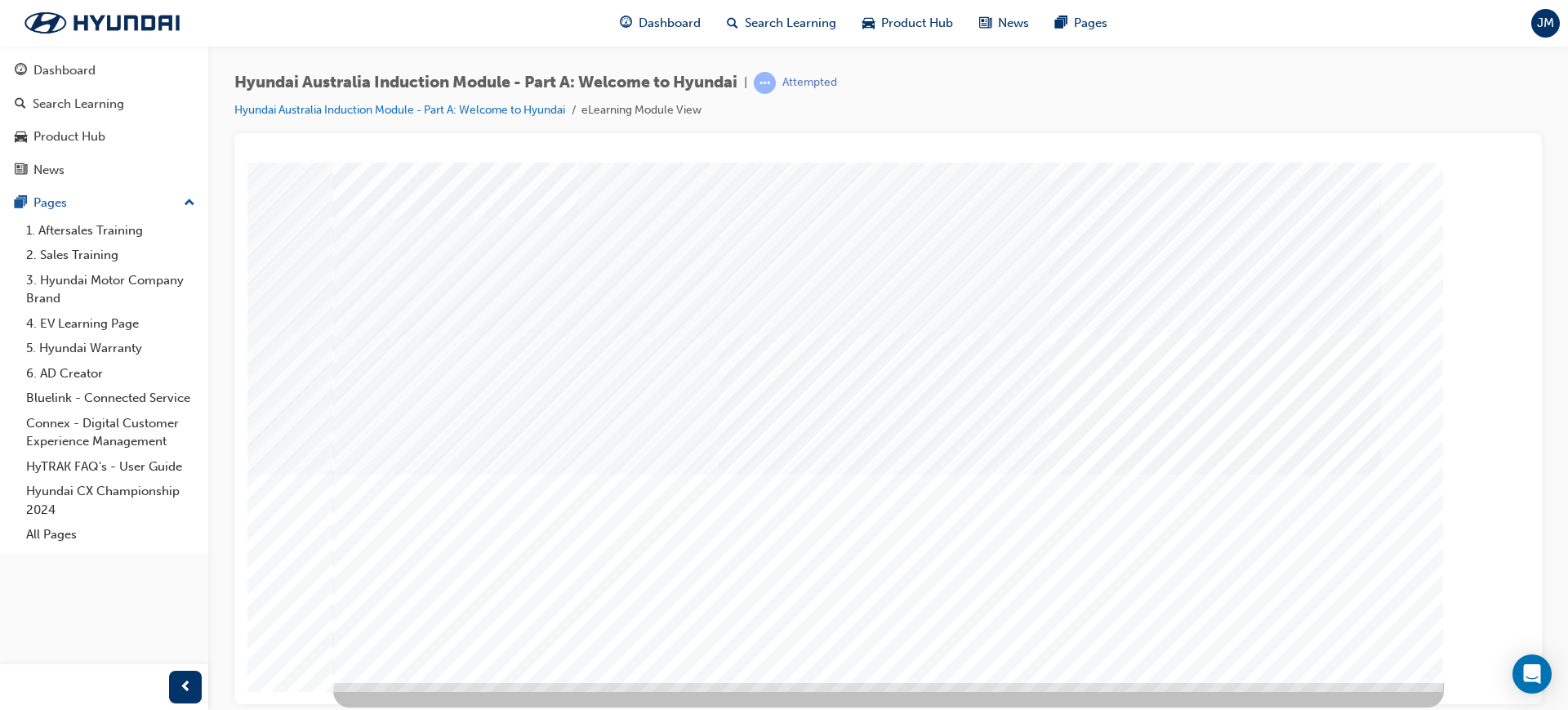click at bounding box center [390, 737] 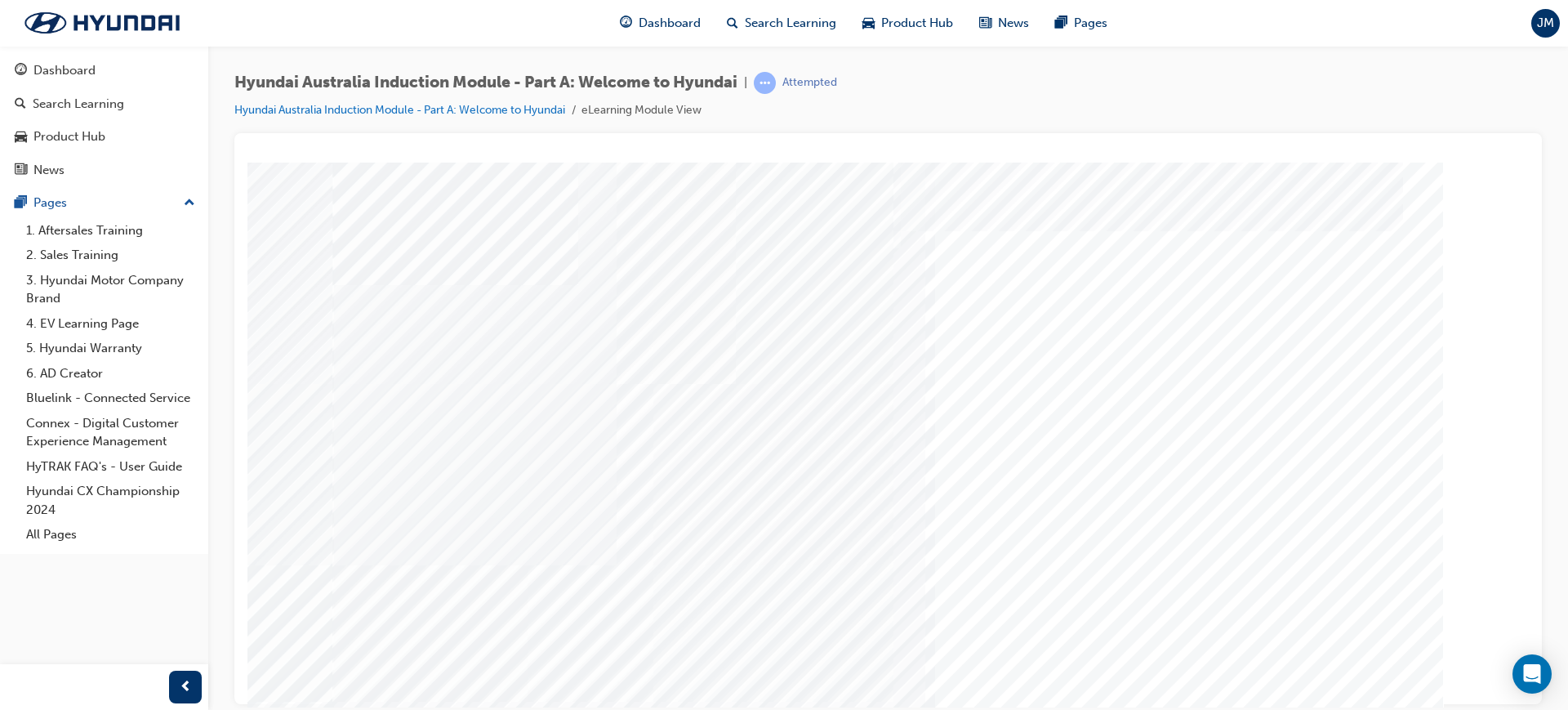 scroll, scrollTop: 68, scrollLeft: 0, axis: vertical 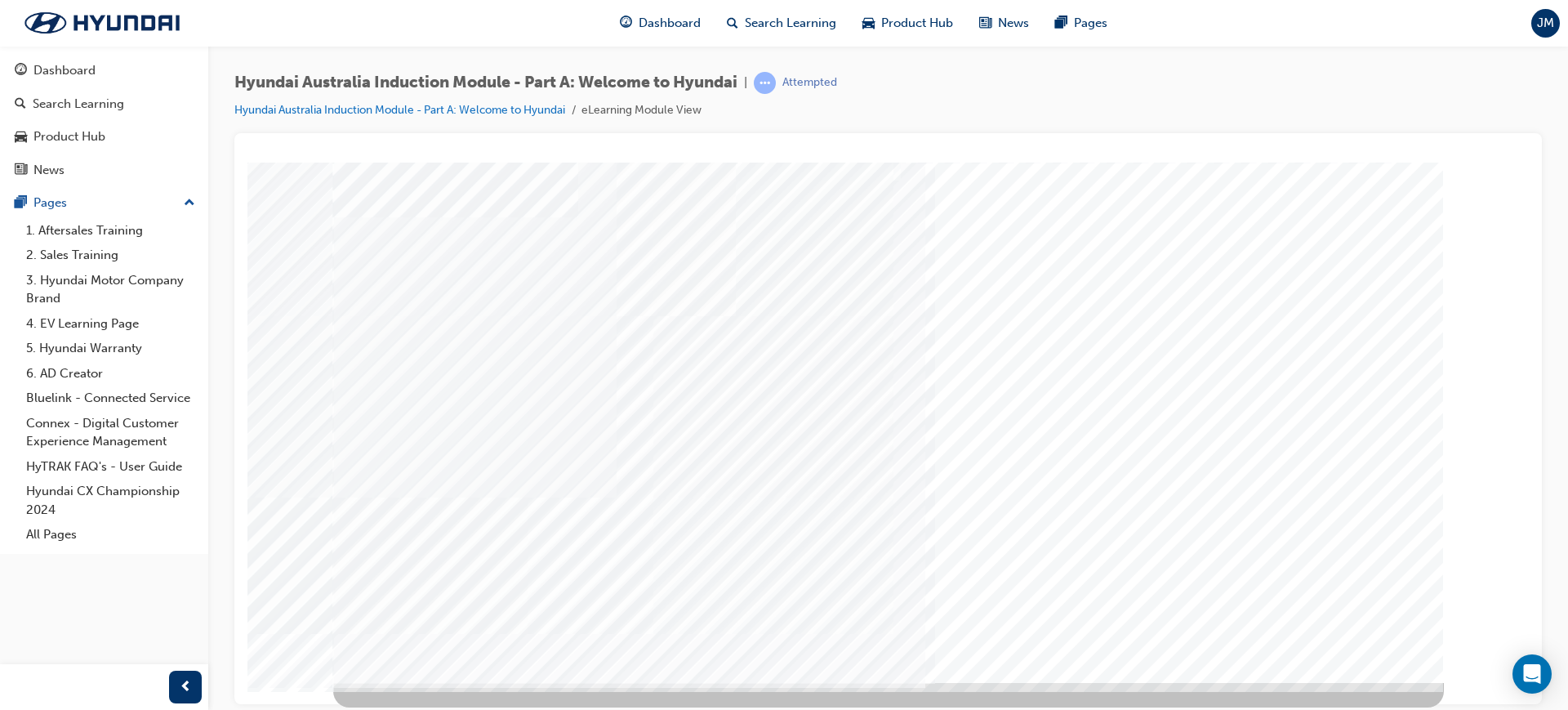 click at bounding box center [390, 2369] 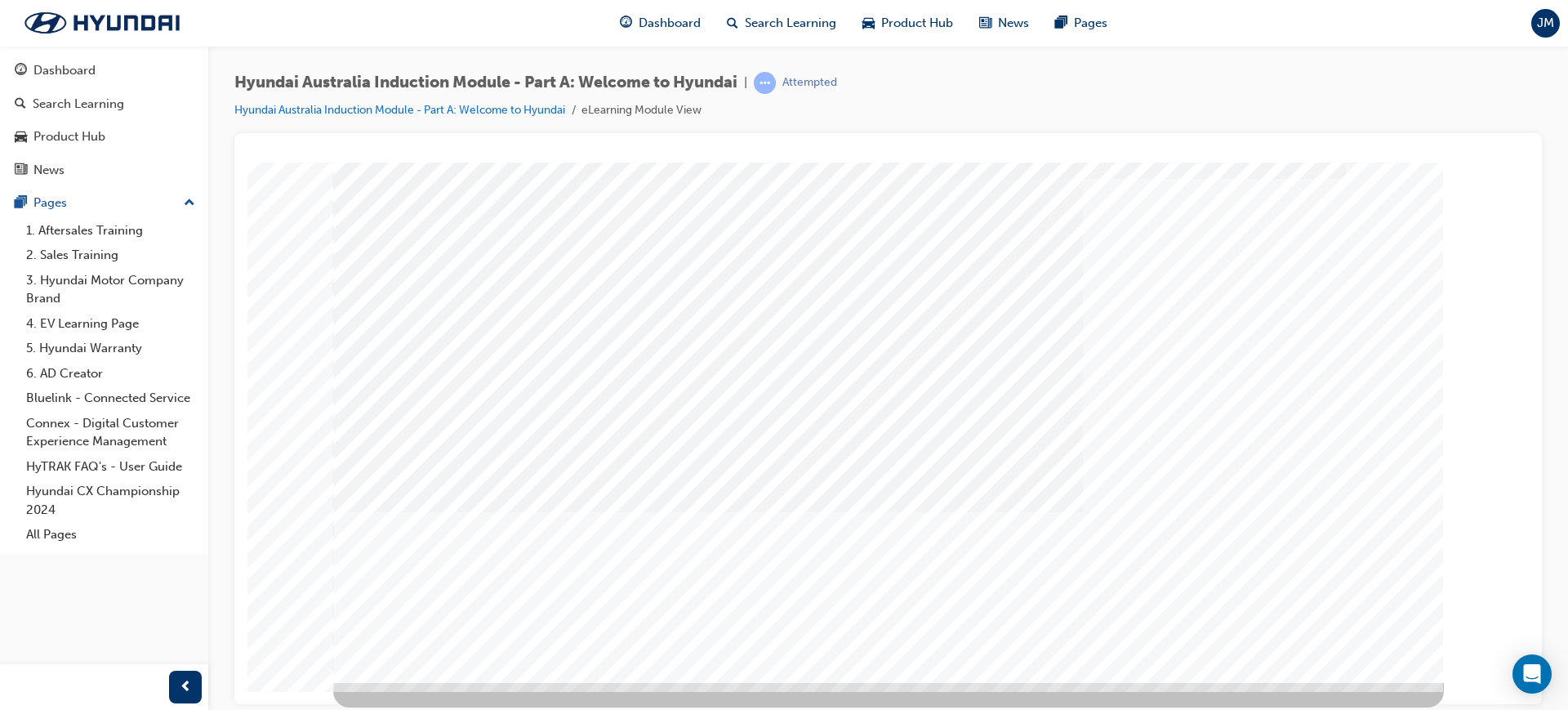 scroll, scrollTop: 0, scrollLeft: 0, axis: both 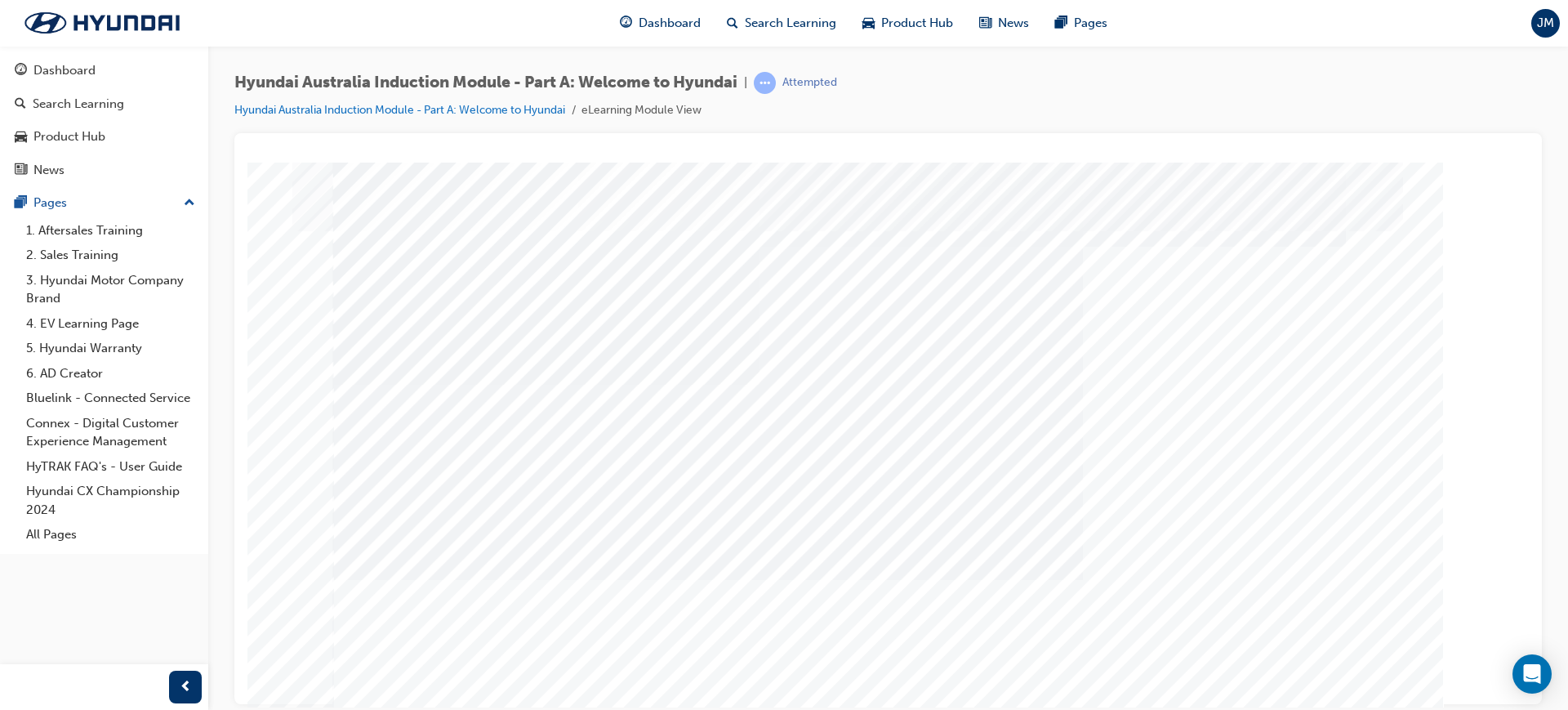 click at bounding box center (546, 3155) 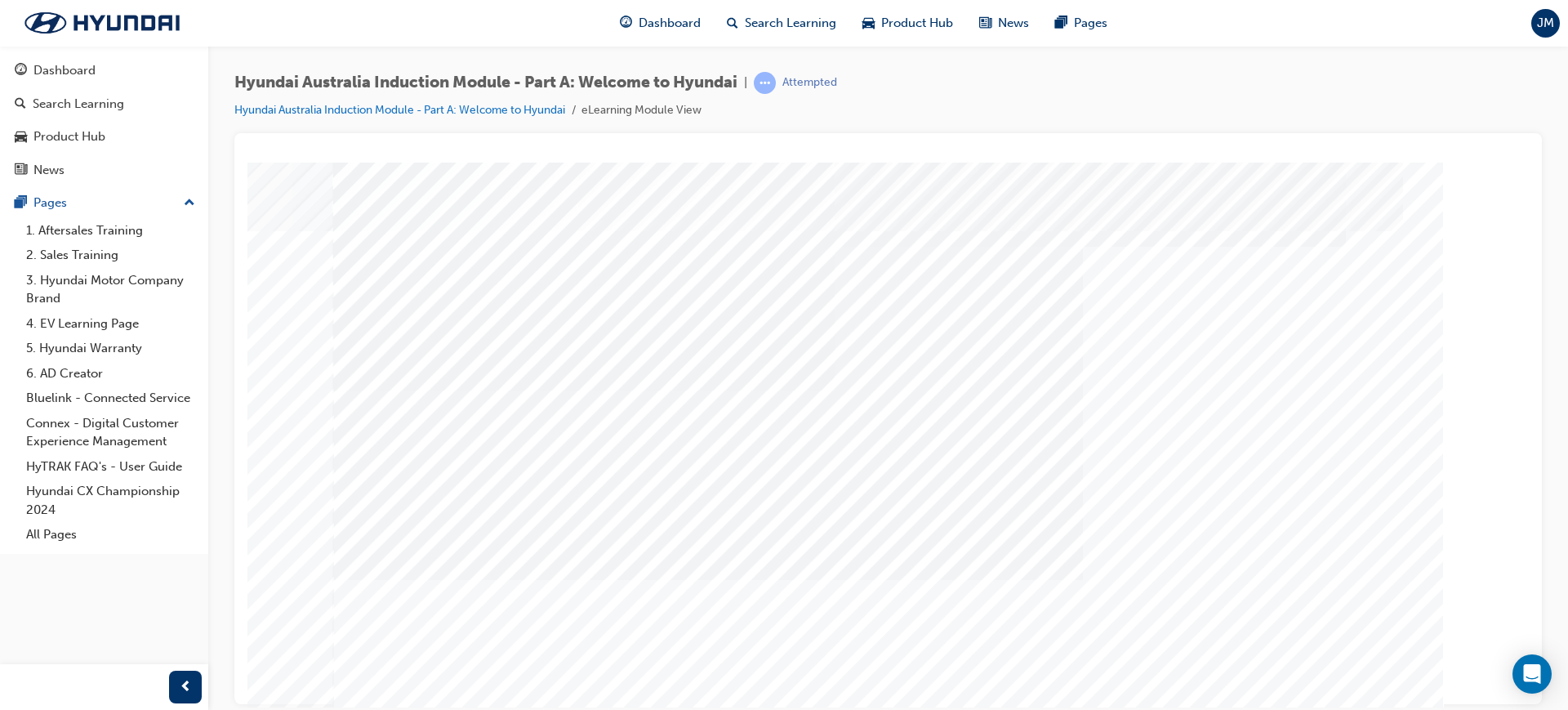 click at bounding box center (584, 2966) 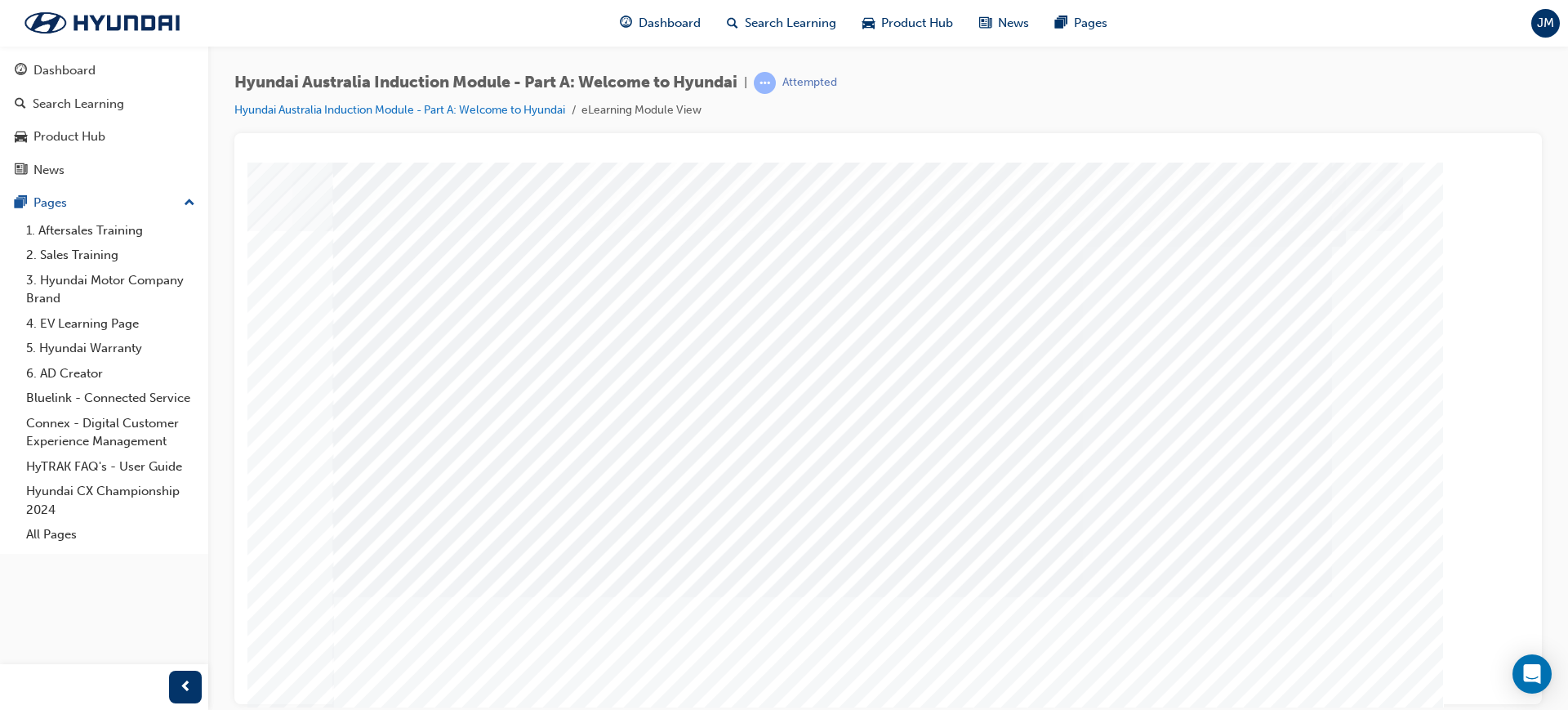 click at bounding box center [832, 4158] 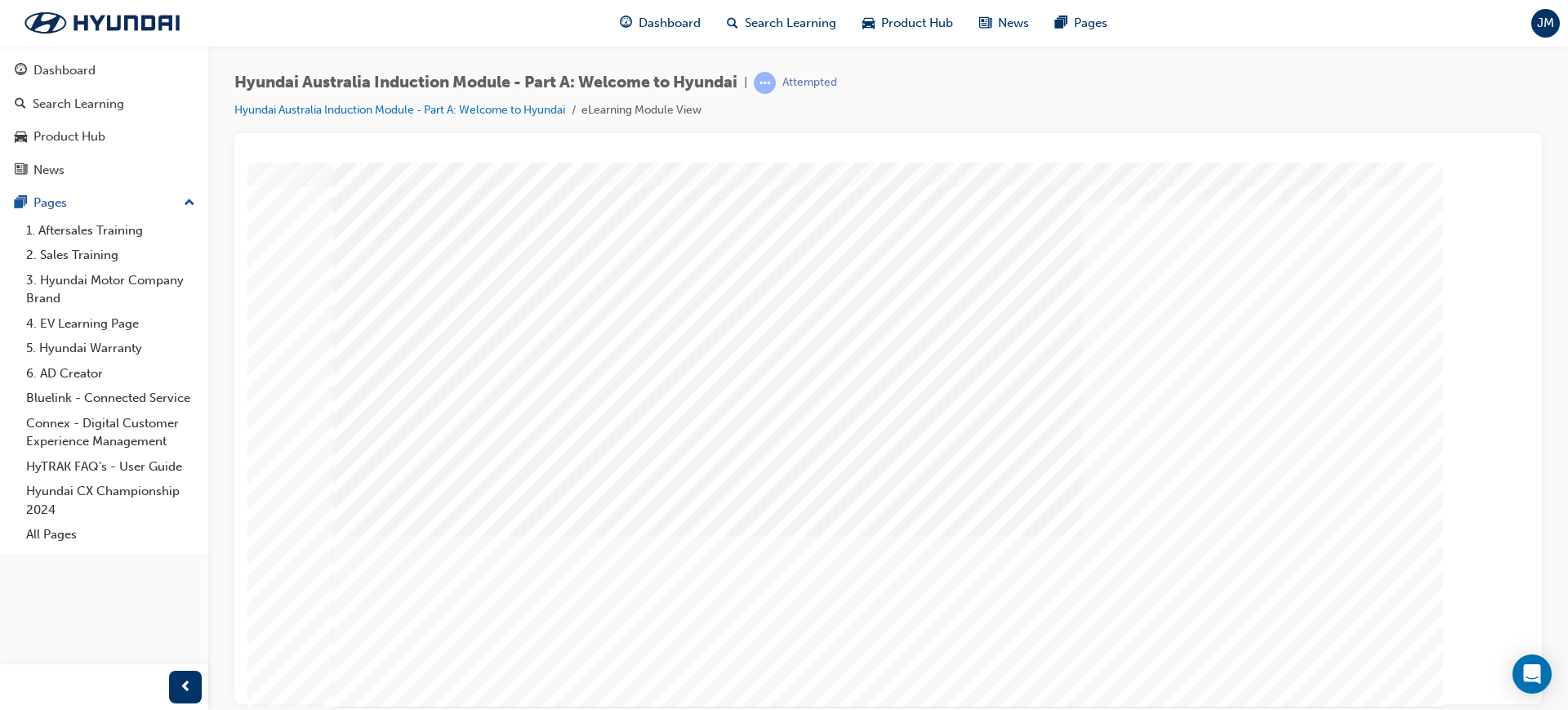 scroll, scrollTop: 68, scrollLeft: 0, axis: vertical 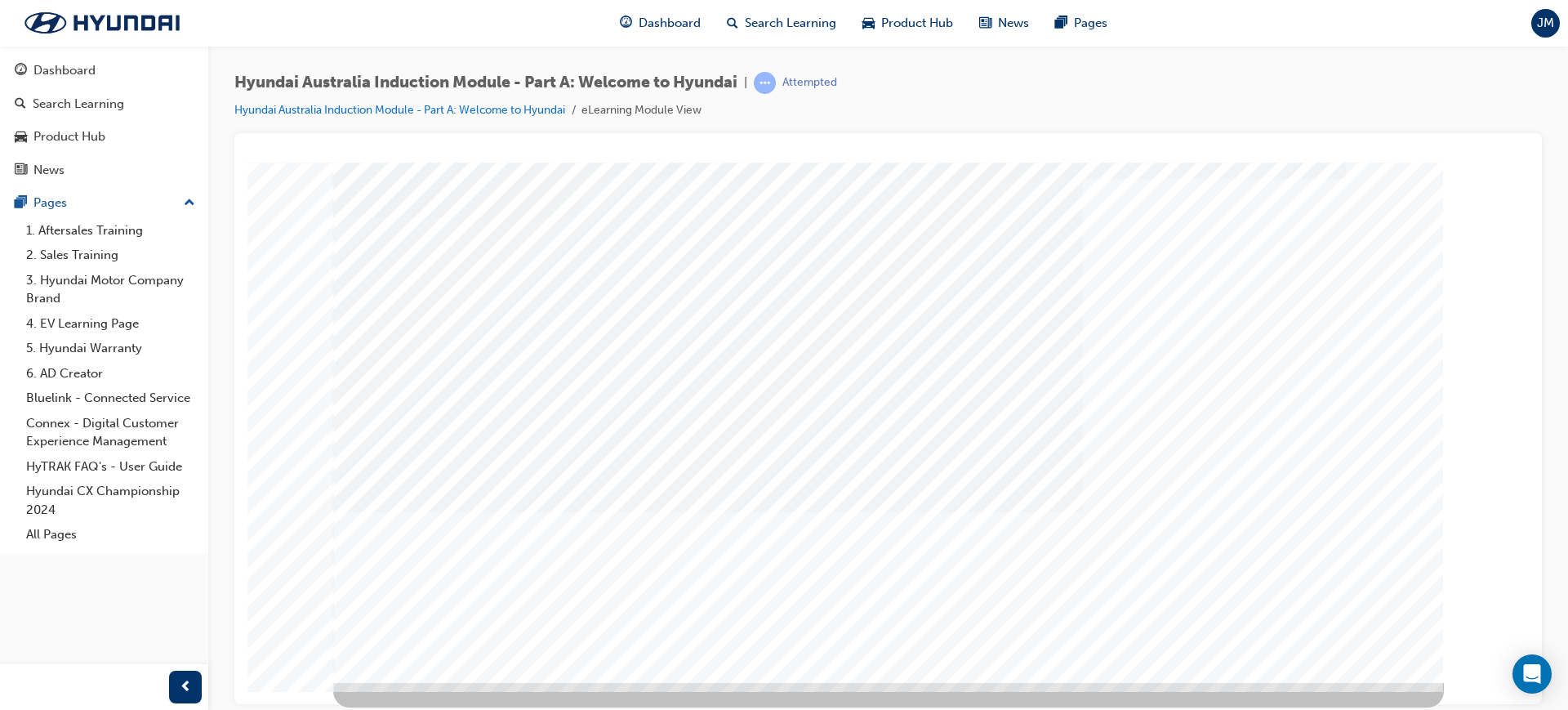 click at bounding box center [390, 1297] 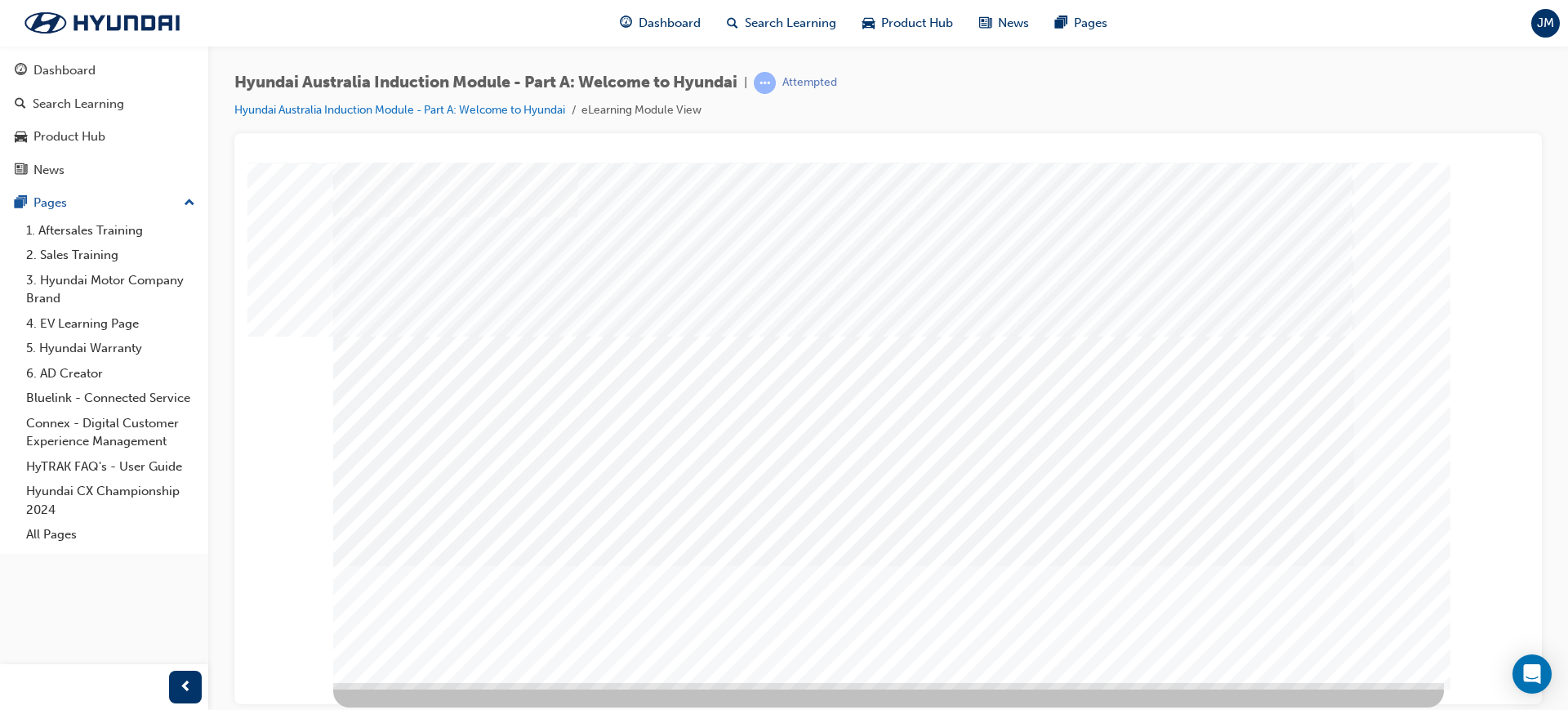 scroll, scrollTop: 0, scrollLeft: 0, axis: both 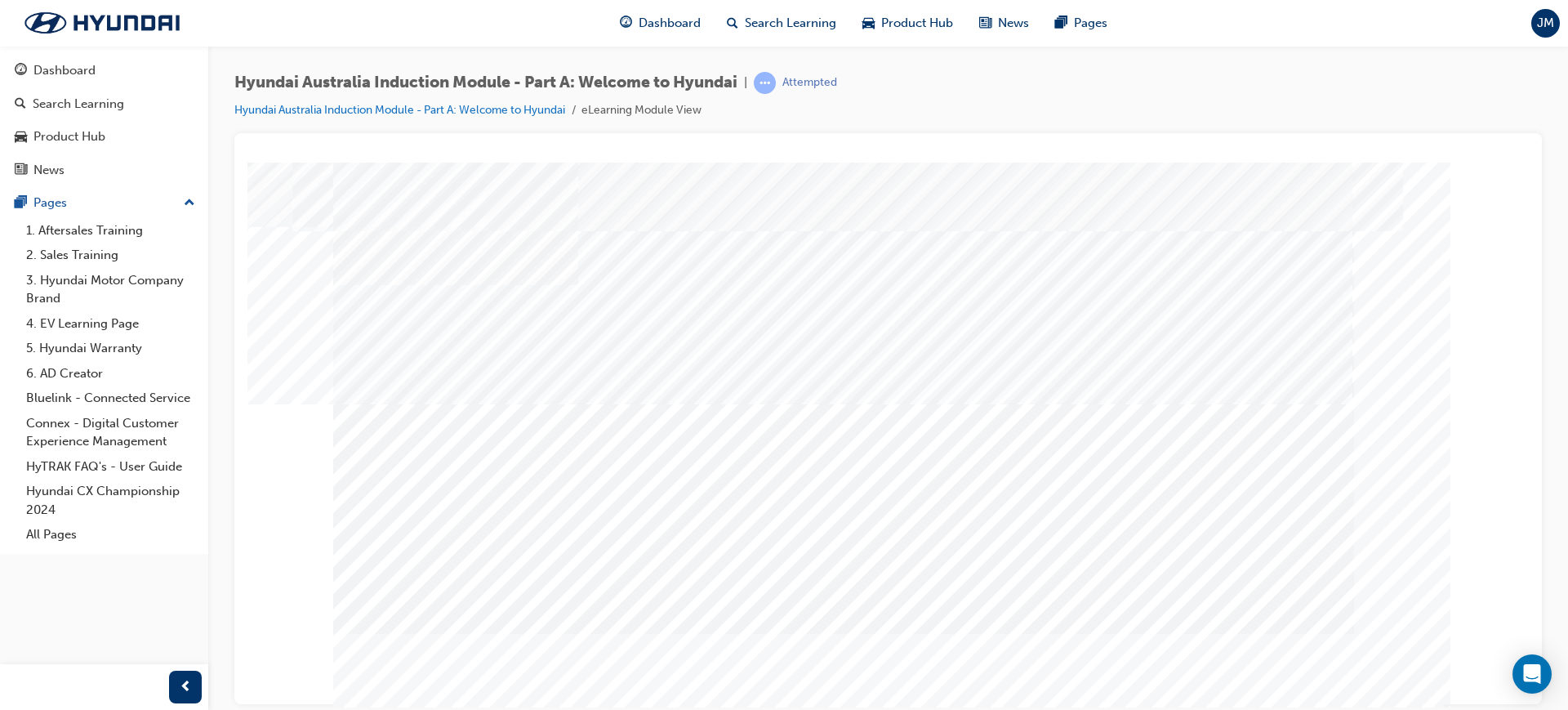 click at bounding box center [390, 1955] 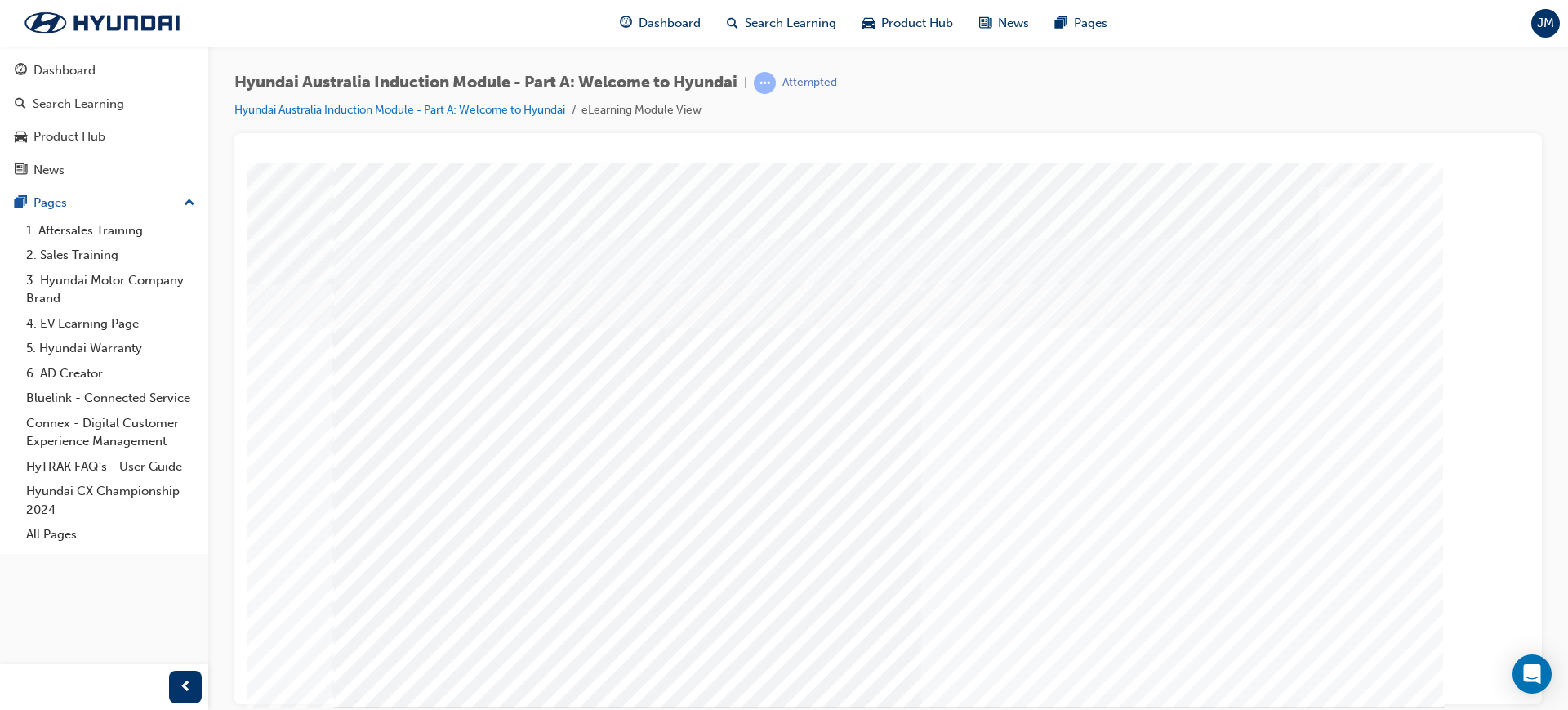 scroll, scrollTop: 68, scrollLeft: 0, axis: vertical 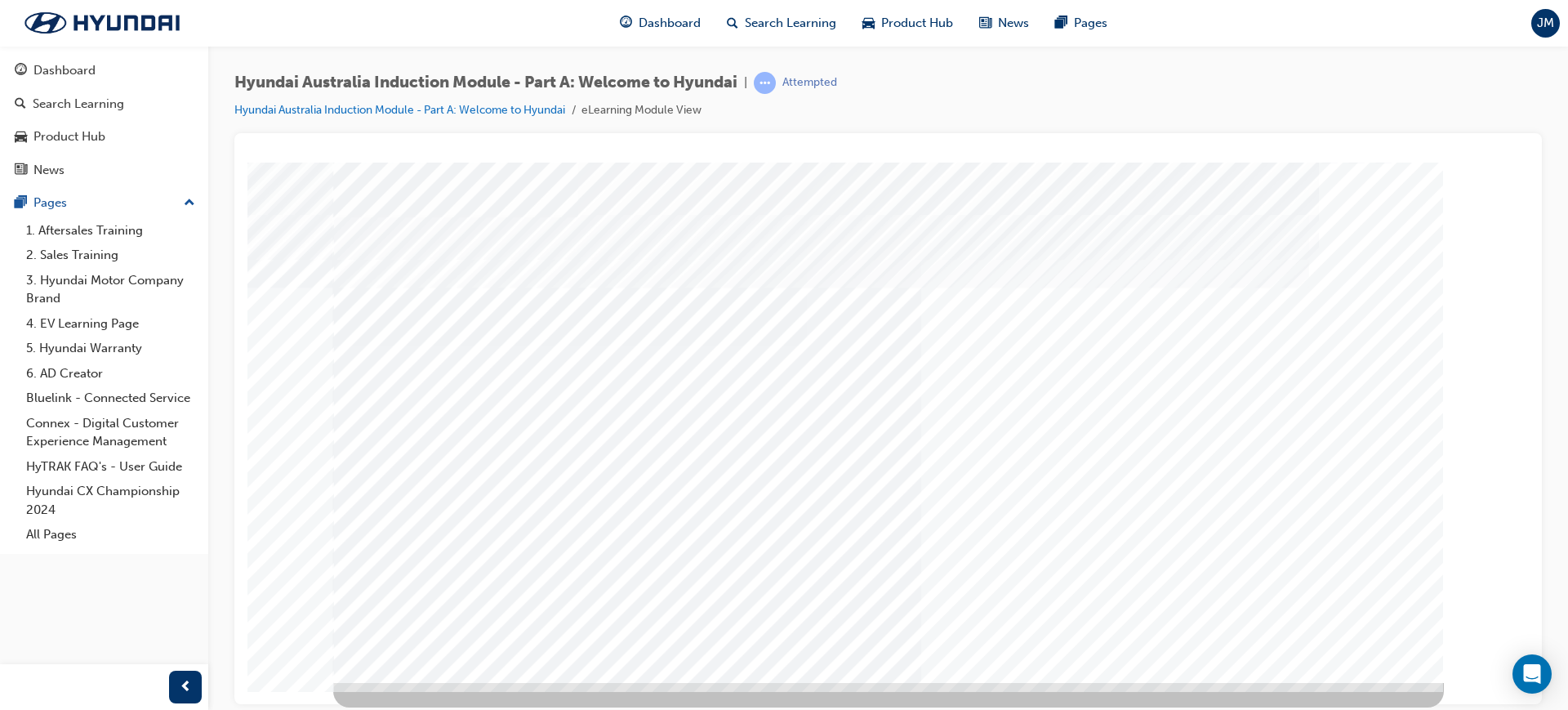 click at bounding box center [472, 2701] 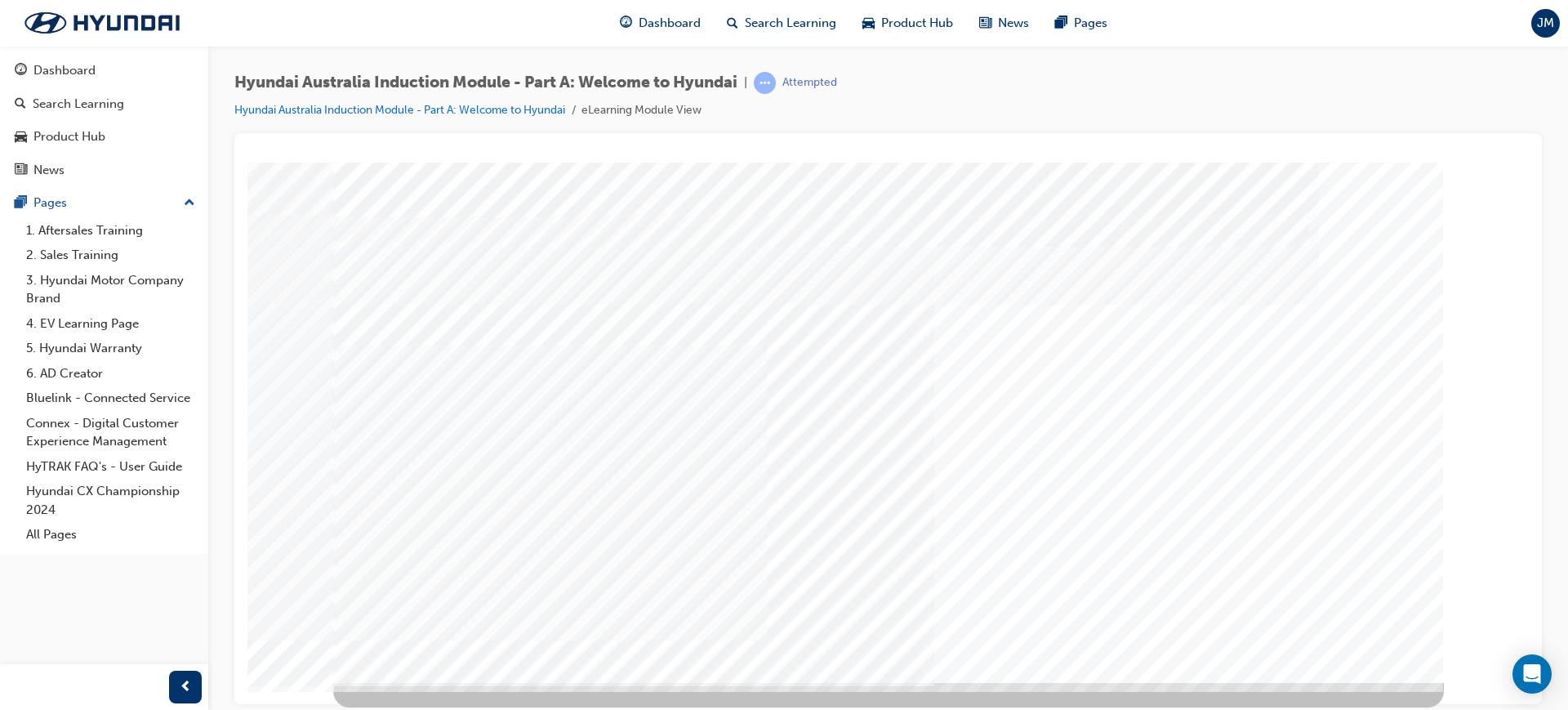 click at bounding box center [472, 2738] 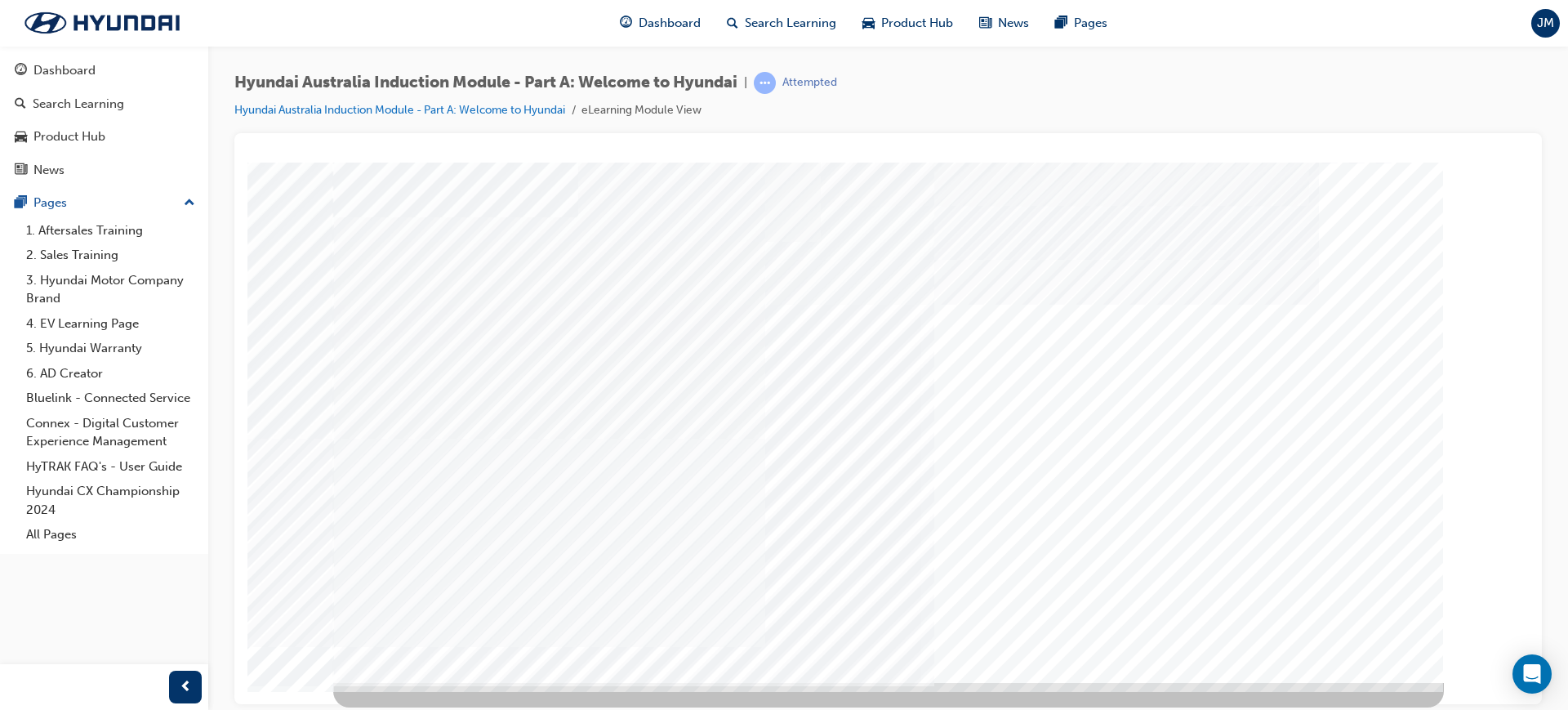 click at bounding box center [472, 2775] 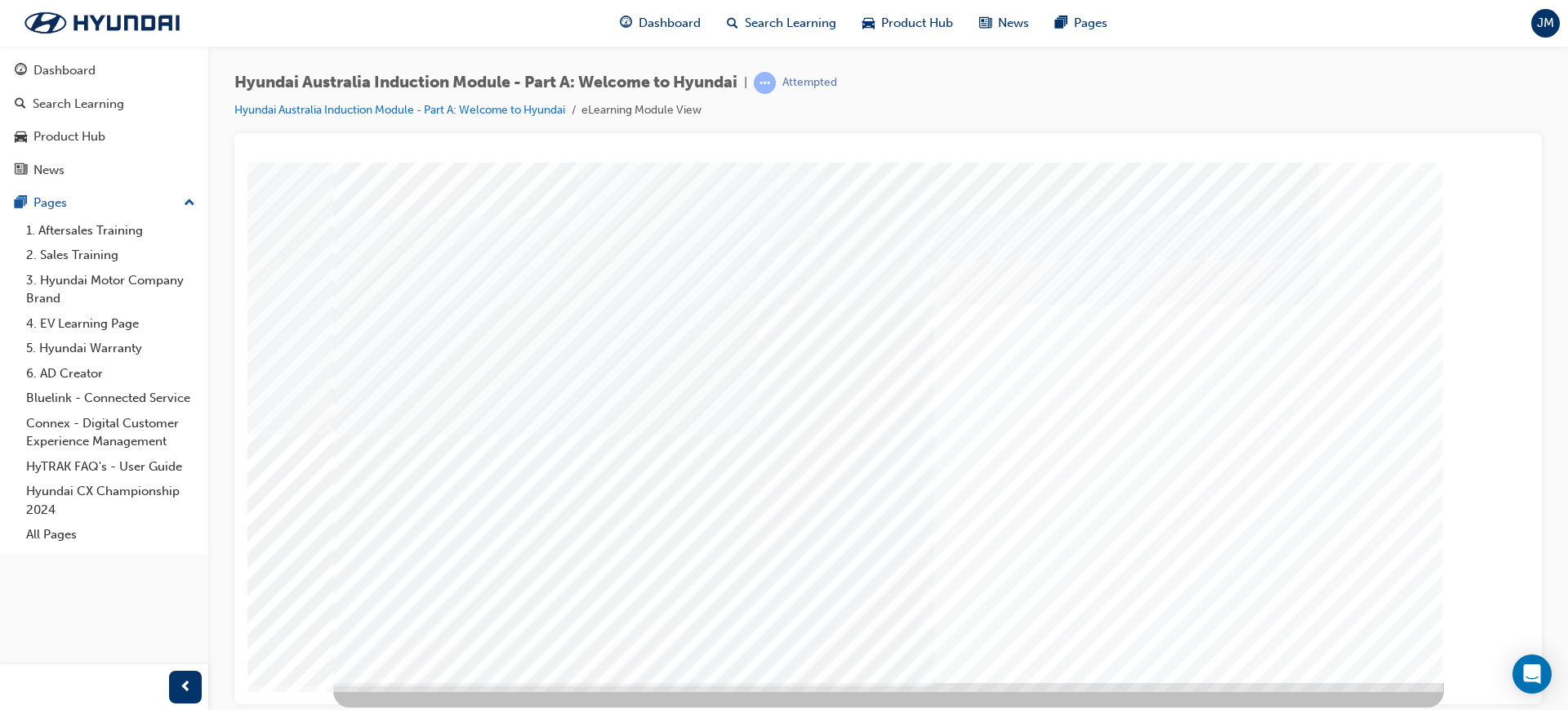 click at bounding box center (390, 4874) 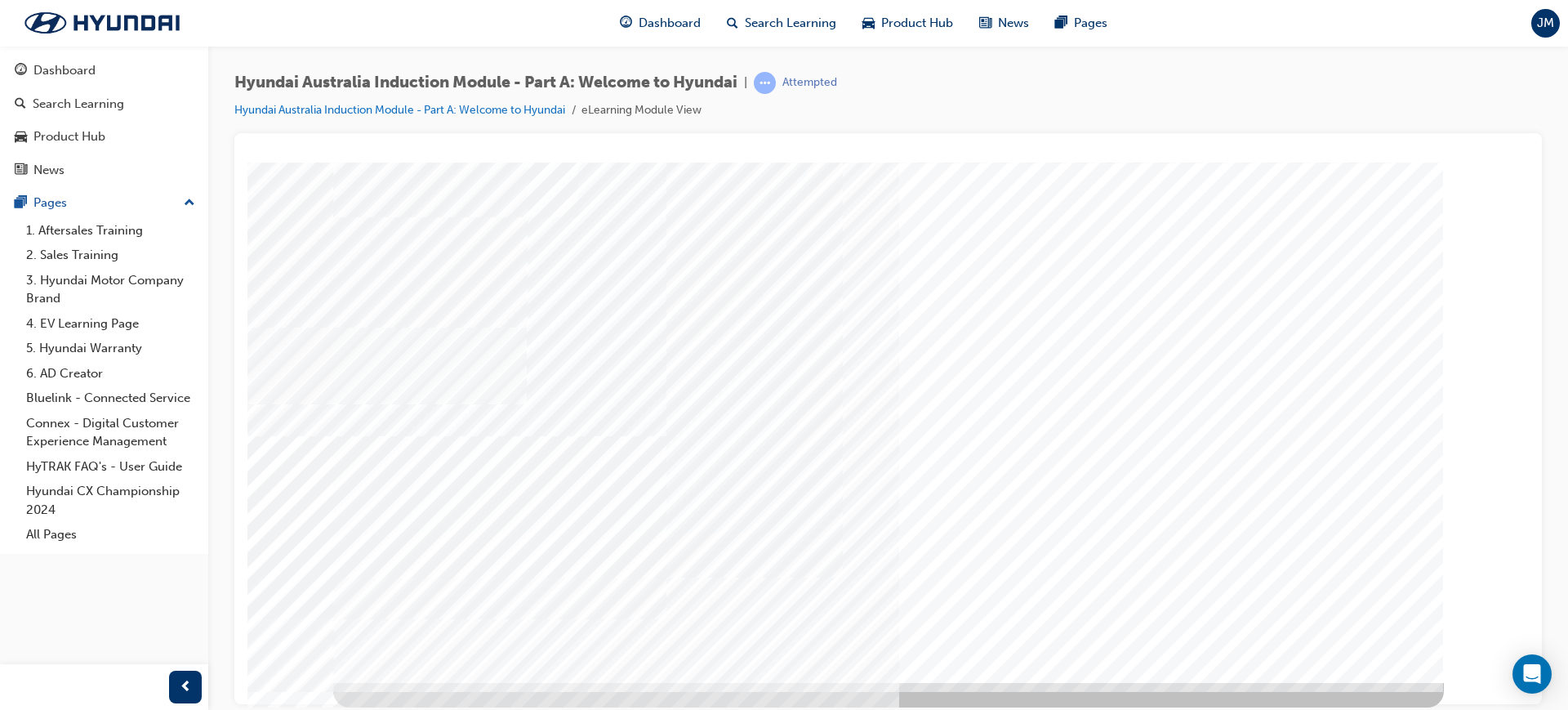 scroll, scrollTop: 0, scrollLeft: 0, axis: both 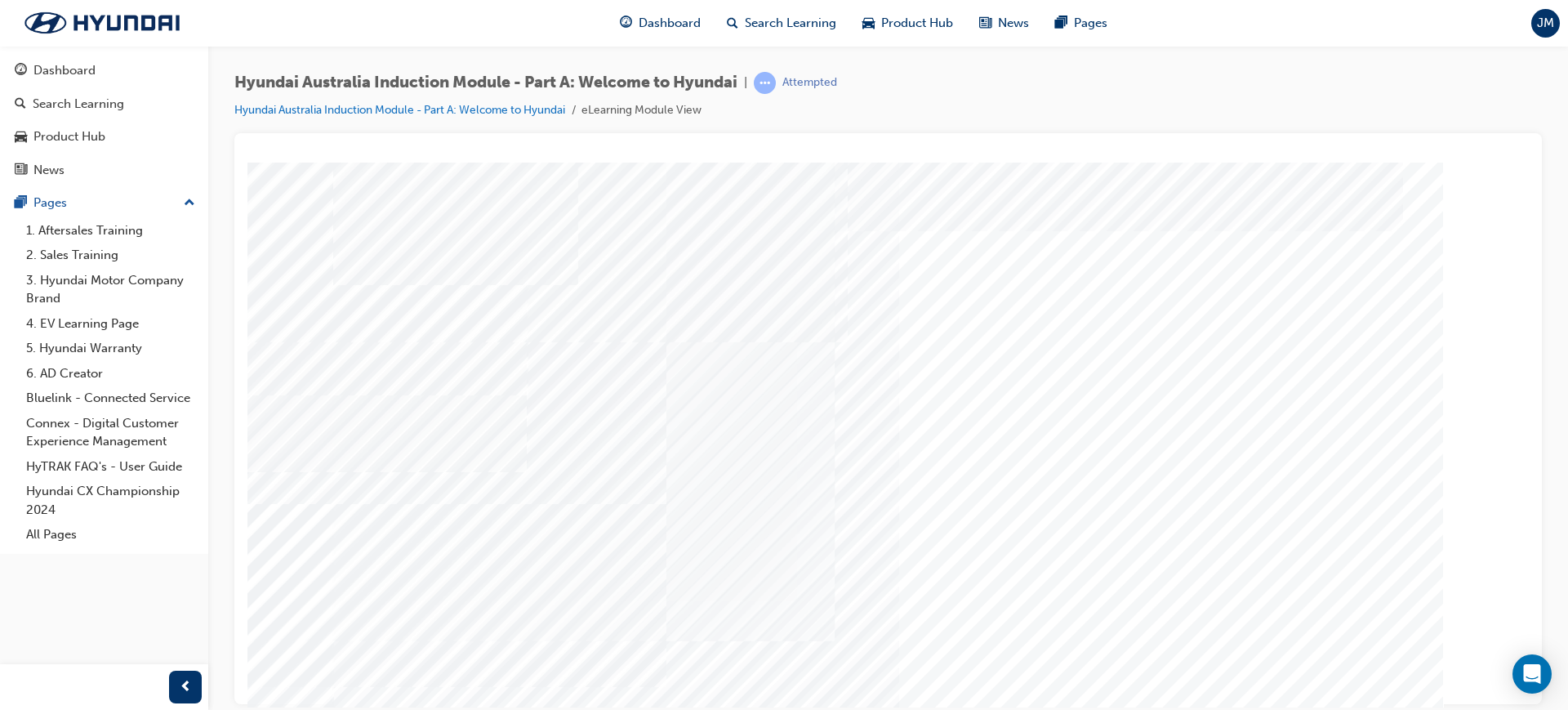 click at bounding box center (420, 3861) 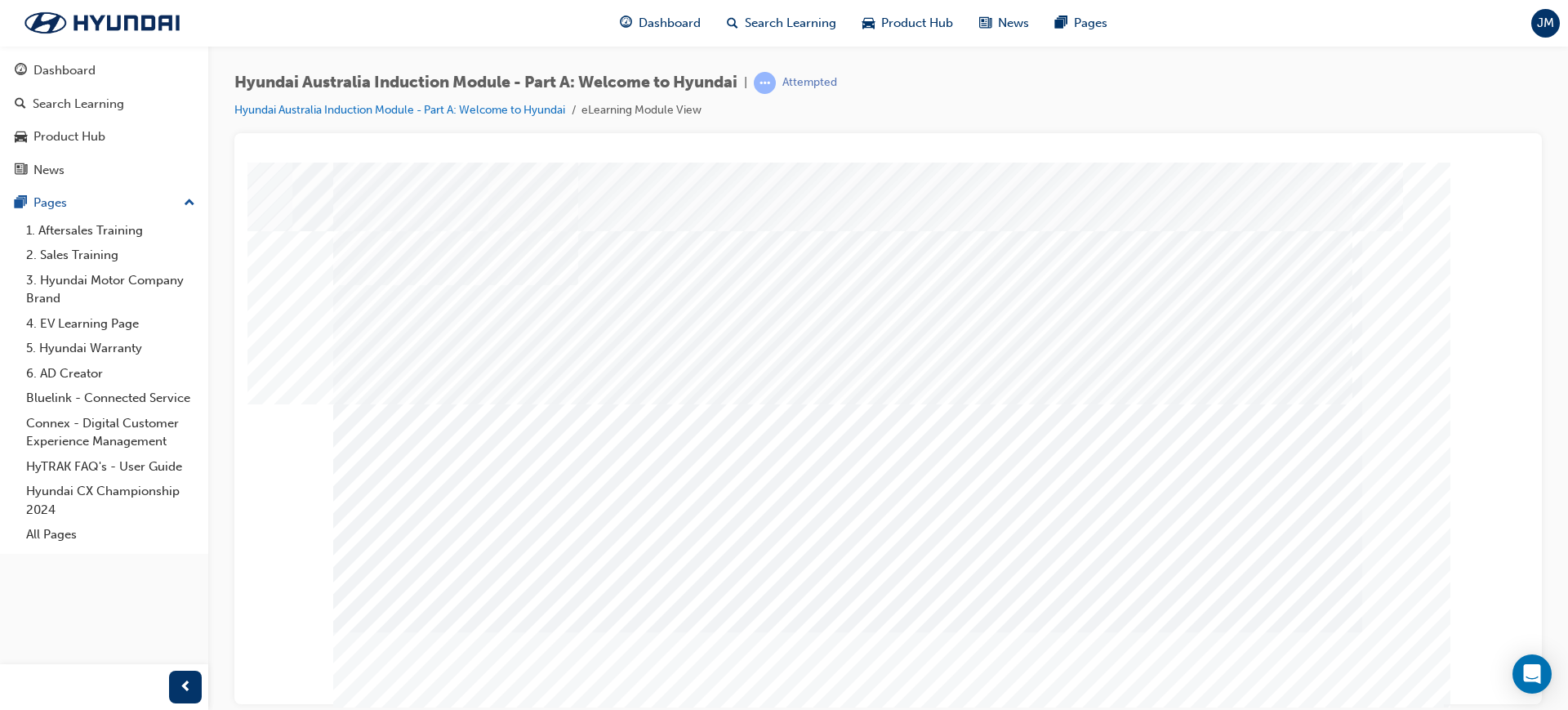 click at bounding box center (848, 1573) 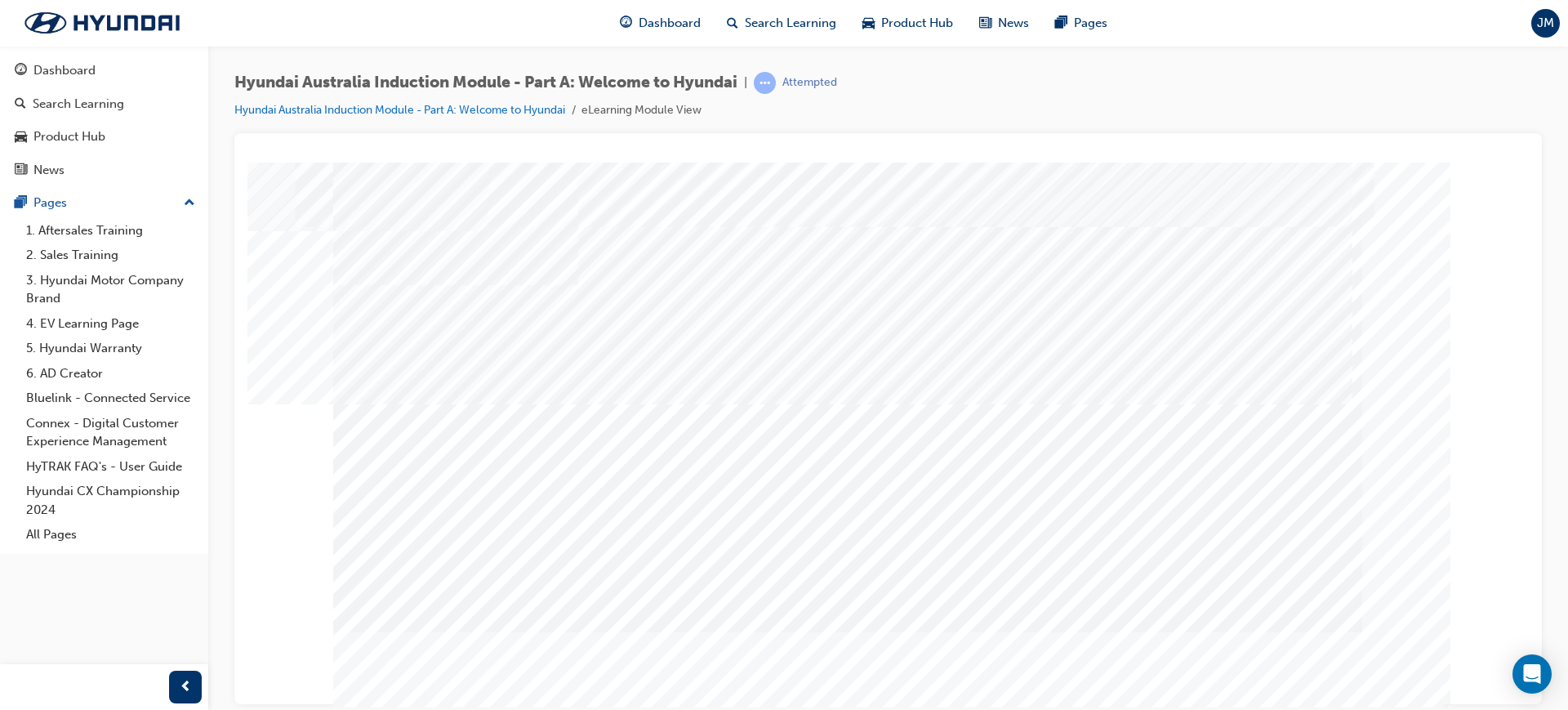 click at bounding box center (390, 1917) 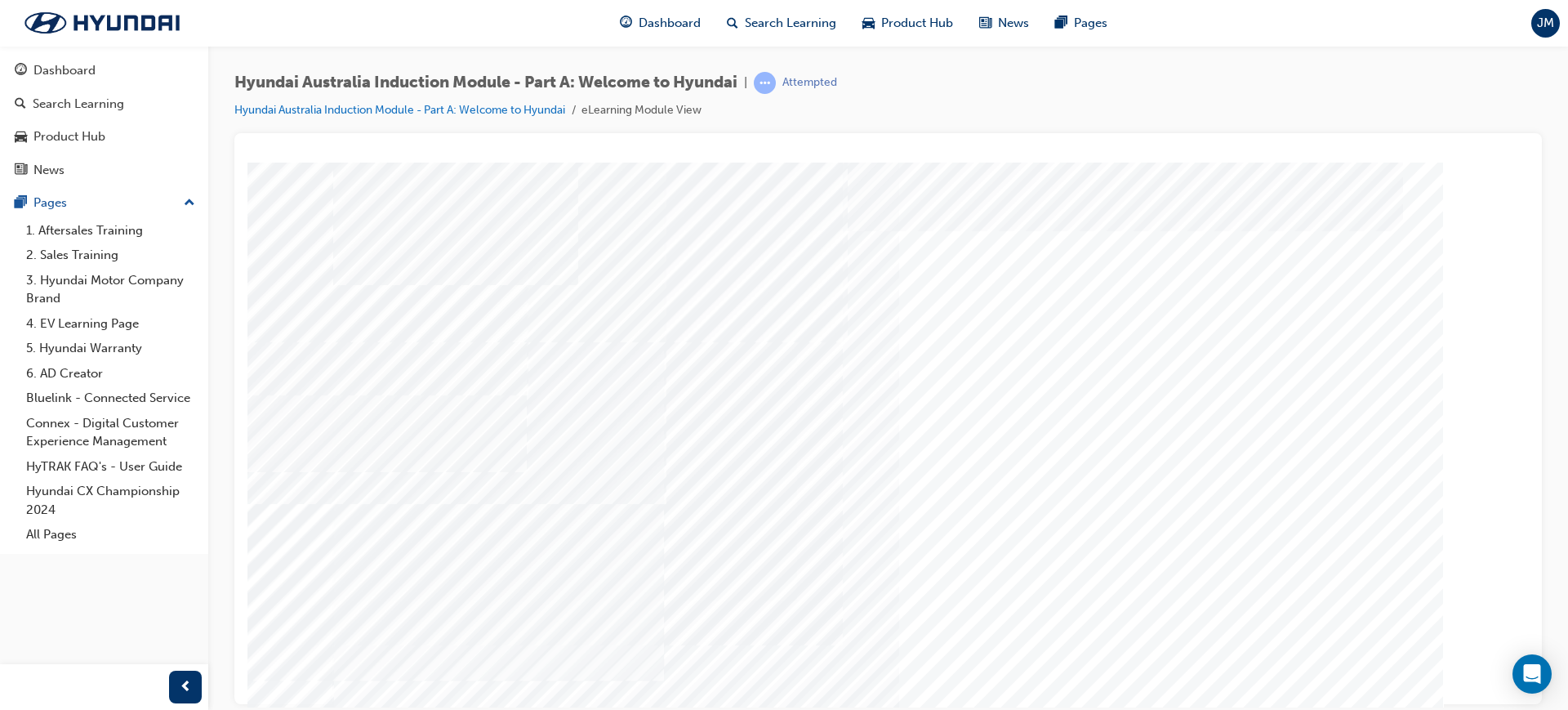 click at bounding box center [470, 4066] 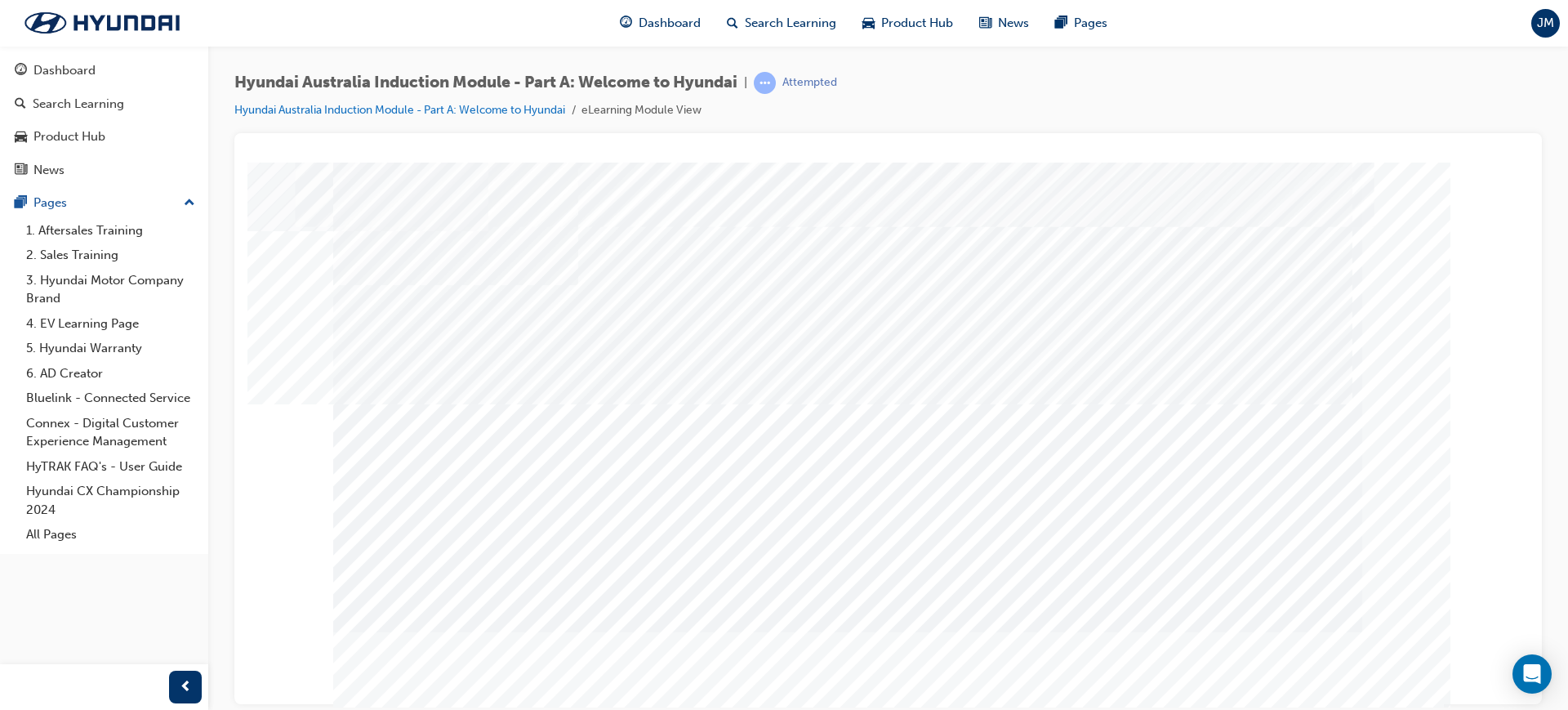 click at bounding box center (390, 1917) 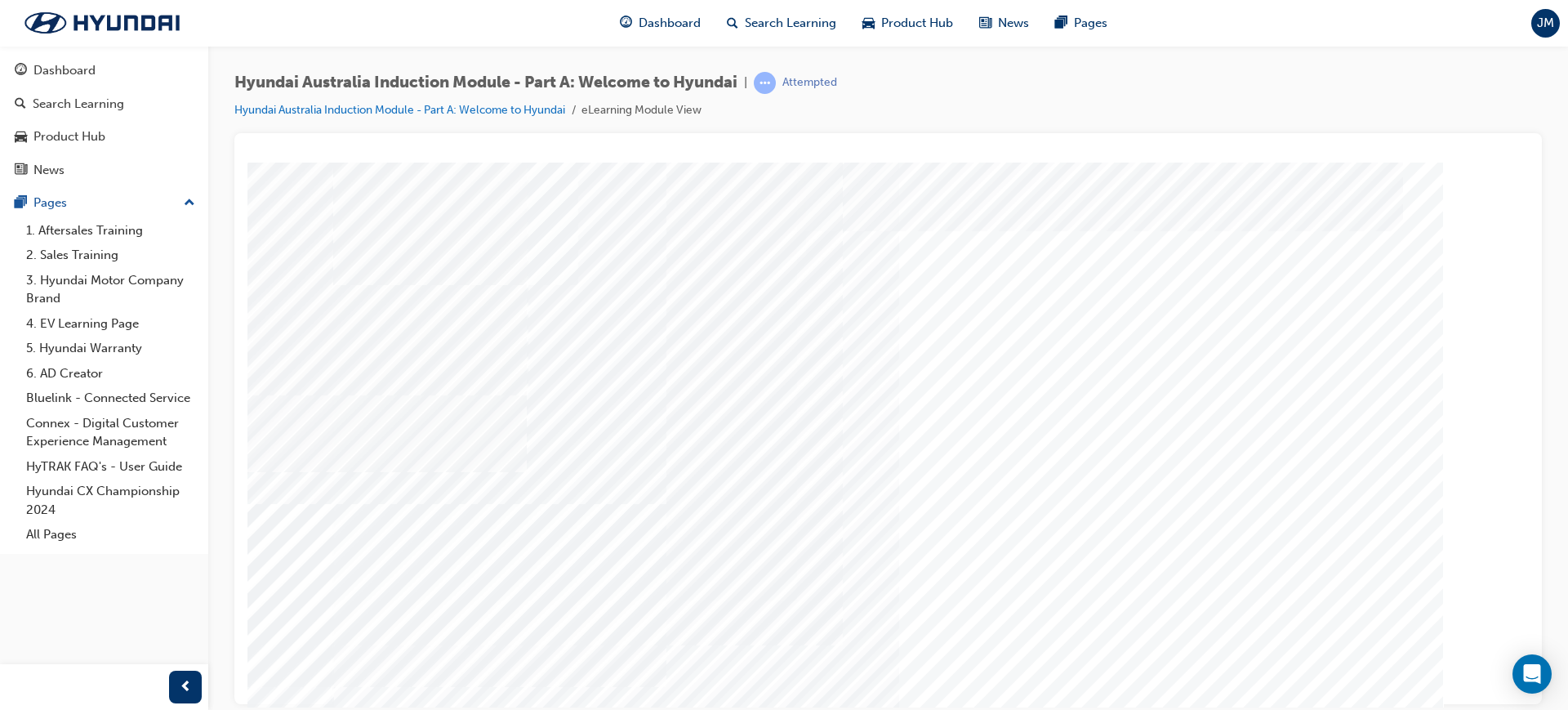 click at bounding box center (390, 1811) 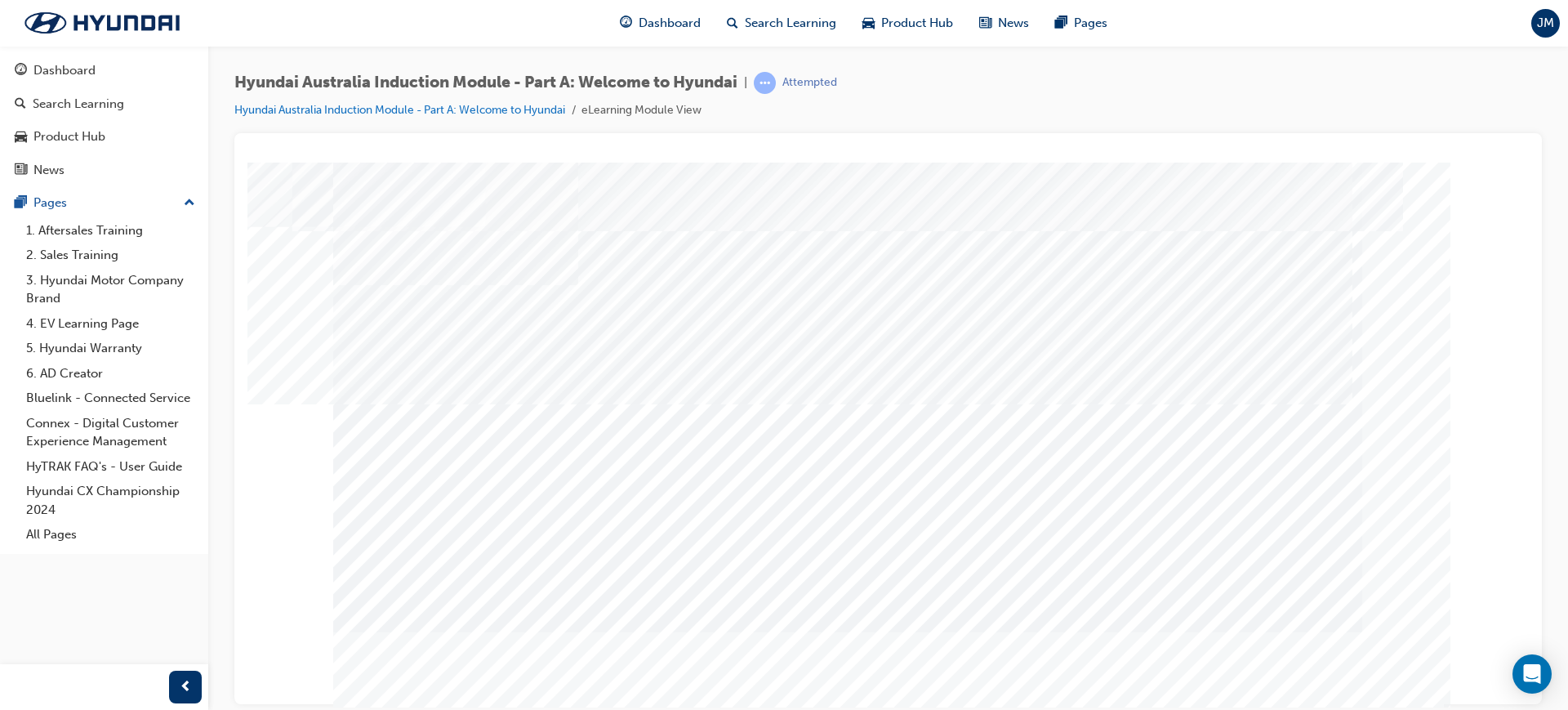 click at bounding box center [390, 1954] 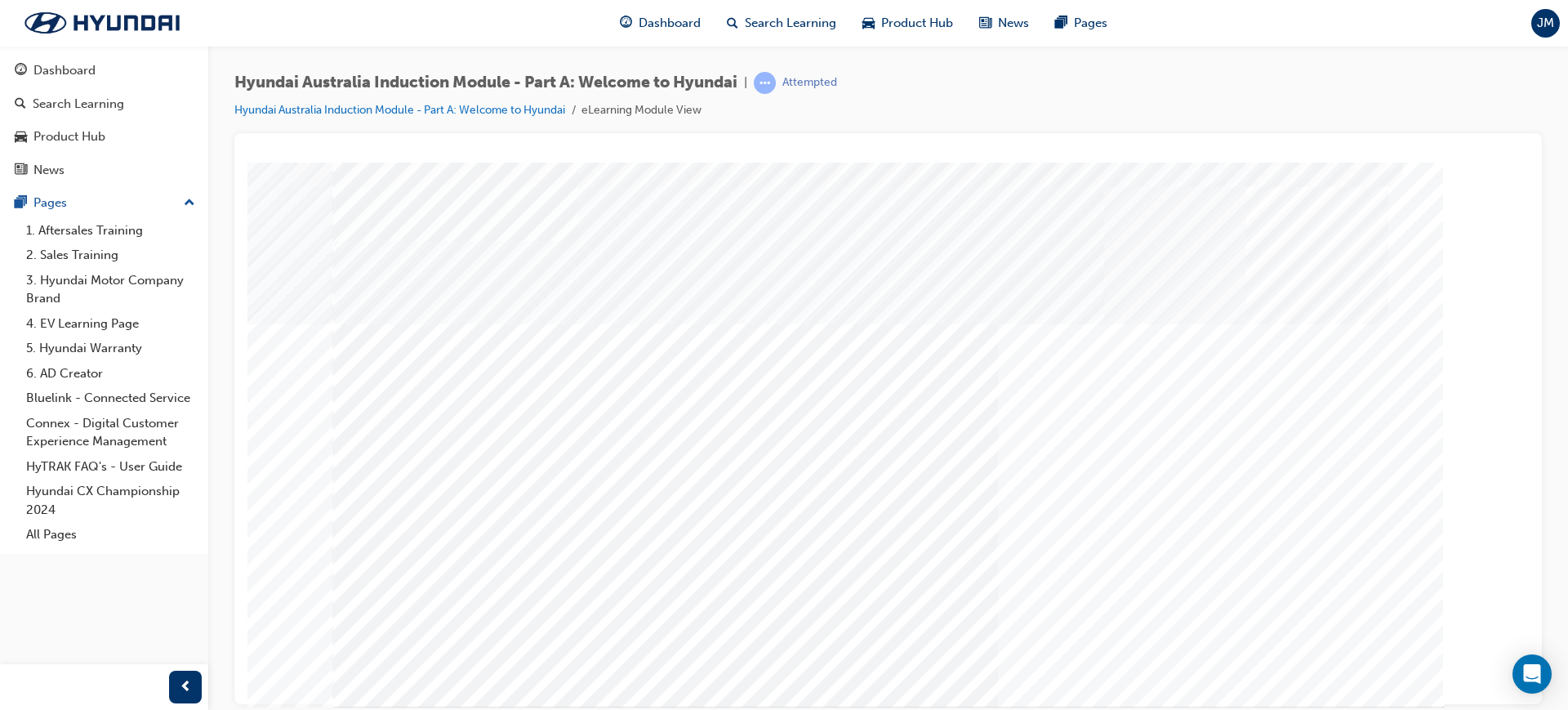 scroll, scrollTop: 68, scrollLeft: 0, axis: vertical 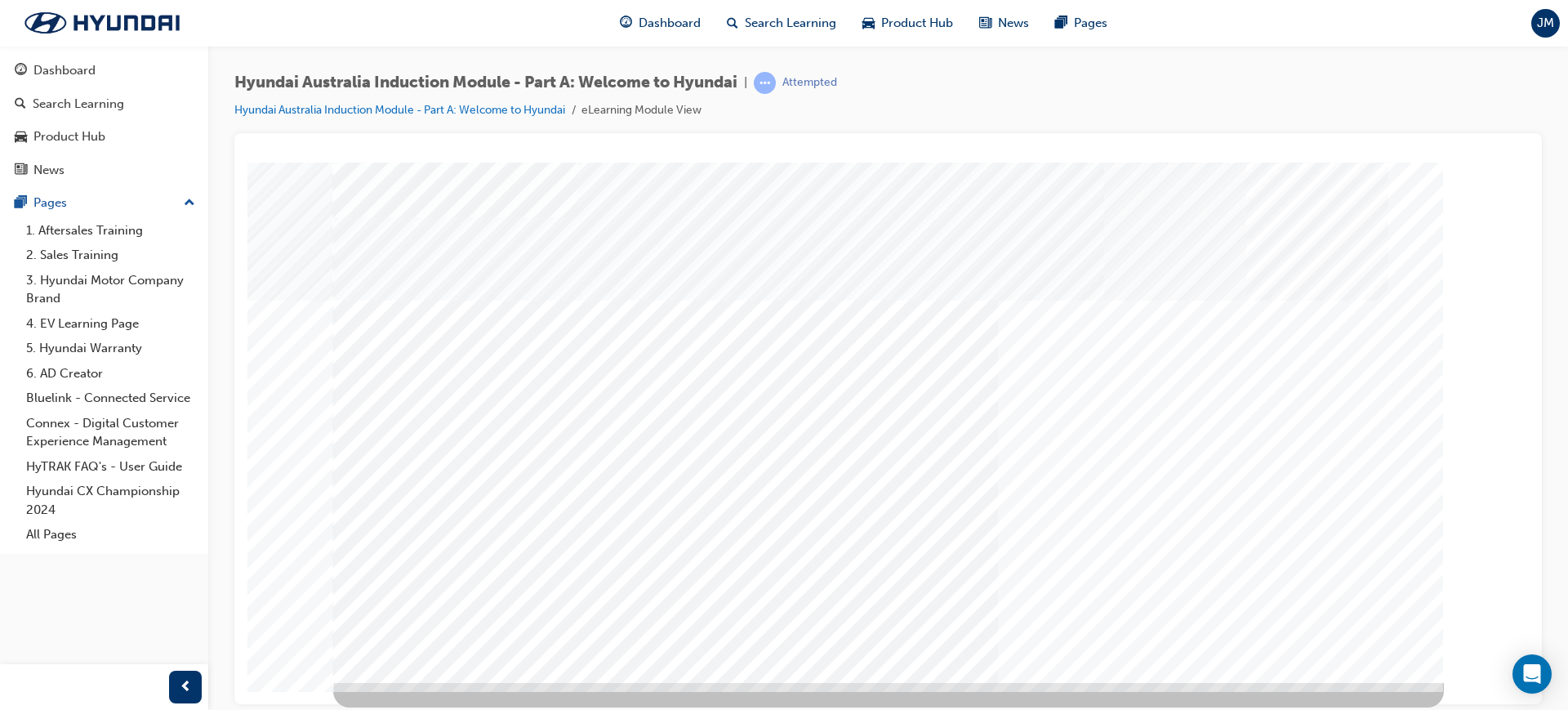 click at bounding box center (394, 2911) 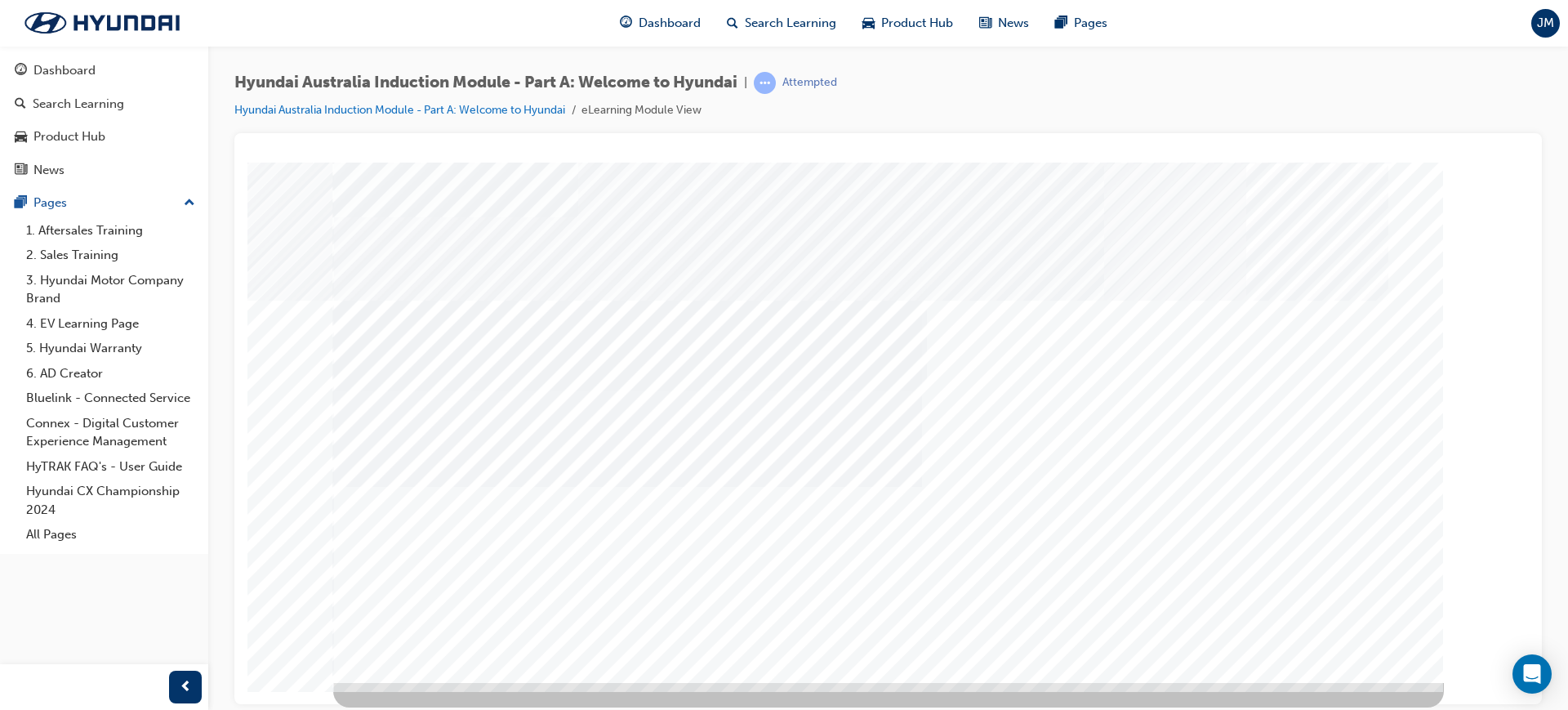 click at bounding box center [394, 3032] 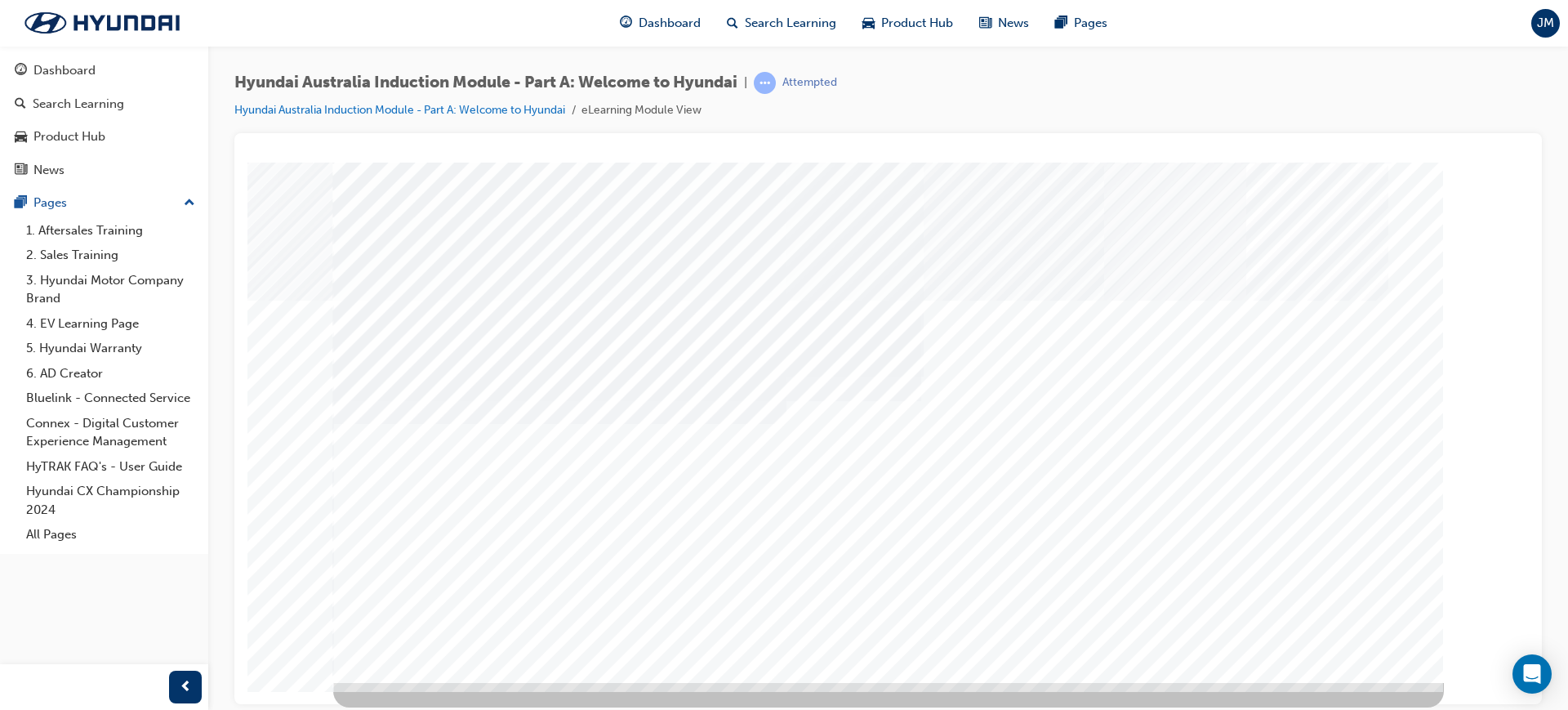 click at bounding box center (394, 3153) 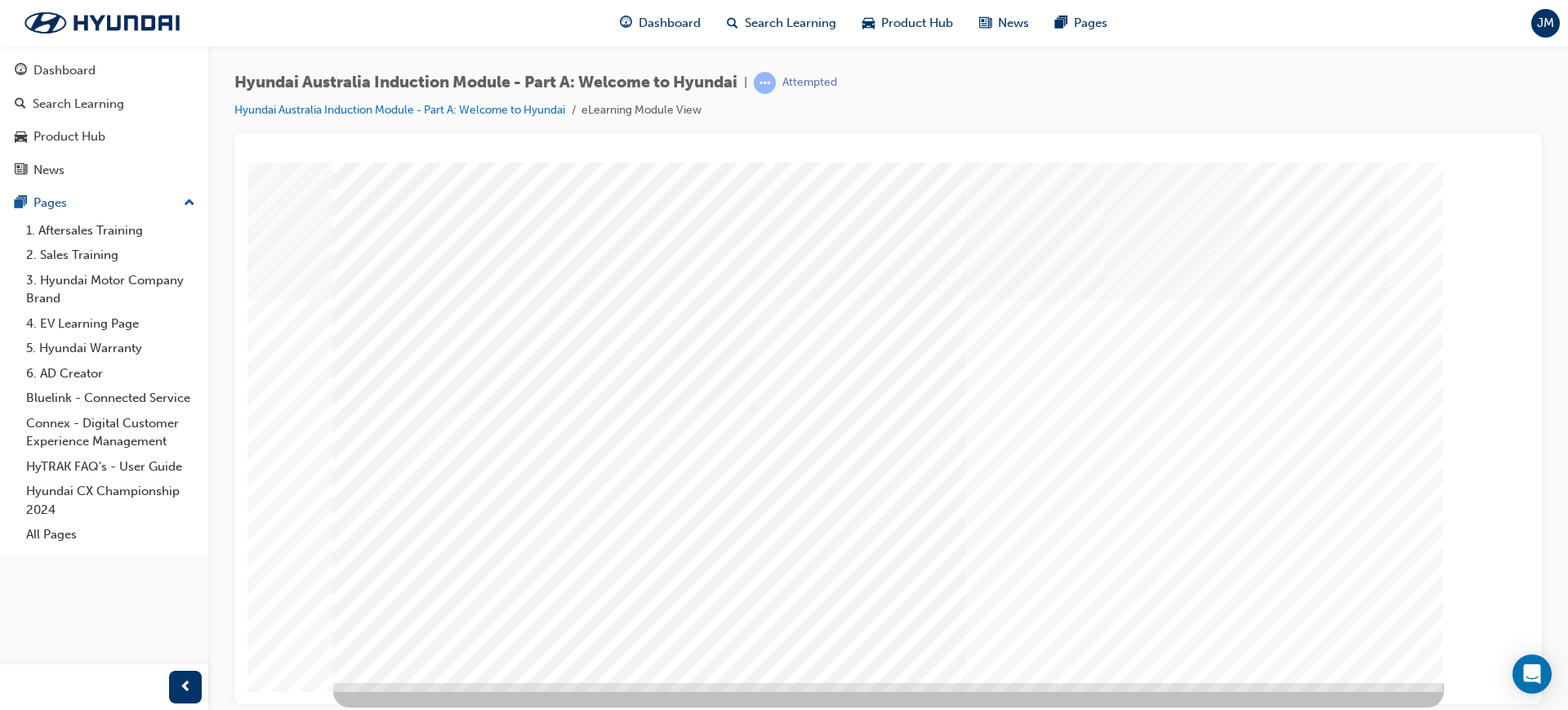 click at bounding box center (390, 4785) 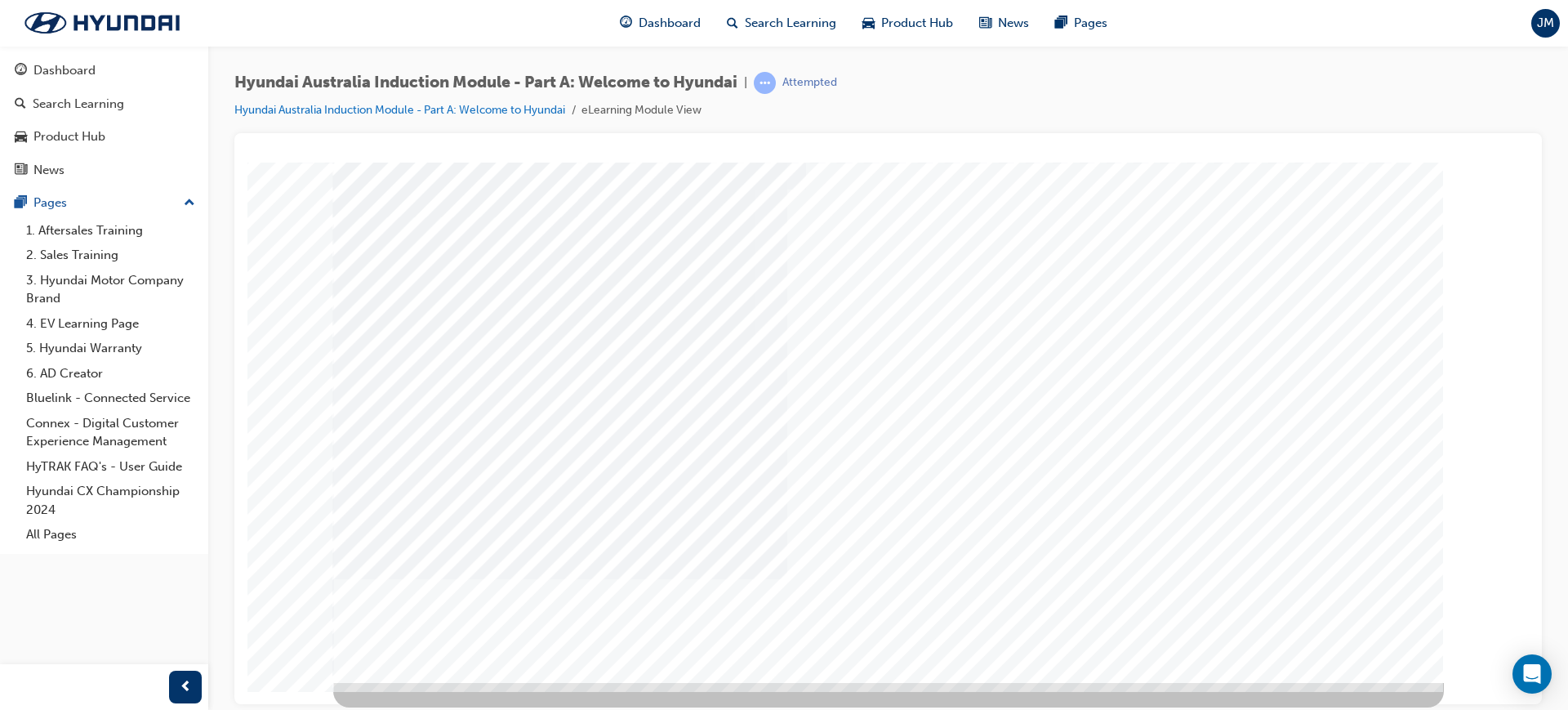 scroll, scrollTop: 0, scrollLeft: 0, axis: both 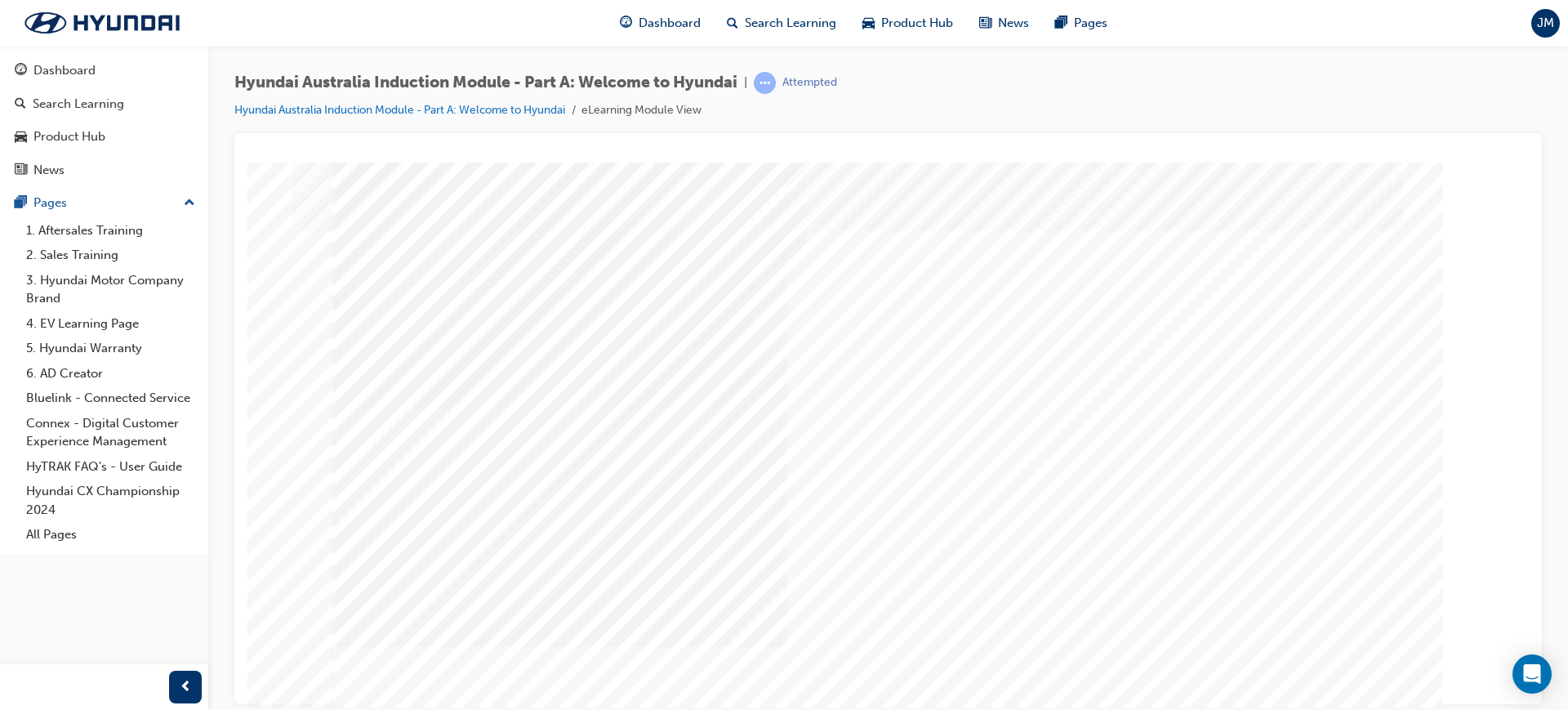 click at bounding box center (368, 3094) 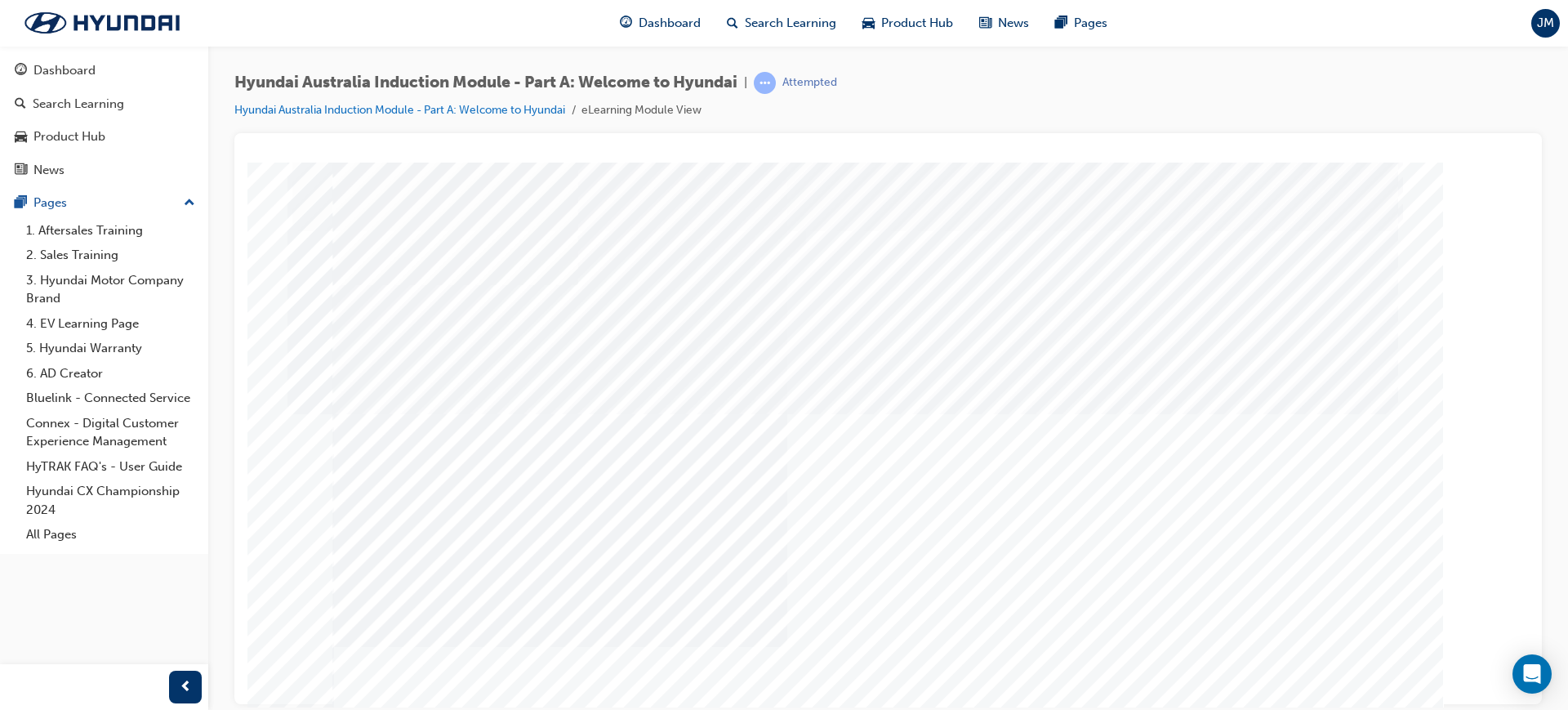 click at bounding box center [359, 3155] 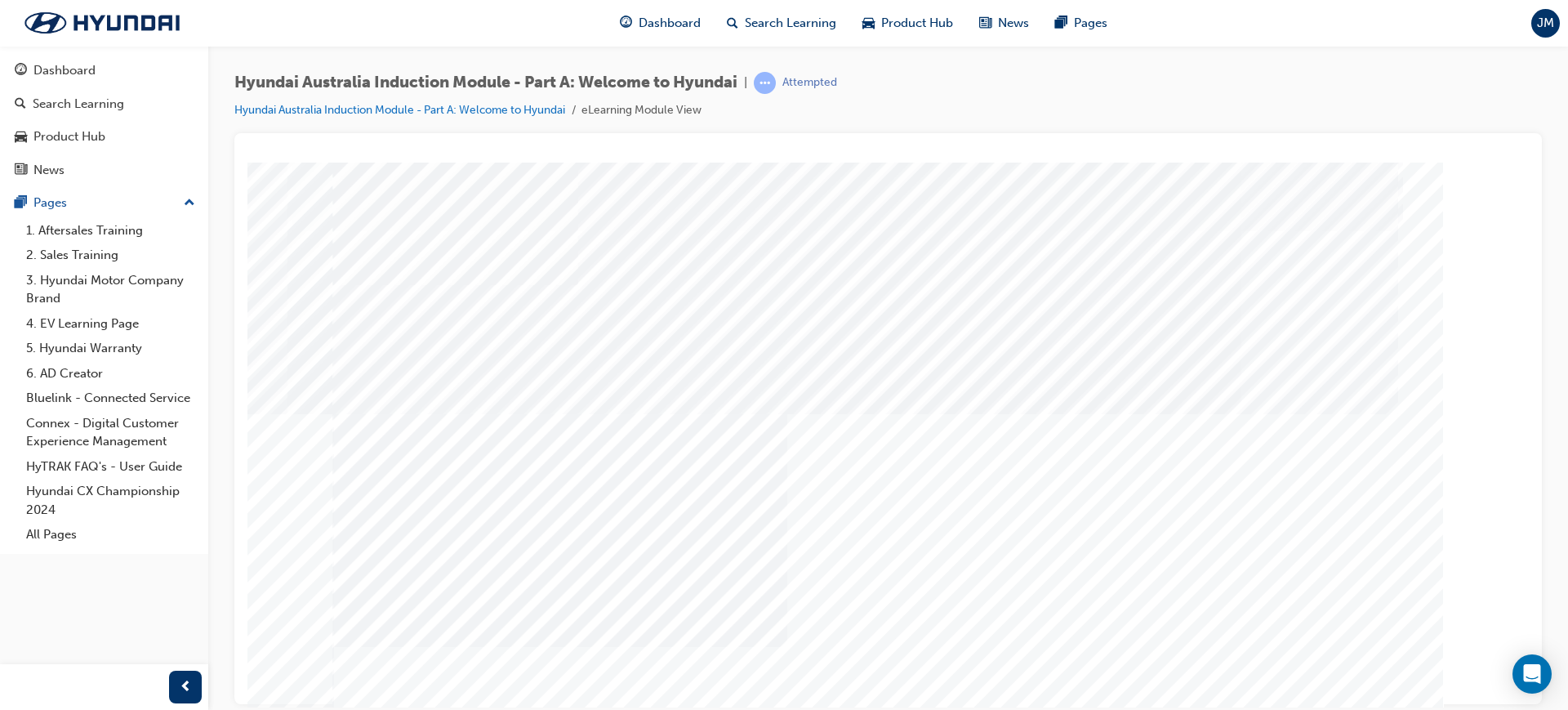 click at bounding box center (360, 3207) 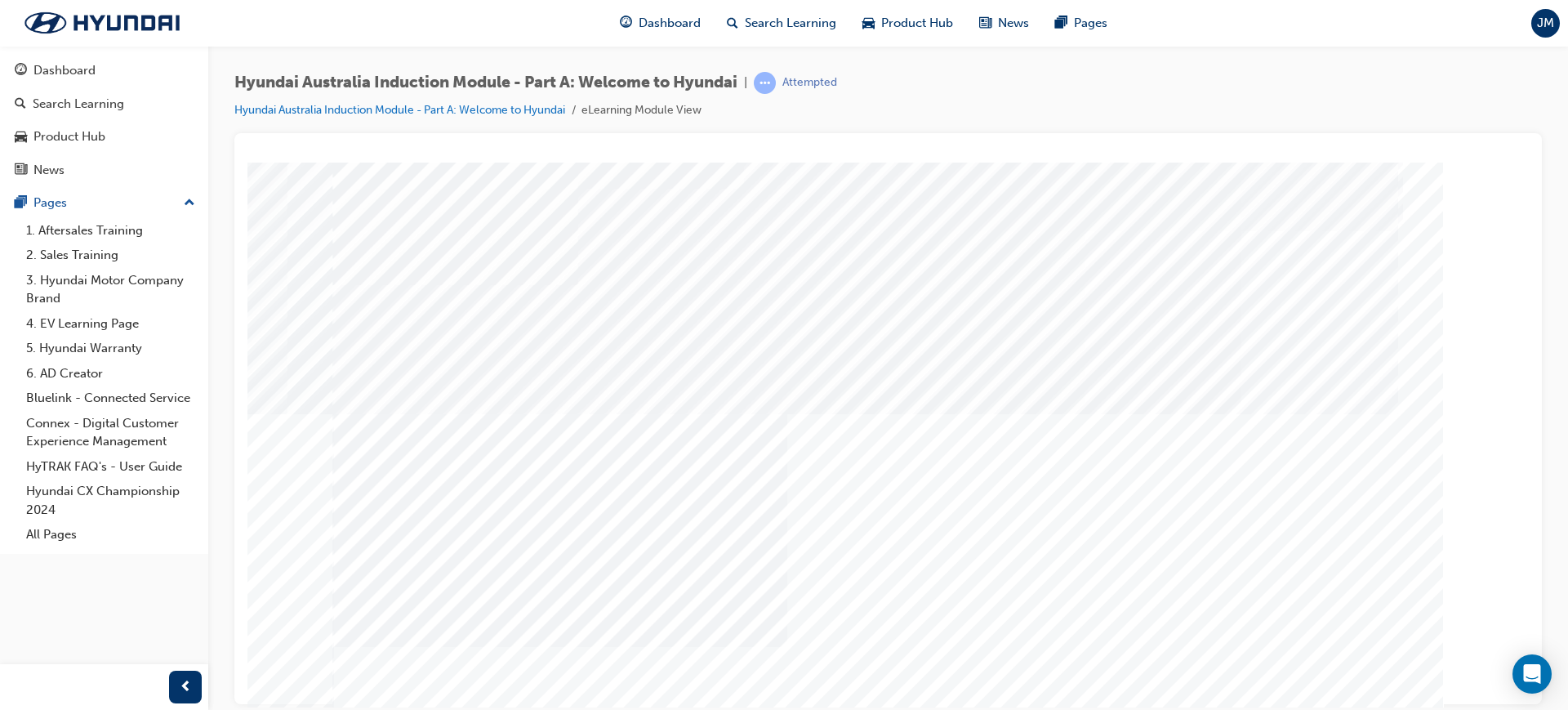 scroll, scrollTop: 68, scrollLeft: 0, axis: vertical 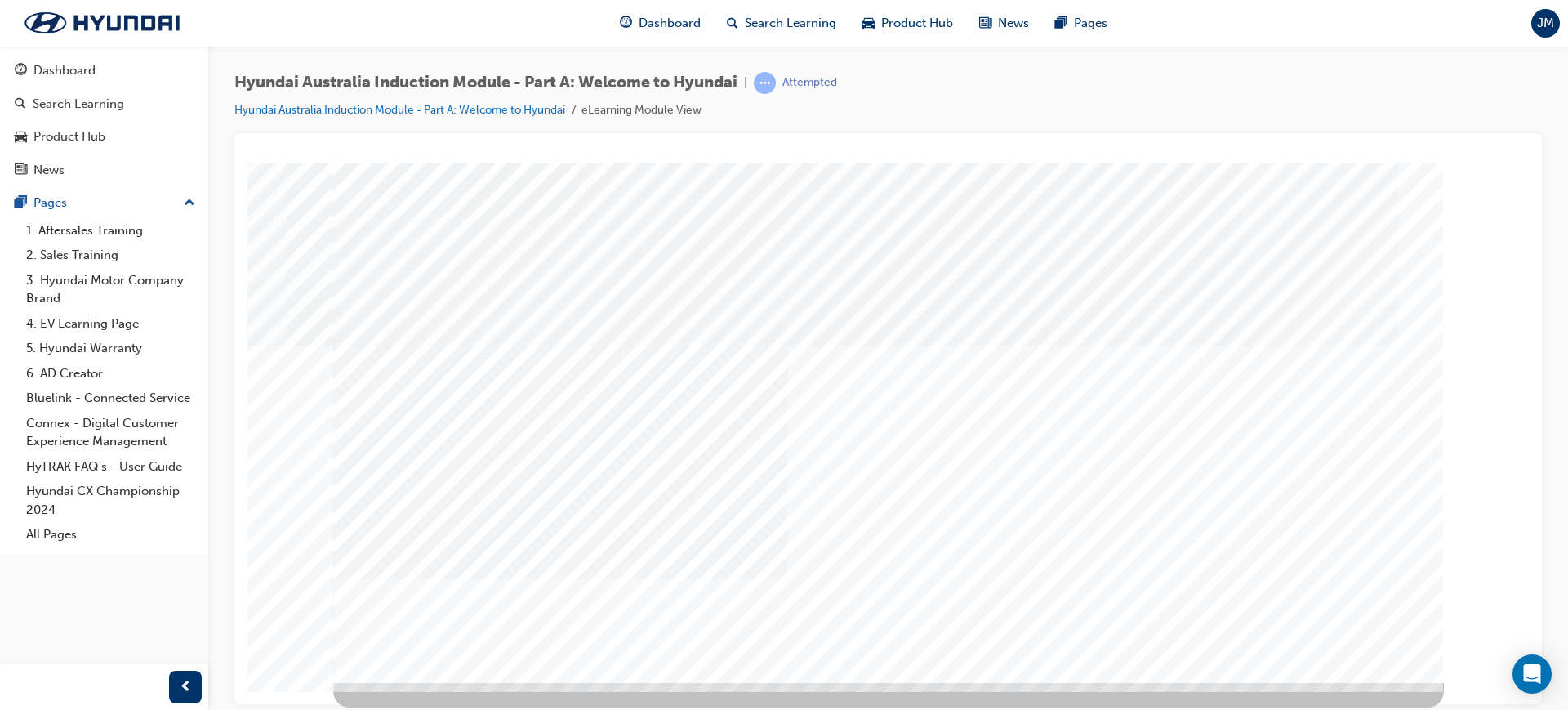 click at bounding box center [390, 1967] 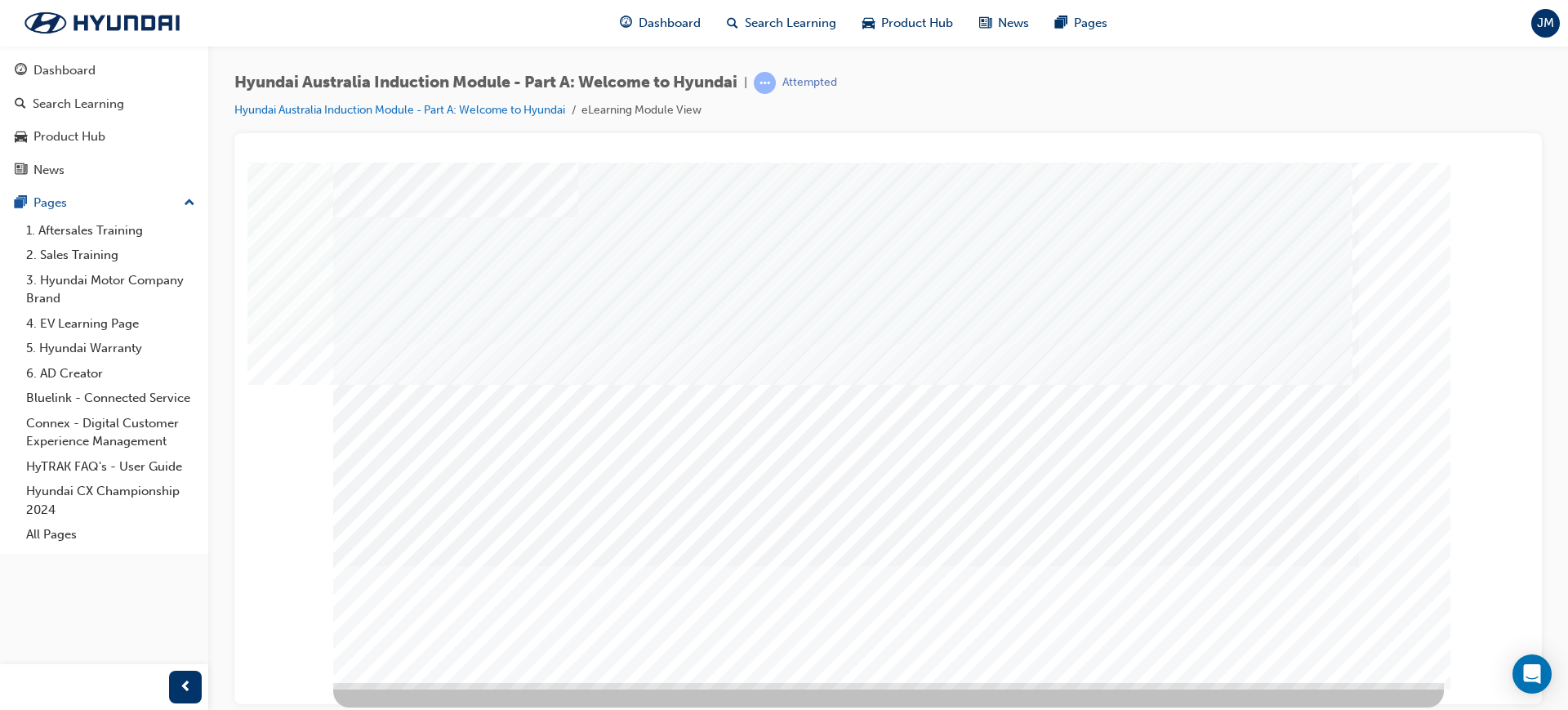 scroll, scrollTop: 0, scrollLeft: 0, axis: both 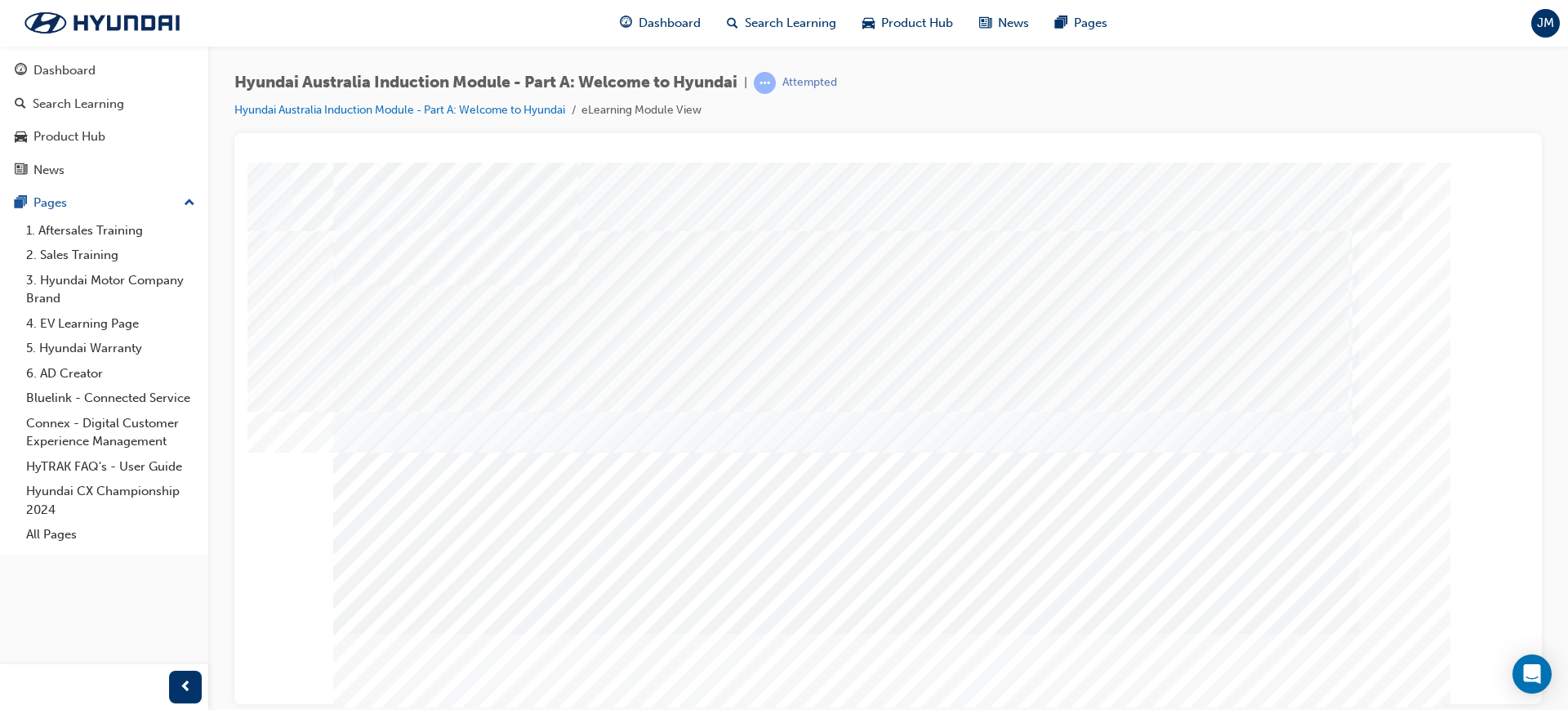 click at bounding box center [390, 2079] 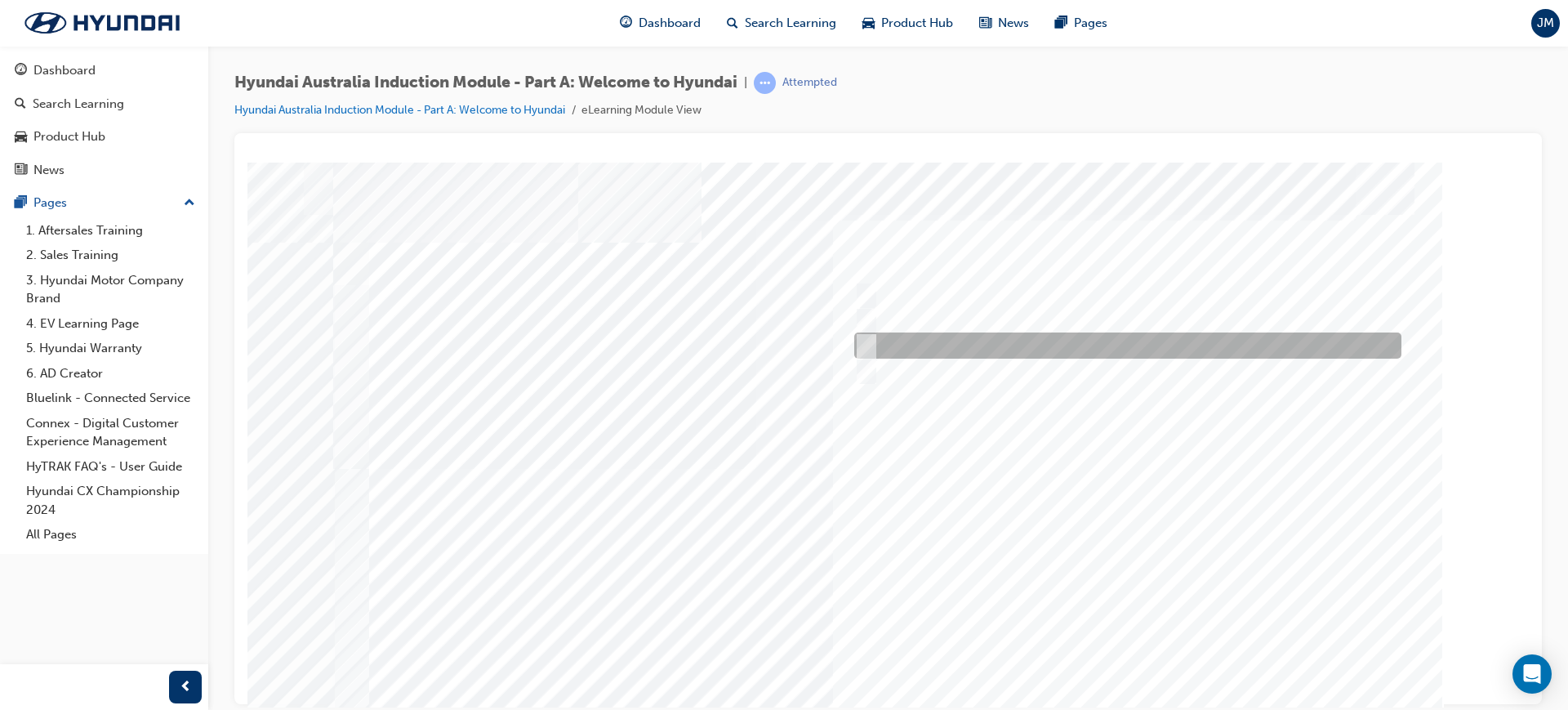 click at bounding box center (1124, 346) 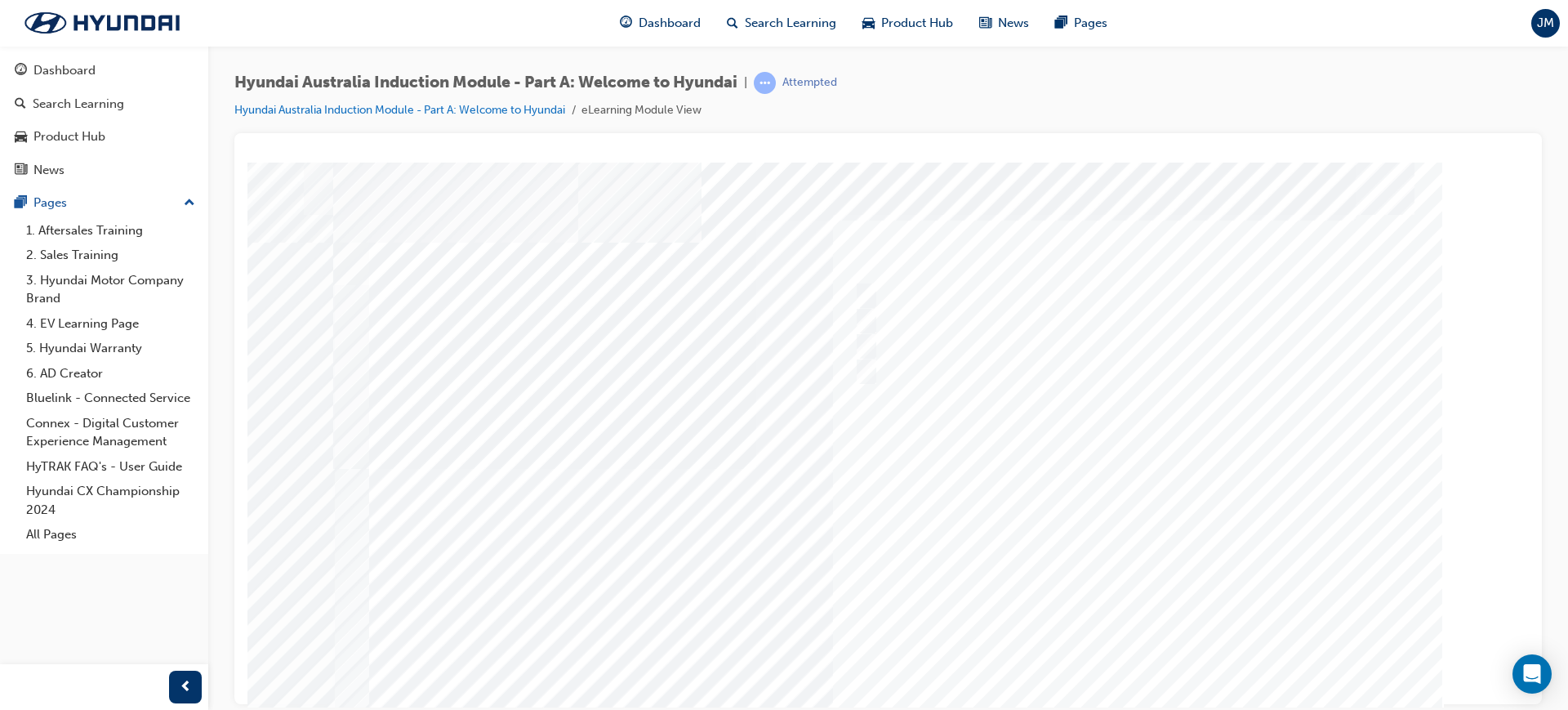 click at bounding box center (390, 4244) 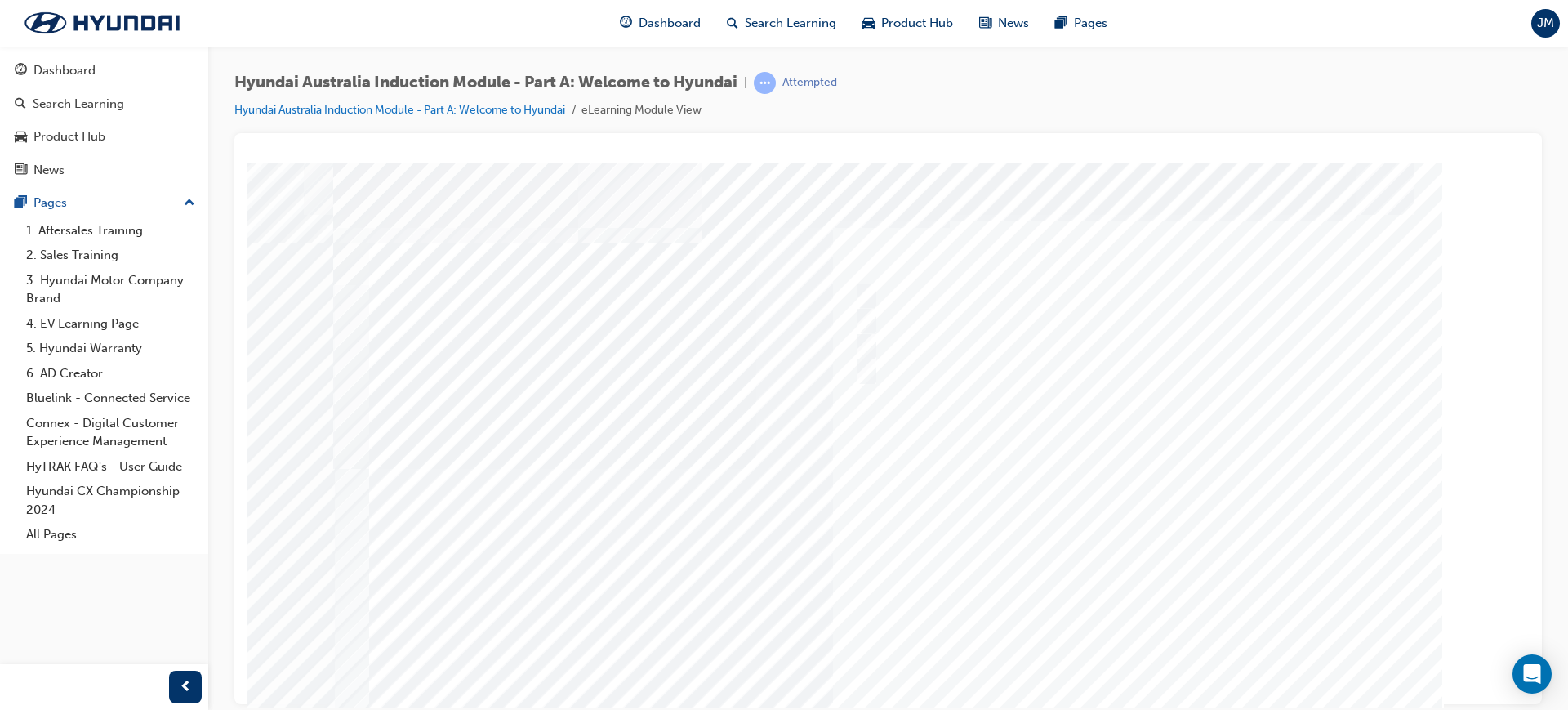 click at bounding box center (889, 456) 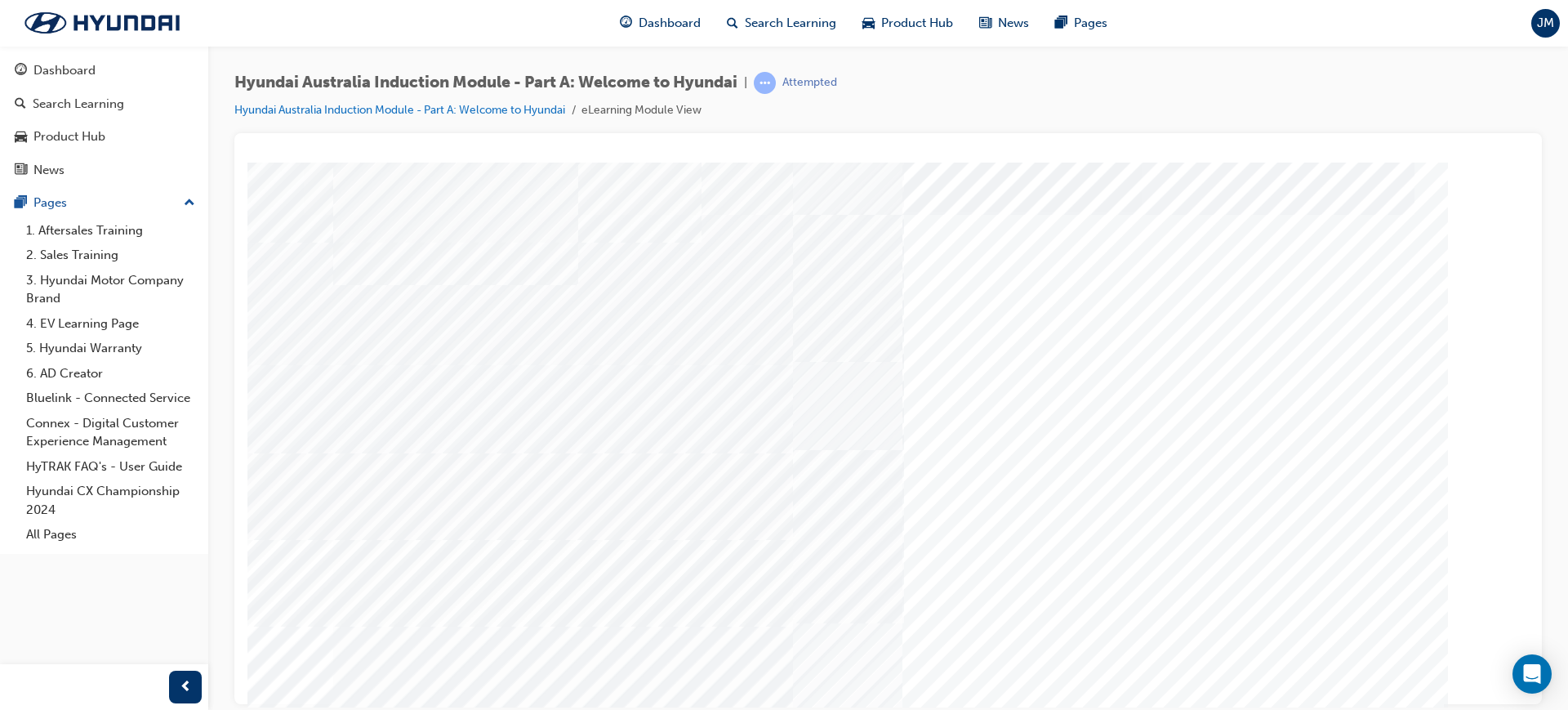 click on "Quiz_Q_2" at bounding box center [889, 456] 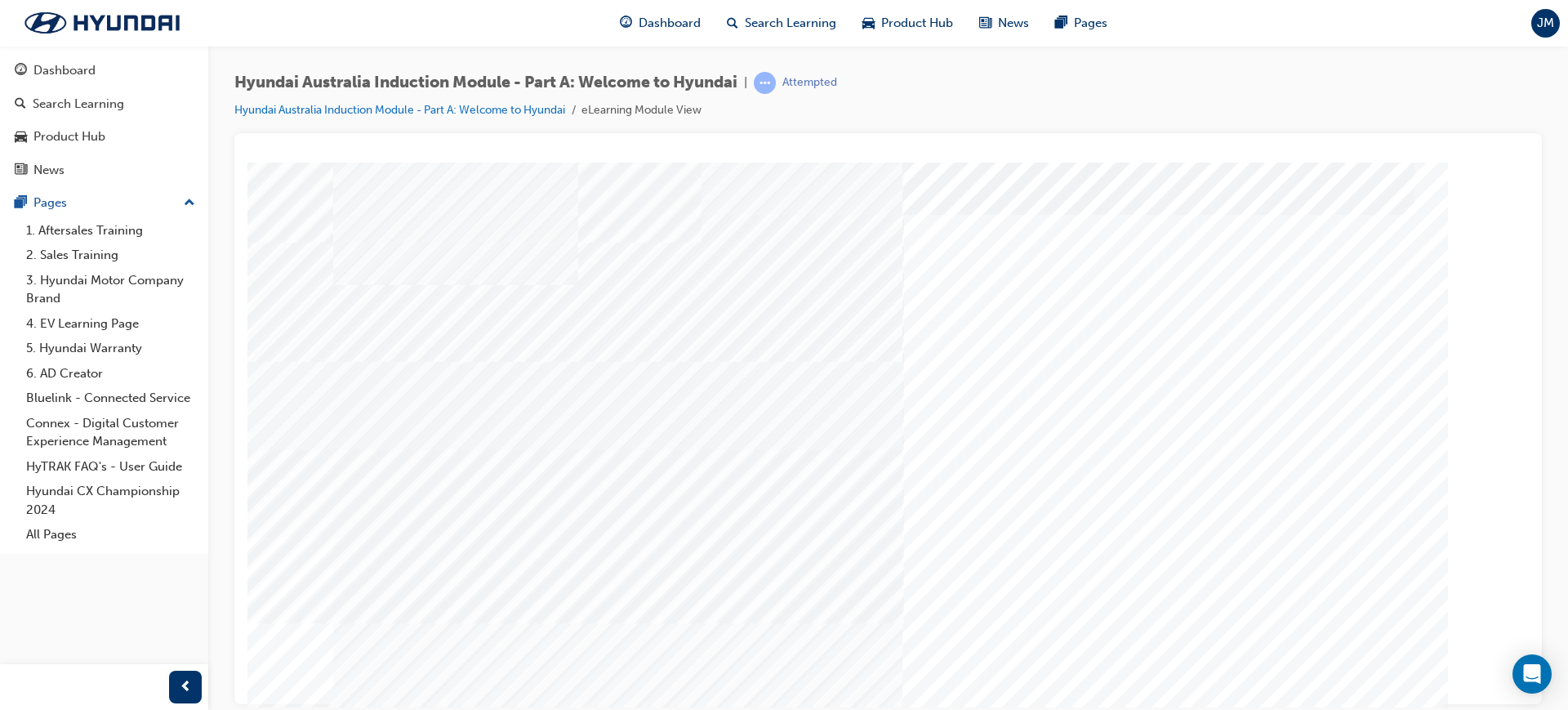 click at bounding box center [390, 2717] 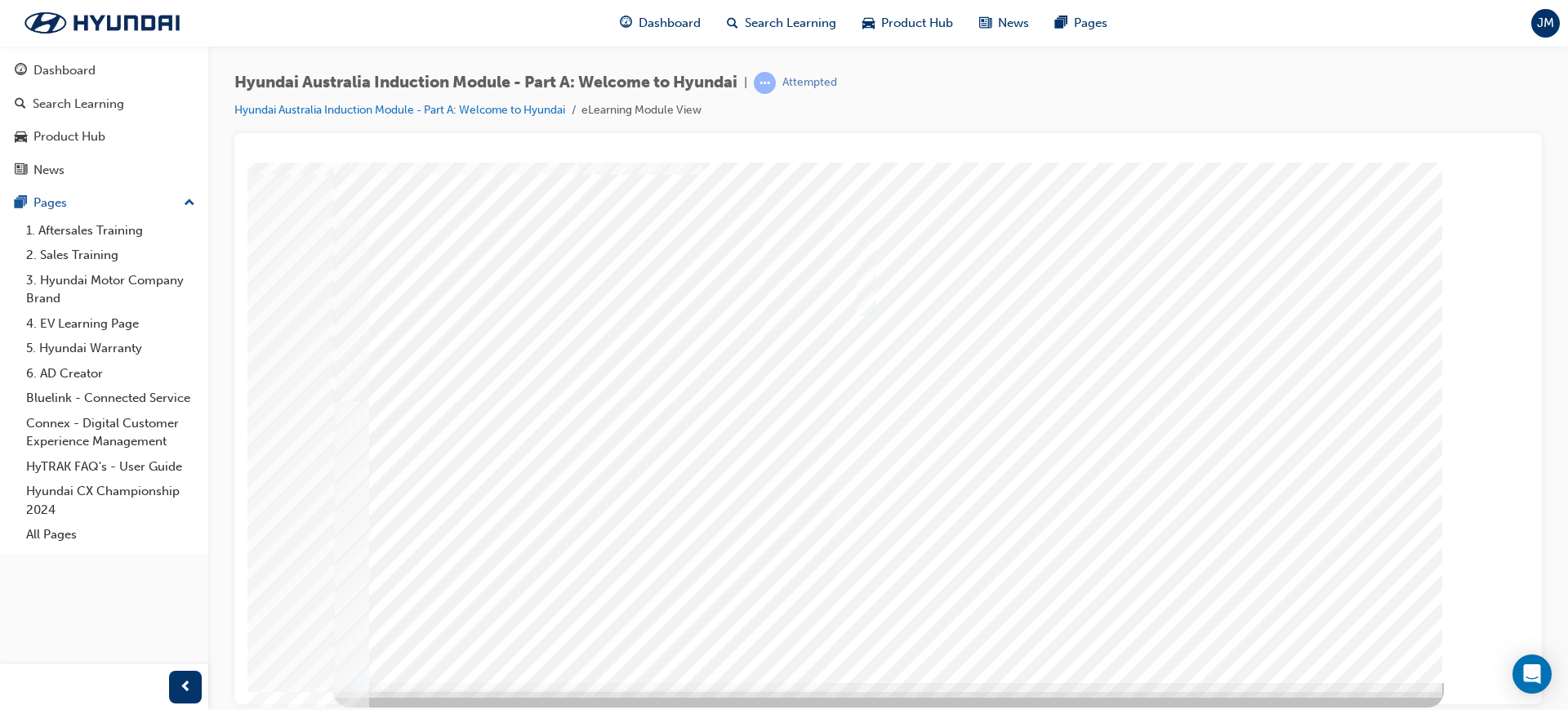 scroll, scrollTop: 0, scrollLeft: 0, axis: both 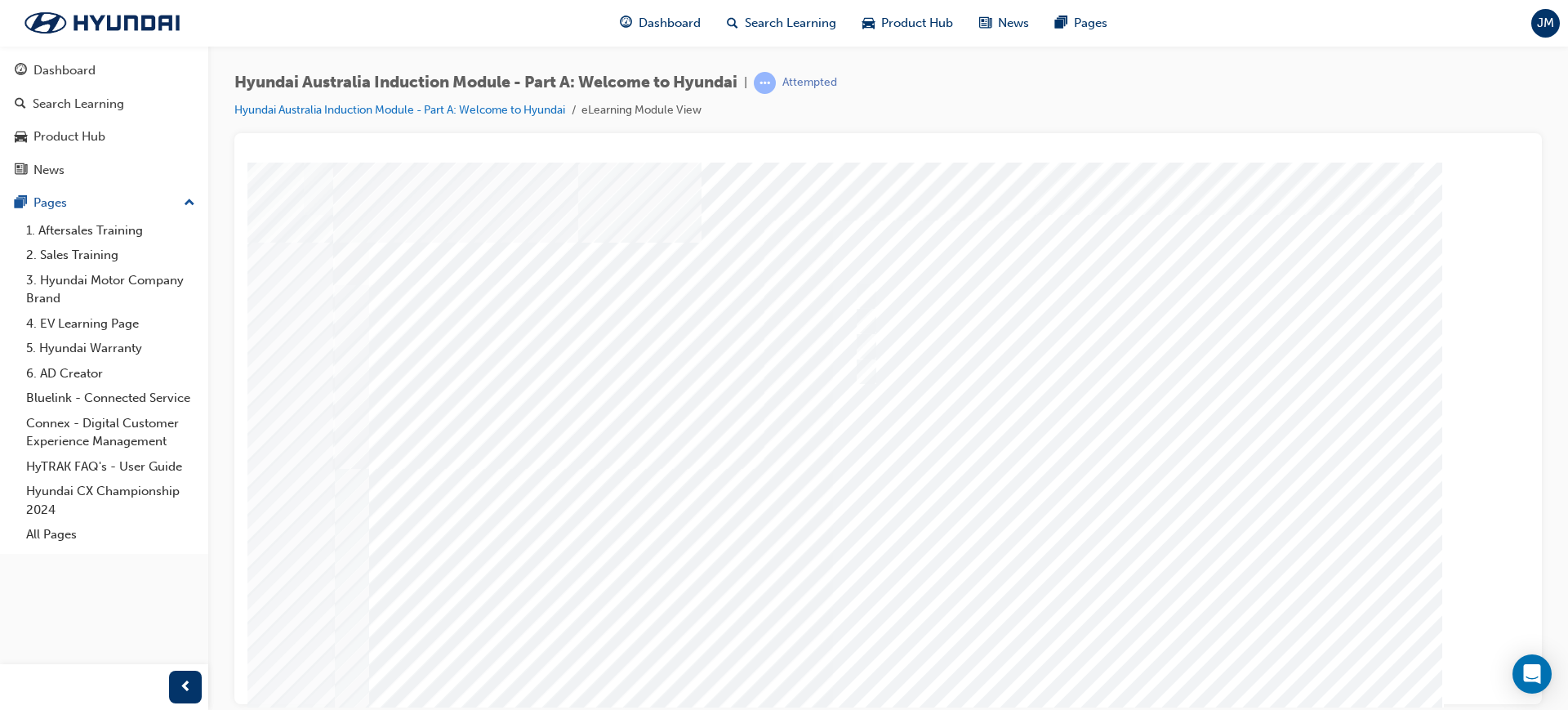 drag, startPoint x: 537, startPoint y: 364, endPoint x: 398, endPoint y: 306, distance: 150.6154 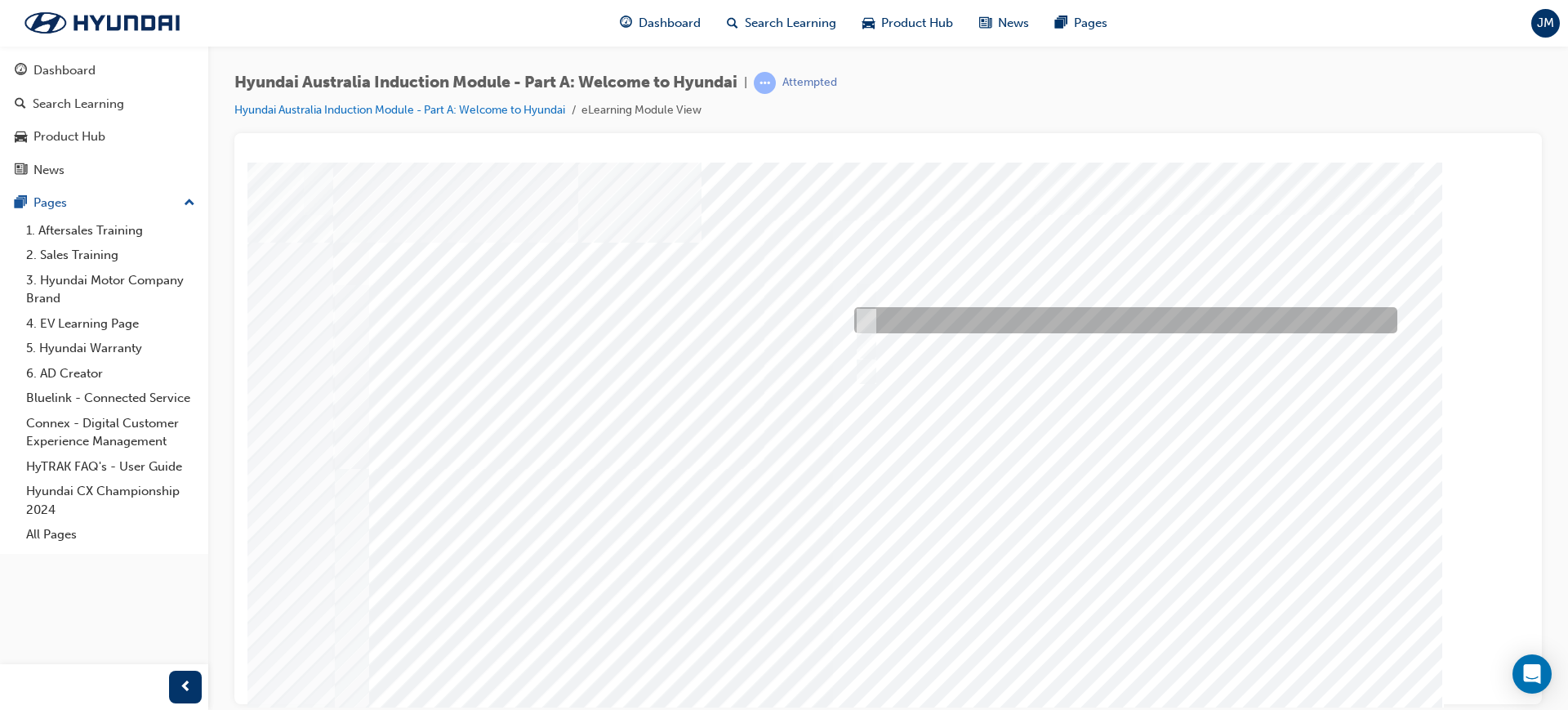 click at bounding box center (1121, 320) 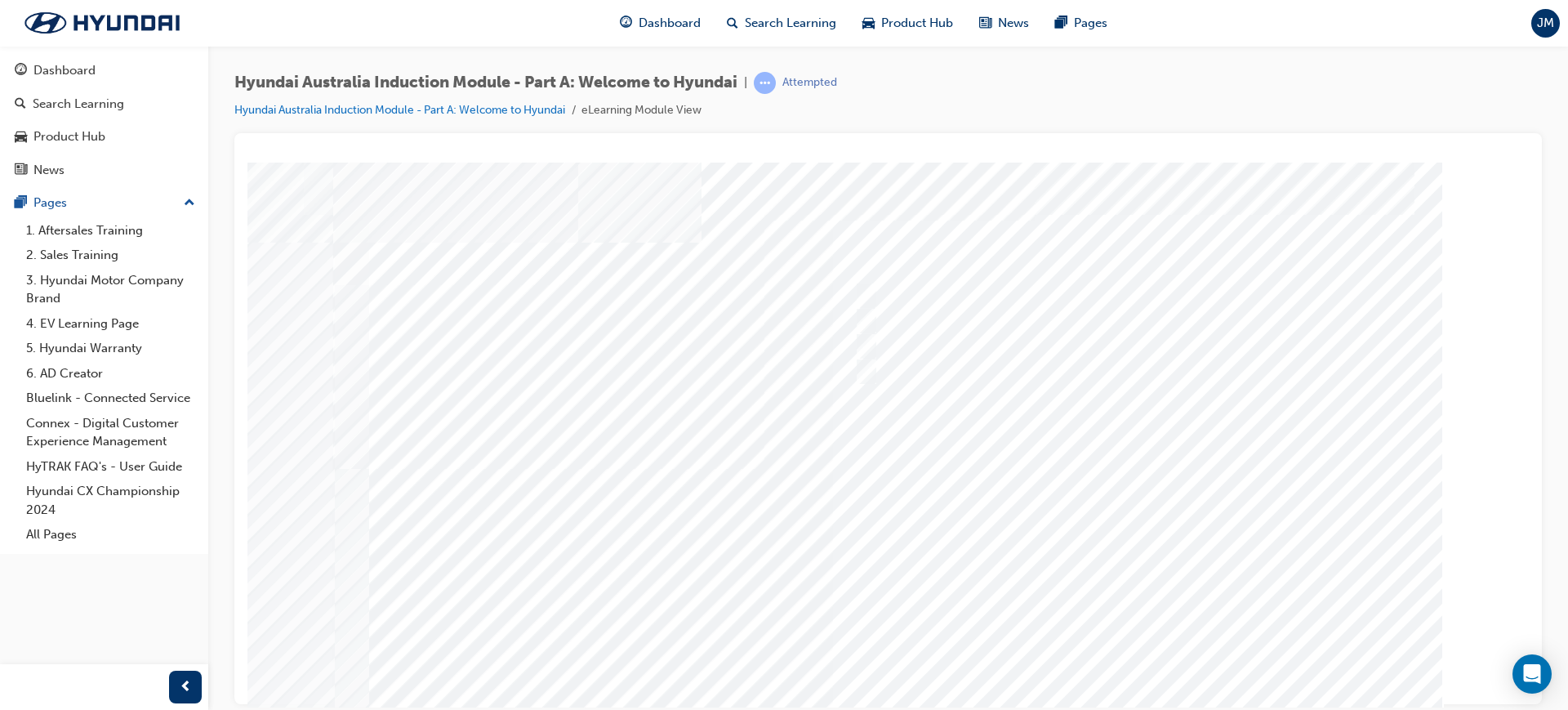 click at bounding box center [390, 4841] 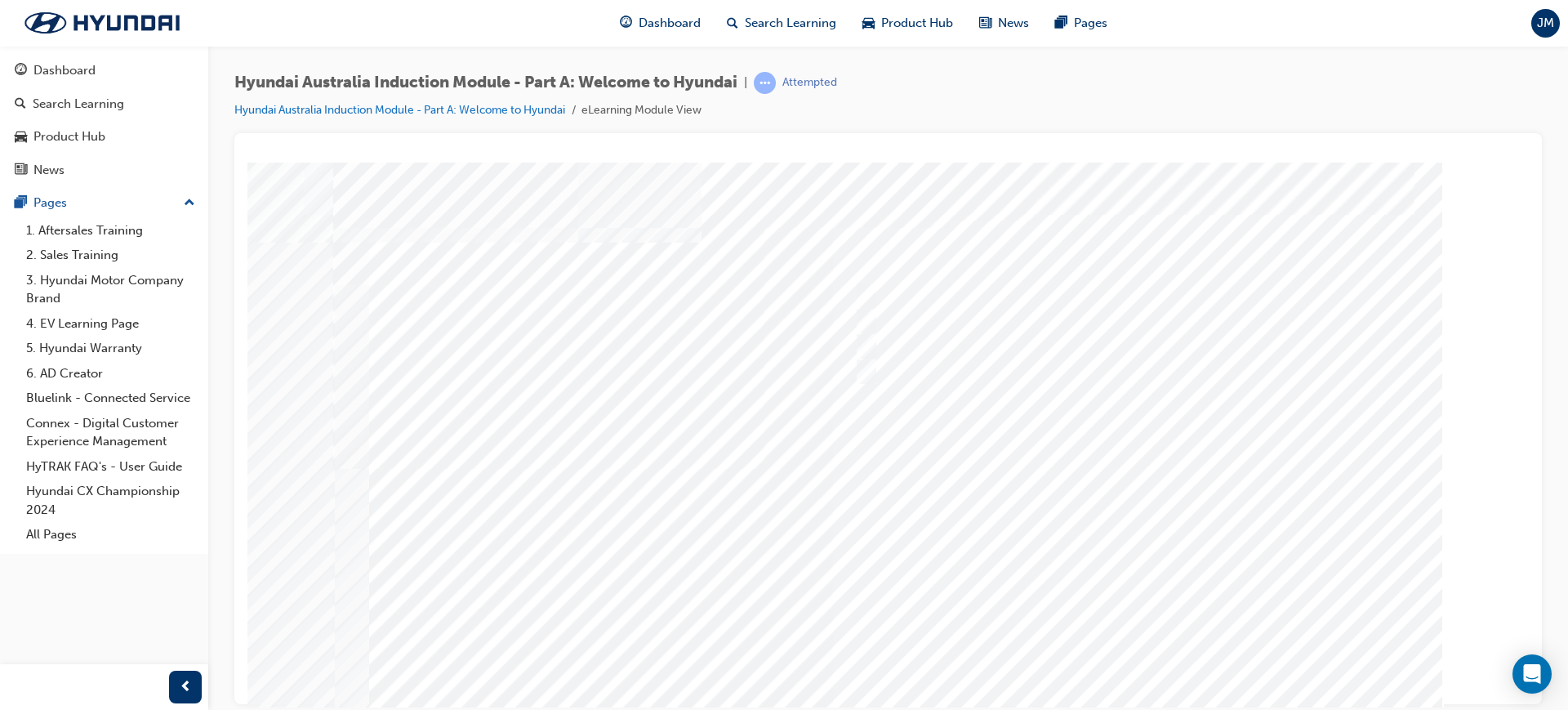 click at bounding box center (889, 456) 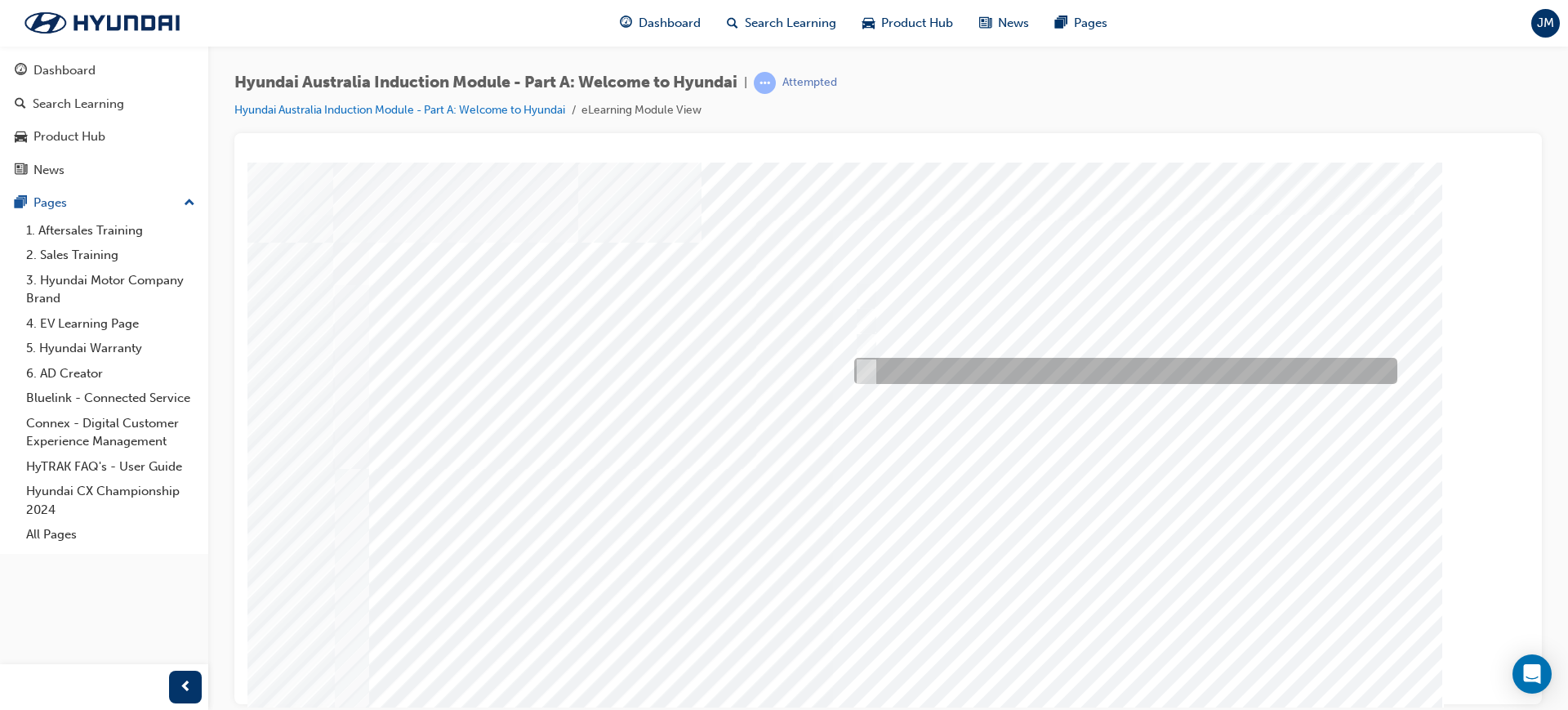 click at bounding box center [862, 371] 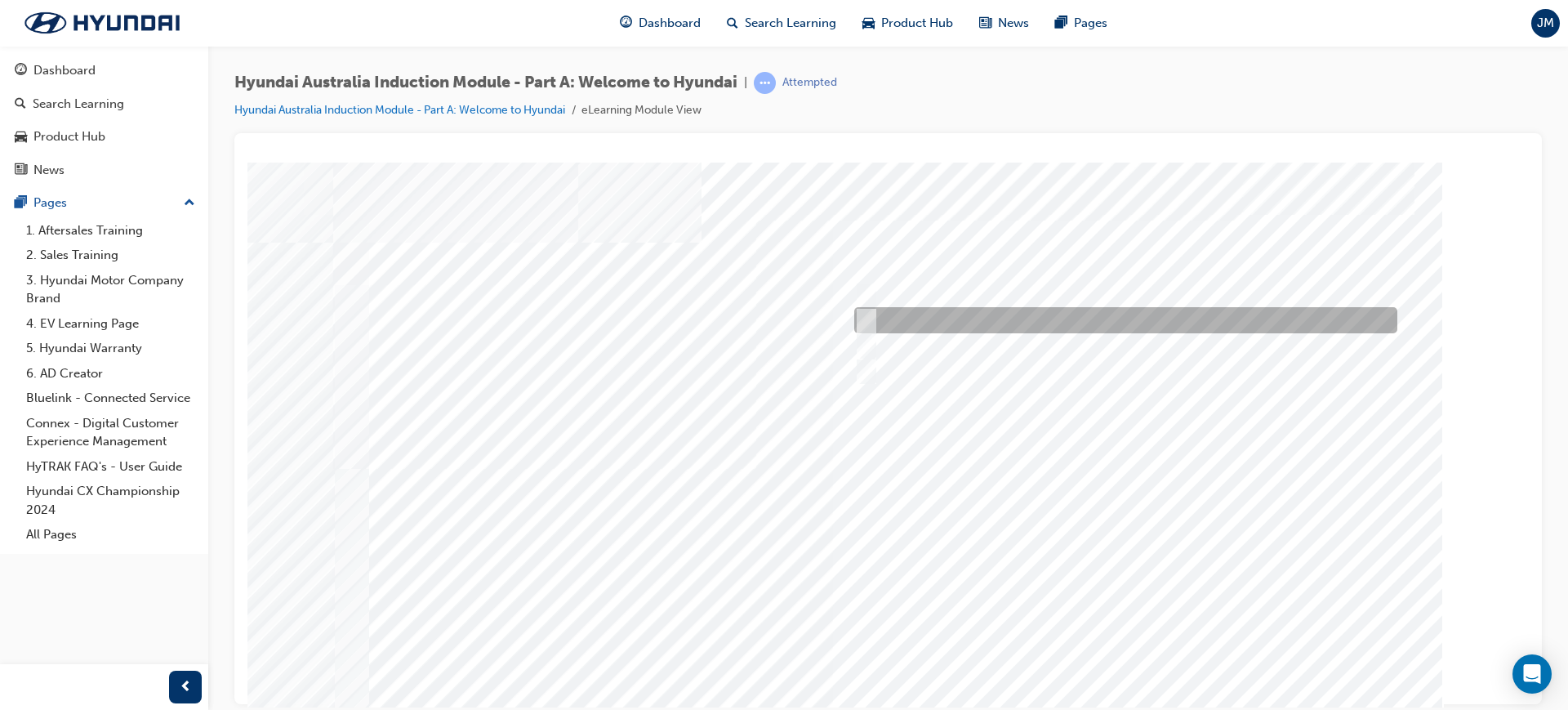 click at bounding box center (1121, 320) 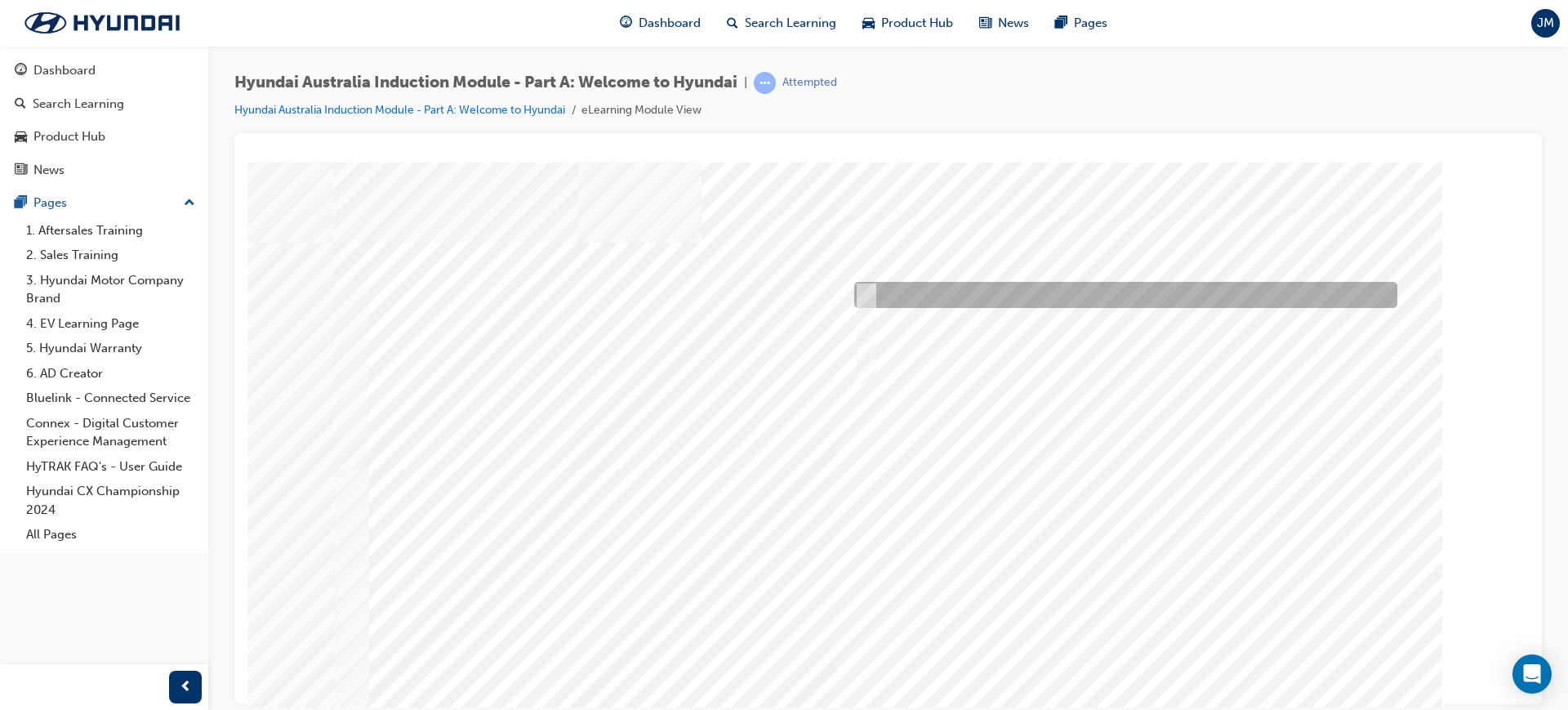 click at bounding box center [862, 295] 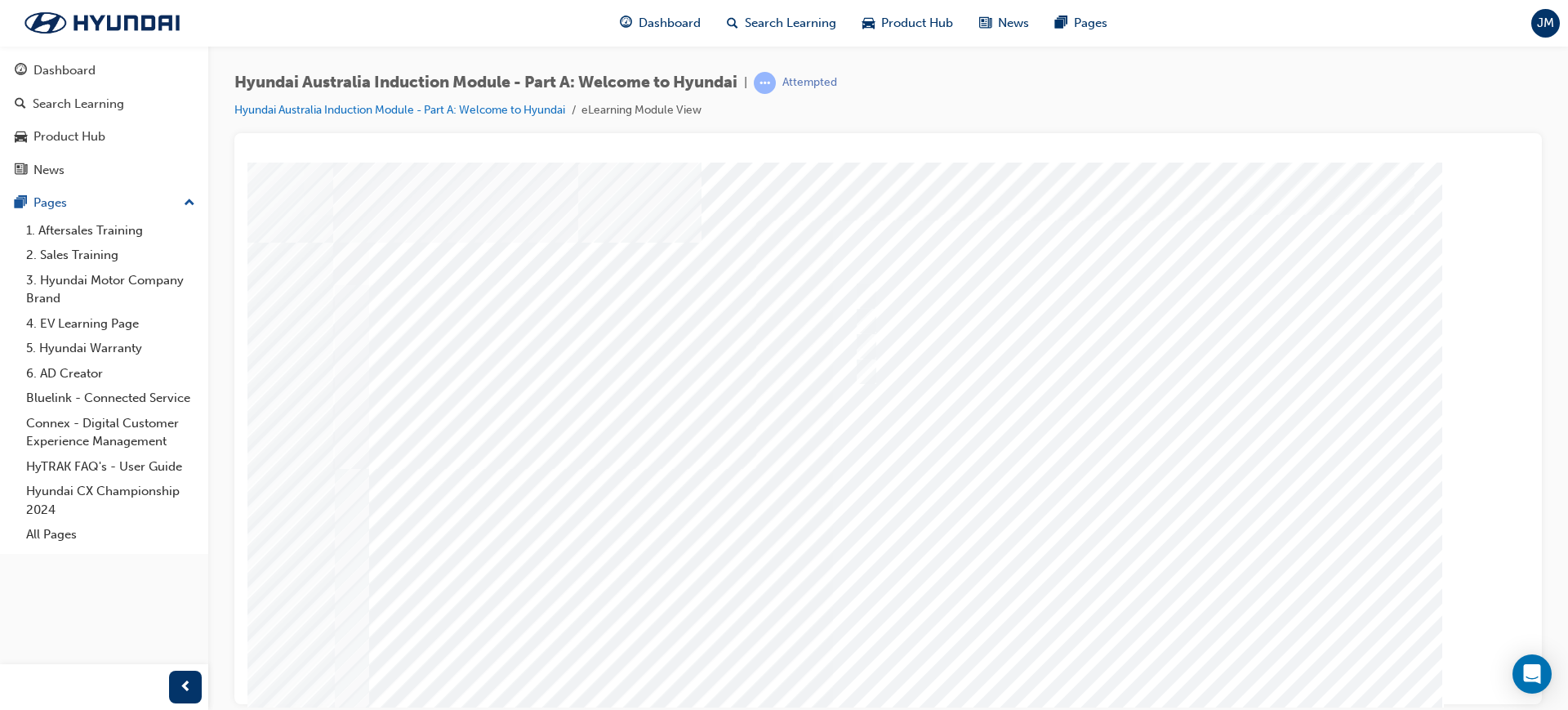 click at bounding box center [390, 5439] 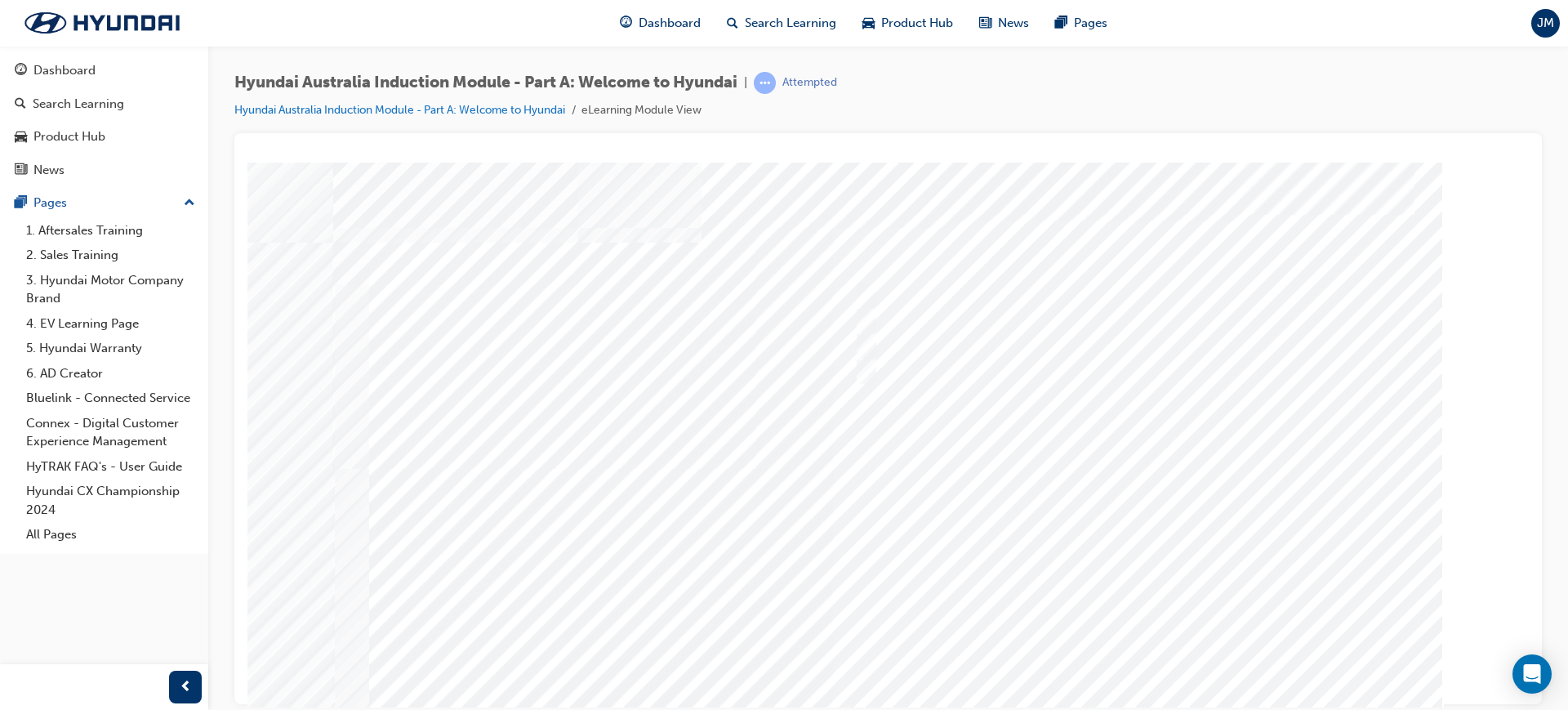 click at bounding box center (889, 456) 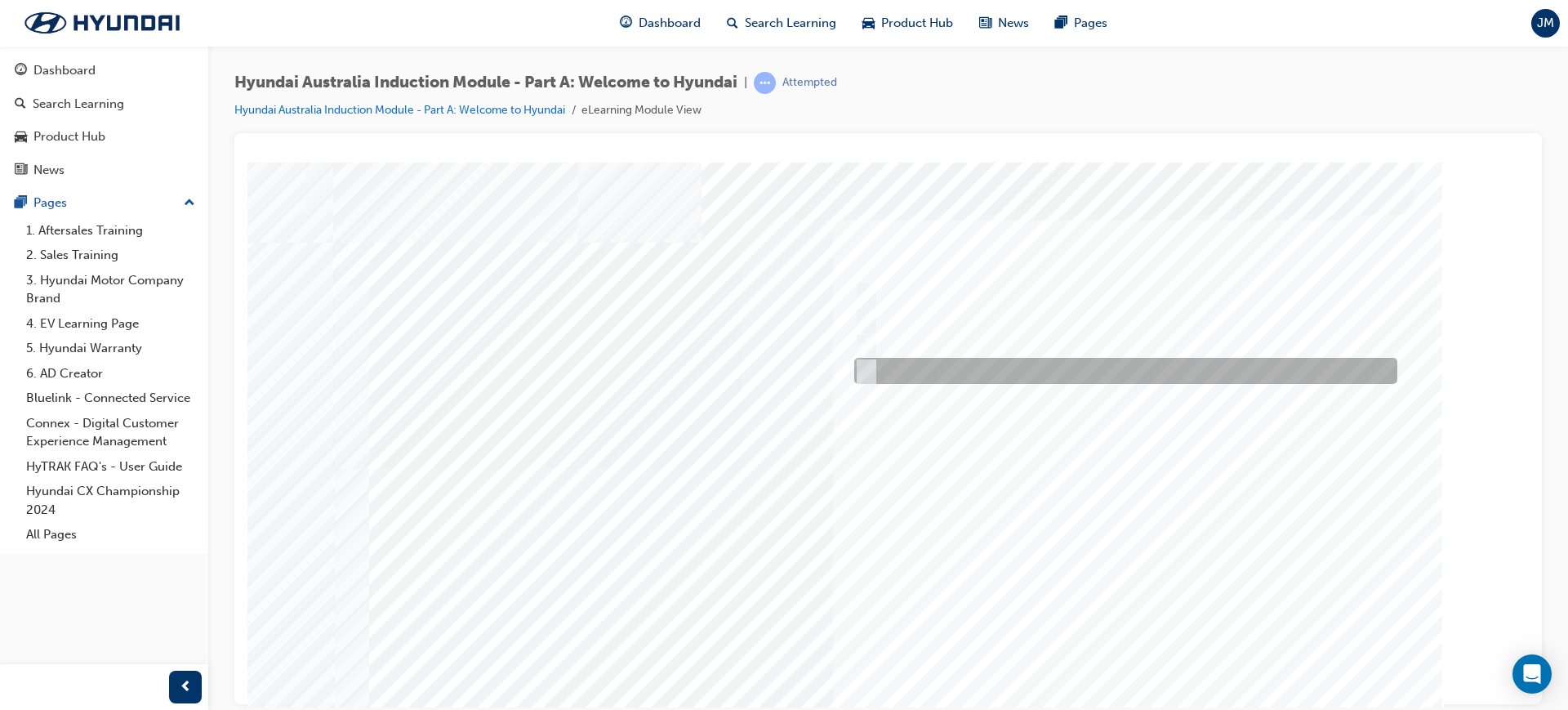 click at bounding box center [862, 371] 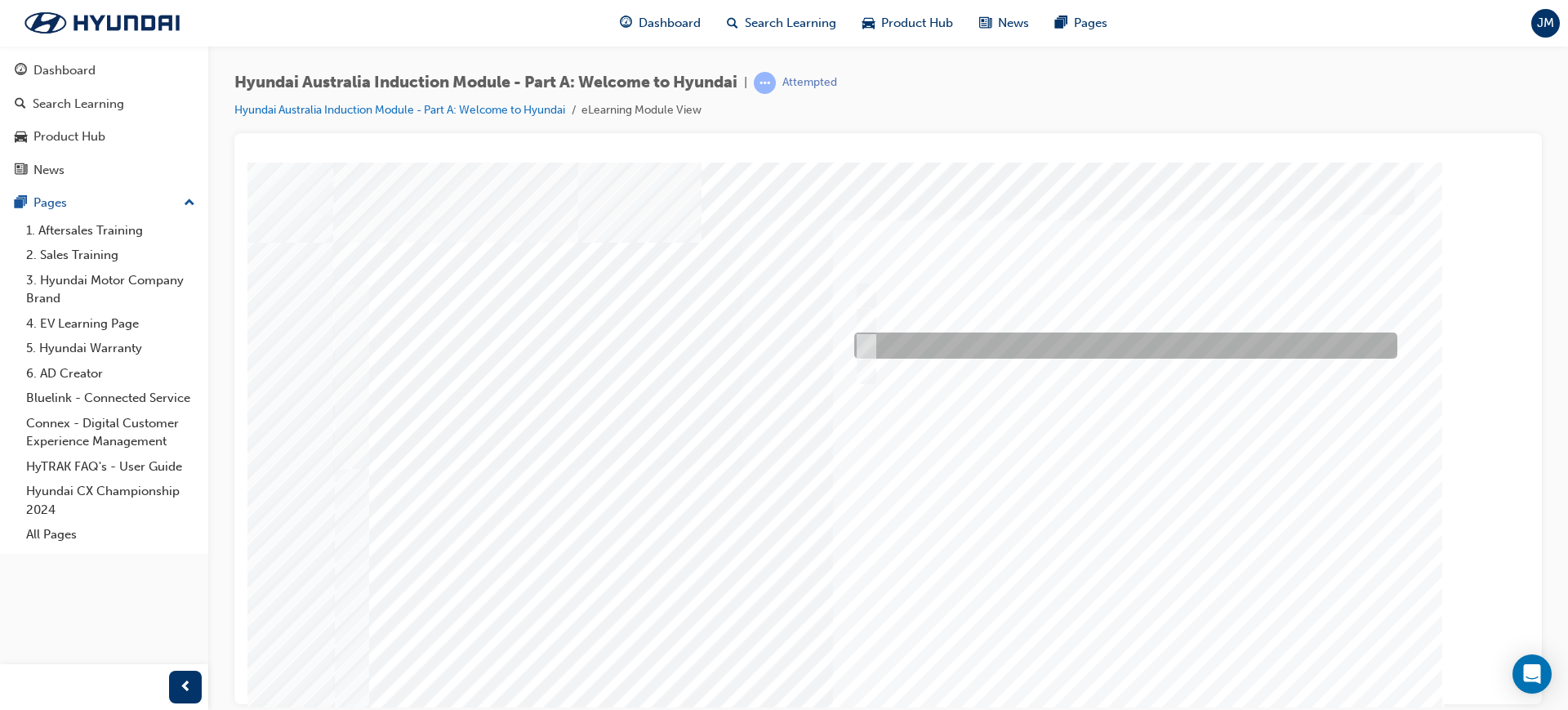 click at bounding box center (862, 346) 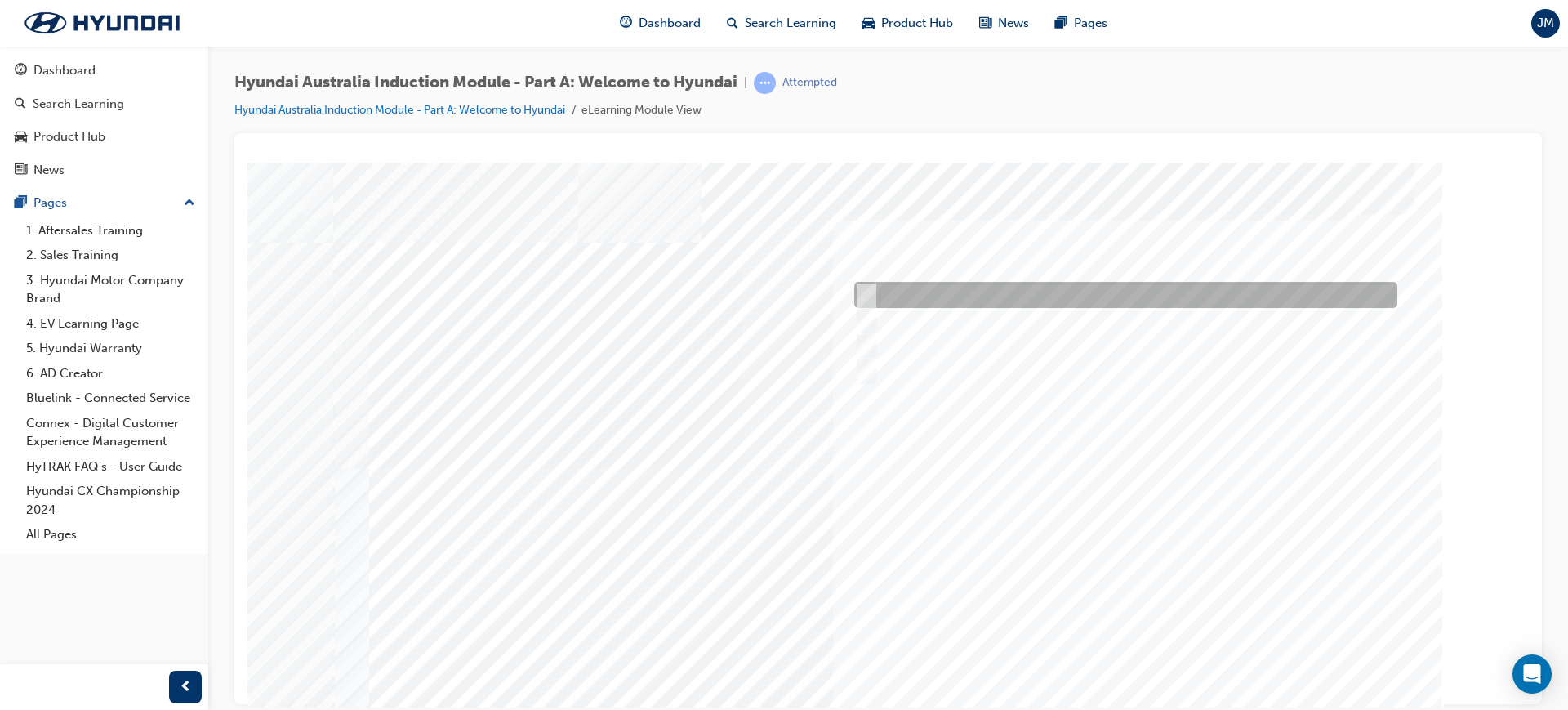 click at bounding box center (862, 295) 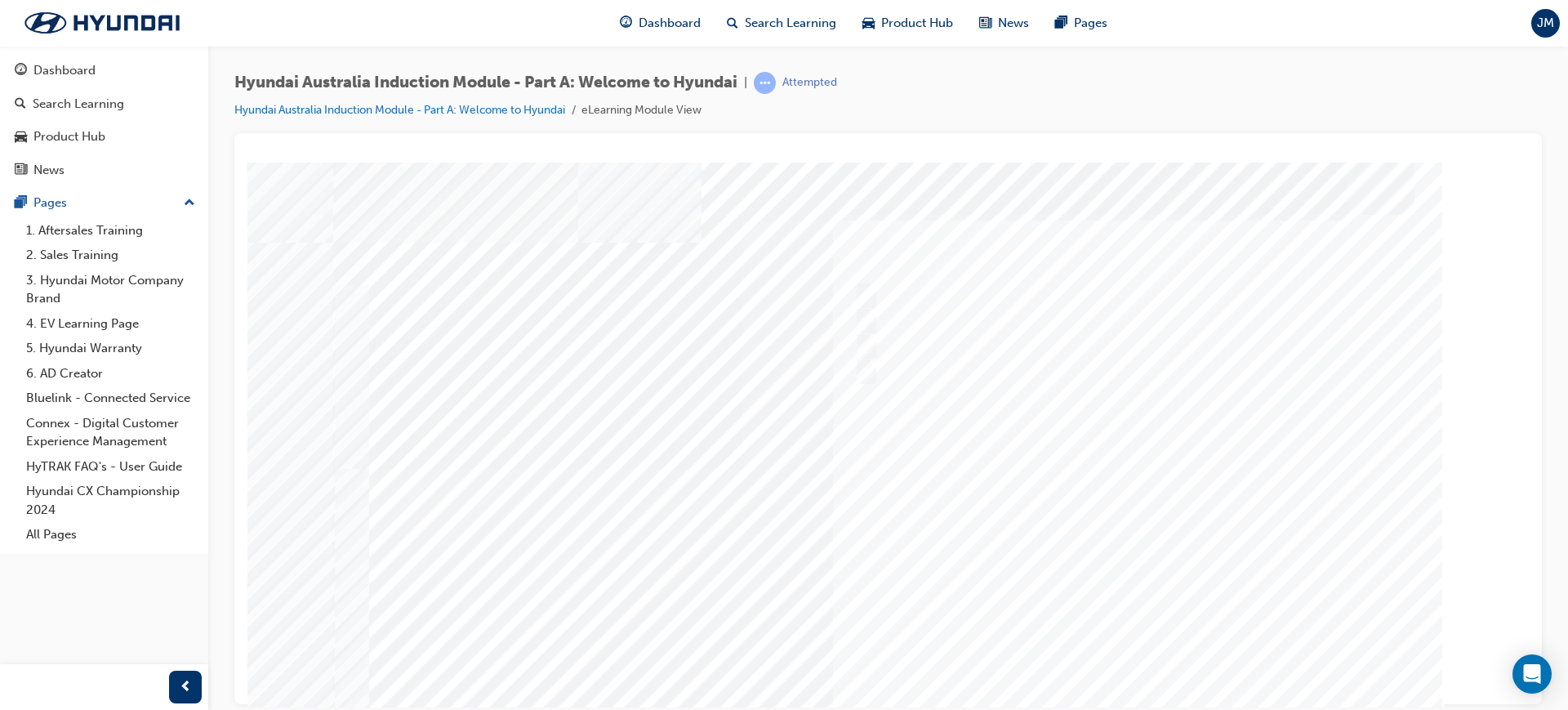 click at bounding box center (390, 4244) 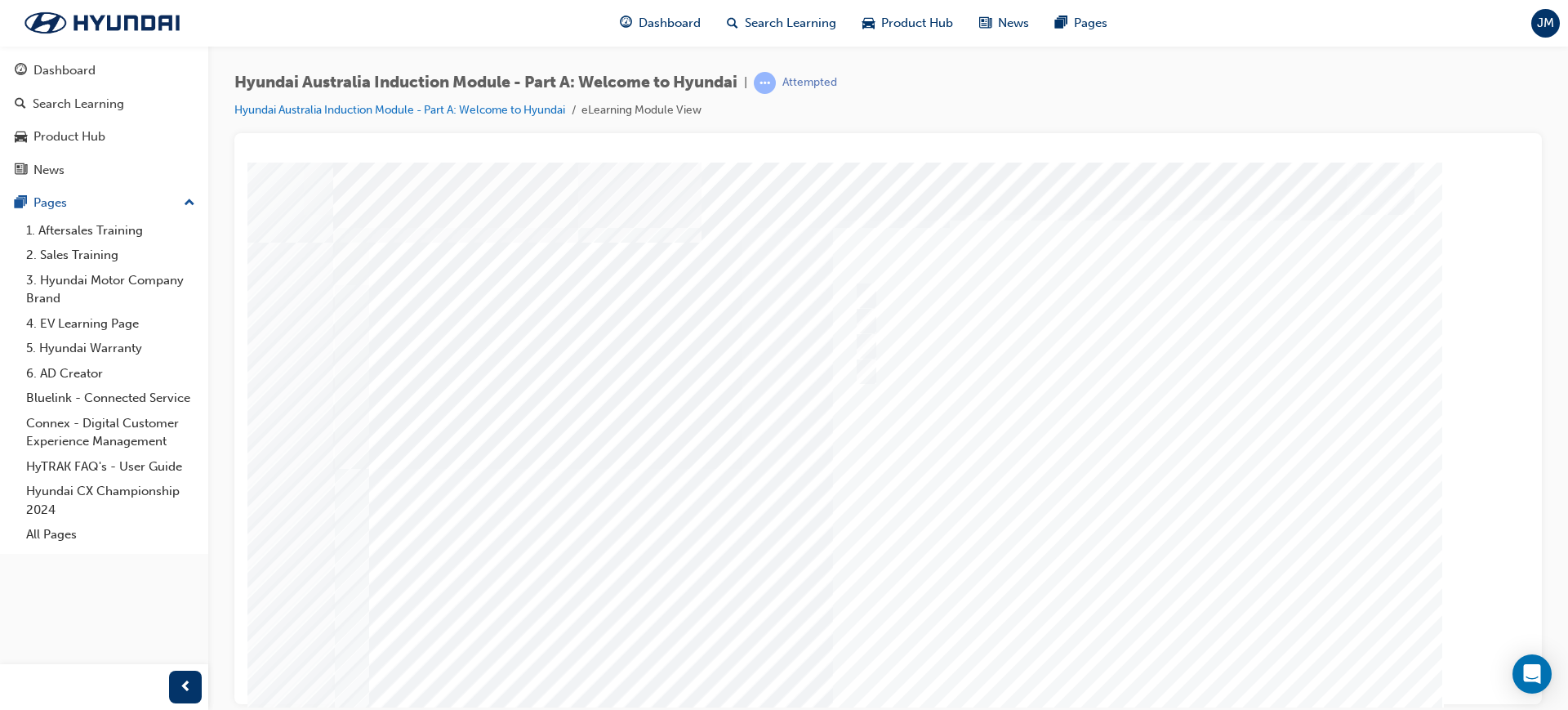 click at bounding box center (889, 456) 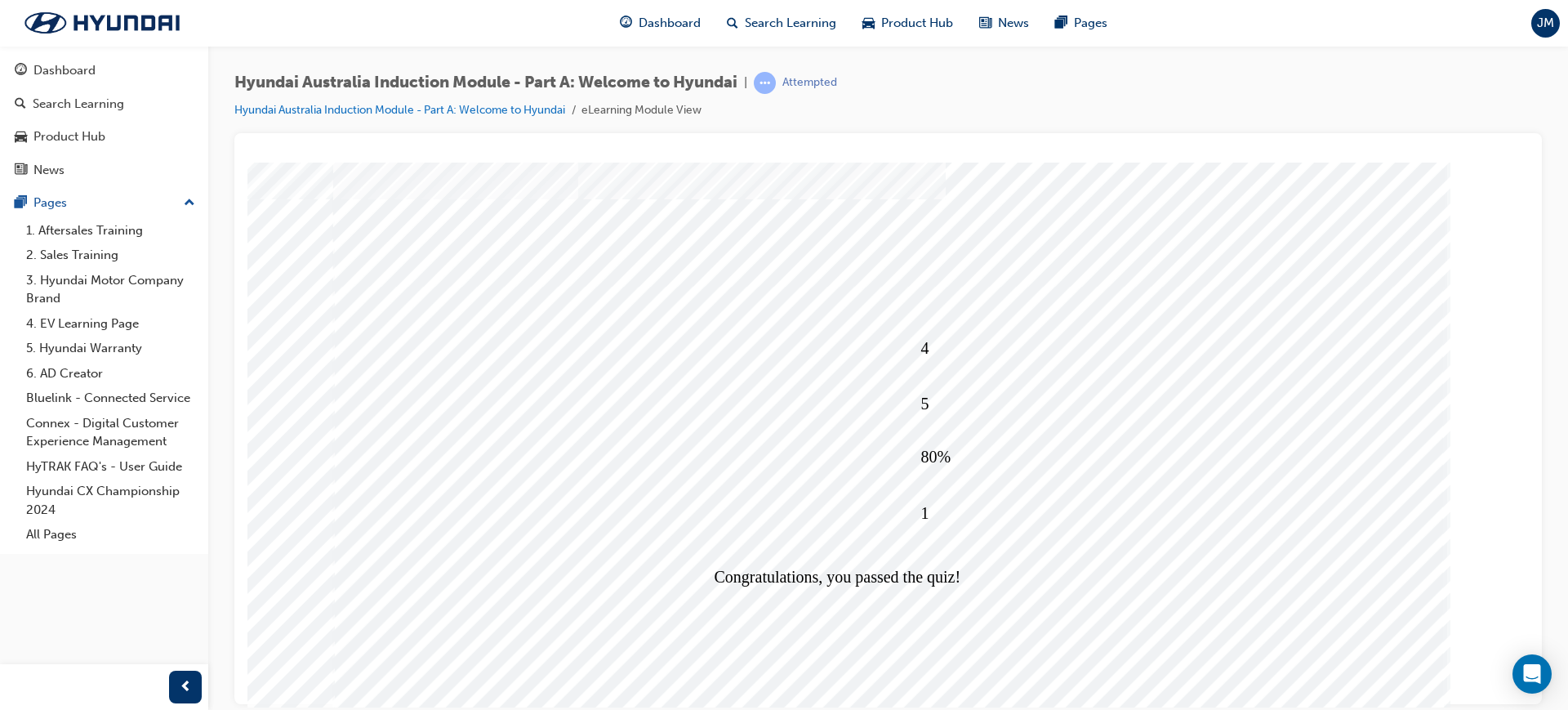 scroll, scrollTop: 68, scrollLeft: 0, axis: vertical 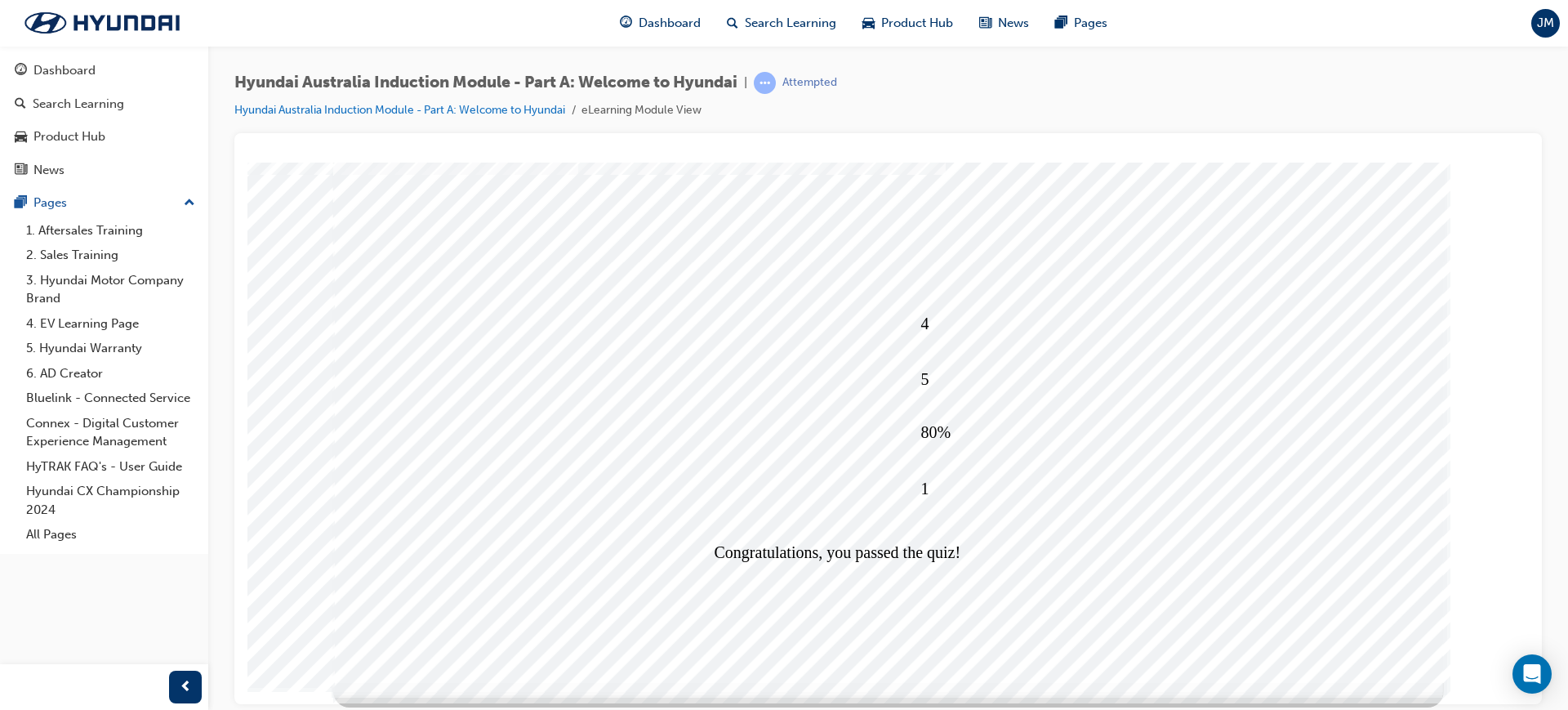 click at bounding box center [393, 4716] 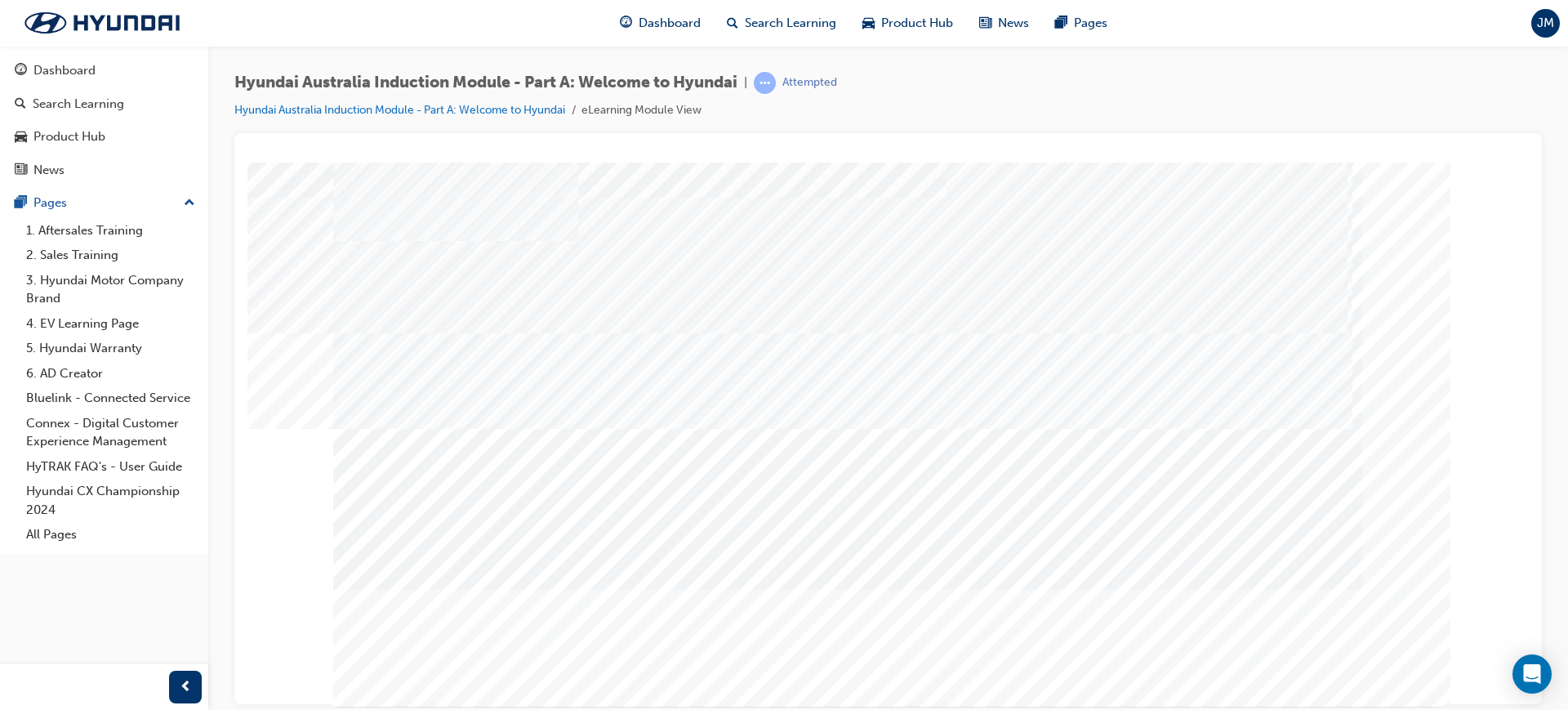 scroll, scrollTop: 68, scrollLeft: 0, axis: vertical 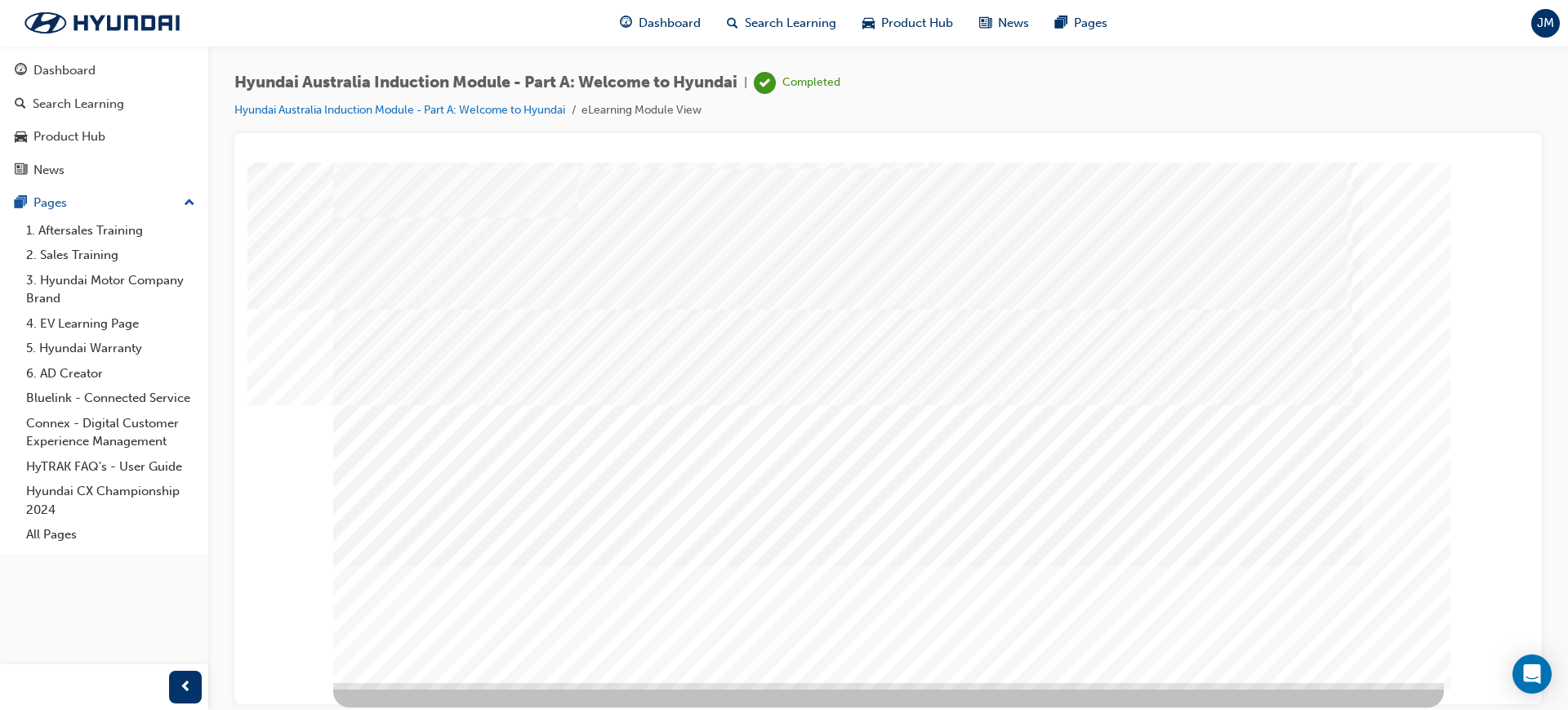 click at bounding box center (390, 1942) 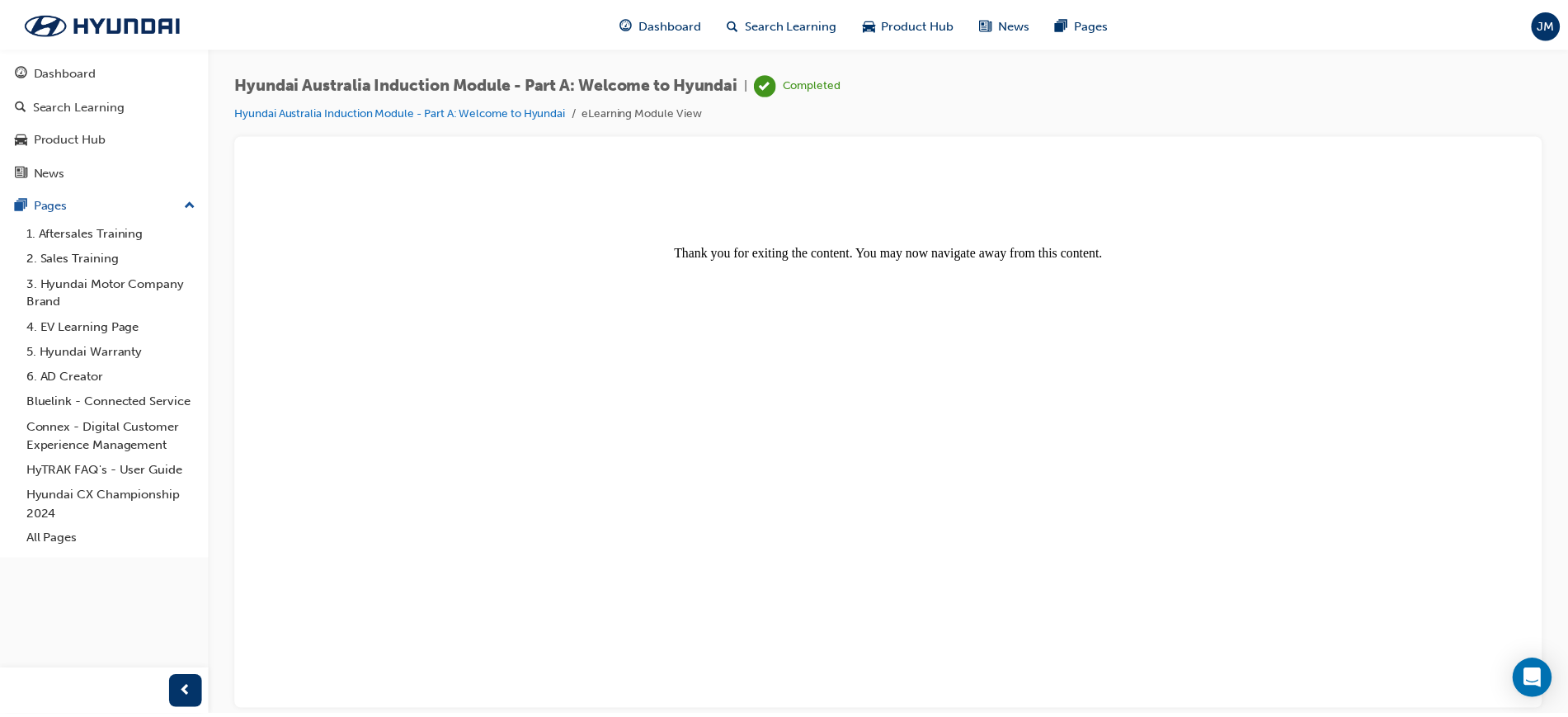 scroll, scrollTop: 0, scrollLeft: 0, axis: both 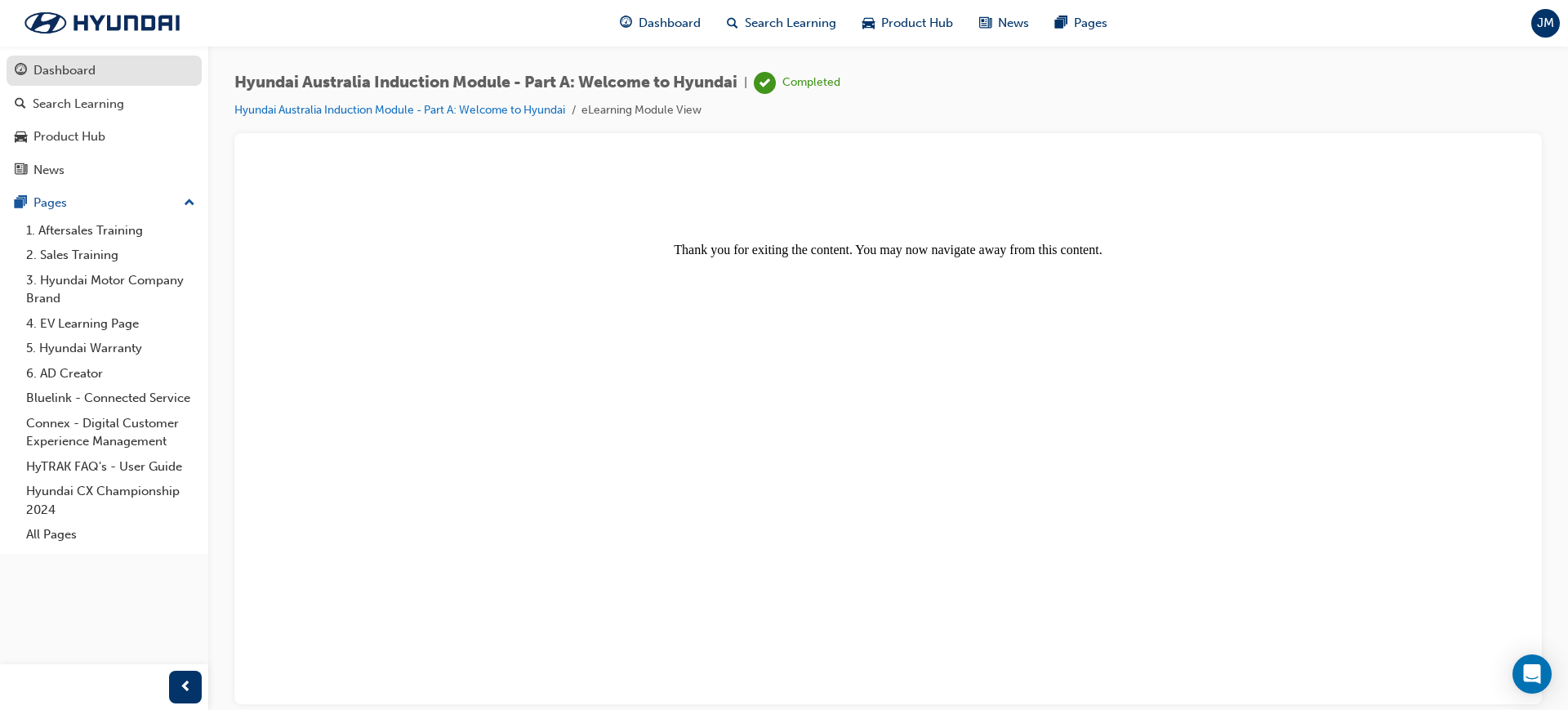 click on "Dashboard" at bounding box center [65, 70] 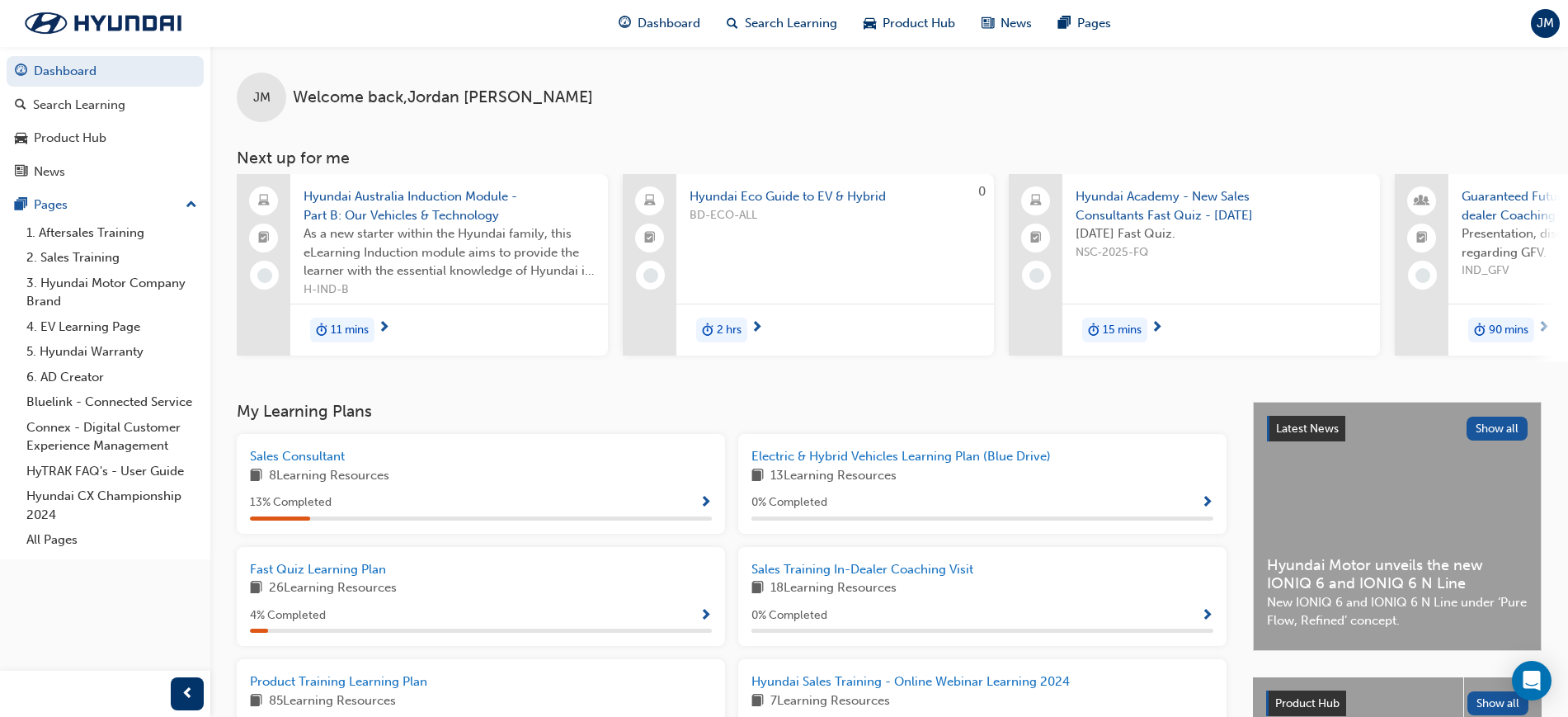click on "Hyundai Australia Induction Module - Part B: Our Vehicles & Technology" at bounding box center [449, 205] 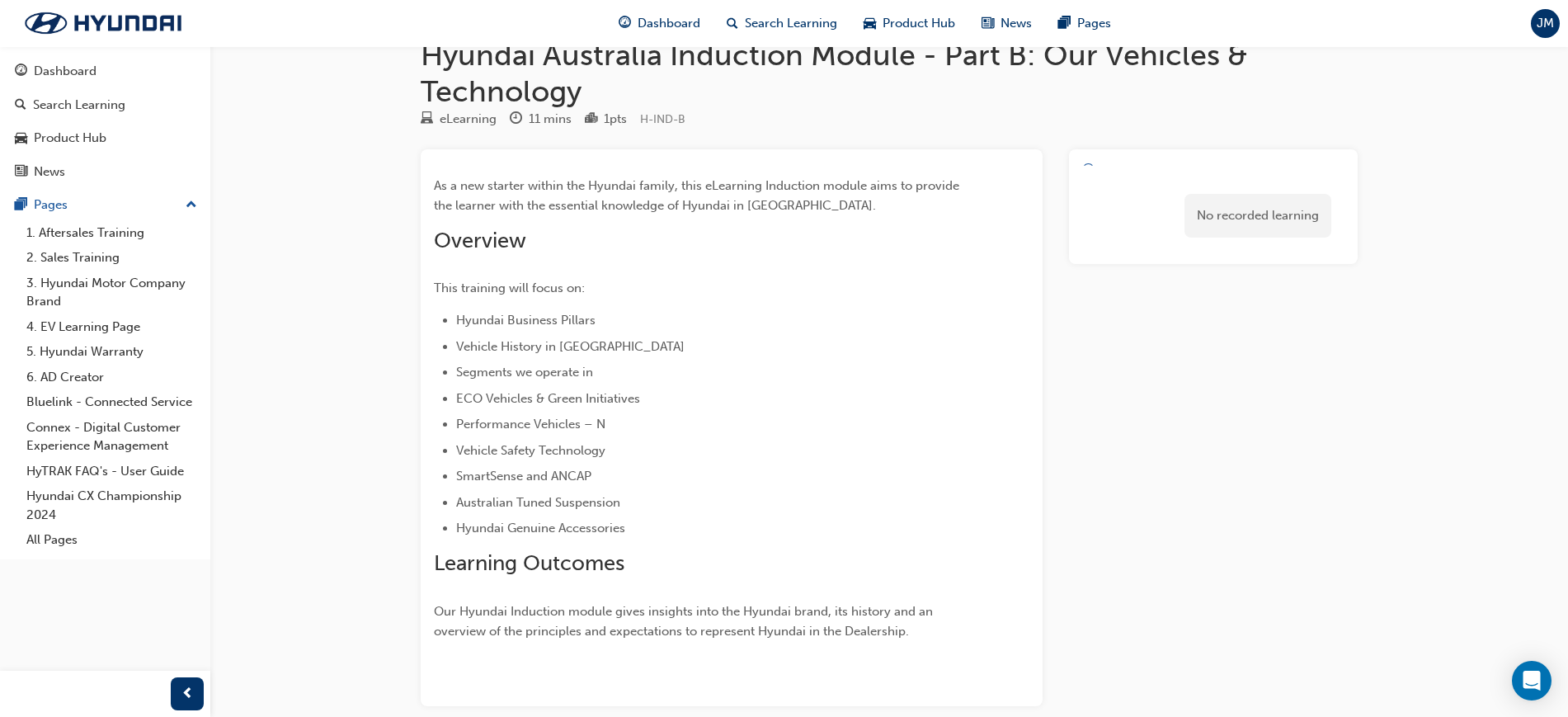 scroll, scrollTop: 0, scrollLeft: 0, axis: both 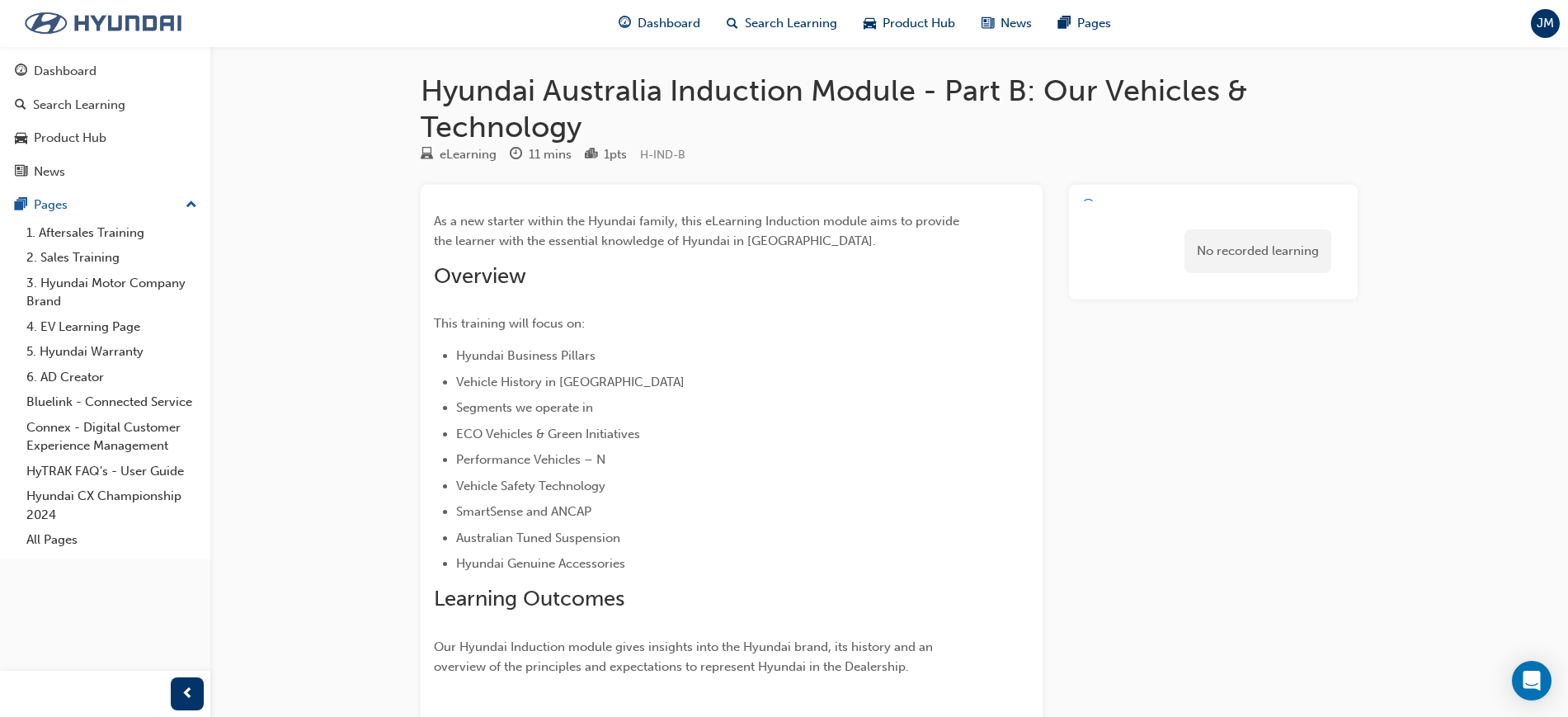 click at bounding box center [103, 23] 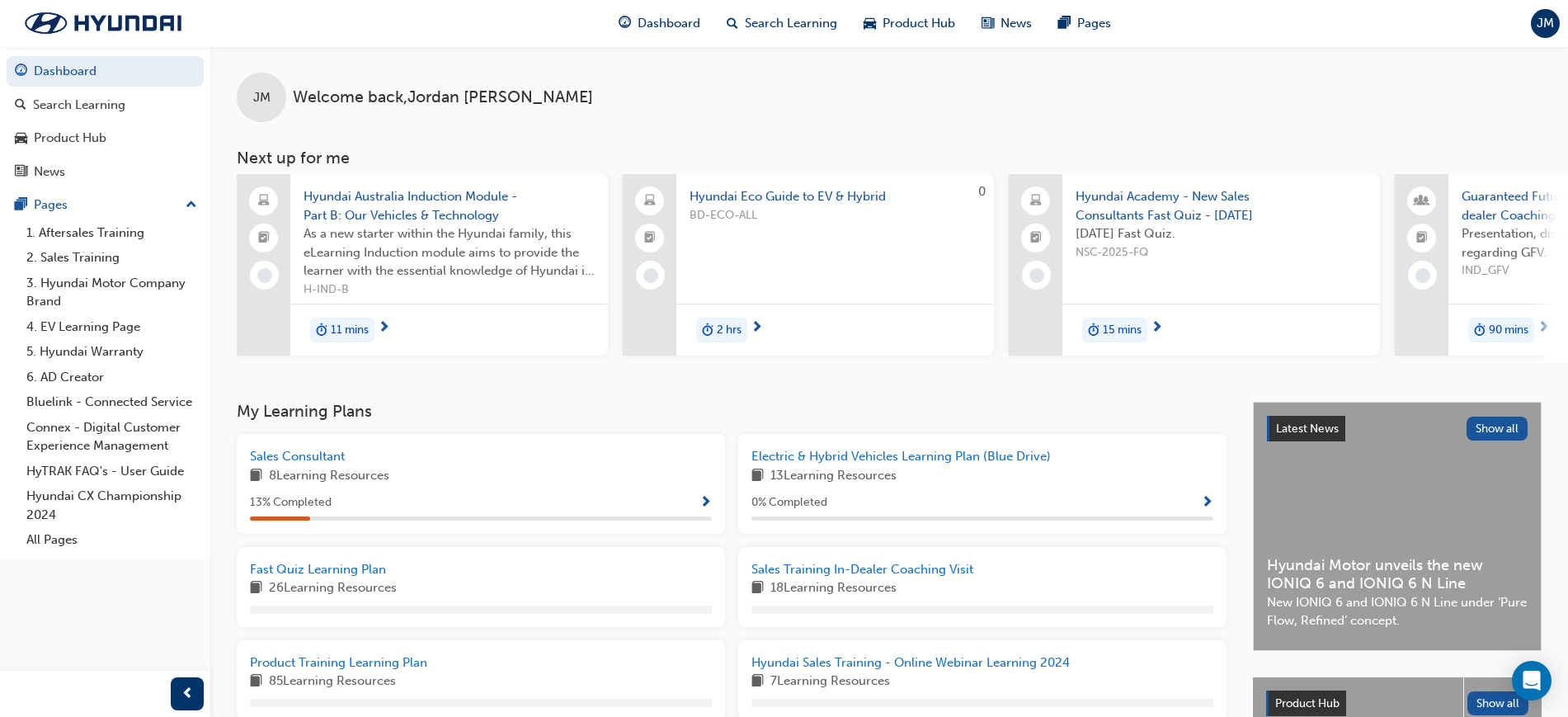 click on "H-IND-B" at bounding box center [449, 290] 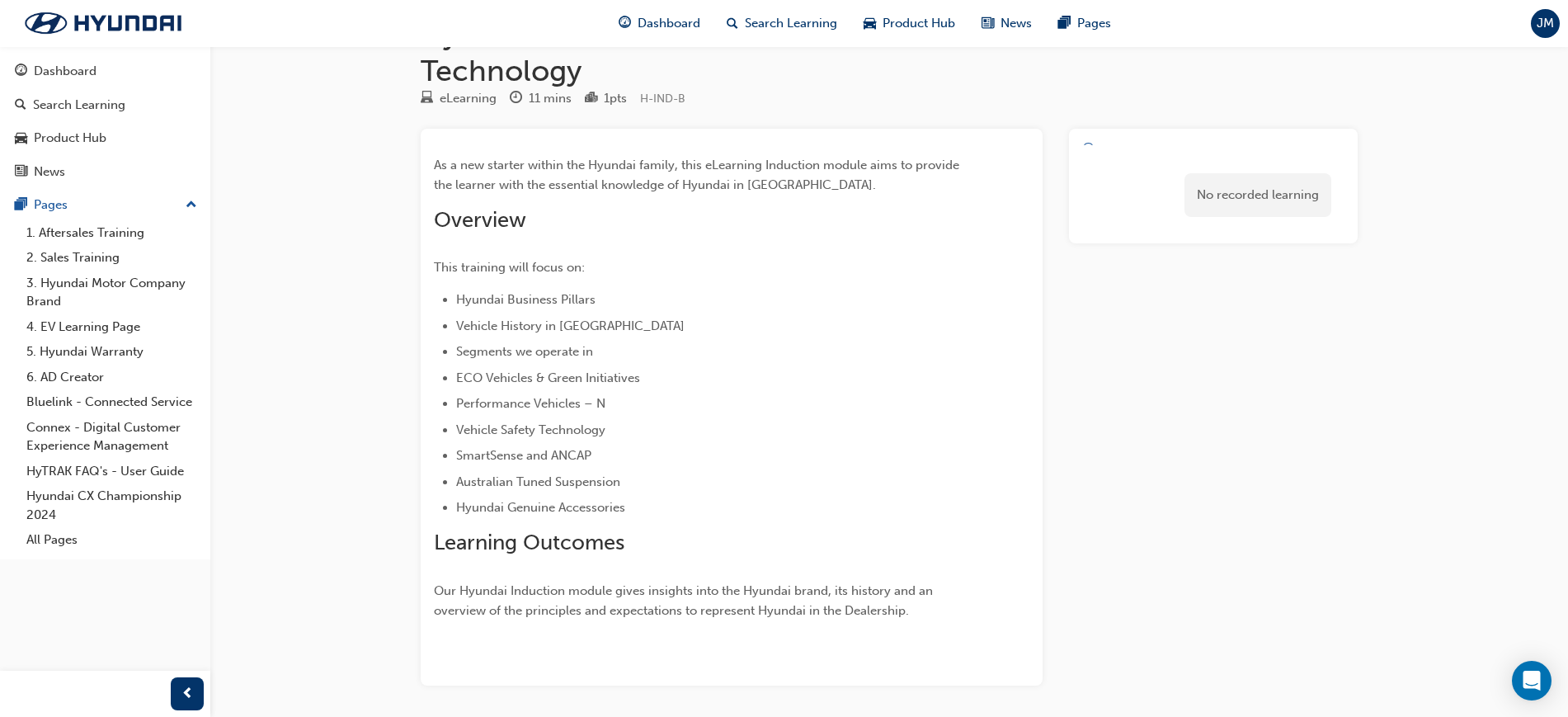 scroll, scrollTop: 0, scrollLeft: 0, axis: both 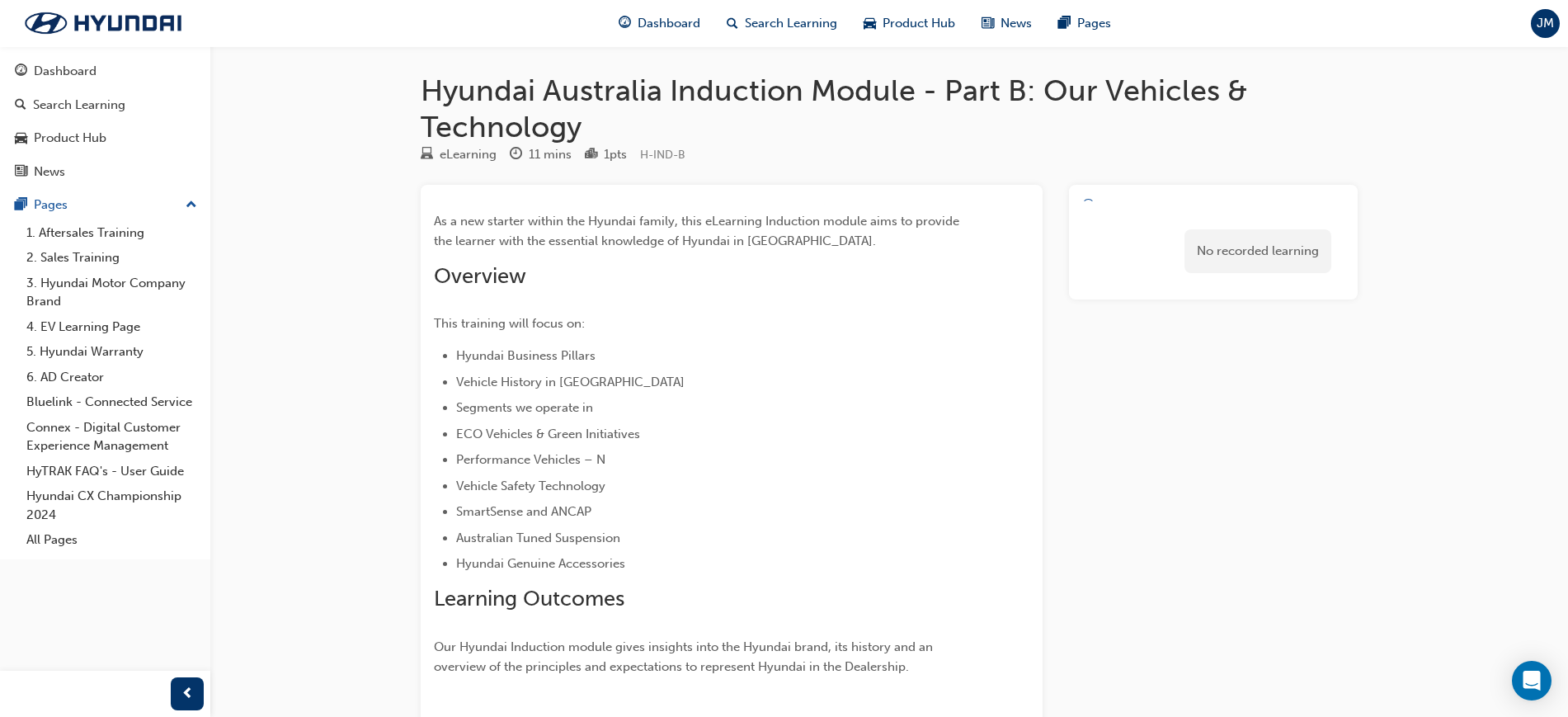 click on "No recorded learning" at bounding box center [1258, 251] 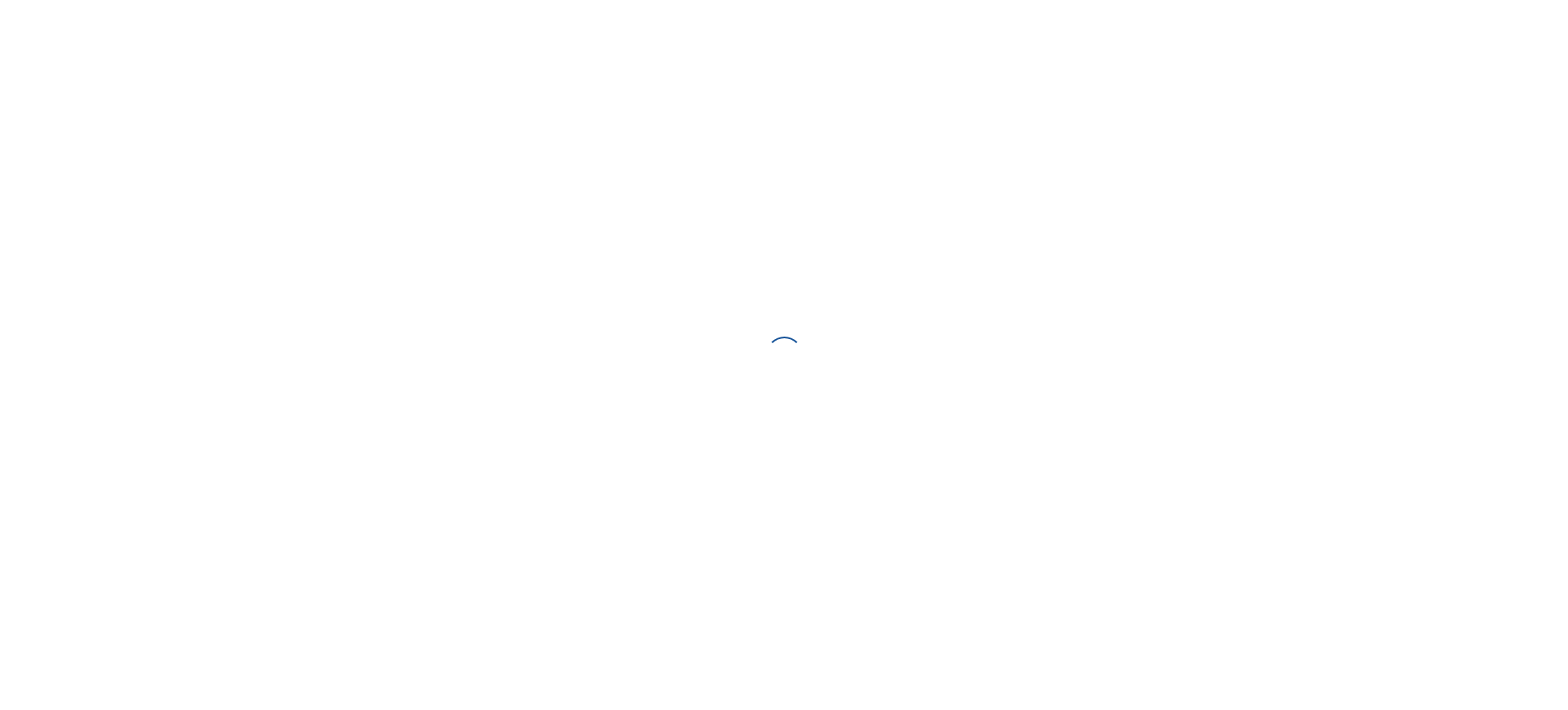scroll, scrollTop: 0, scrollLeft: 0, axis: both 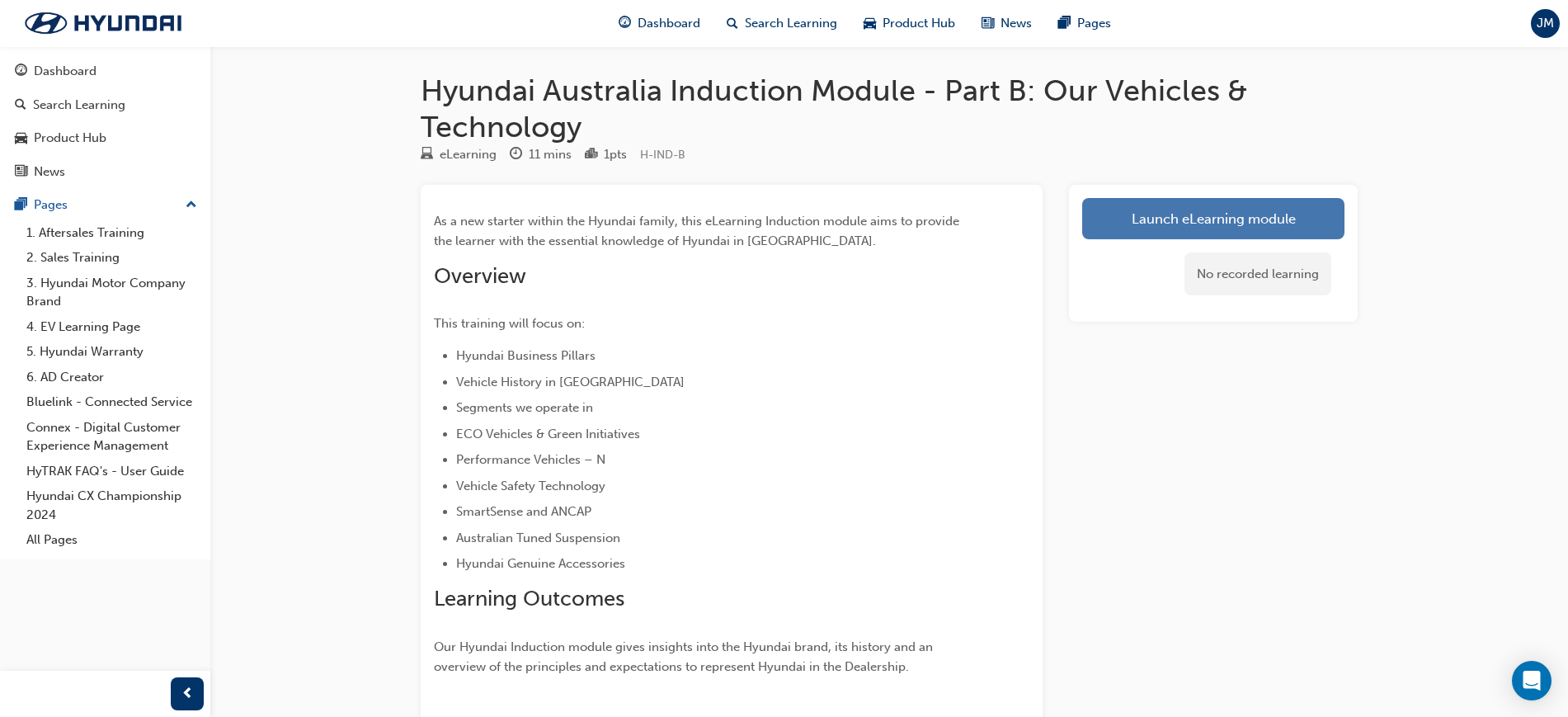 click on "Launch eLearning module" at bounding box center [1213, 219] 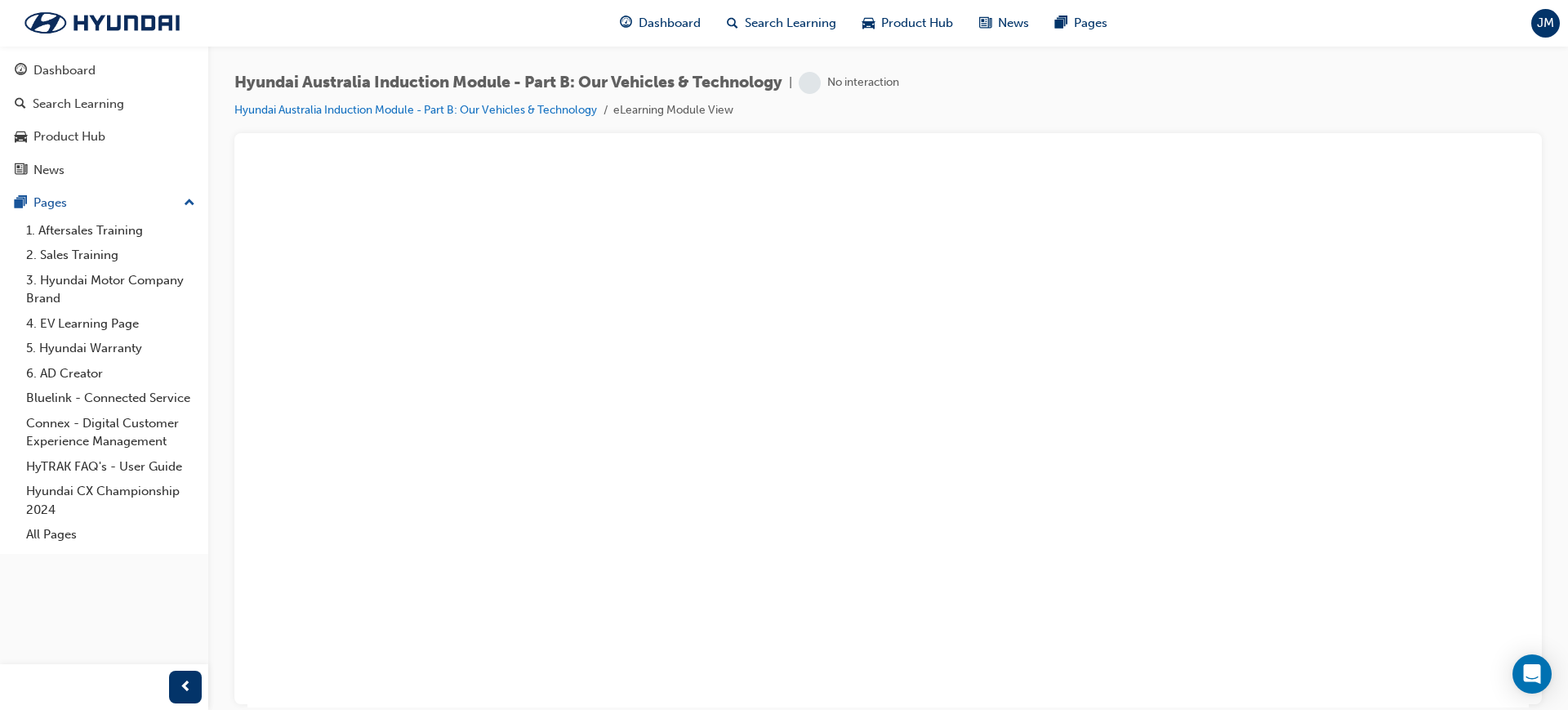 scroll, scrollTop: 0, scrollLeft: 0, axis: both 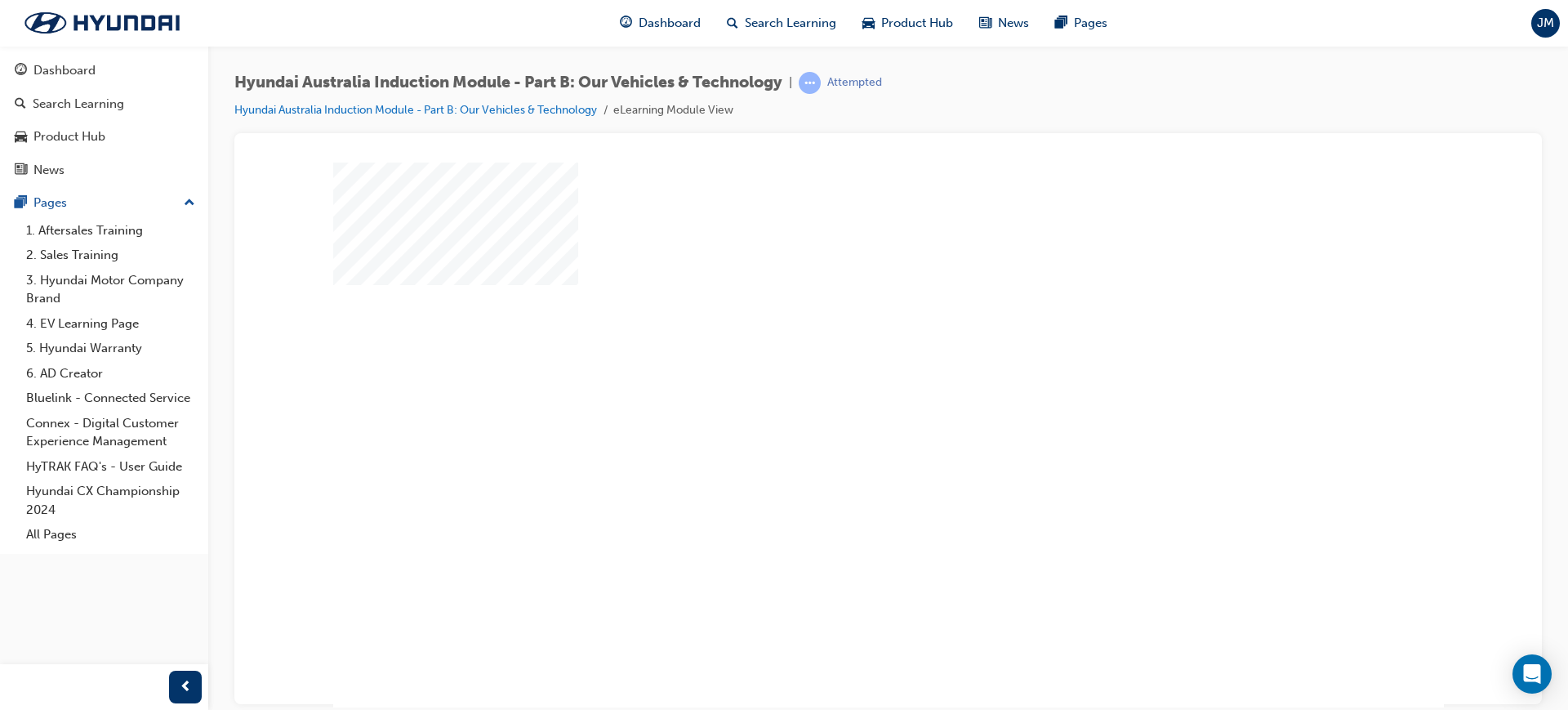 click at bounding box center (841, 387) 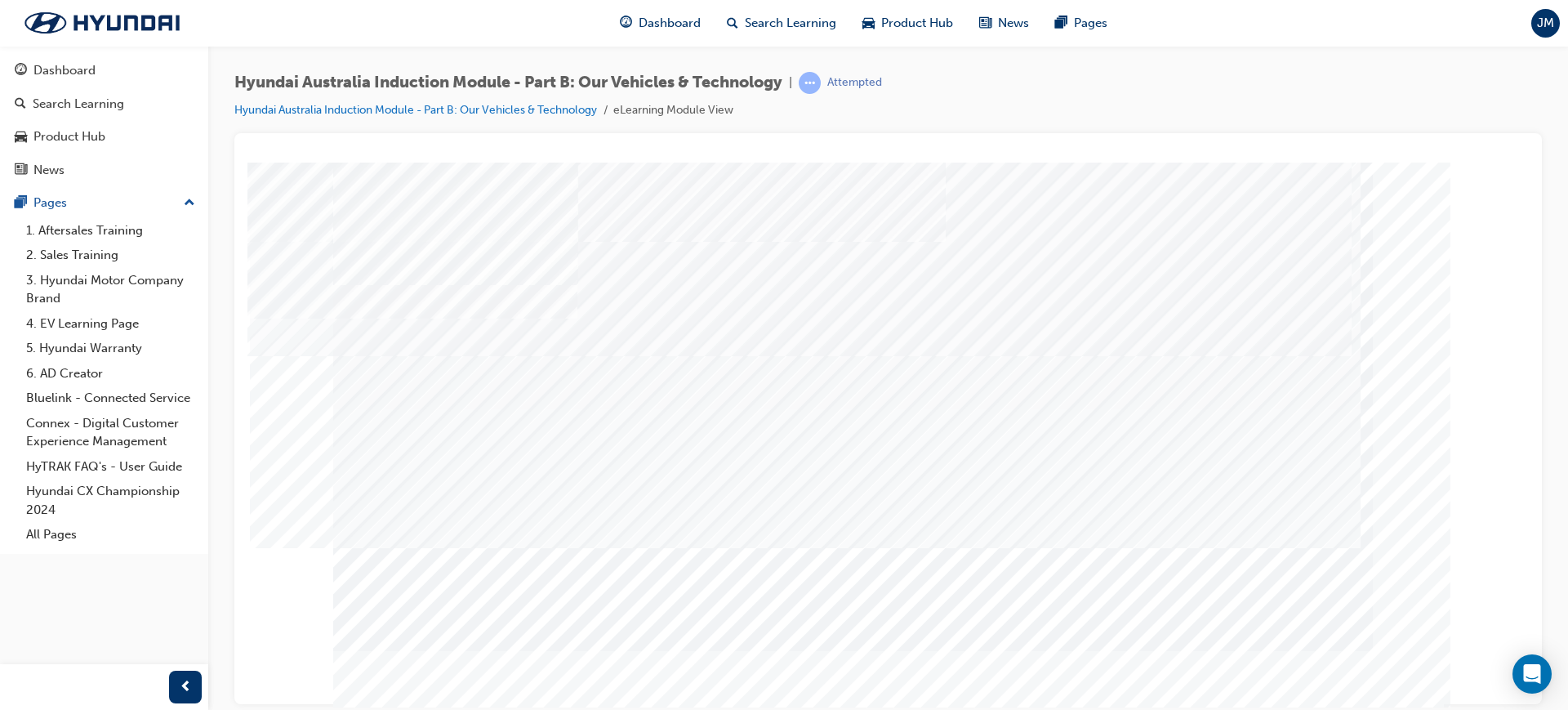 scroll, scrollTop: 68, scrollLeft: 0, axis: vertical 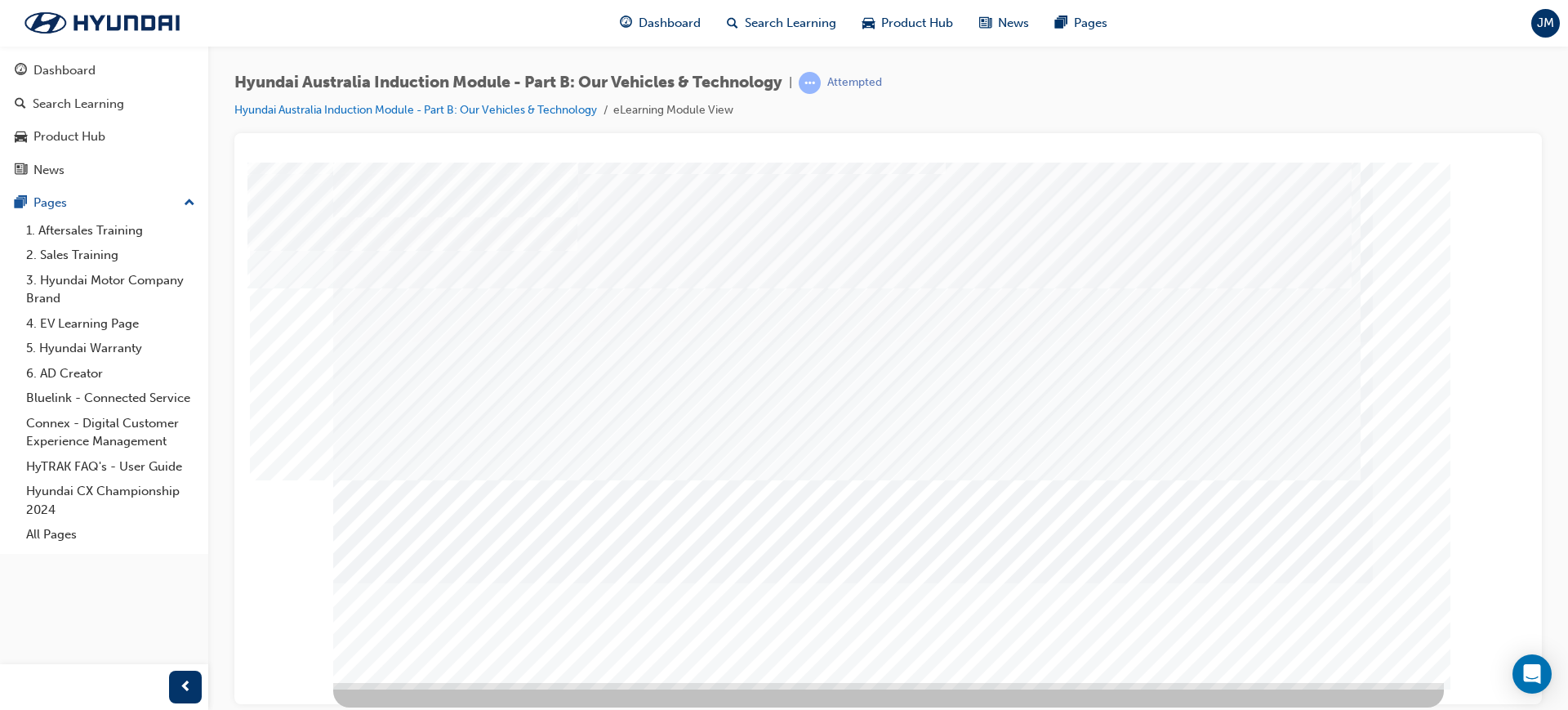 click at bounding box center (390, 2257) 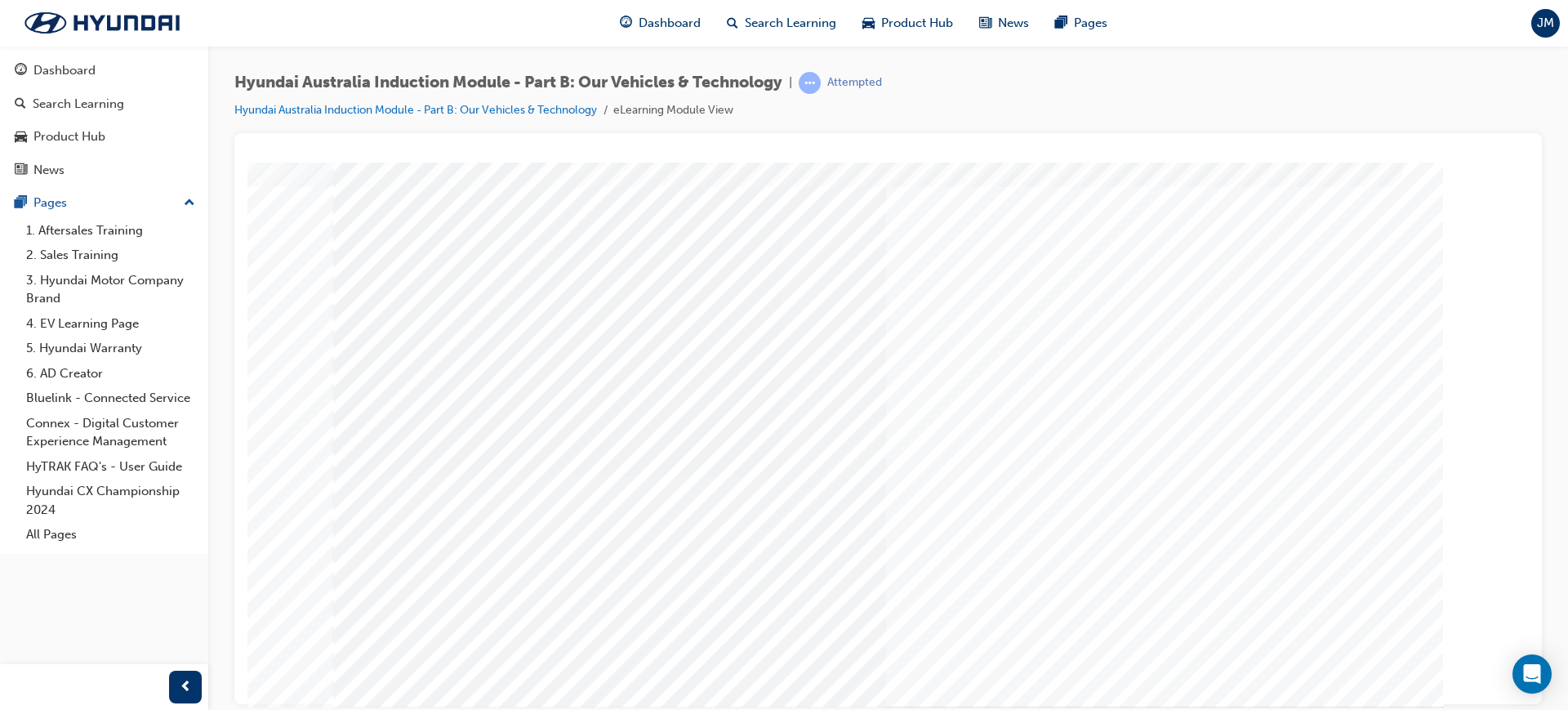scroll, scrollTop: 68, scrollLeft: 0, axis: vertical 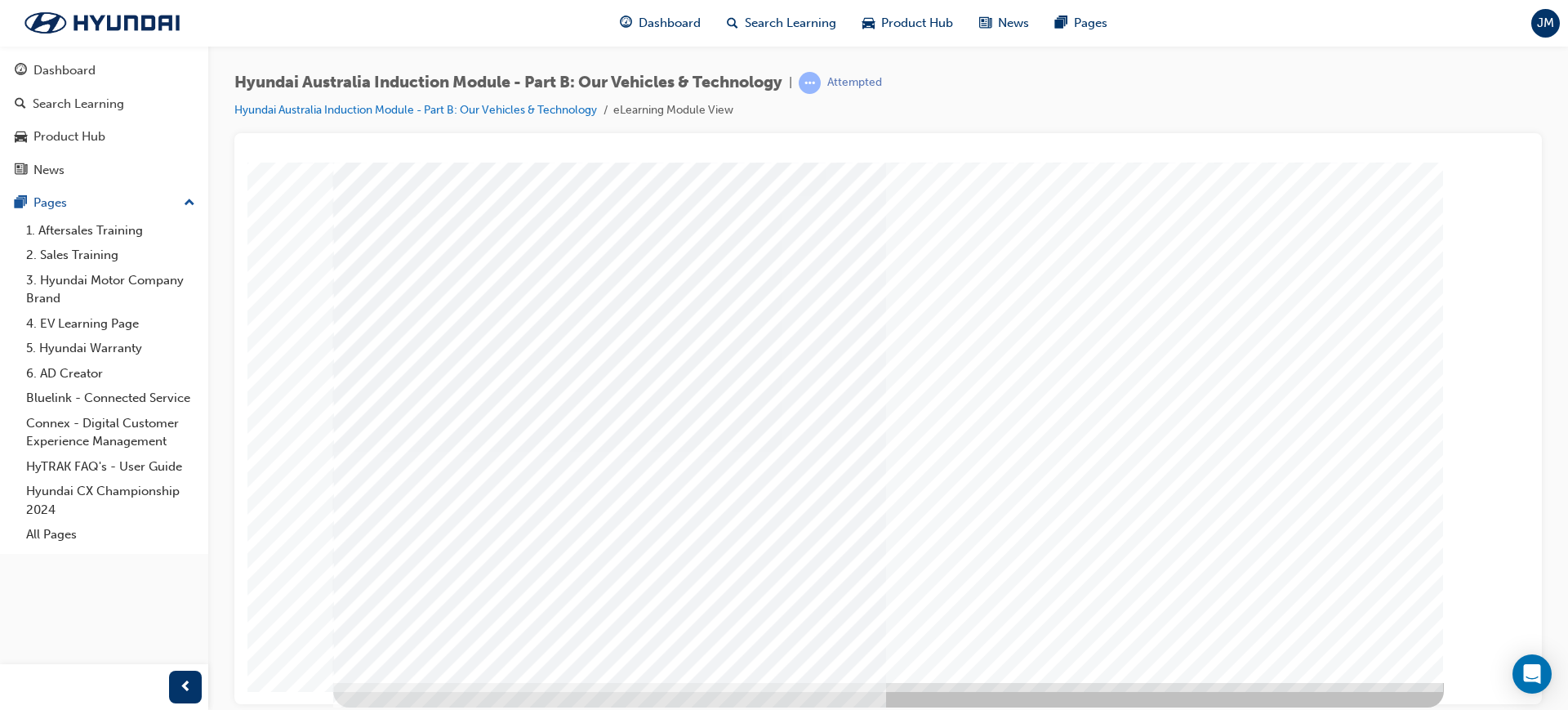 click at bounding box center [390, 1938] 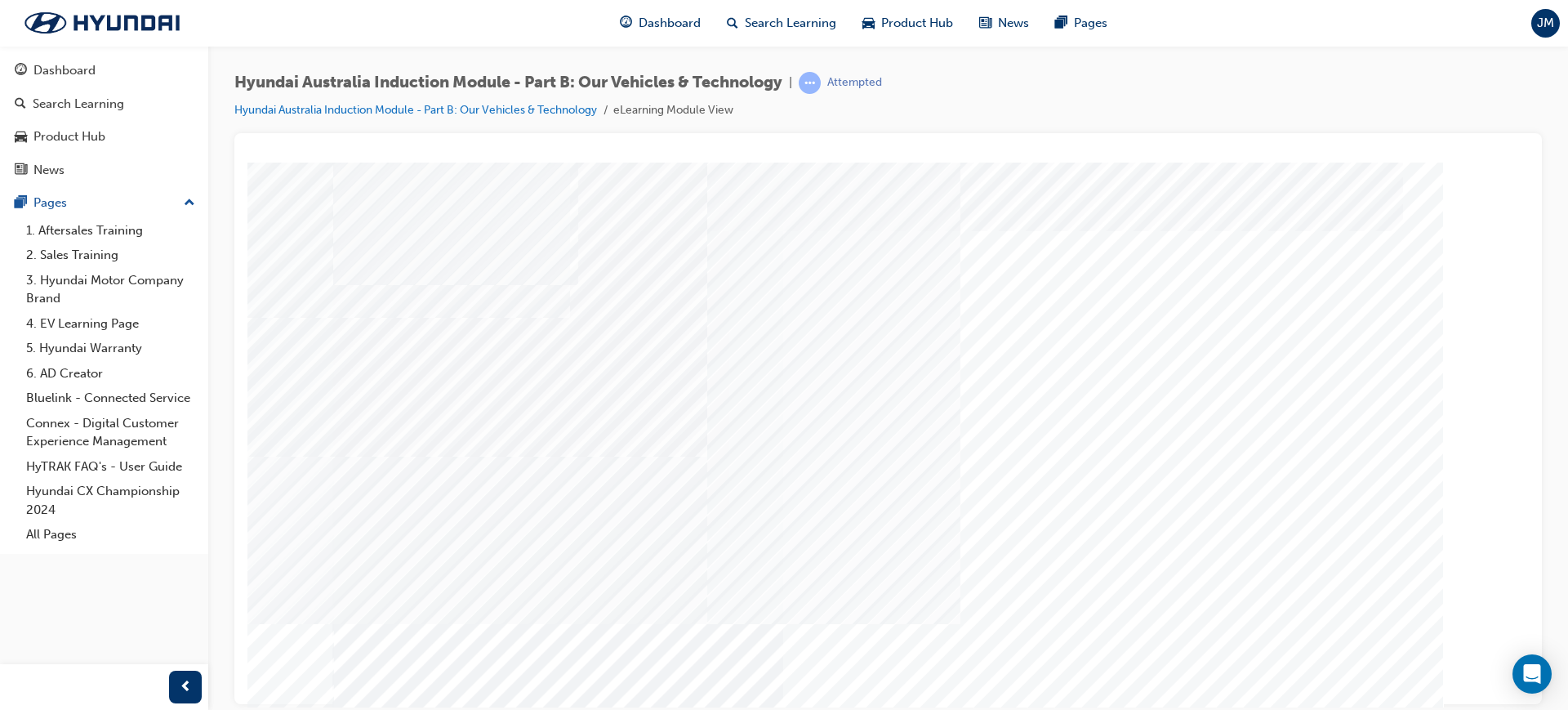 click at bounding box center [390, 1775] 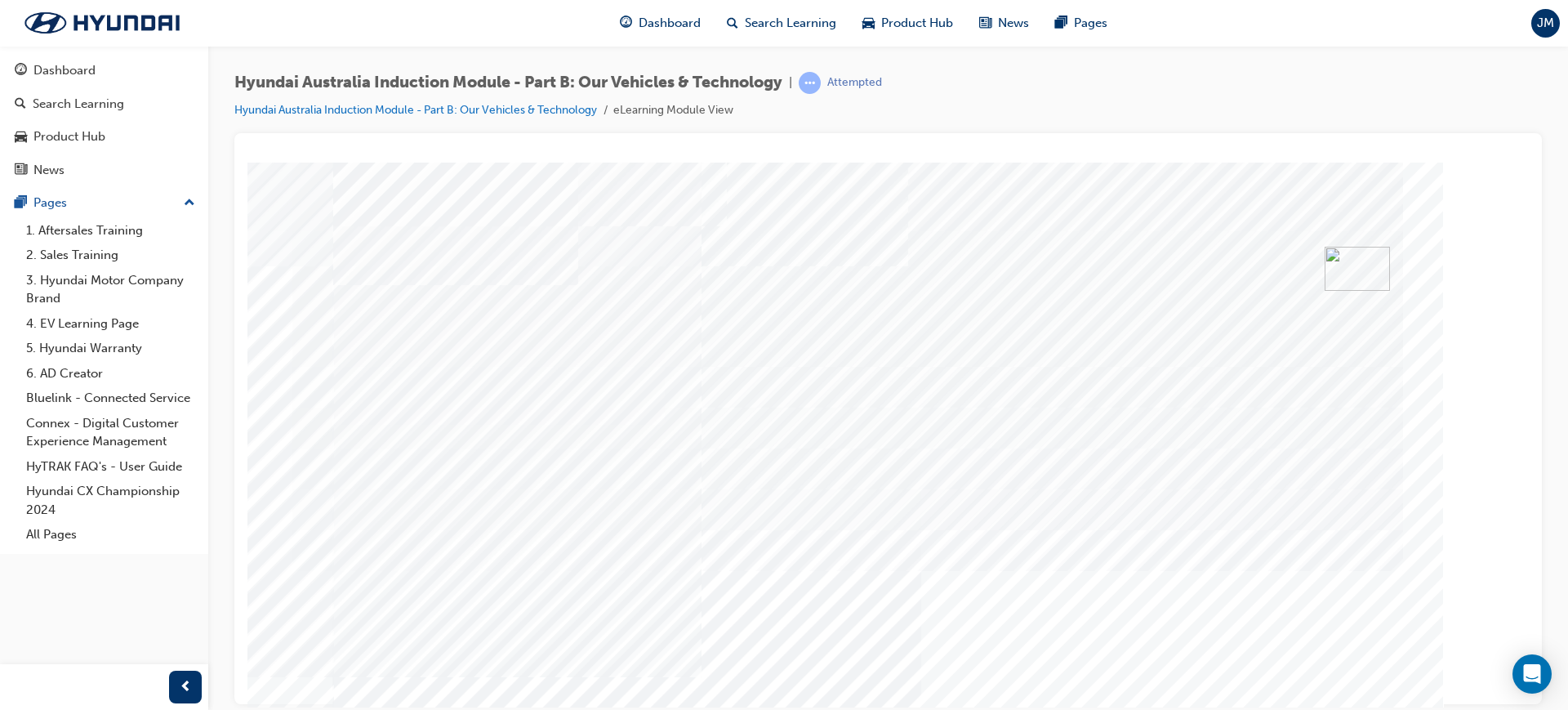 click at bounding box center [390, 1983] 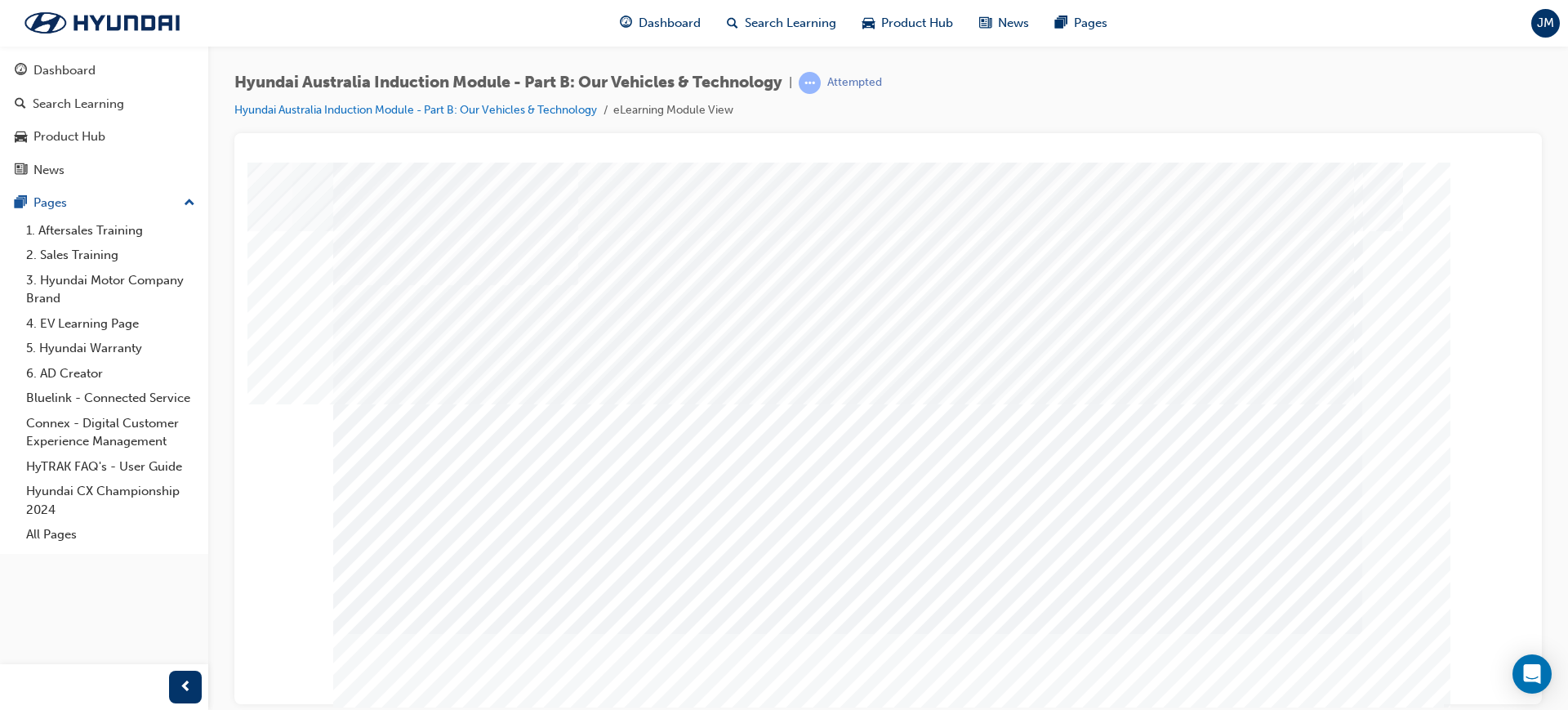 click at bounding box center [390, 1864] 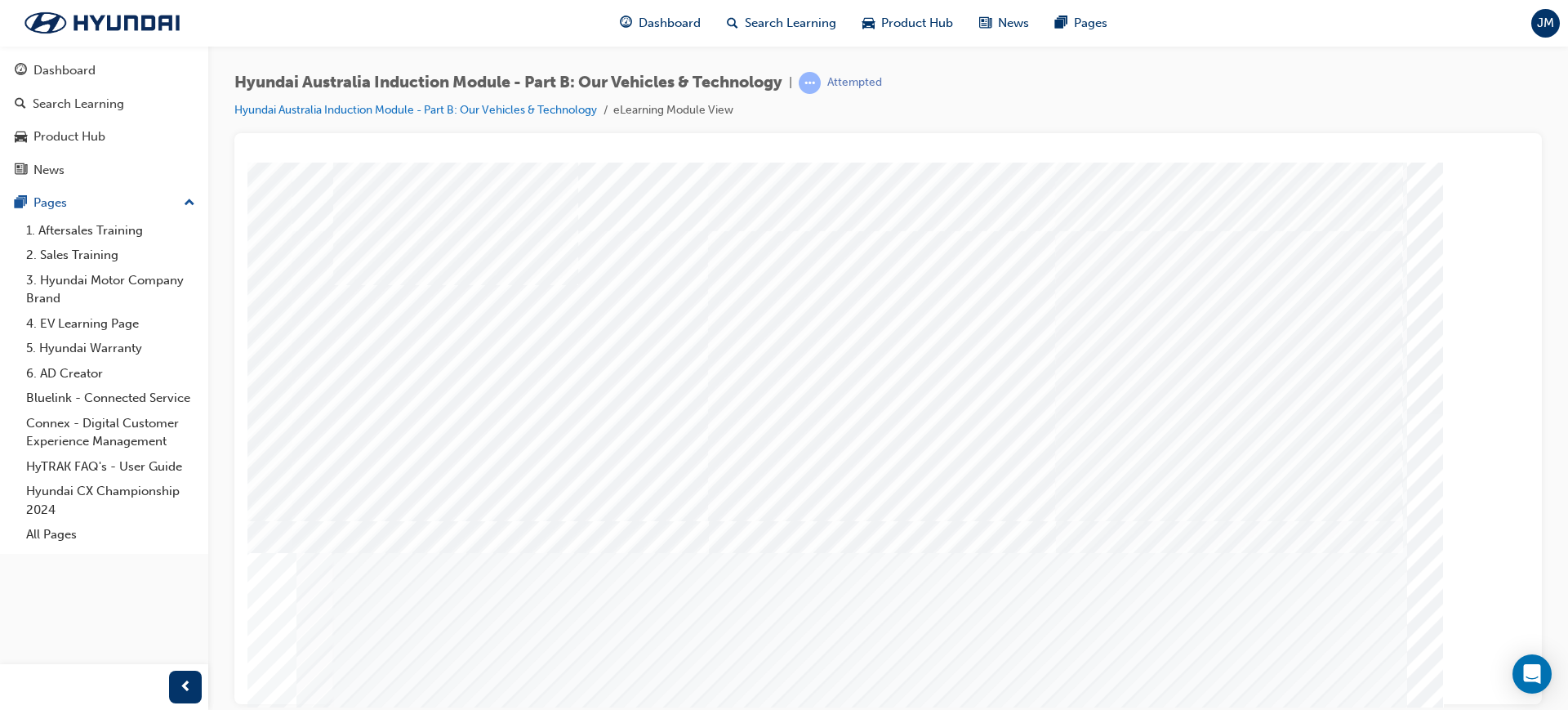 click at bounding box center (497, 3361) 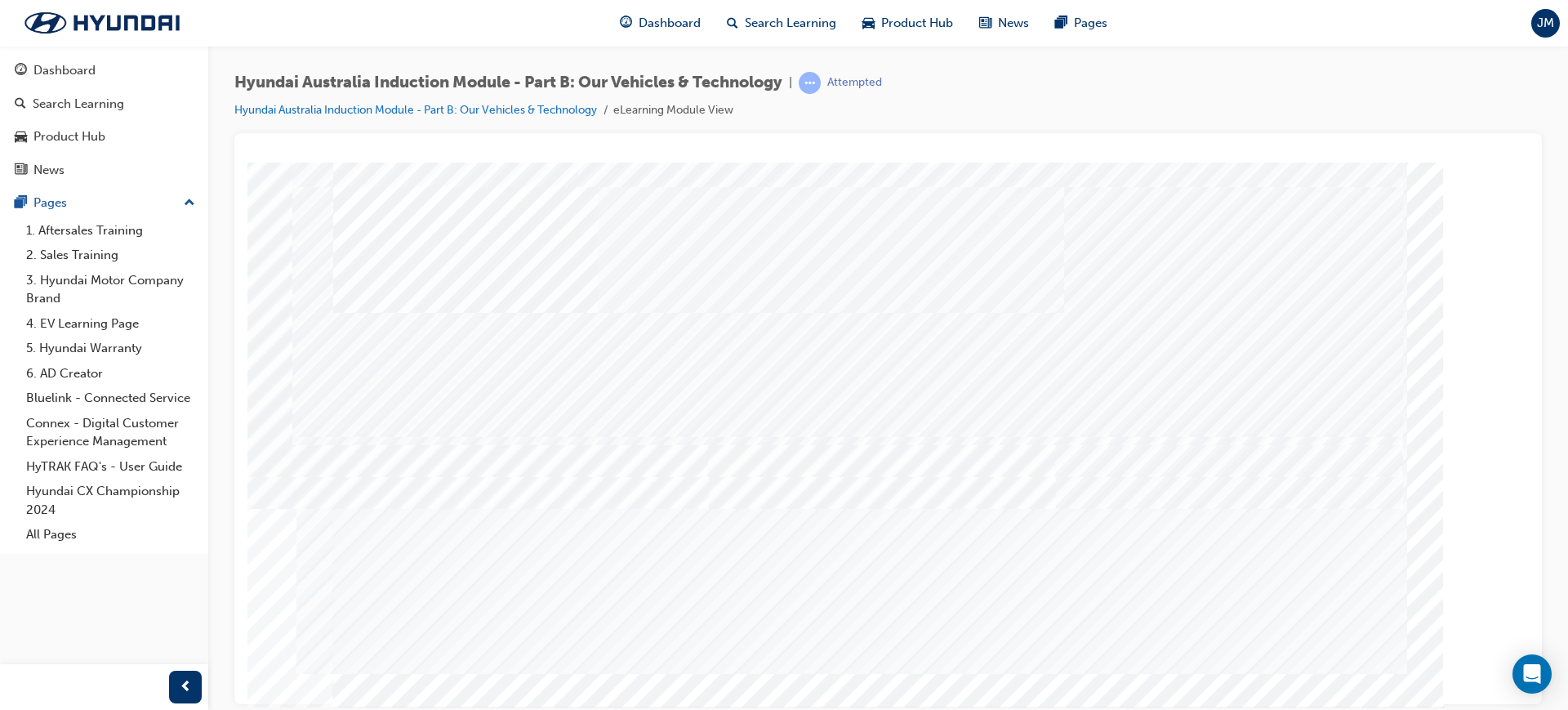 scroll, scrollTop: 68, scrollLeft: 0, axis: vertical 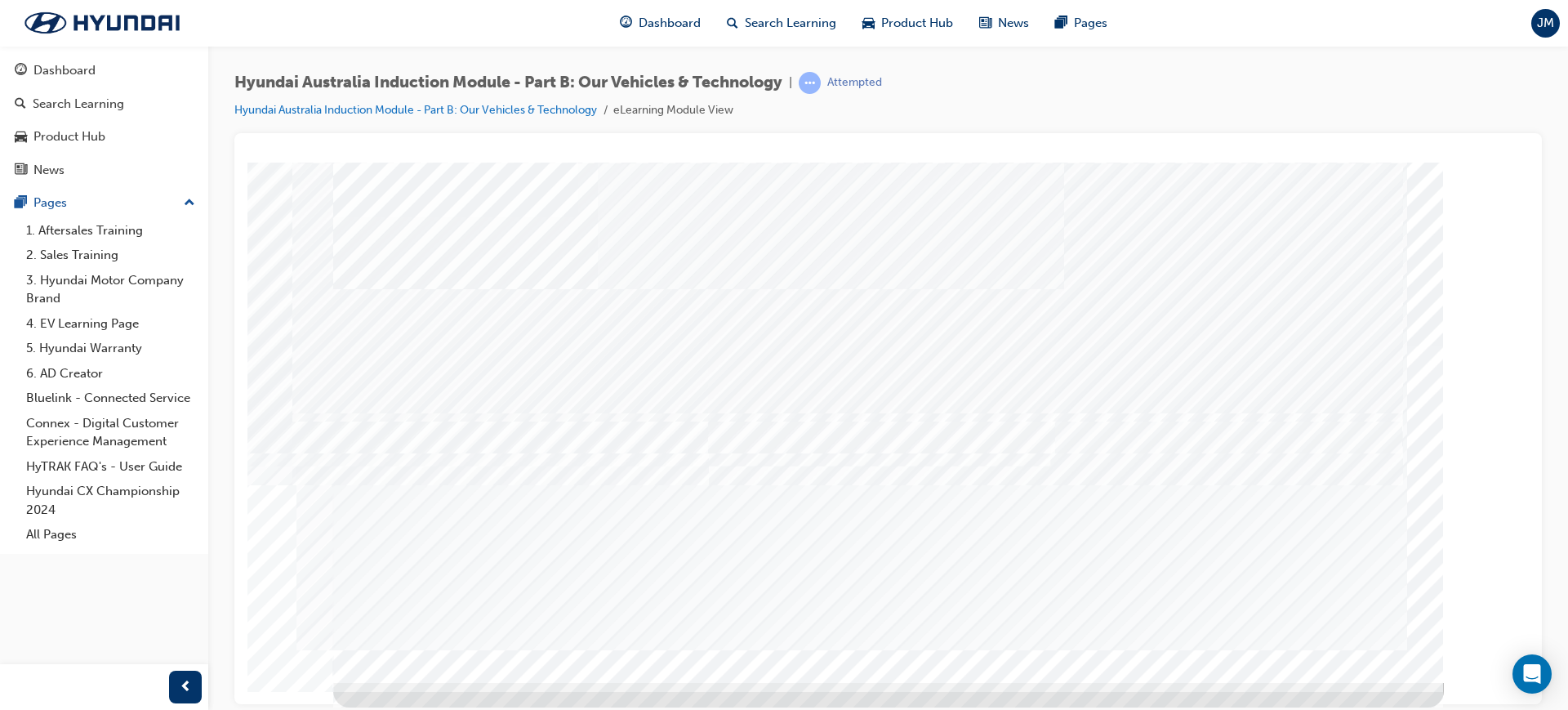 click at bounding box center [501, 3190] 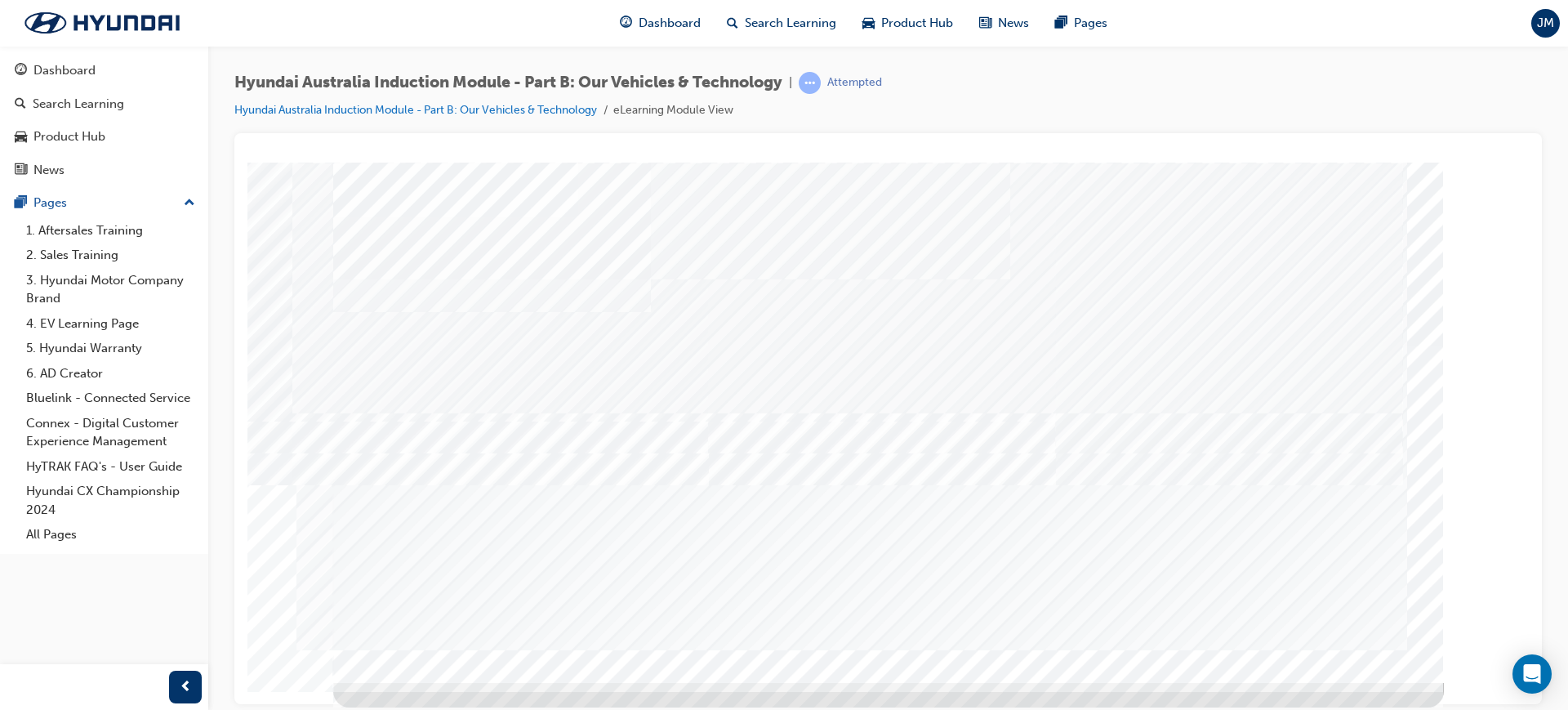 click at bounding box center [501, 3251] 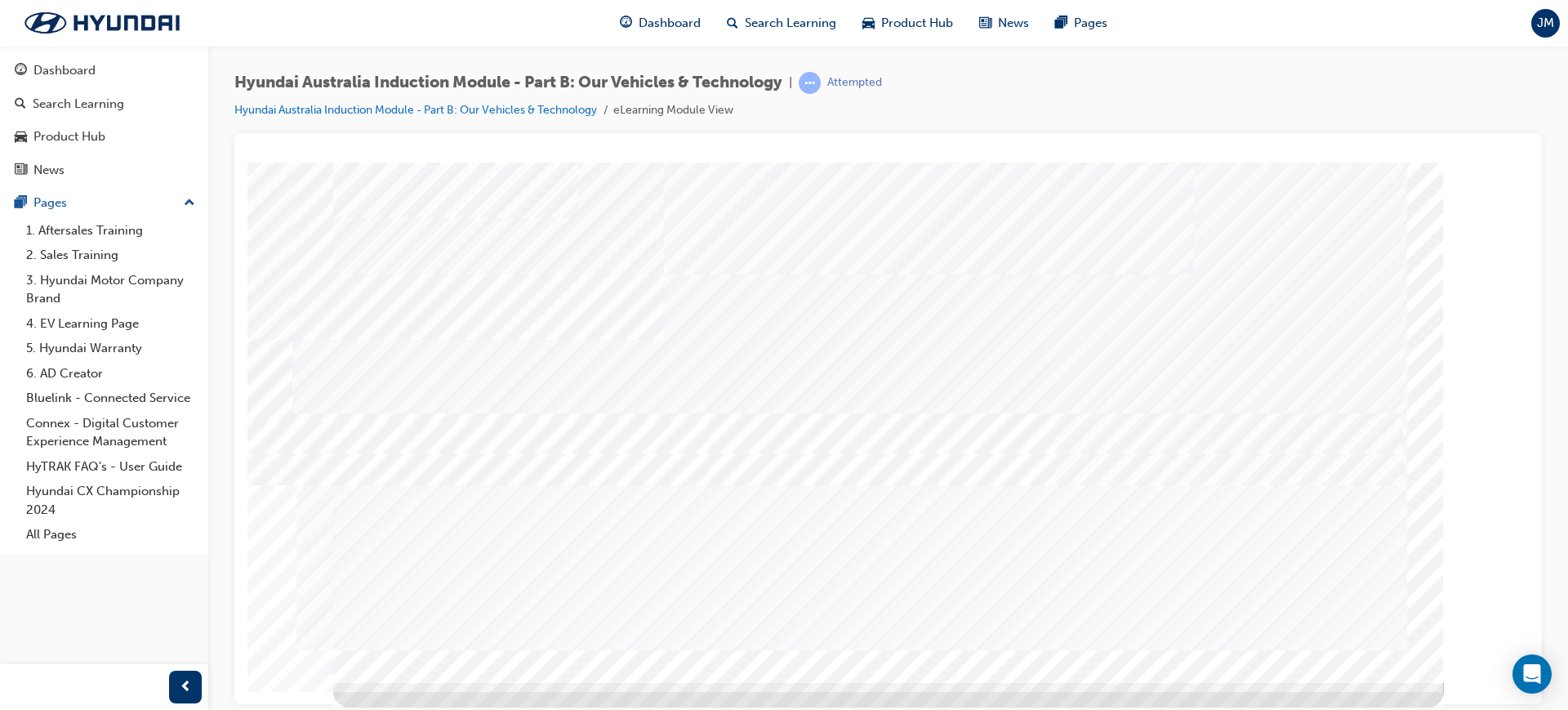 click at bounding box center (390, 1442) 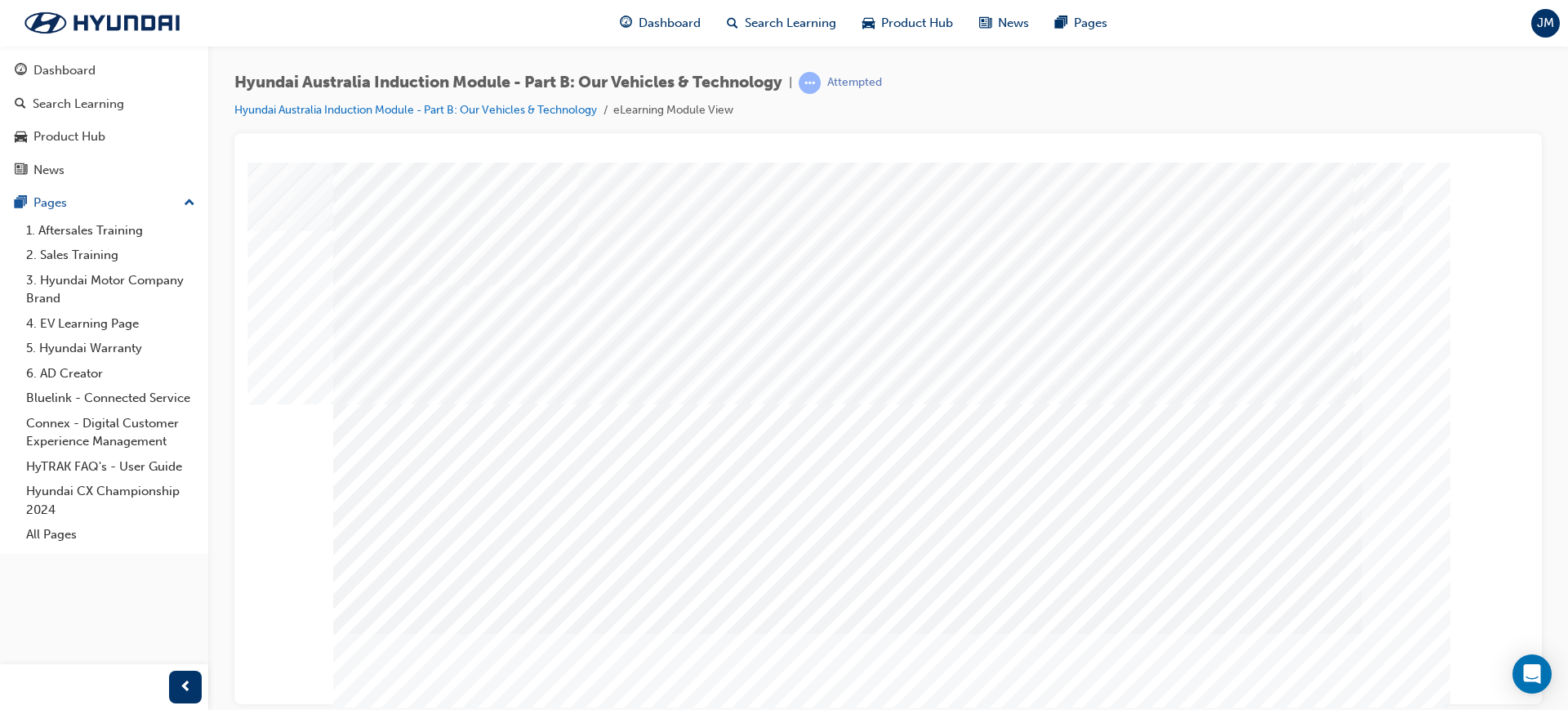 click at bounding box center (390, 1864) 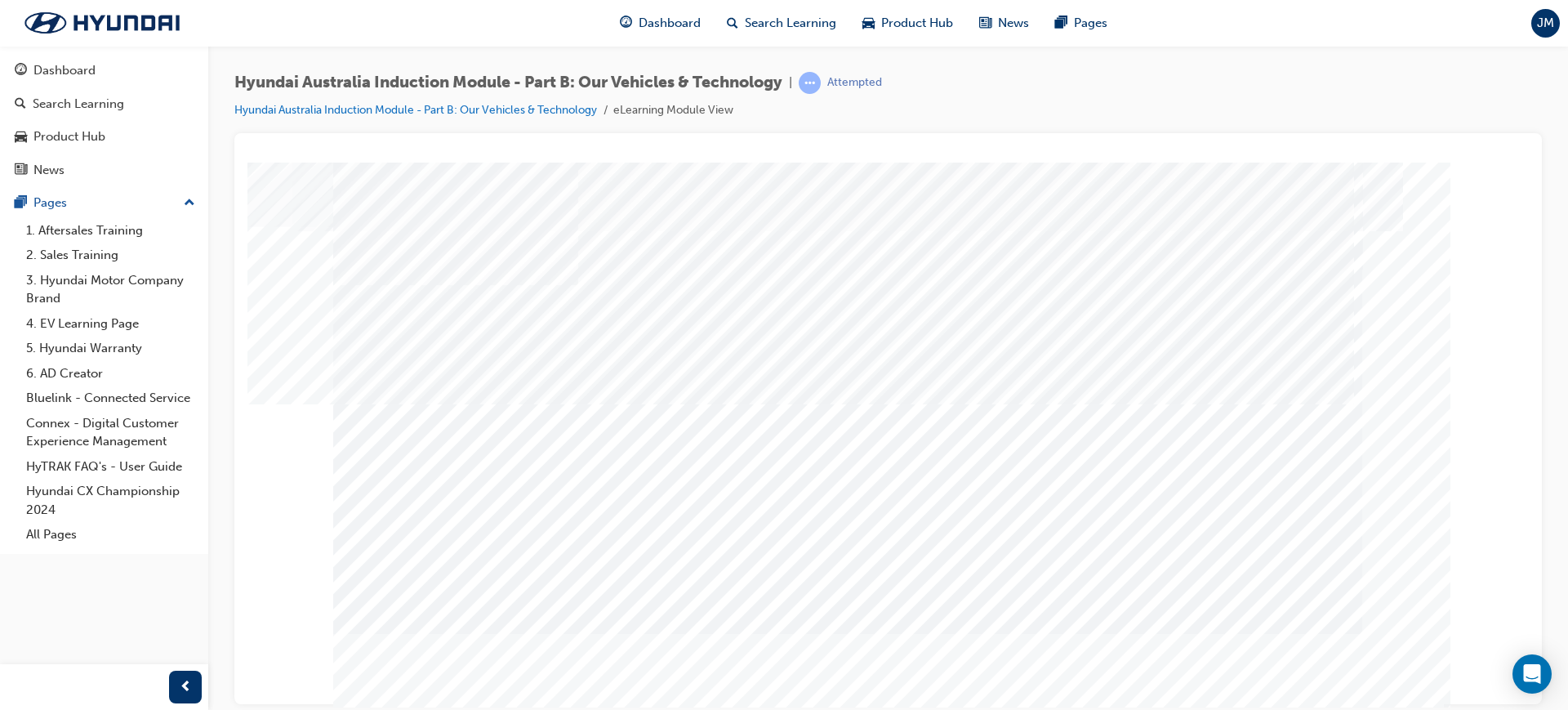 click at bounding box center (390, 1864) 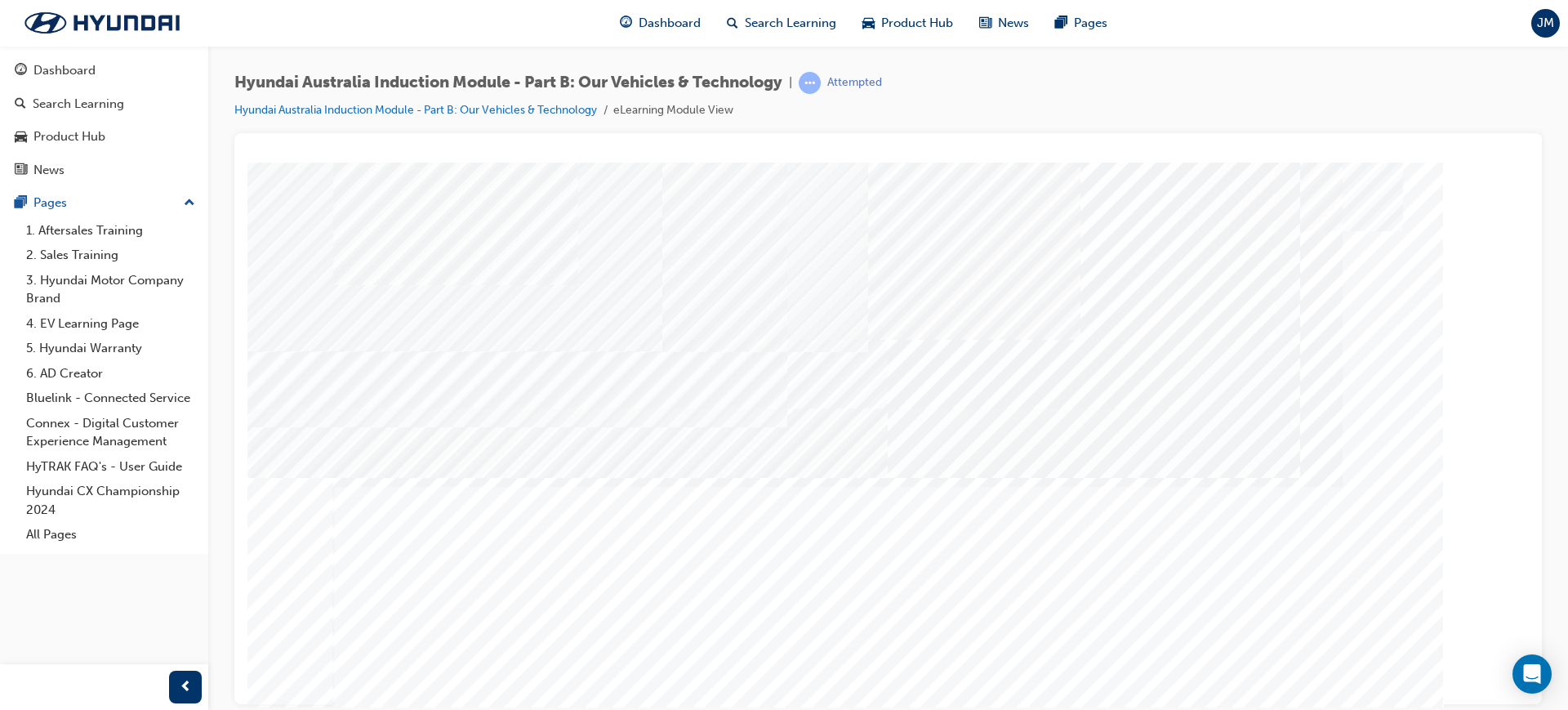 click at bounding box center [408, 3569] 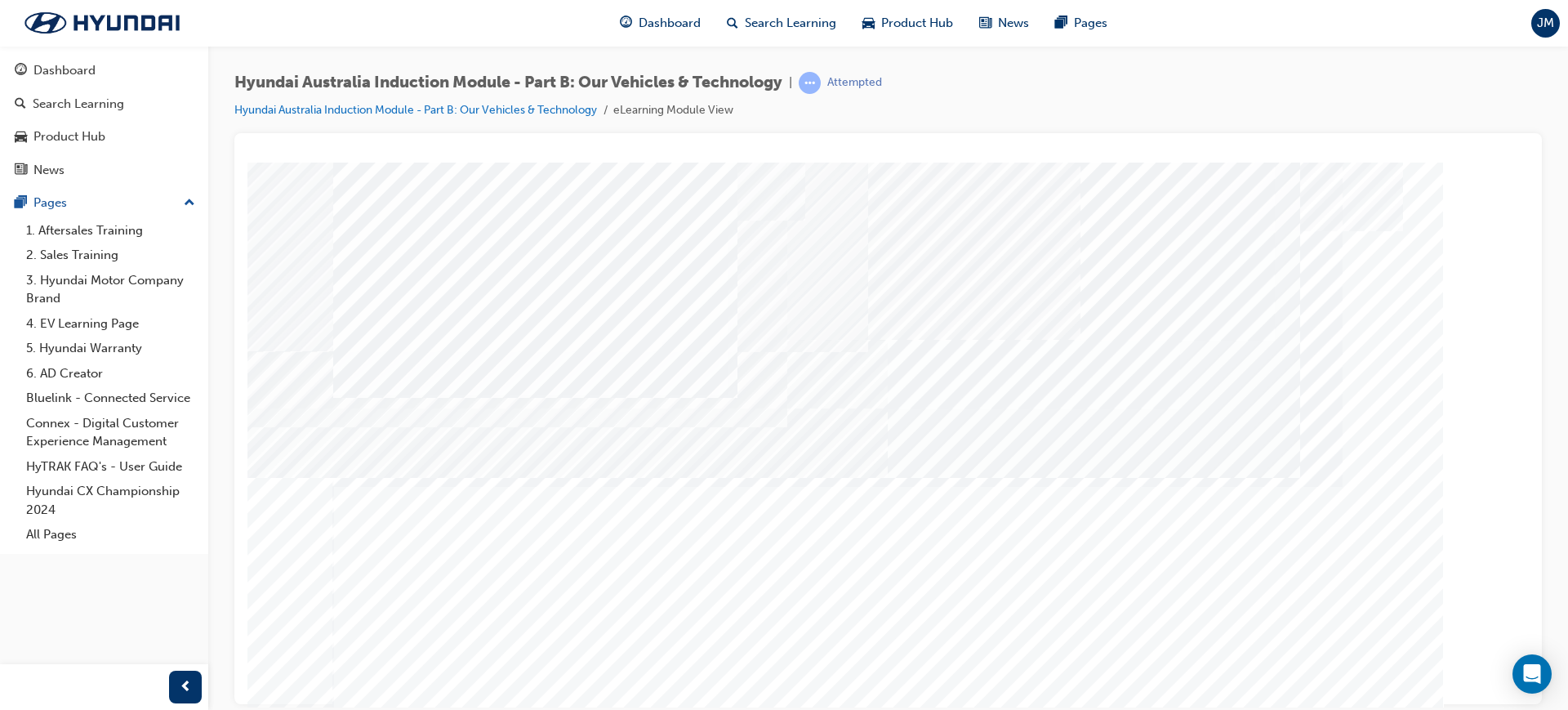 click at bounding box center (416, 3874) 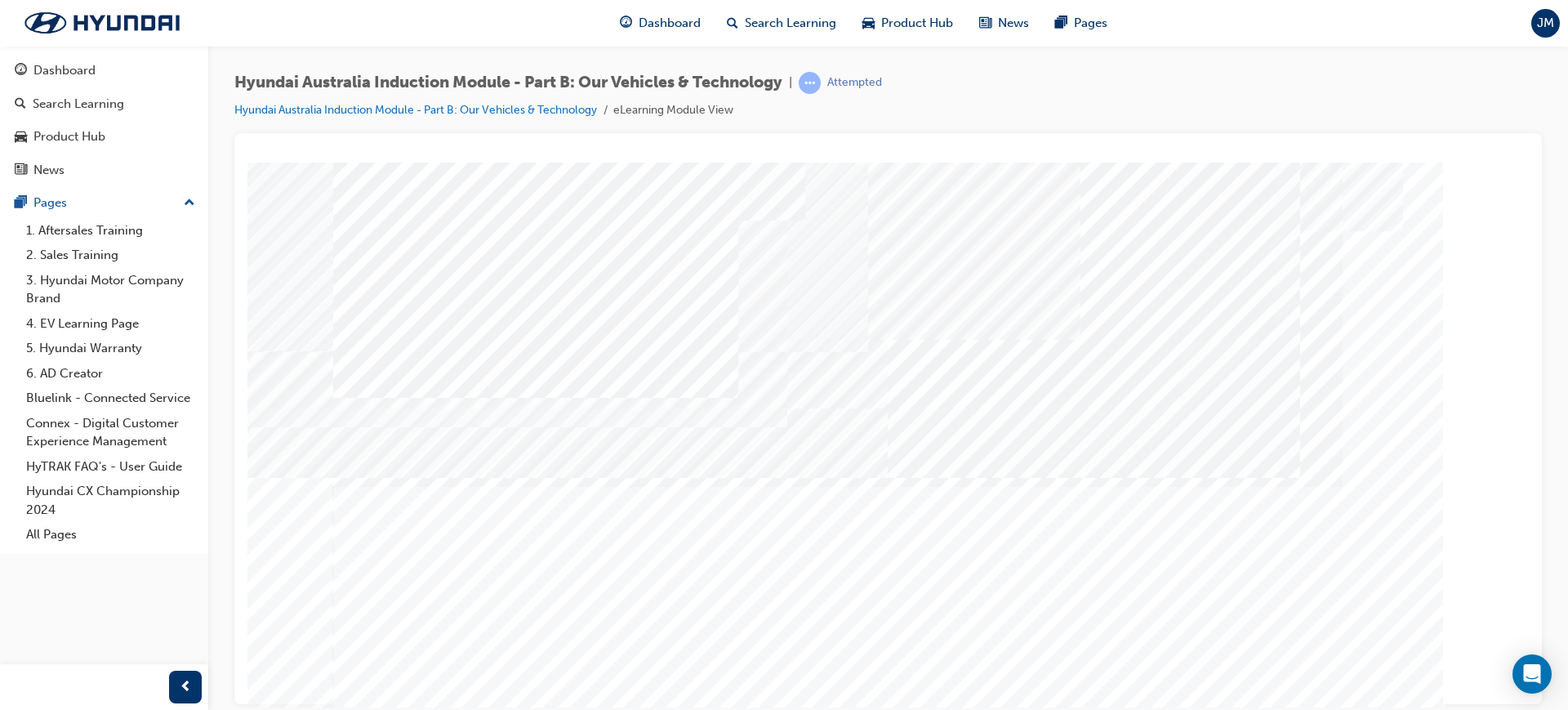 click at bounding box center [390, 1999] 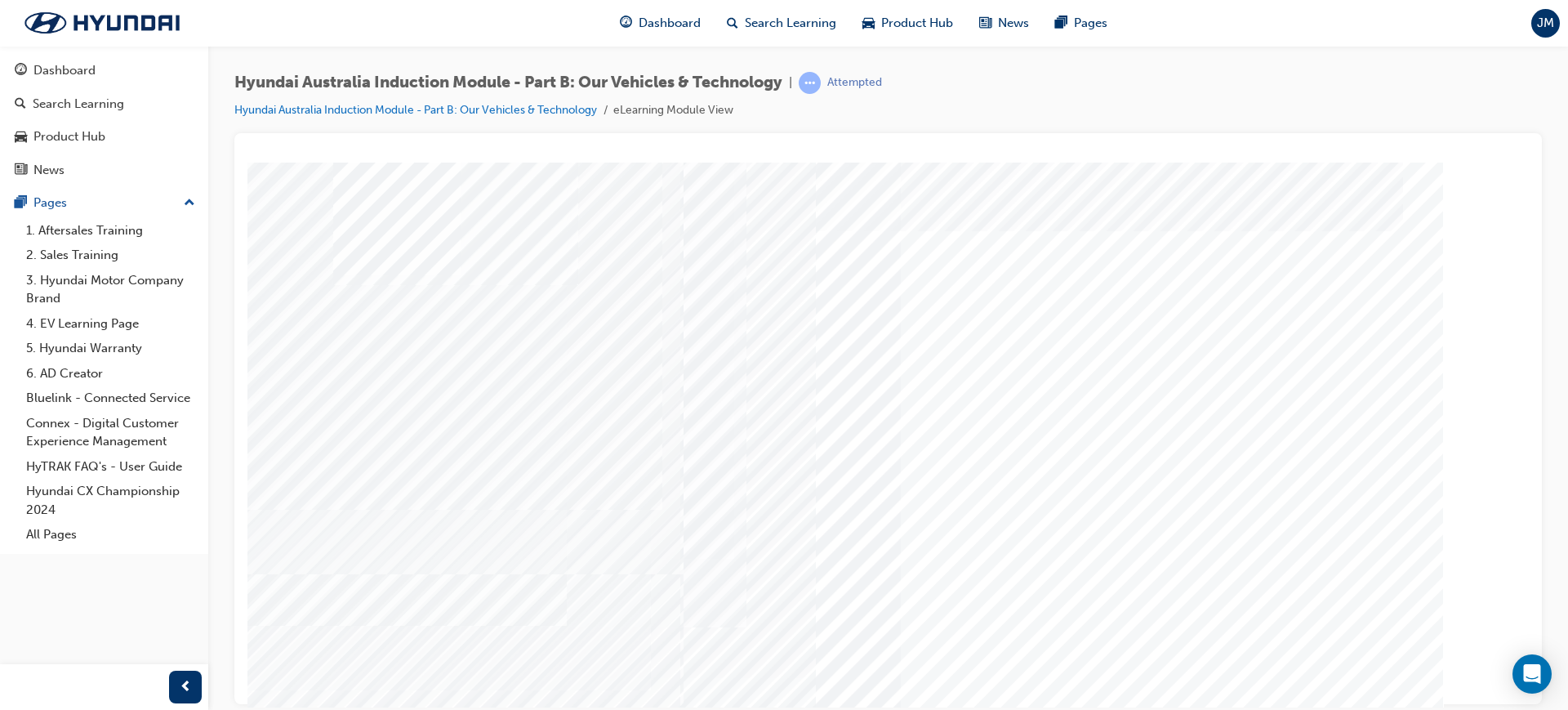 click at bounding box center [373, 7167] 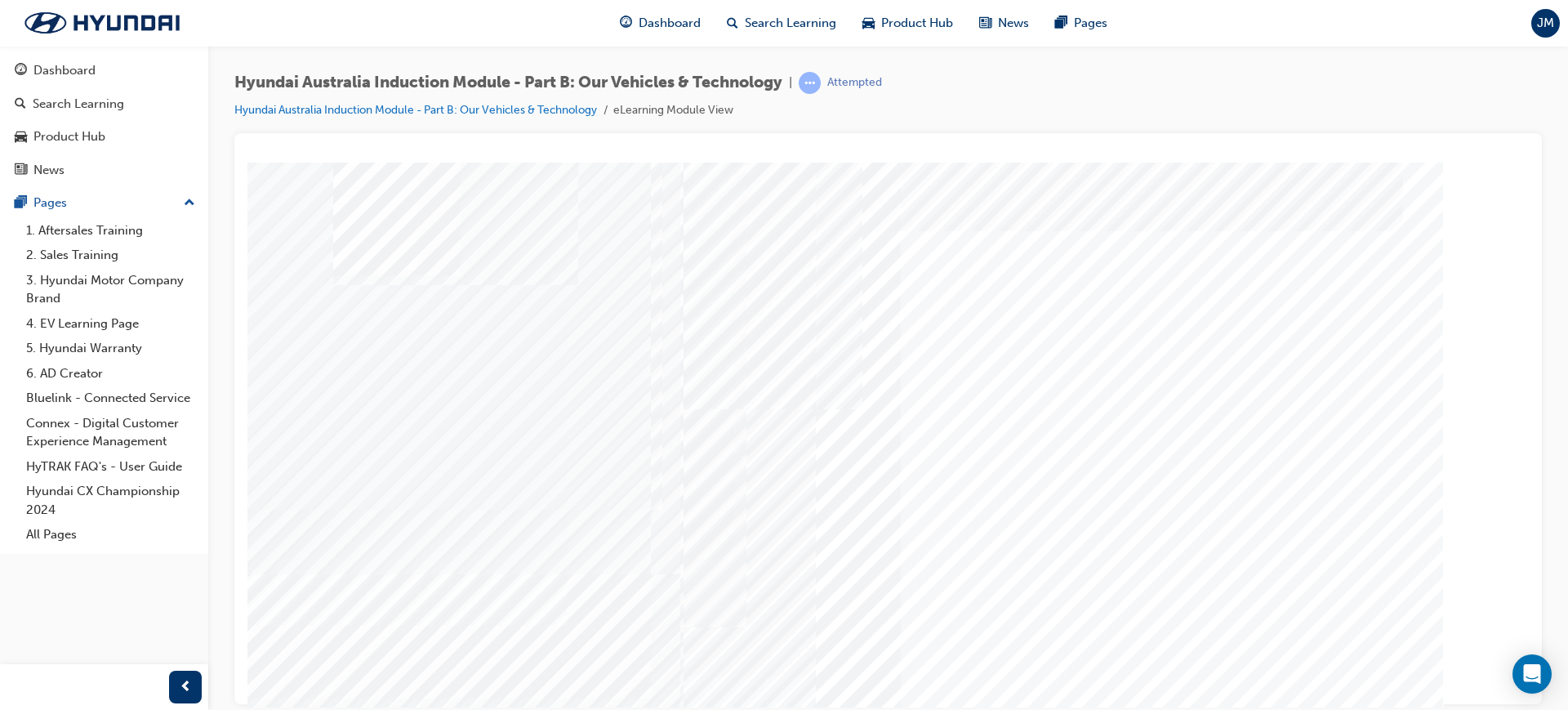 click at bounding box center (373, 7730) 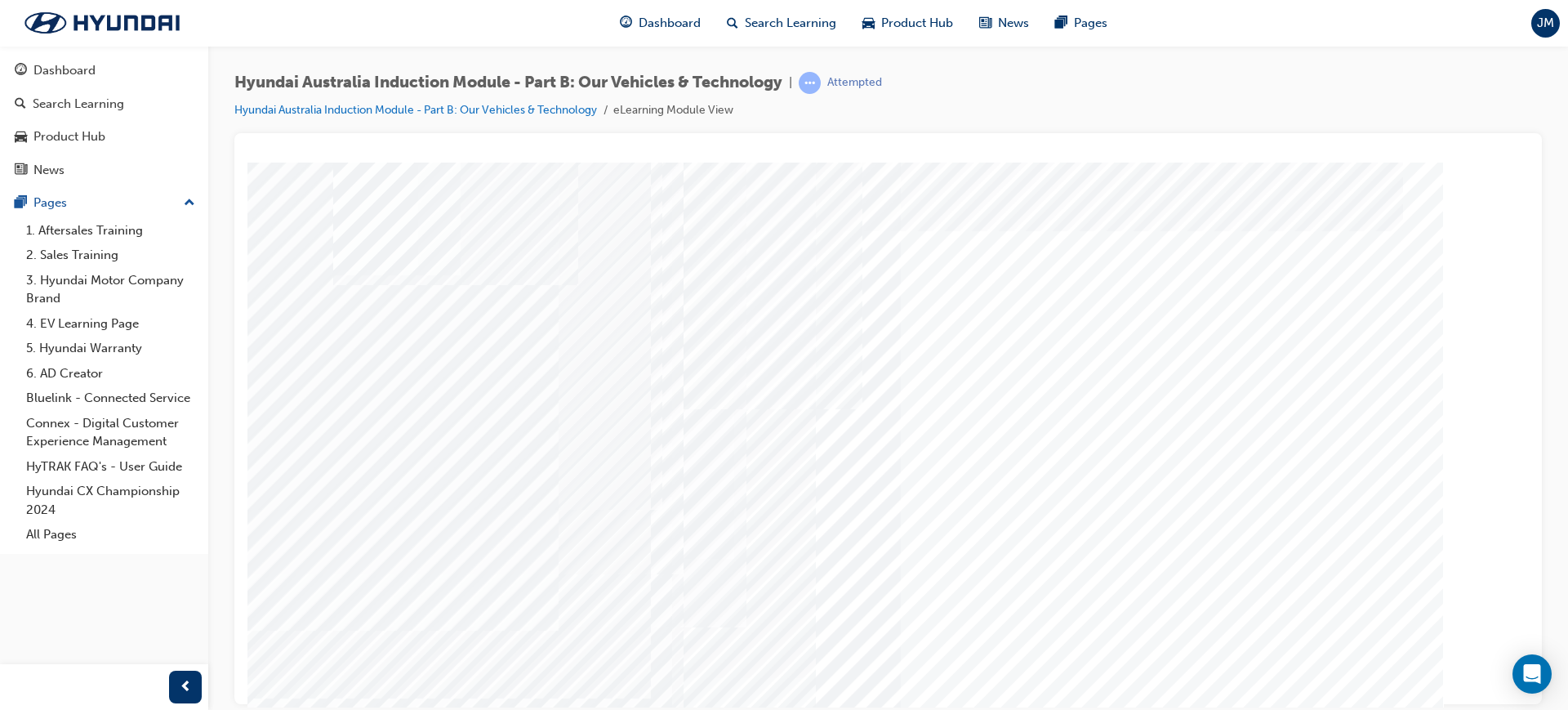 click at bounding box center (373, 7379) 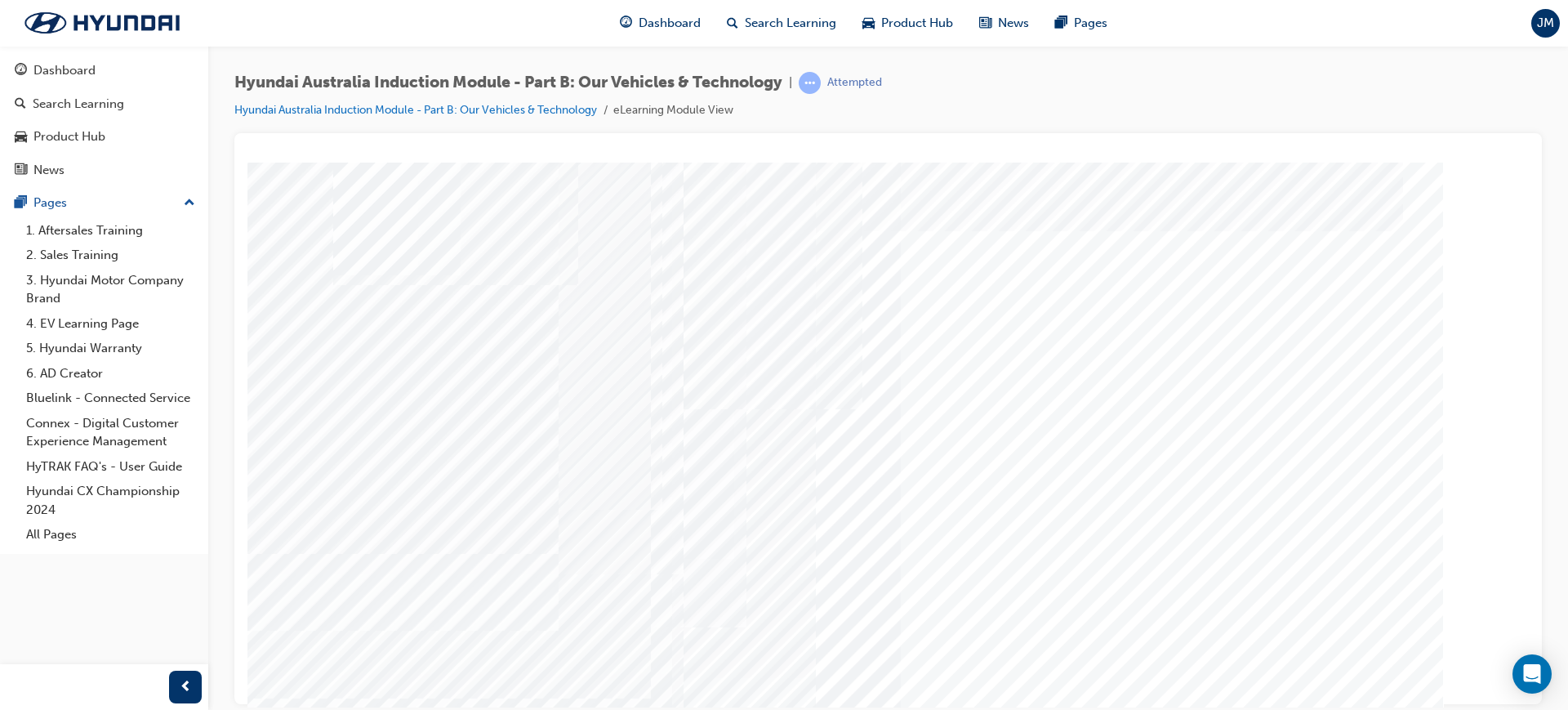 click at bounding box center (617, 1528) 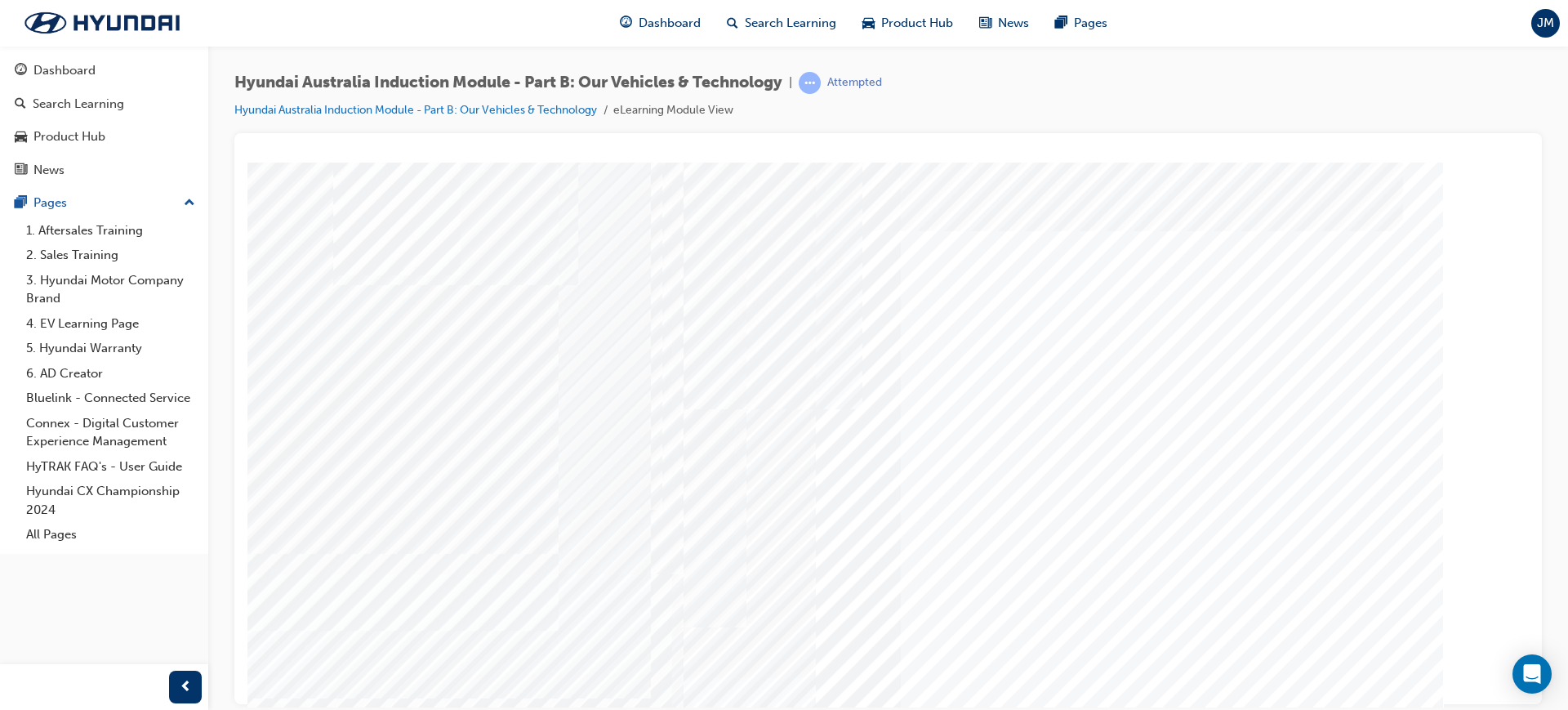click at bounding box center (373, 7836) 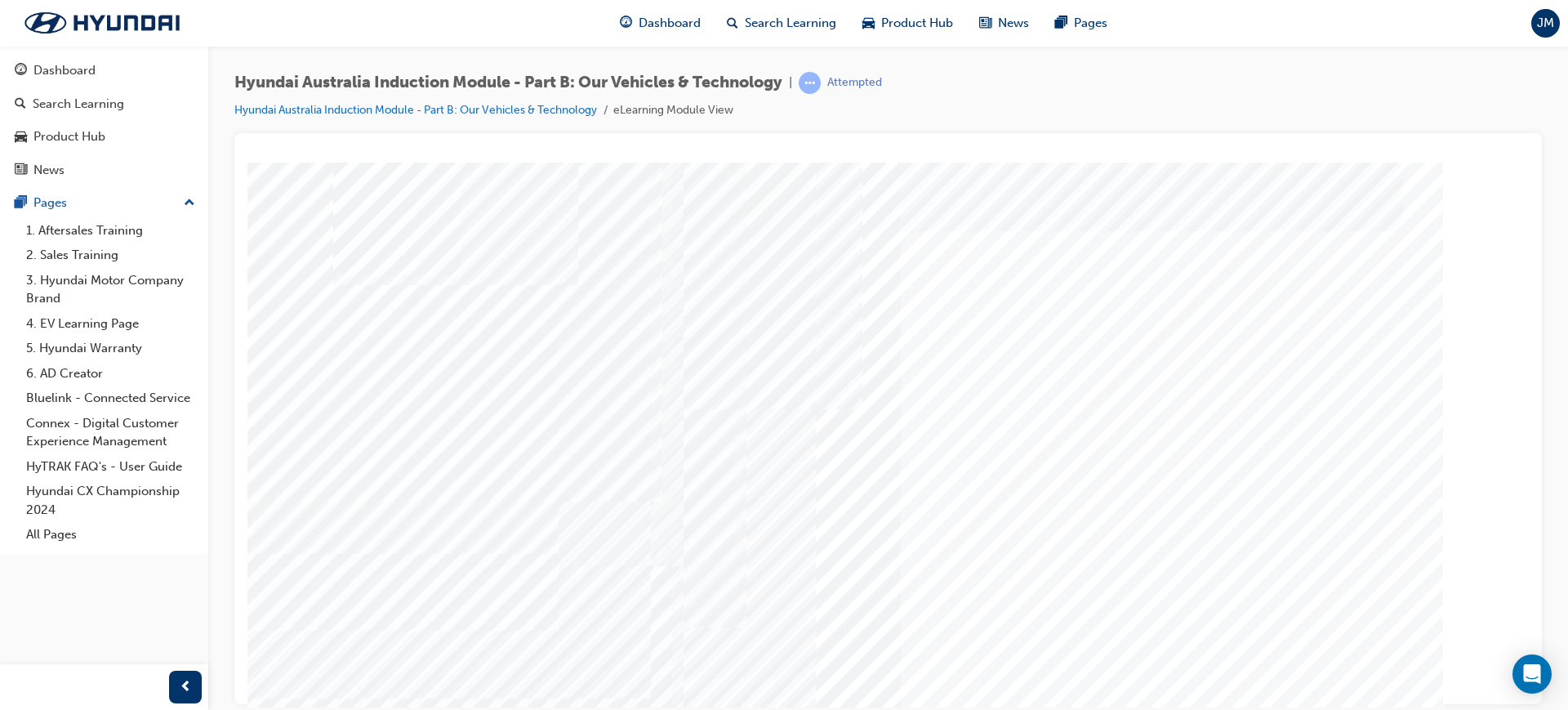 click at bounding box center (373, 7273) 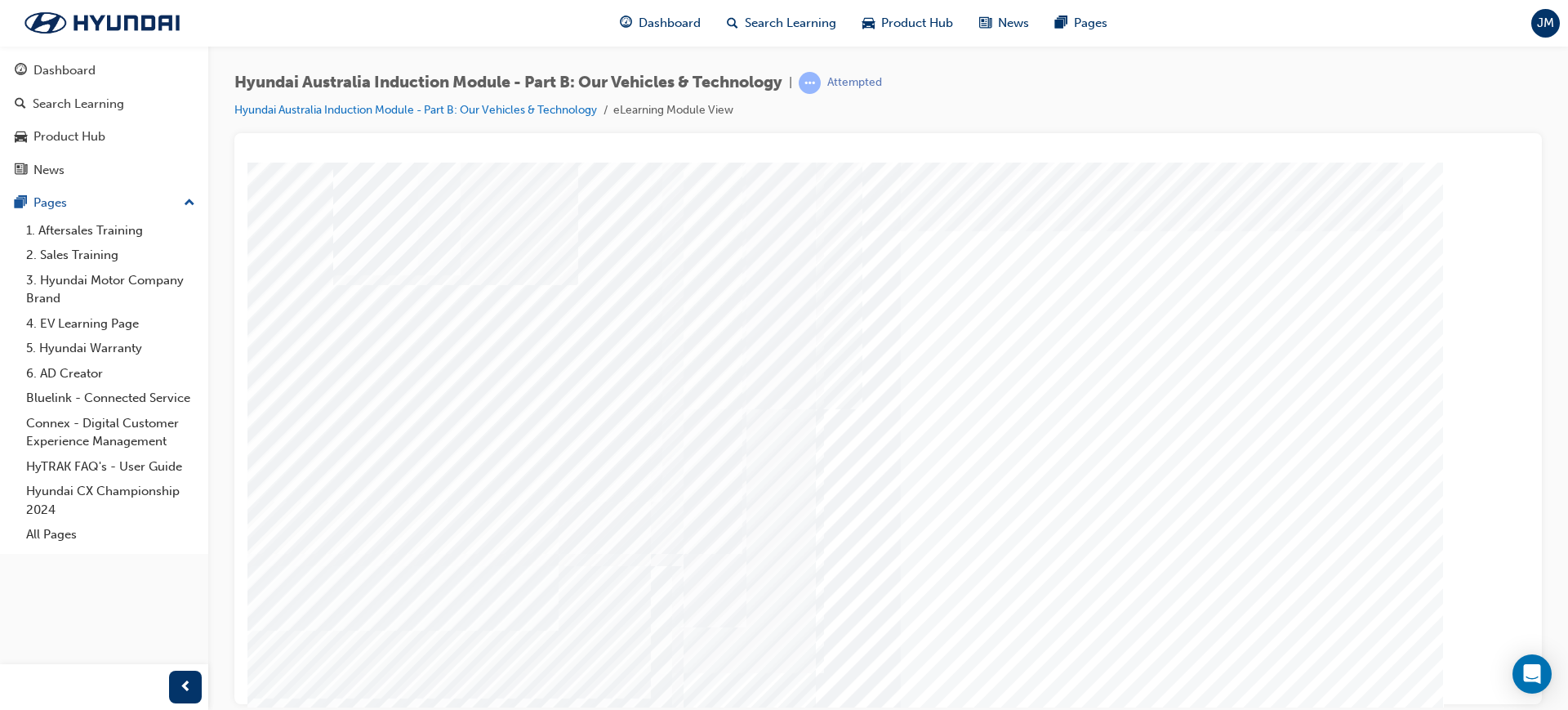 click at bounding box center (373, 7061) 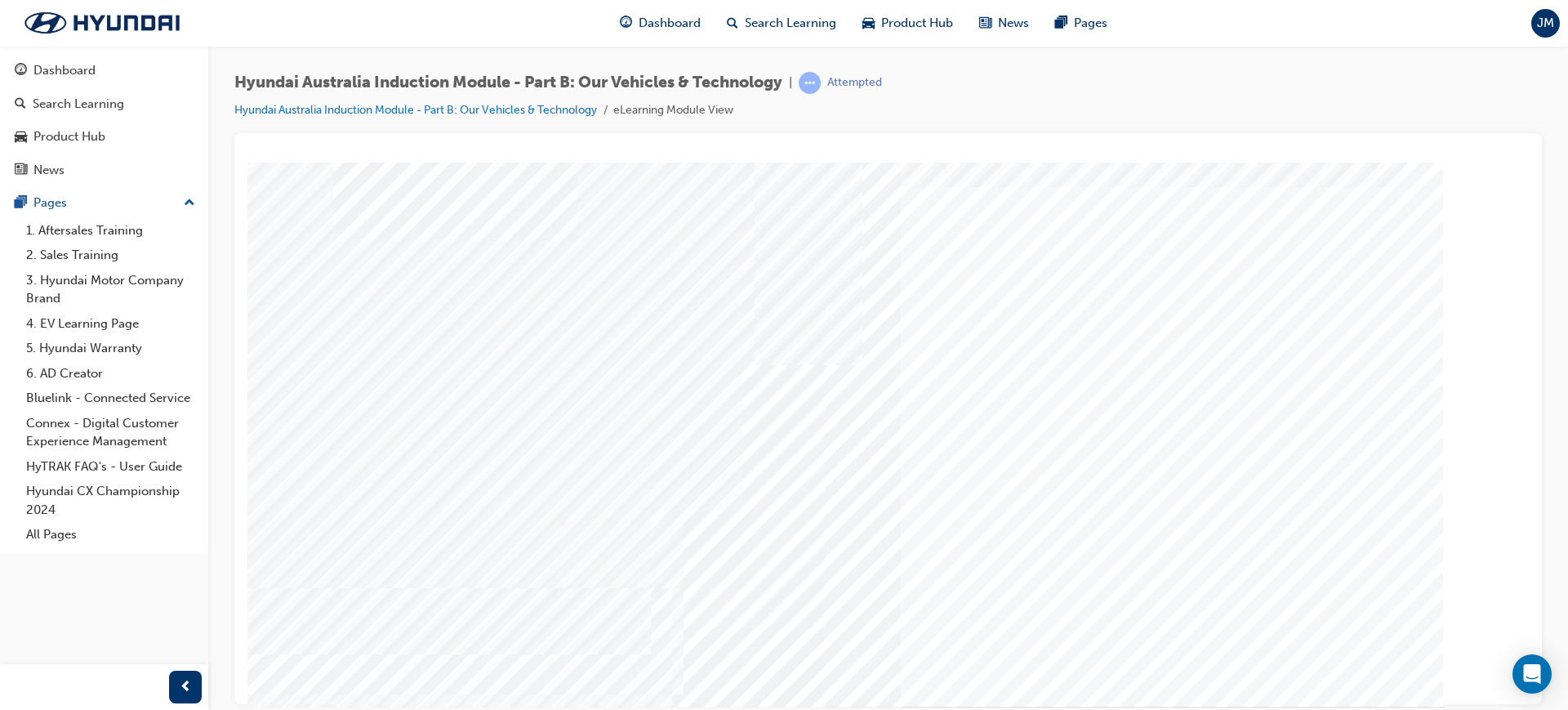 scroll, scrollTop: 68, scrollLeft: 0, axis: vertical 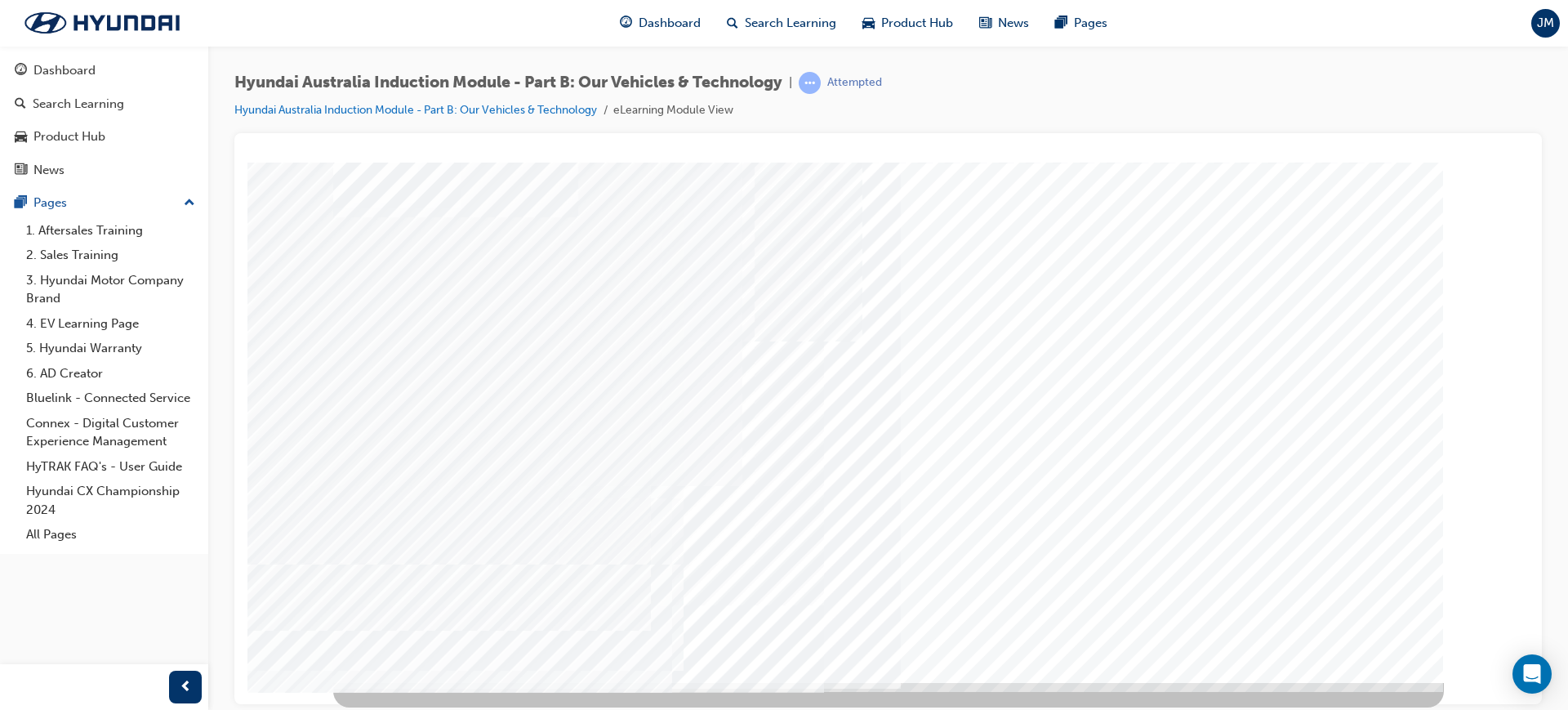 click at bounding box center [390, 2970] 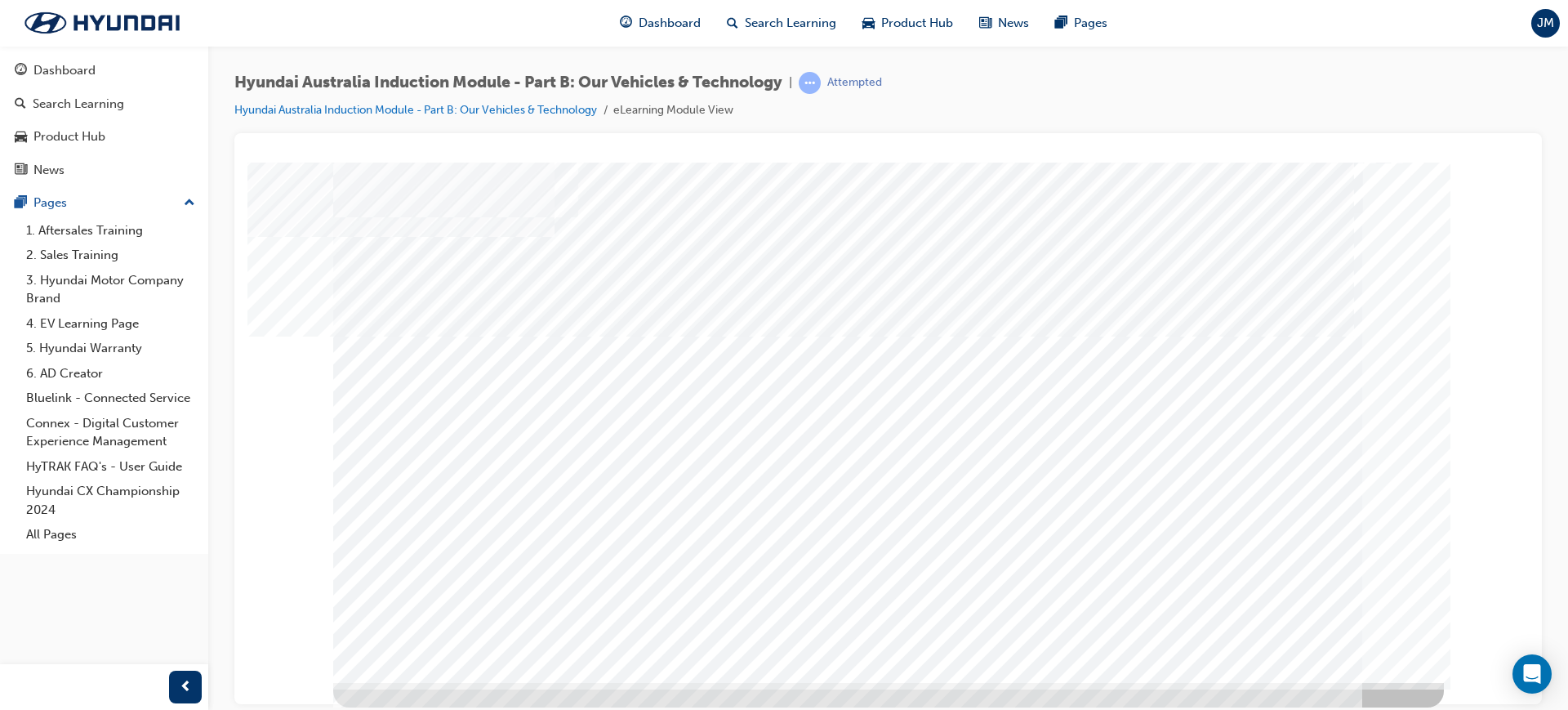 scroll, scrollTop: 0, scrollLeft: 0, axis: both 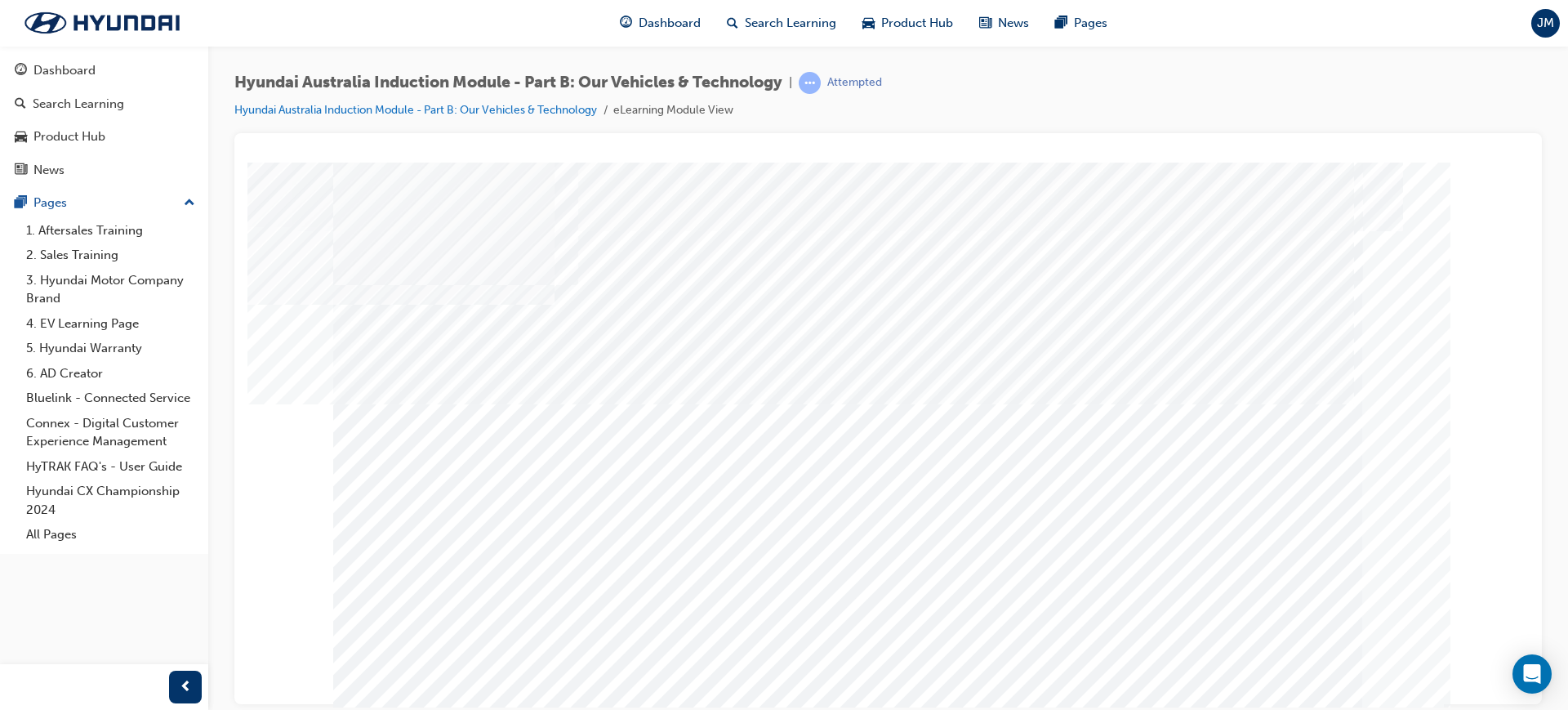click at bounding box center (390, 2006) 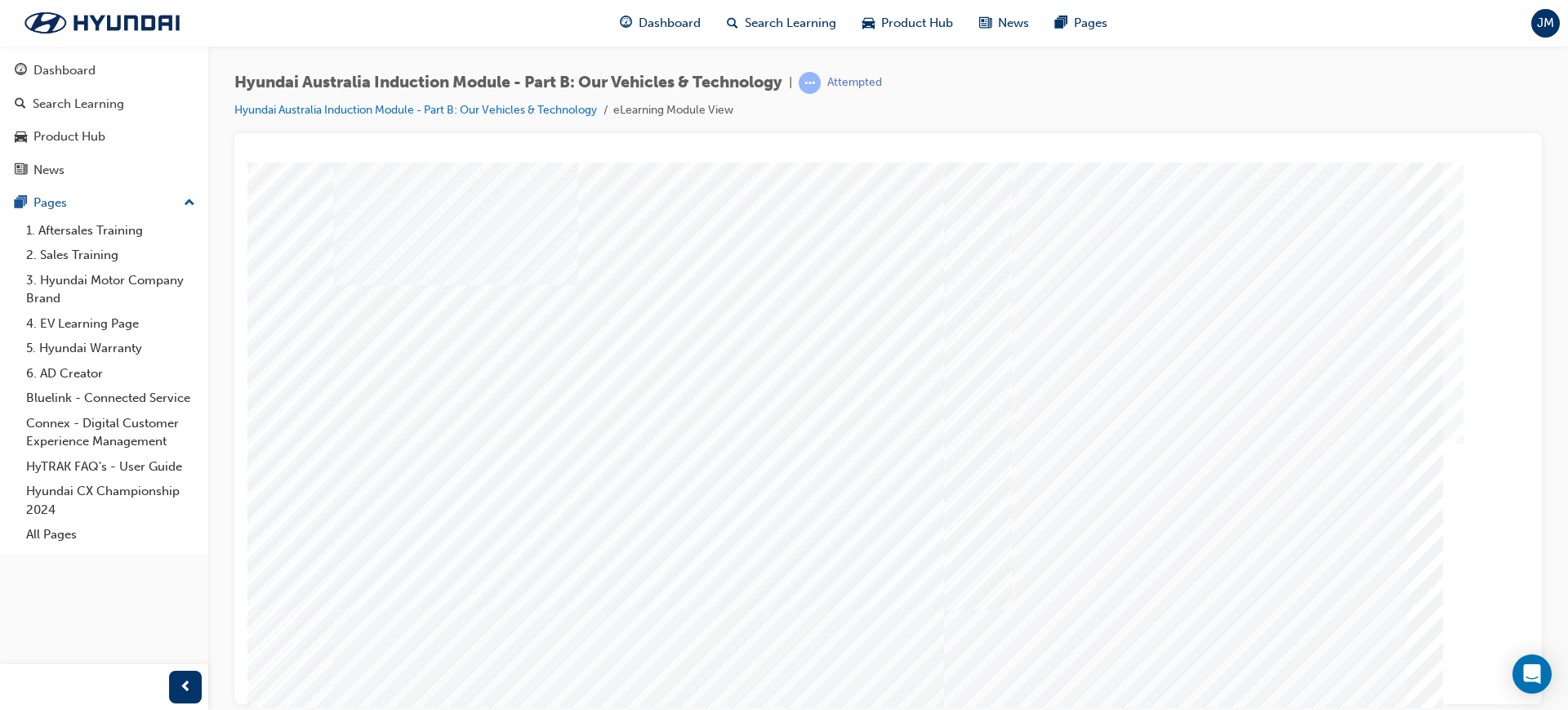 click at bounding box center (457, 3146) 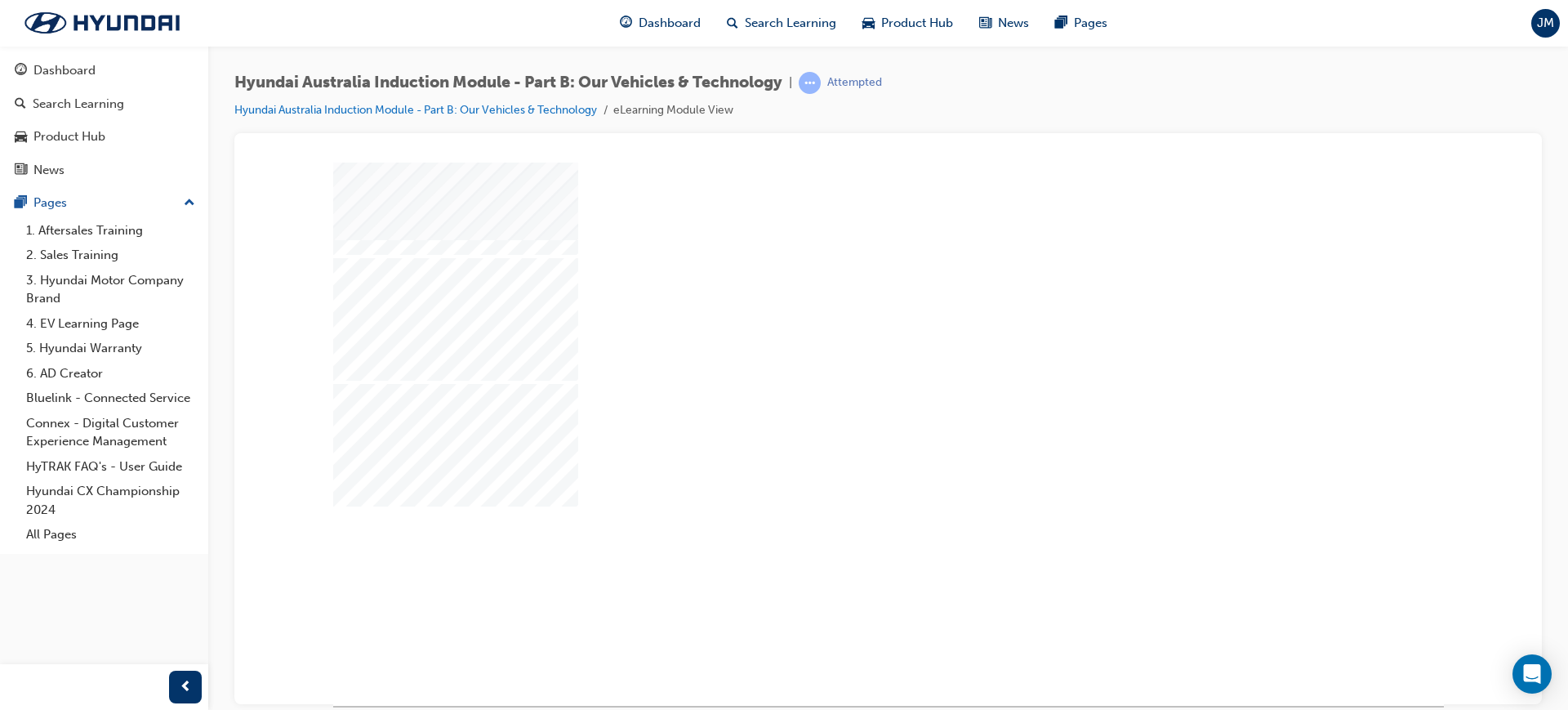 scroll, scrollTop: 68, scrollLeft: 0, axis: vertical 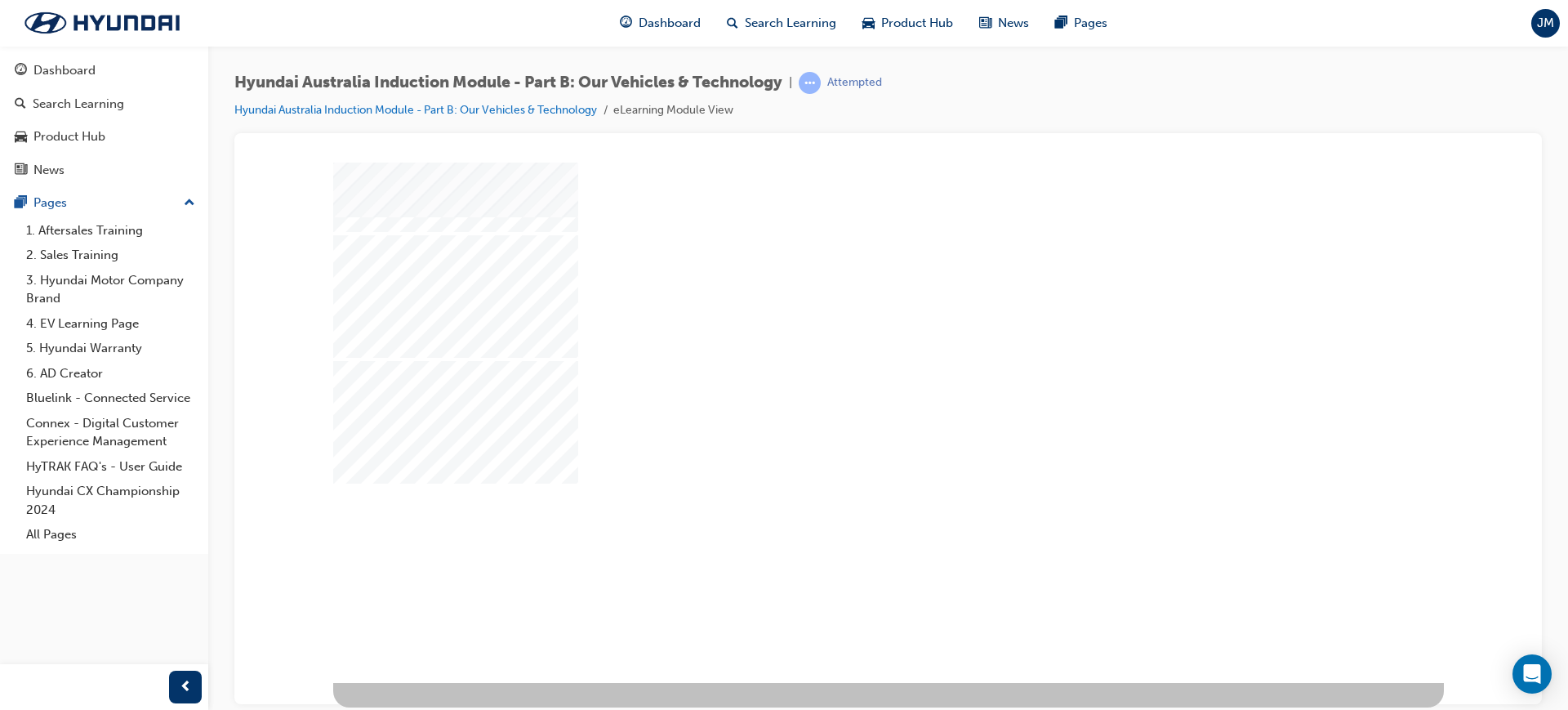 click on "N Video" at bounding box center (889, 388) 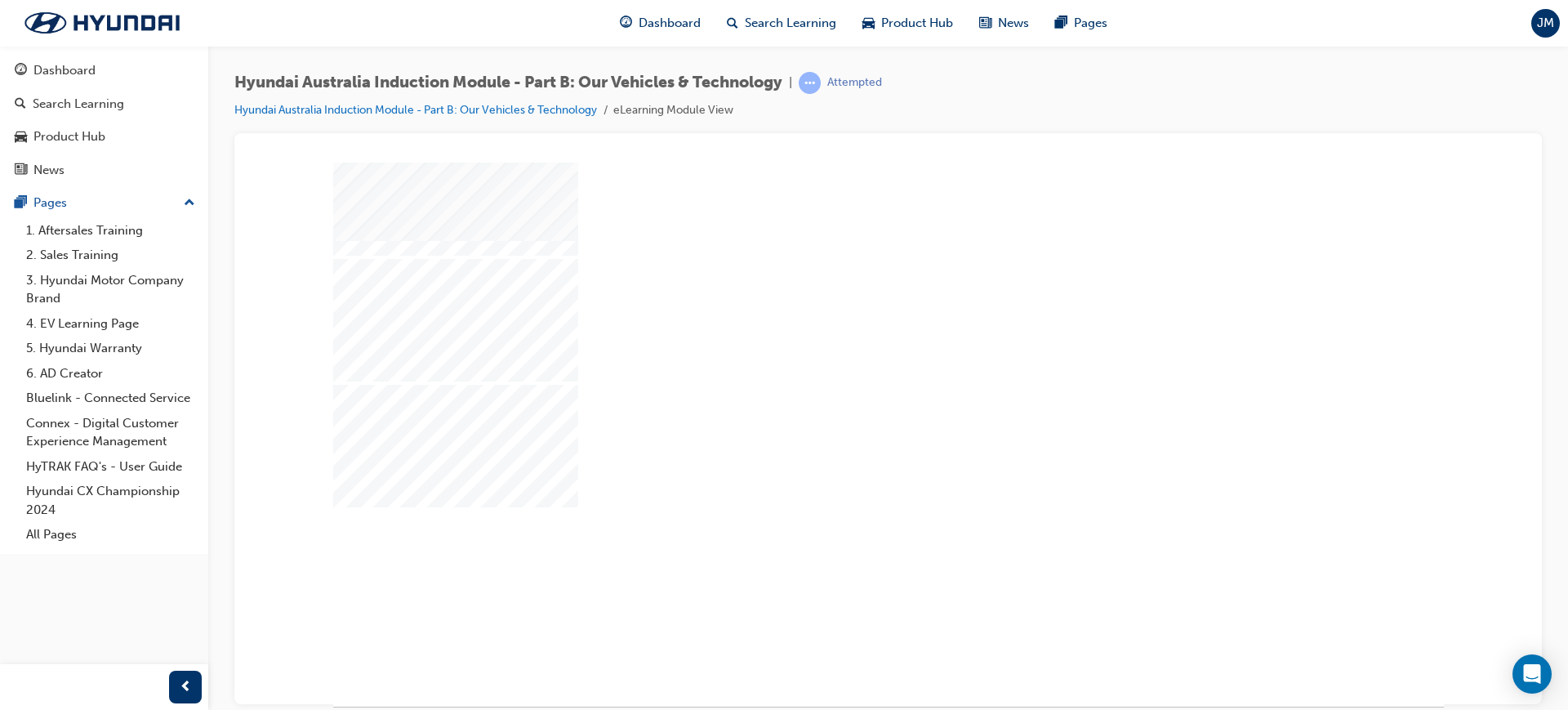 scroll, scrollTop: 68, scrollLeft: 0, axis: vertical 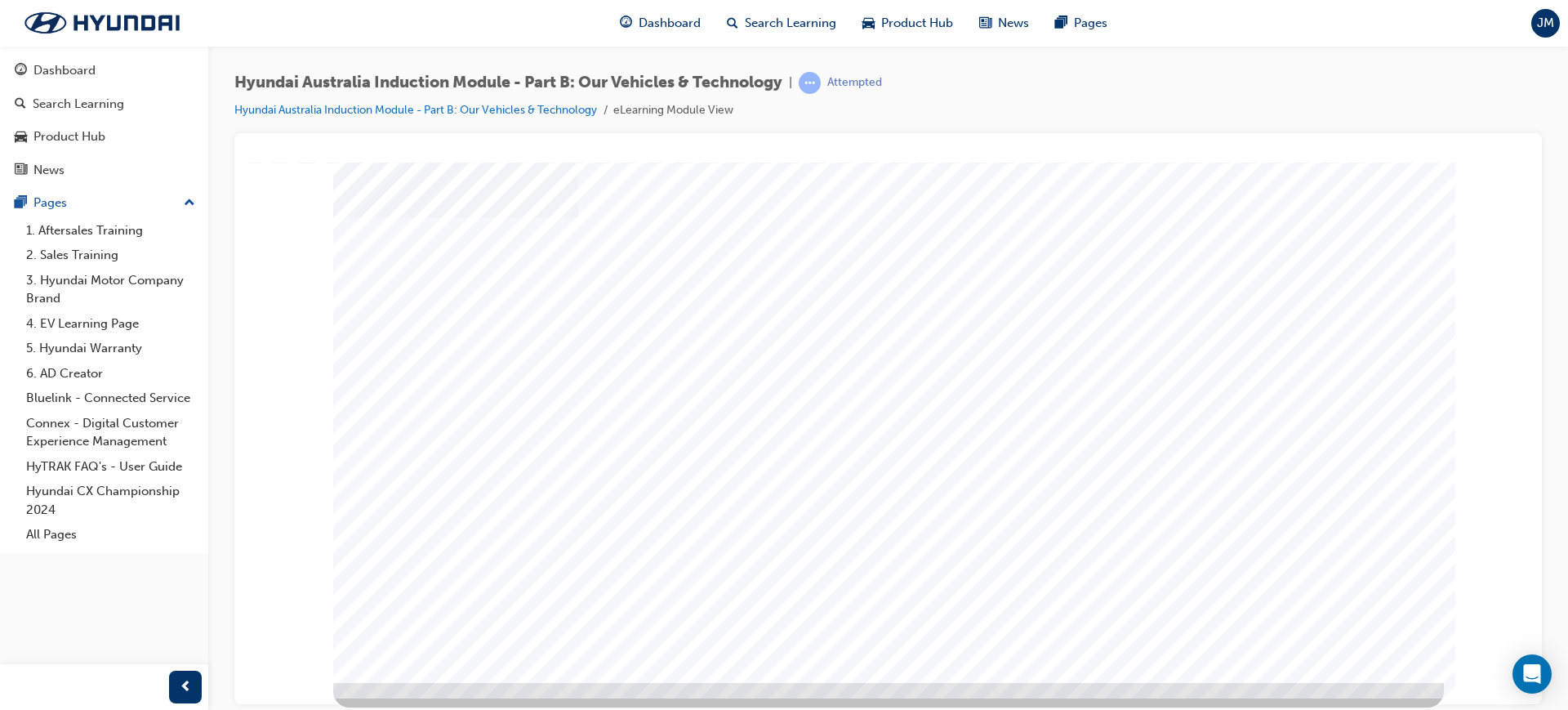 click on "N Video" at bounding box center (889, 388) 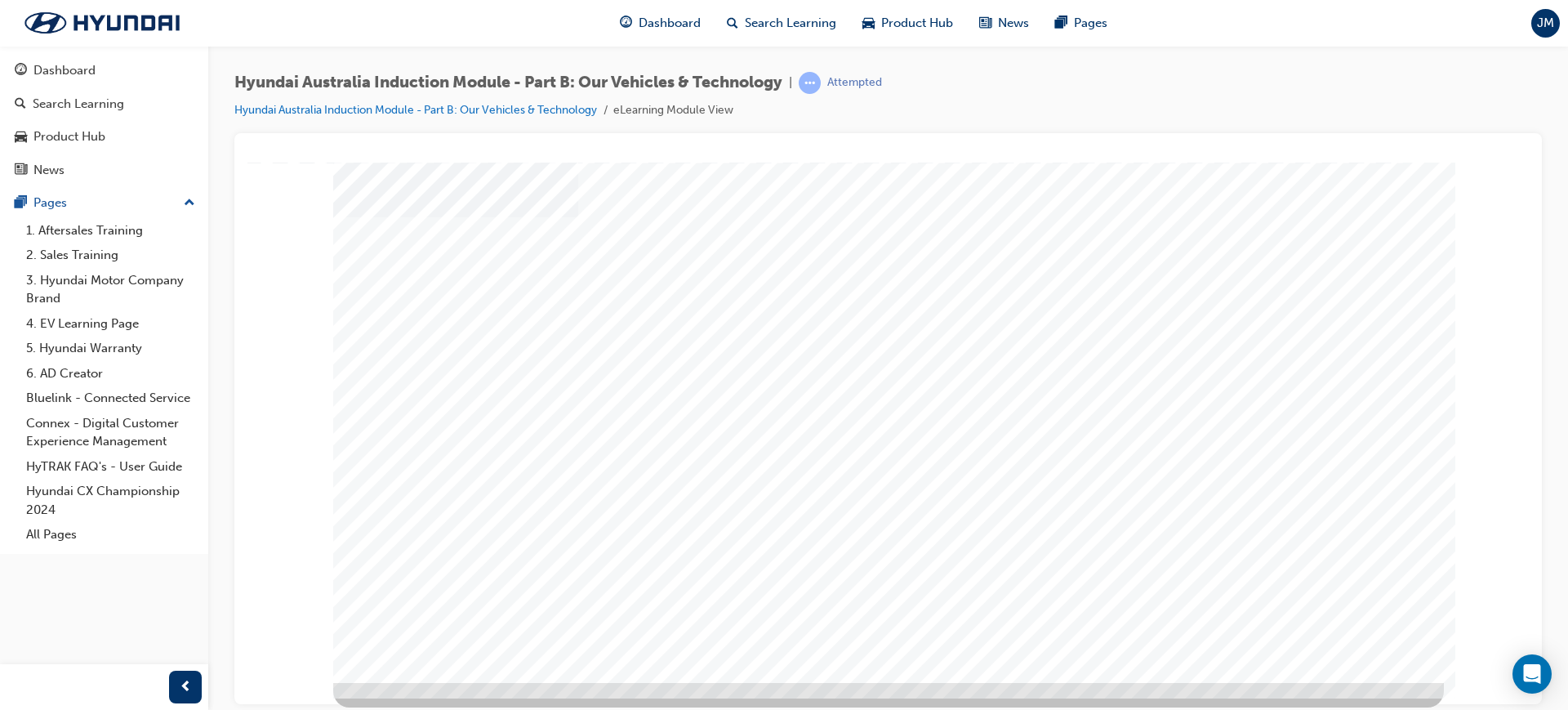 scroll, scrollTop: 0, scrollLeft: 0, axis: both 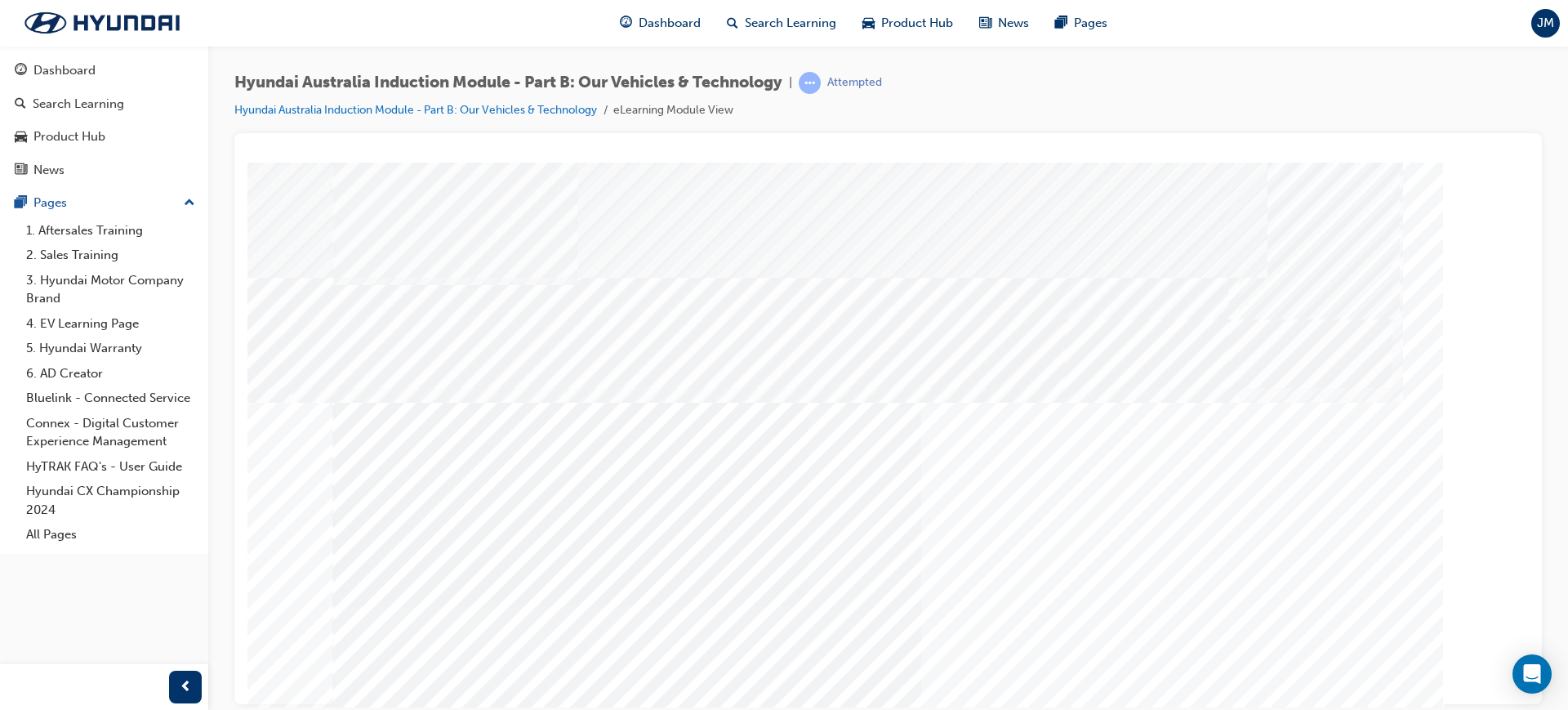 click at bounding box center (627, 1044) 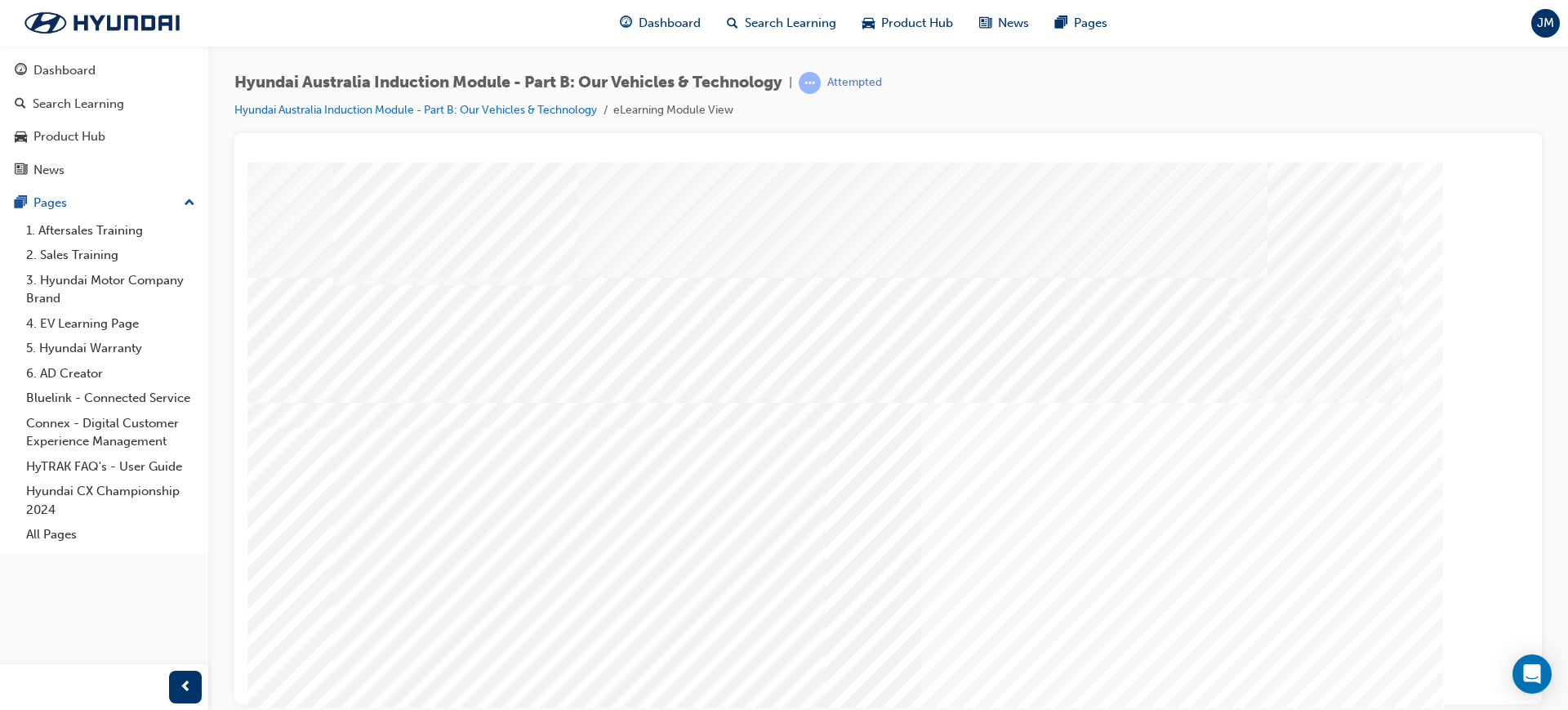click at bounding box center [402, 4653] 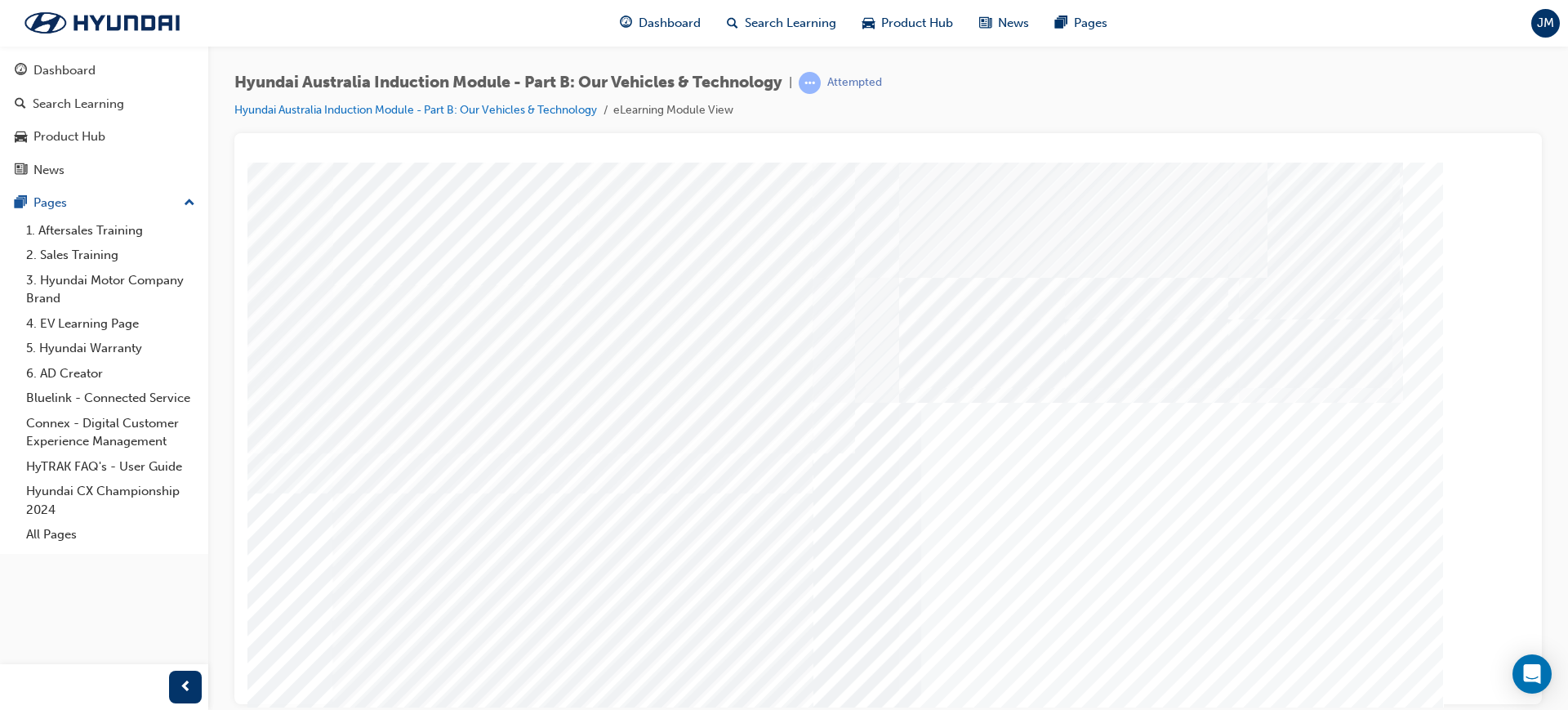 click at bounding box center [402, 4712] 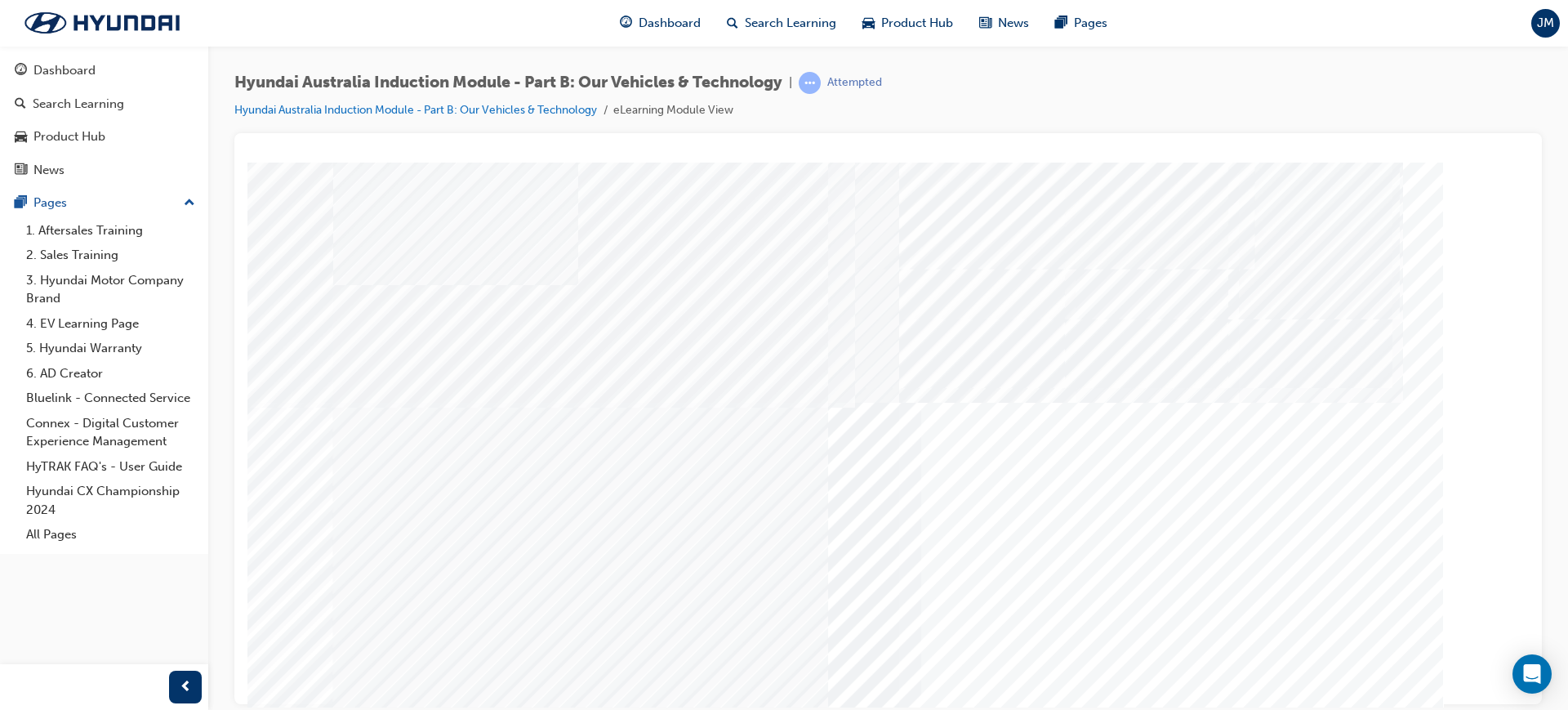 click at bounding box center [440, 4759] 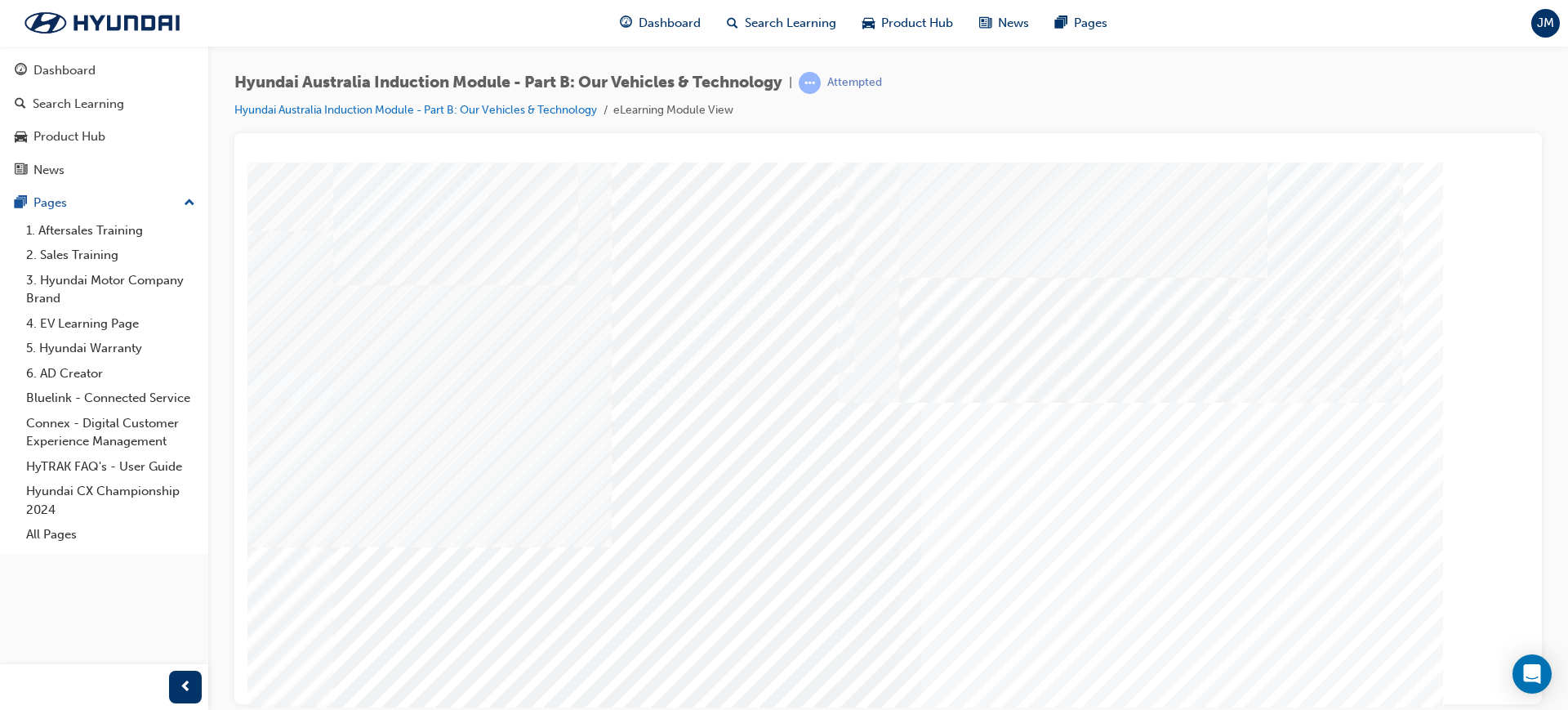 click at bounding box center (440, 4759) 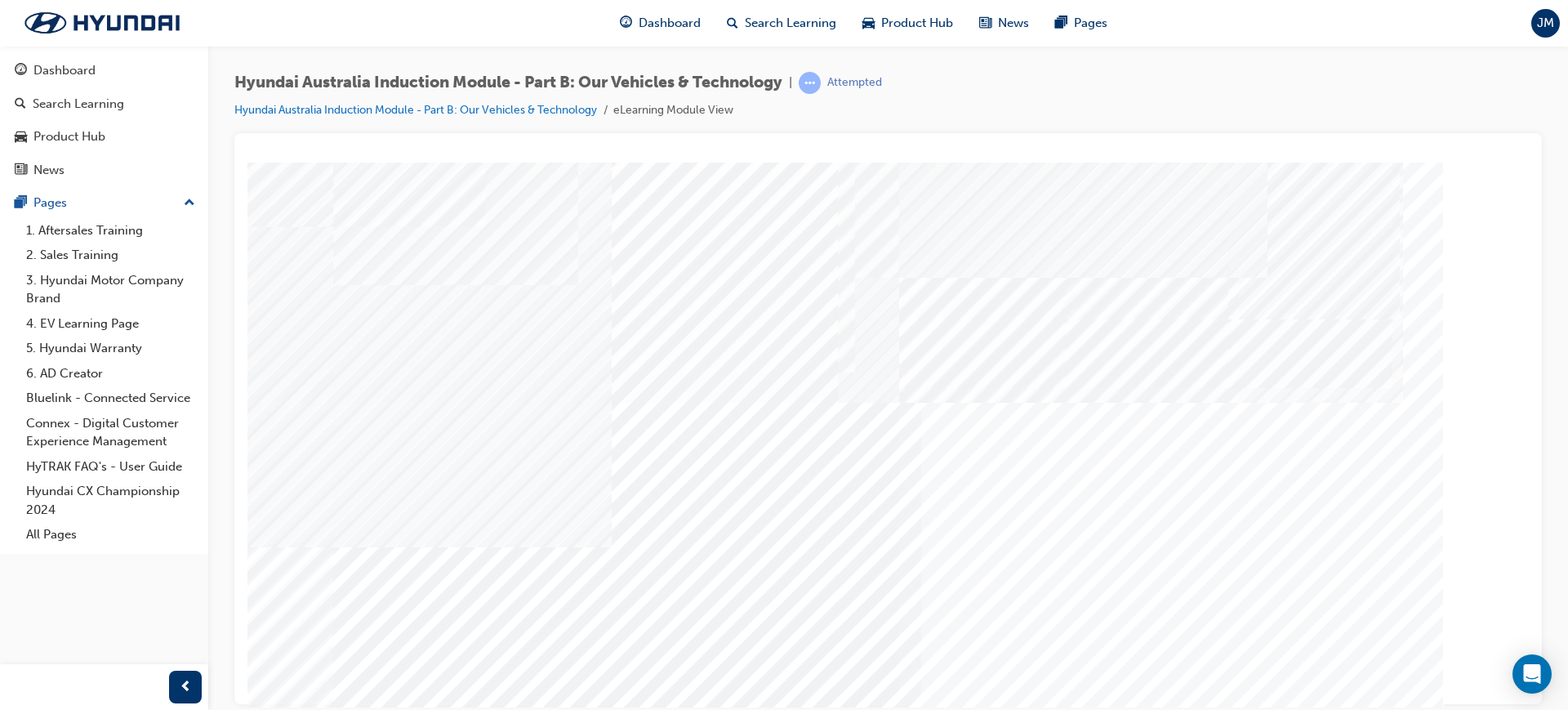 click at bounding box center (390, 8145) 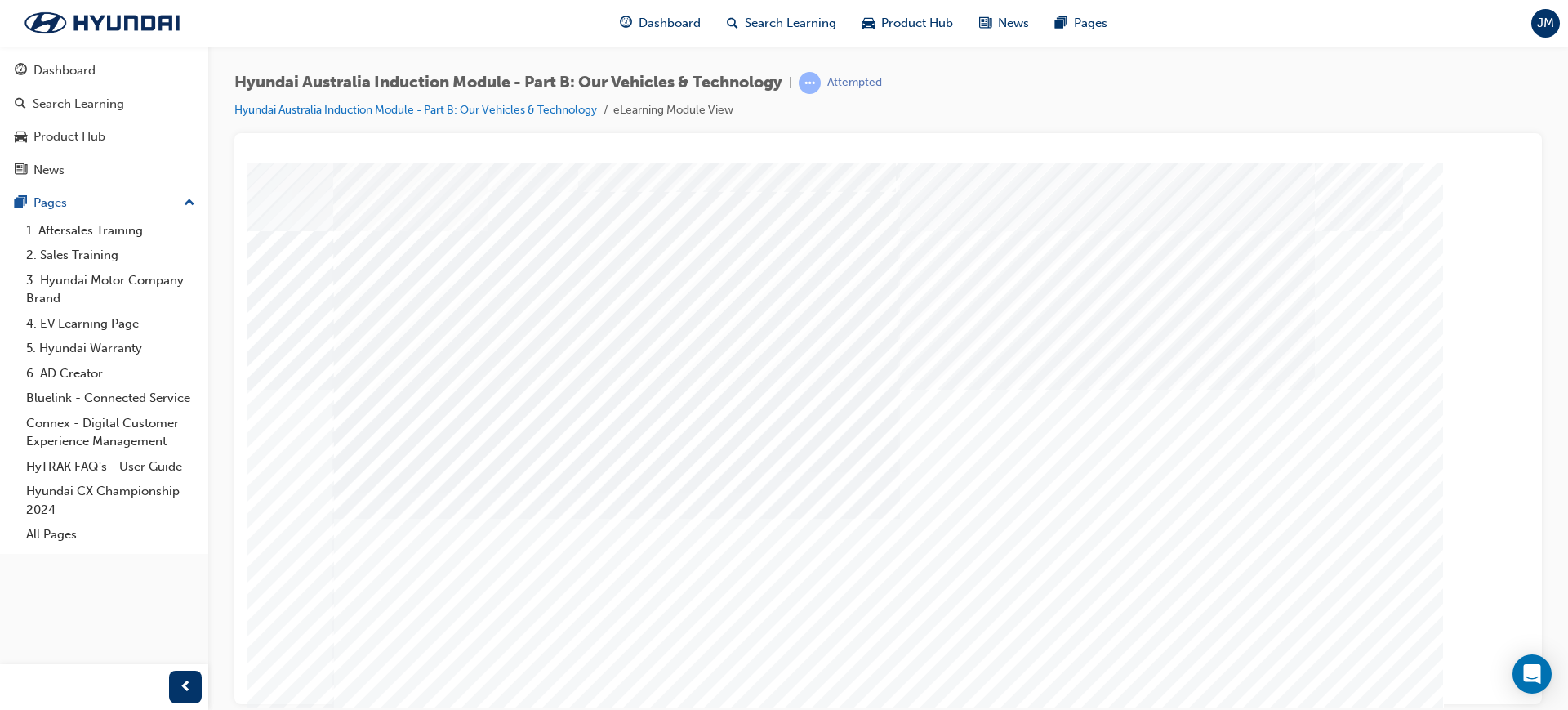 click at bounding box center [459, 1741] 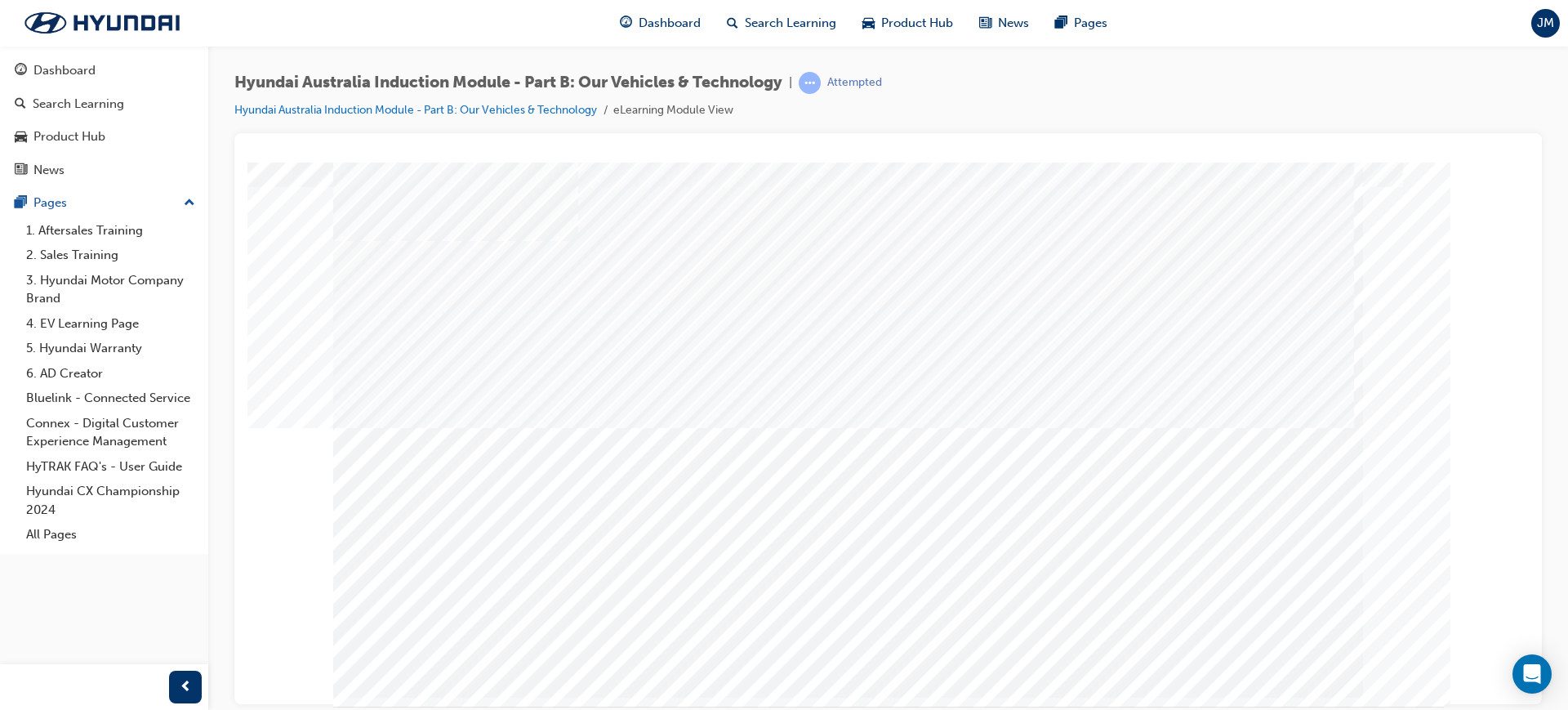 scroll, scrollTop: 68, scrollLeft: 0, axis: vertical 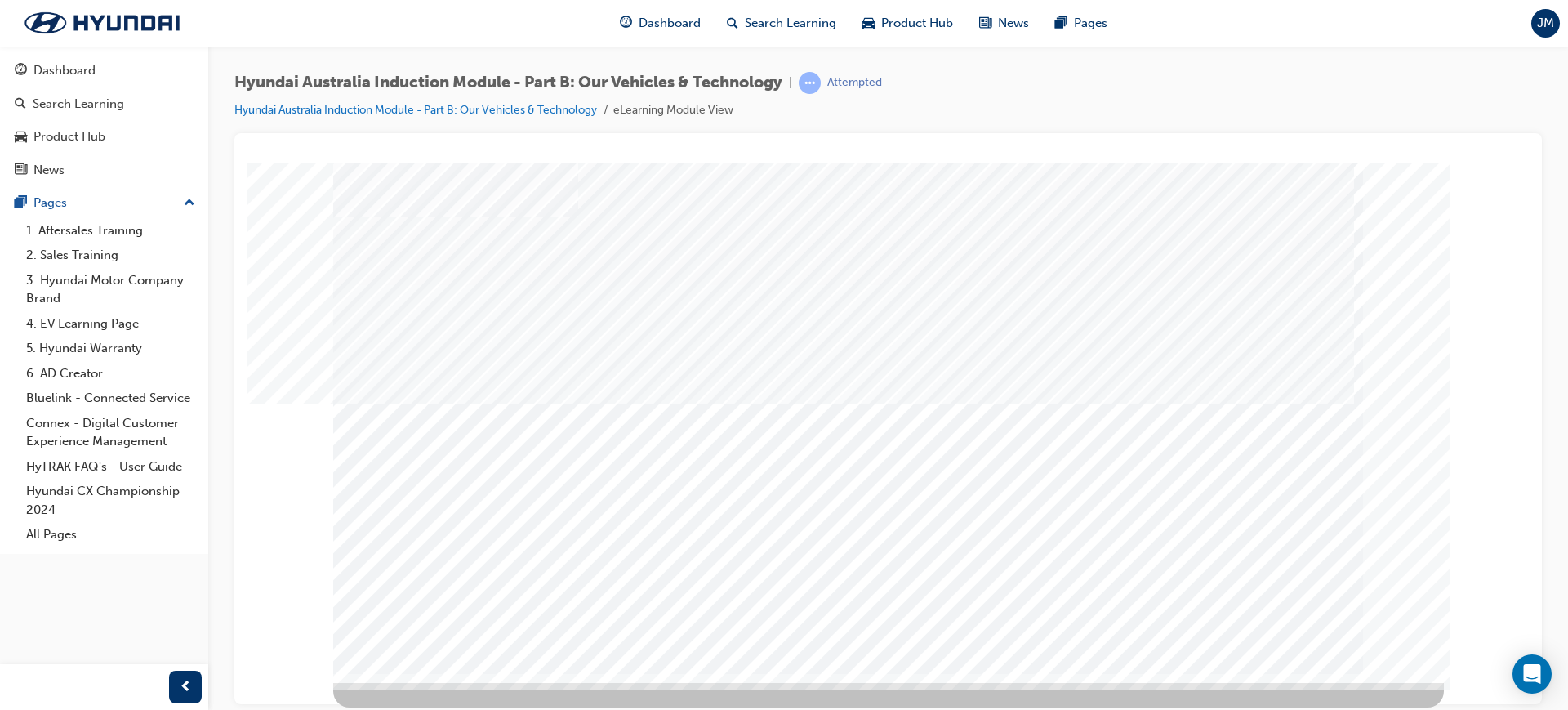 click at bounding box center [390, 1904] 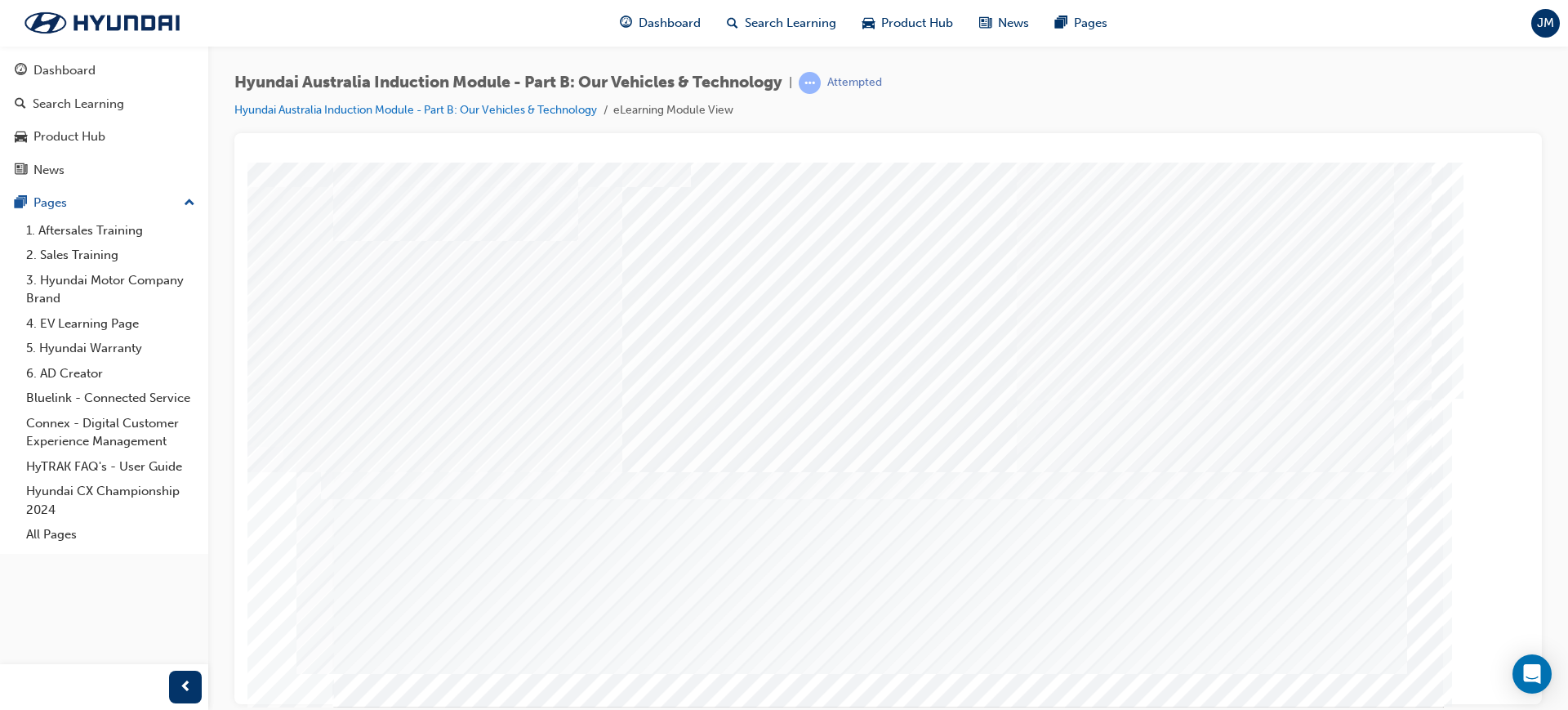 scroll, scrollTop: 68, scrollLeft: 0, axis: vertical 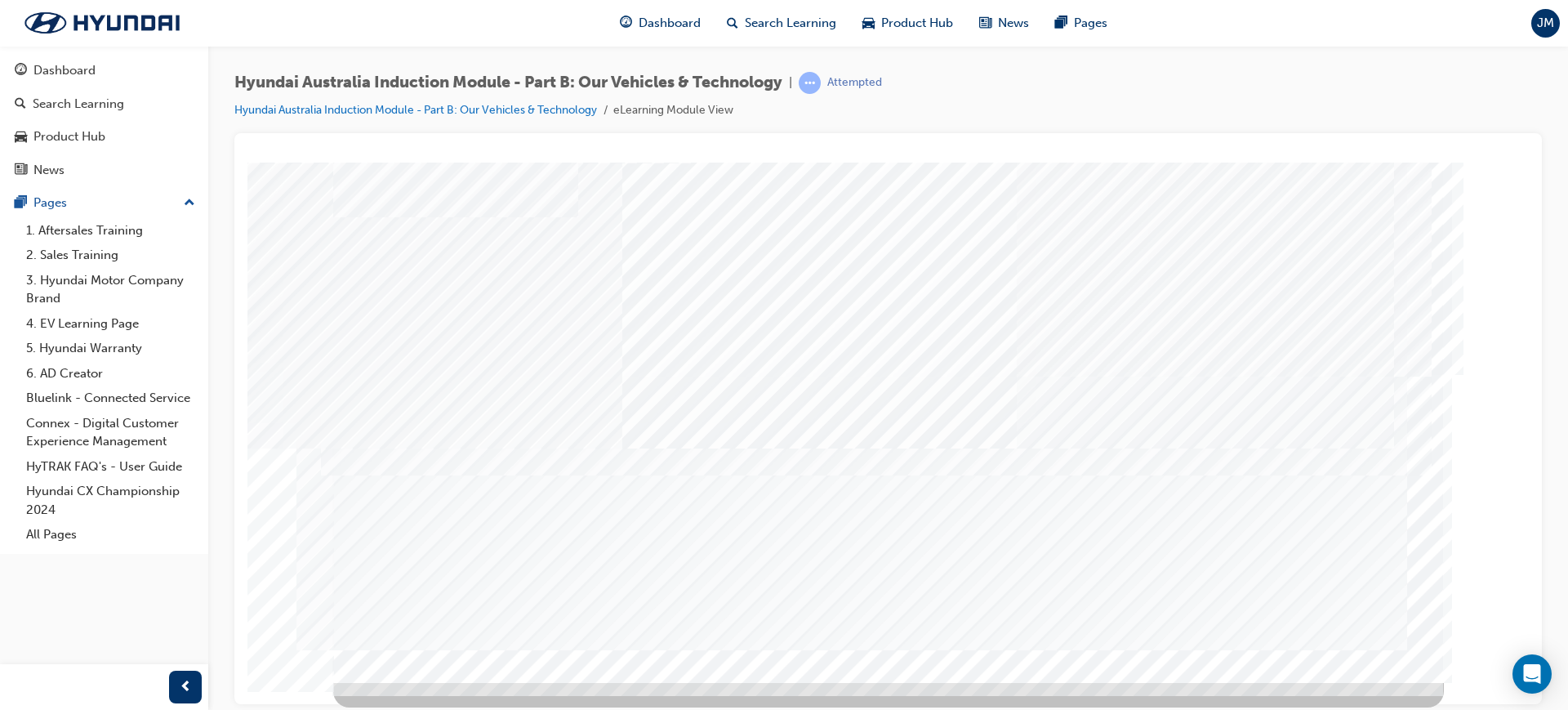 click at bounding box center [466, 4282] 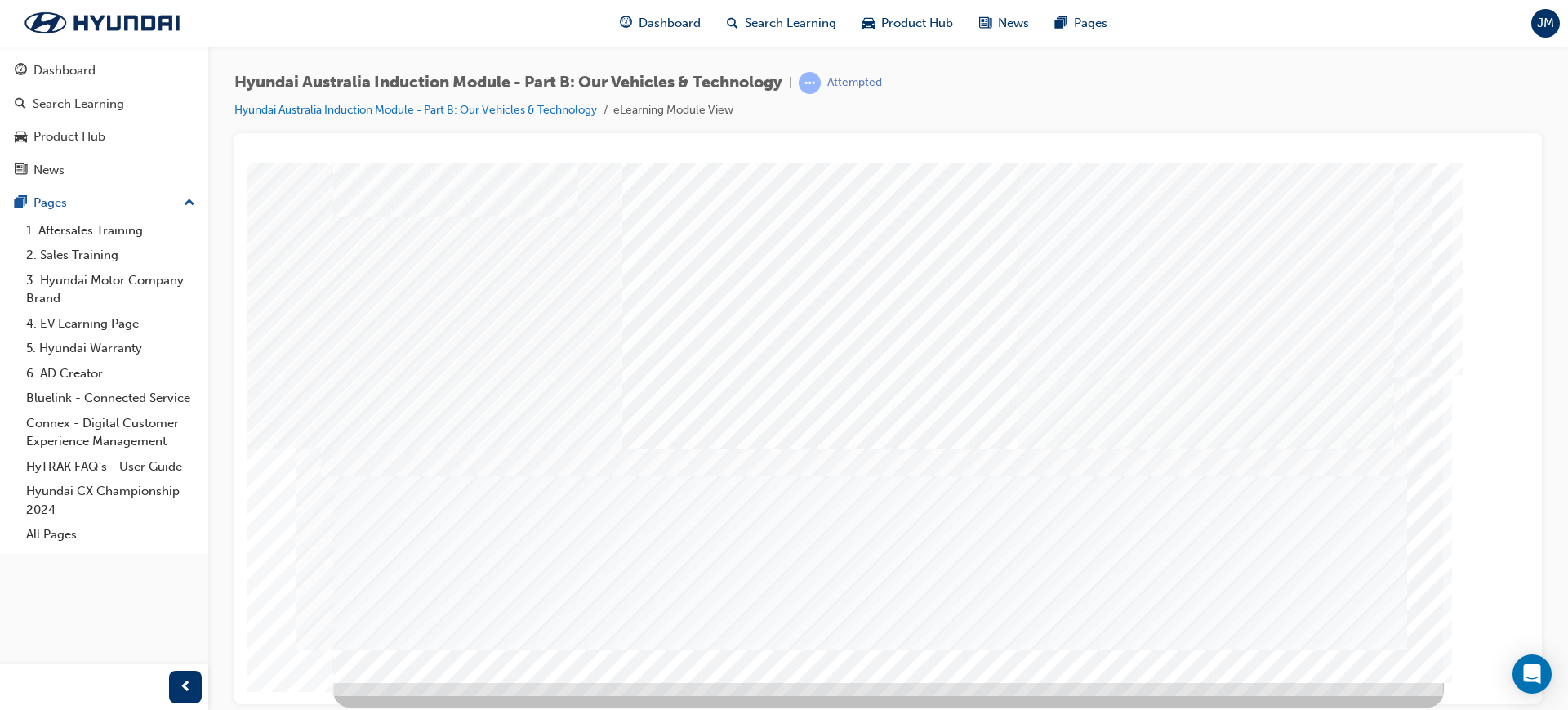 click at bounding box center (426, 4595) 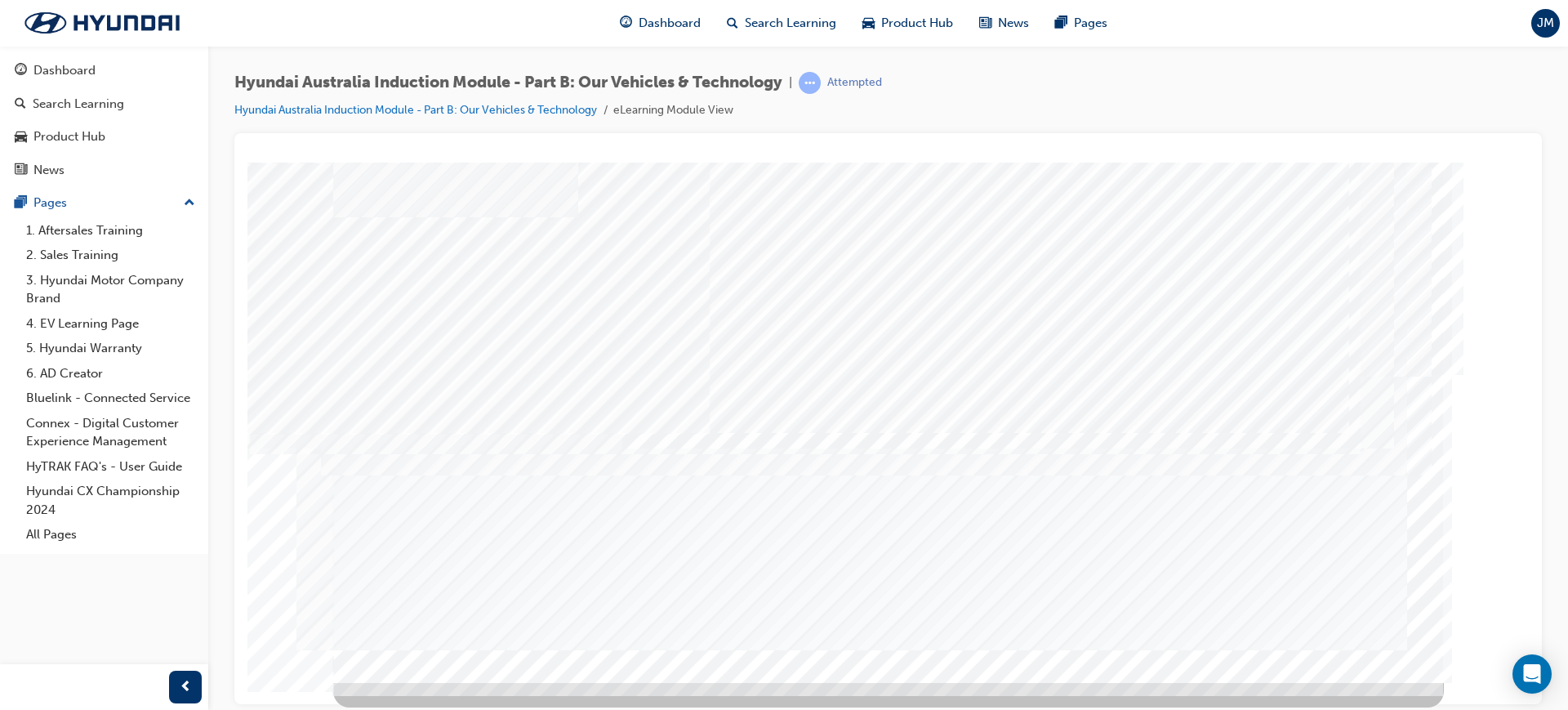 click at bounding box center (390, 5405) 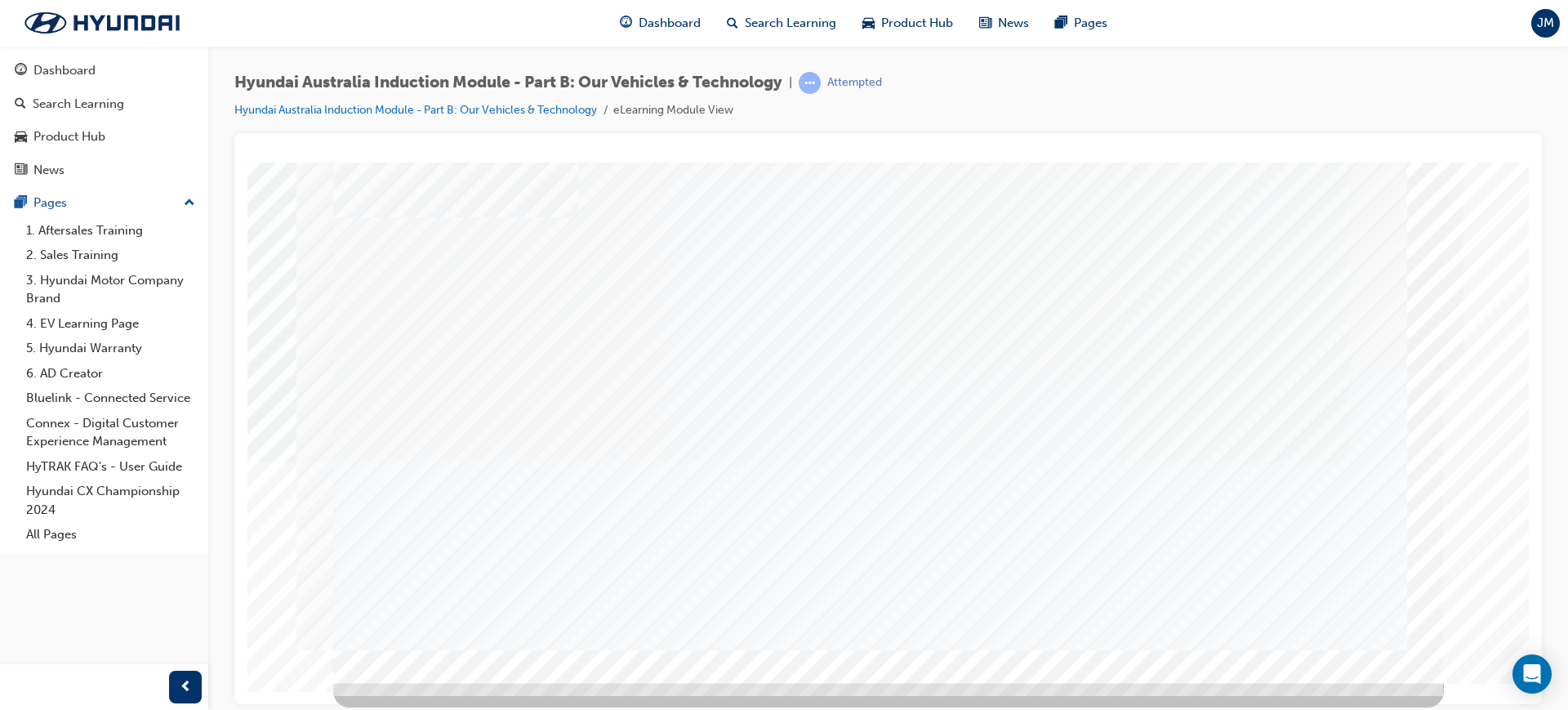 scroll, scrollTop: 0, scrollLeft: 0, axis: both 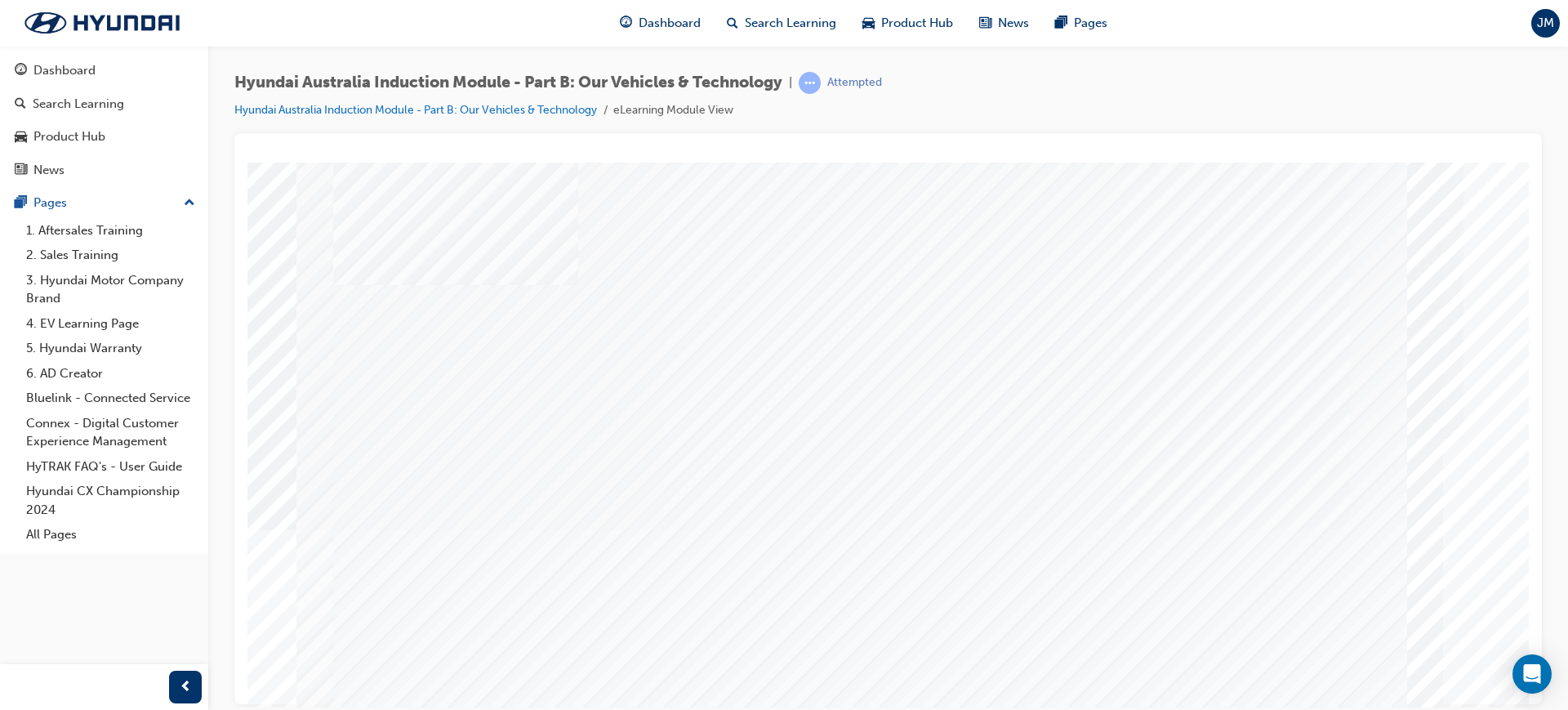 click at bounding box center (448, 1710) 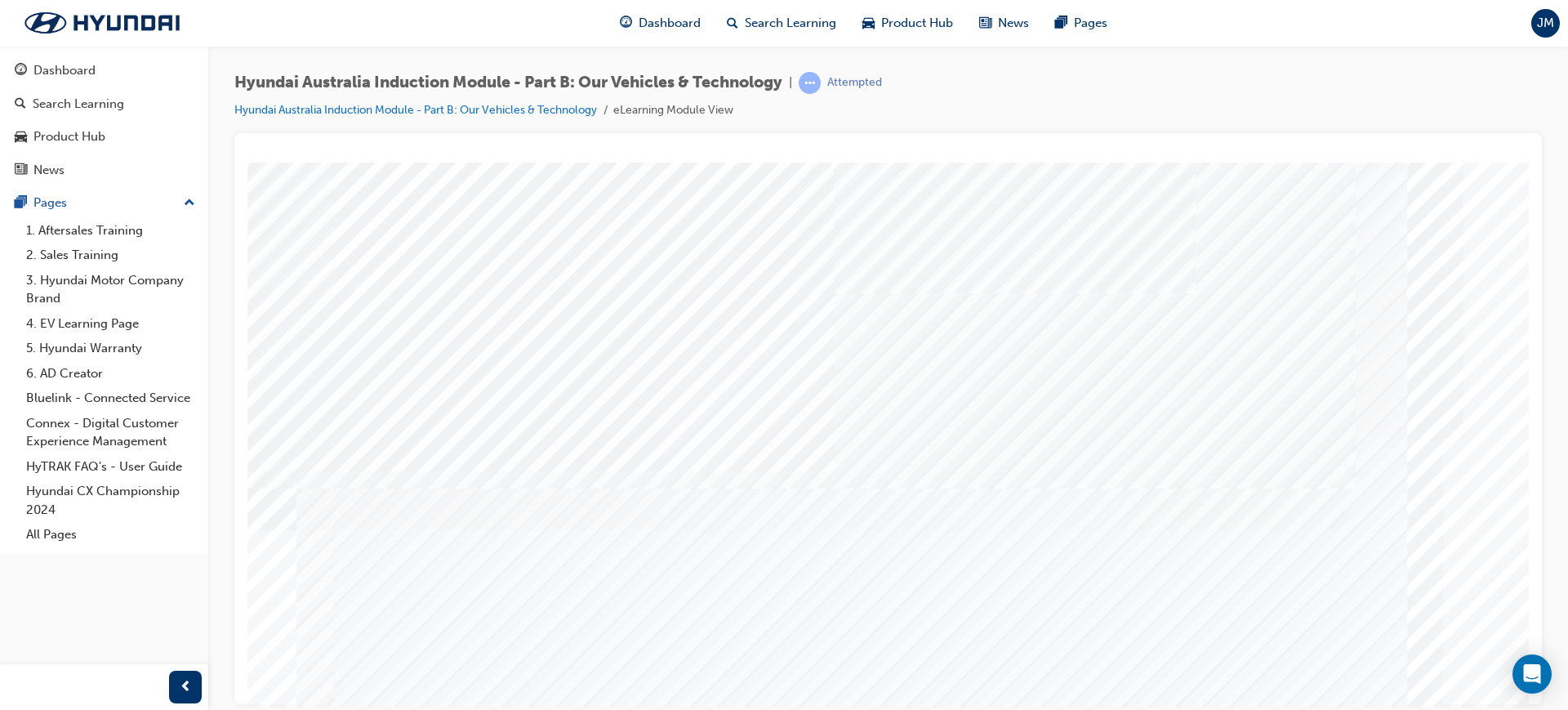 click at bounding box center (448, 1840) 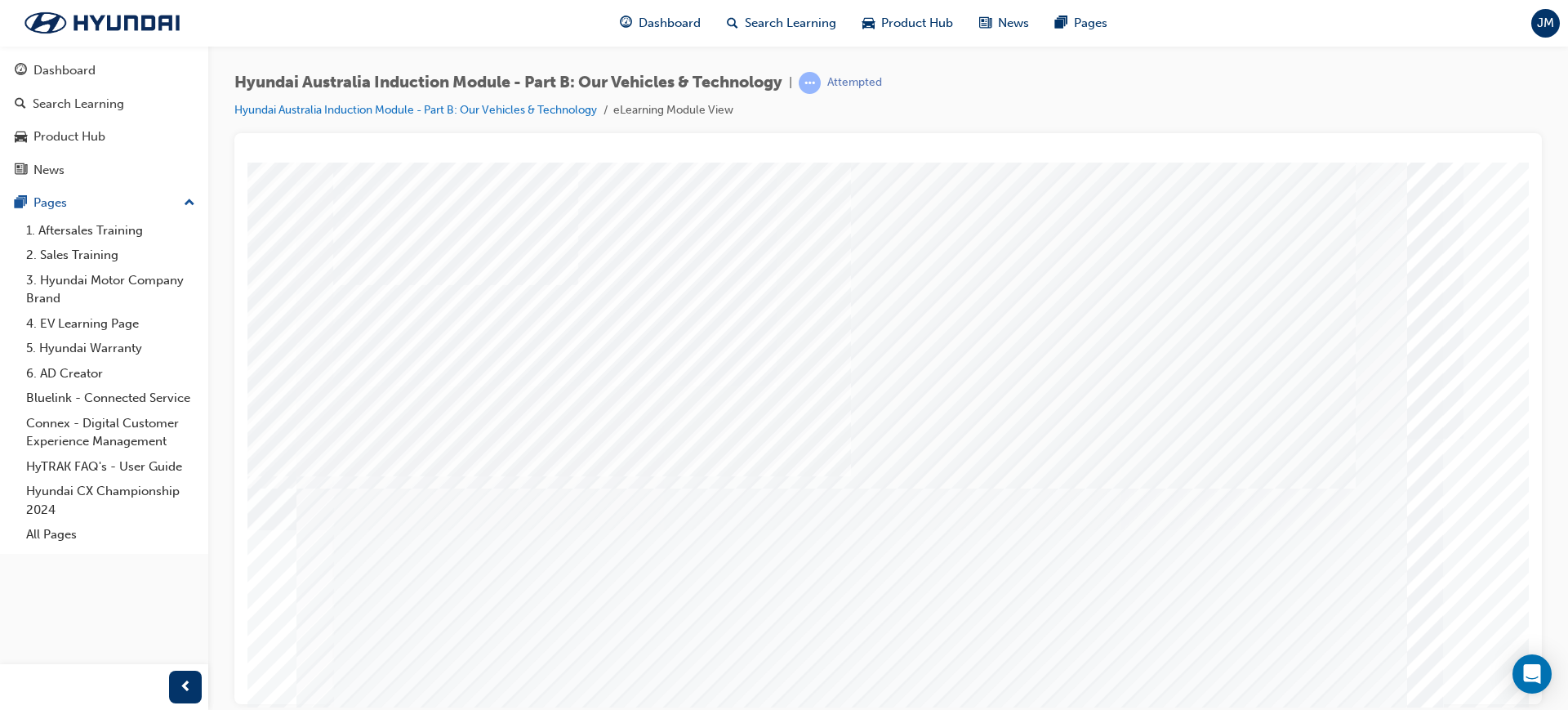 click at bounding box center [862, 3159] 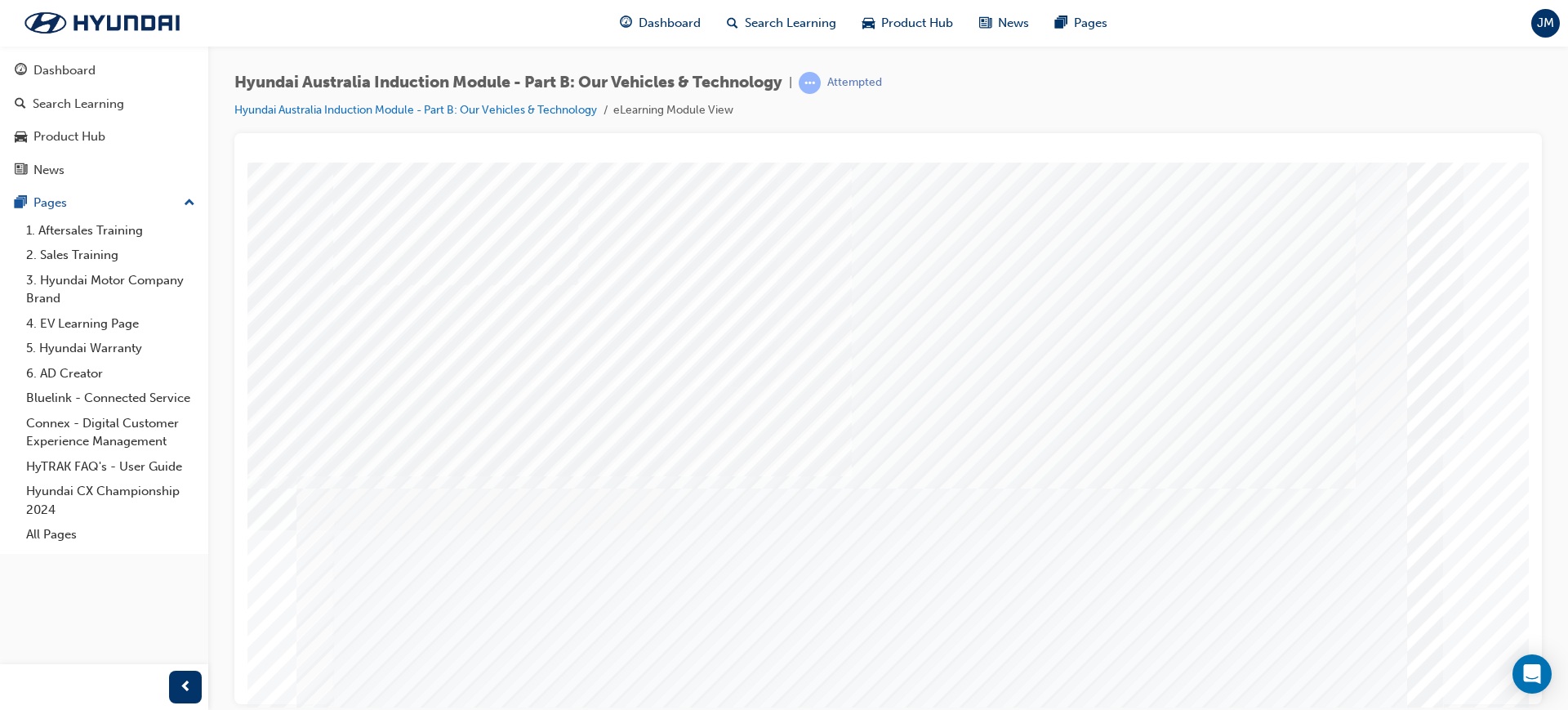 click at bounding box center (448, 1797) 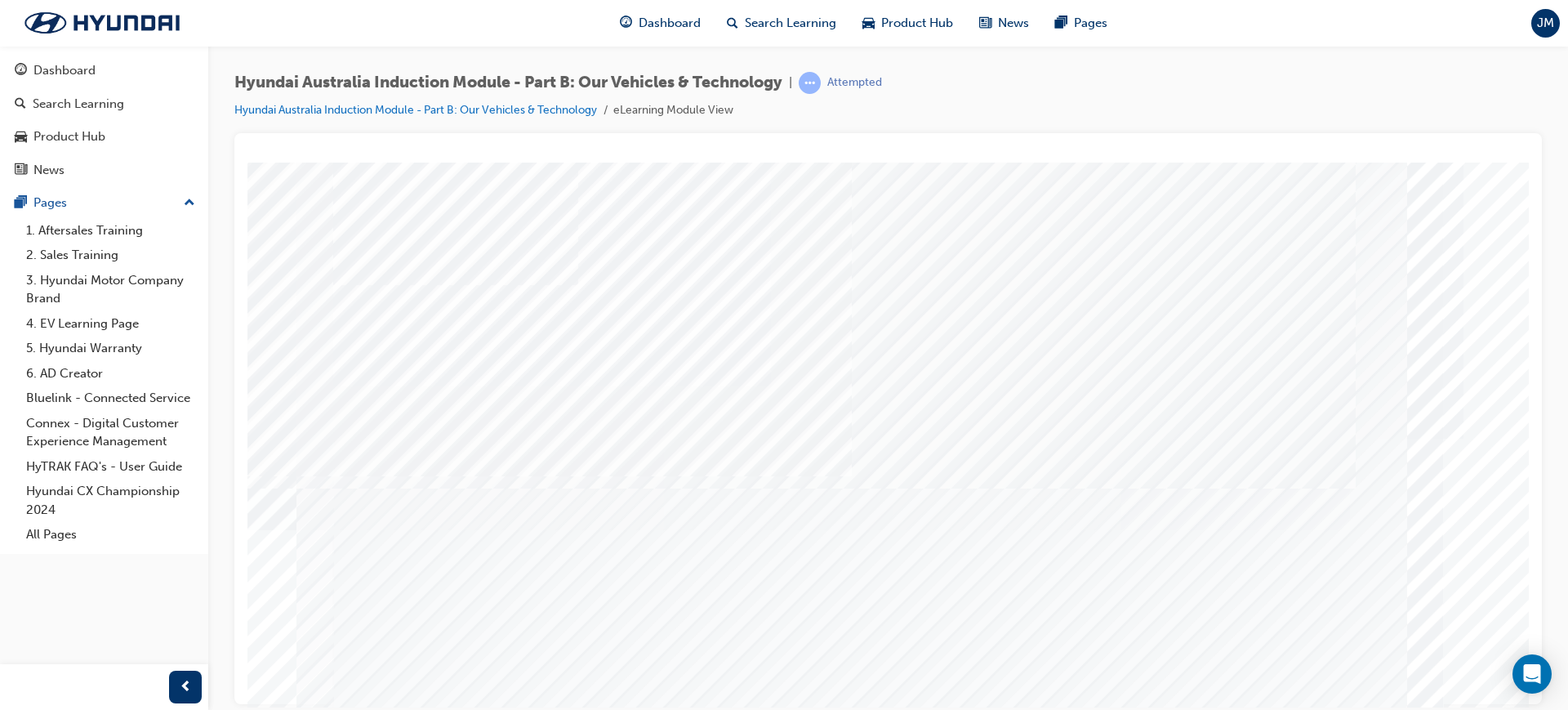 click at bounding box center (390, 1394) 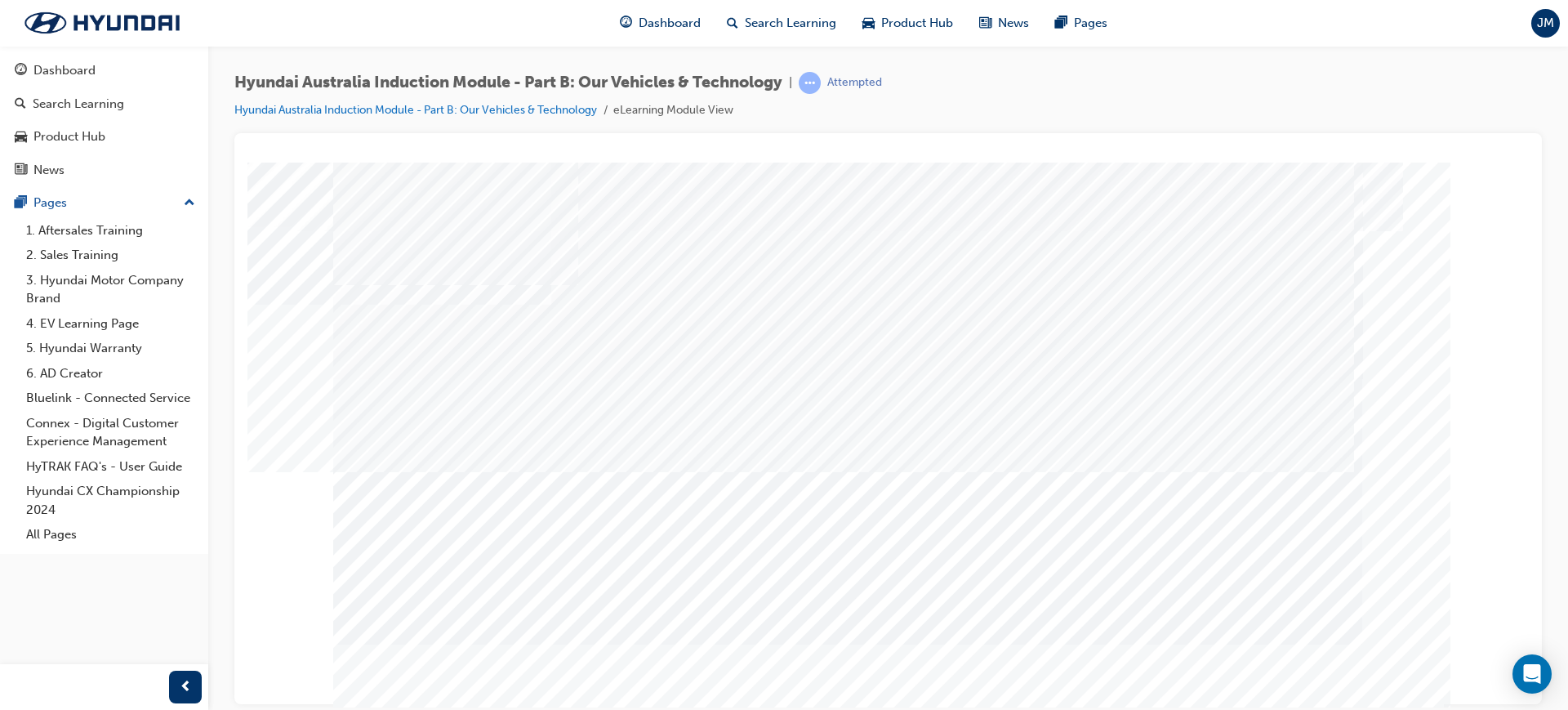 click at bounding box center [390, 2091] 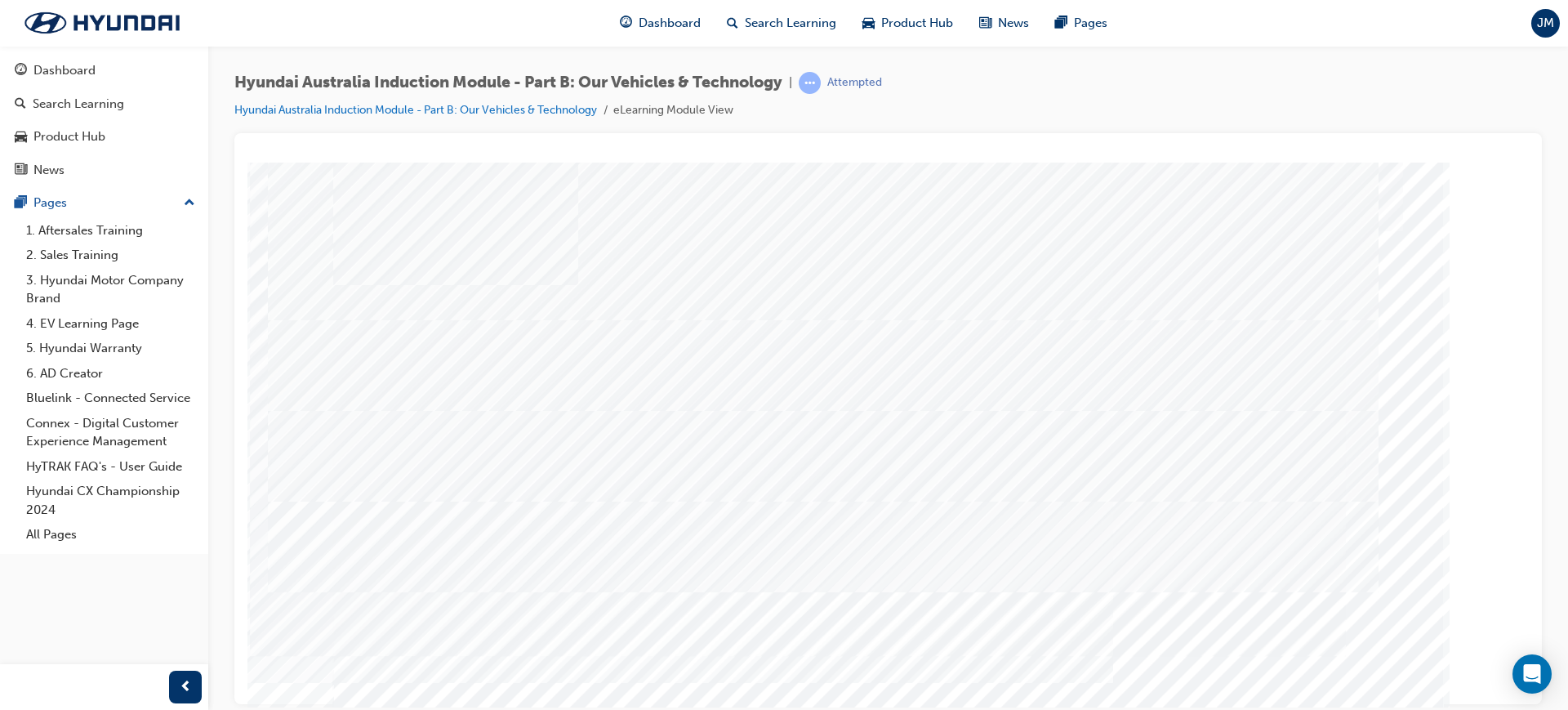 click at bounding box center (456, 4027) 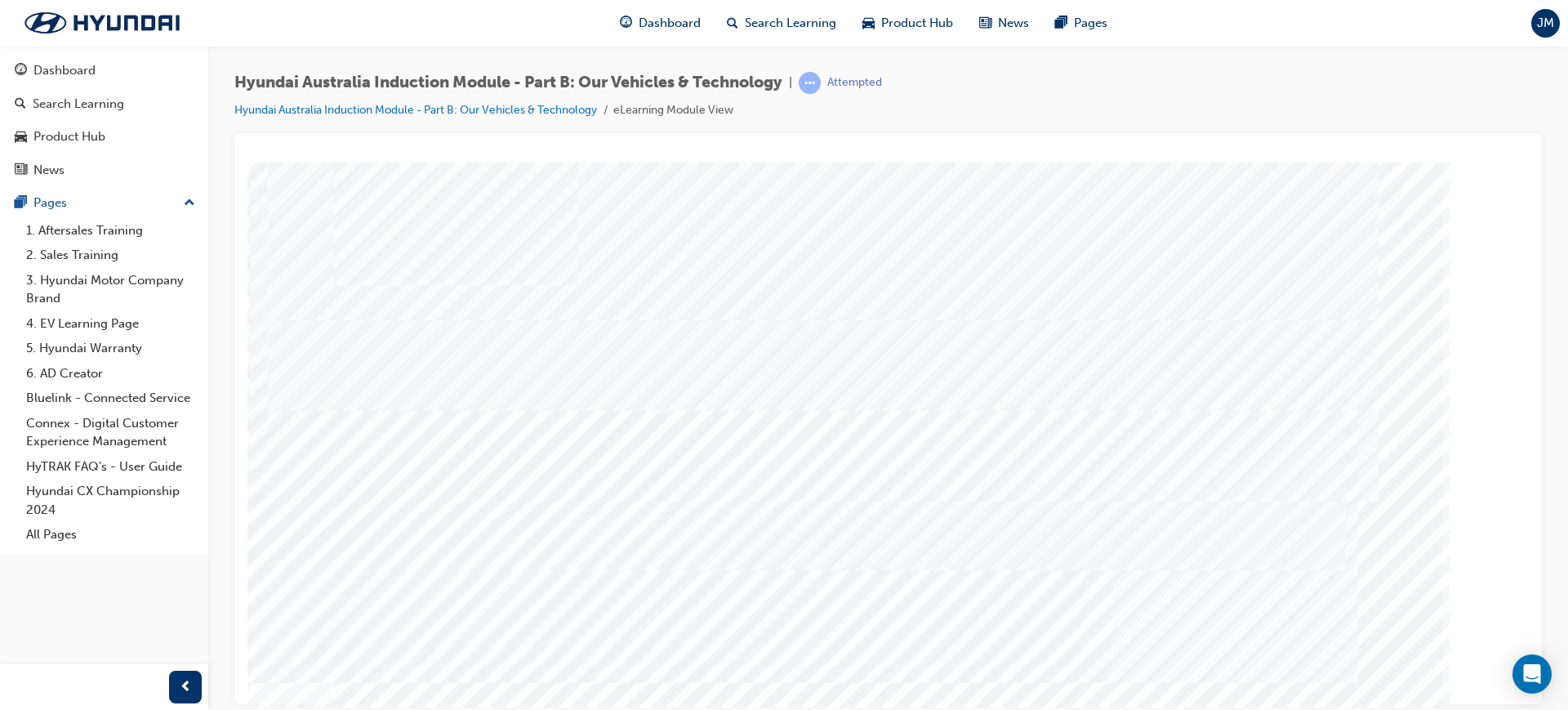 click at bounding box center [456, 4087] 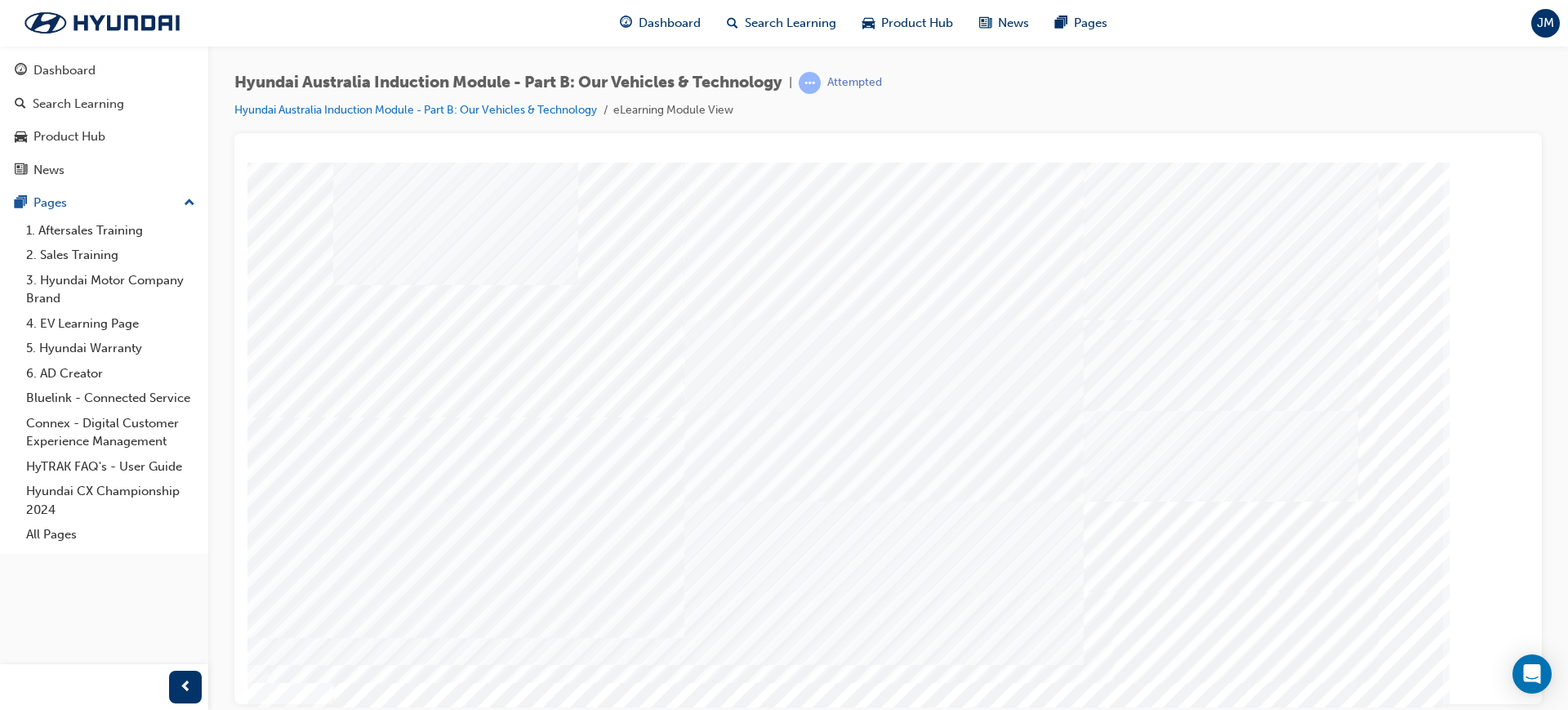 click at bounding box center (456, 4146) 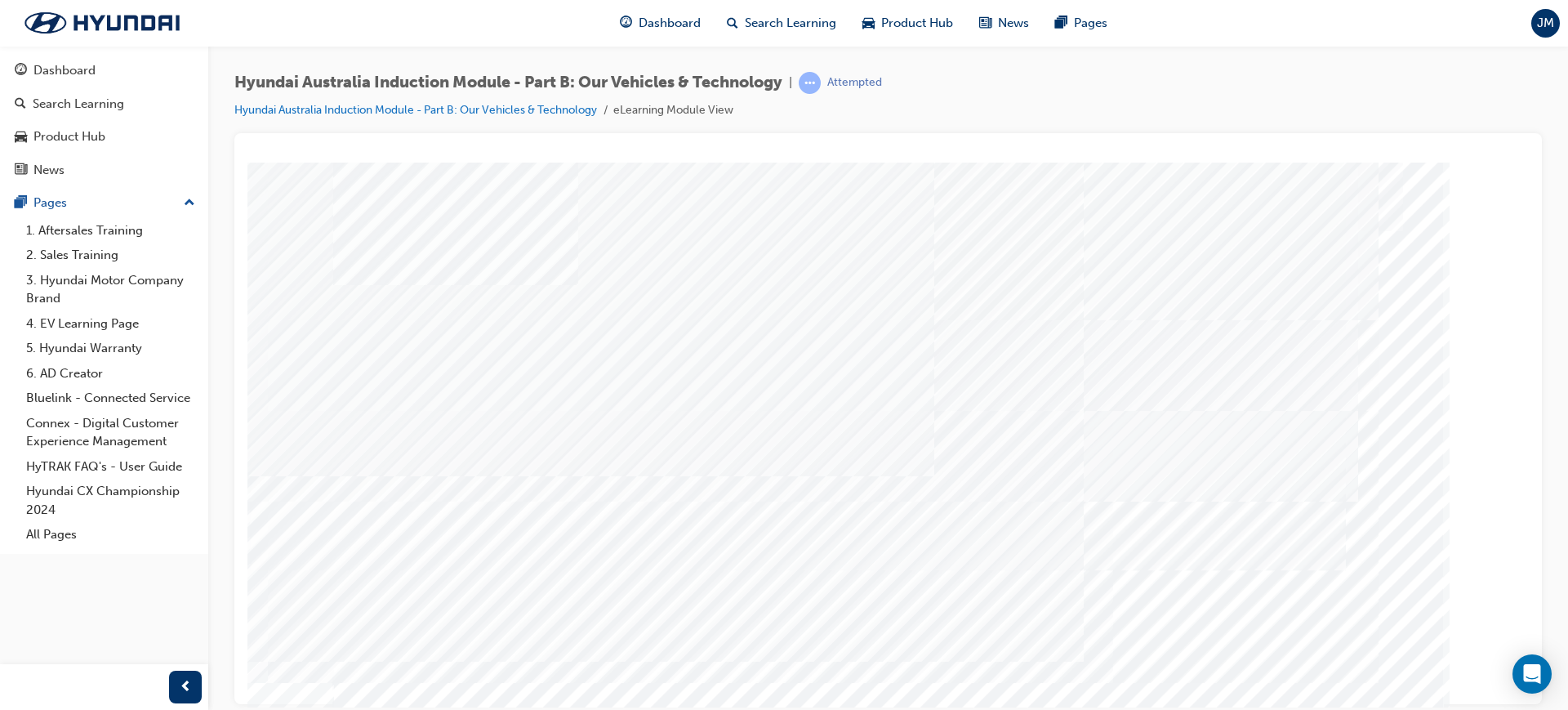 click at bounding box center (456, 4087) 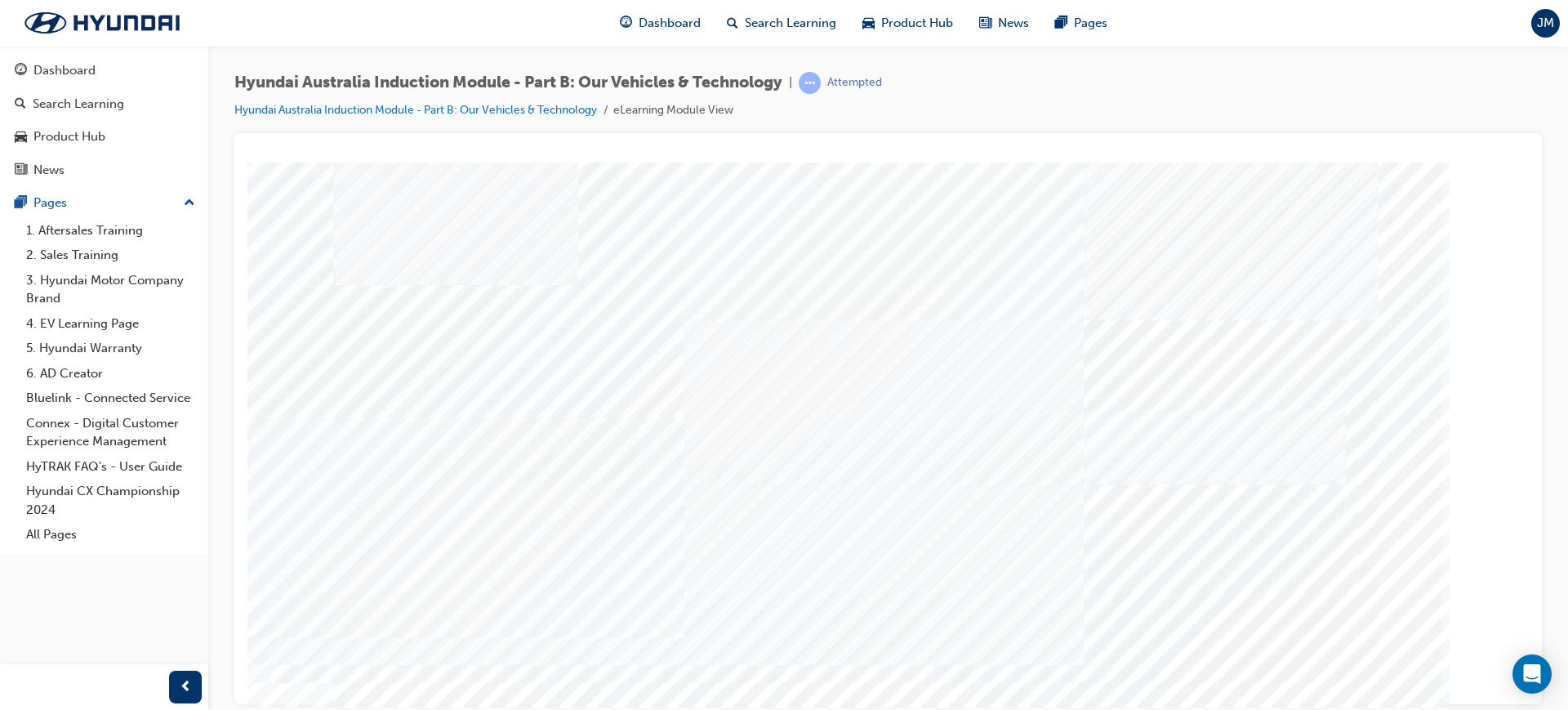 click at bounding box center [456, 4146] 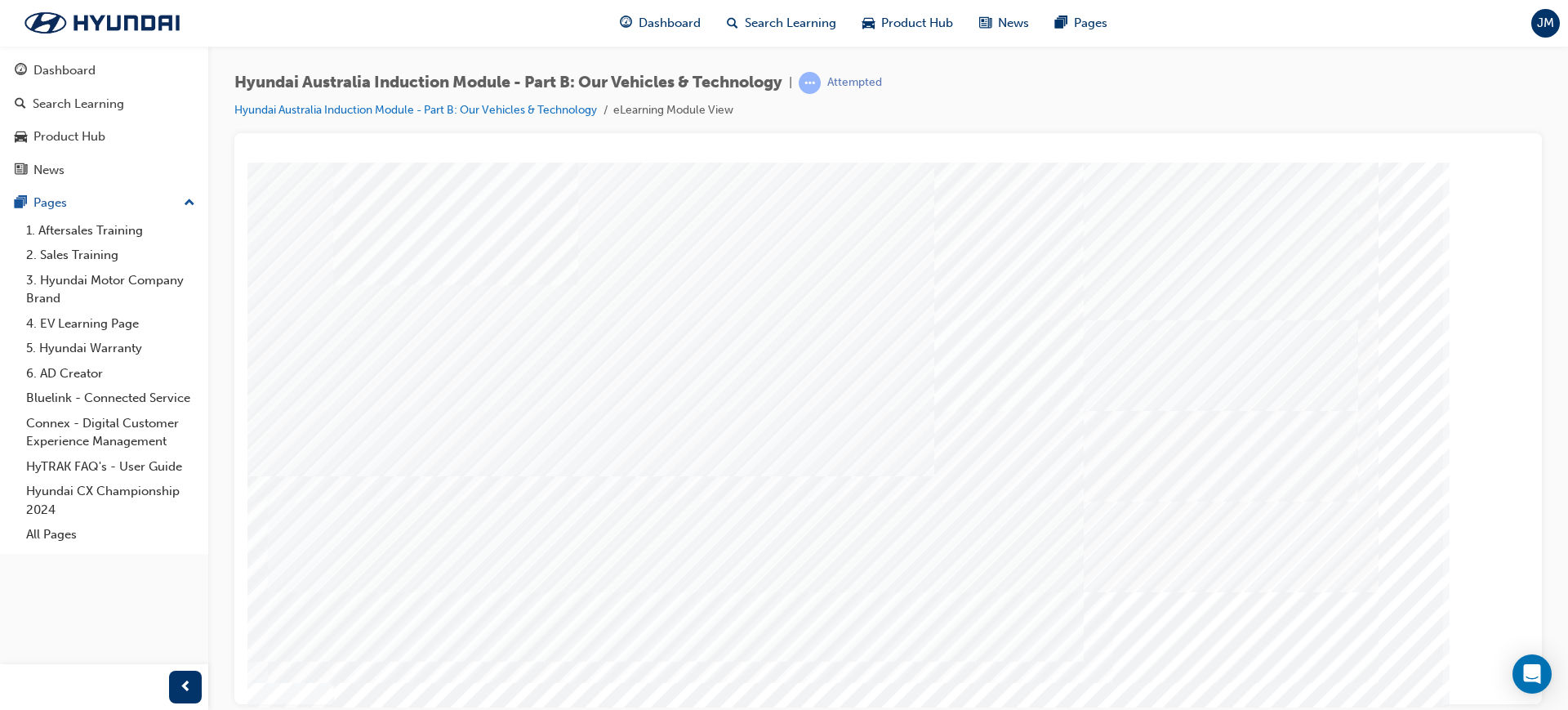 click at bounding box center (456, 4206) 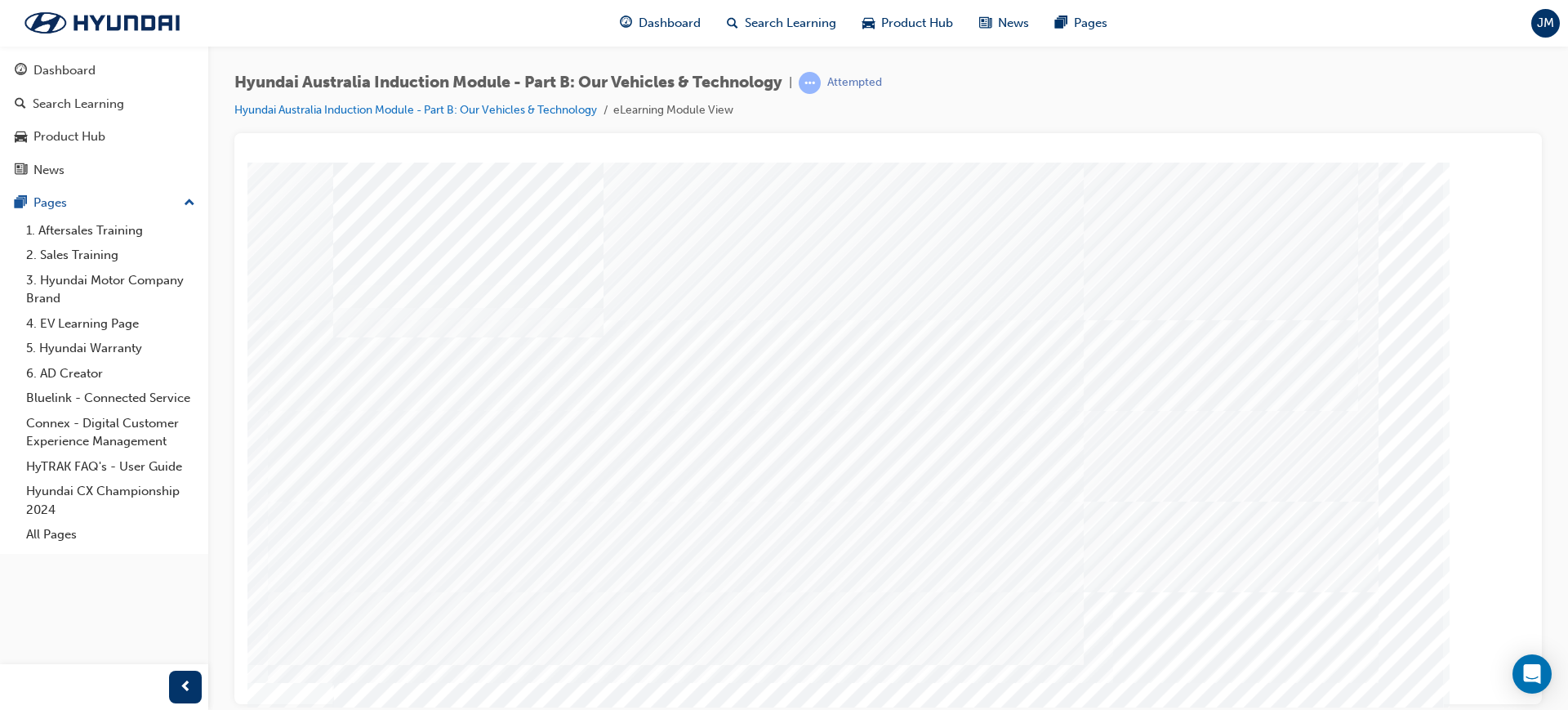 click at bounding box center [456, 4266] 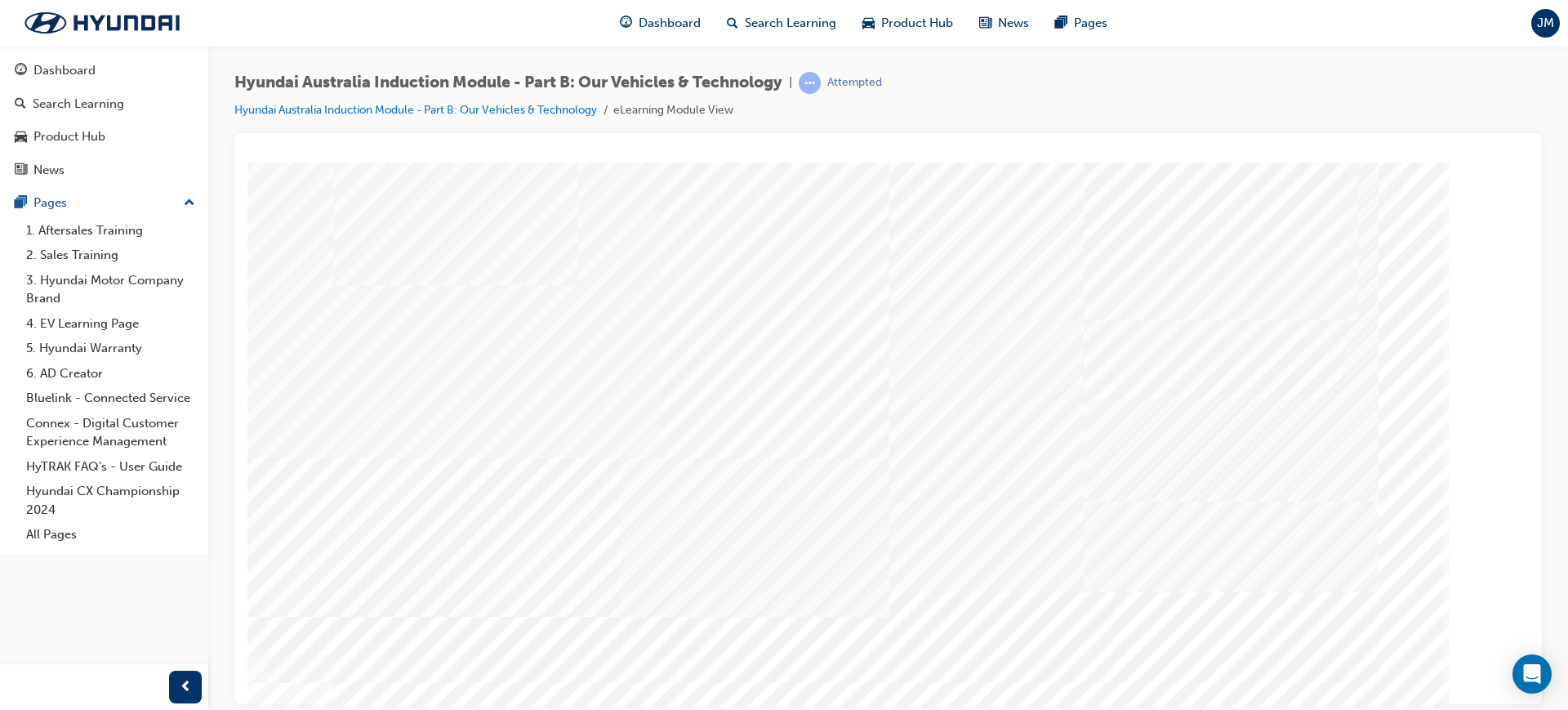 click at bounding box center [456, 4206] 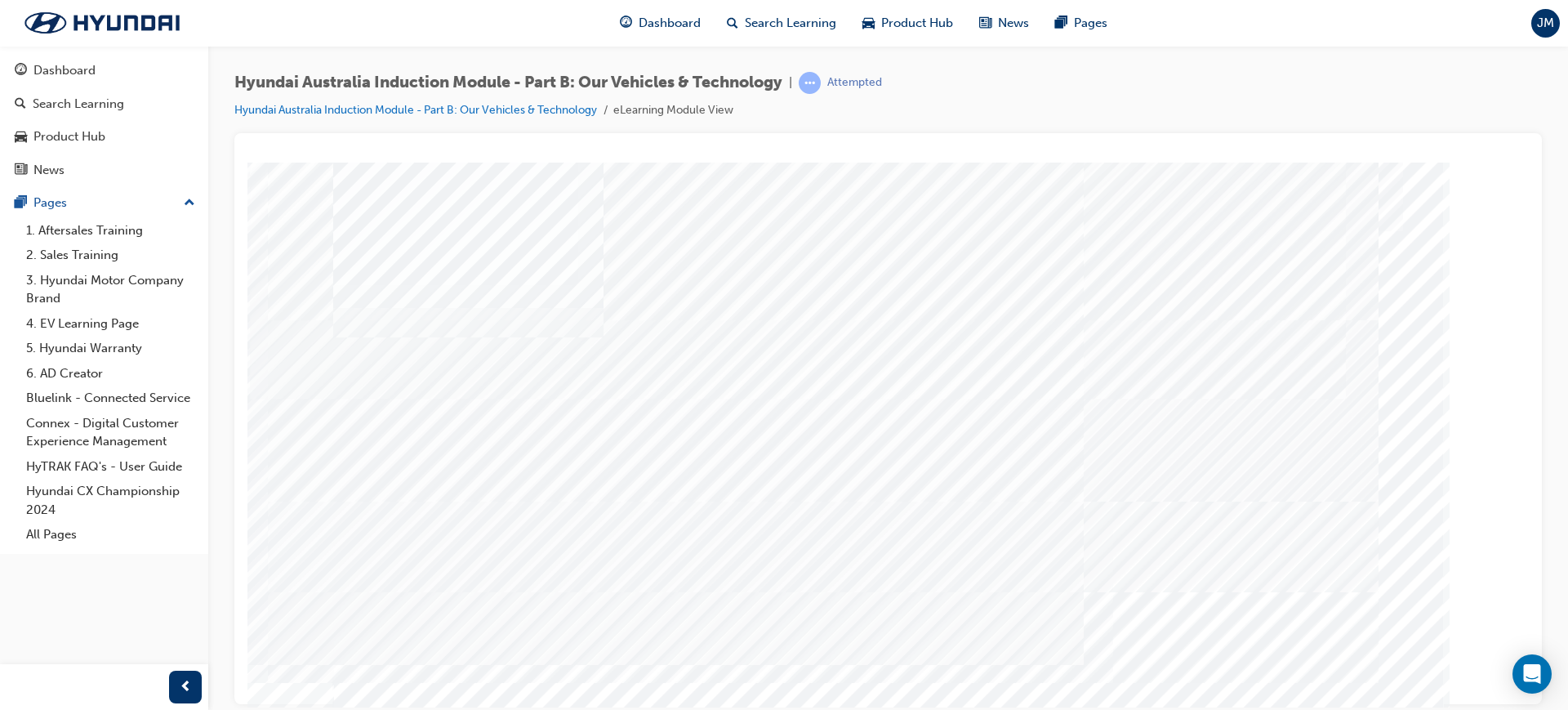 click at bounding box center (456, 4206) 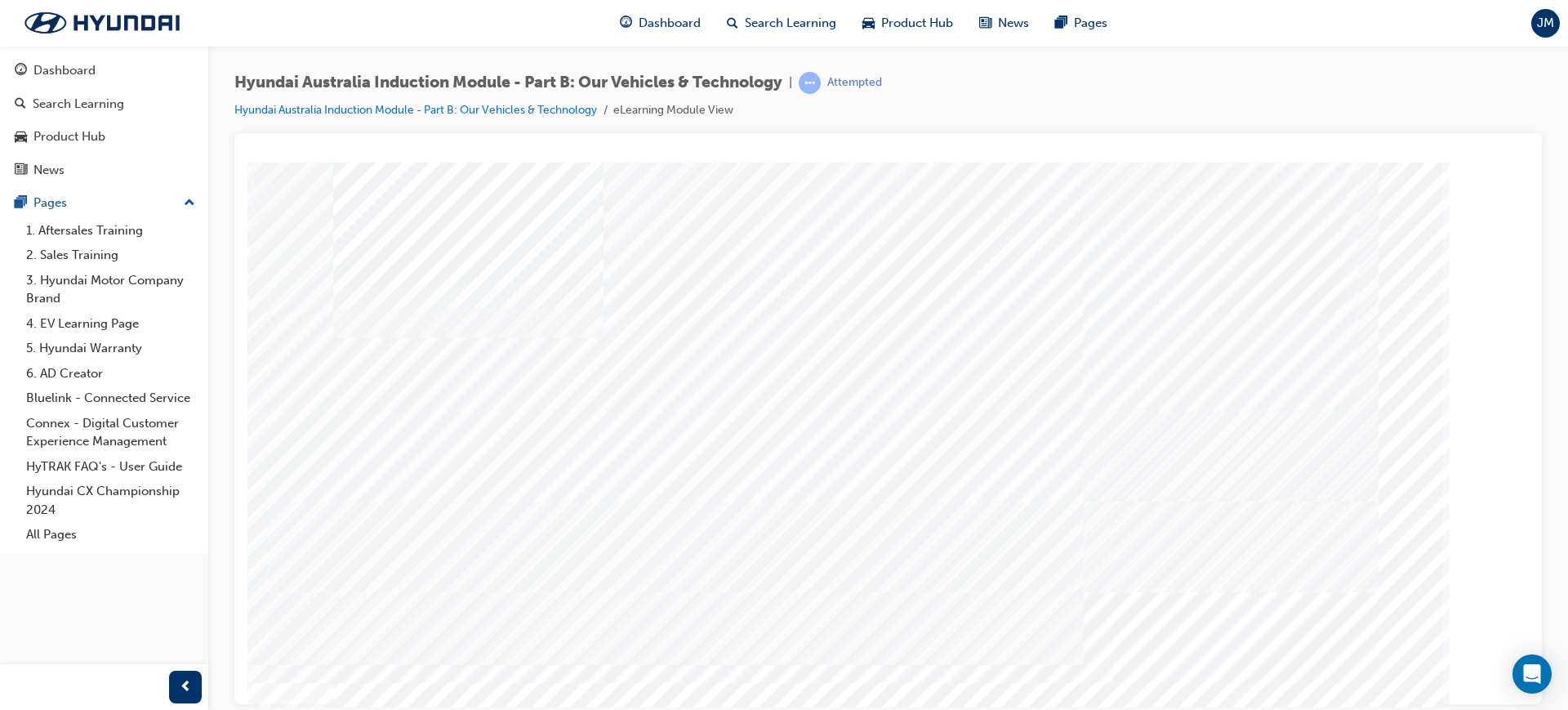 click at bounding box center [456, 4266] 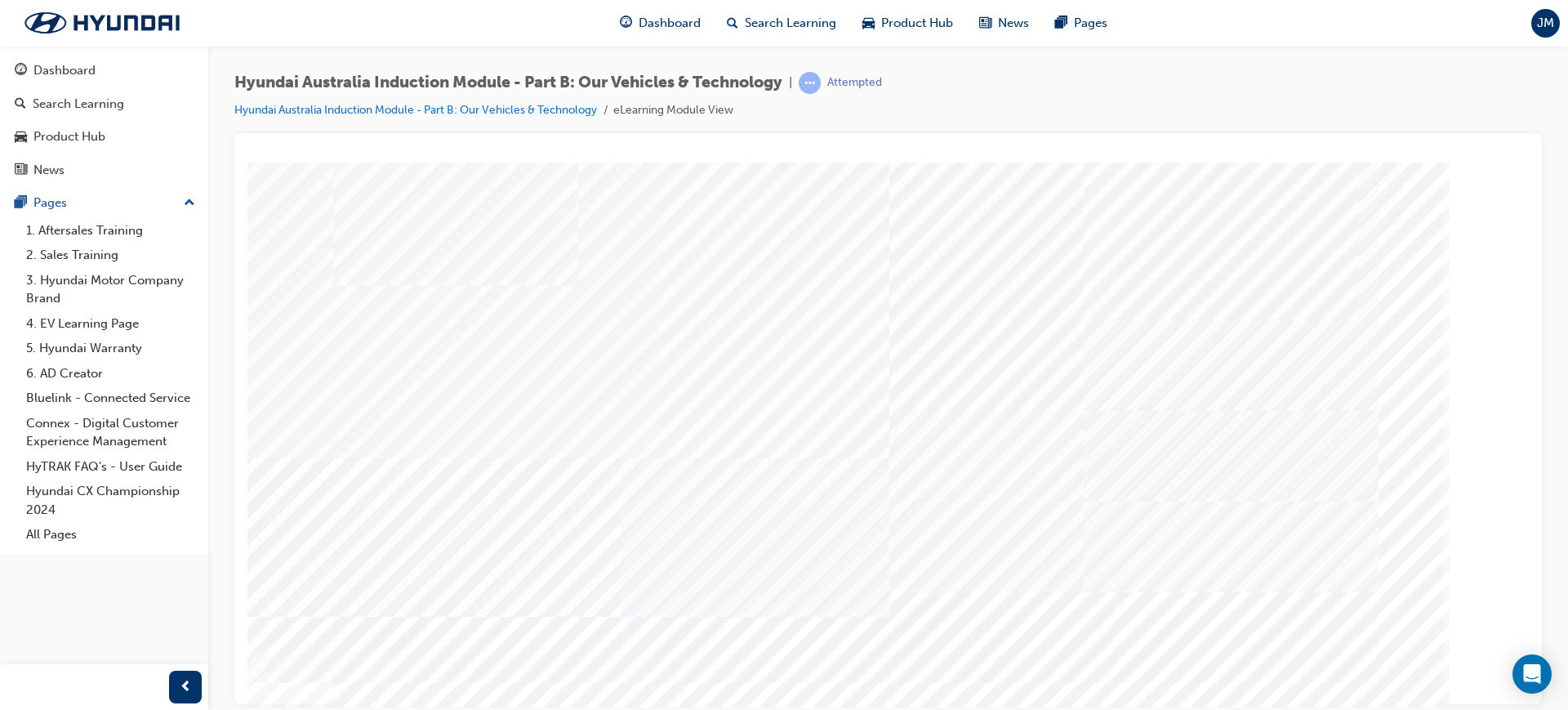 drag, startPoint x: 1069, startPoint y: 373, endPoint x: 1099, endPoint y: 378, distance: 30.41381 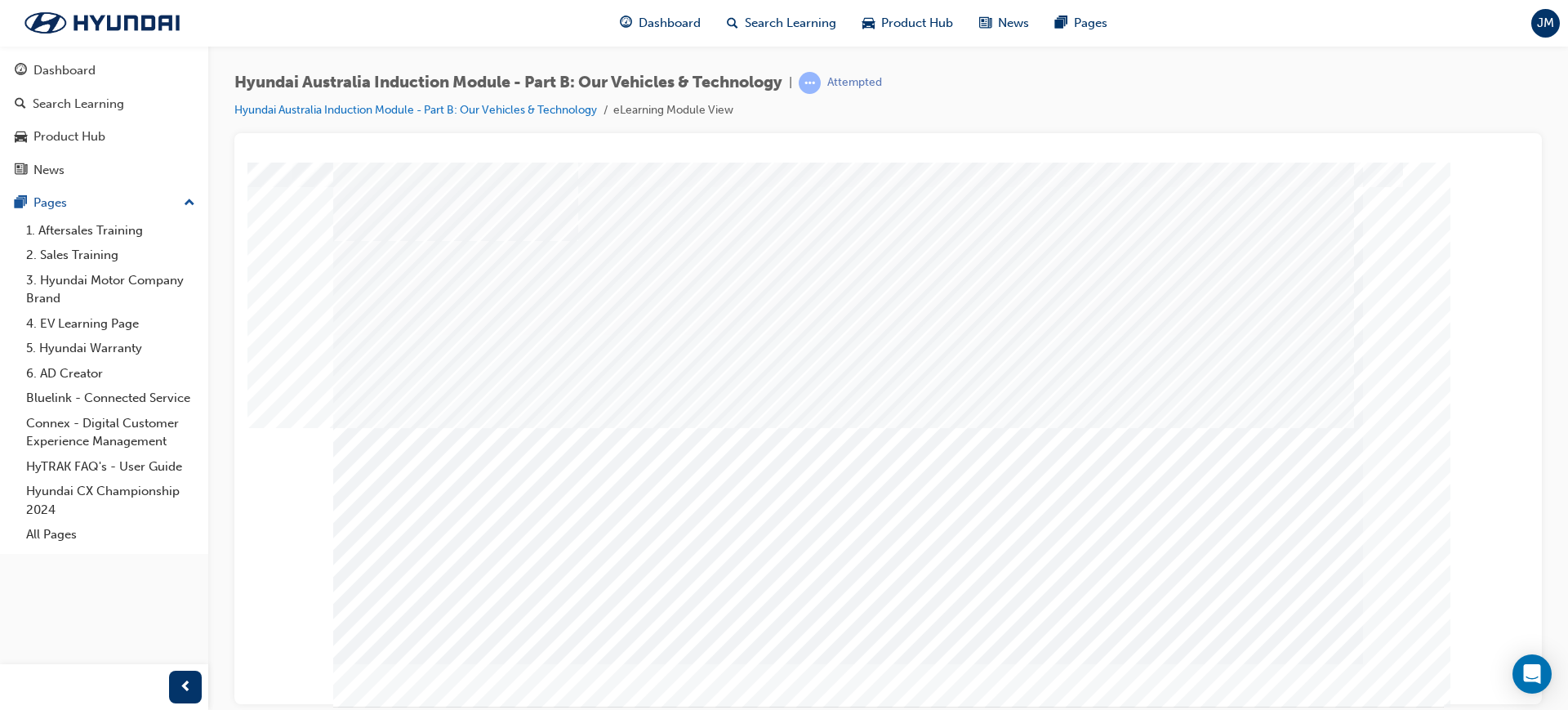 scroll, scrollTop: 68, scrollLeft: 0, axis: vertical 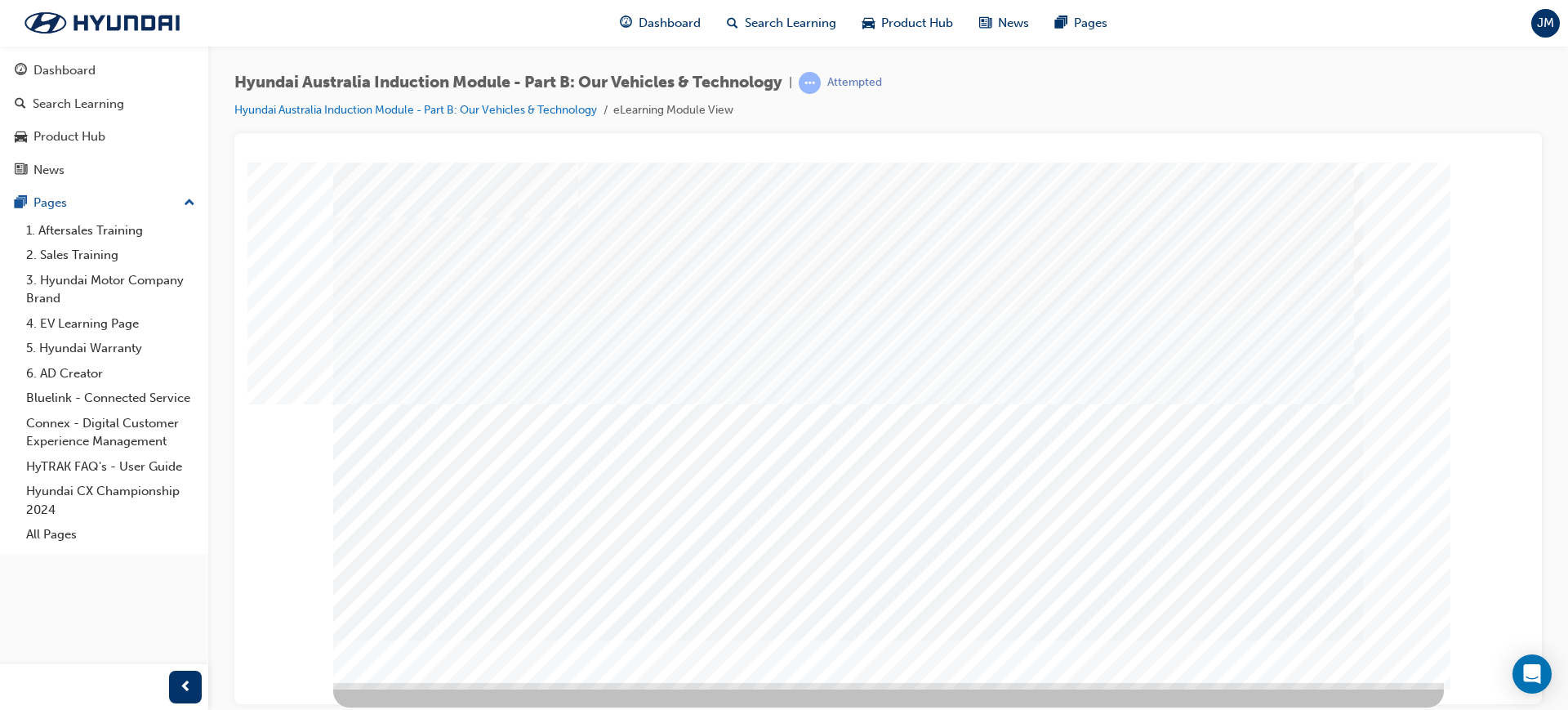 click at bounding box center [390, 2083] 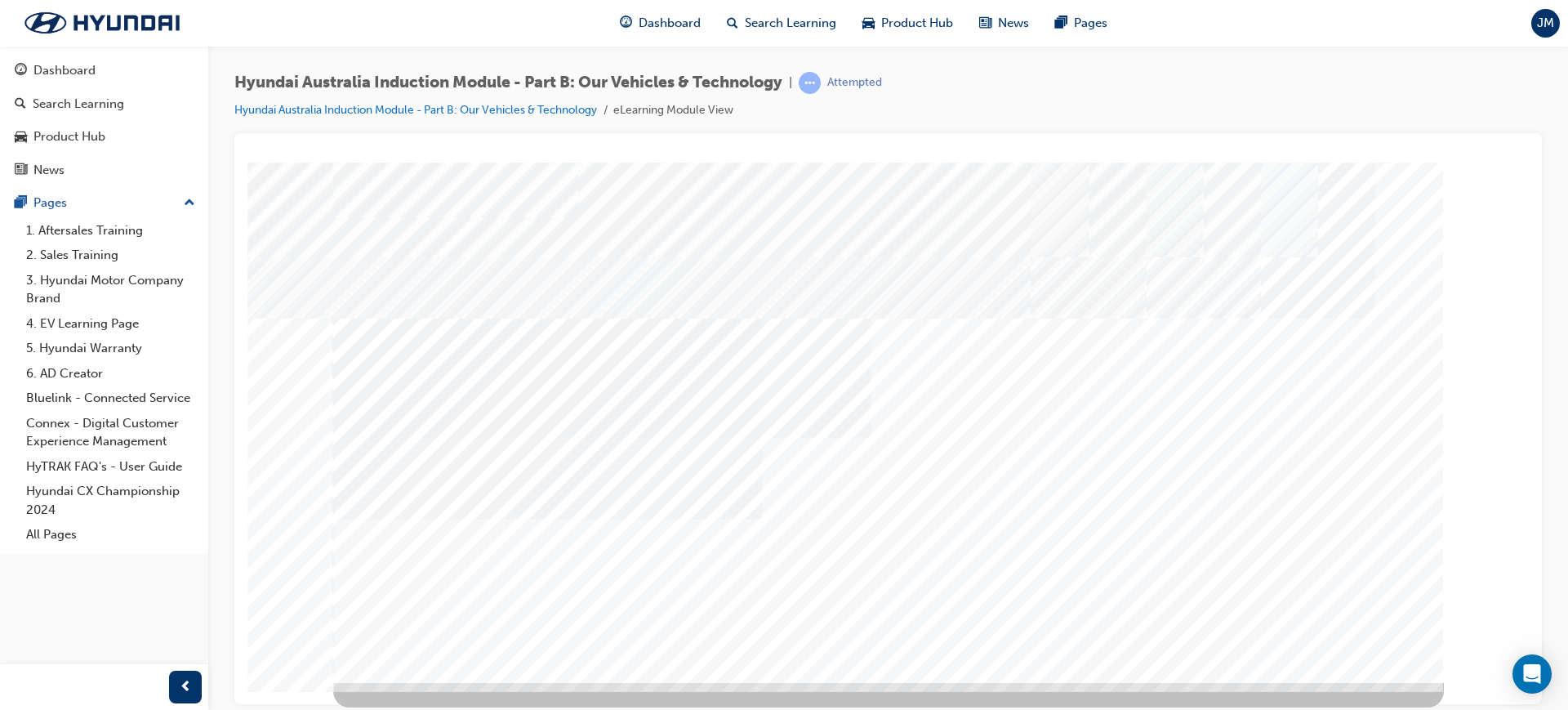 scroll, scrollTop: 0, scrollLeft: 0, axis: both 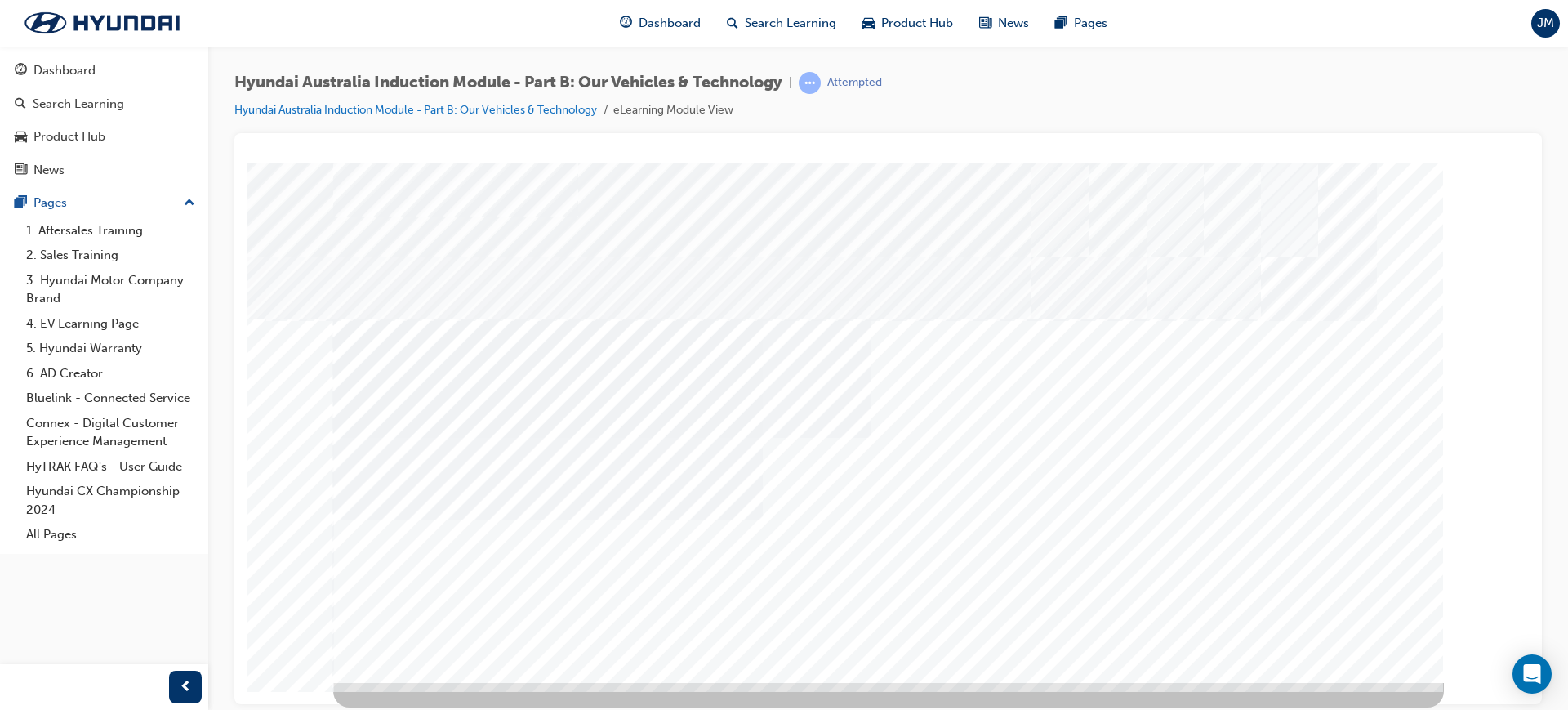 click at bounding box center [371, 3439] 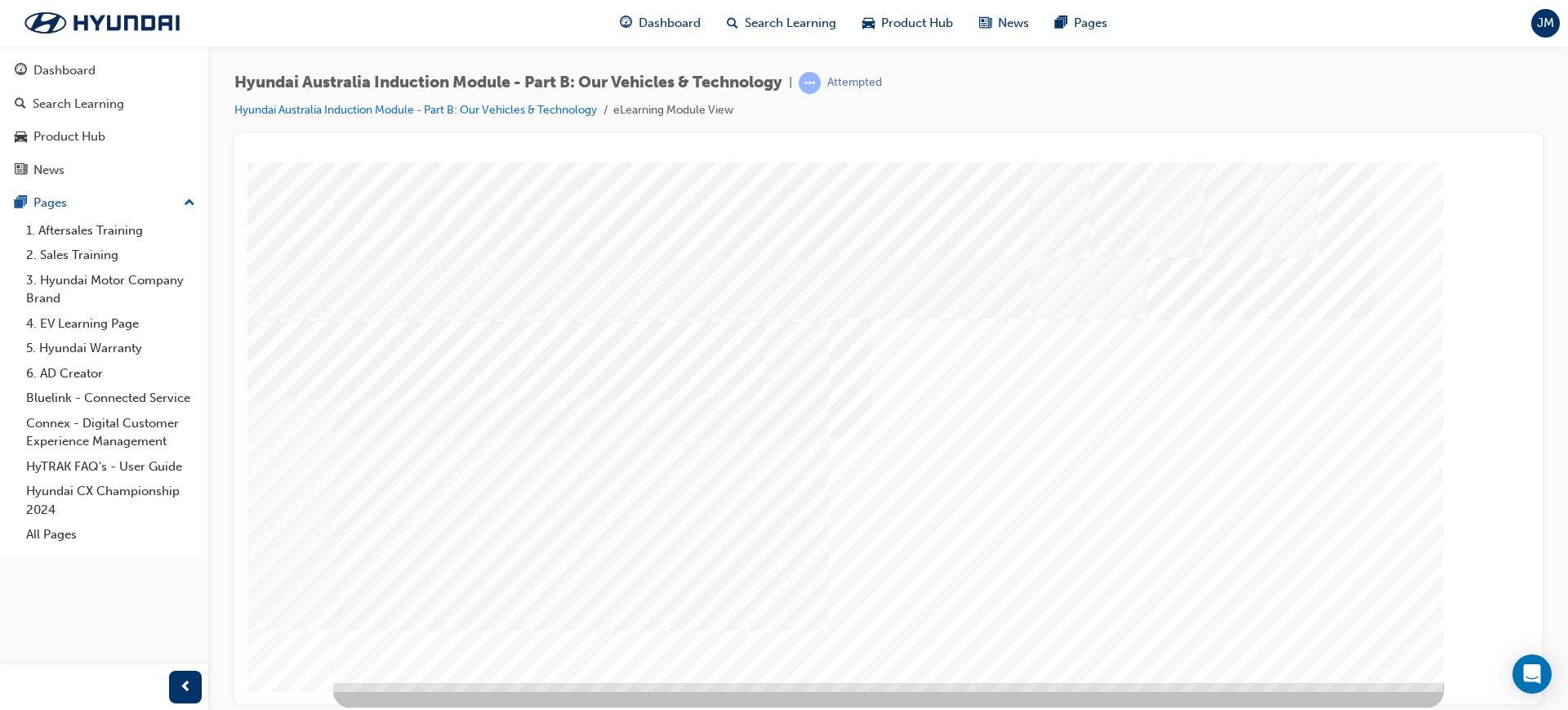 click at bounding box center [371, 3607] 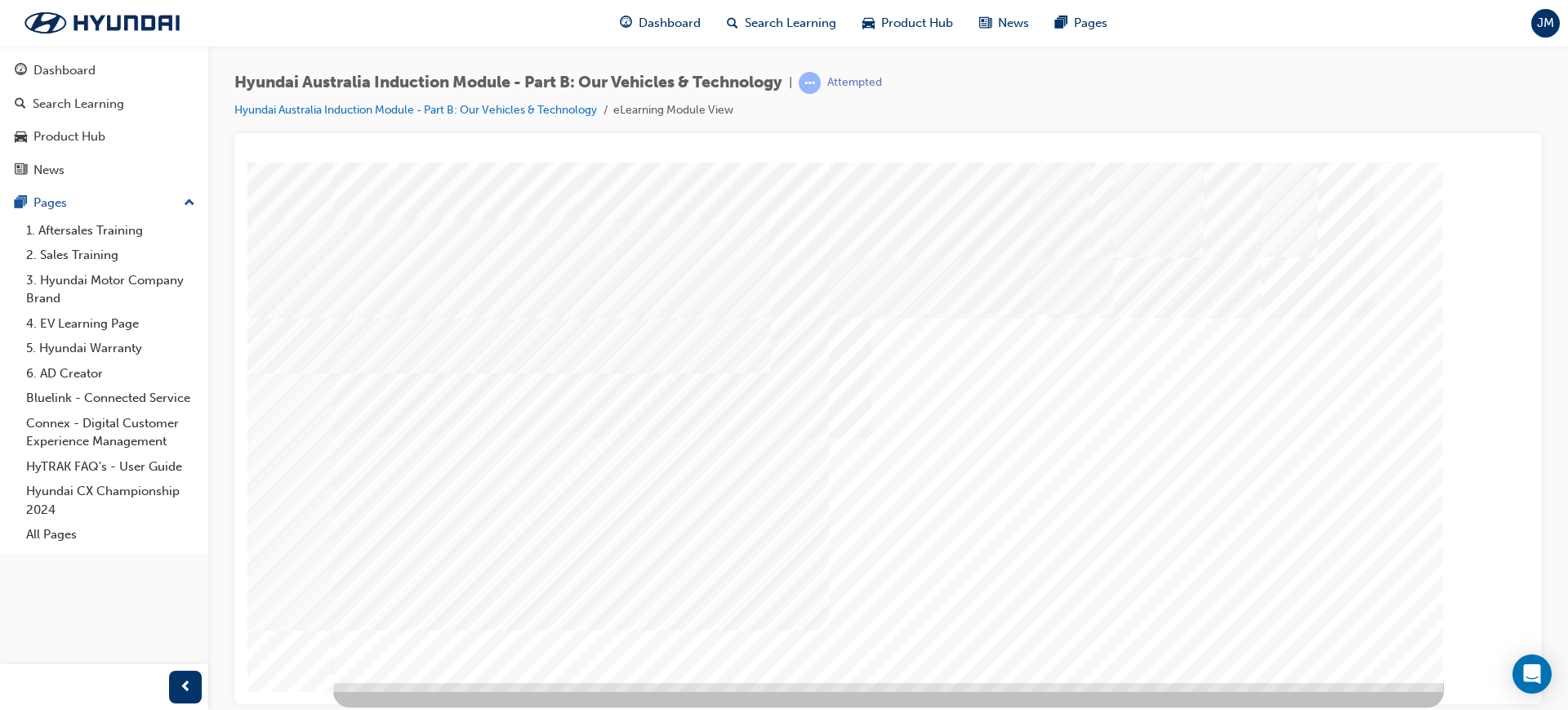 click at bounding box center [371, 3776] 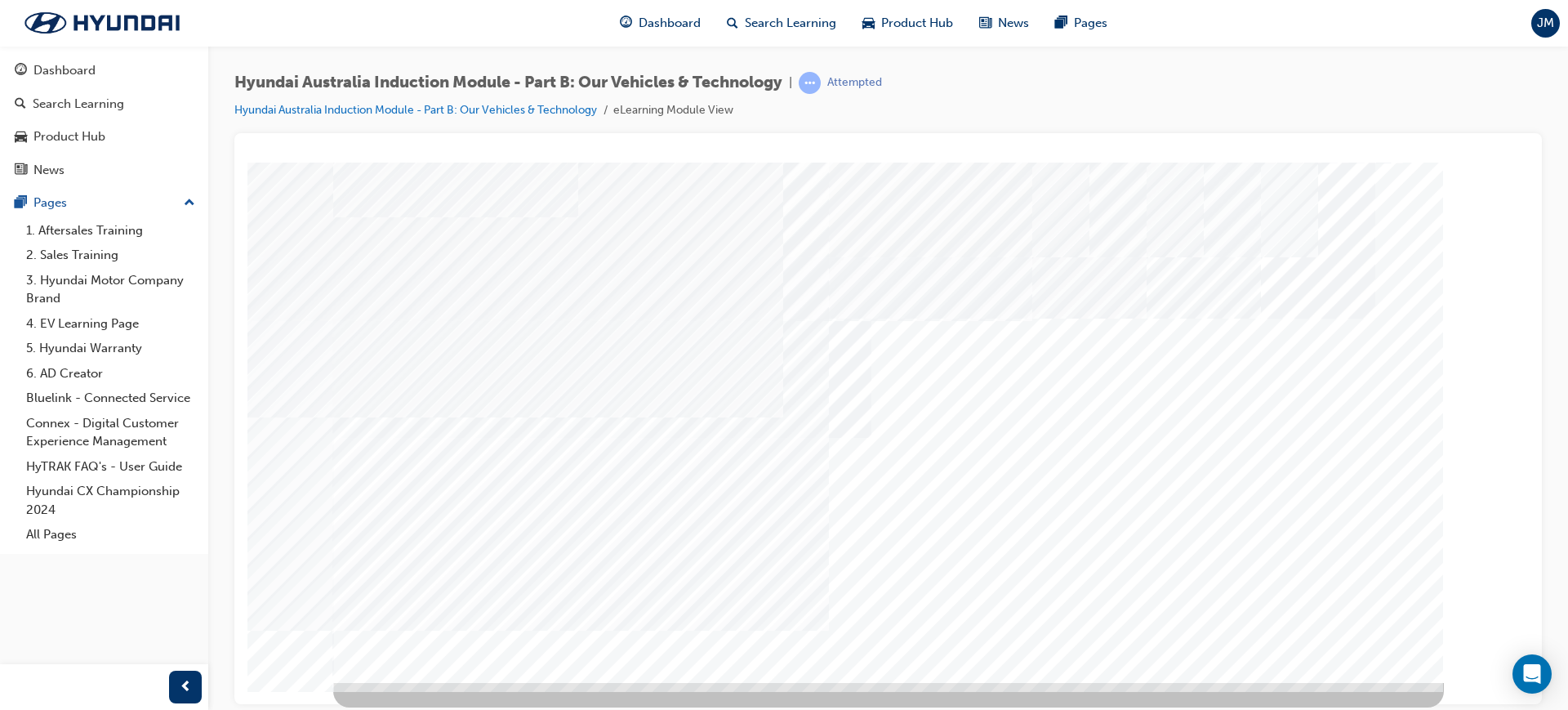 click at bounding box center (371, 5247) 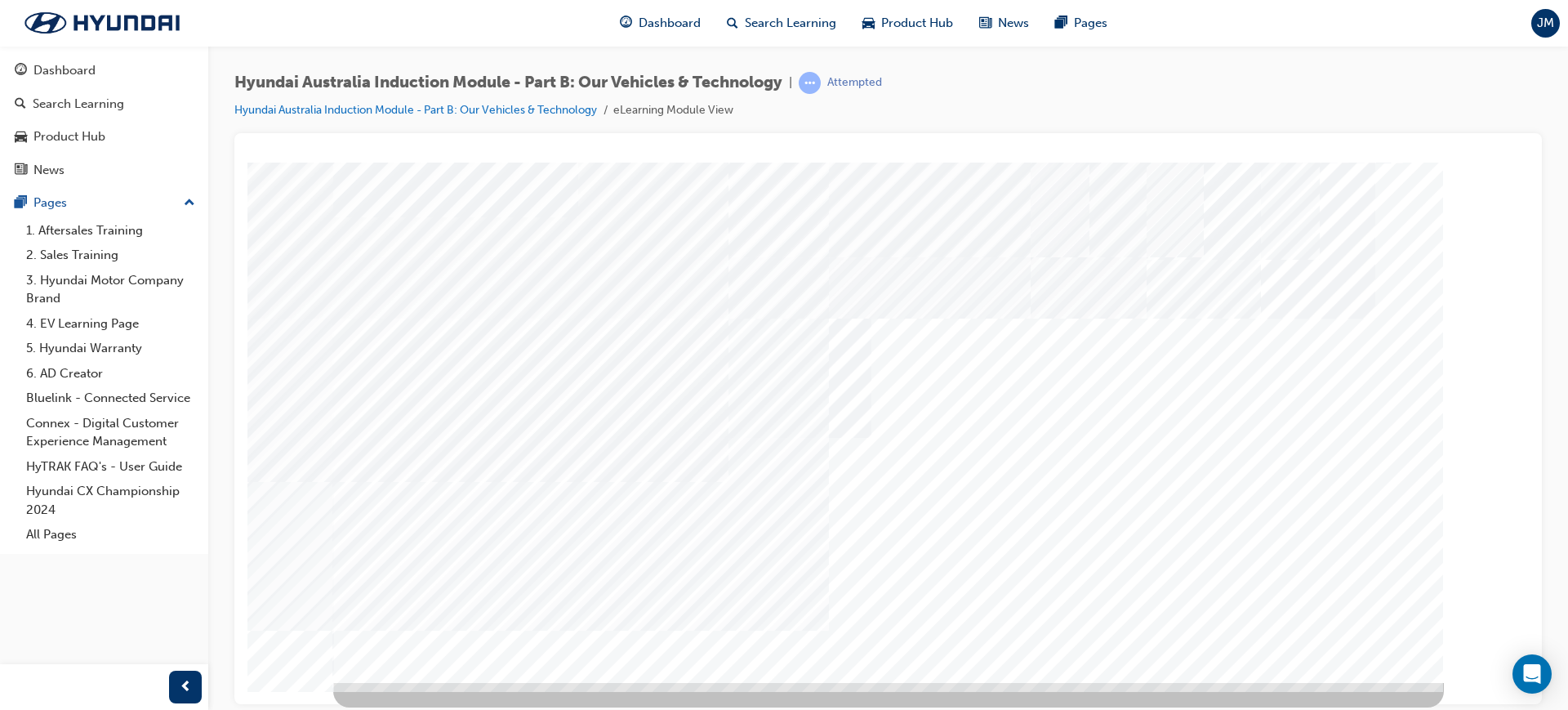 click at bounding box center [371, 3523] 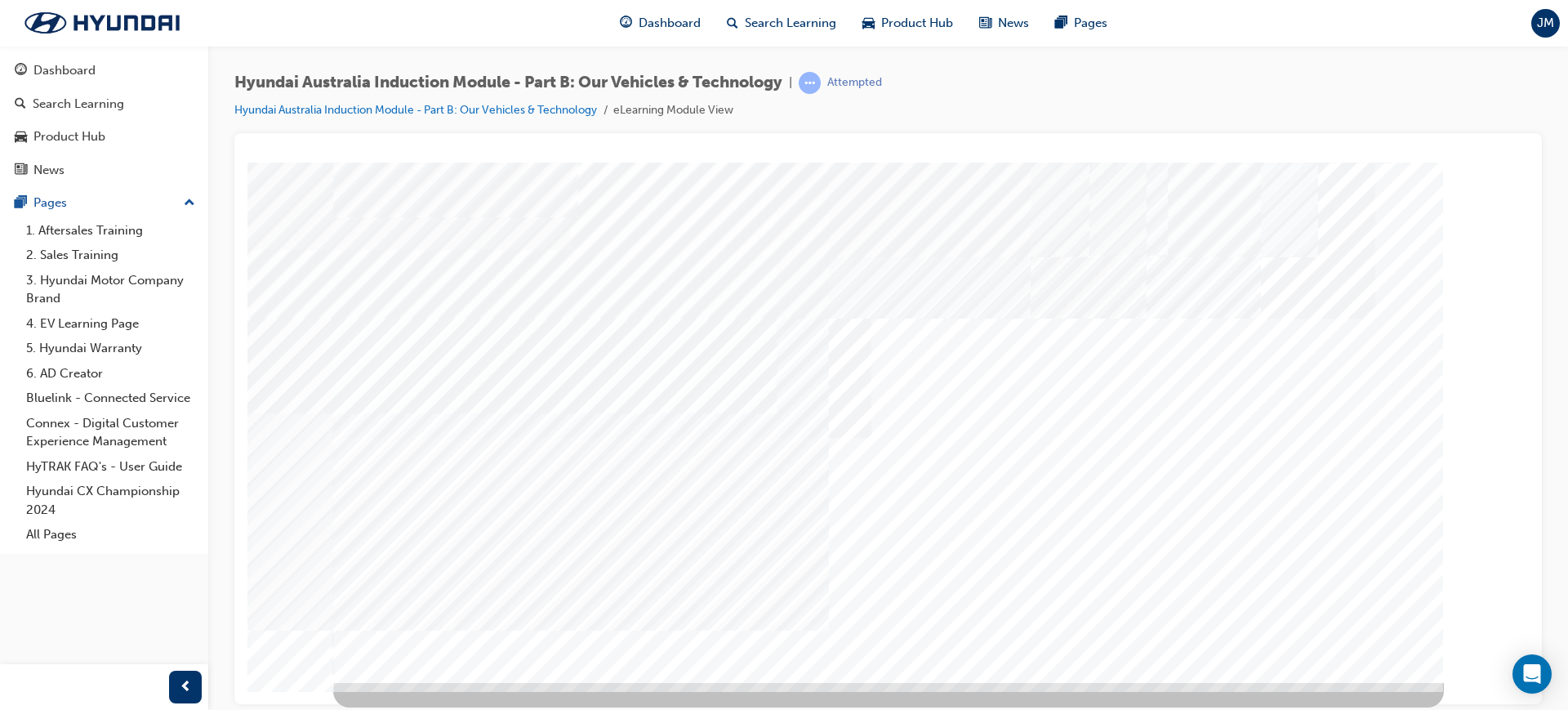 click at bounding box center [371, 3691] 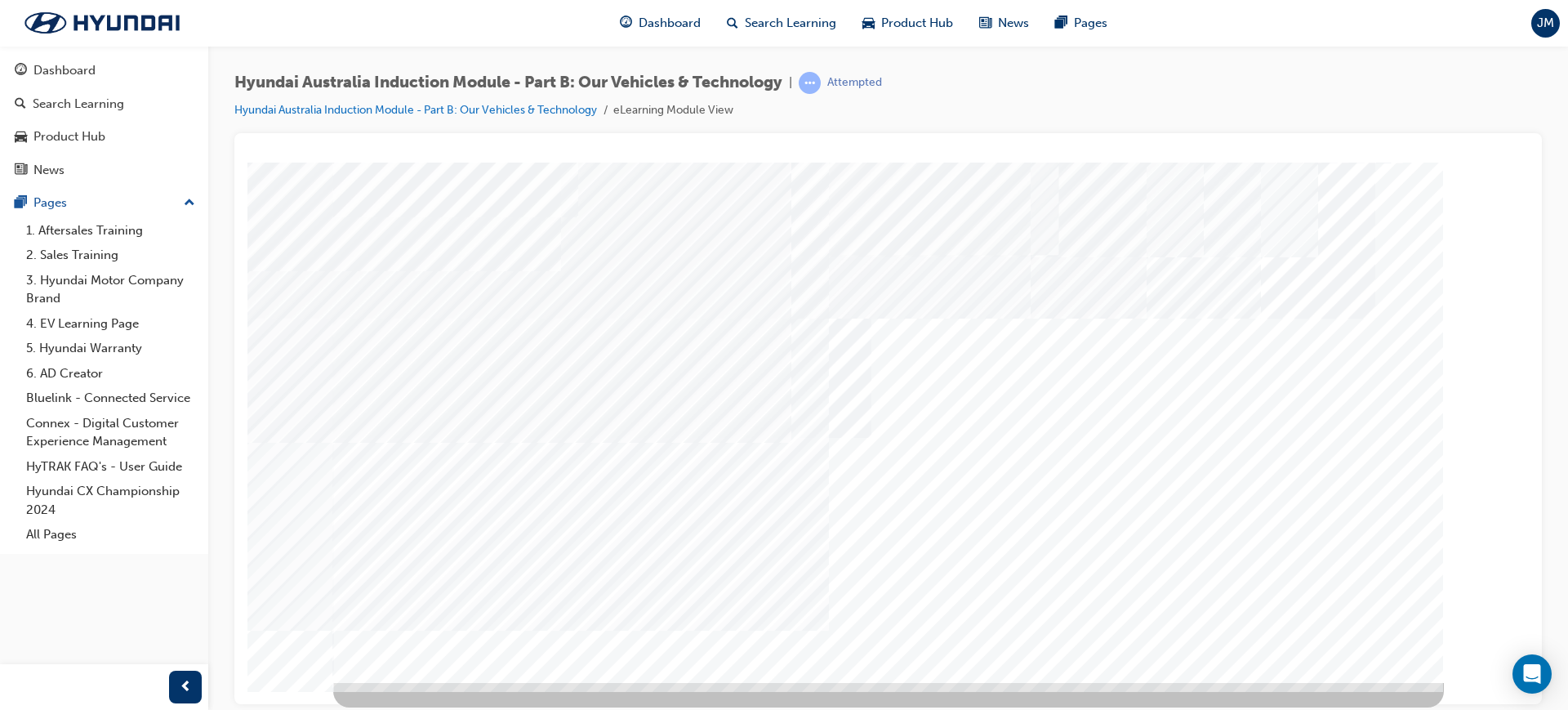 click at bounding box center (371, 3860) 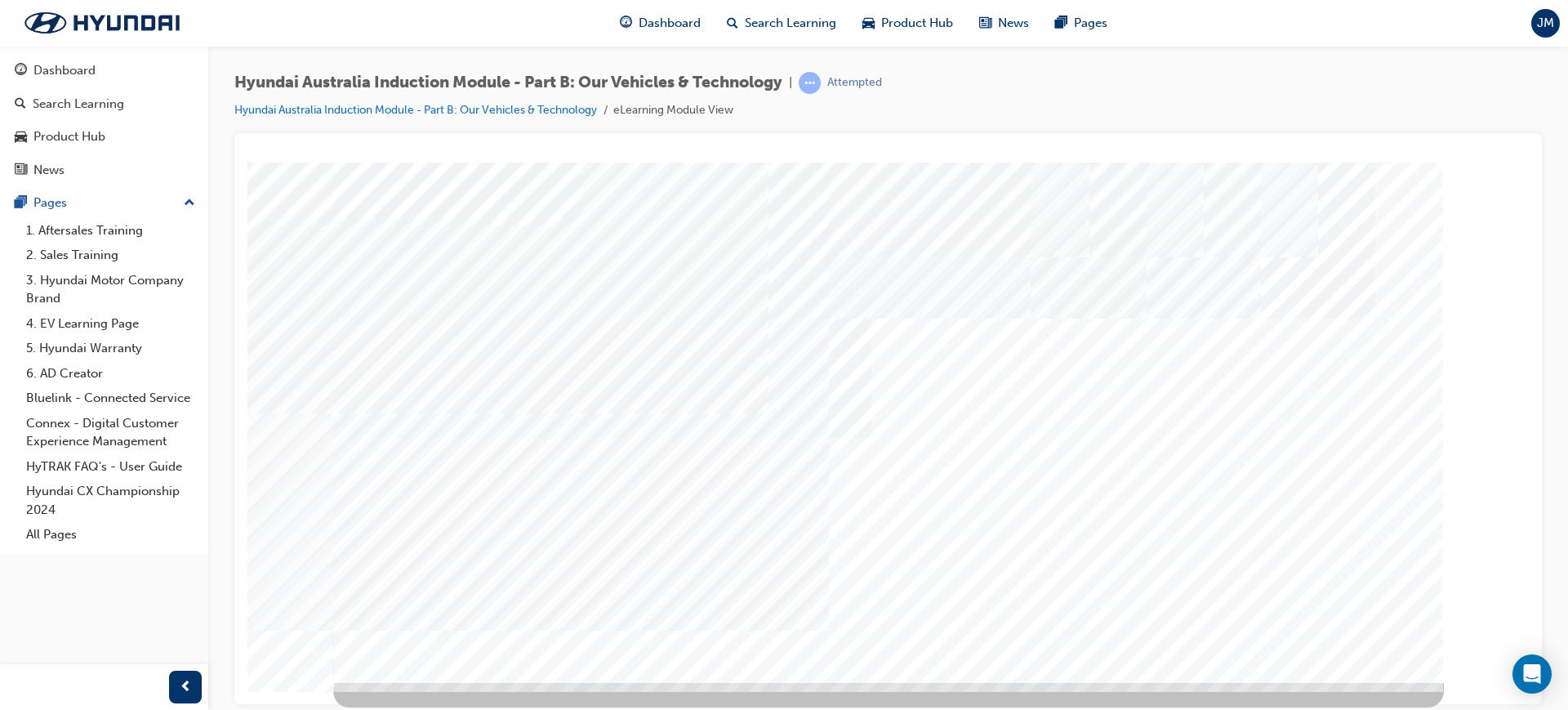 click at bounding box center [390, 1931] 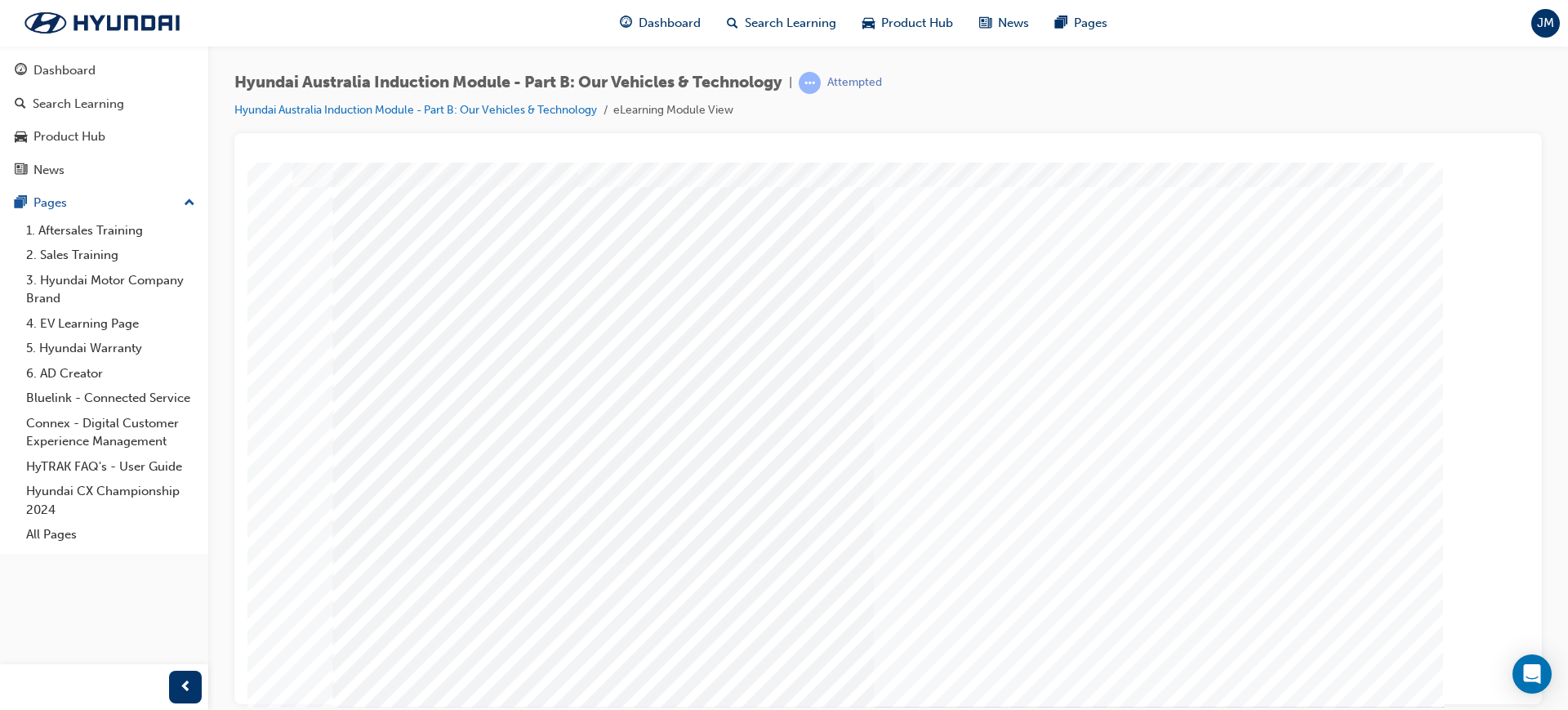 scroll, scrollTop: 68, scrollLeft: 0, axis: vertical 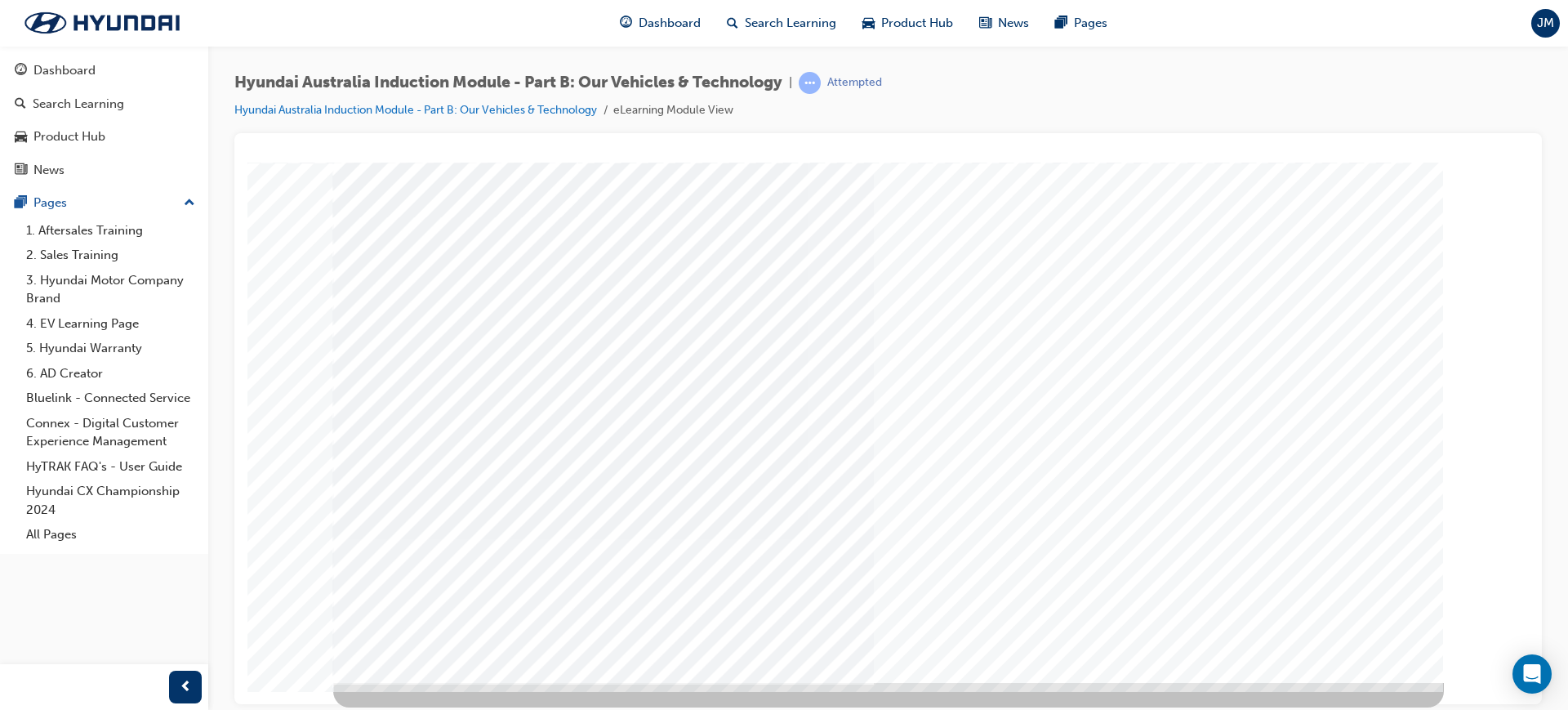 click at bounding box center (390, 2966) 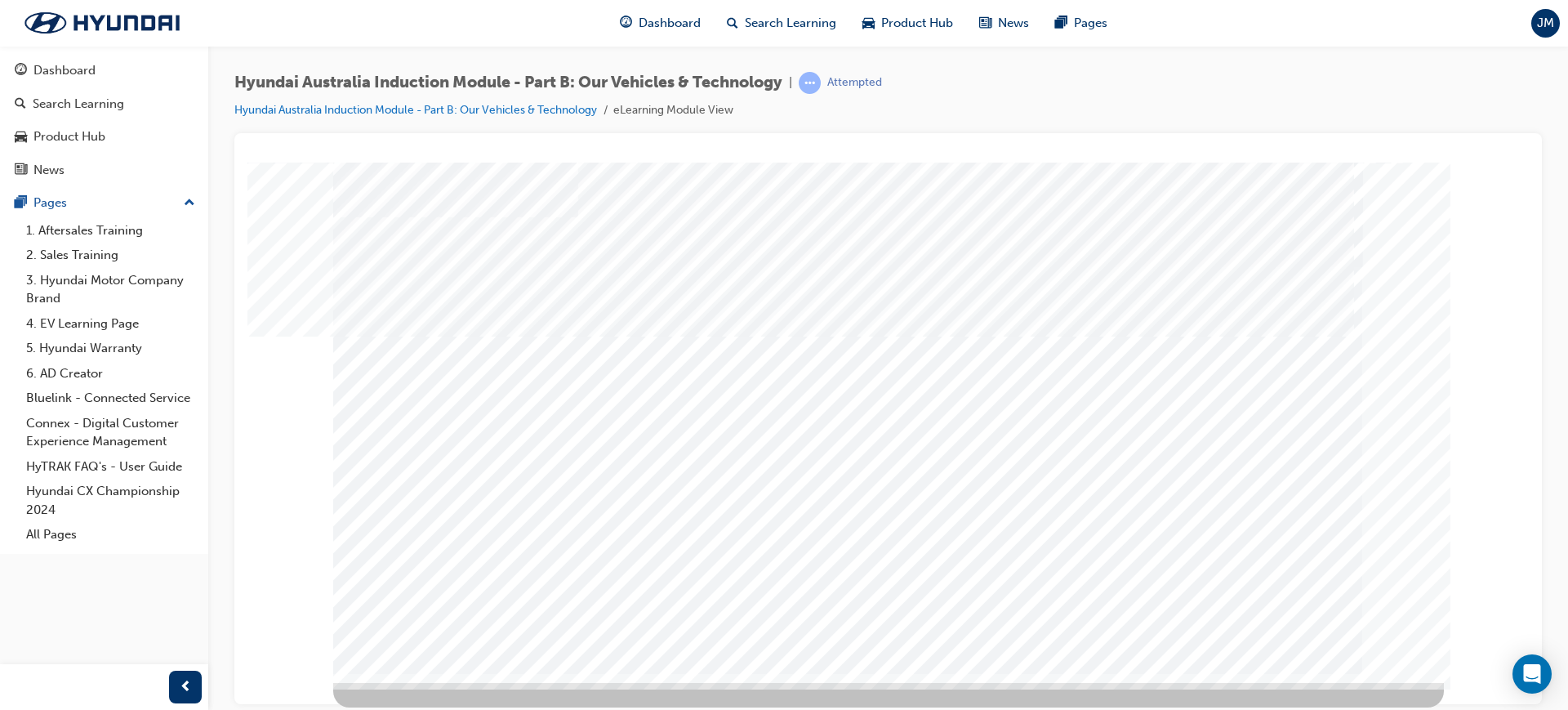 scroll, scrollTop: 0, scrollLeft: 0, axis: both 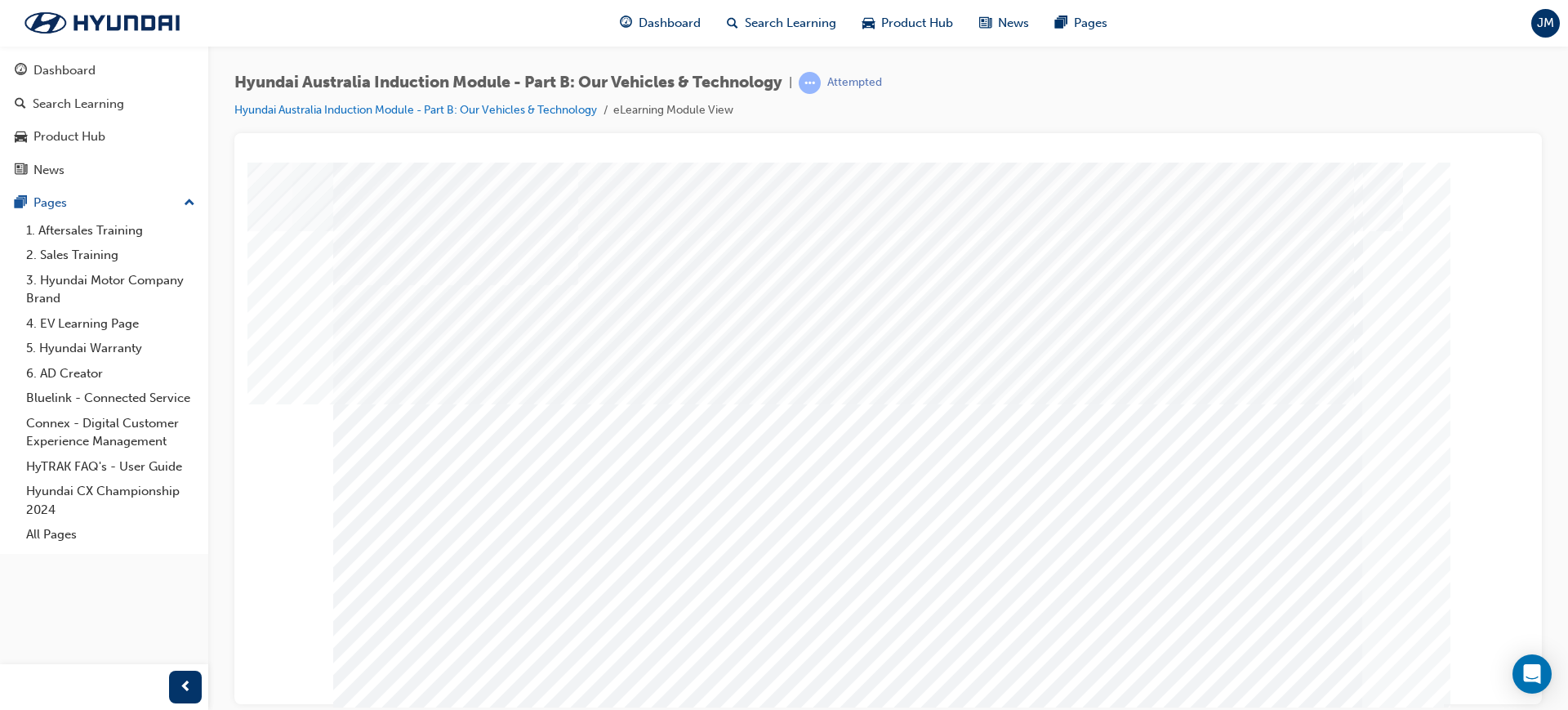 click at bounding box center (390, 2102) 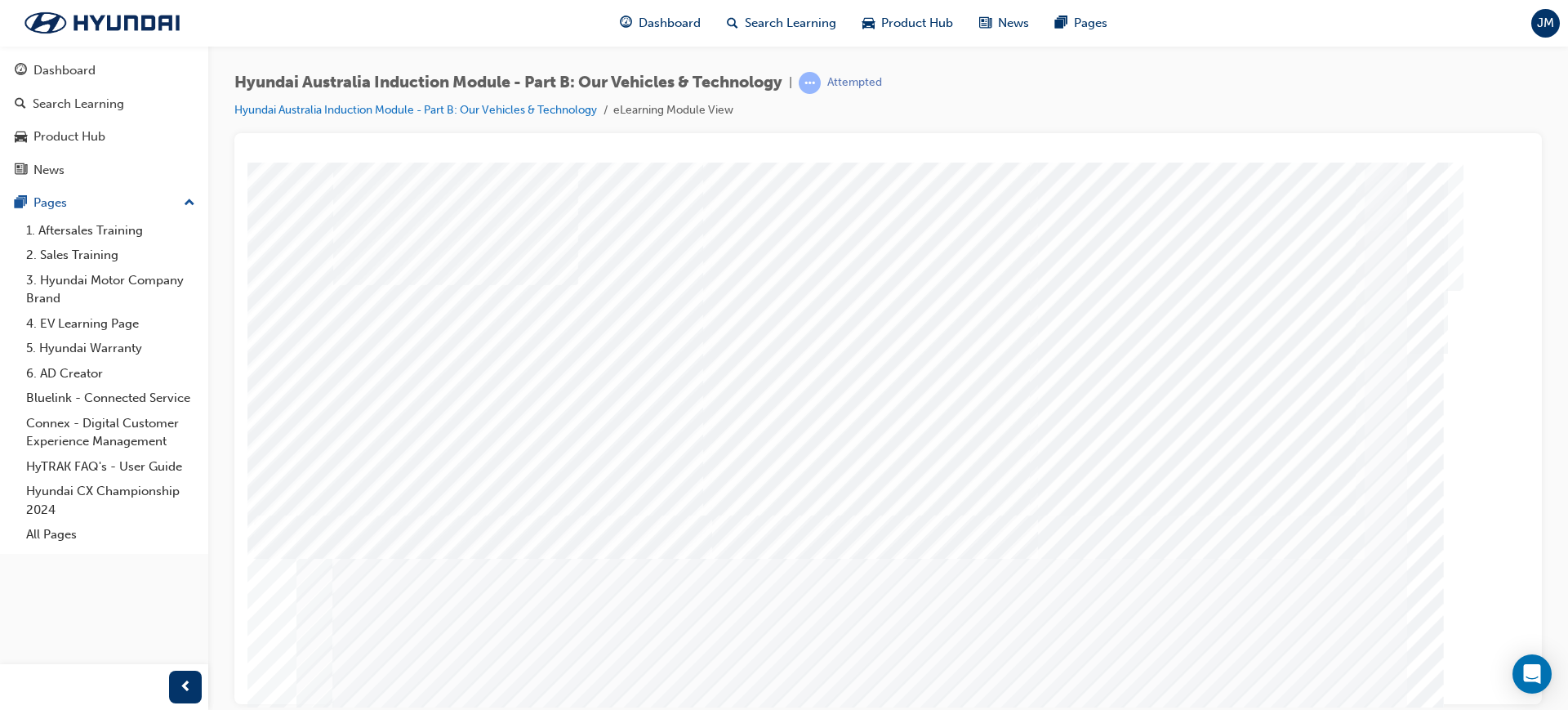 click at bounding box center (475, 4076) 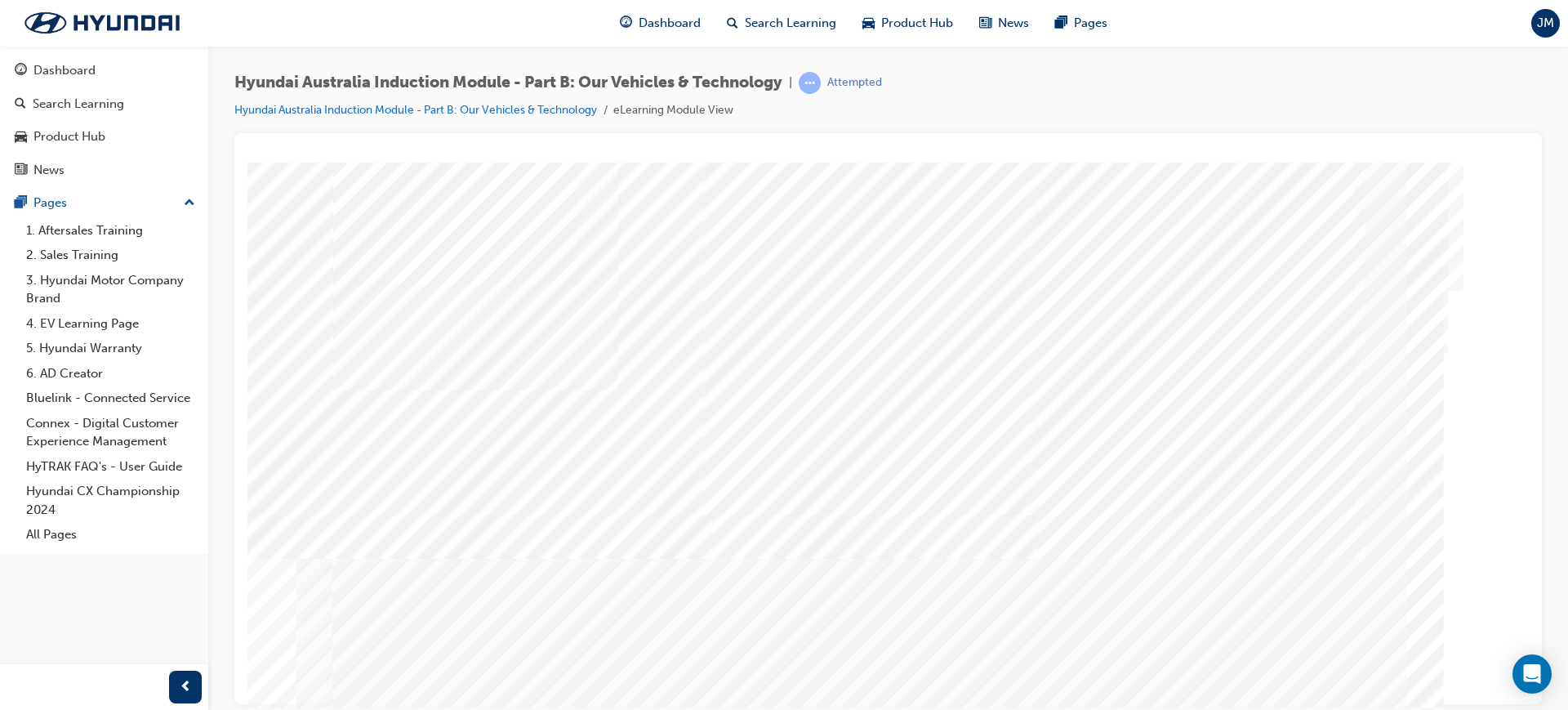 click at bounding box center [476, 4304] 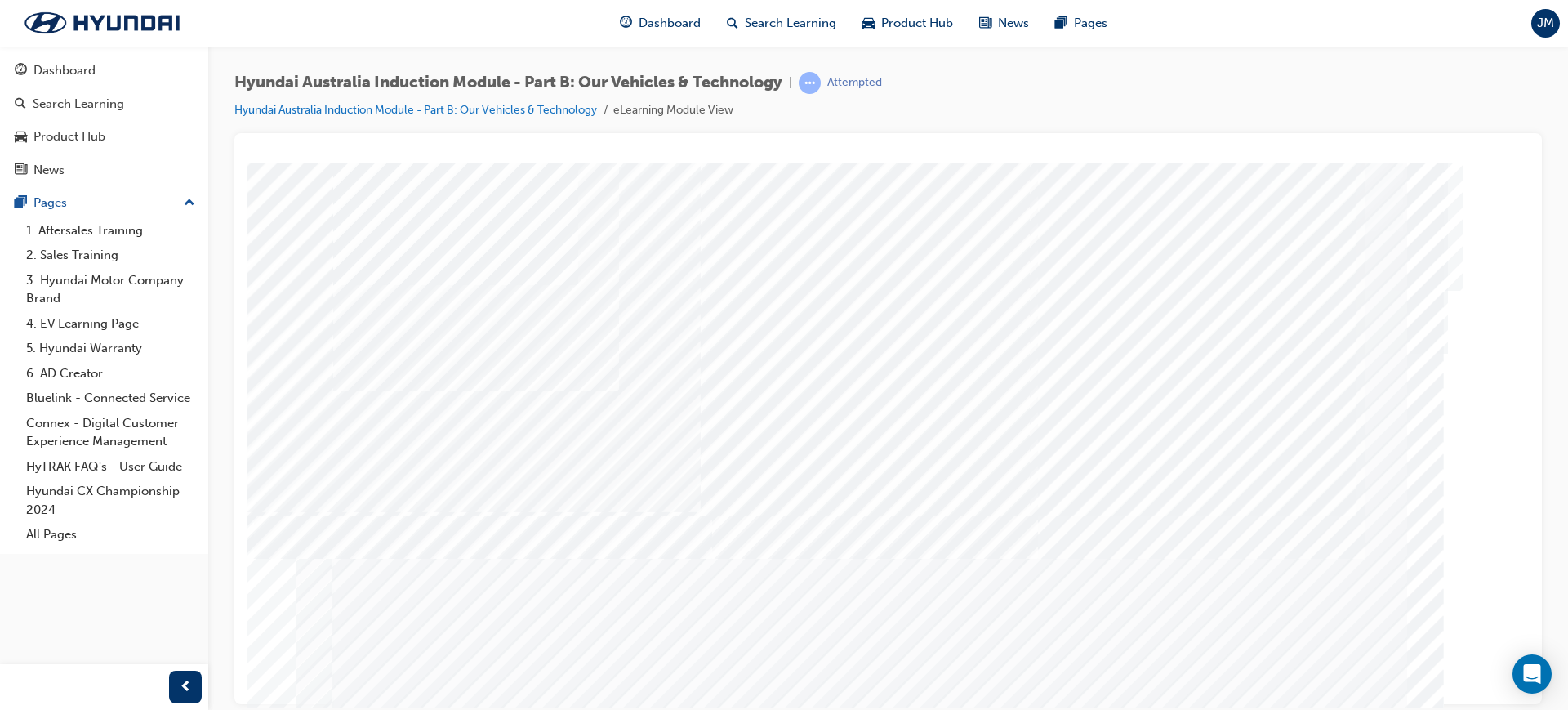 click at bounding box center [475, 4532] 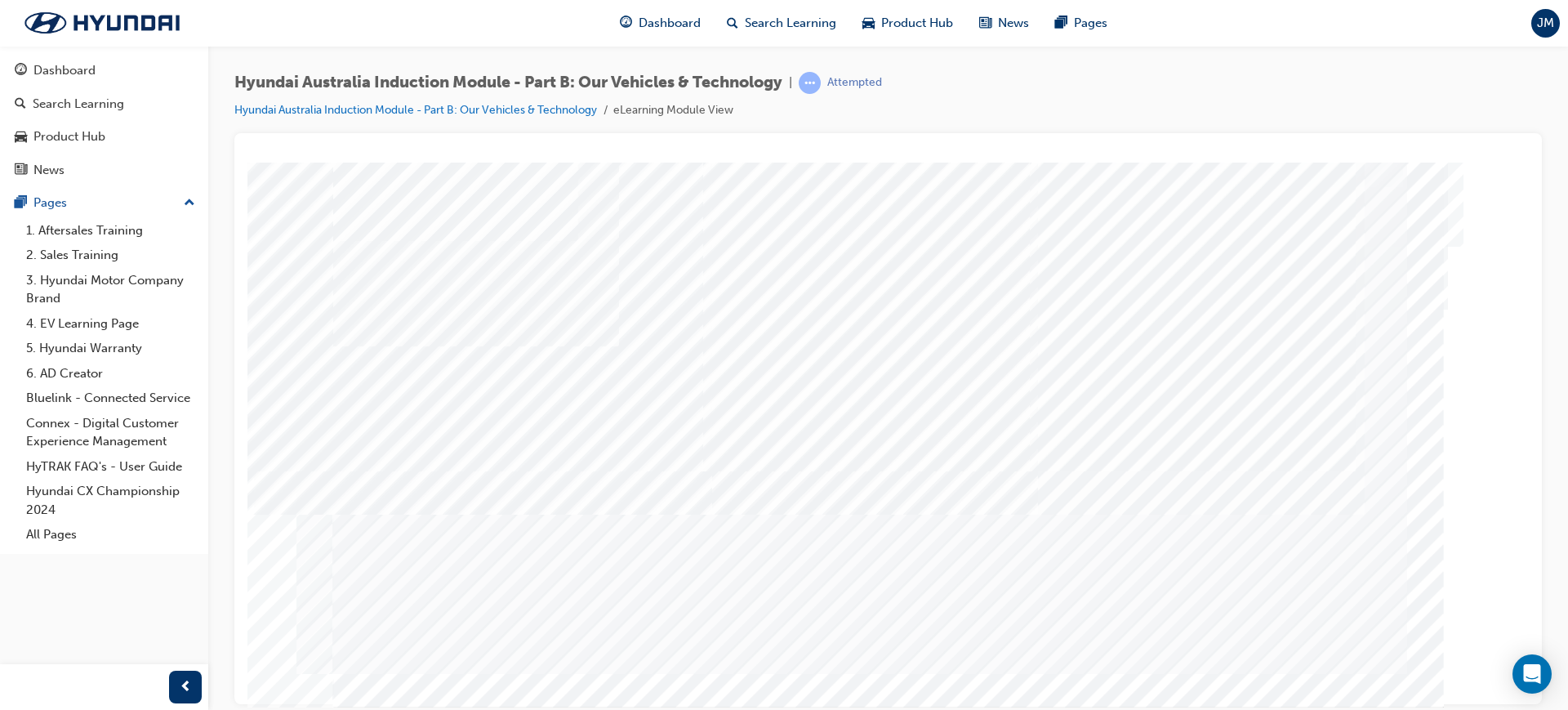 scroll, scrollTop: 68, scrollLeft: 0, axis: vertical 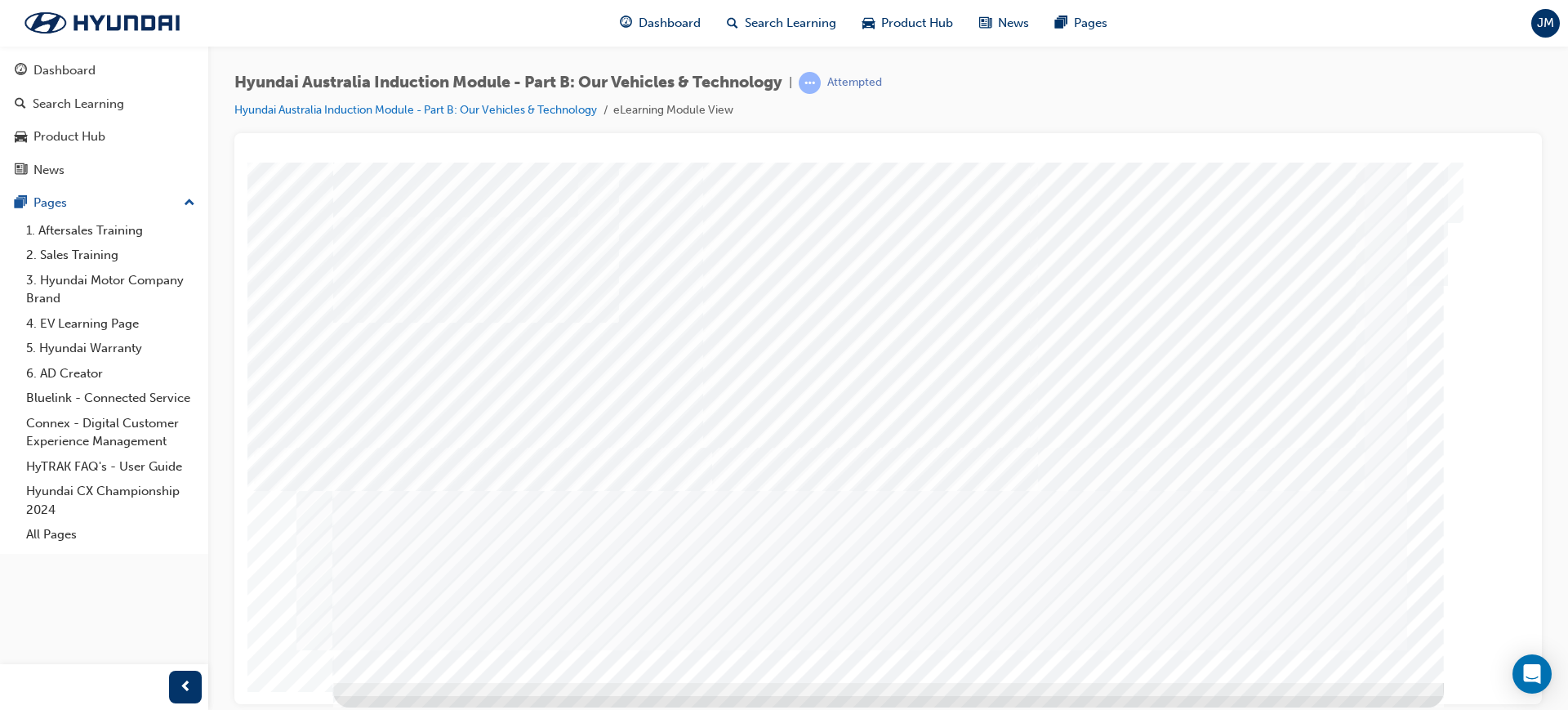 click at bounding box center (390, 1681) 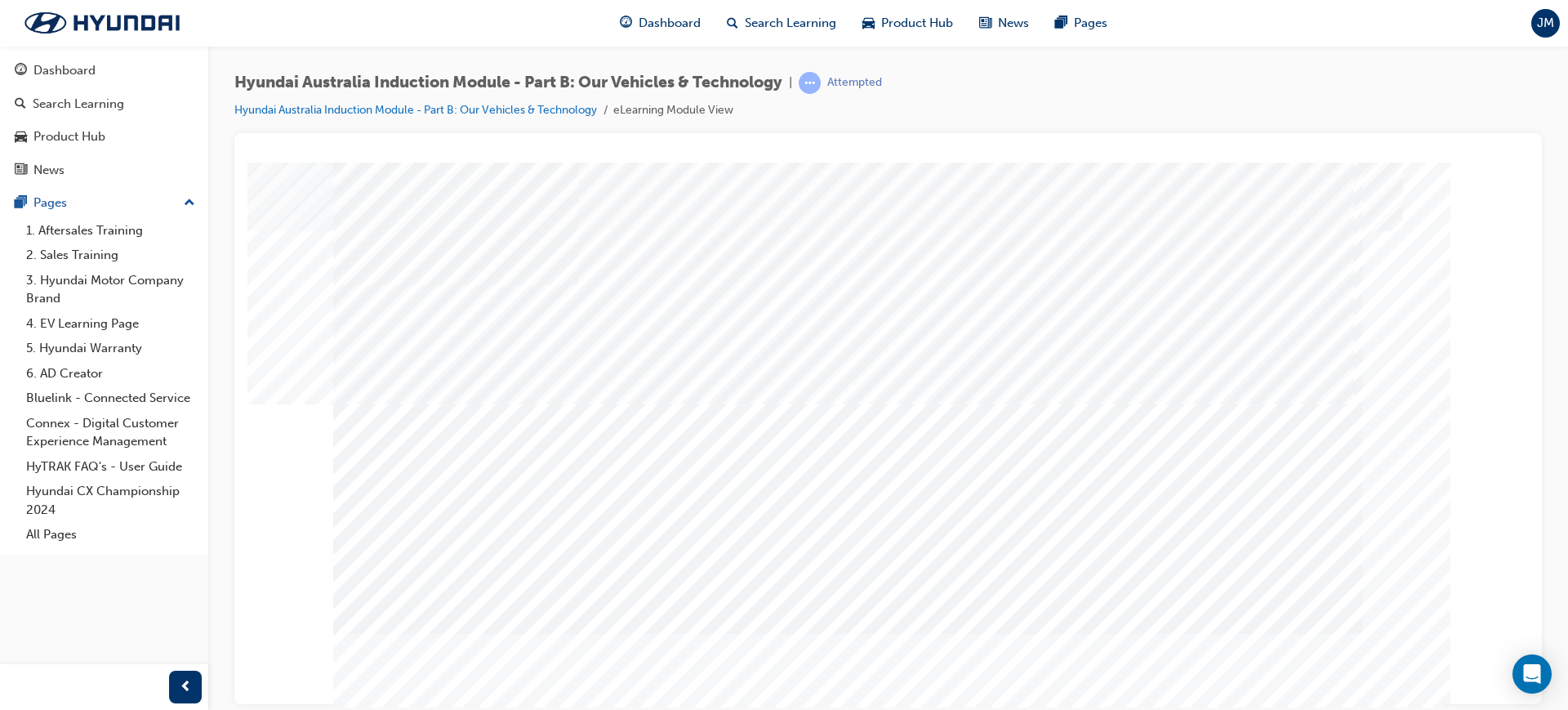 click at bounding box center (390, 1864) 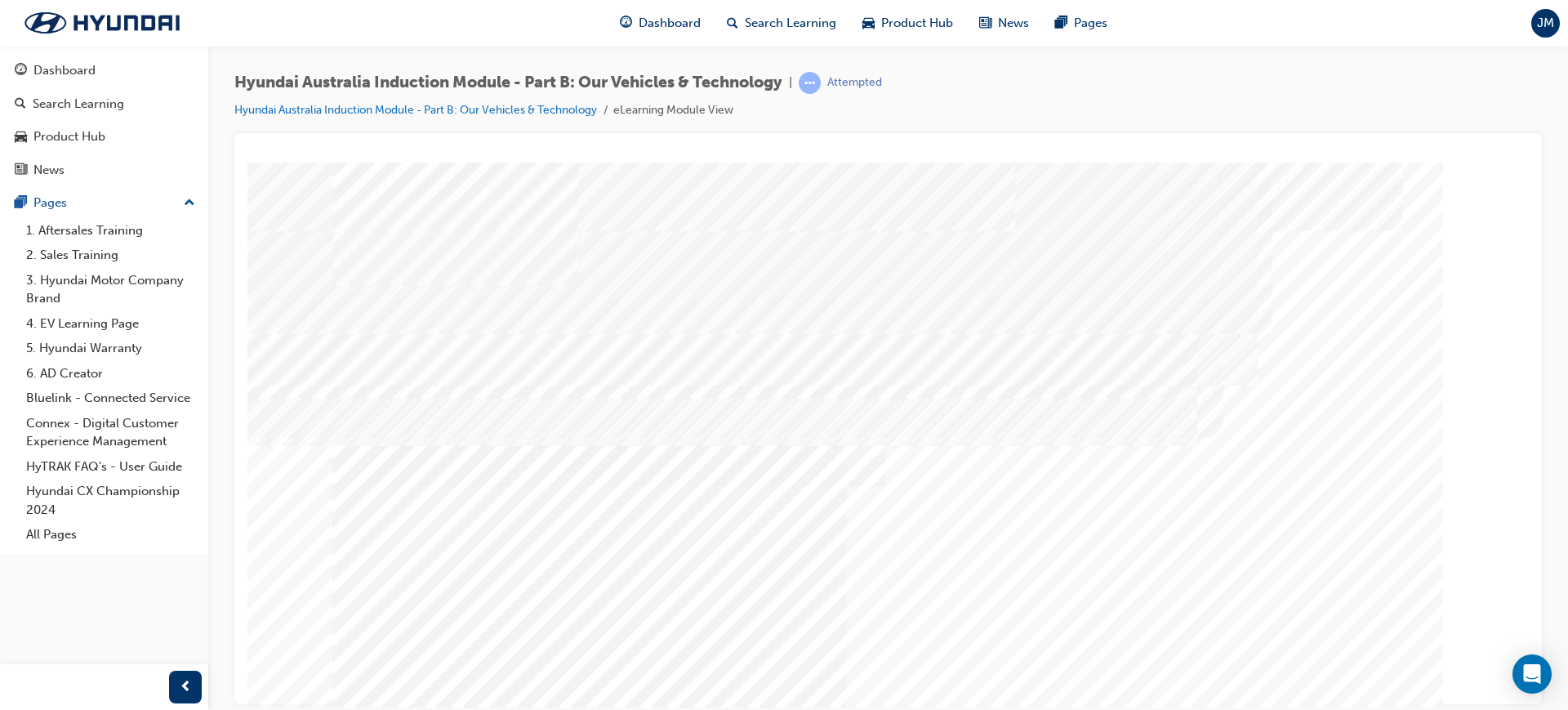click at bounding box center [345, 3397] 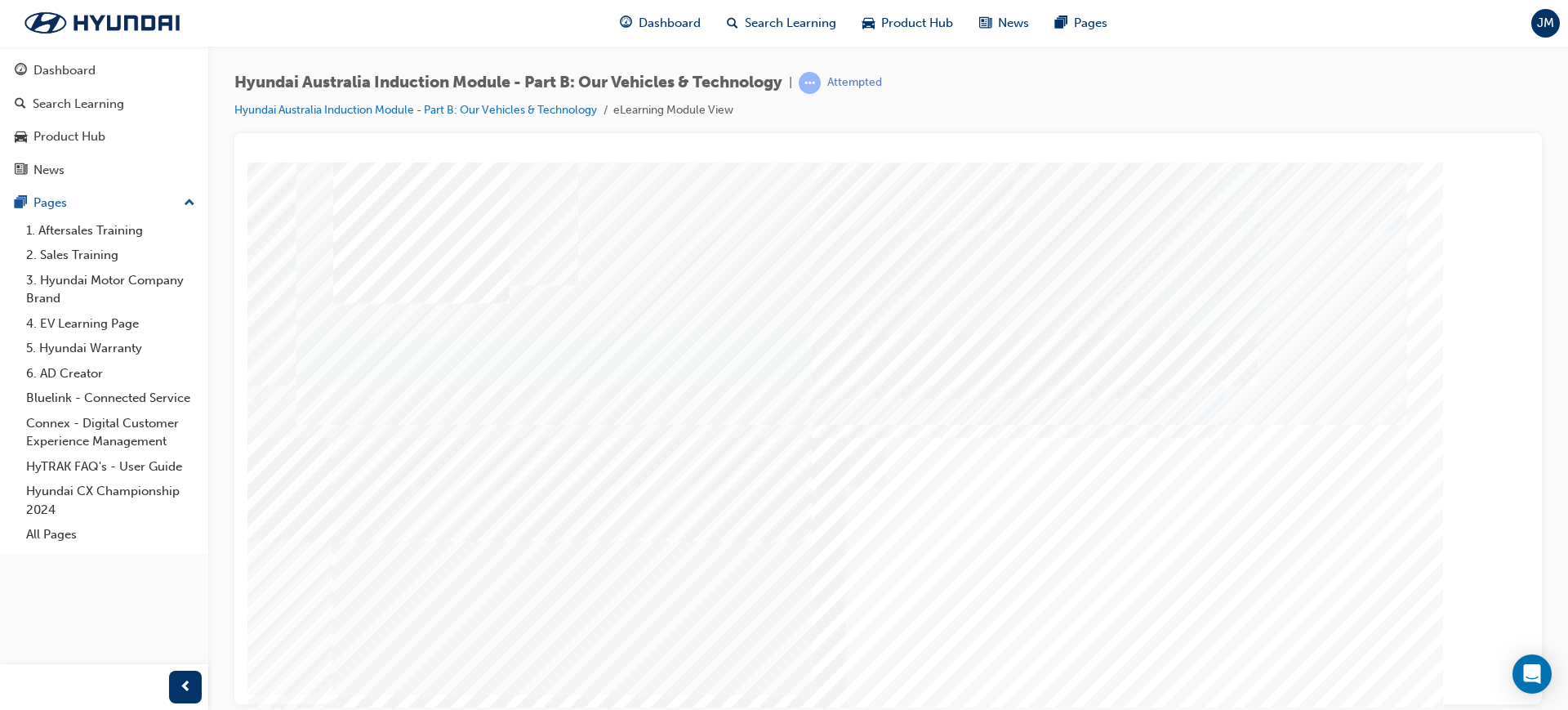 click at bounding box center [345, 3561] 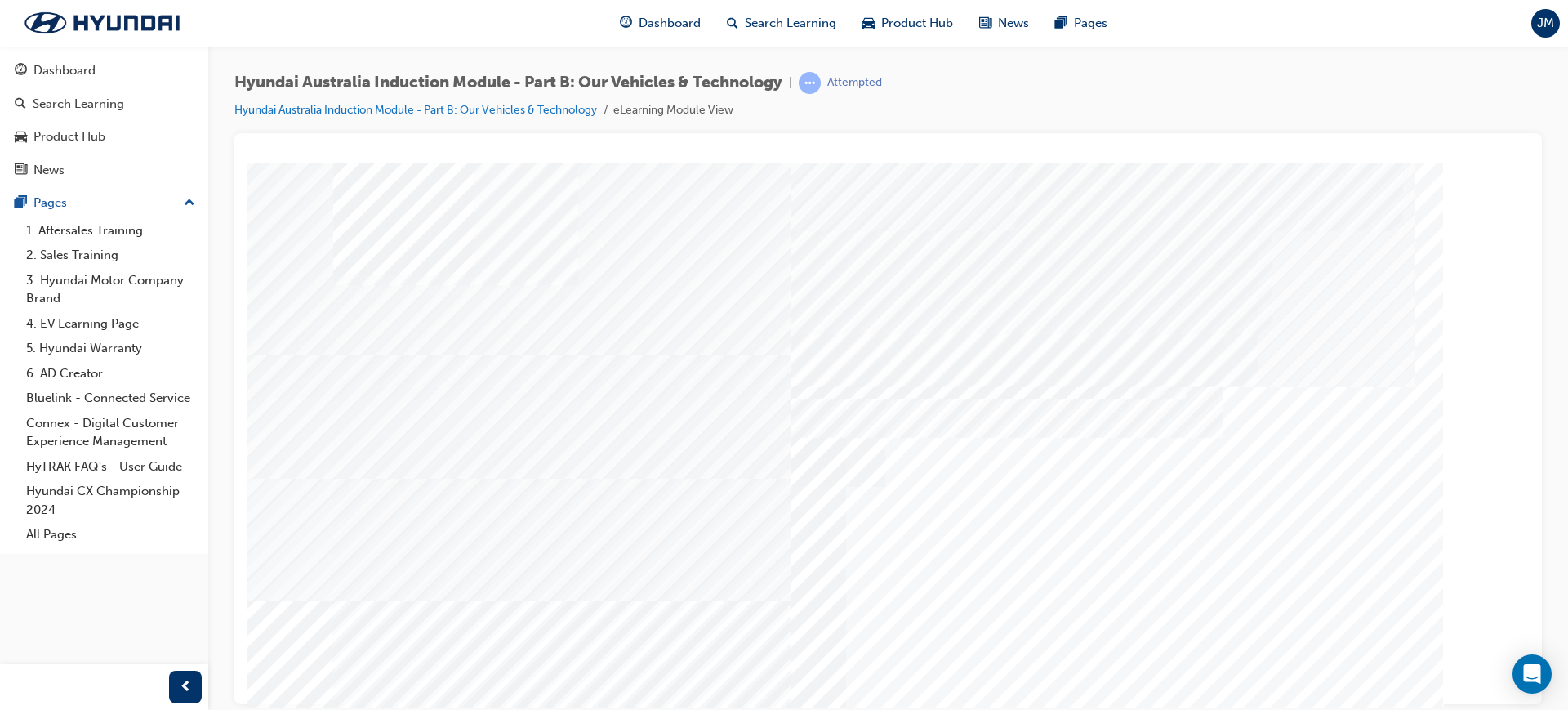 click at bounding box center (345, 3583) 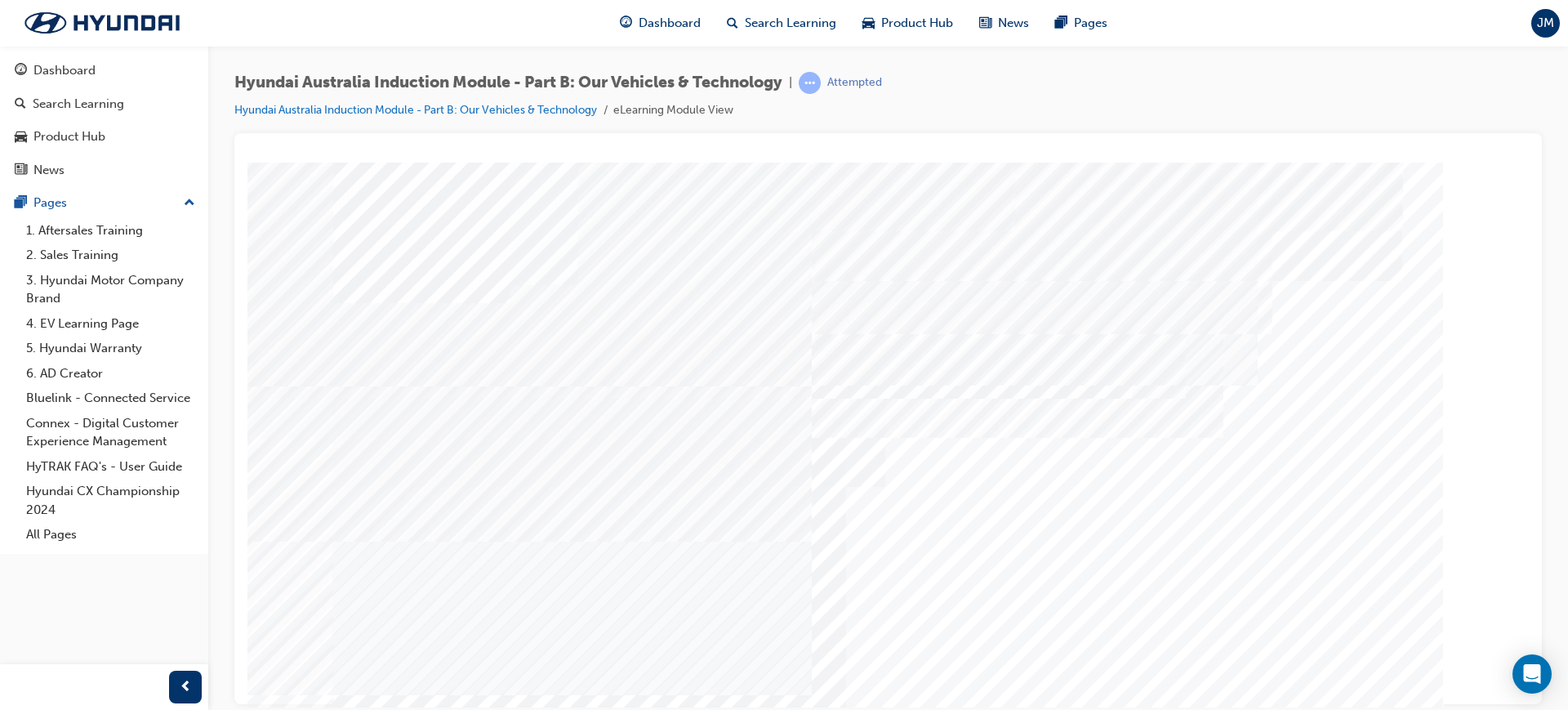 click at bounding box center [345, 3538] 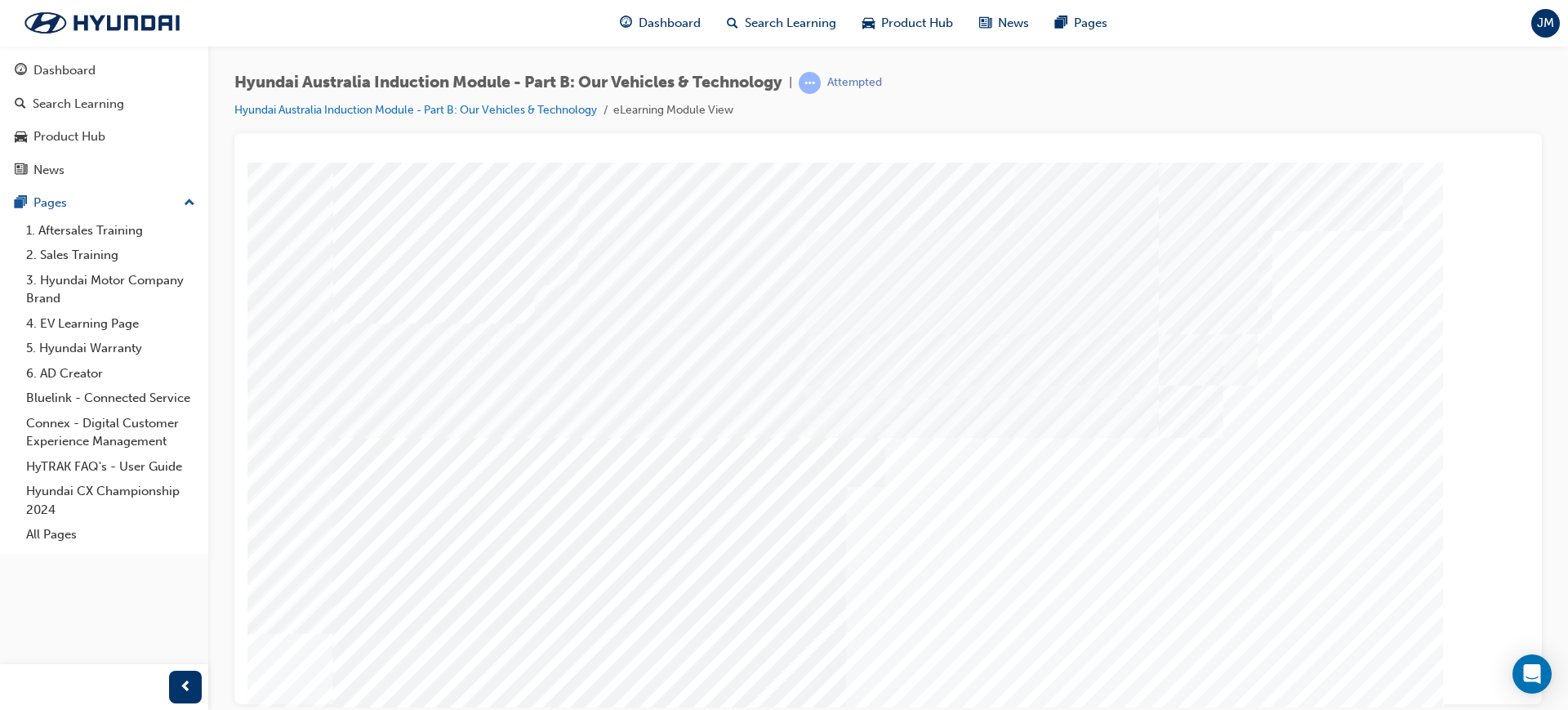 click at bounding box center (345, 3446) 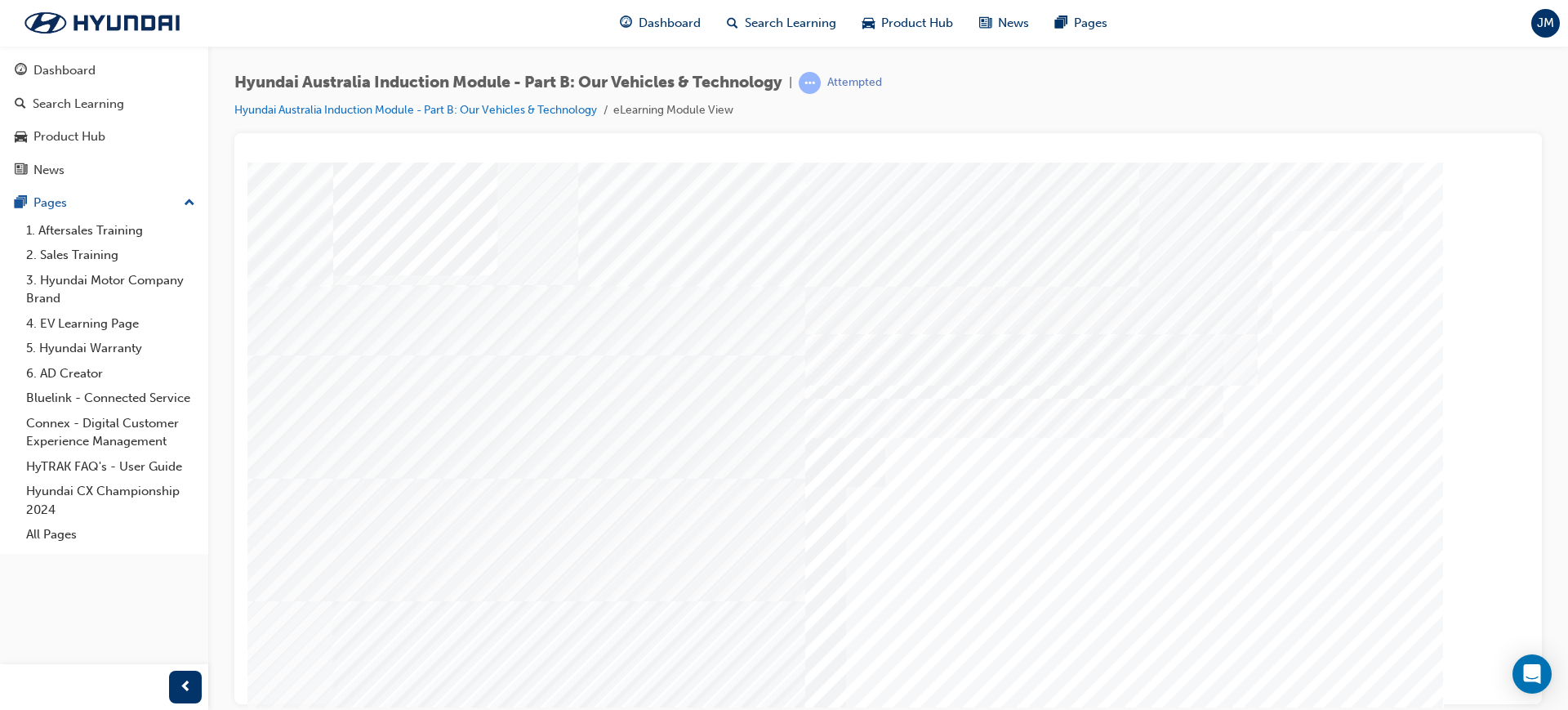 click at bounding box center [345, 3515] 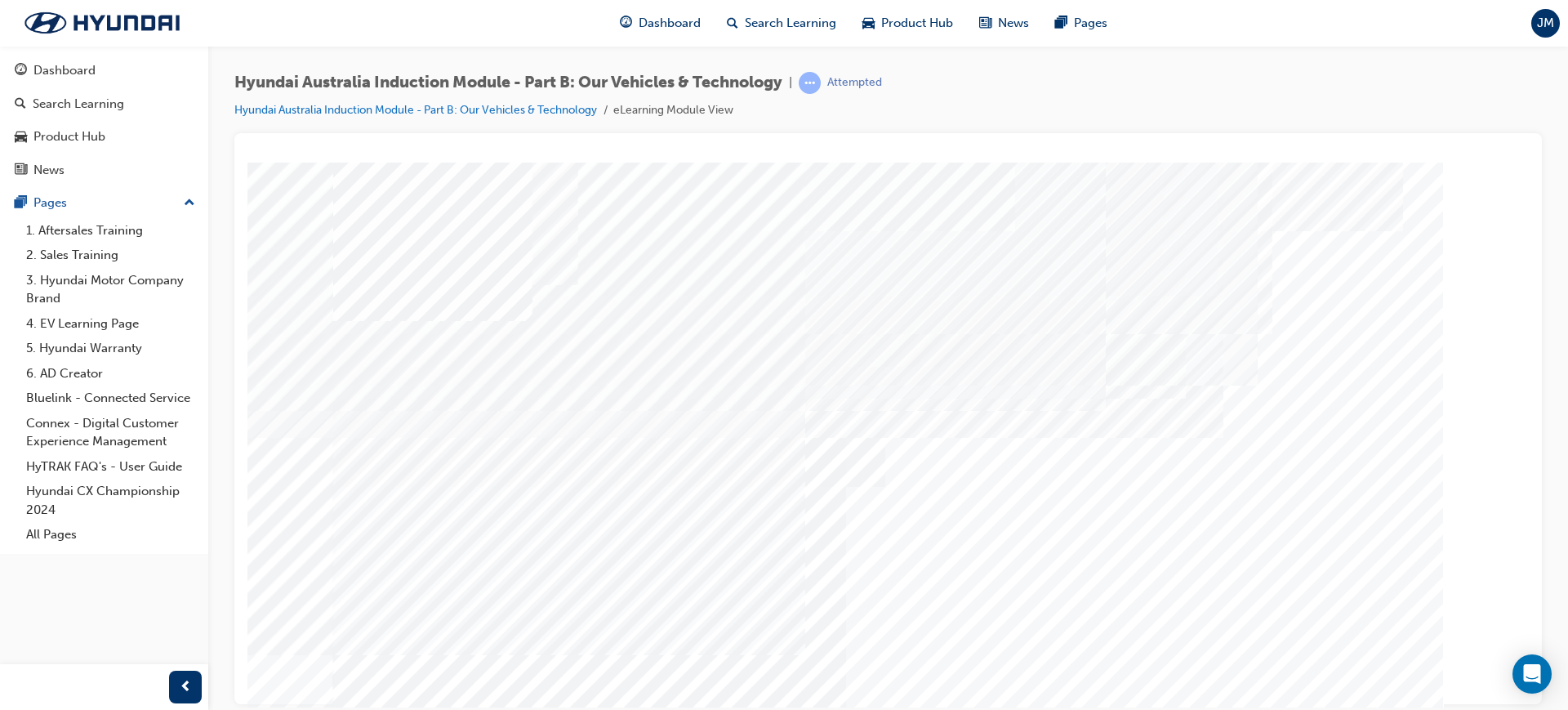 click at bounding box center (345, 3469) 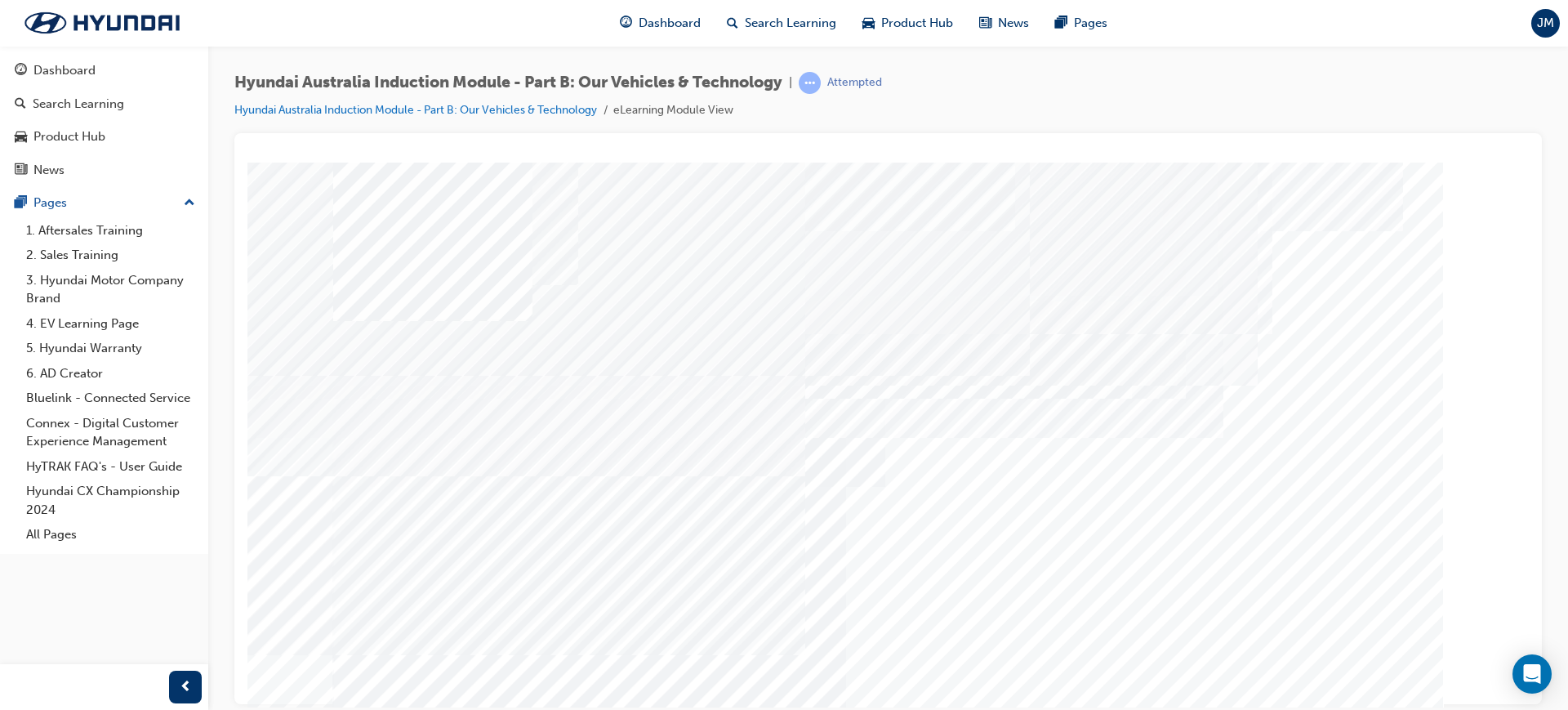 click at bounding box center (345, 3492) 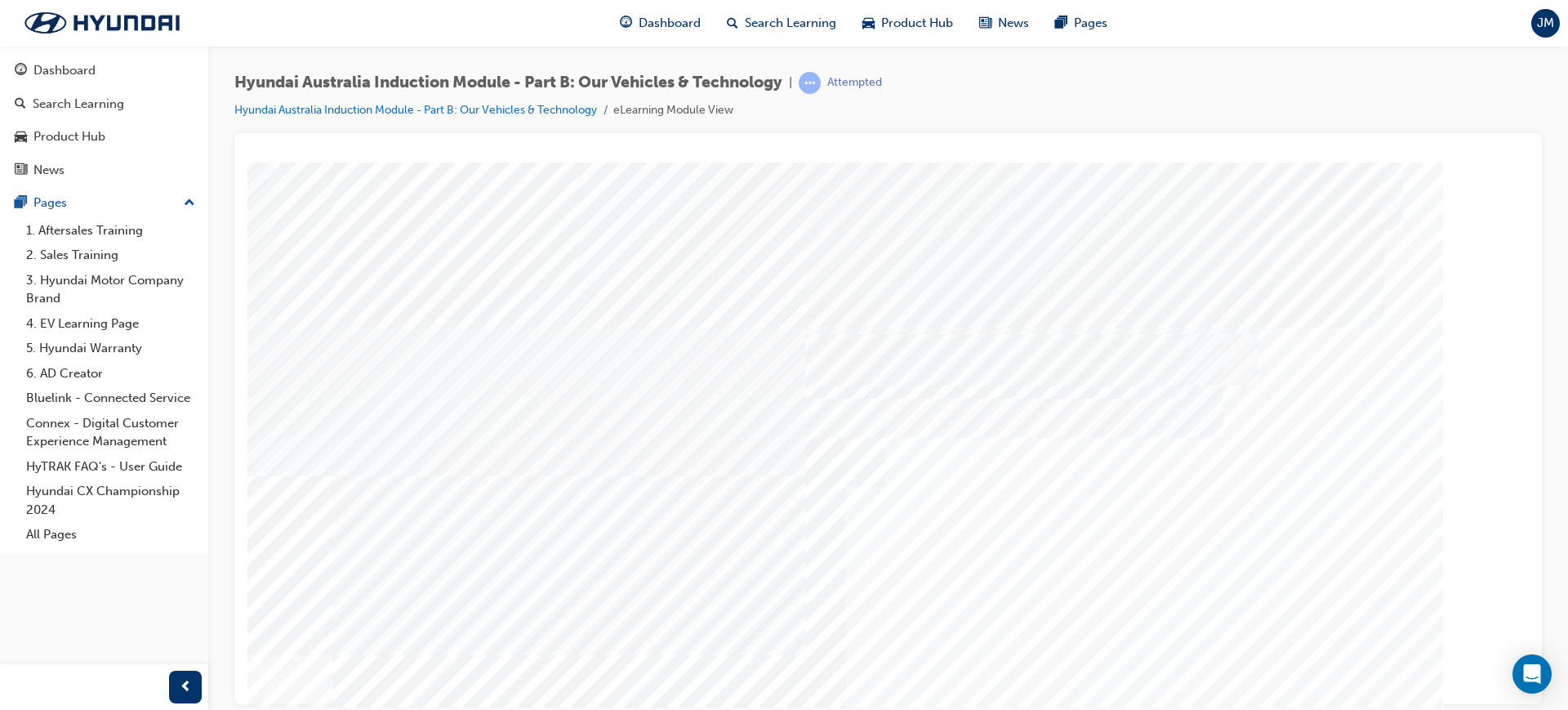 click at bounding box center [409, 3650] 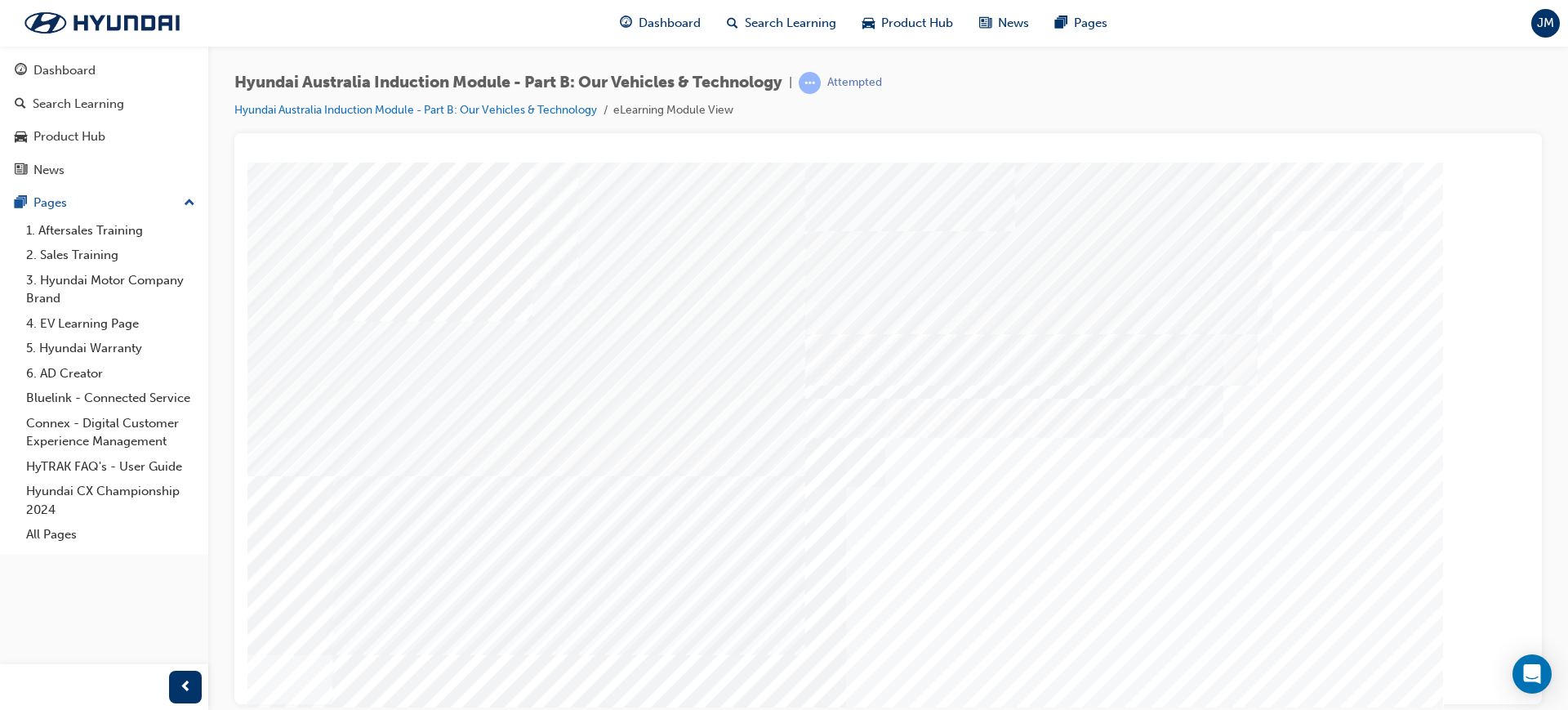 click at bounding box center (390, 3686) 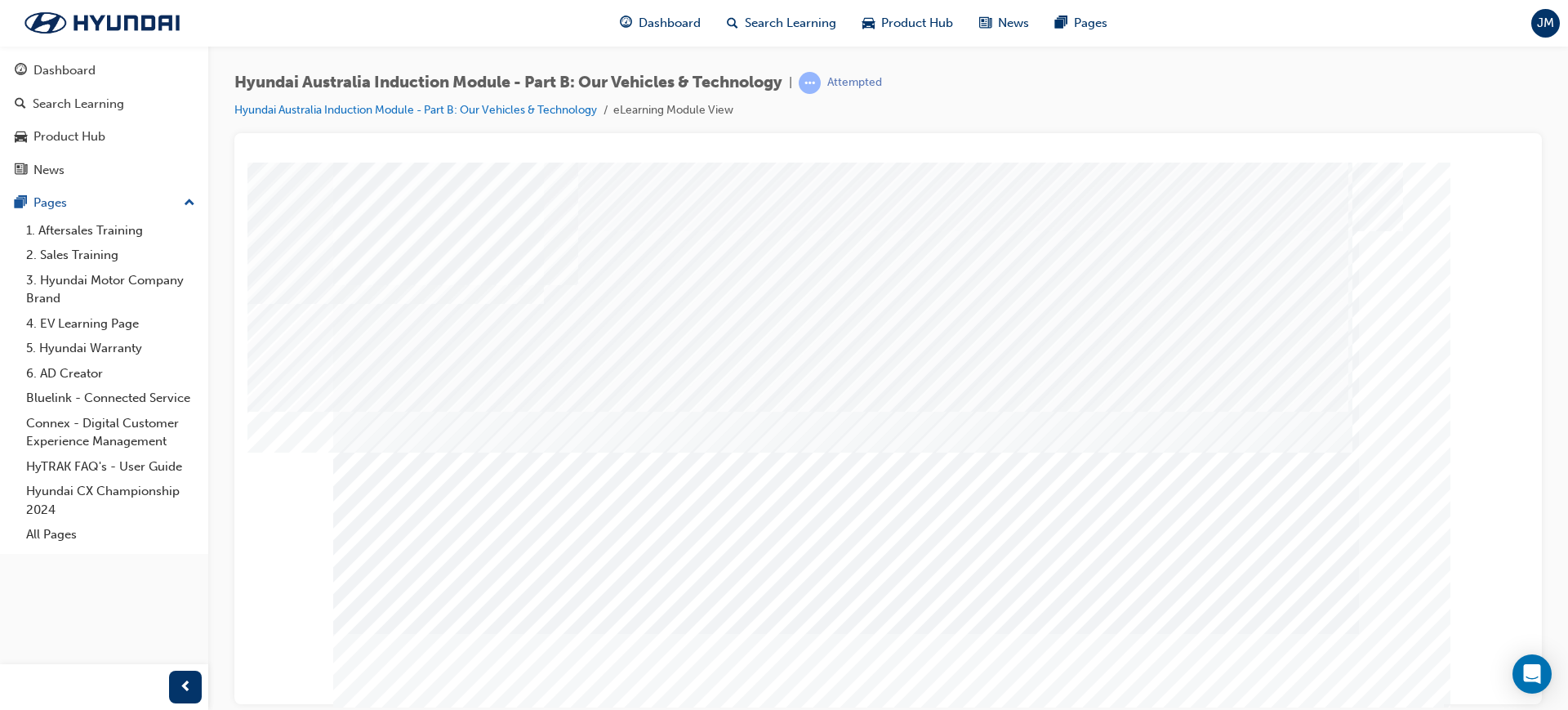click at bounding box center [390, 1864] 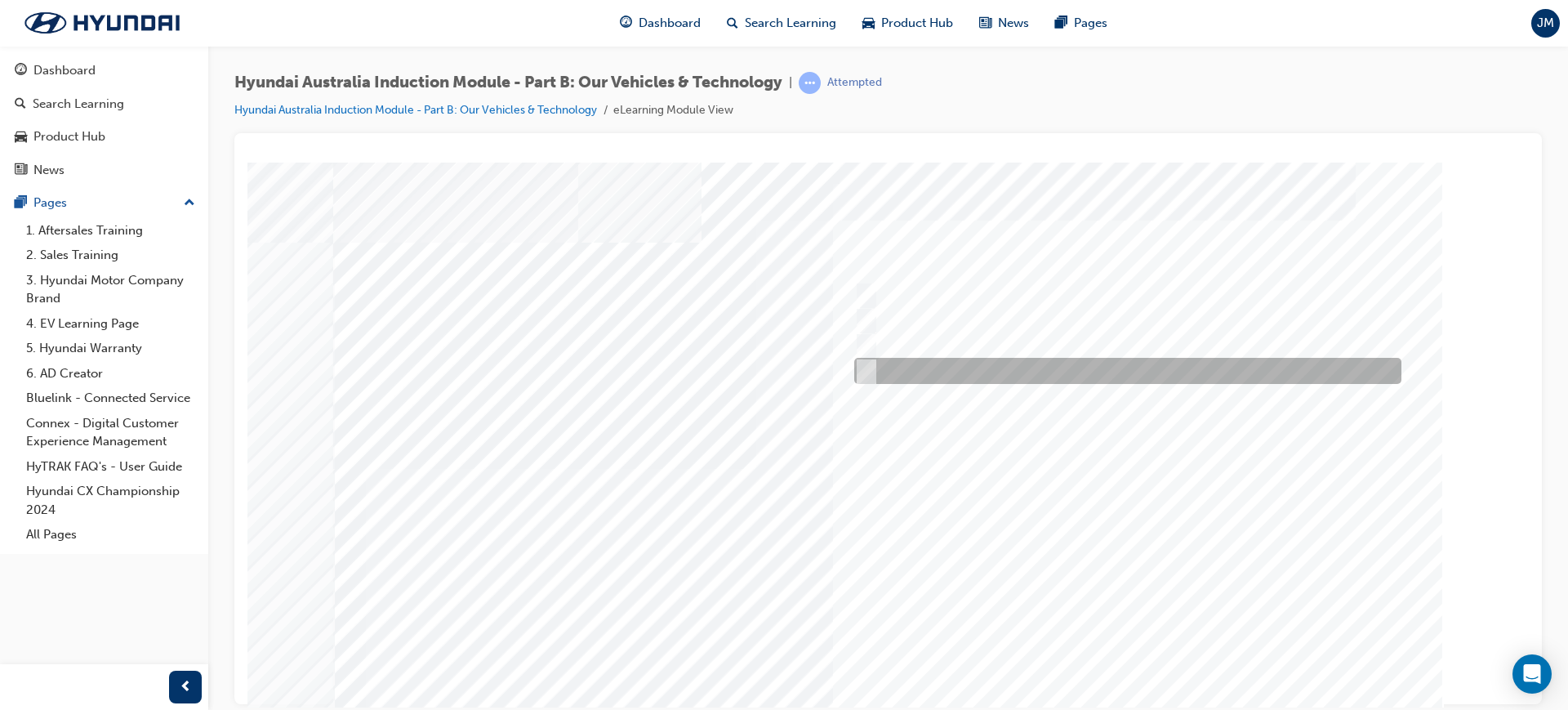 click at bounding box center (862, 371) 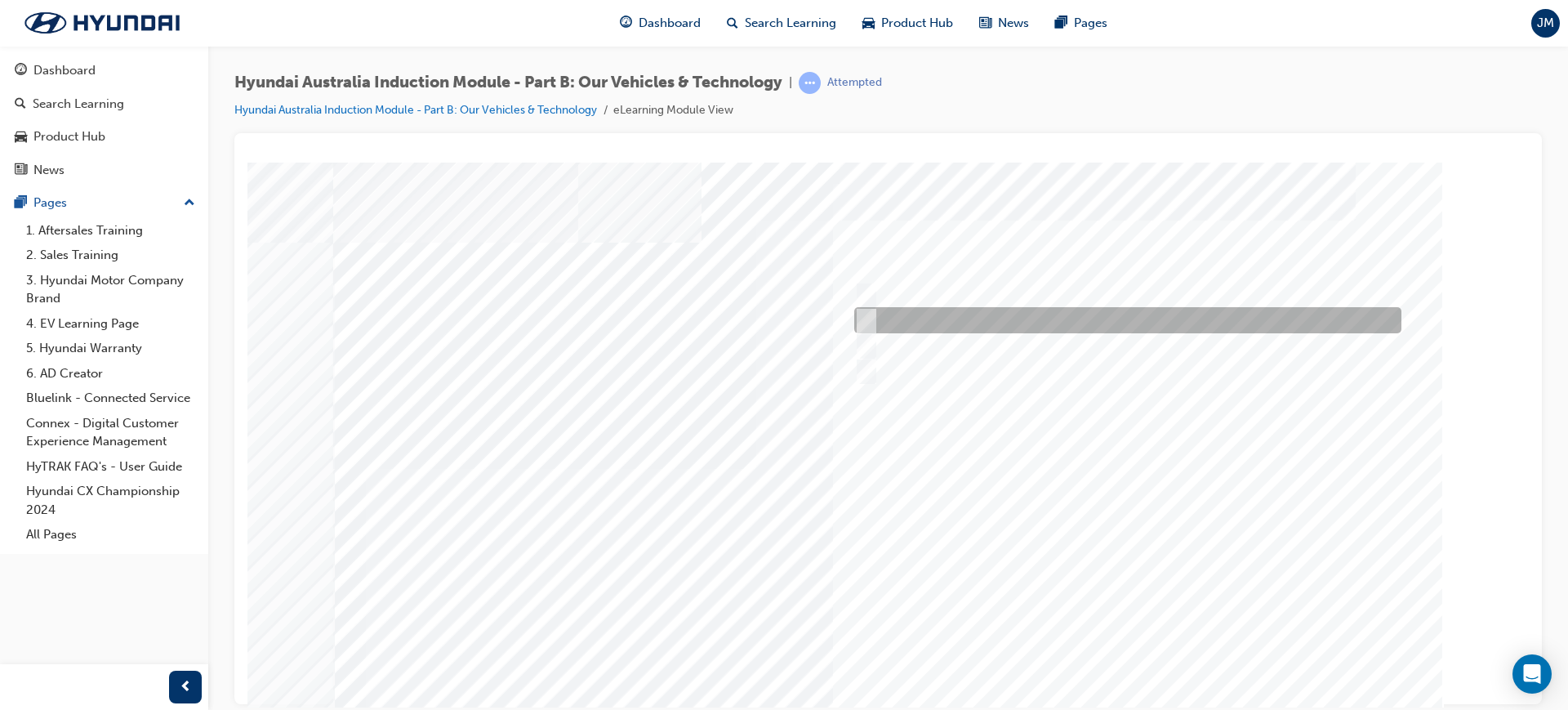 click at bounding box center [862, 320] 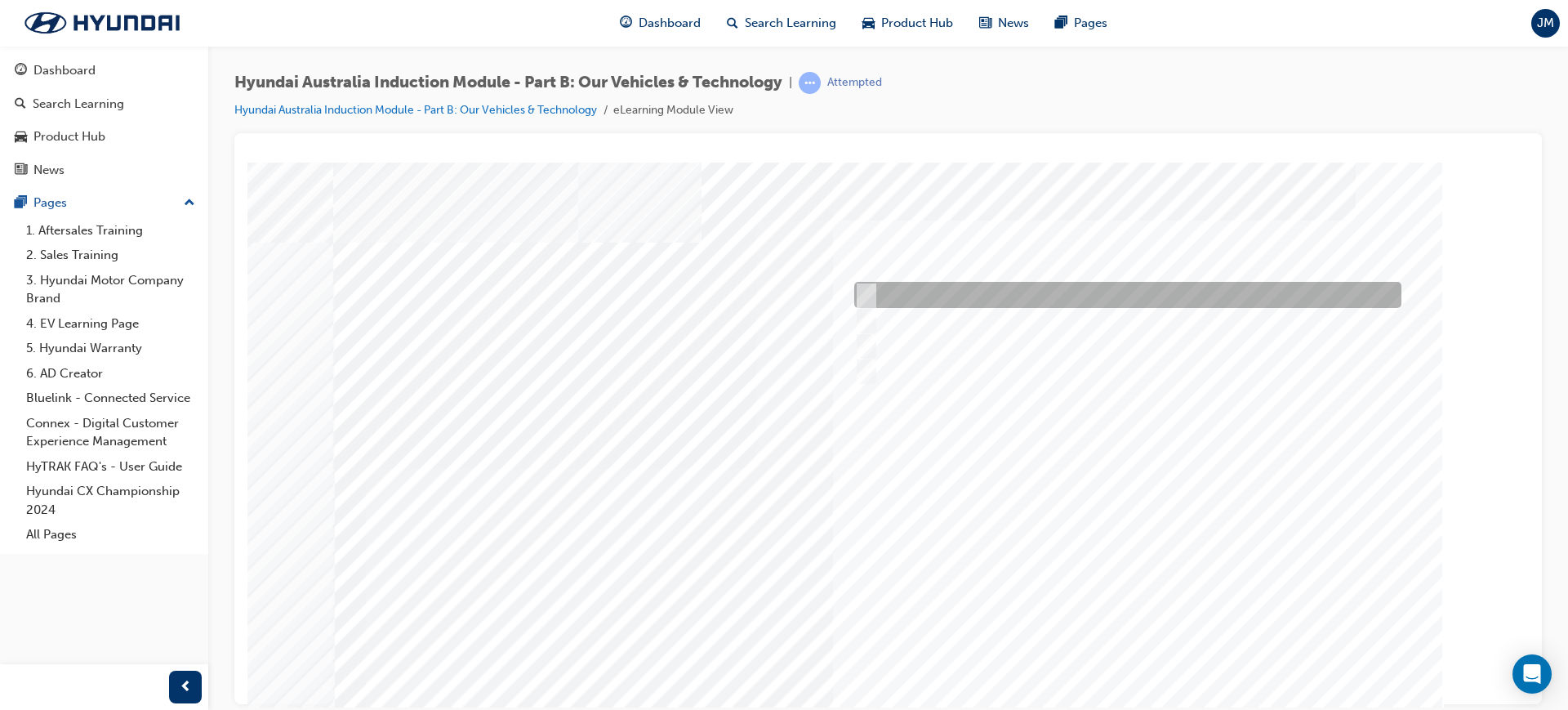 click at bounding box center [862, 295] 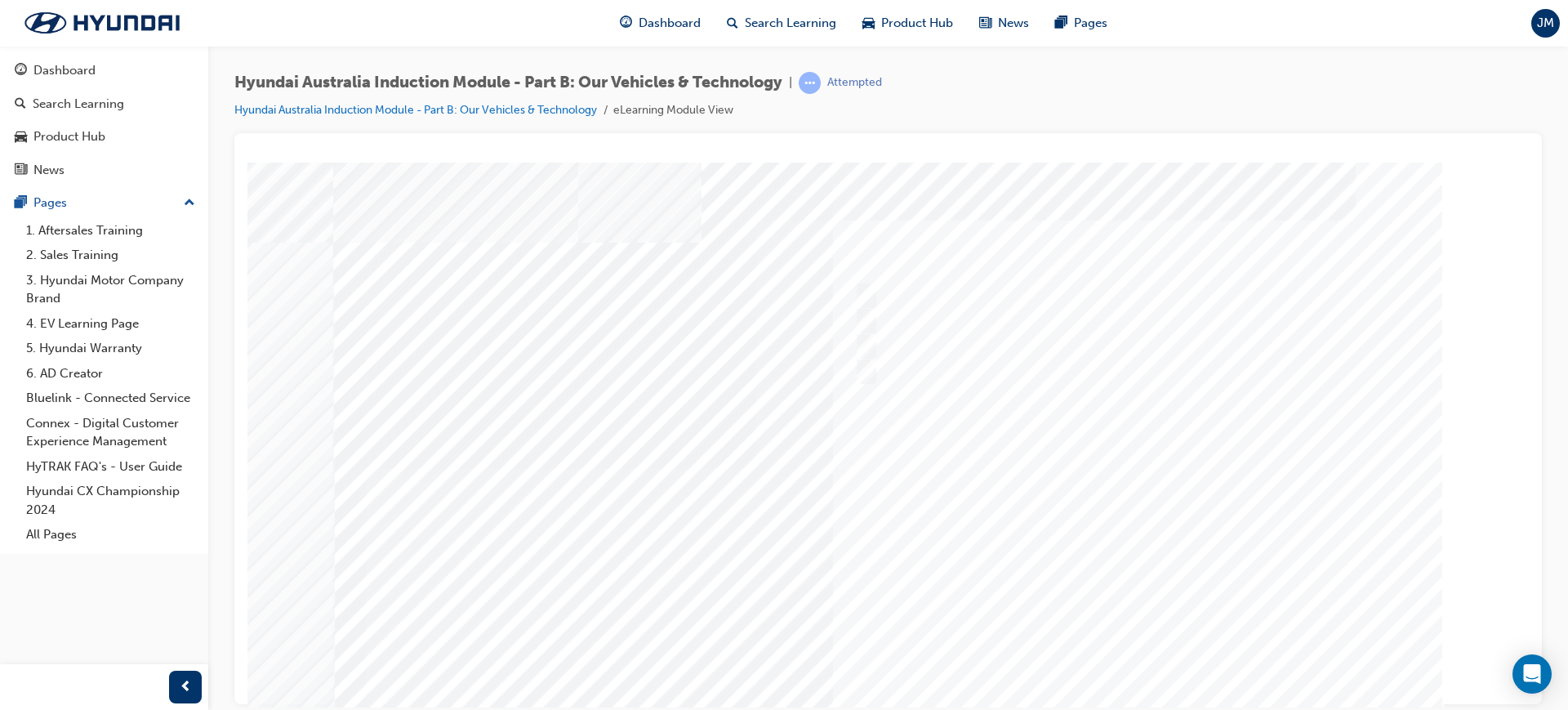 click at bounding box center [390, 4244] 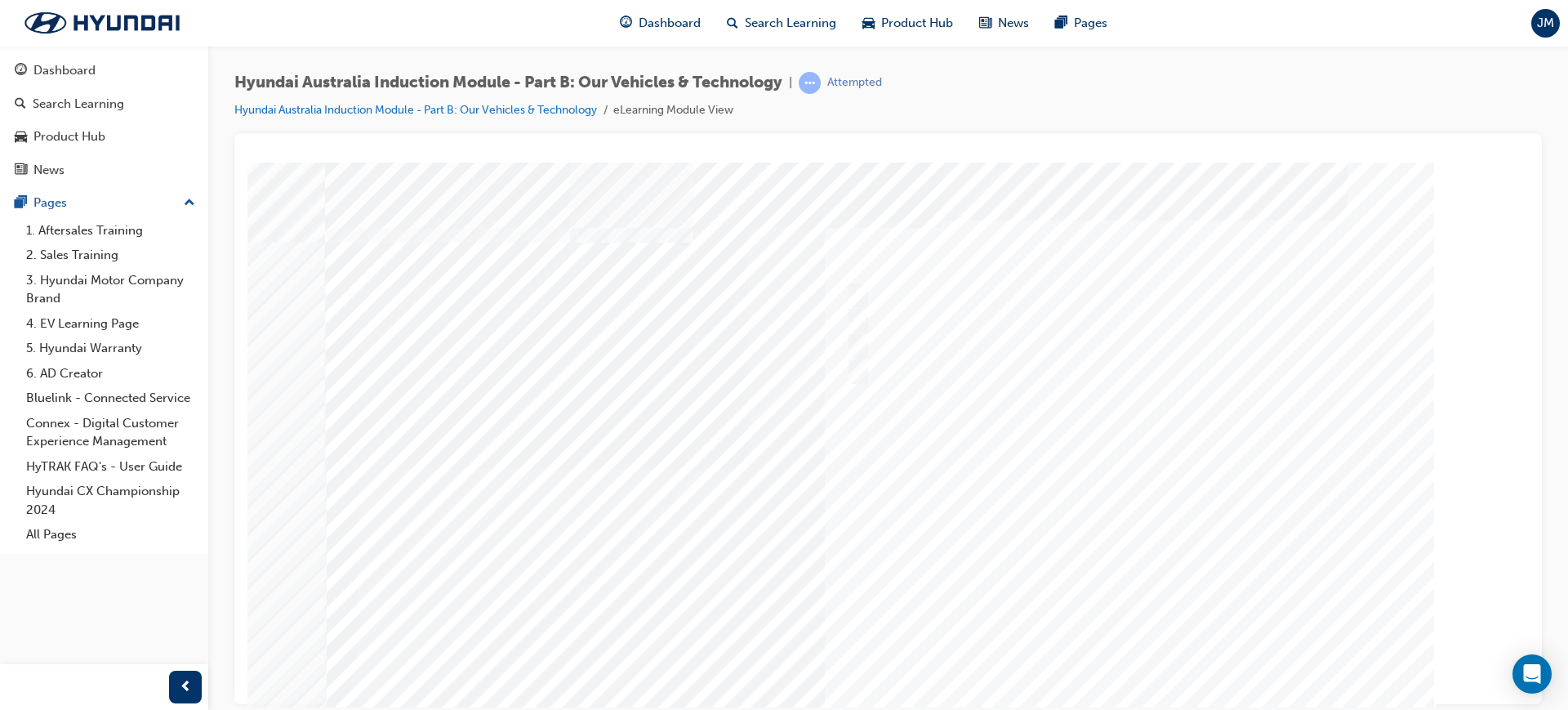 click at bounding box center [880, 456] 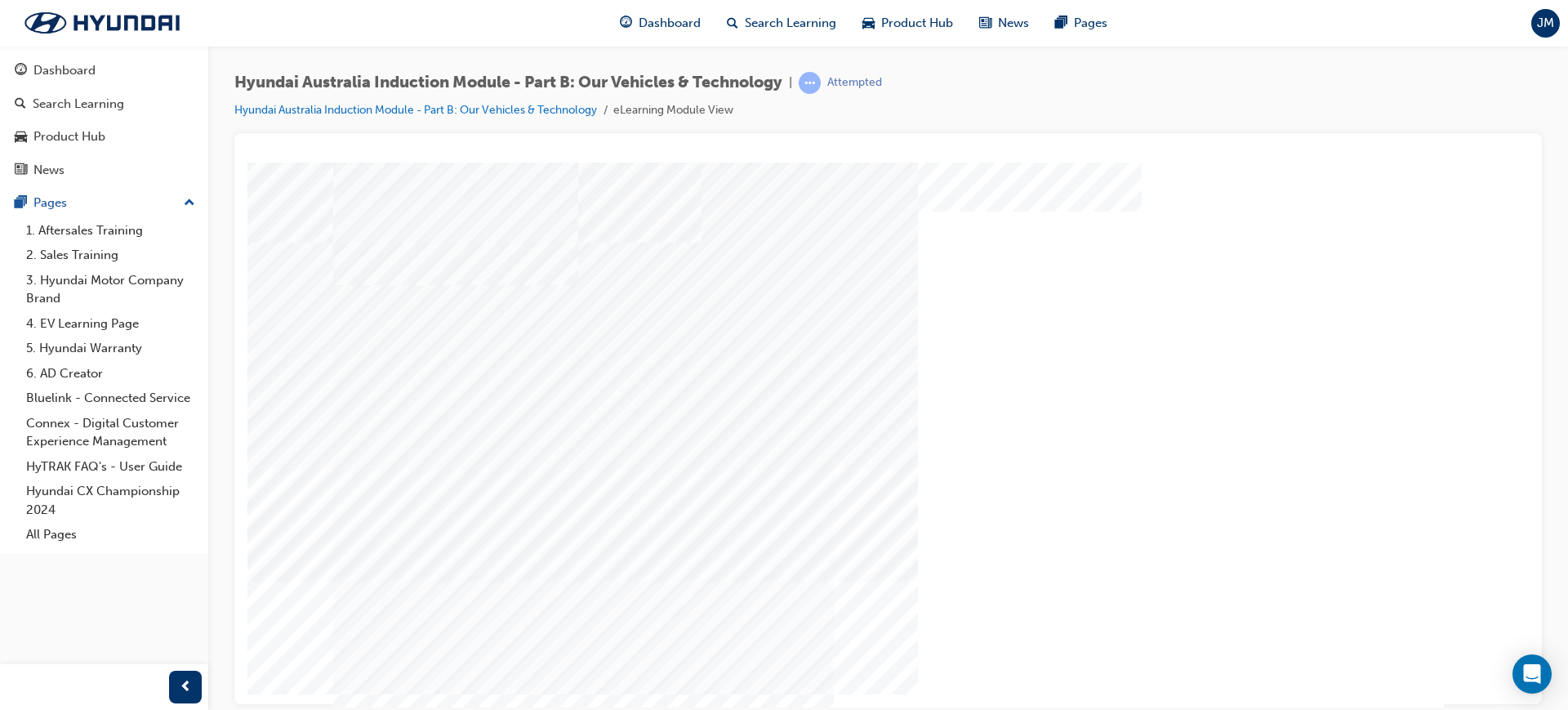 click at bounding box center (390, 2557) 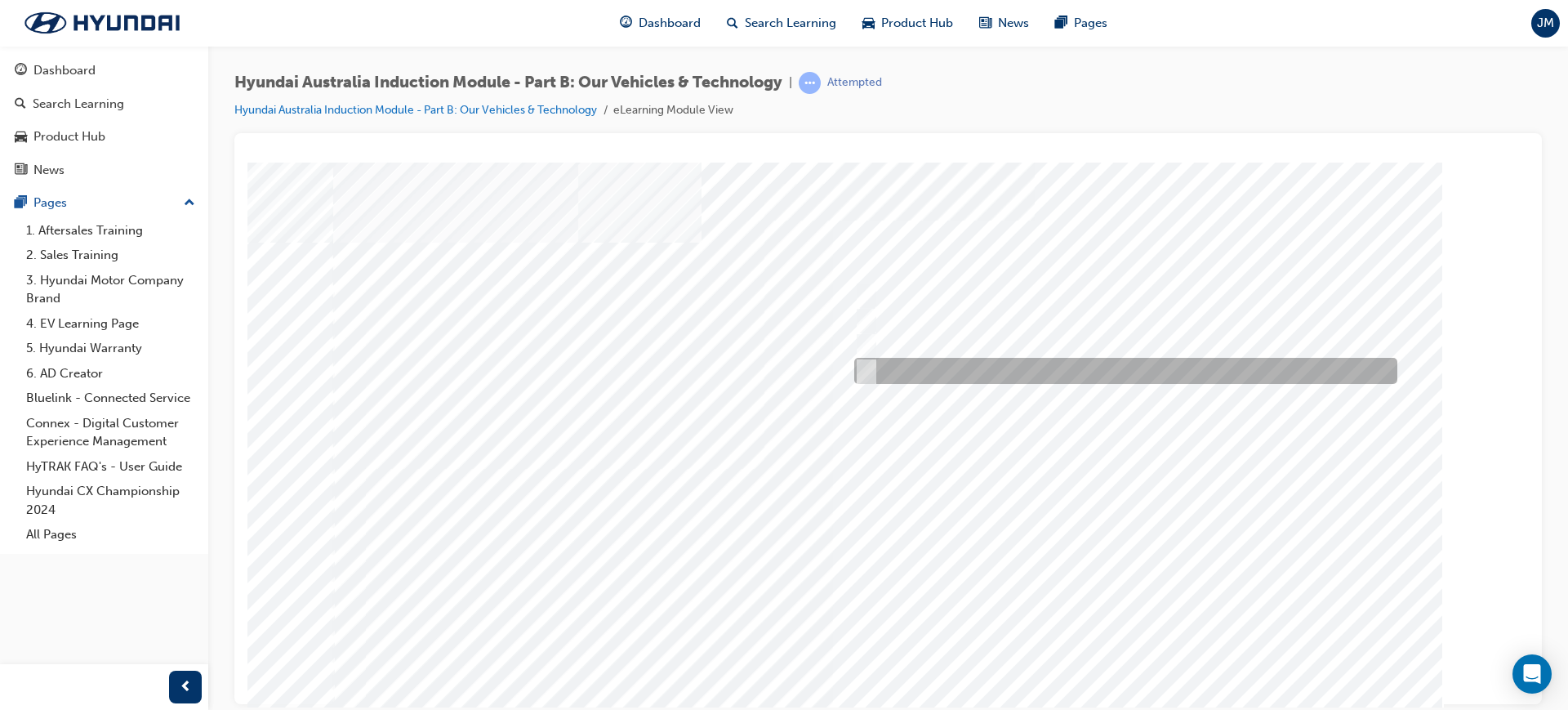 click at bounding box center (863, 371) 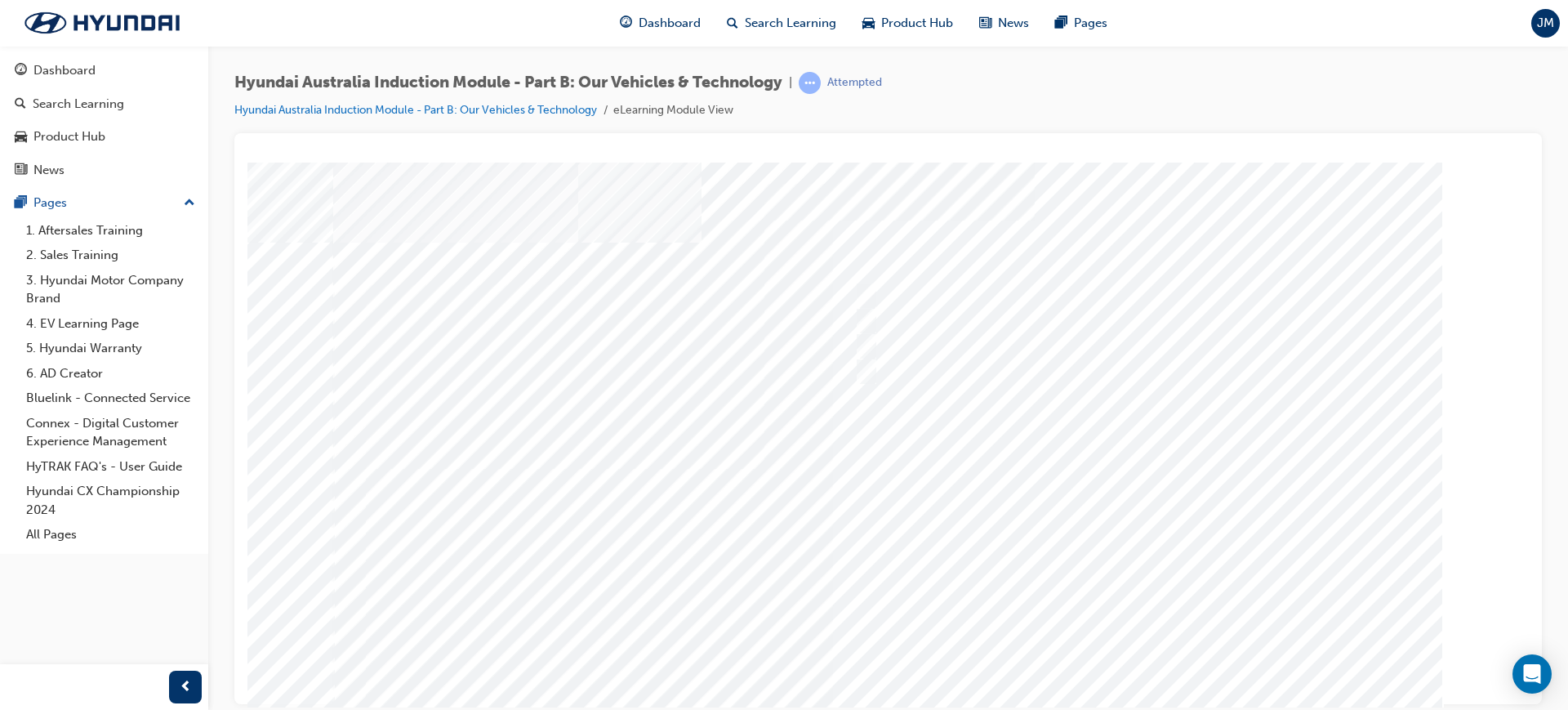 click at bounding box center [390, 4841] 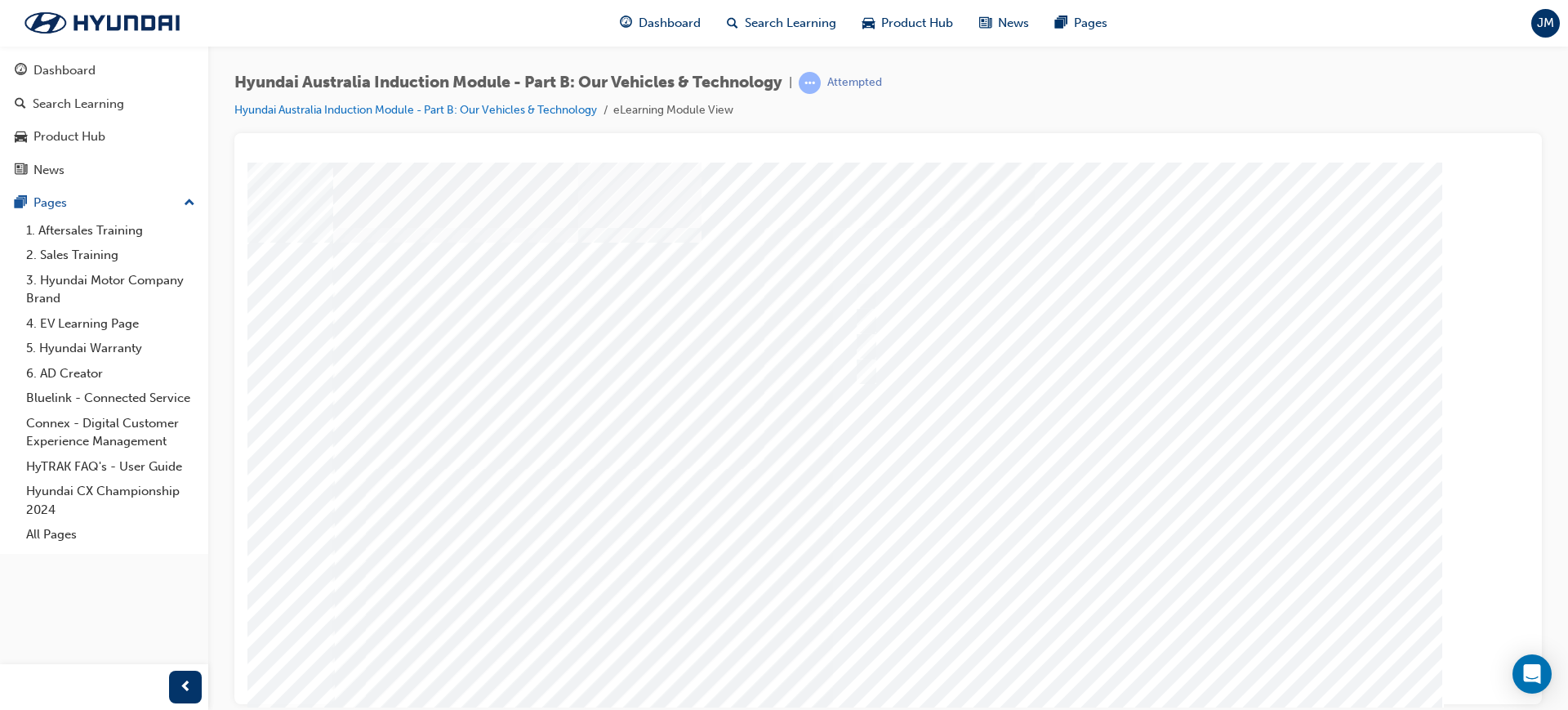 click at bounding box center [889, 456] 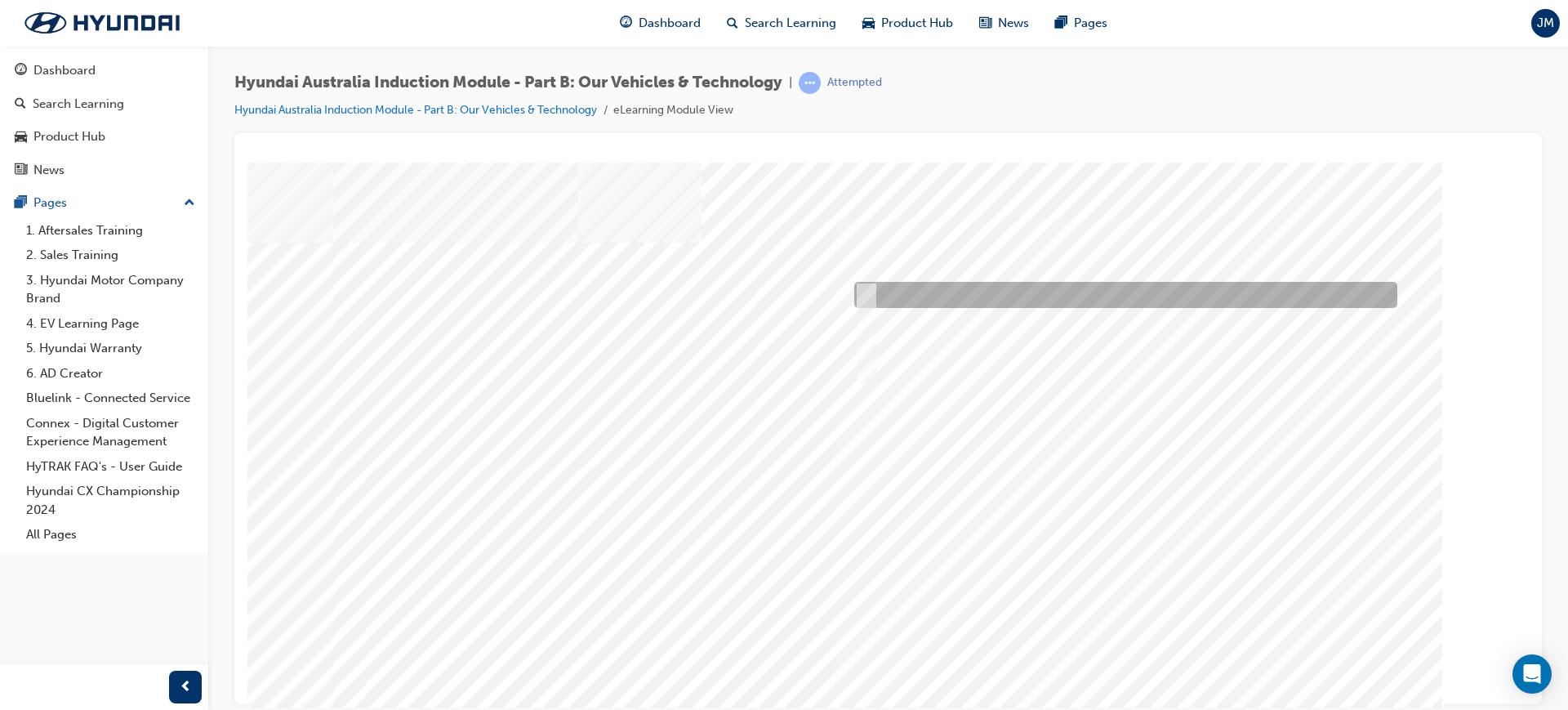 click at bounding box center (862, 295) 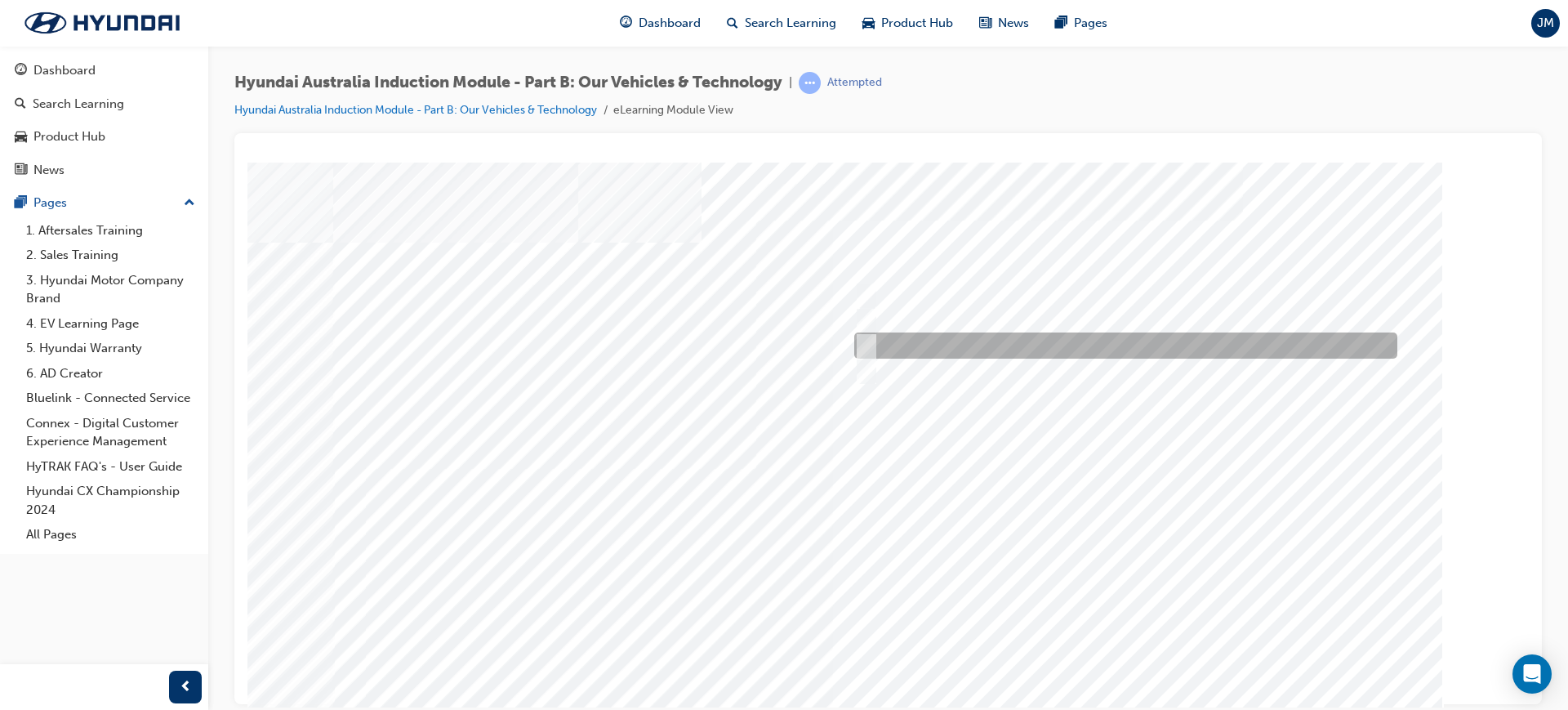 click at bounding box center (862, 346) 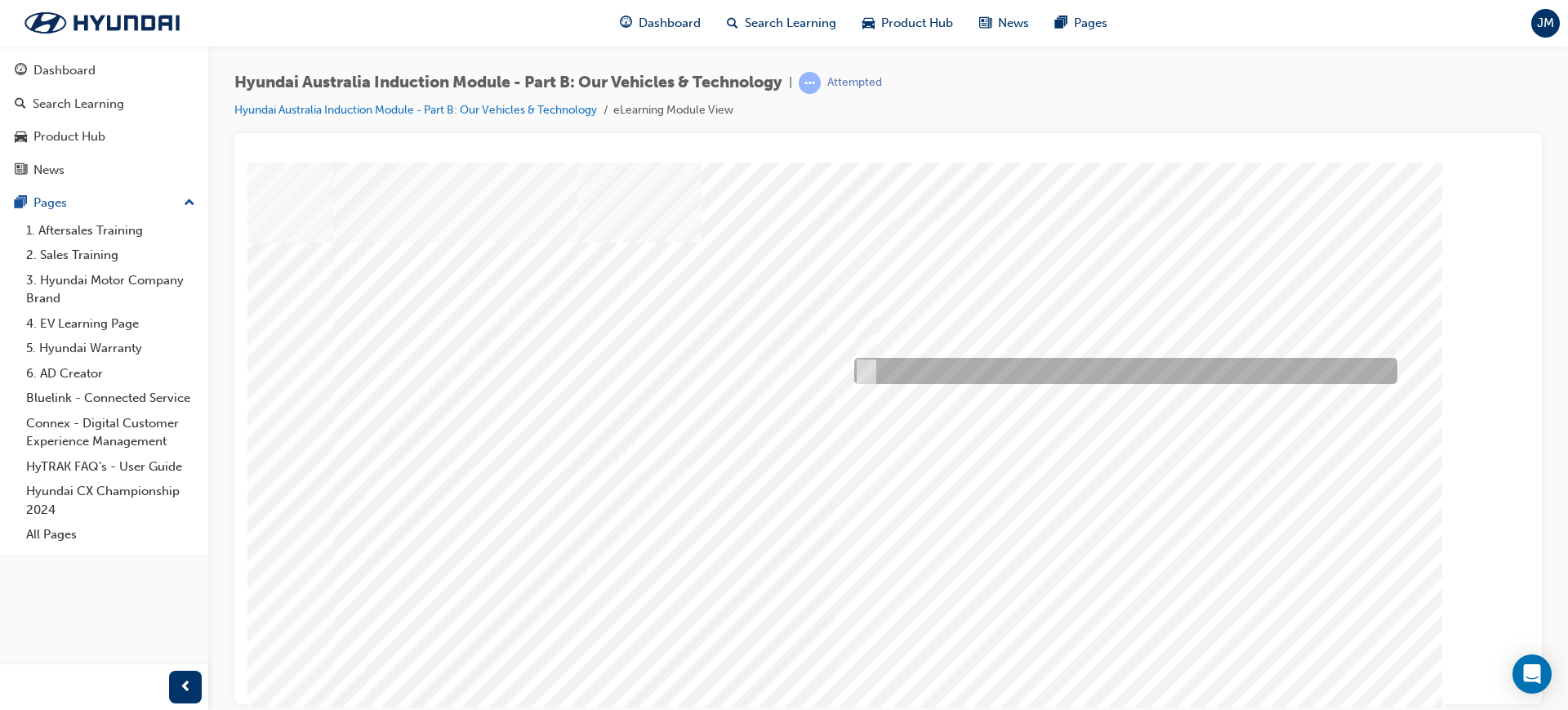 click at bounding box center [862, 371] 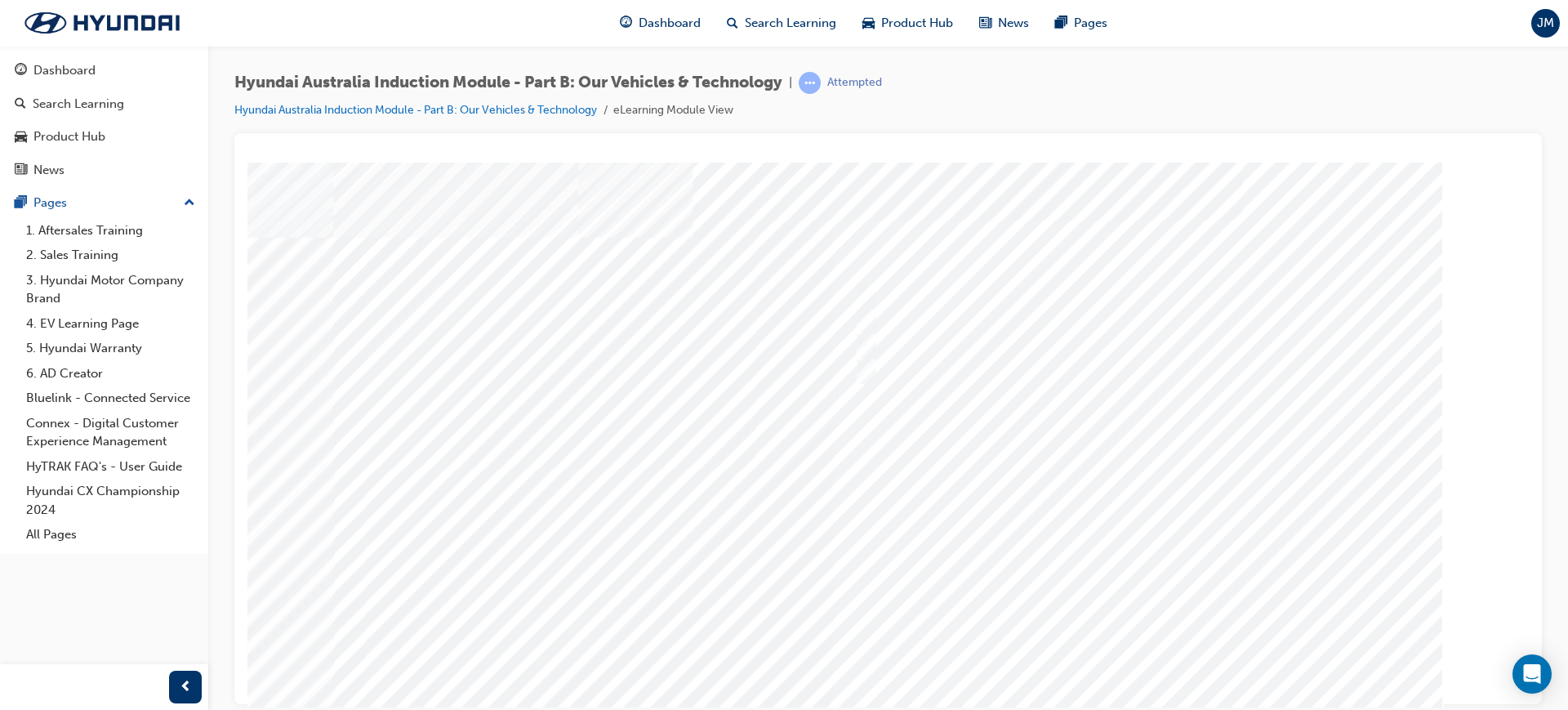 click at bounding box center (390, 5439) 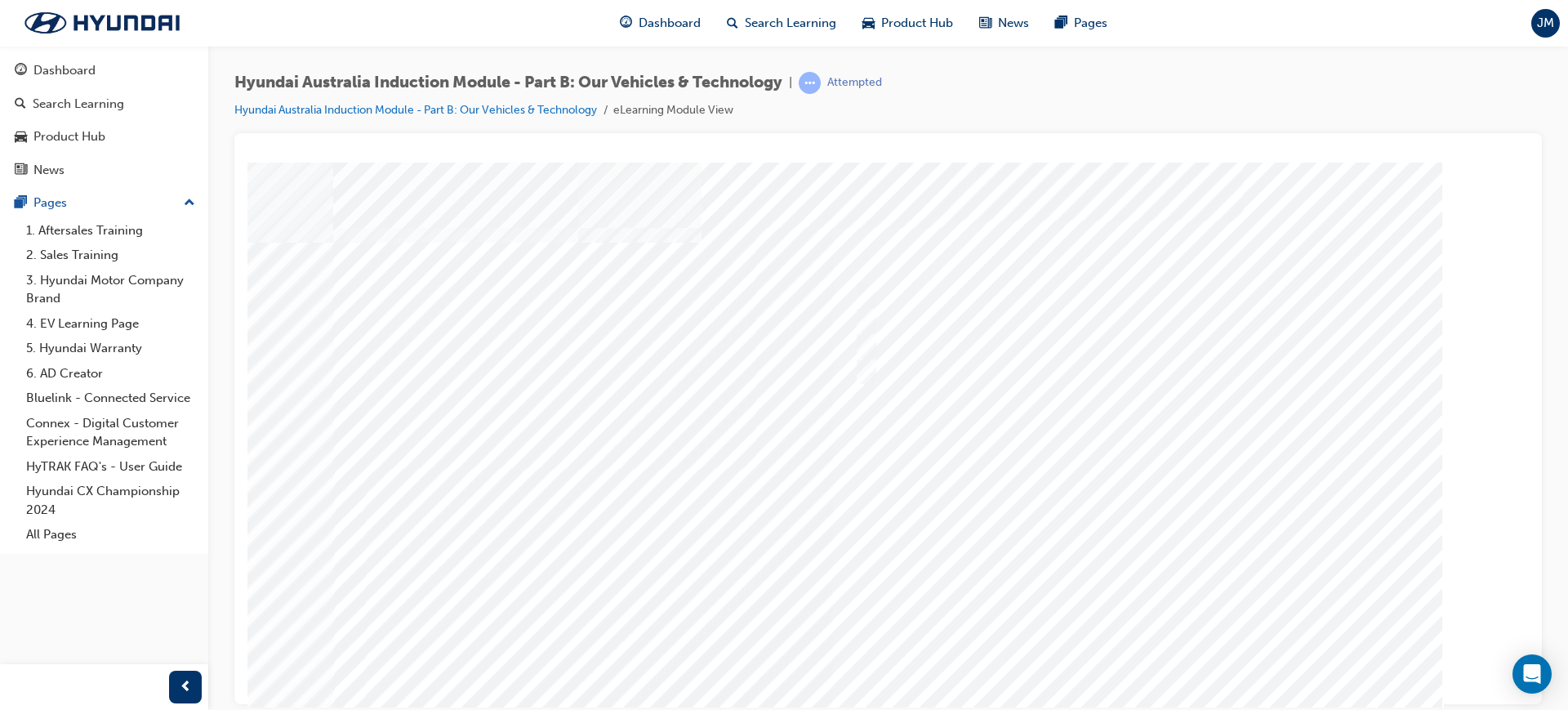 click at bounding box center [889, 456] 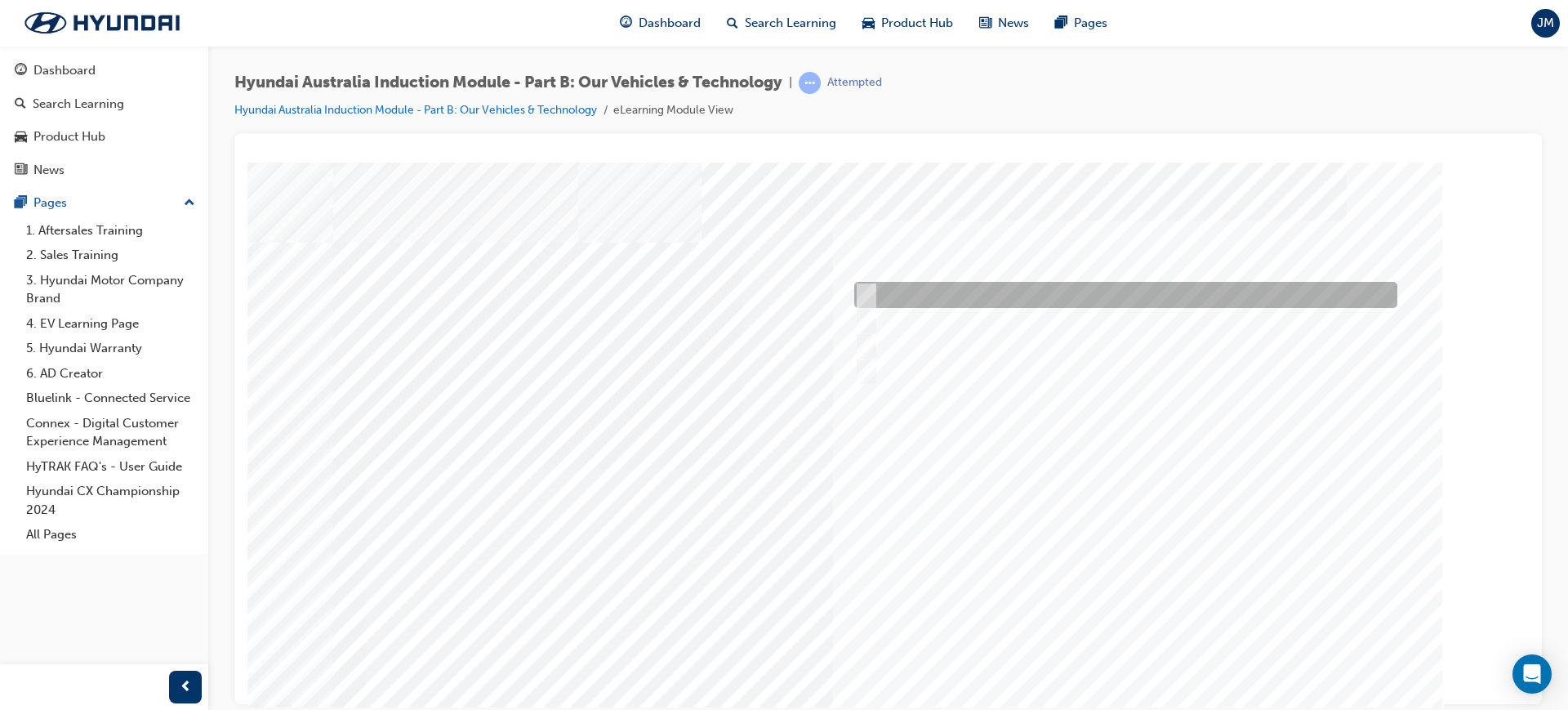 click at bounding box center [862, 295] 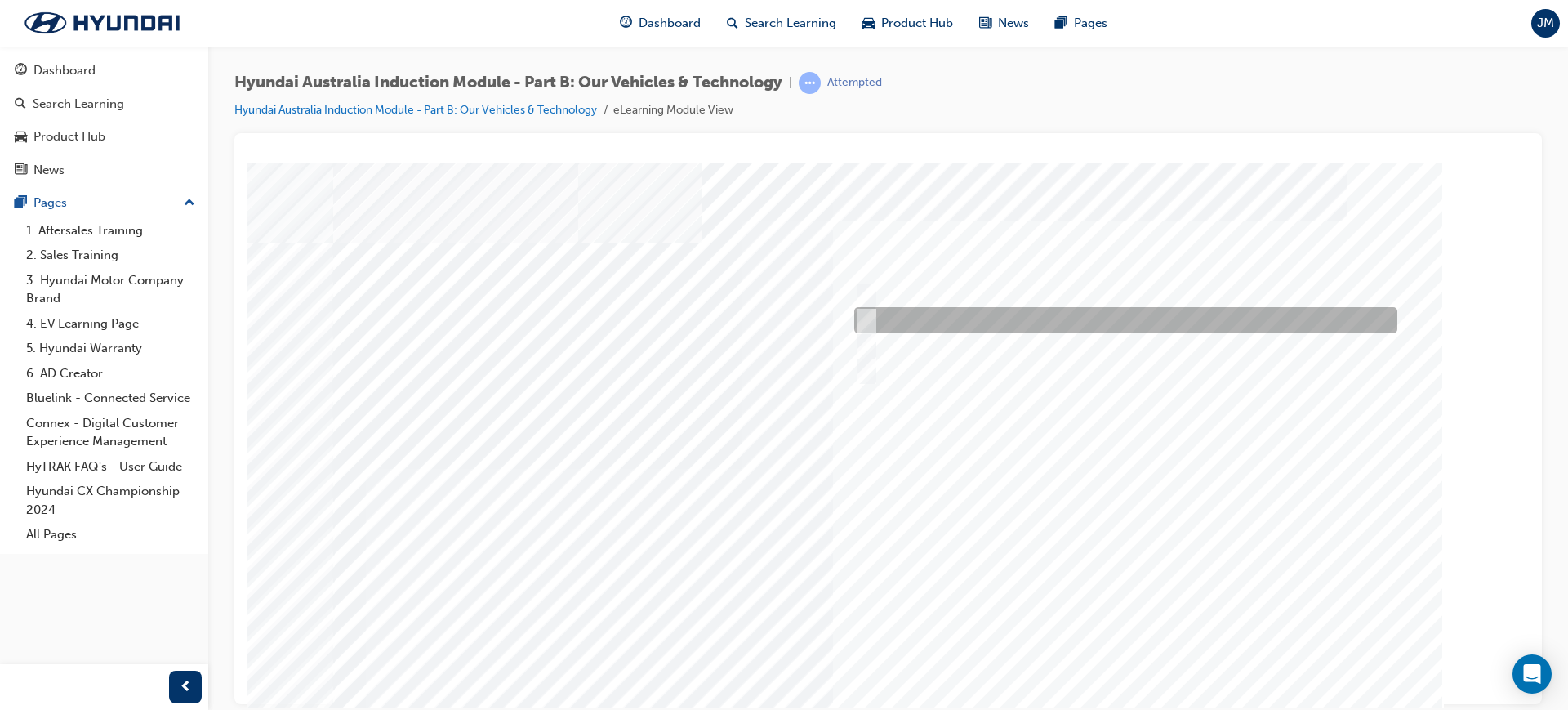 click at bounding box center [862, 320] 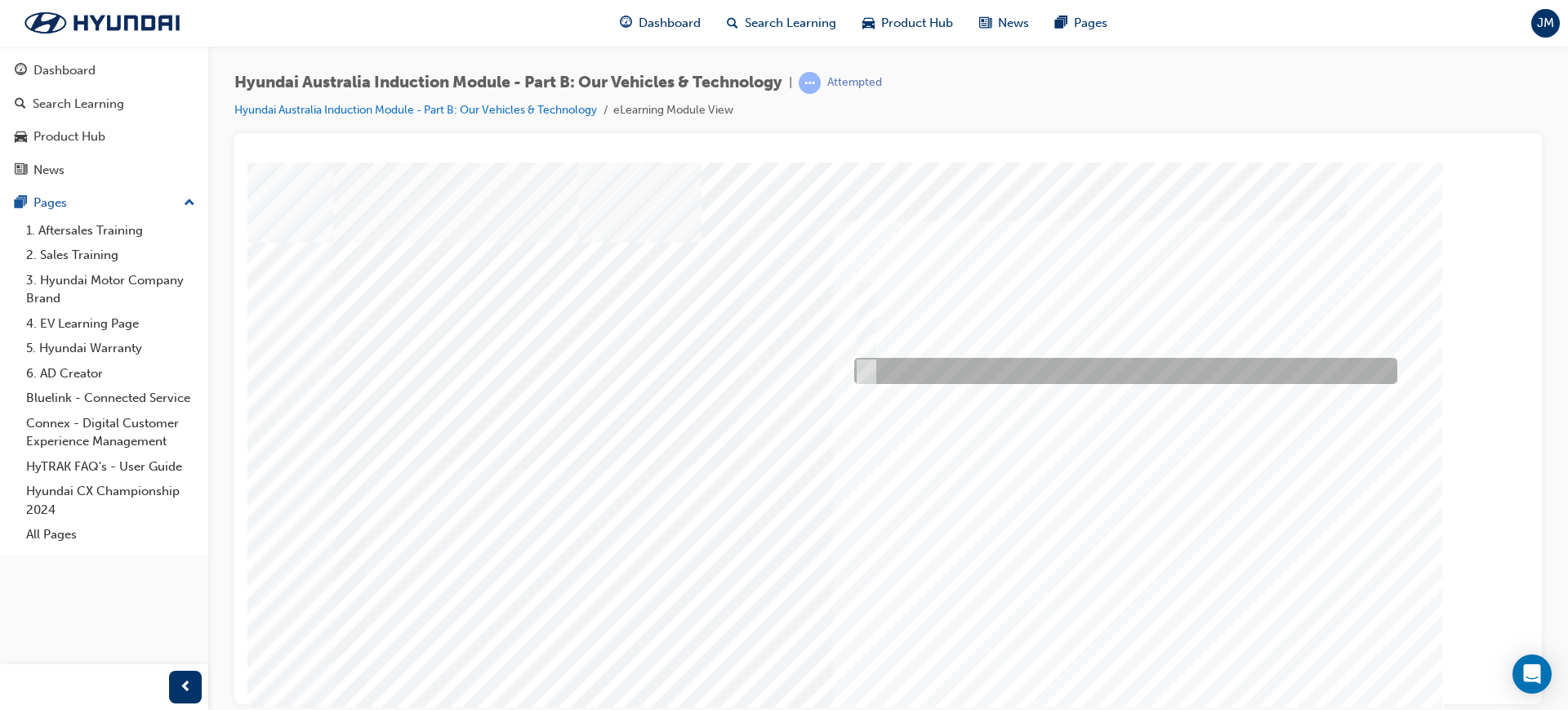 click at bounding box center (1121, 371) 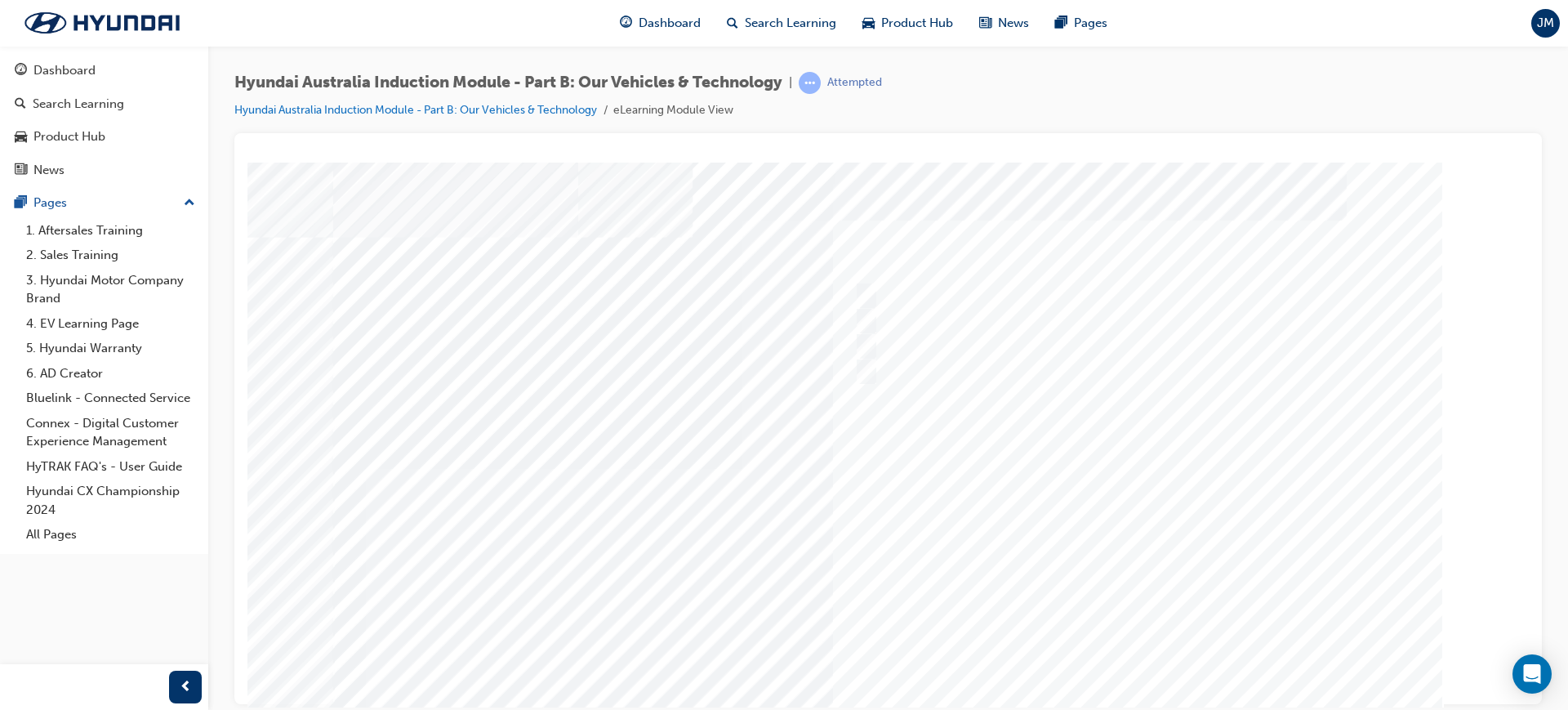 click at bounding box center (390, 4244) 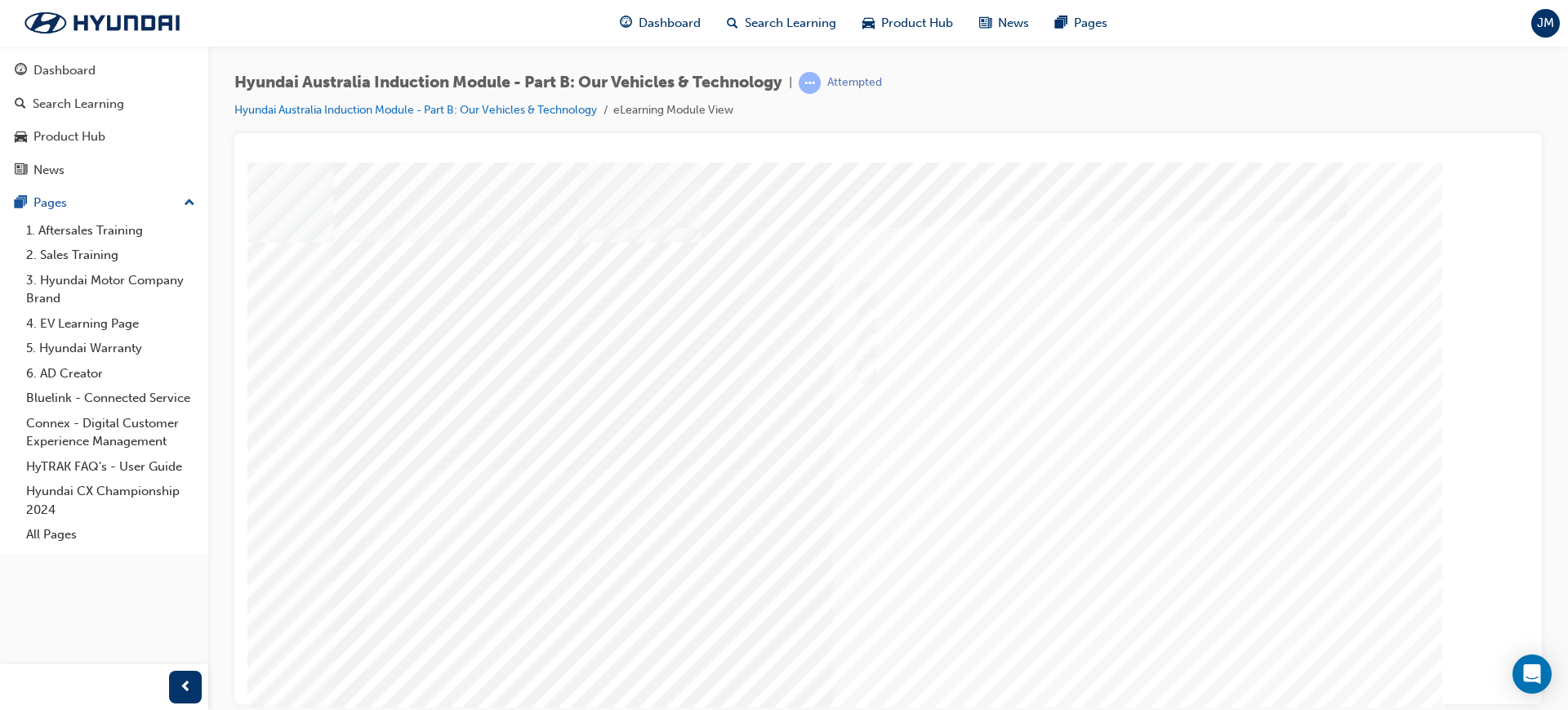 click at bounding box center [889, 456] 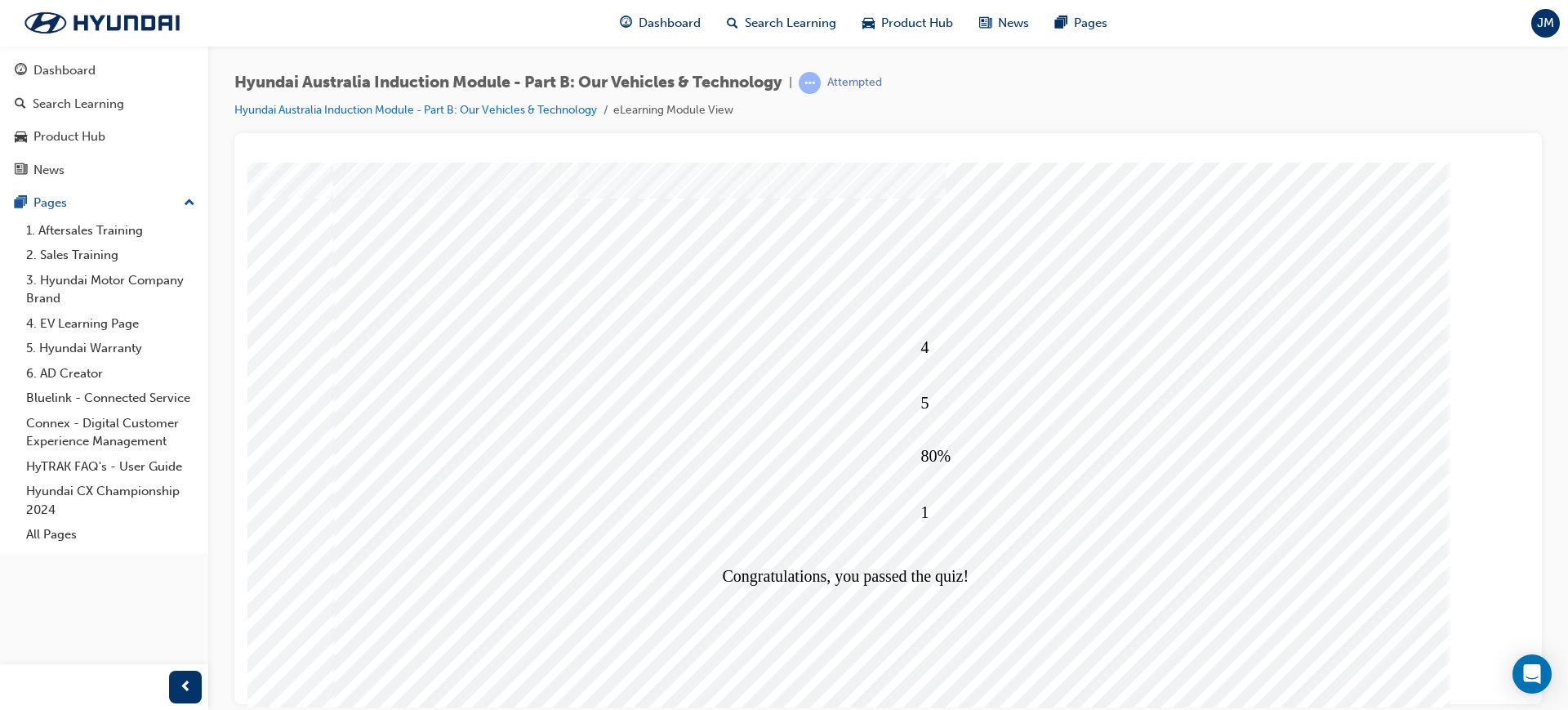 scroll, scrollTop: 68, scrollLeft: 0, axis: vertical 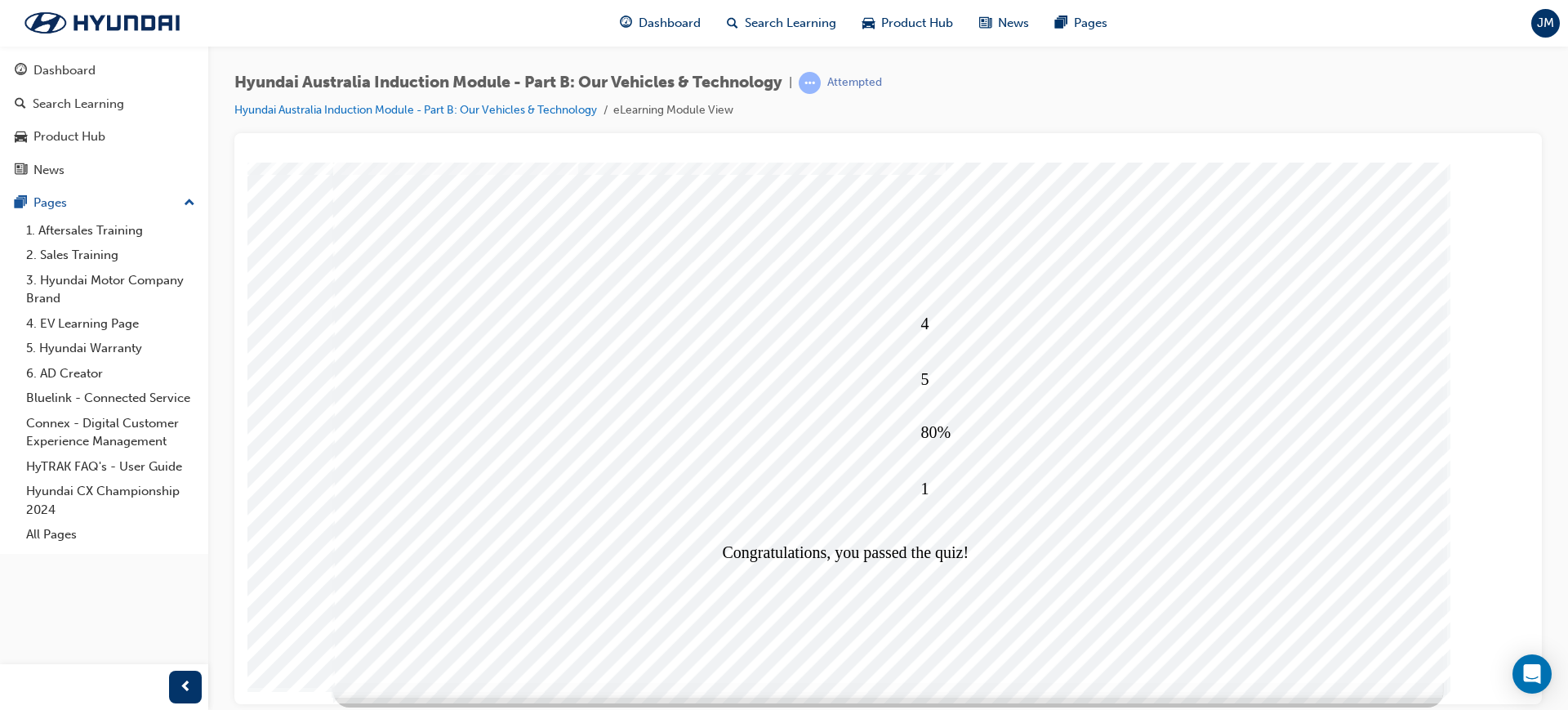 click at bounding box center (393, 4716) 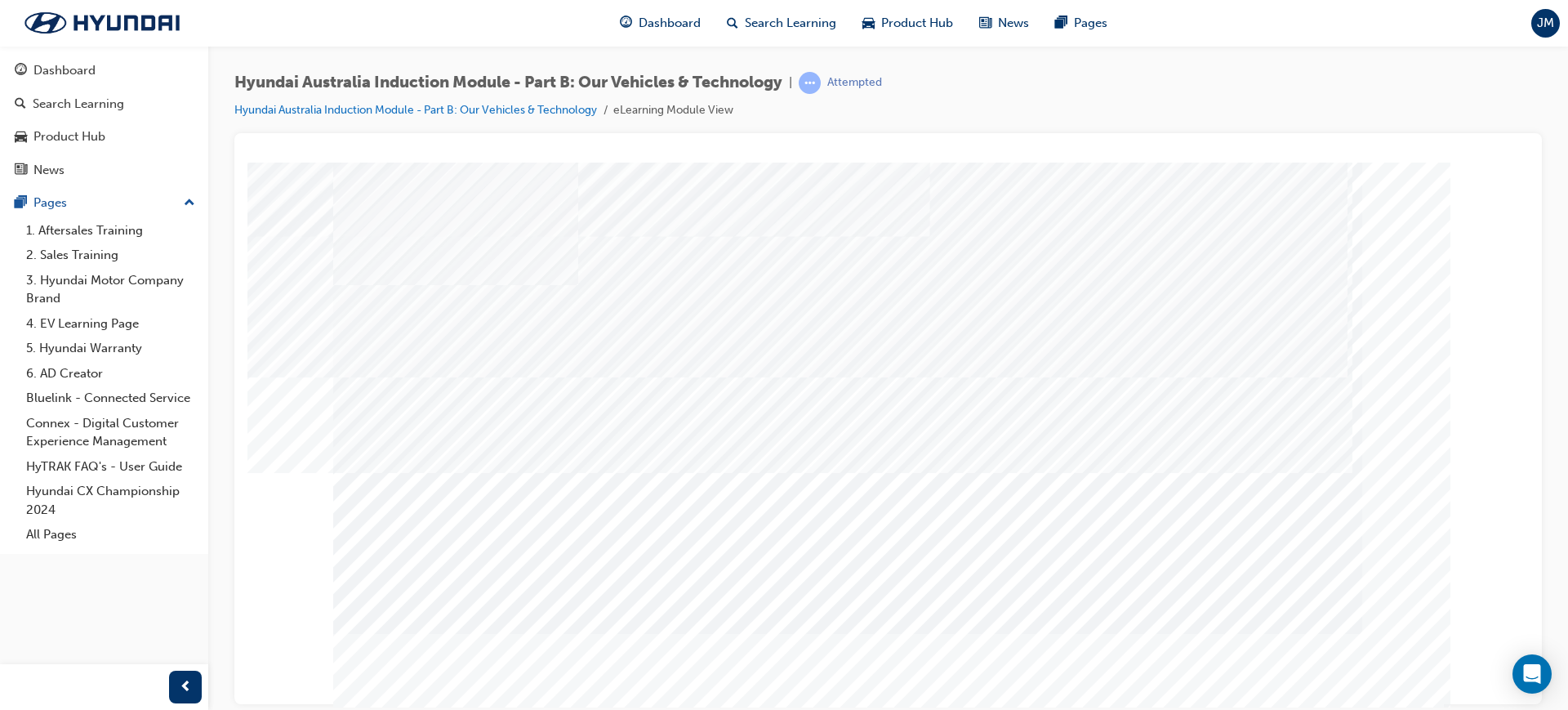 click at bounding box center [390, 2010] 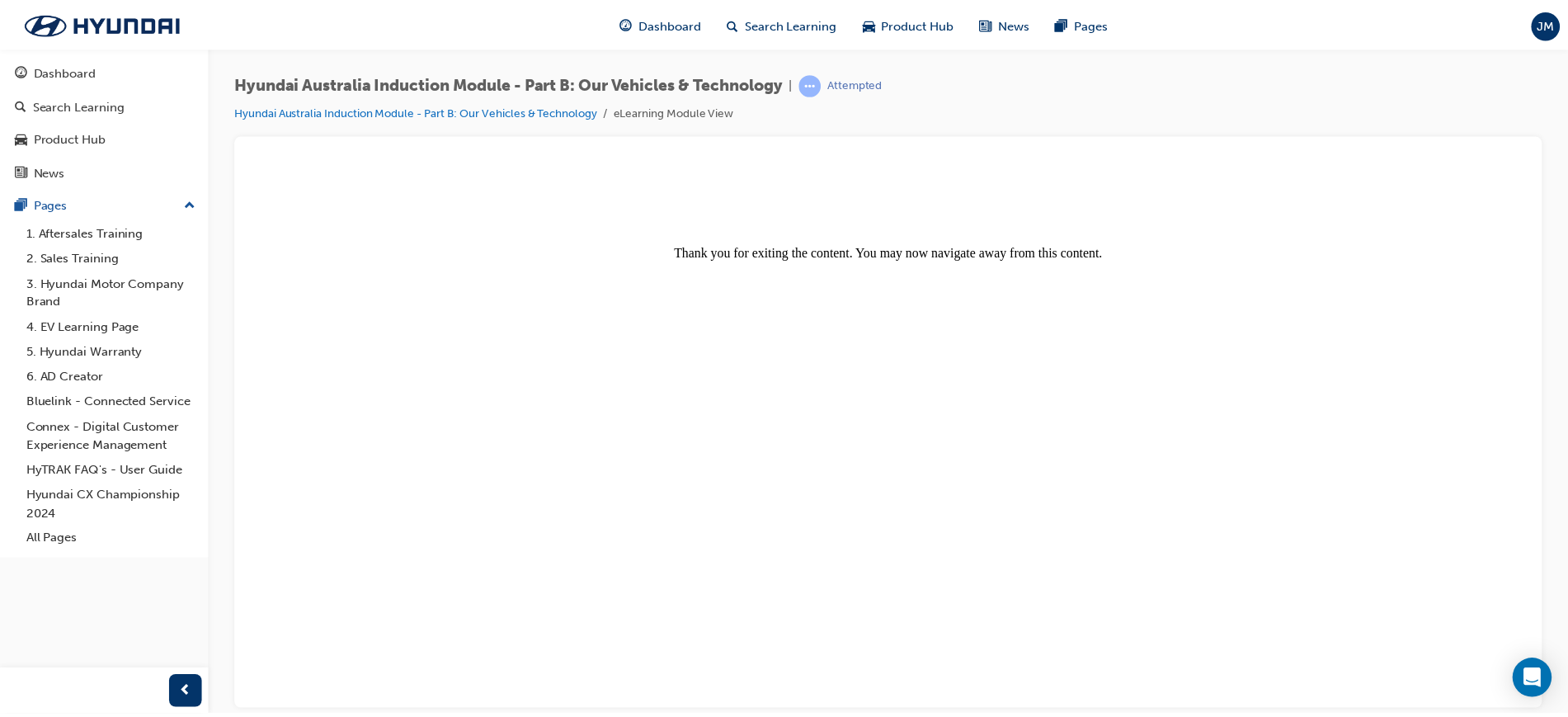scroll, scrollTop: 0, scrollLeft: 0, axis: both 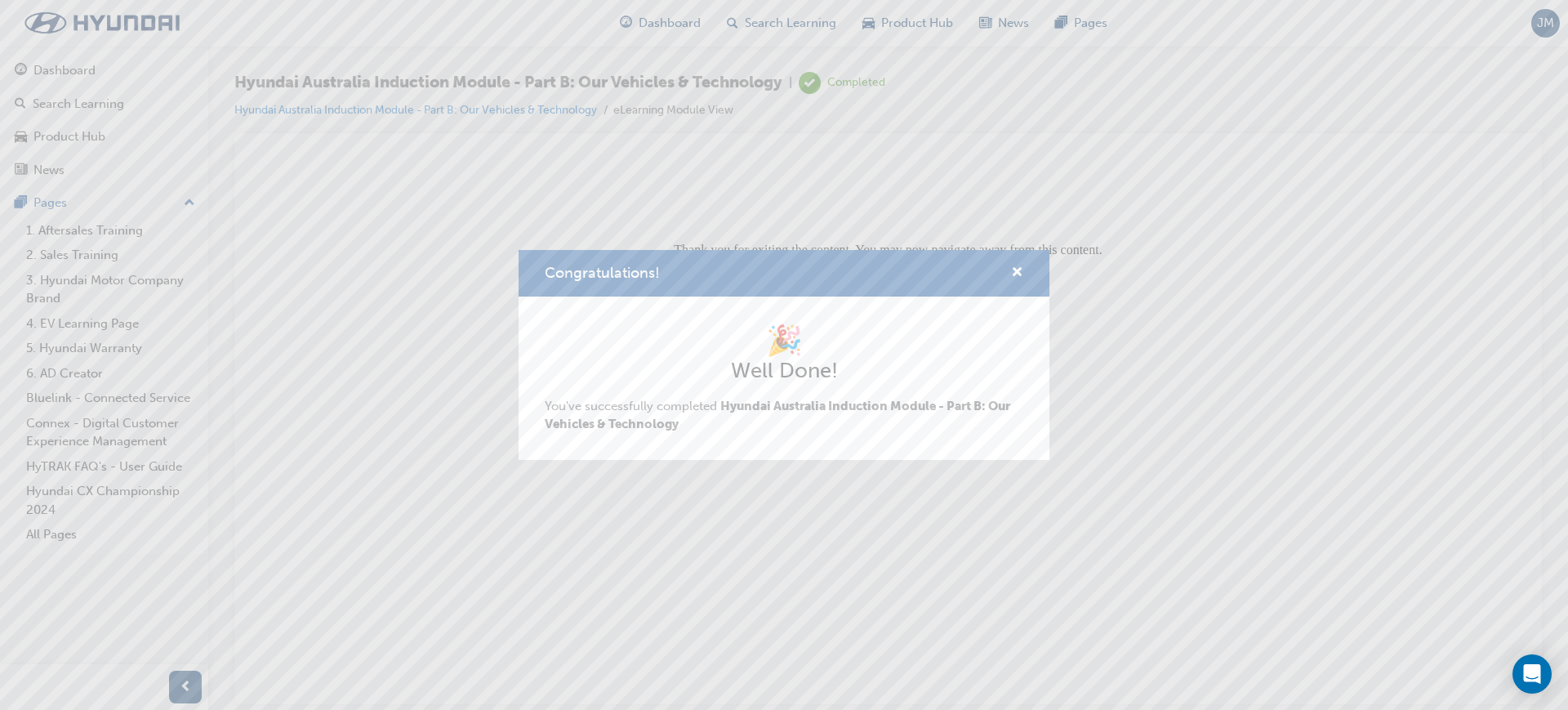 click on "Congratulations! 🎉 Well Done! You've successfully completed   Hyundai Australia Induction Module - Part B: Our Vehicles & Technology" at bounding box center (784, 355) 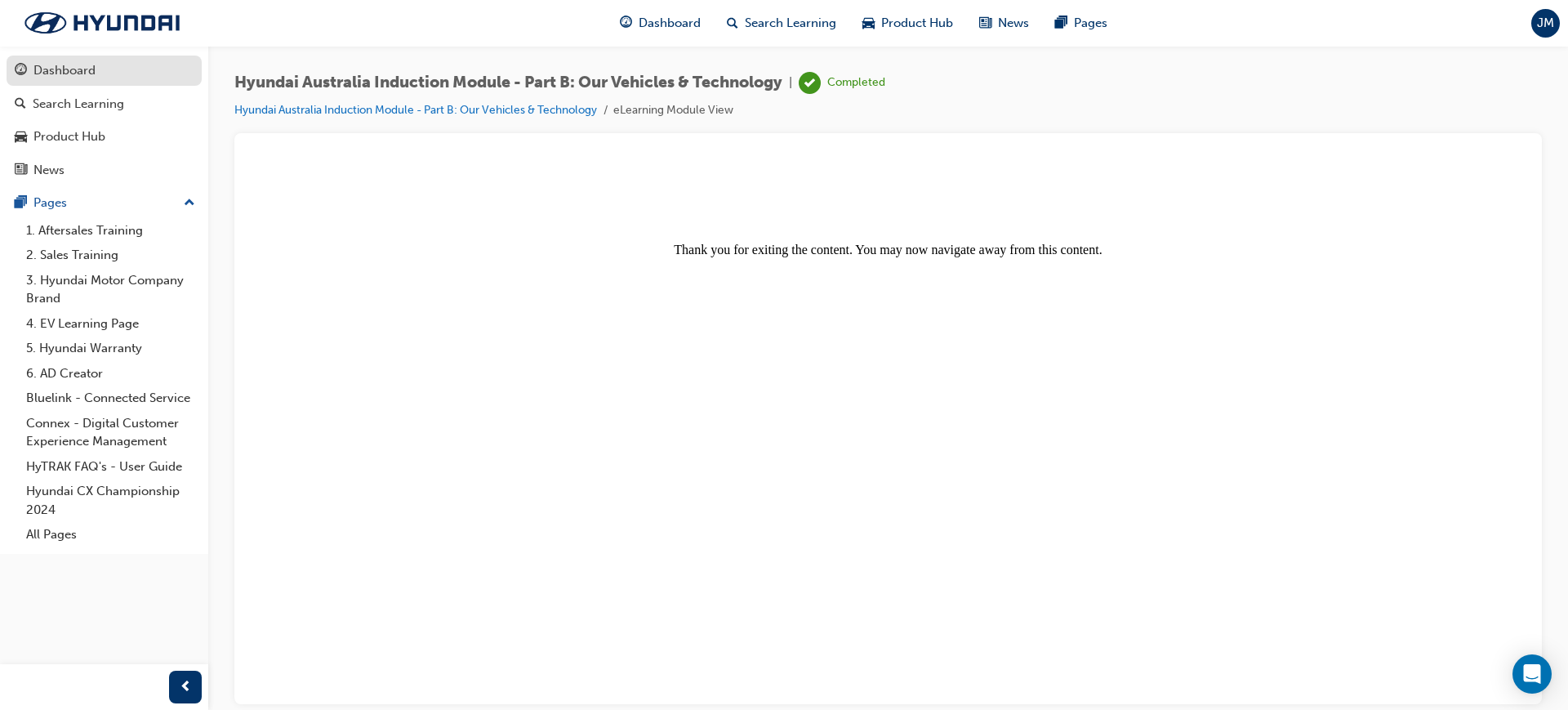 click on "Dashboard" at bounding box center (65, 70) 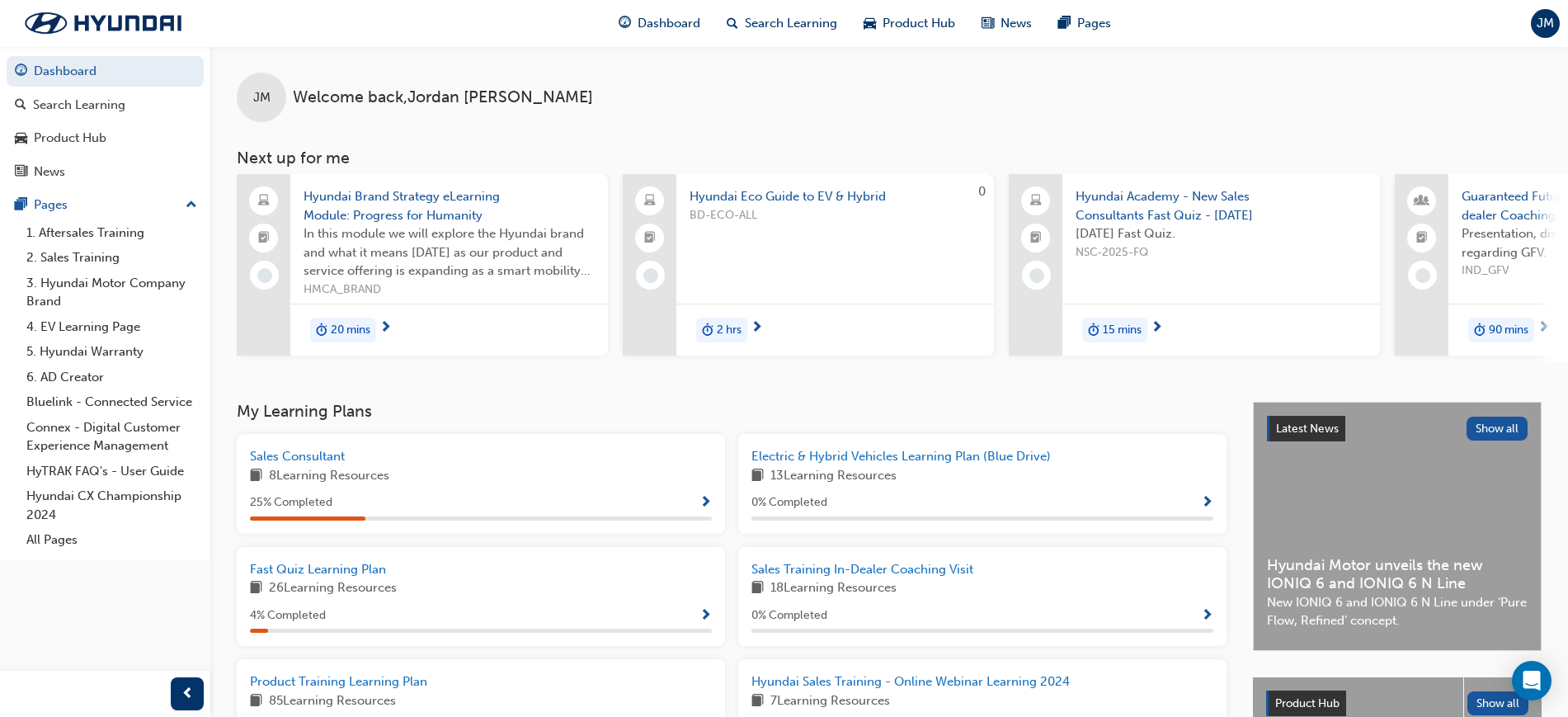 click on "8  Learning Resources" at bounding box center (481, 476) 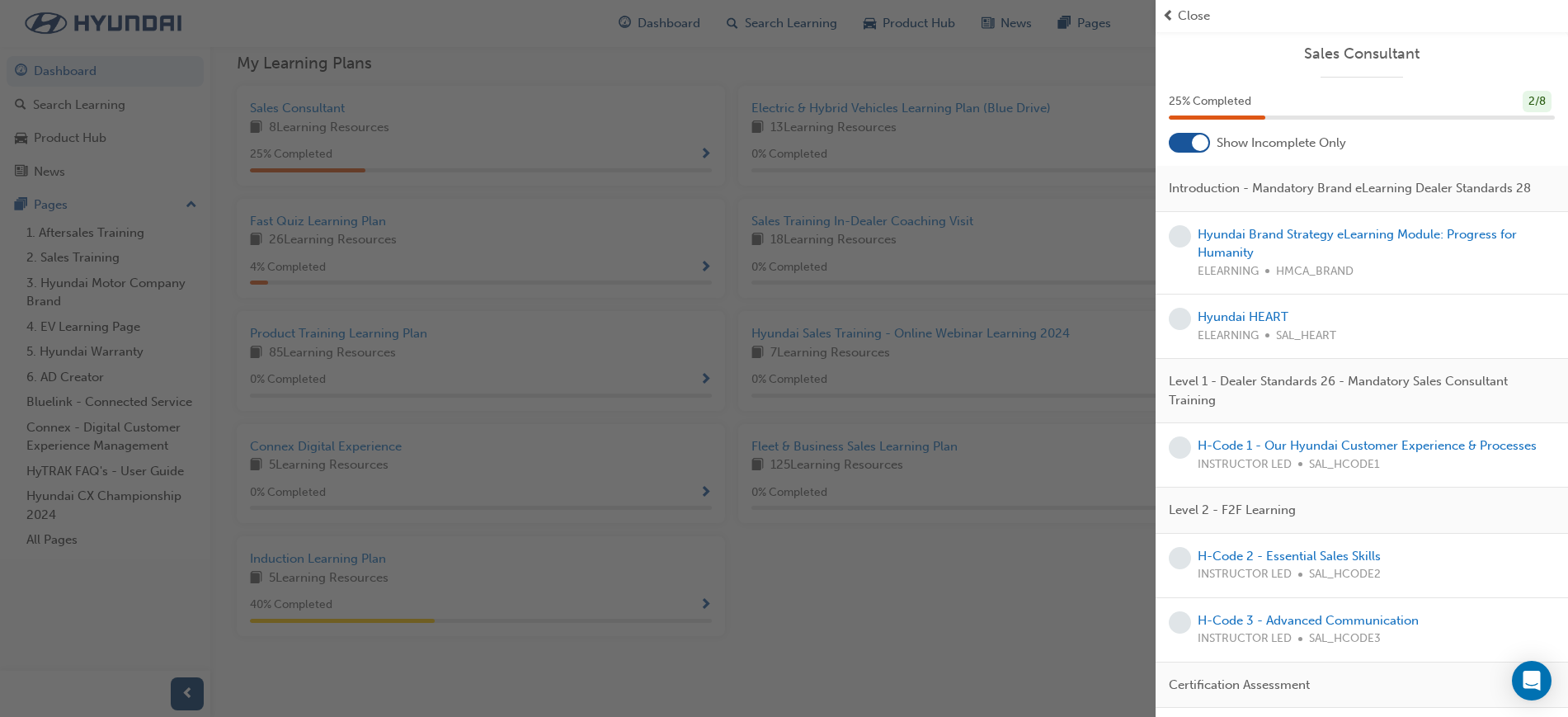 scroll, scrollTop: 355, scrollLeft: 0, axis: vertical 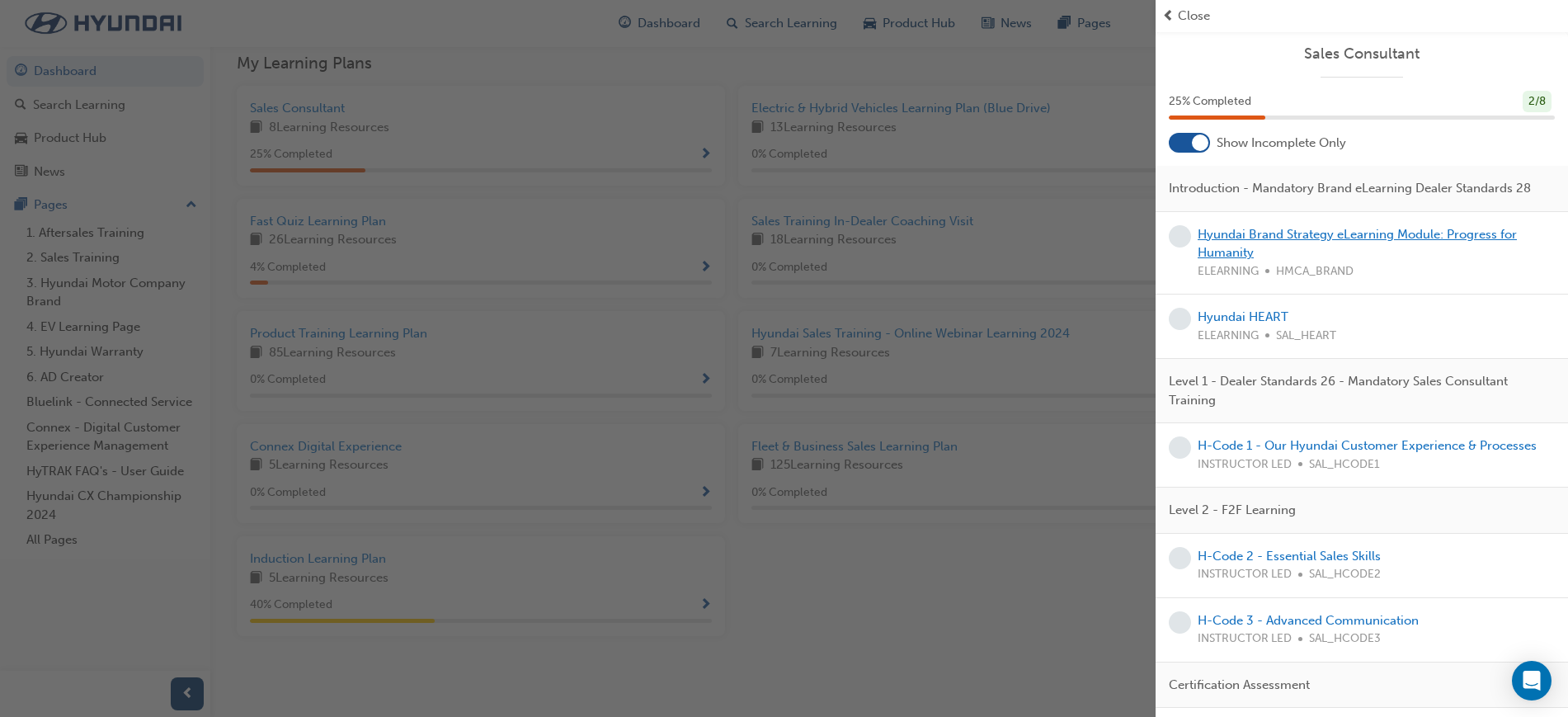 click on "Hyundai Brand Strategy eLearning Module: Progress for Humanity" at bounding box center (1357, 243) 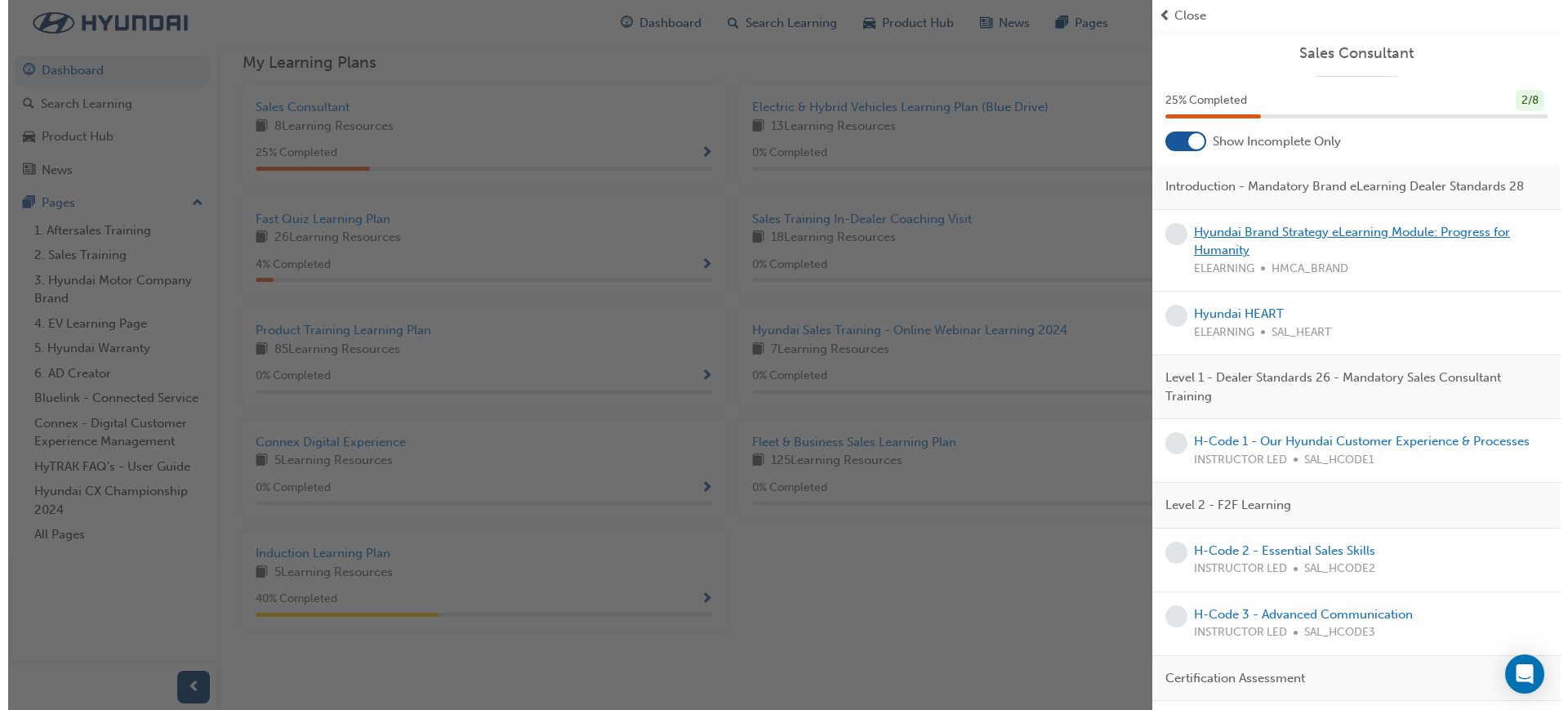 scroll, scrollTop: 0, scrollLeft: 0, axis: both 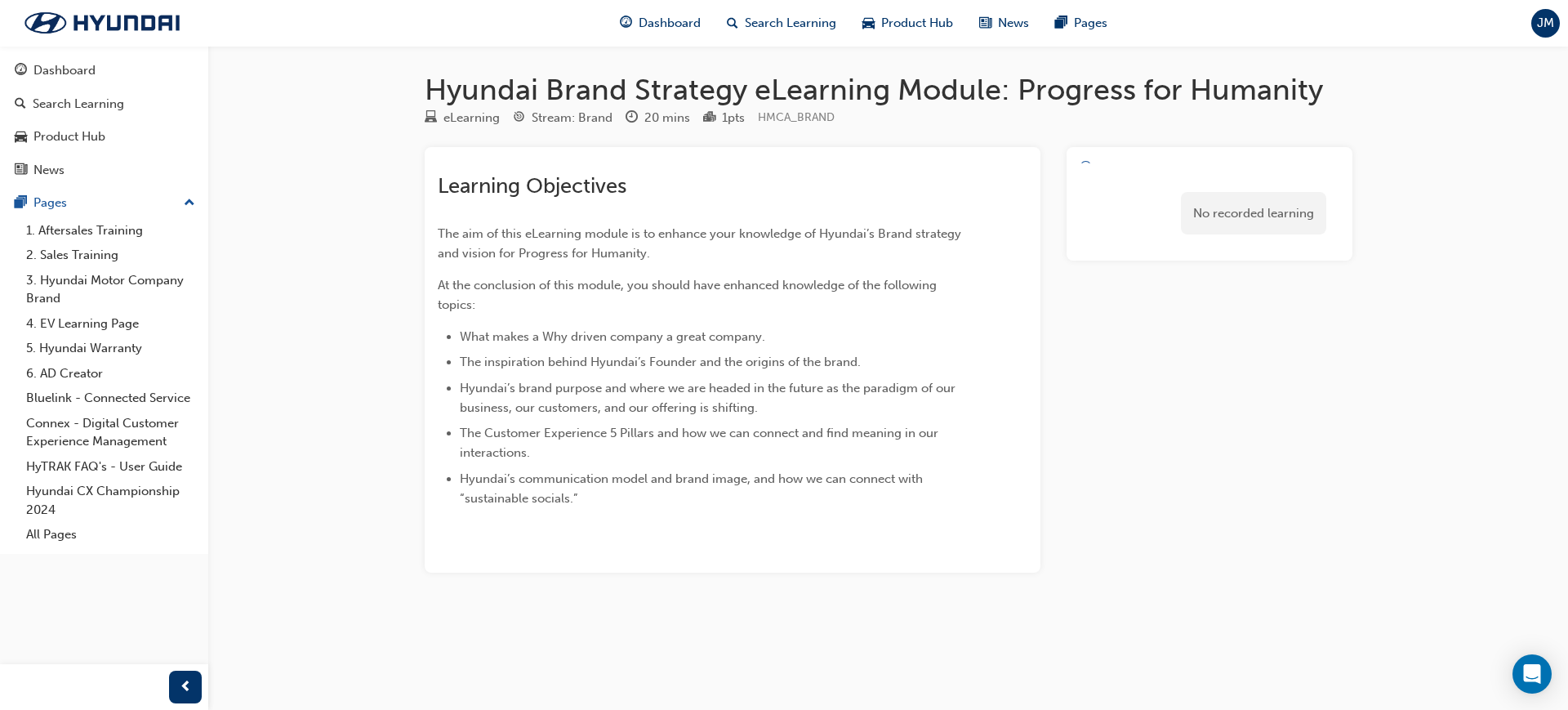 drag, startPoint x: 1114, startPoint y: 310, endPoint x: 1102, endPoint y: 319, distance: 15 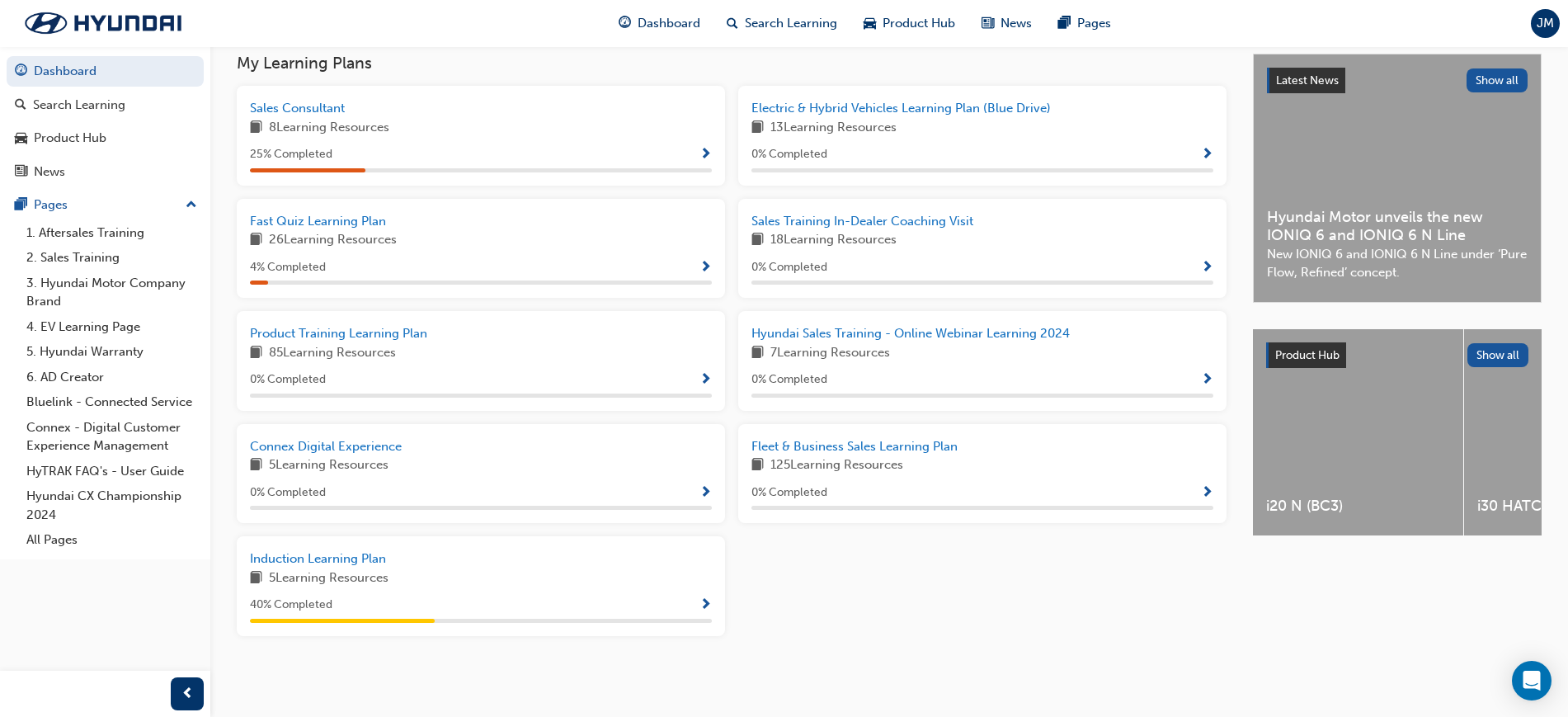 scroll, scrollTop: 355, scrollLeft: 0, axis: vertical 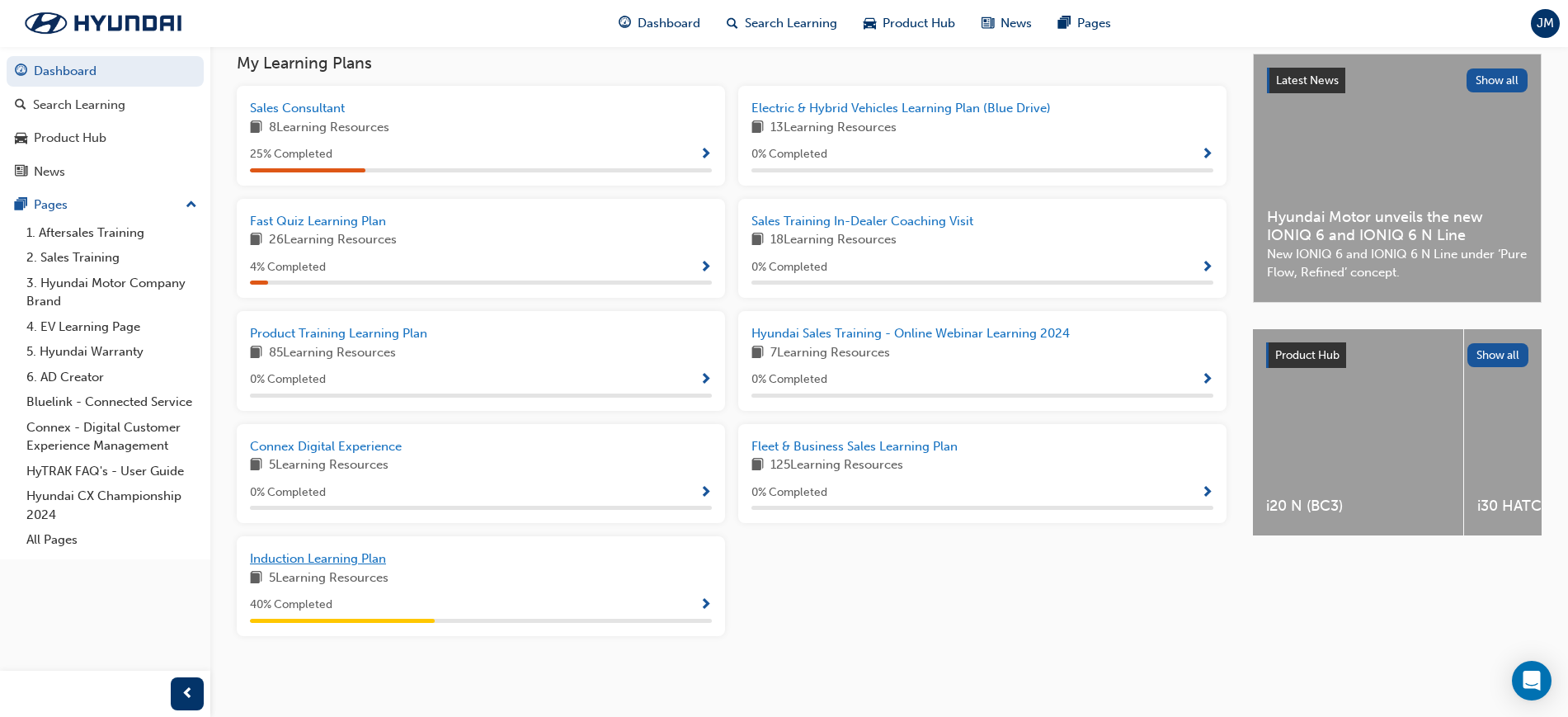 click on "Induction Learning Plan" at bounding box center (318, 559) 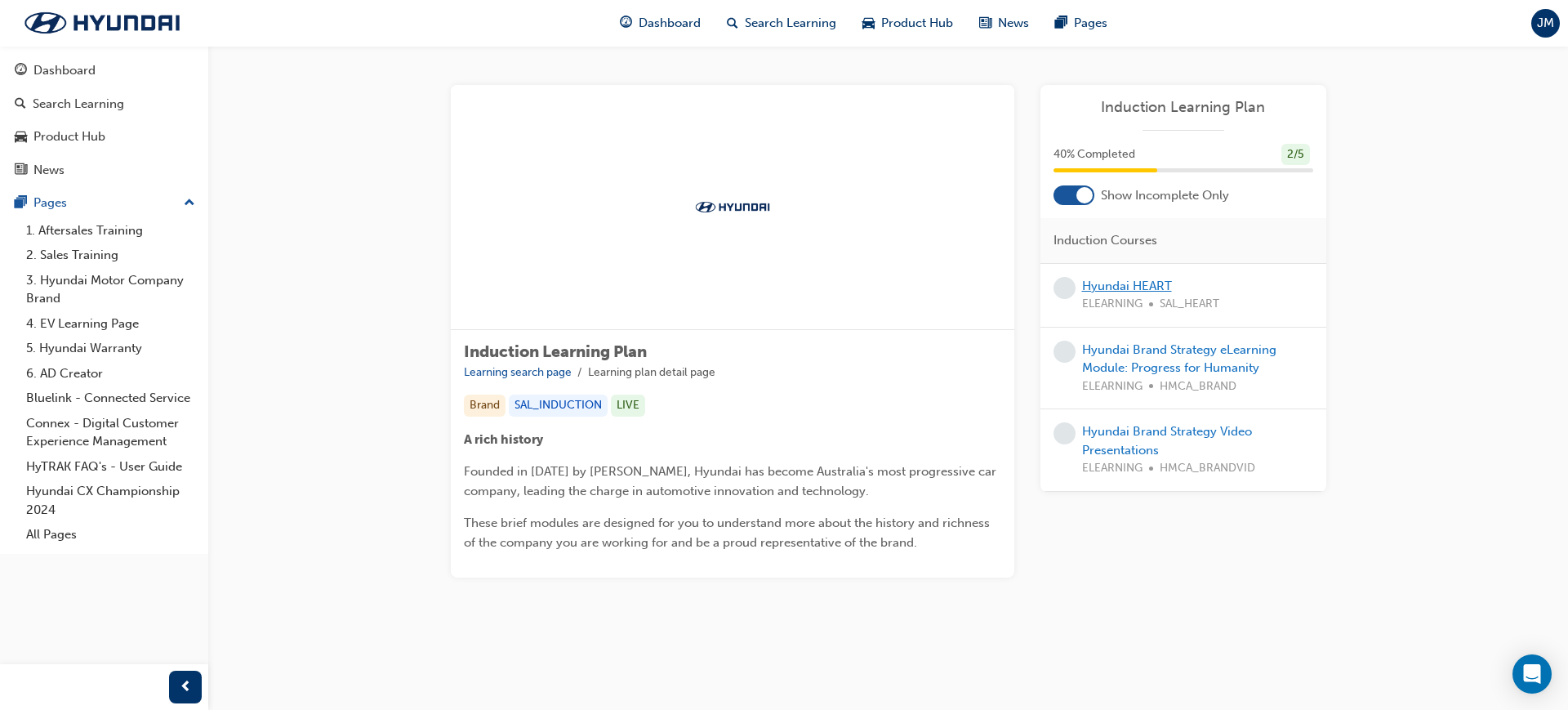 click on "Hyundai HEART" at bounding box center [1127, 286] 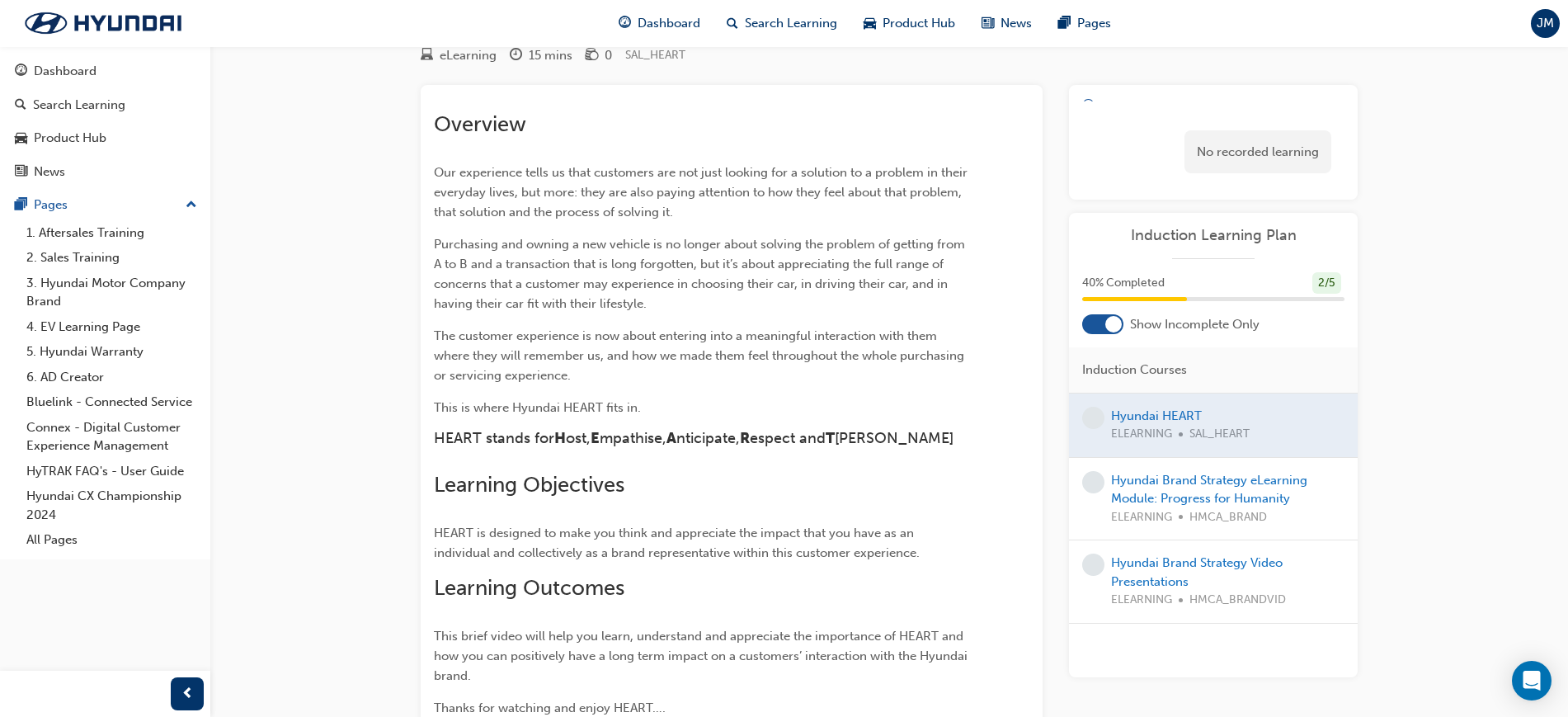 scroll, scrollTop: 0, scrollLeft: 0, axis: both 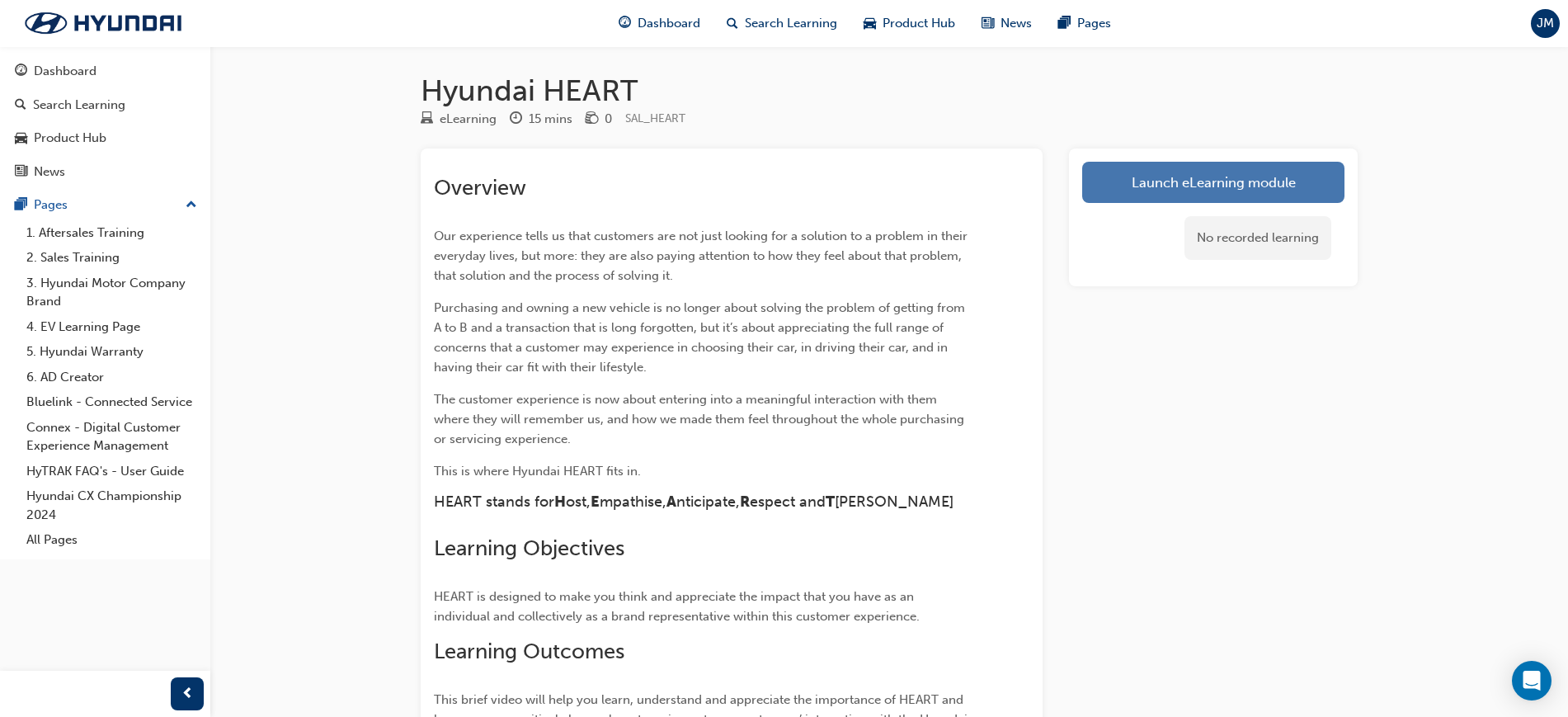 click on "Launch eLearning module" at bounding box center (1213, 182) 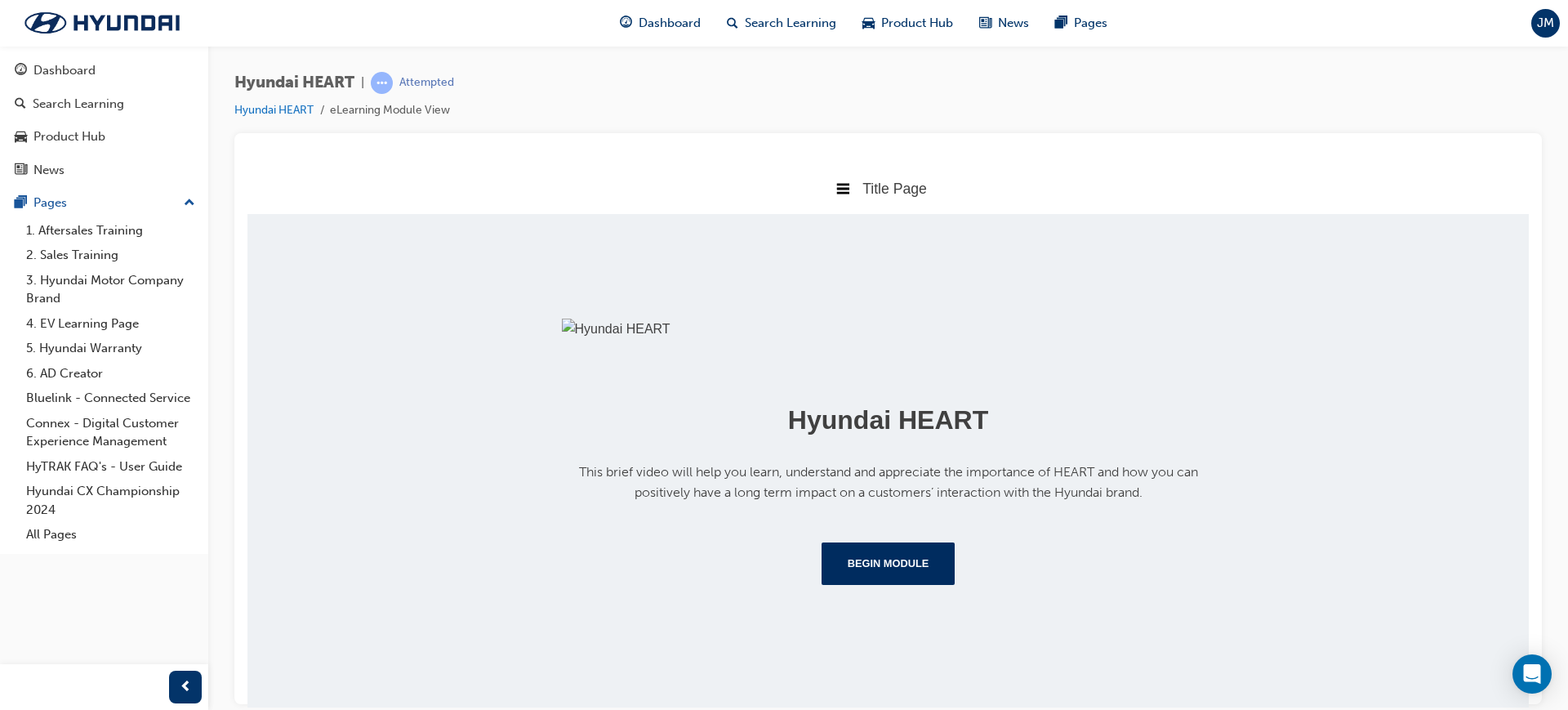 scroll, scrollTop: 223, scrollLeft: 0, axis: vertical 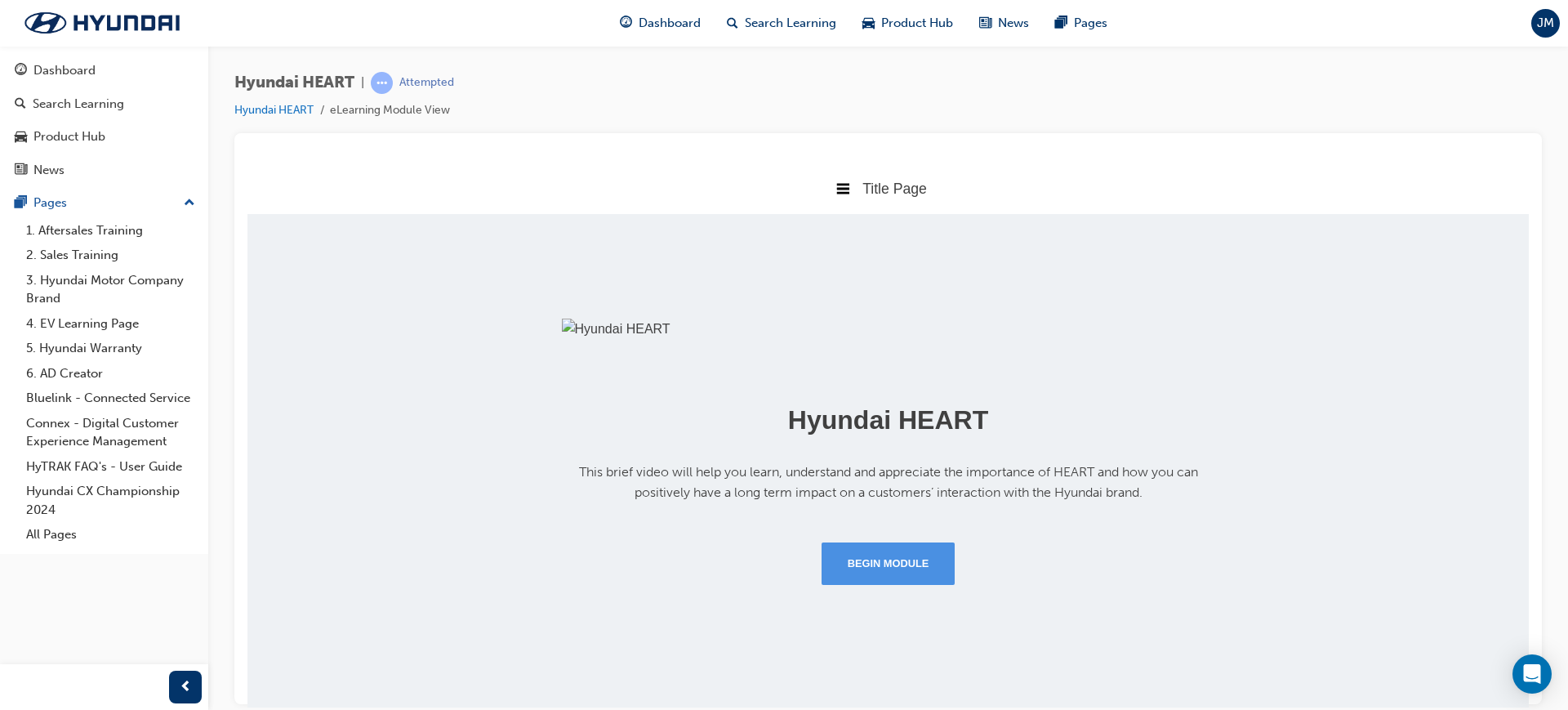 click on "Begin Module" at bounding box center [889, 563] 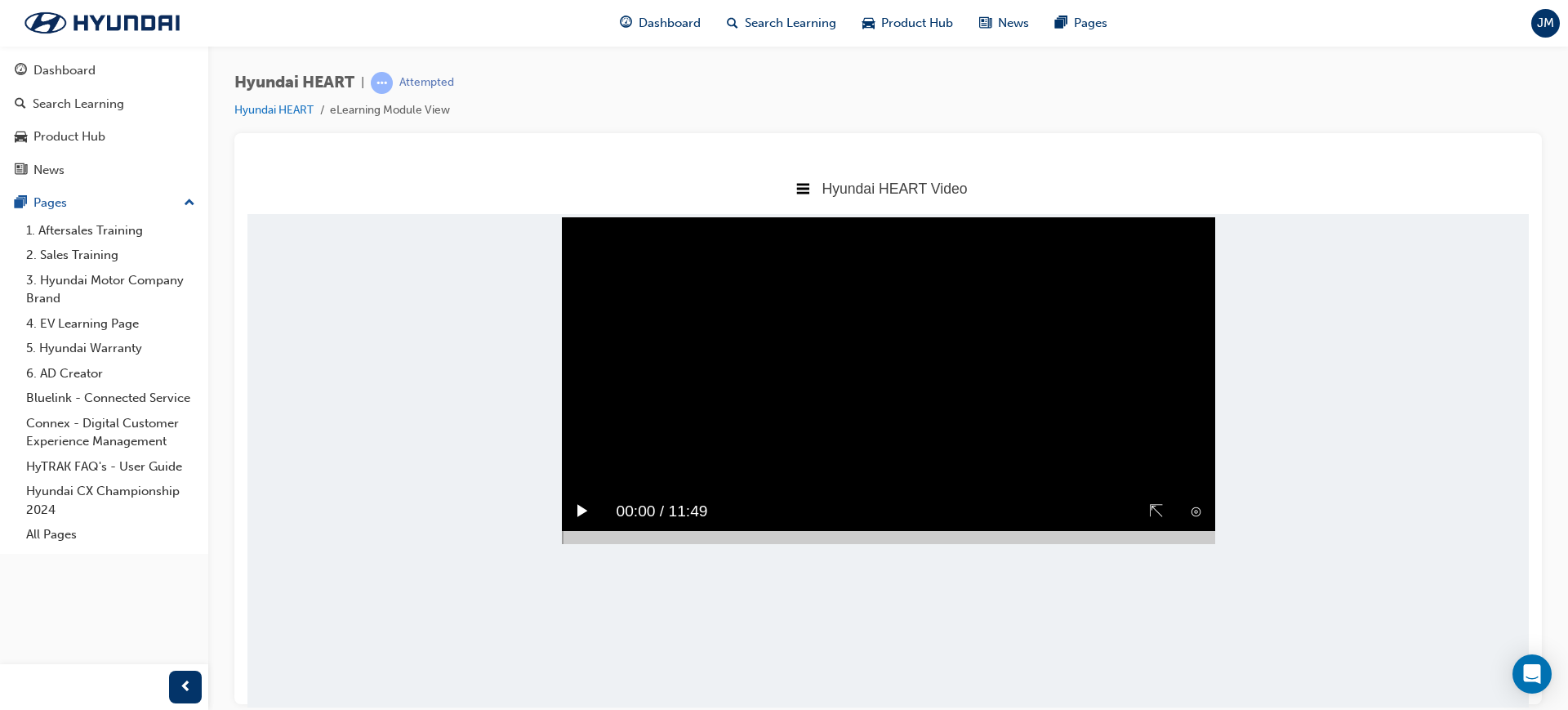 click on "▶︎" at bounding box center [582, 511] 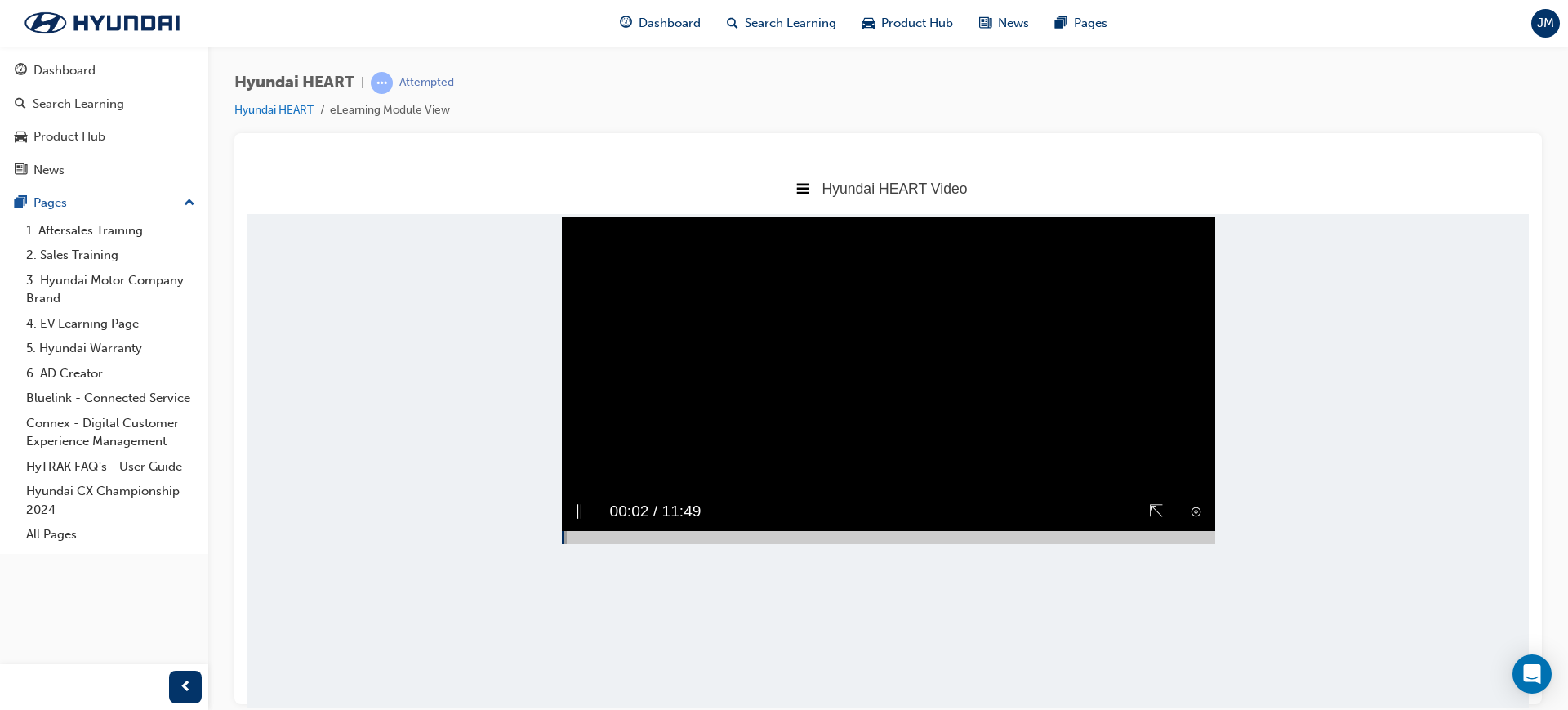click at bounding box center [889, 537] 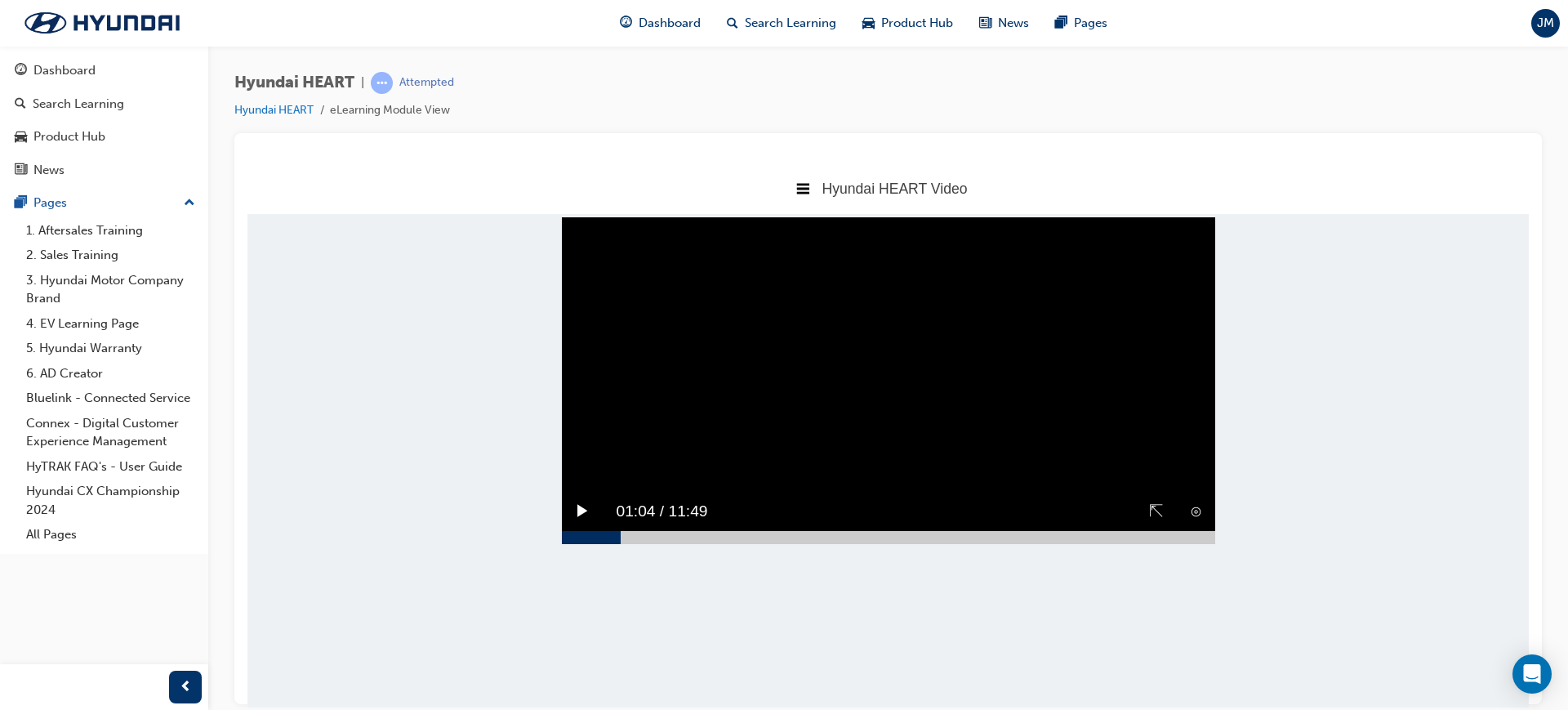 click at bounding box center [591, 537] 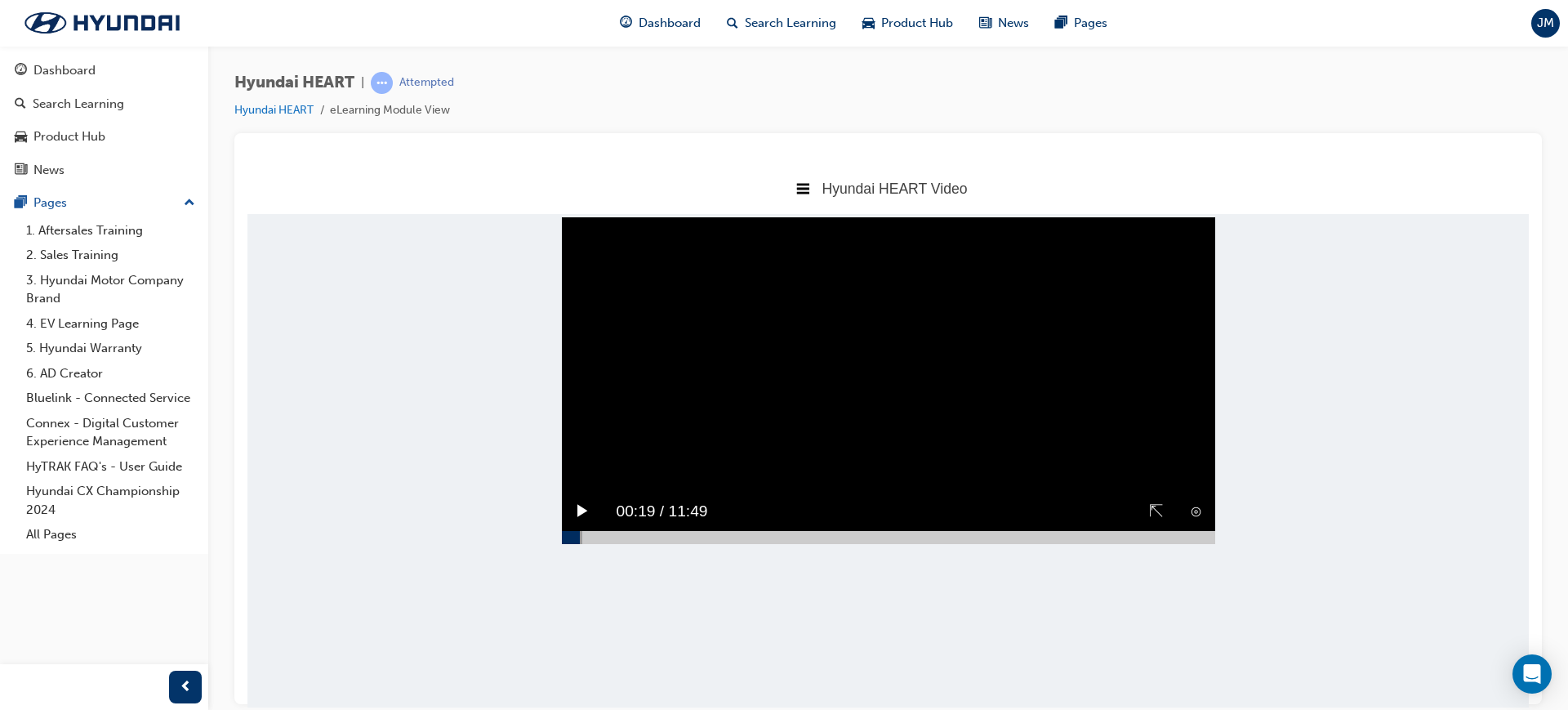 click on "▶︎" at bounding box center [582, 511] 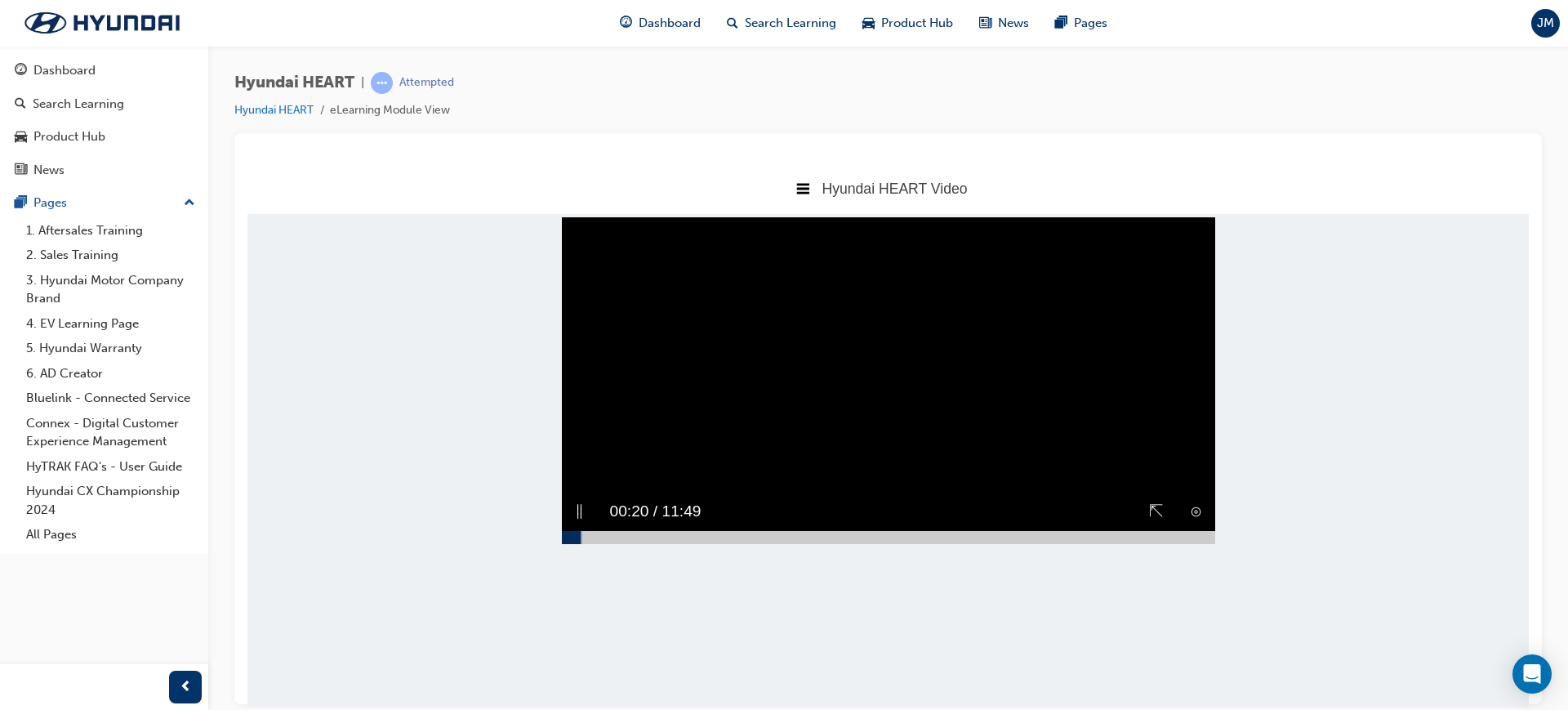 click at bounding box center (571, 537) 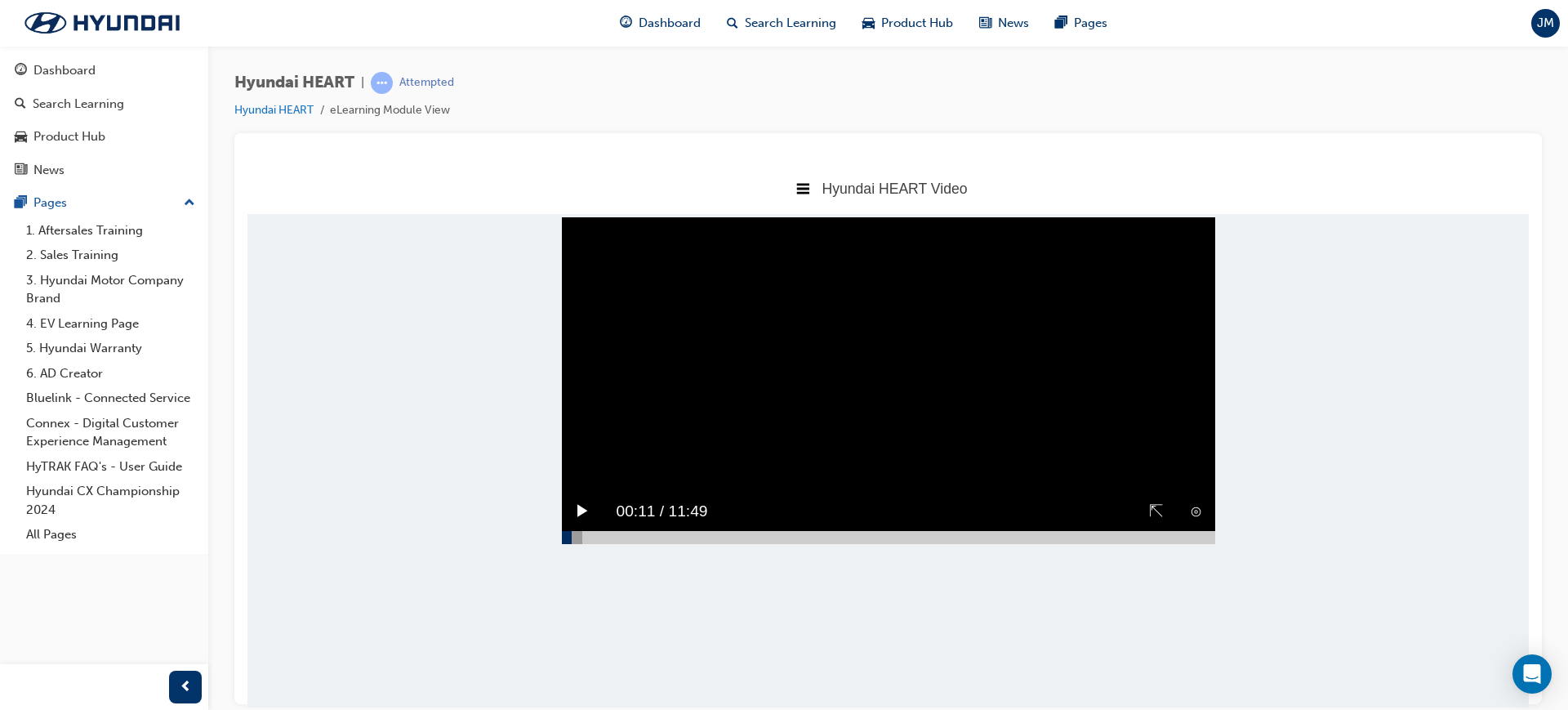 click on "▶︎" at bounding box center (582, 511) 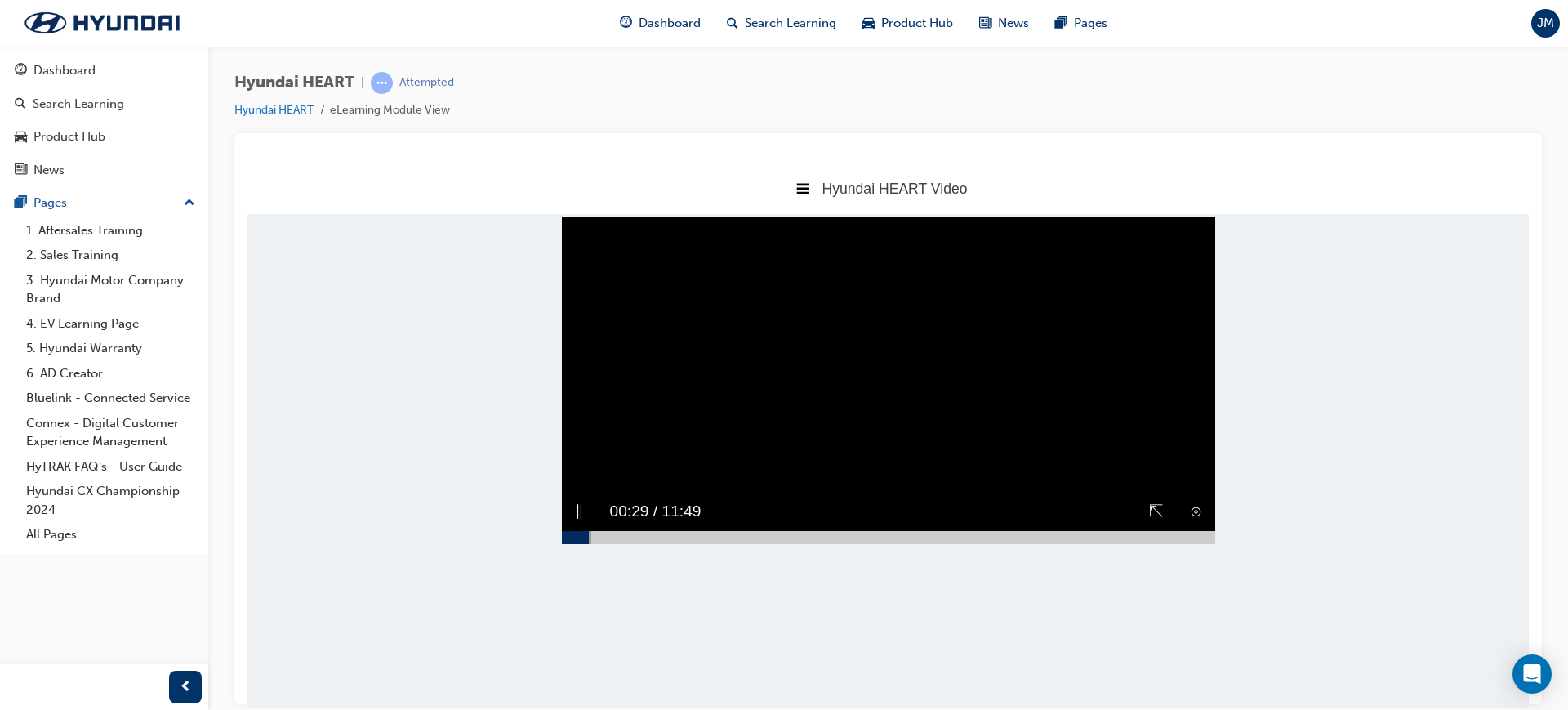click on "⊙" at bounding box center (1196, 511) 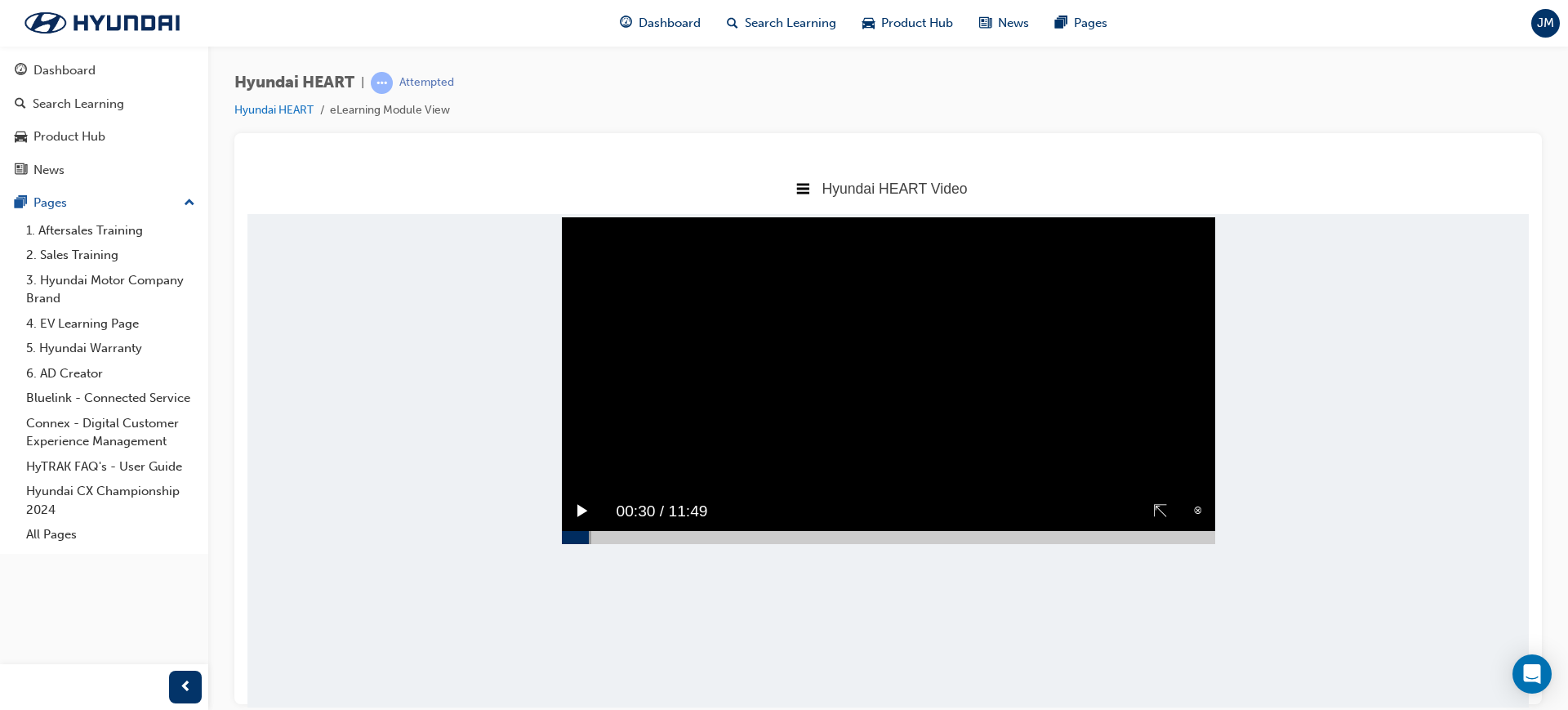 click on "⊗" at bounding box center (1198, 511) 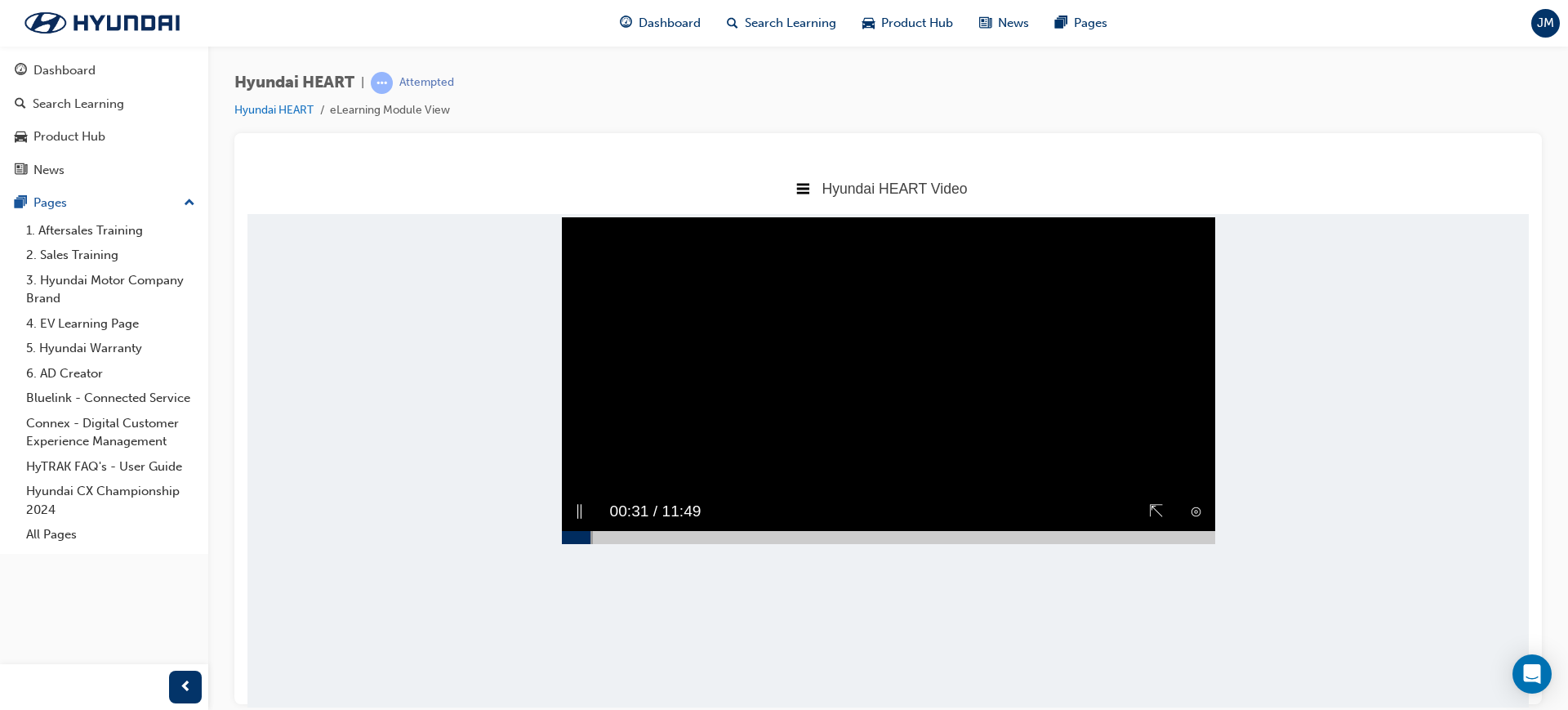 drag, startPoint x: 1156, startPoint y: 541, endPoint x: 1401, endPoint y: 834, distance: 381.9345 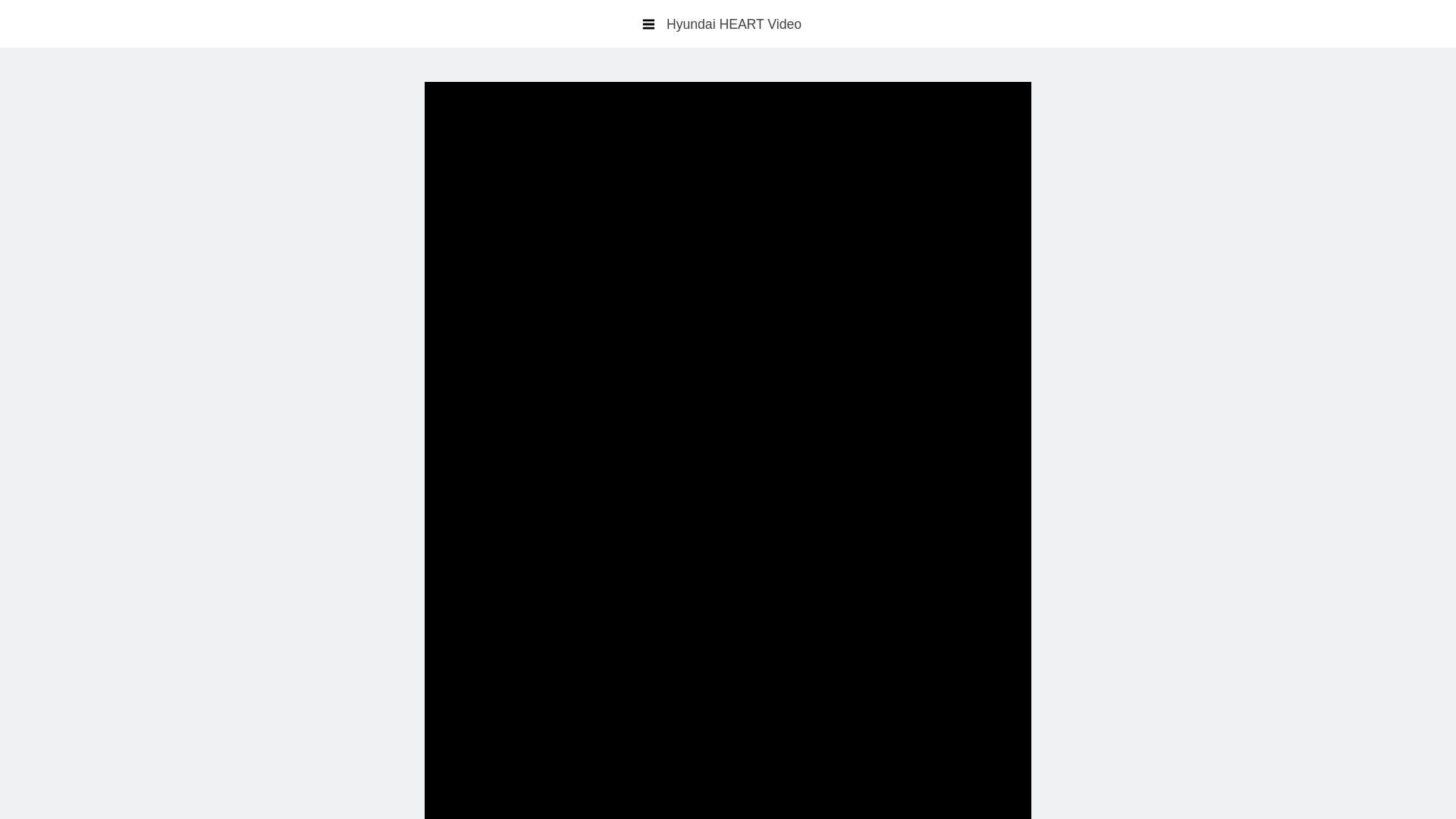 click on "Sorry, your browser does not support embedded videos.  Download Instead" at bounding box center [728, 491] 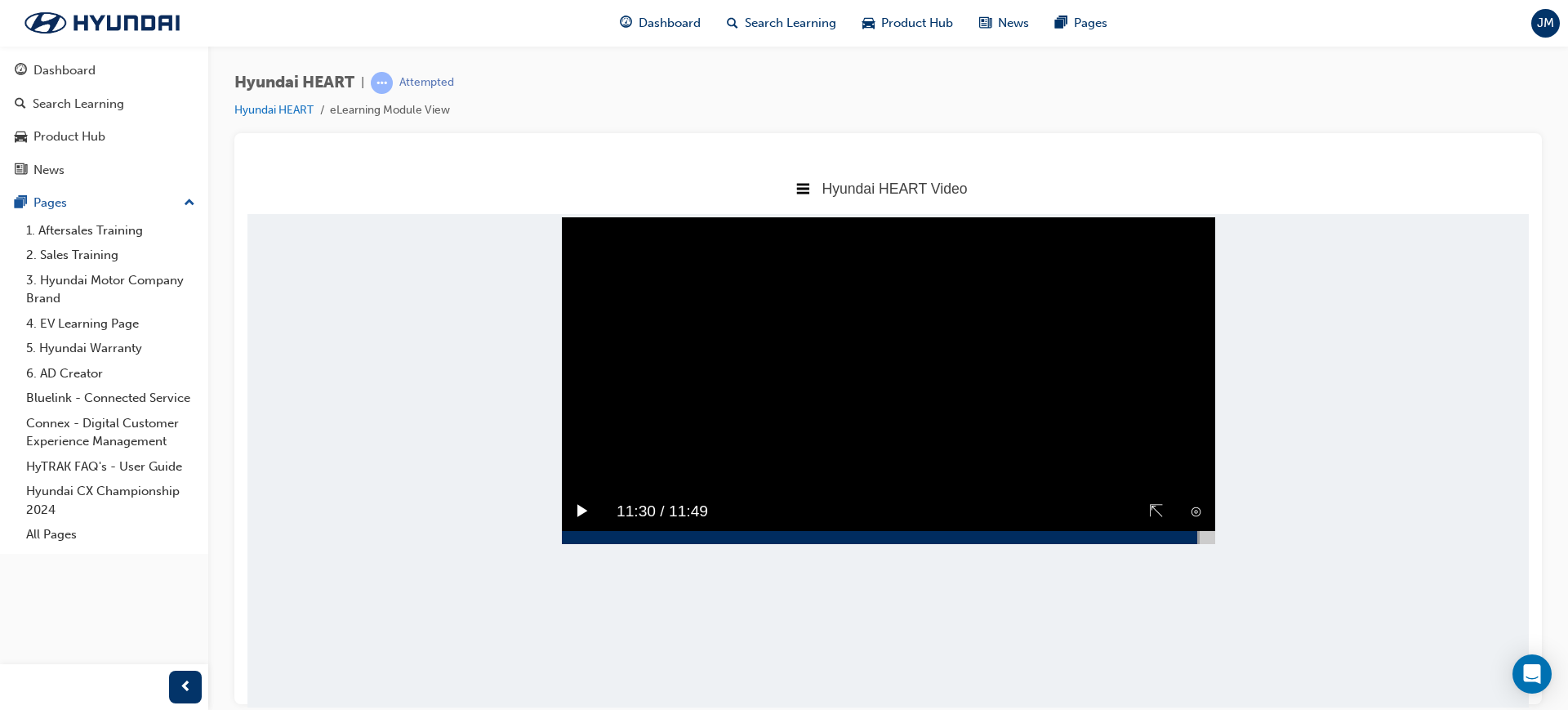 click on "Sorry, your browser does not support embedded videos.  Download Instead" at bounding box center [889, 380] 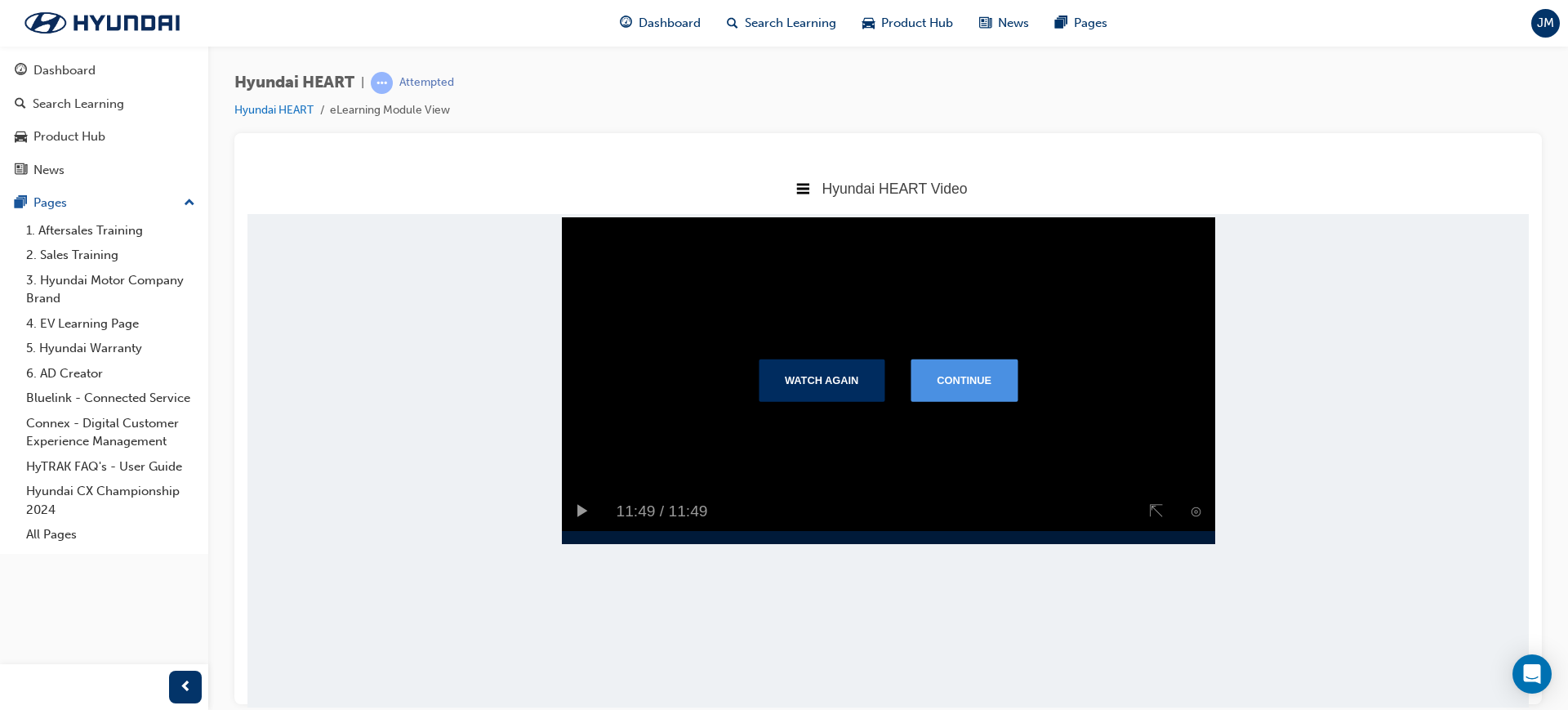 click on "Continue" at bounding box center (964, 379) 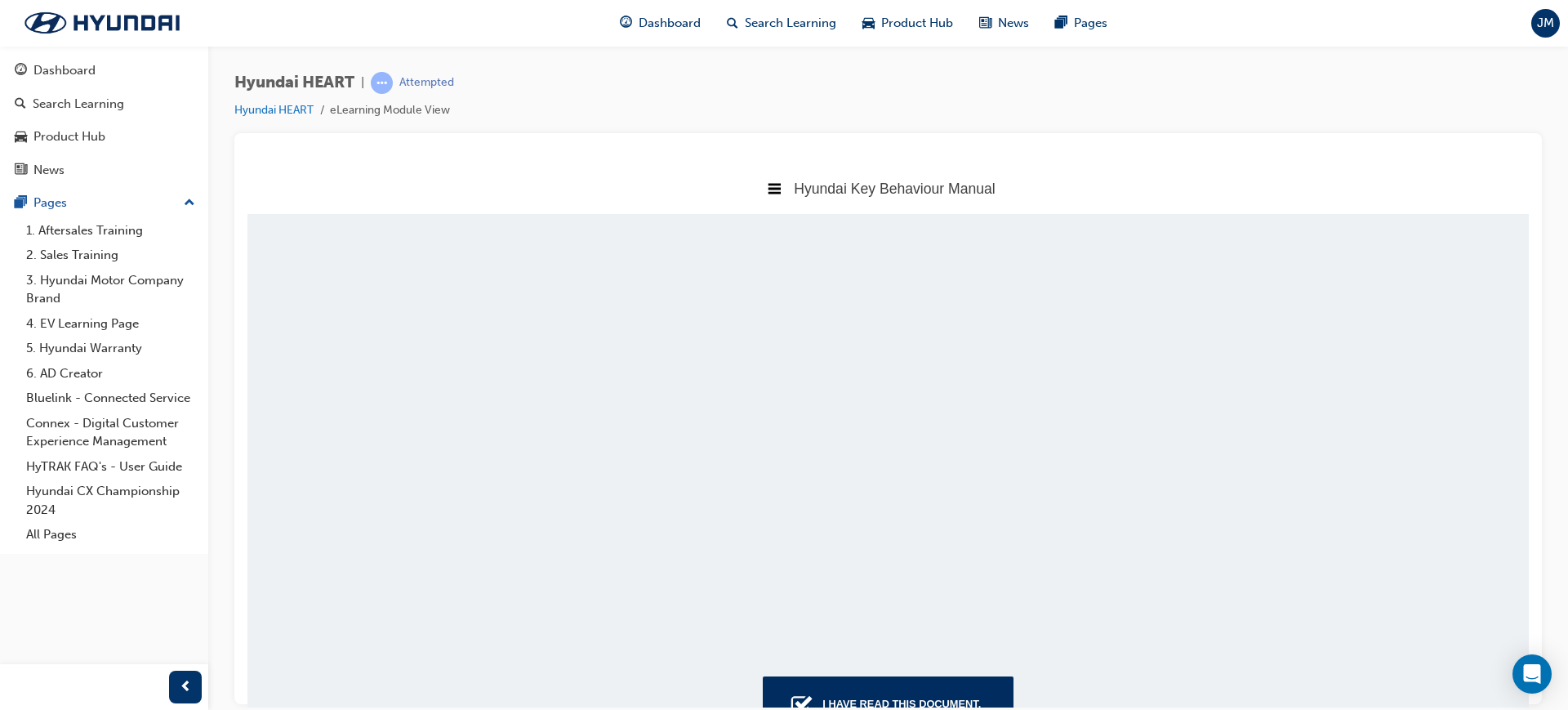 scroll, scrollTop: 8, scrollLeft: 8, axis: both 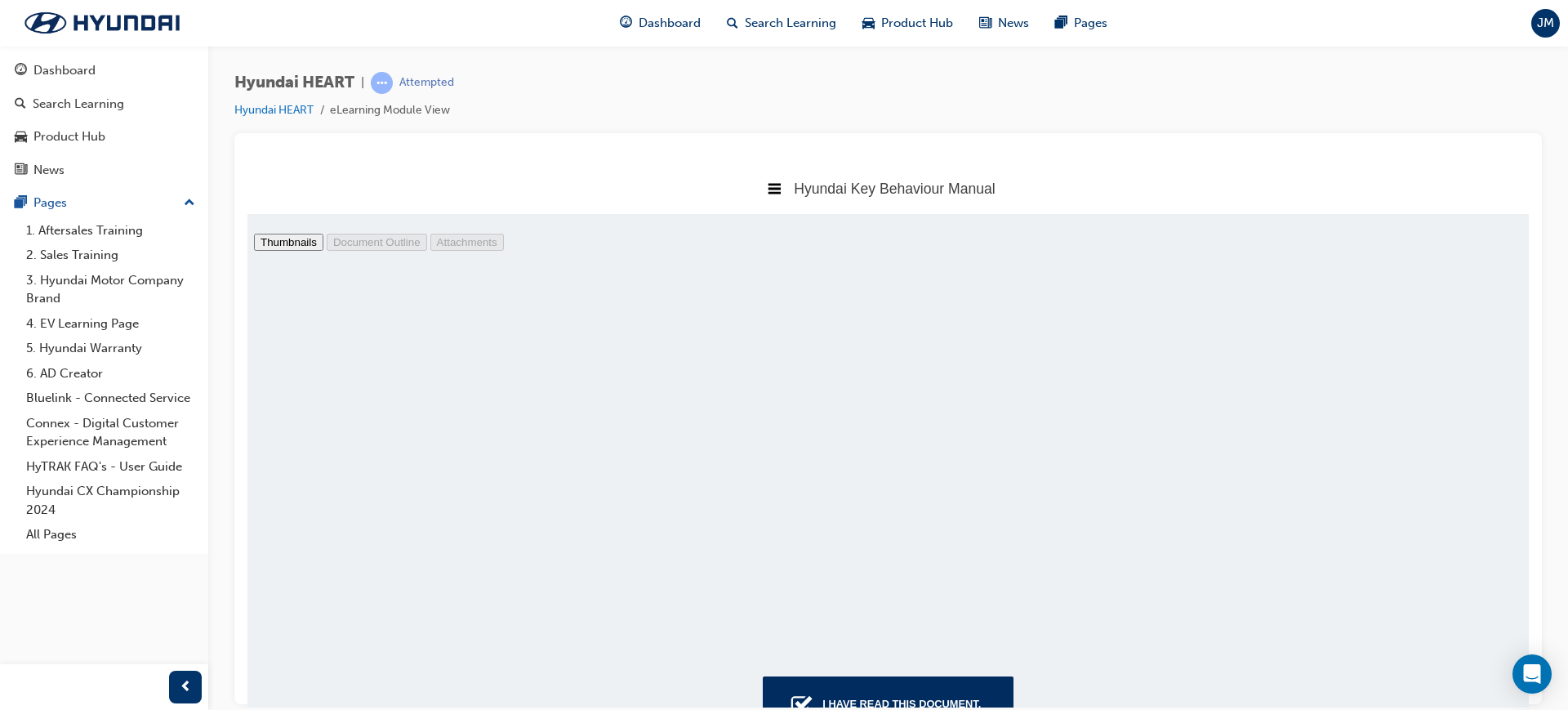 type on "2" 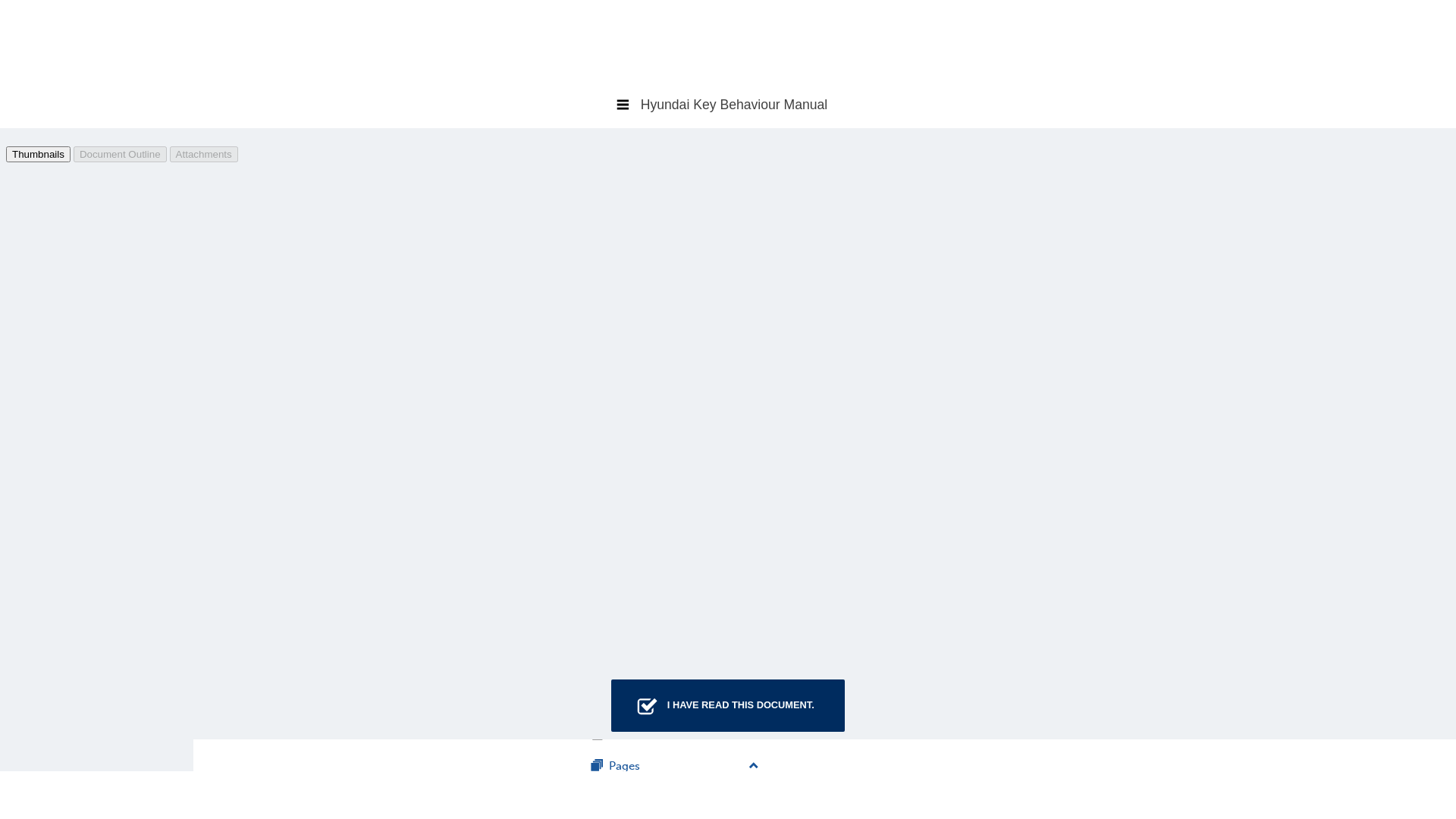 scroll, scrollTop: 8, scrollLeft: 8, axis: both 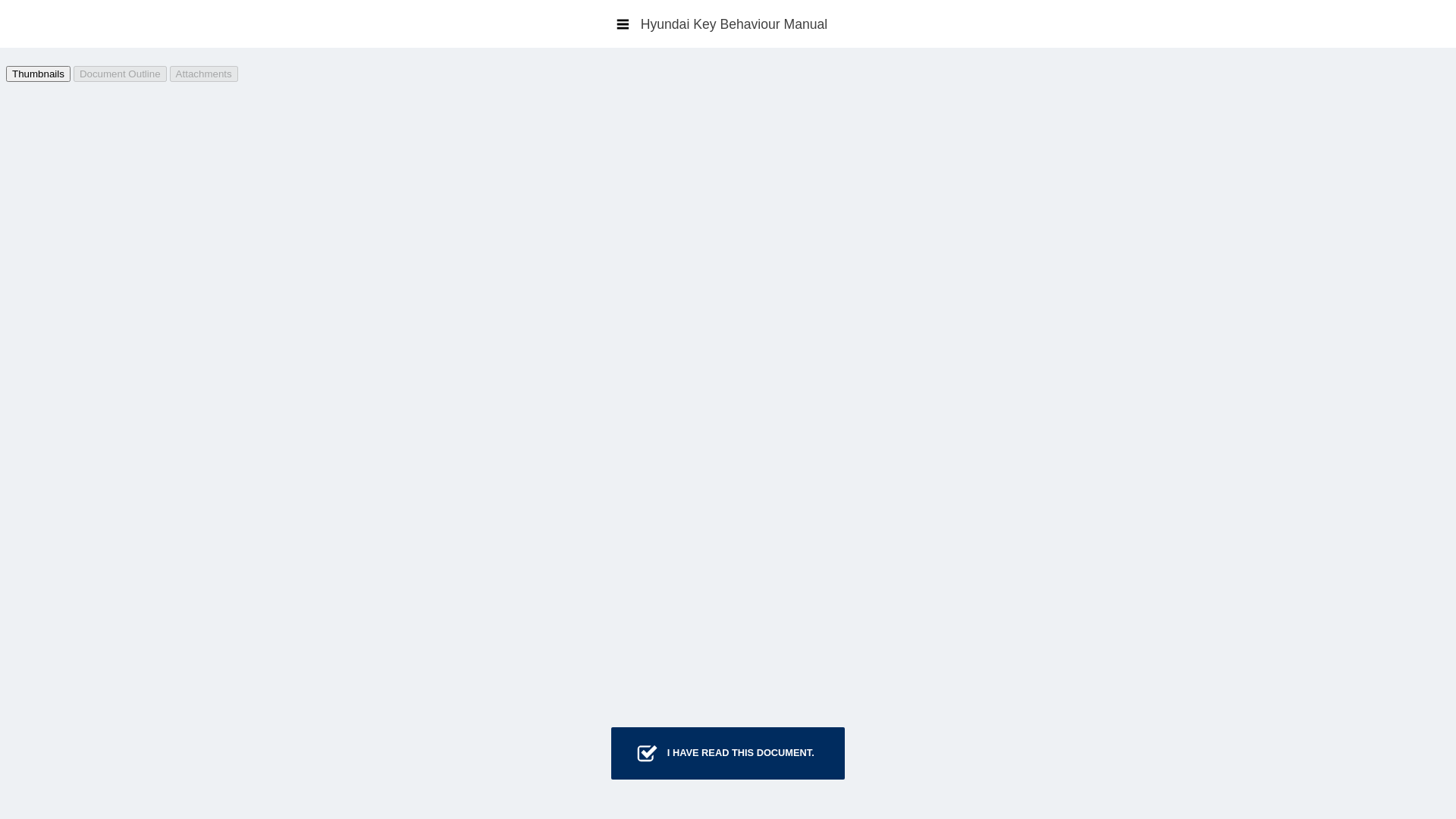 type on "34" 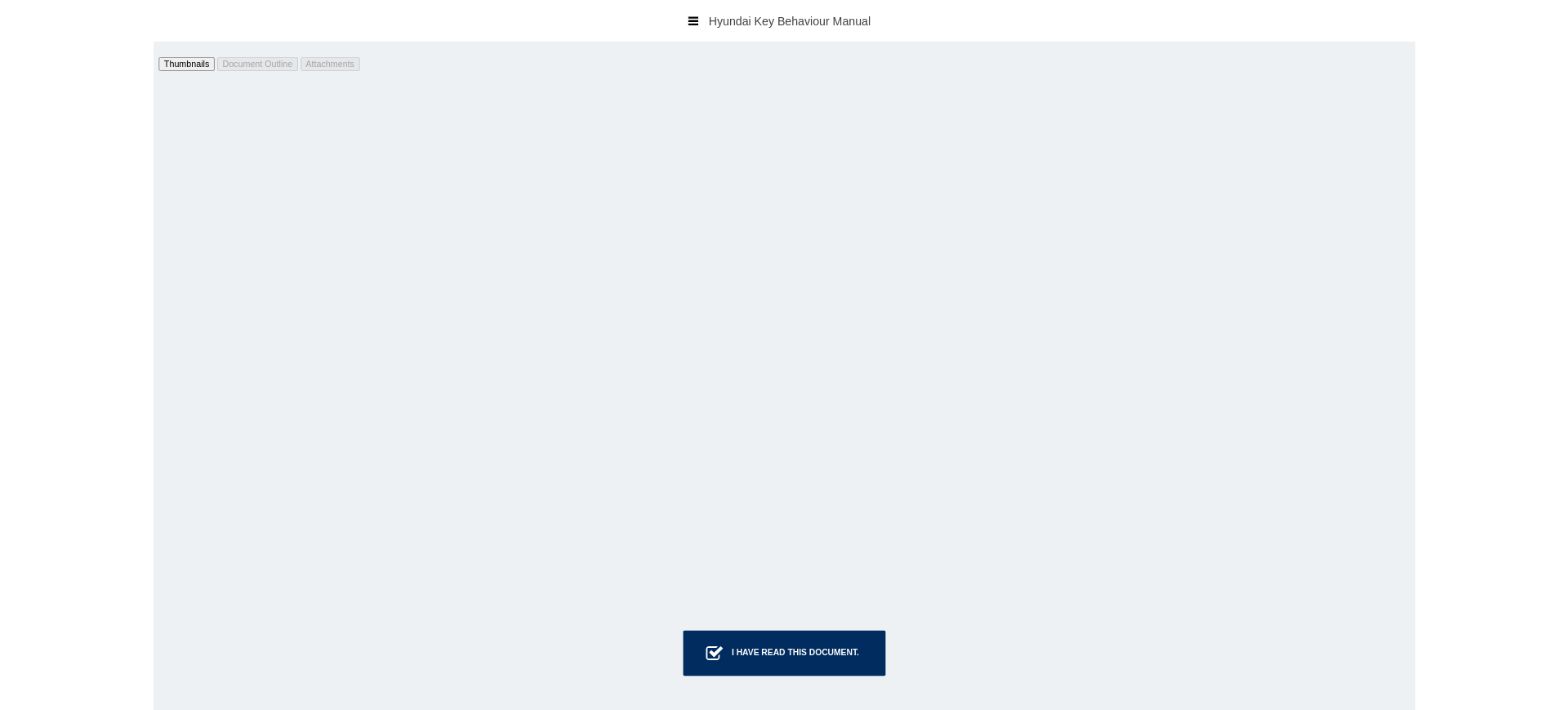 select on "auto" 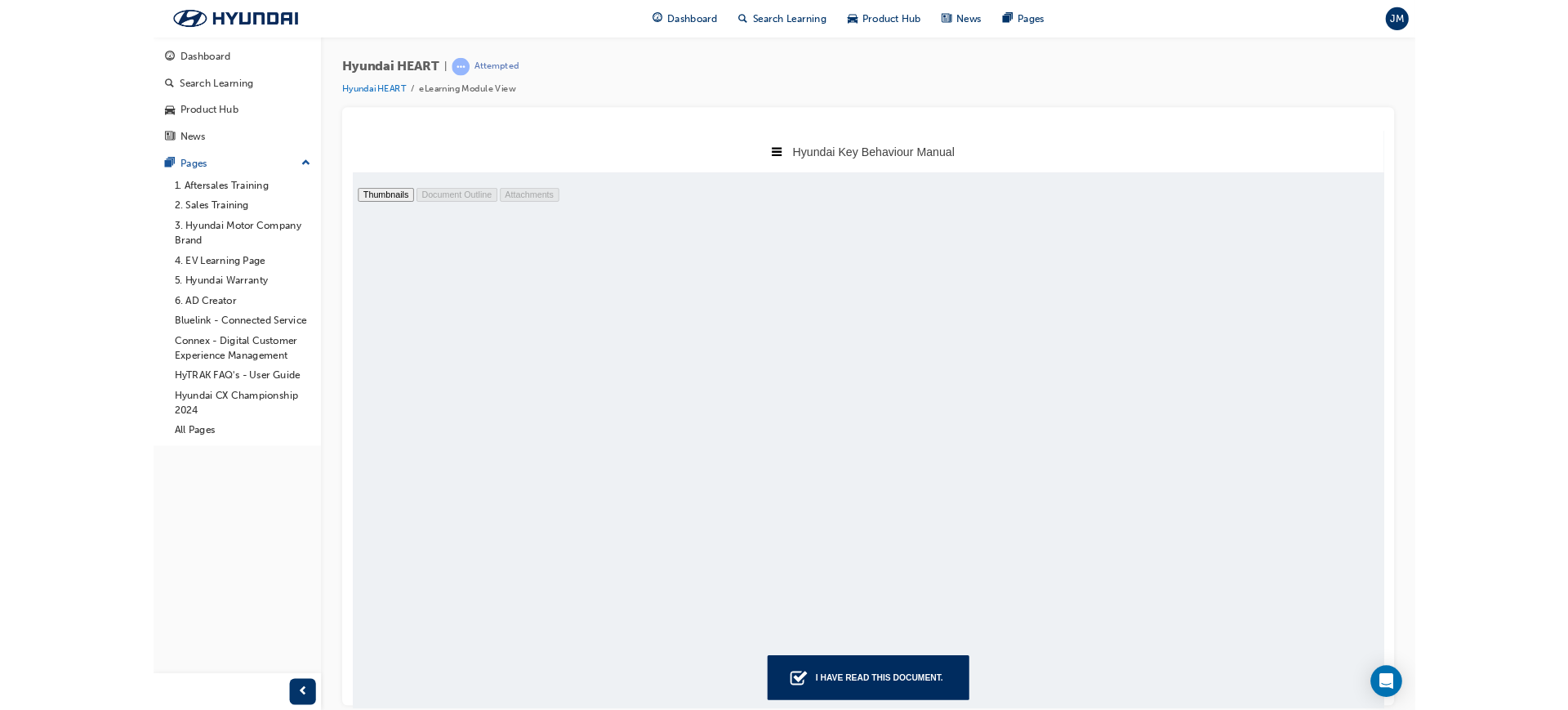 scroll, scrollTop: 8, scrollLeft: 8, axis: both 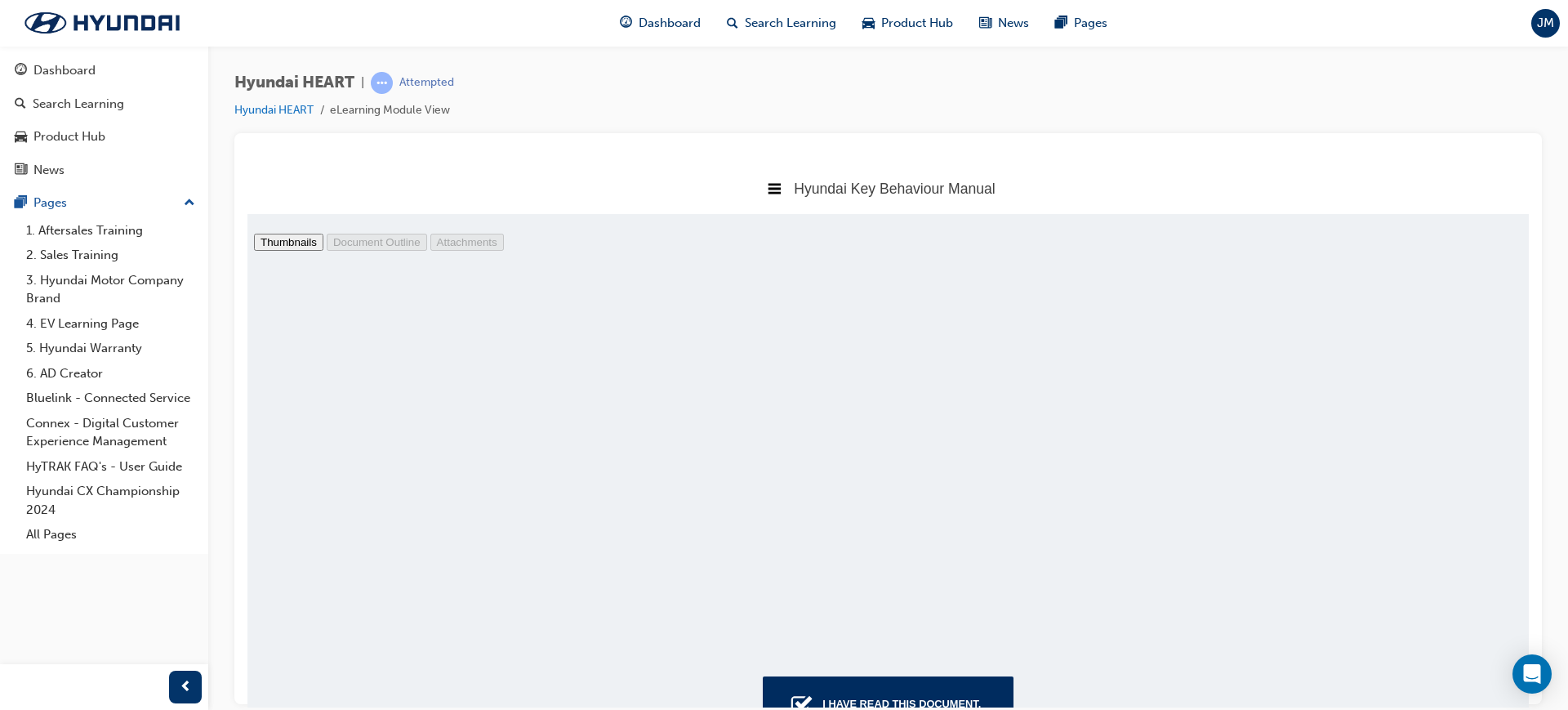 click on "Print" at bounding box center [422, 4437] 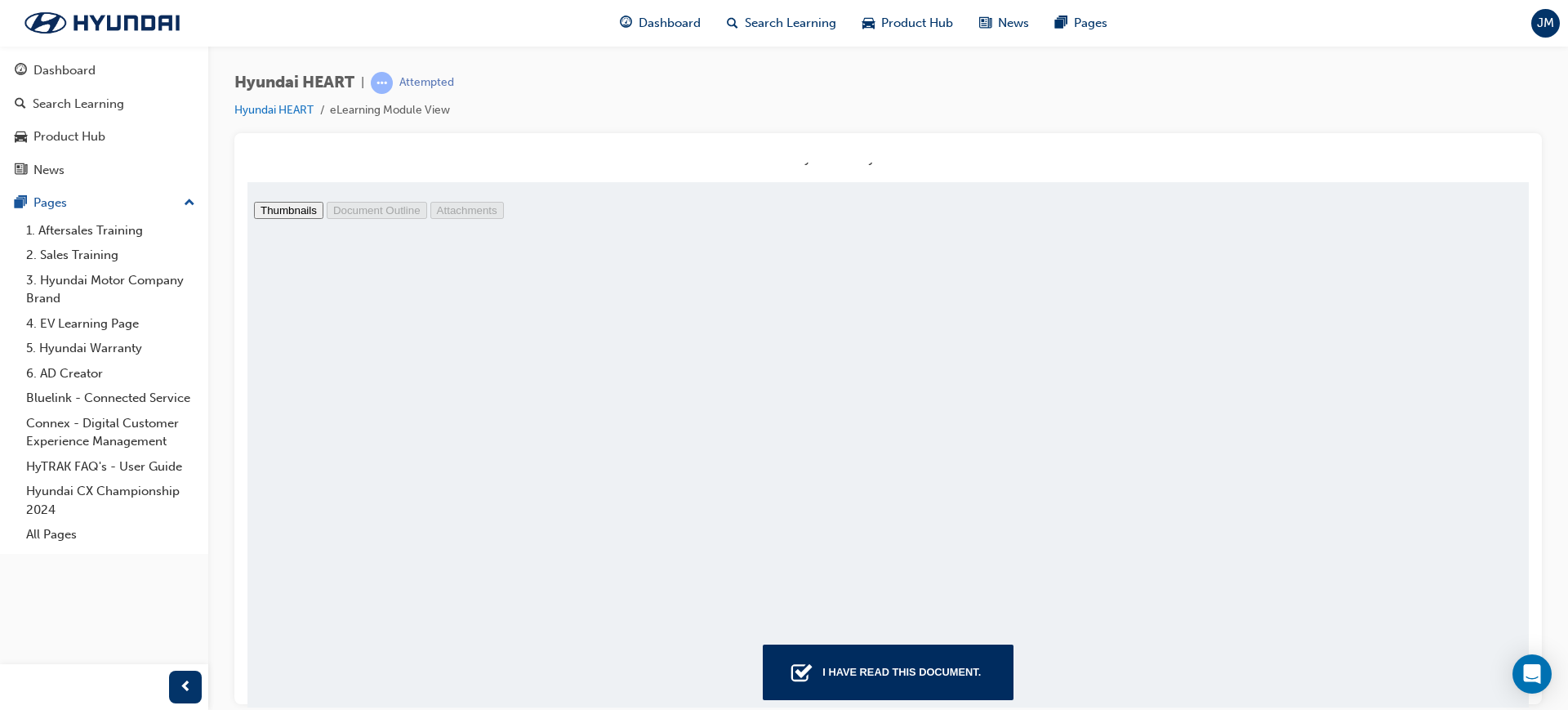 scroll, scrollTop: 57, scrollLeft: 0, axis: vertical 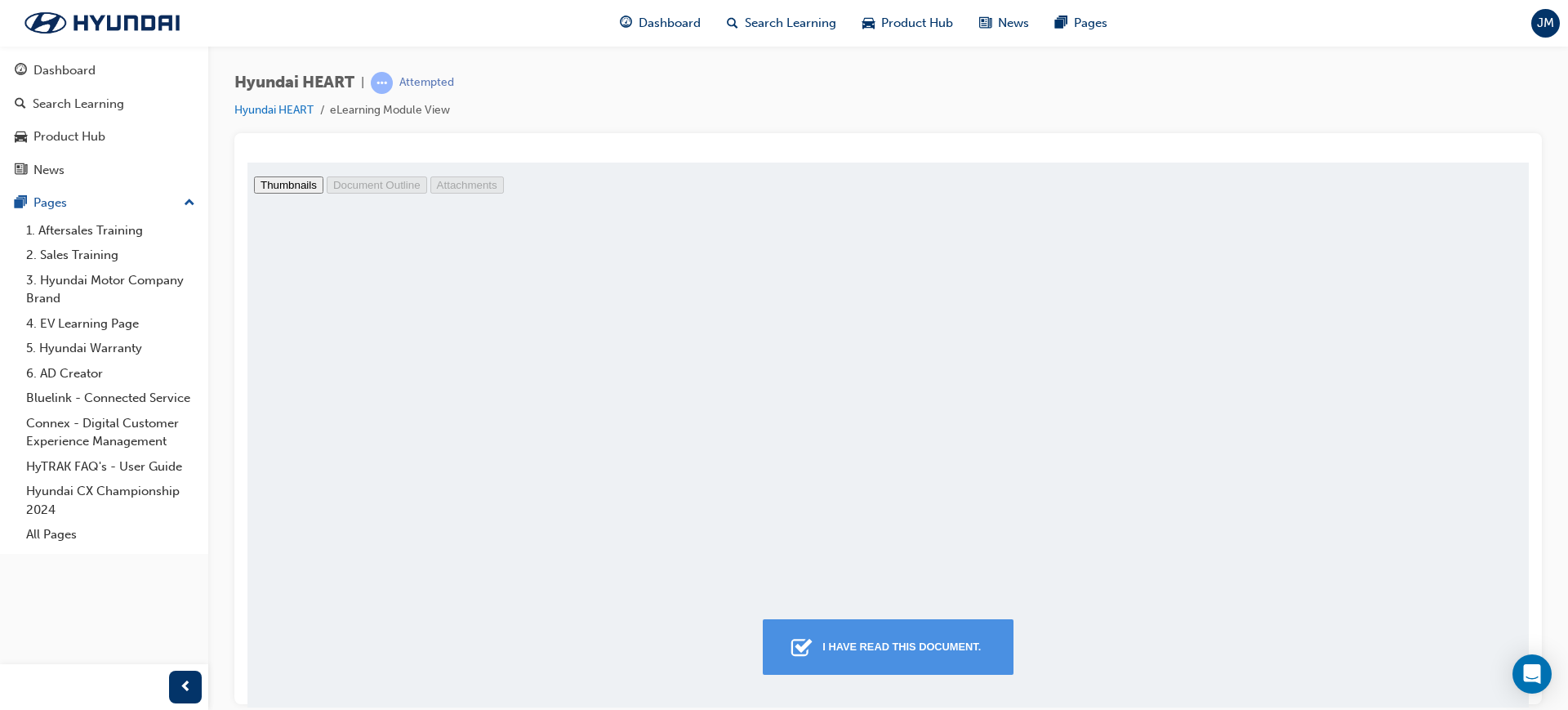 click on "I have read this document." at bounding box center [902, 646] 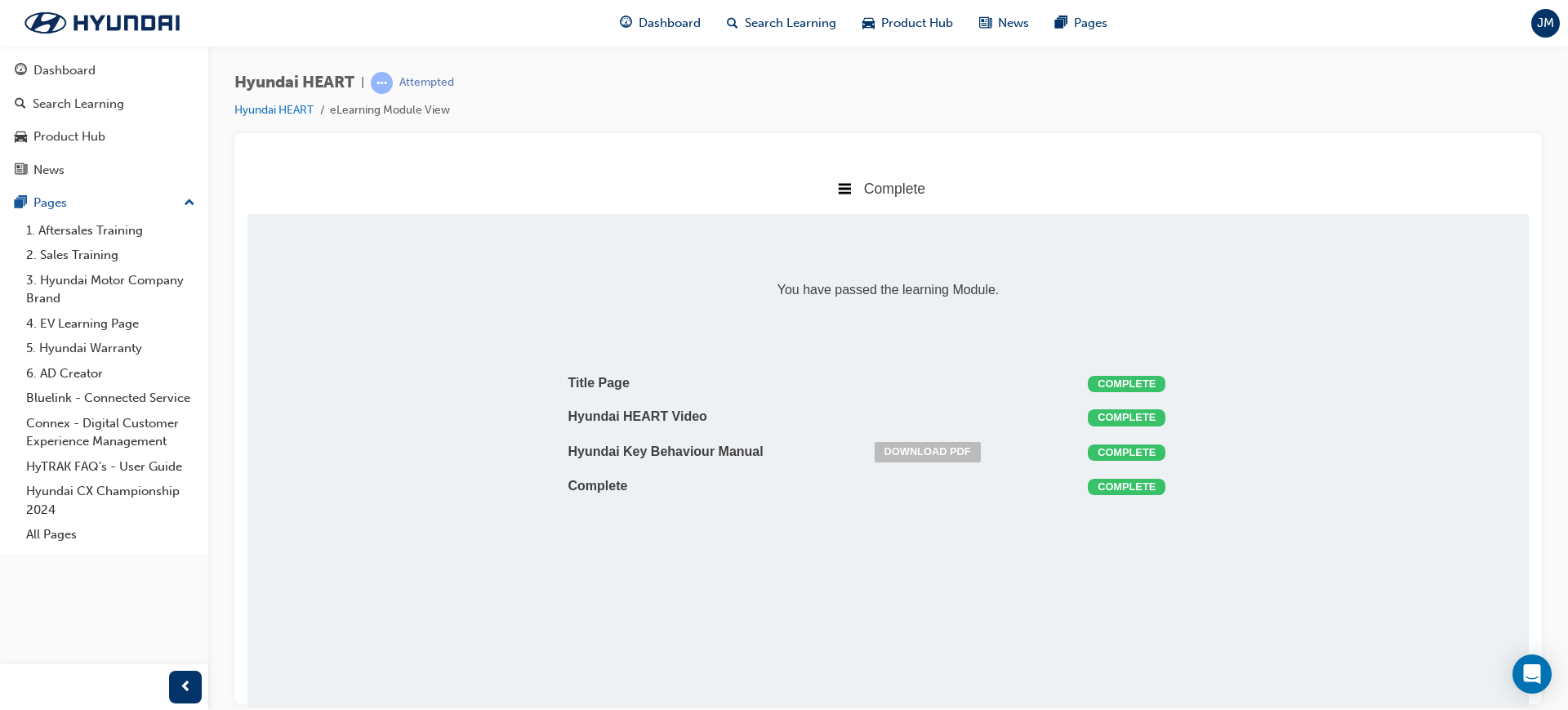 scroll, scrollTop: 0, scrollLeft: 0, axis: both 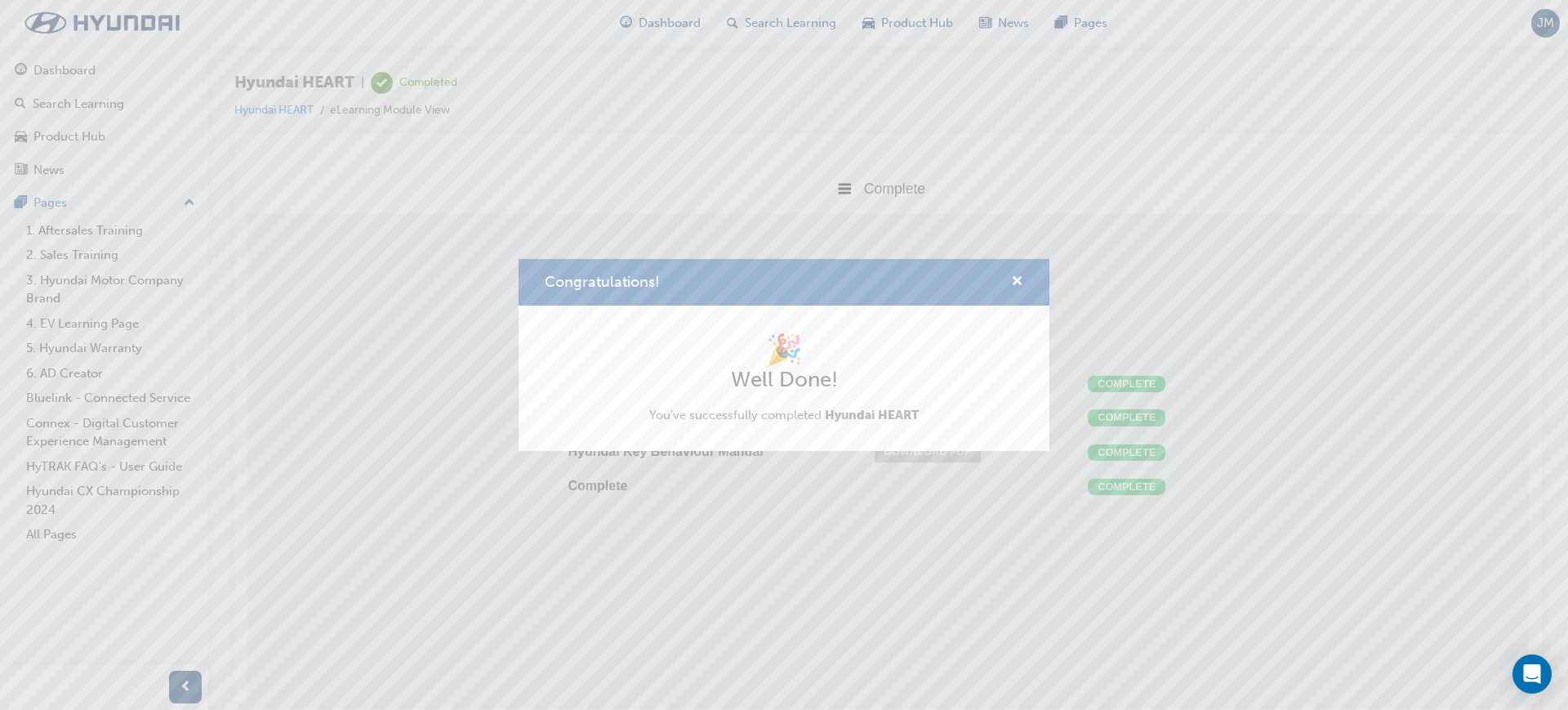 click on "Congratulations! 🎉 Well Done! You've successfully completed   Hyundai HEART" at bounding box center (784, 355) 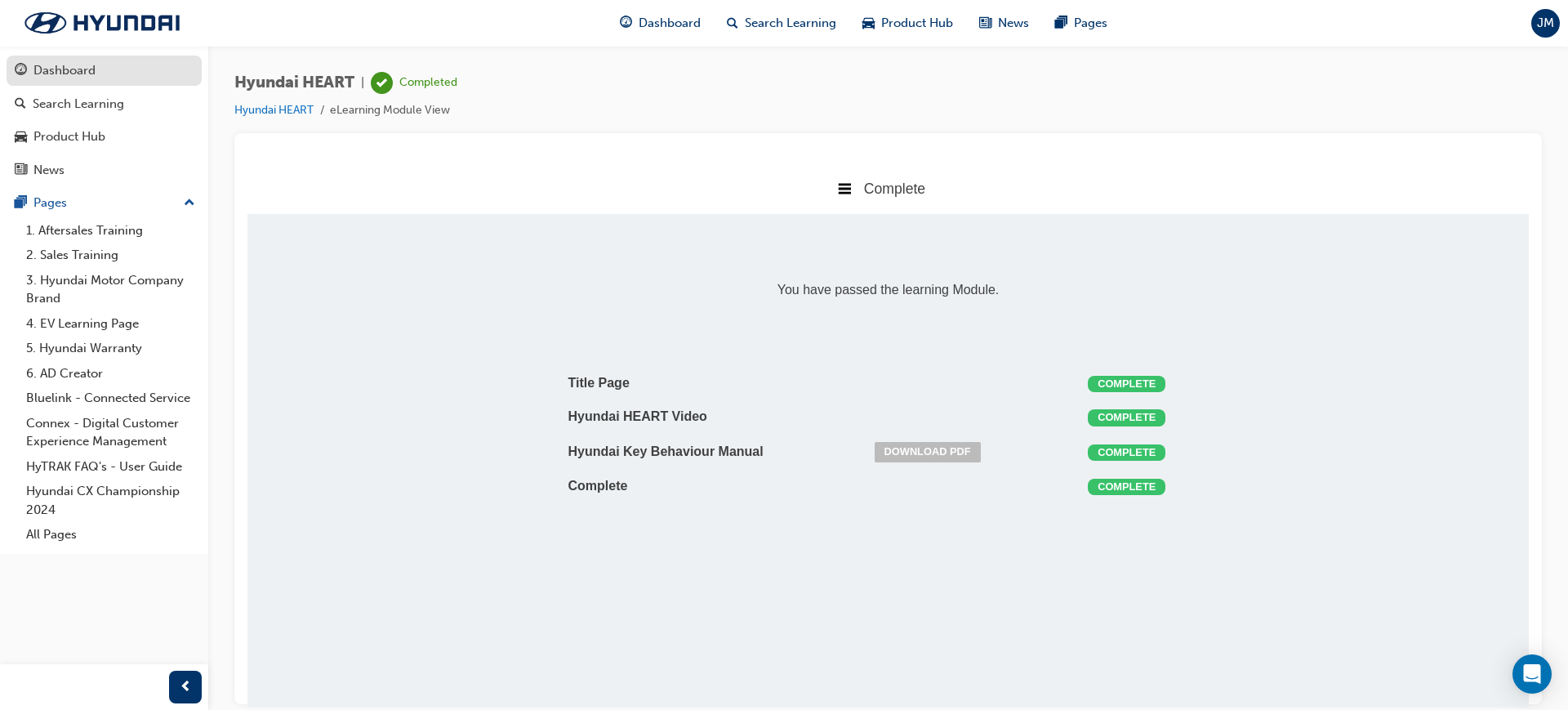 click on "Dashboard" at bounding box center [104, 70] 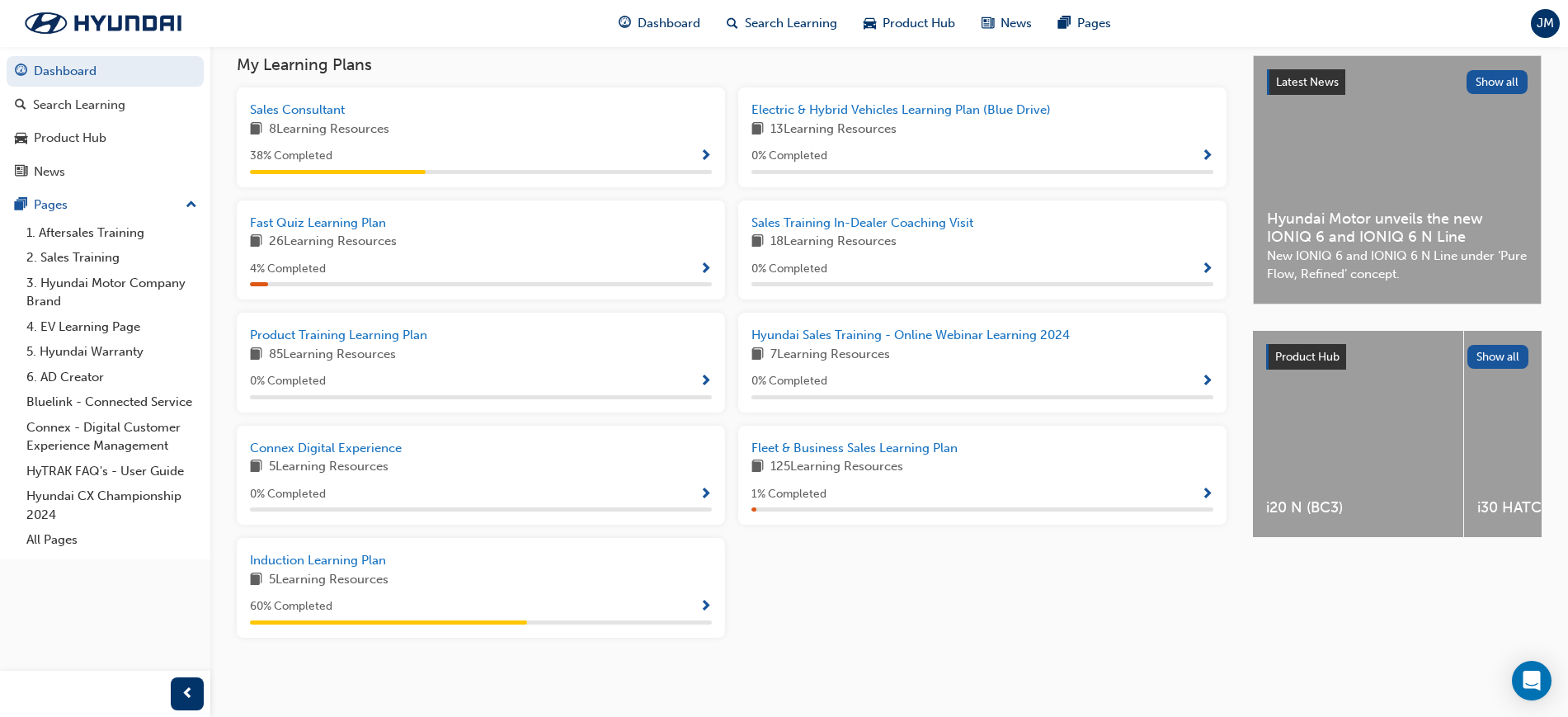 scroll, scrollTop: 355, scrollLeft: 0, axis: vertical 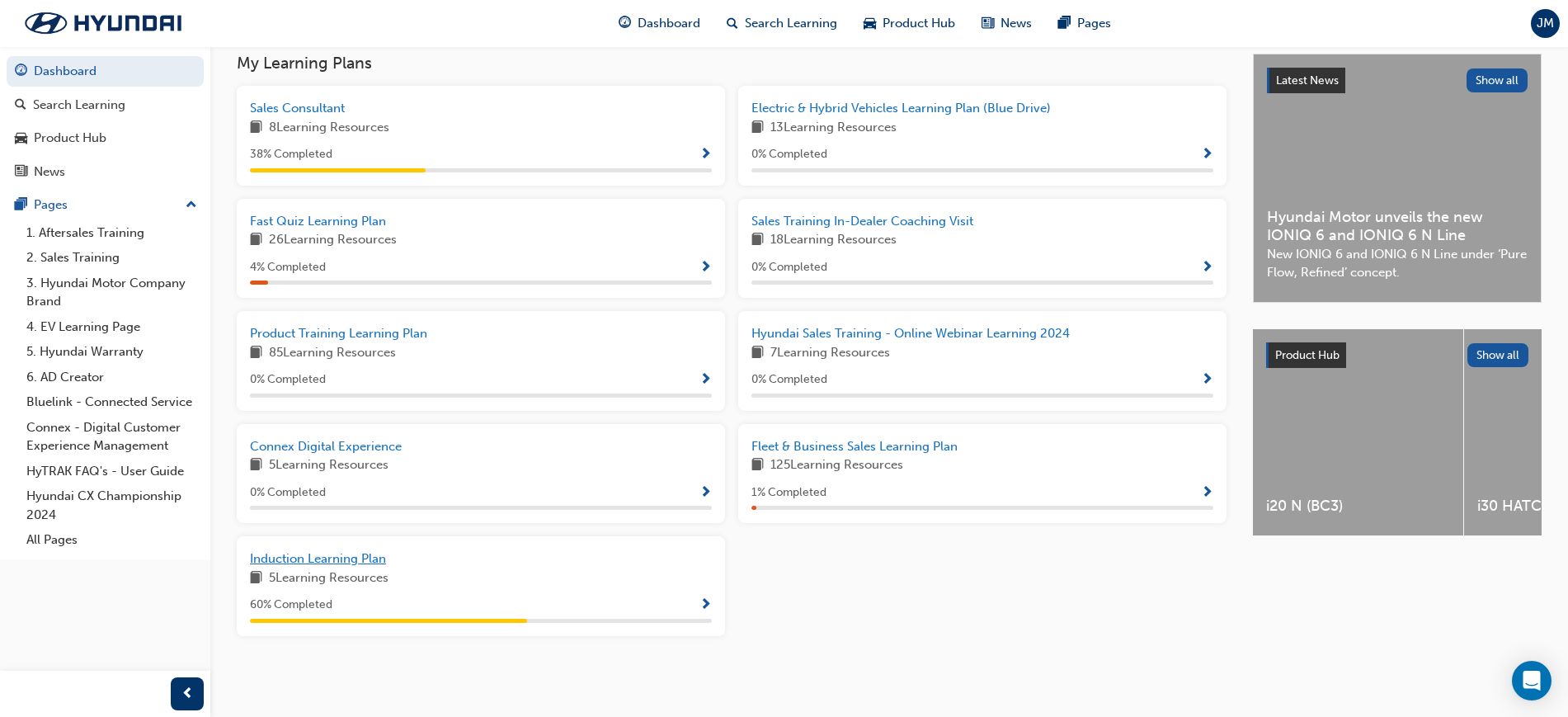 click on "Induction Learning Plan" at bounding box center [481, 559] 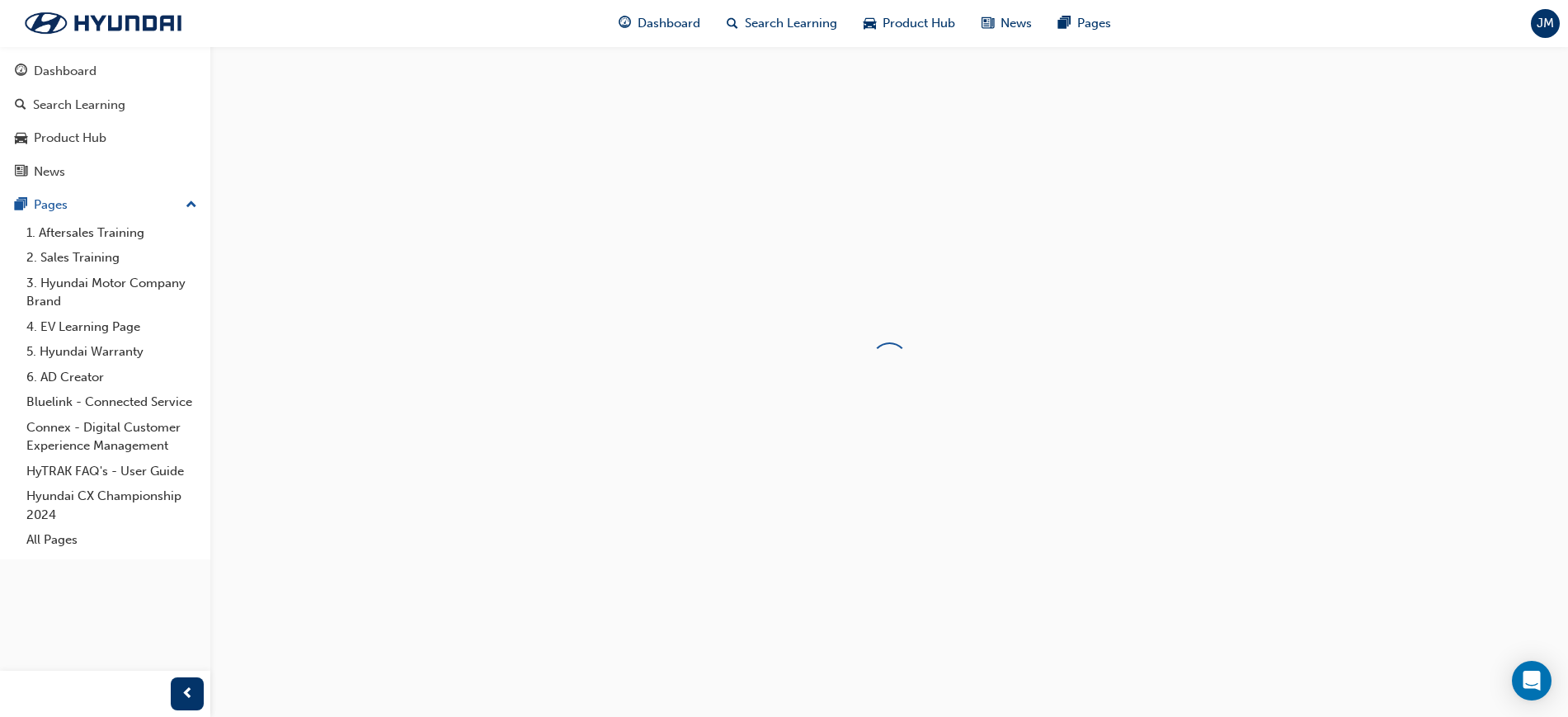 scroll, scrollTop: 0, scrollLeft: 0, axis: both 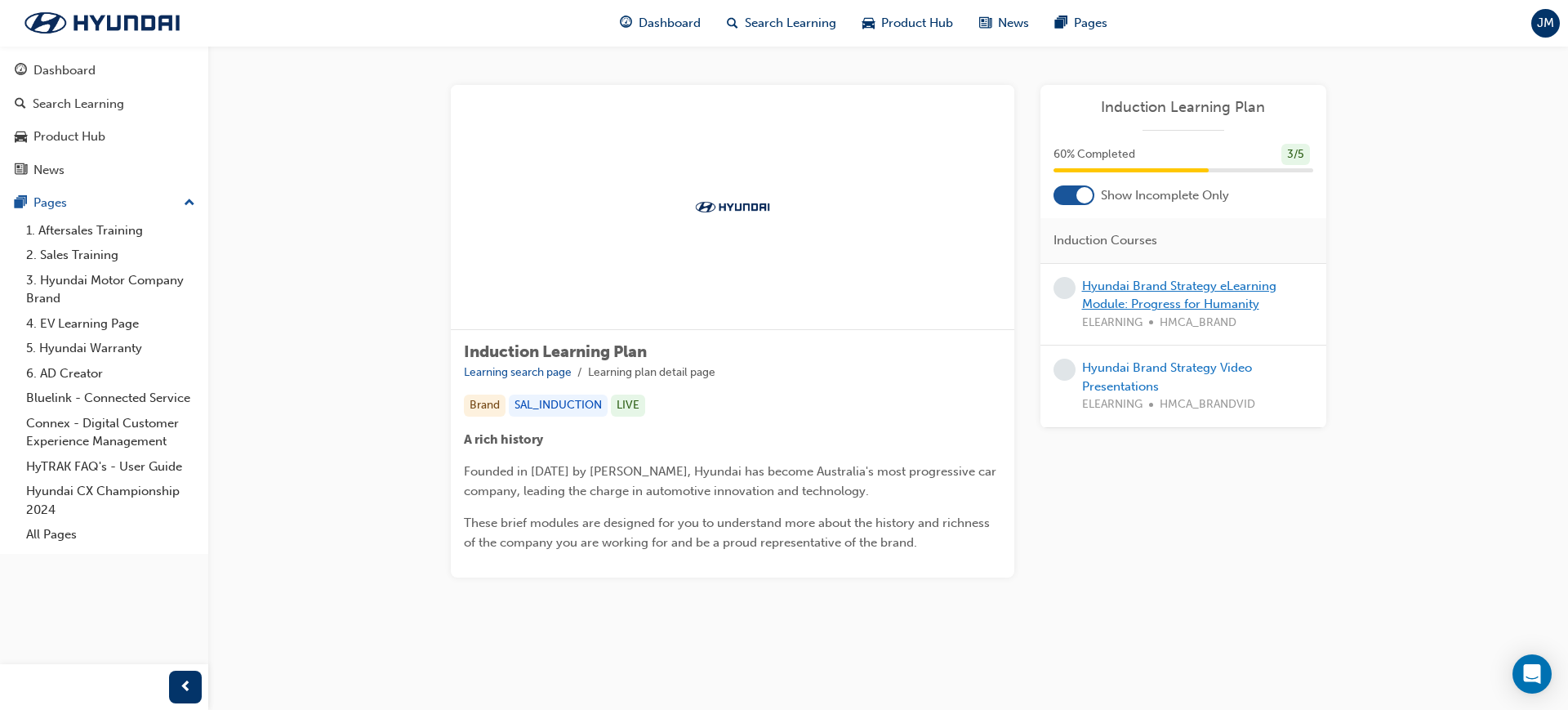 click on "Hyundai Brand Strategy eLearning Module: Progress for Humanity" at bounding box center [1179, 295] 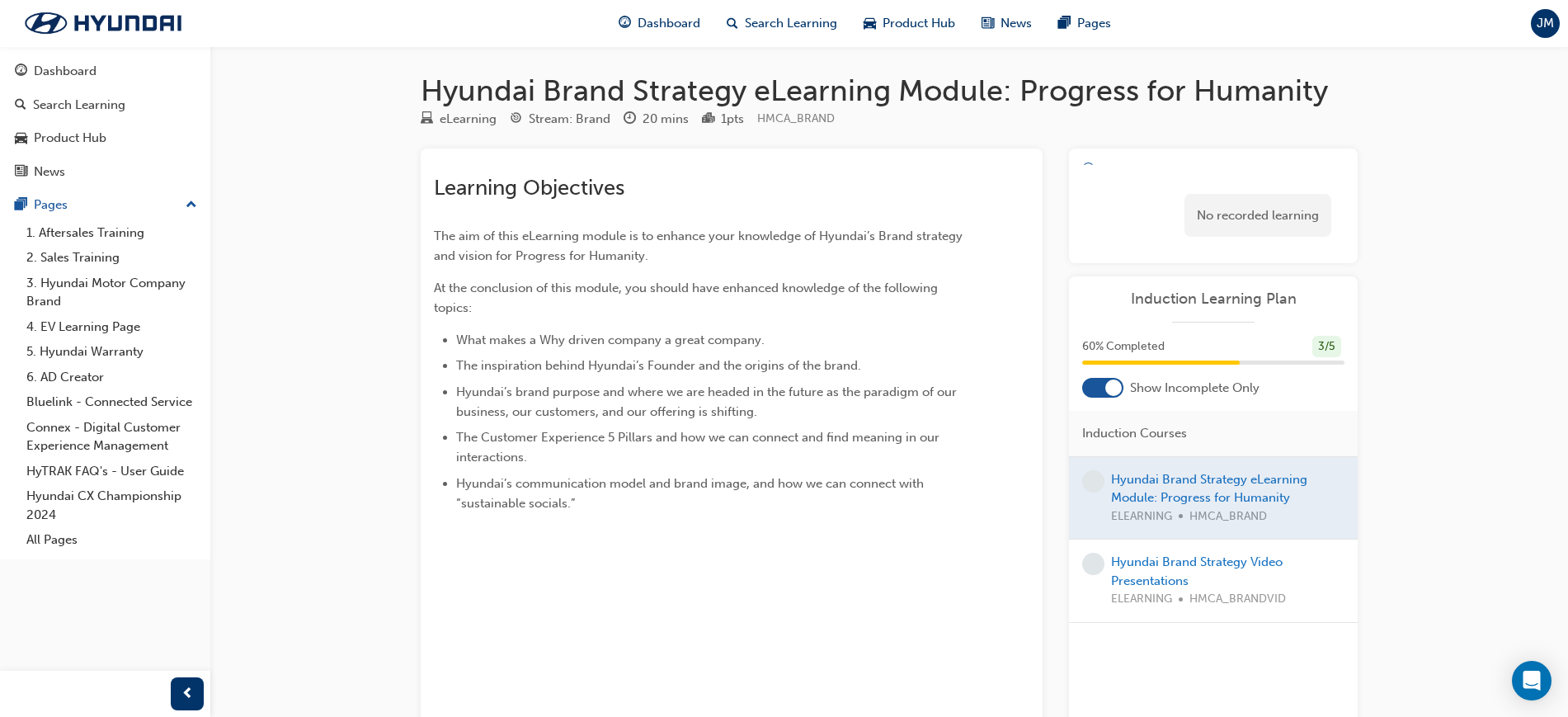click on "Hyundai Brand Strategy Video Presentations ELEARNING HMCA_BRANDVID" at bounding box center [1227, 581] 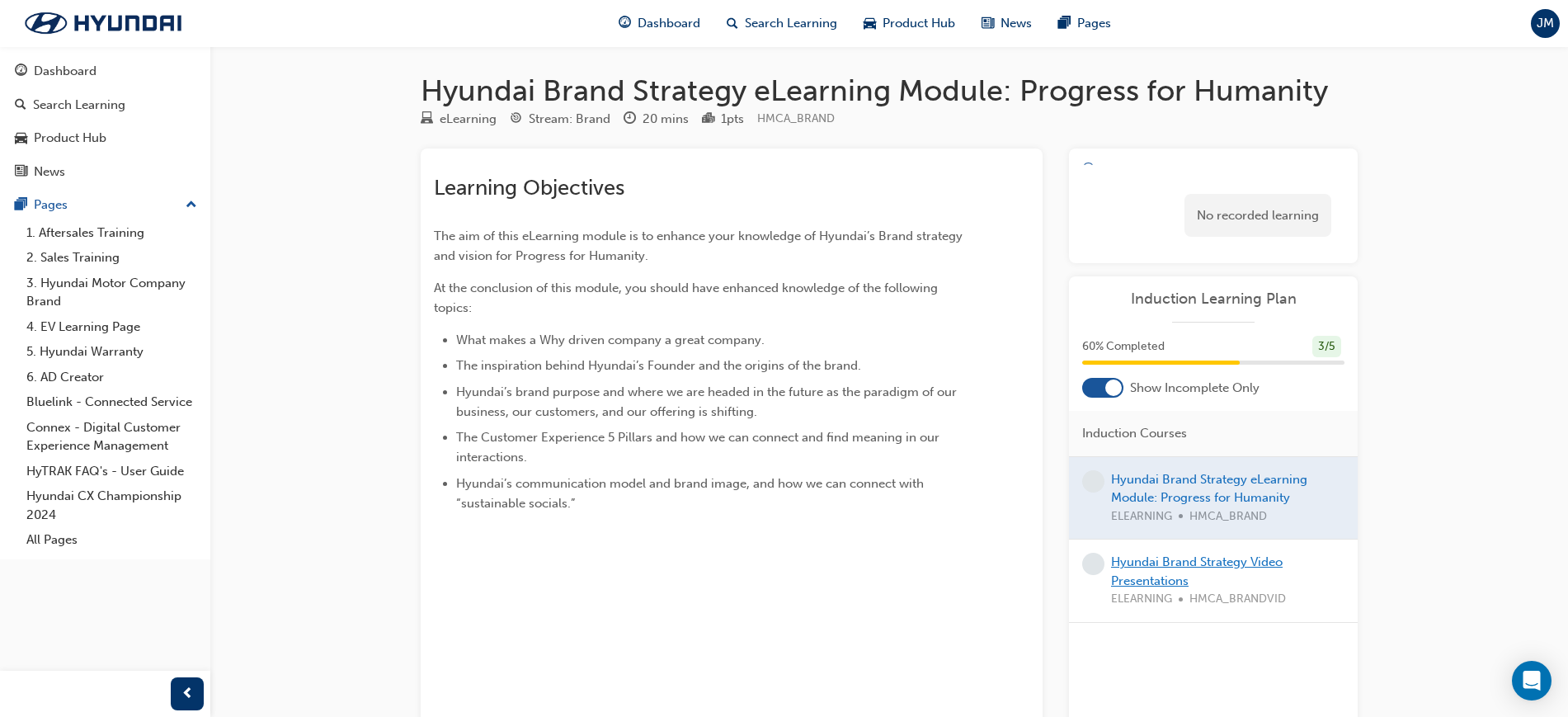 click on "Hyundai Brand Strategy Video Presentations" at bounding box center [1197, 571] 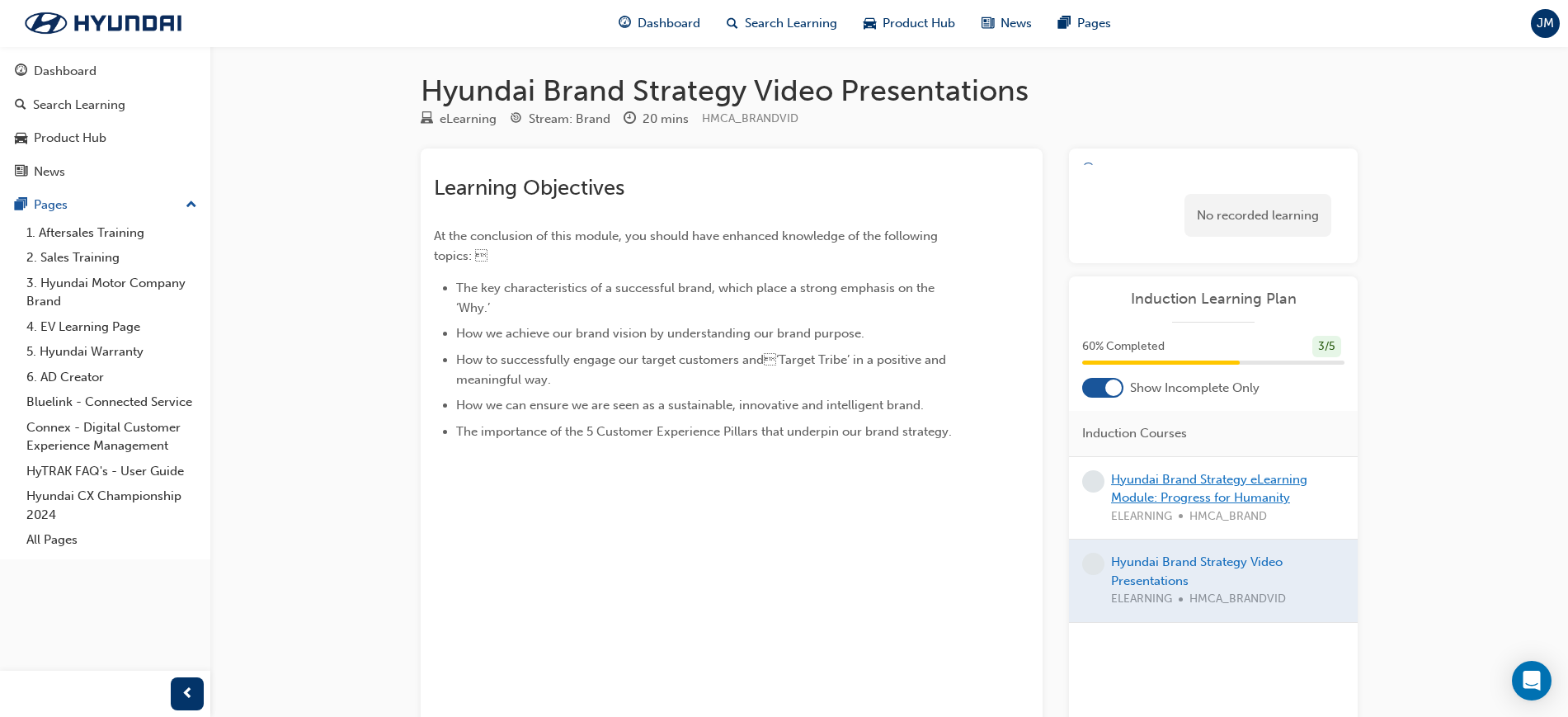 click on "Hyundai Brand Strategy eLearning Module: Progress for Humanity" at bounding box center (1209, 488) 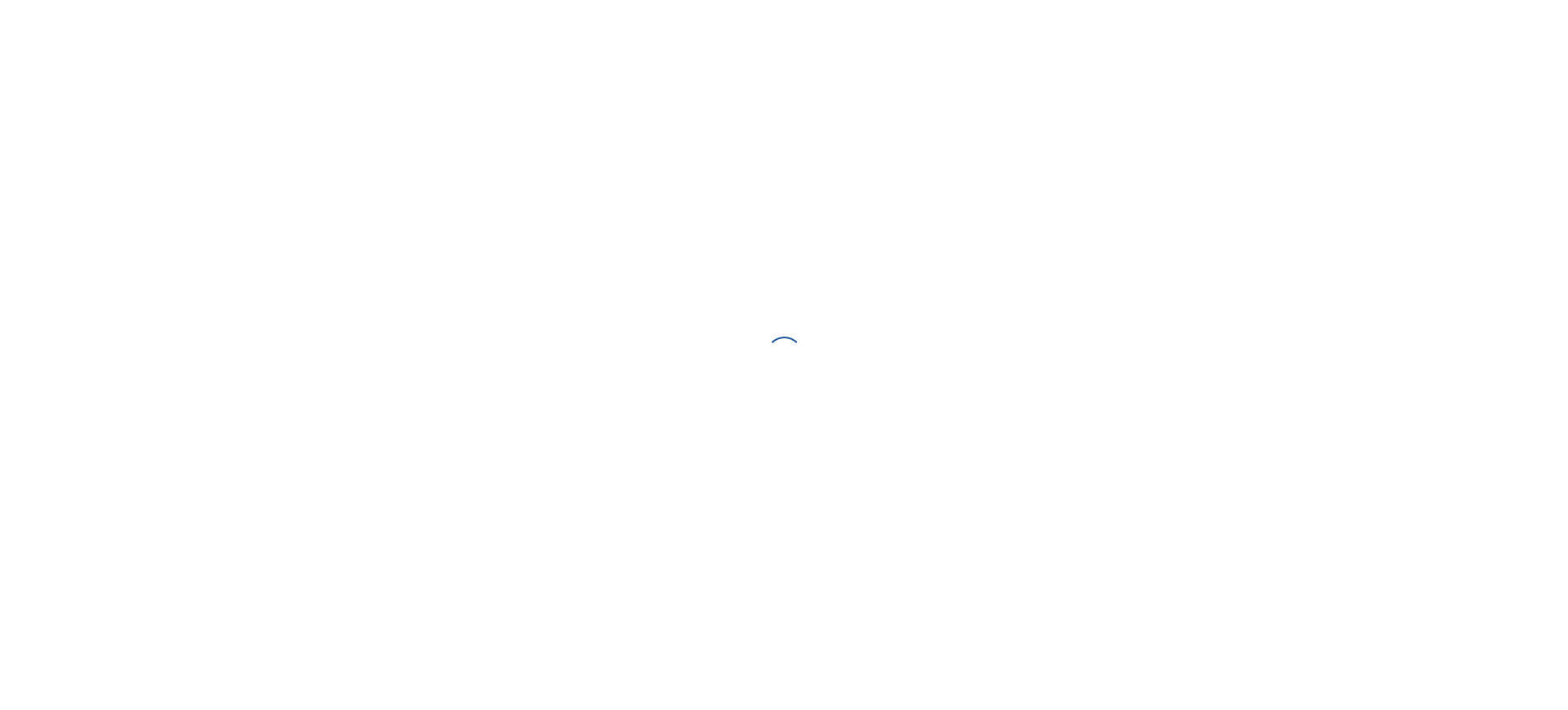scroll, scrollTop: 0, scrollLeft: 0, axis: both 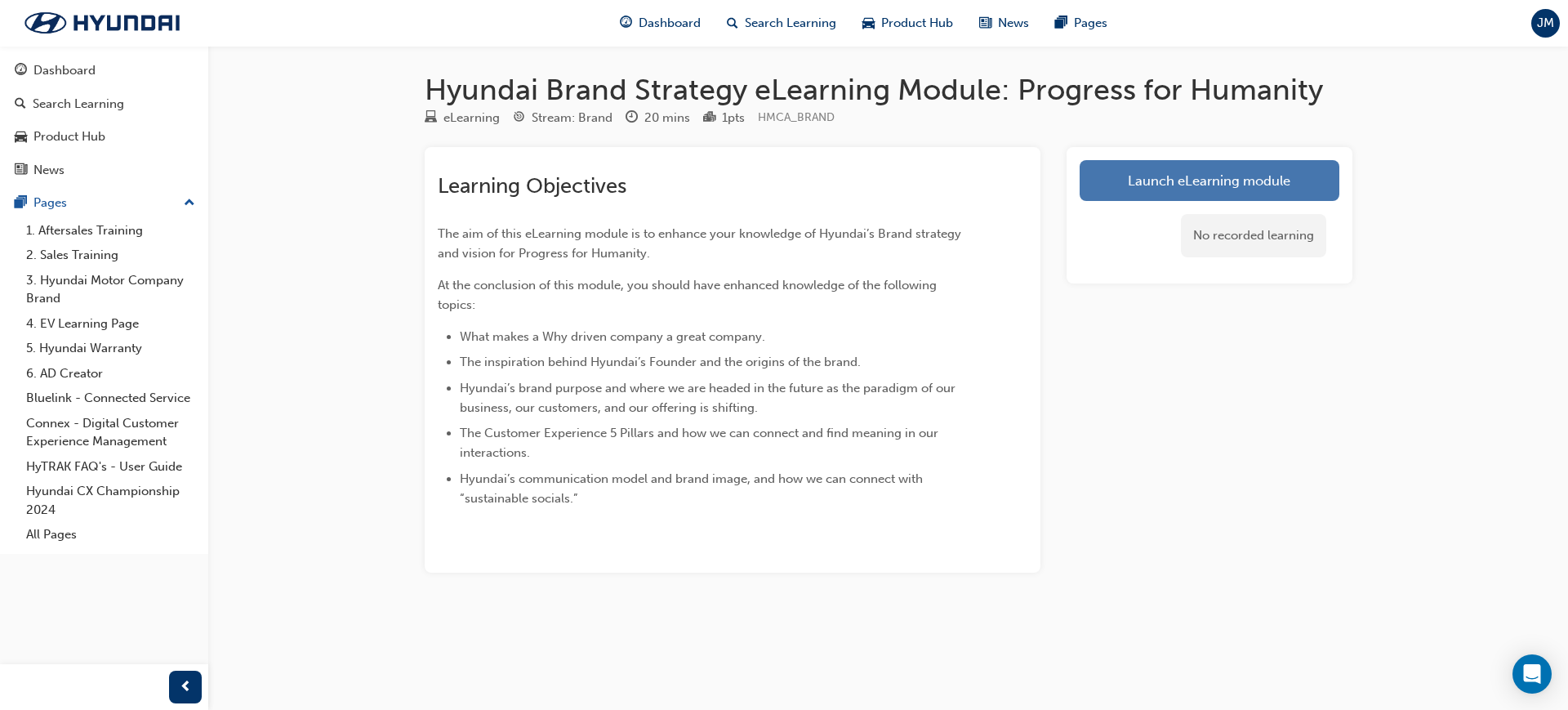 click on "Launch eLearning module" at bounding box center [1209, 181] 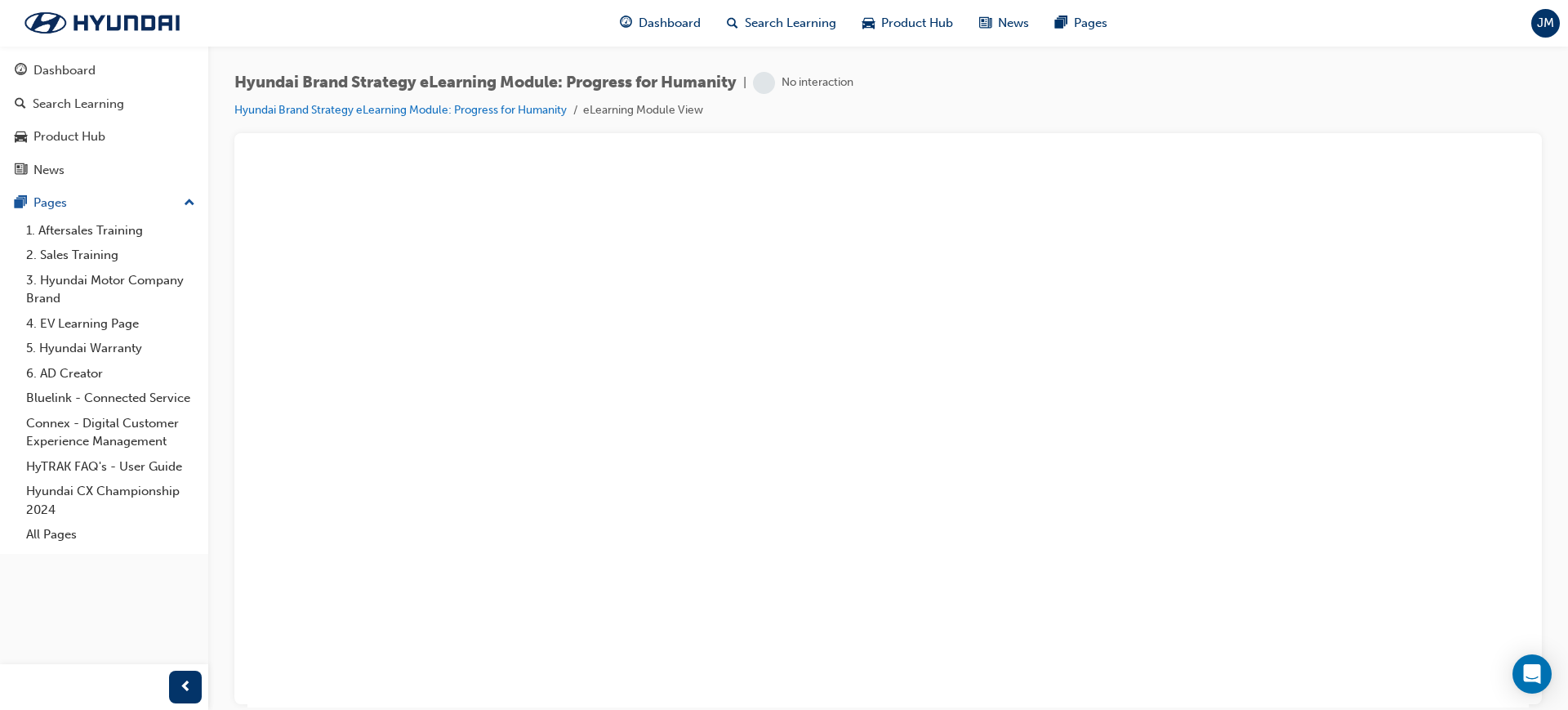 scroll, scrollTop: 0, scrollLeft: 0, axis: both 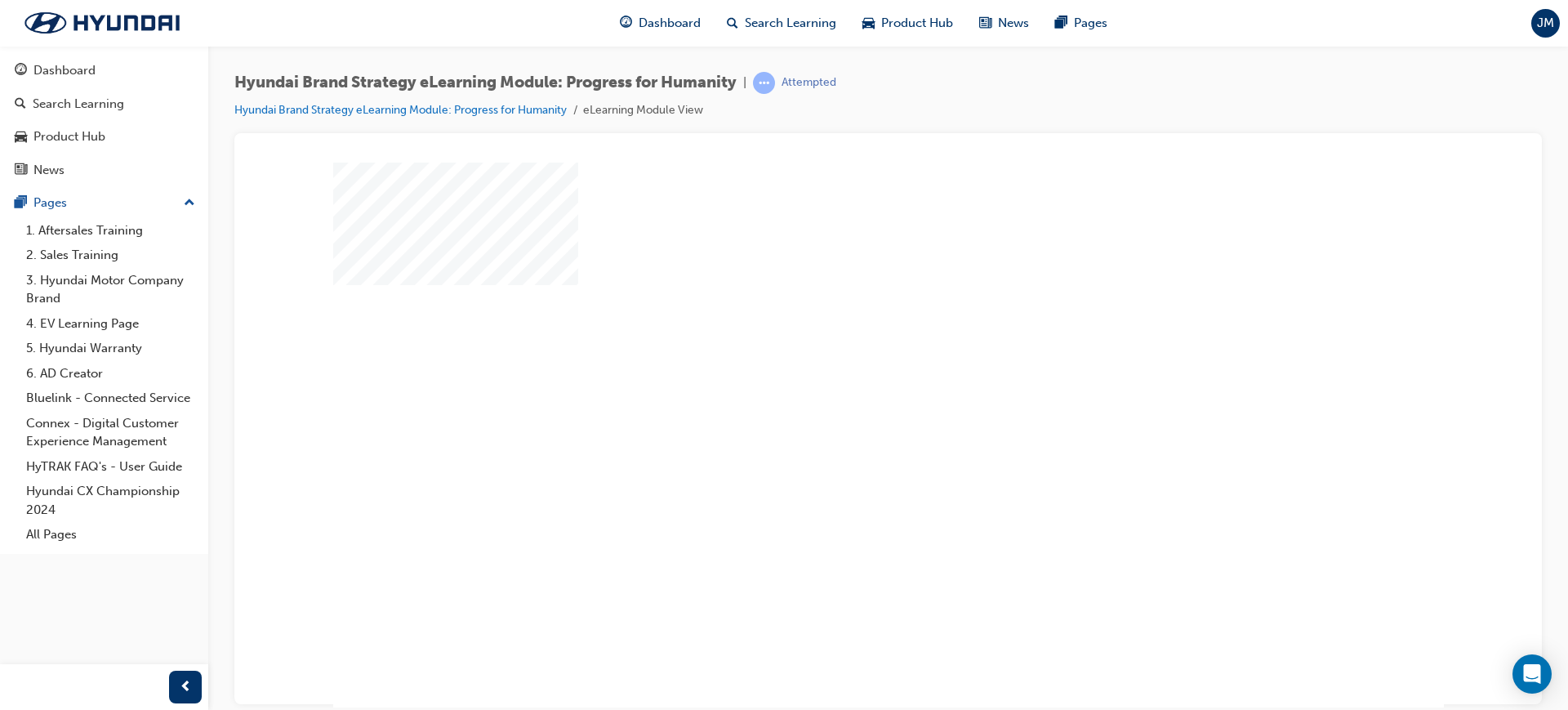 click at bounding box center [841, 387] 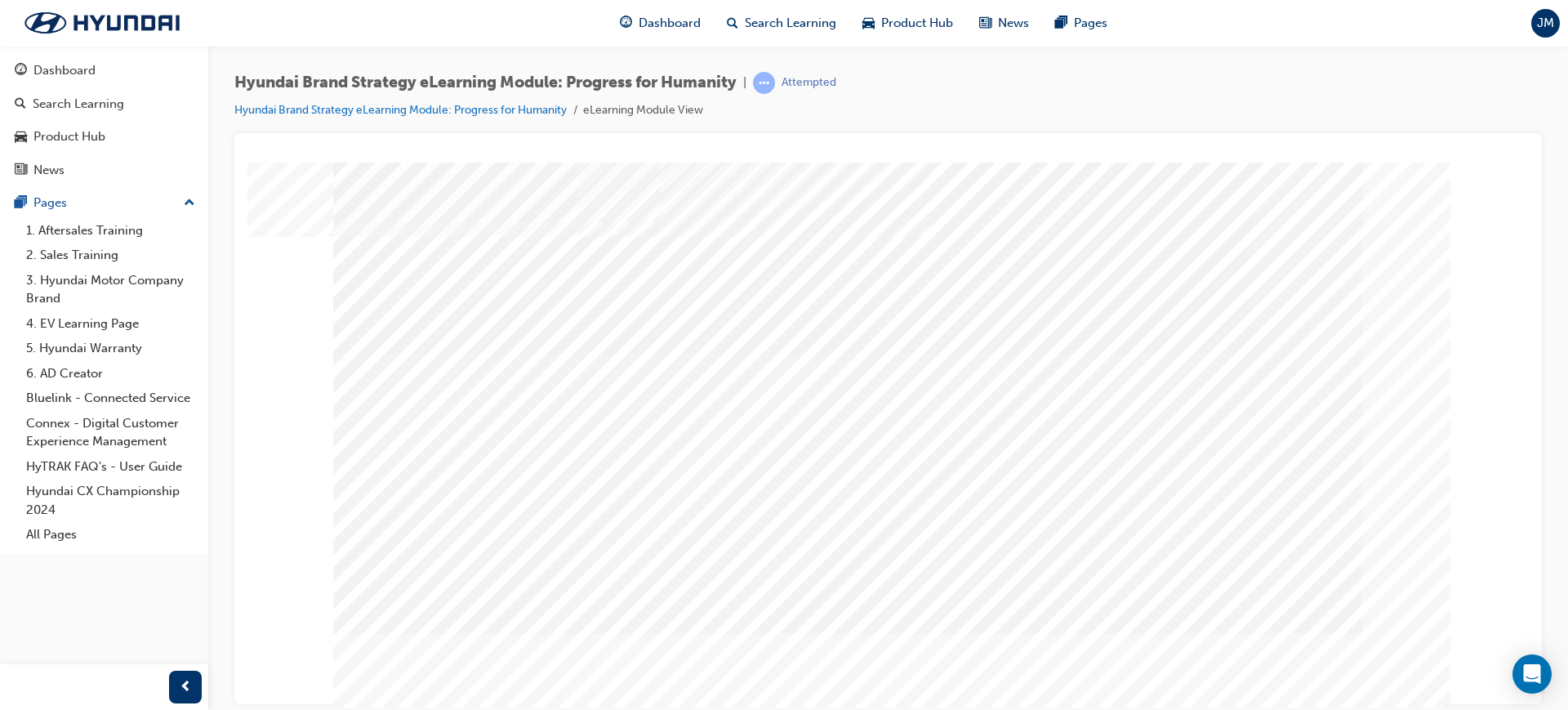 click at bounding box center (390, 2062) 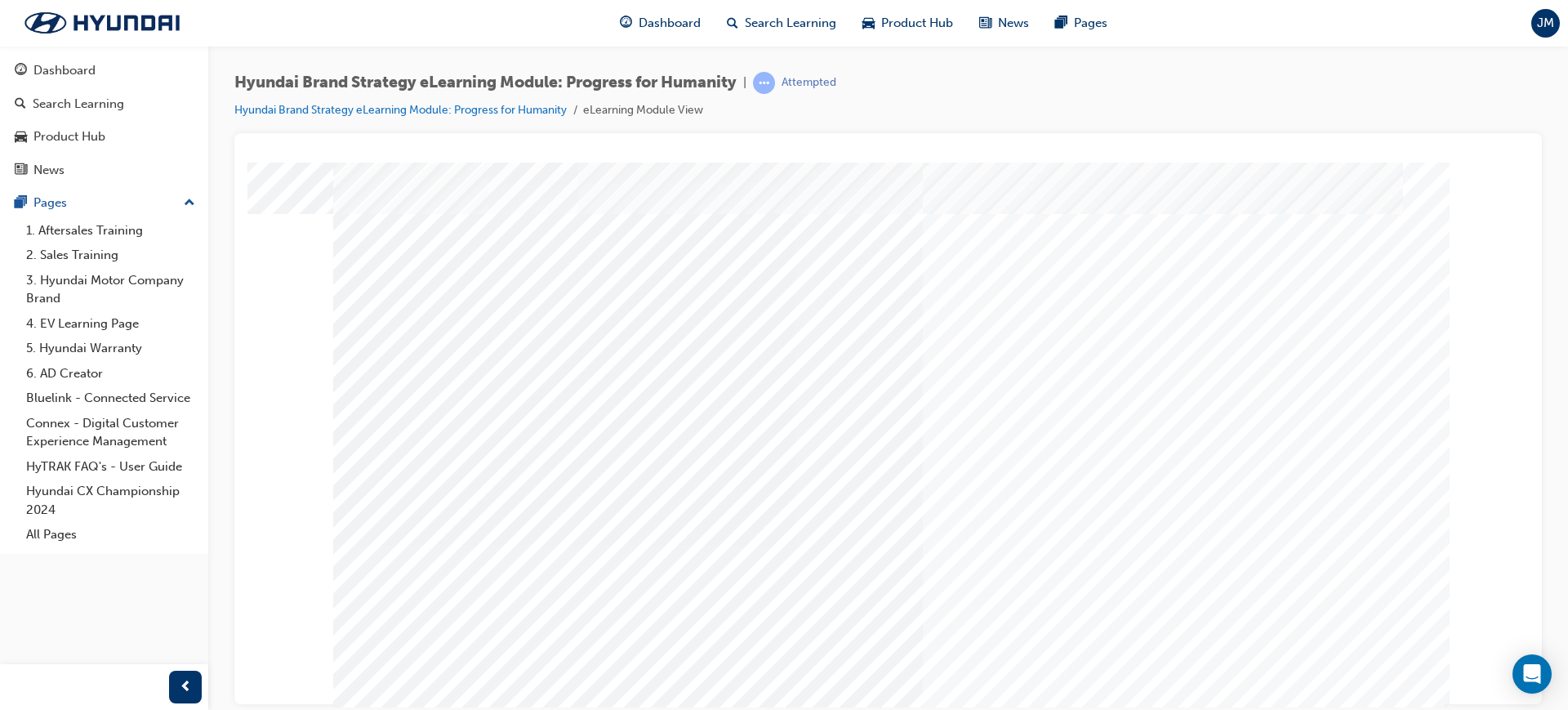 scroll, scrollTop: 43, scrollLeft: 0, axis: vertical 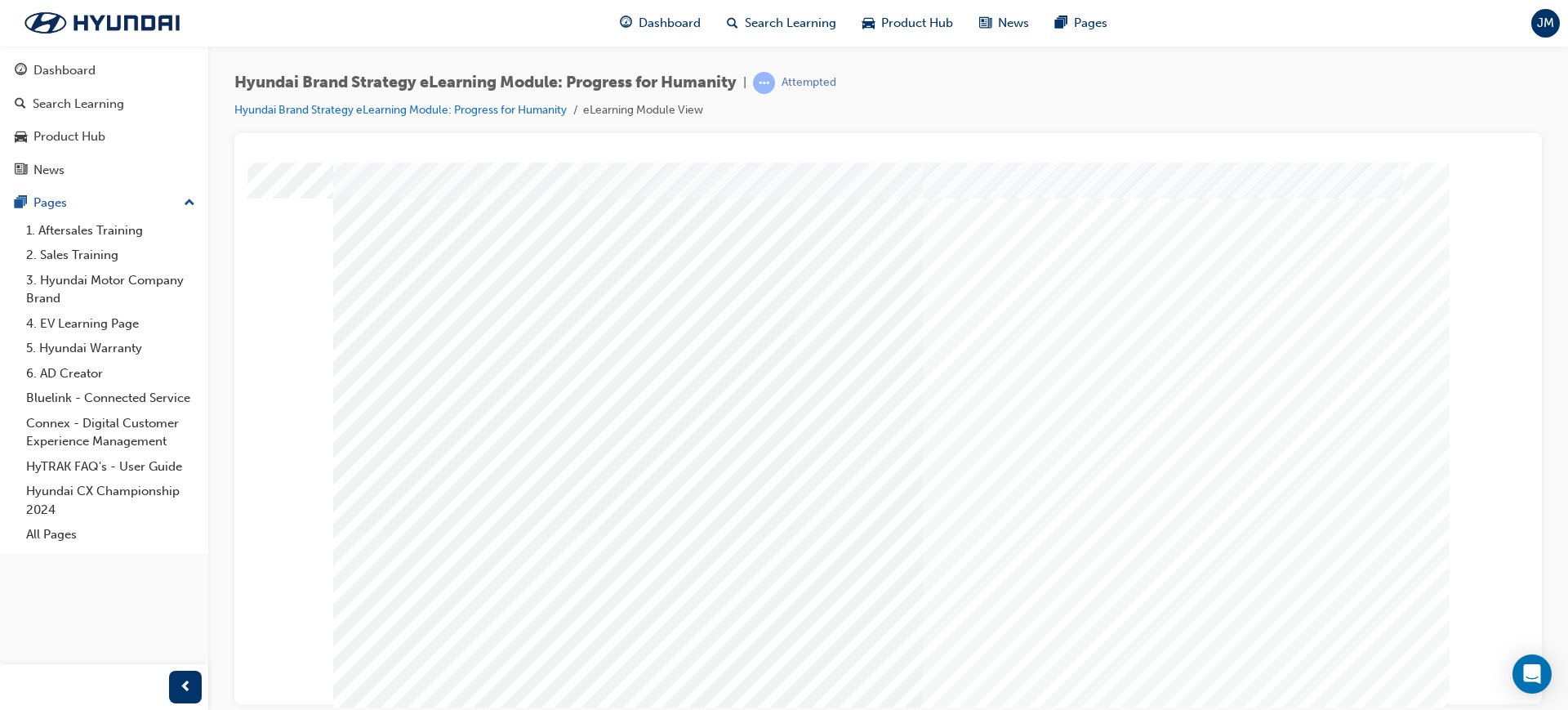 click at bounding box center [390, 2436] 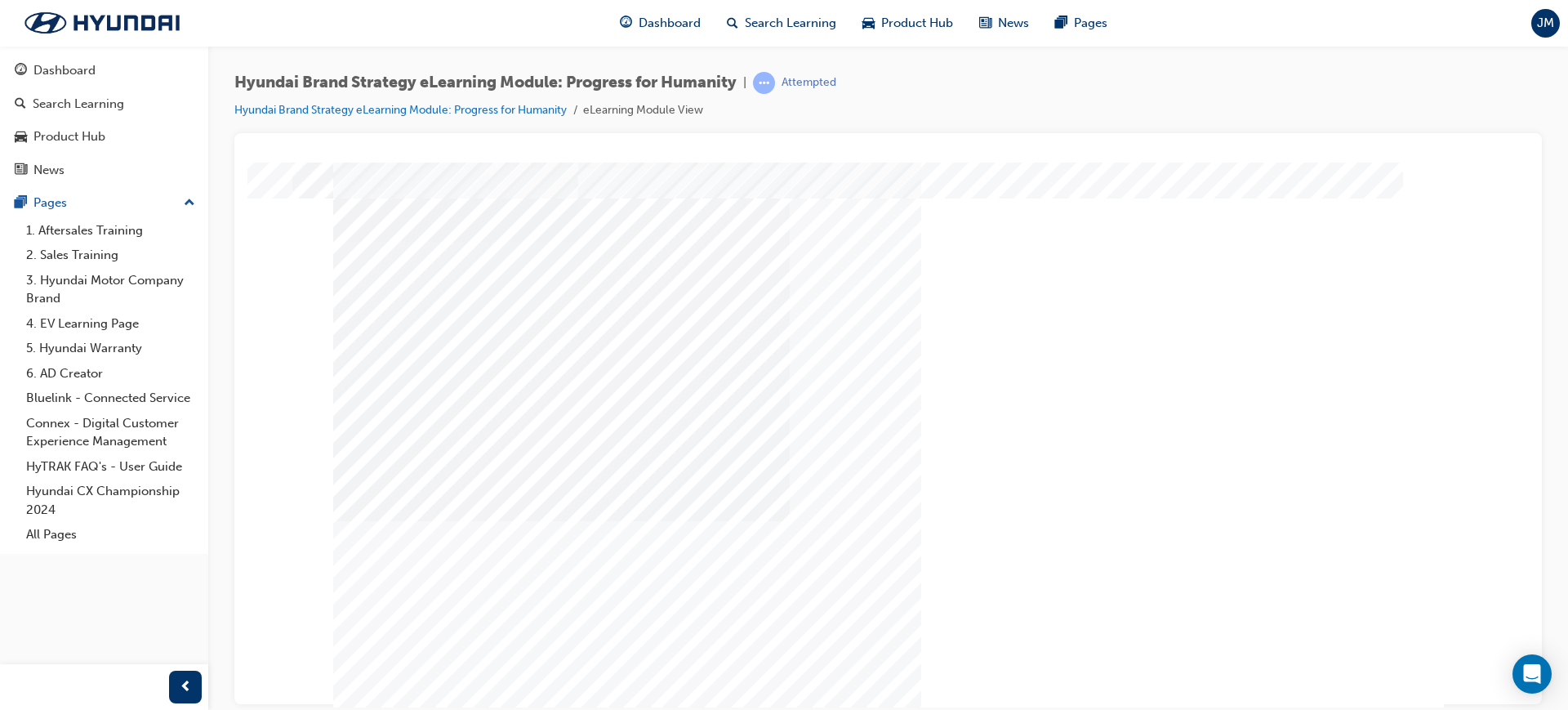 scroll, scrollTop: 0, scrollLeft: 0, axis: both 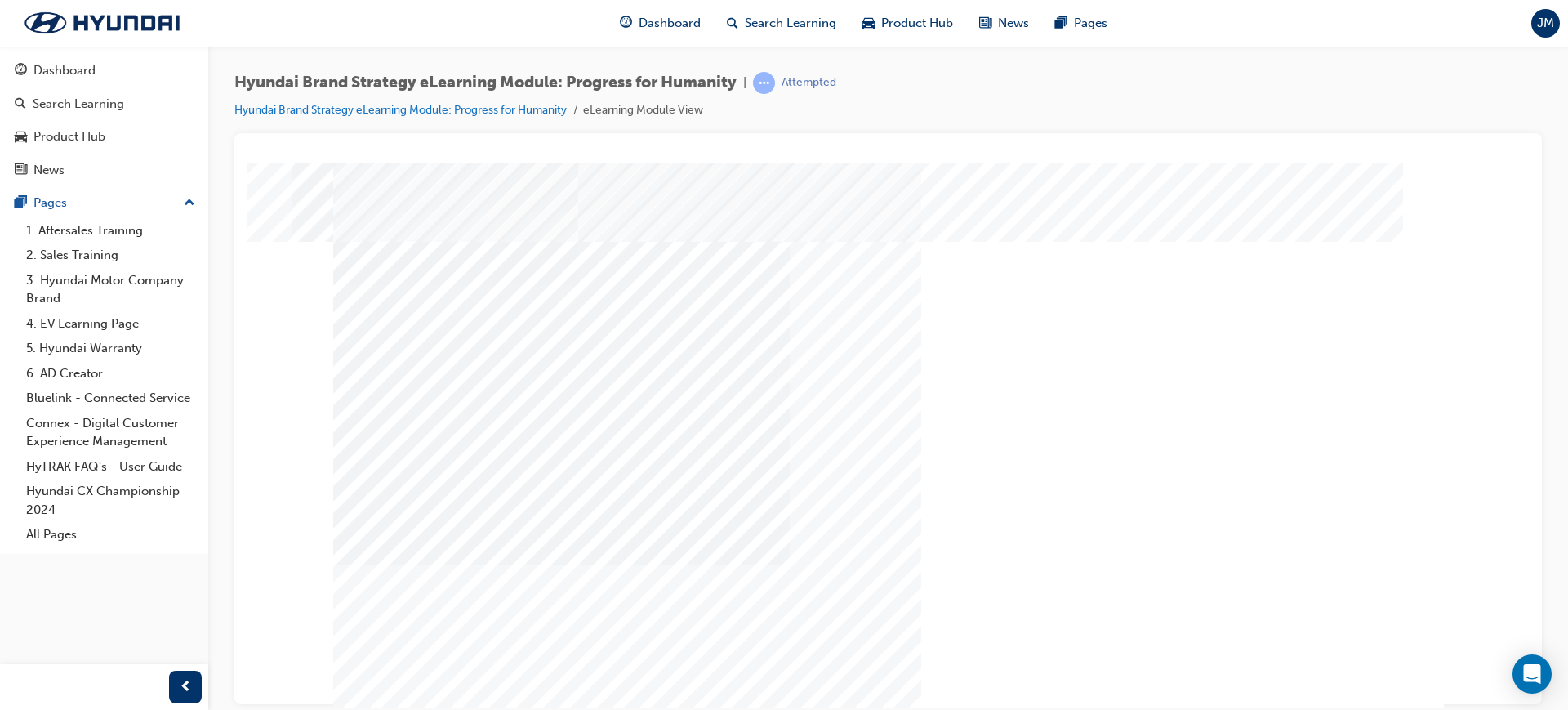 click at bounding box center [390, 1807] 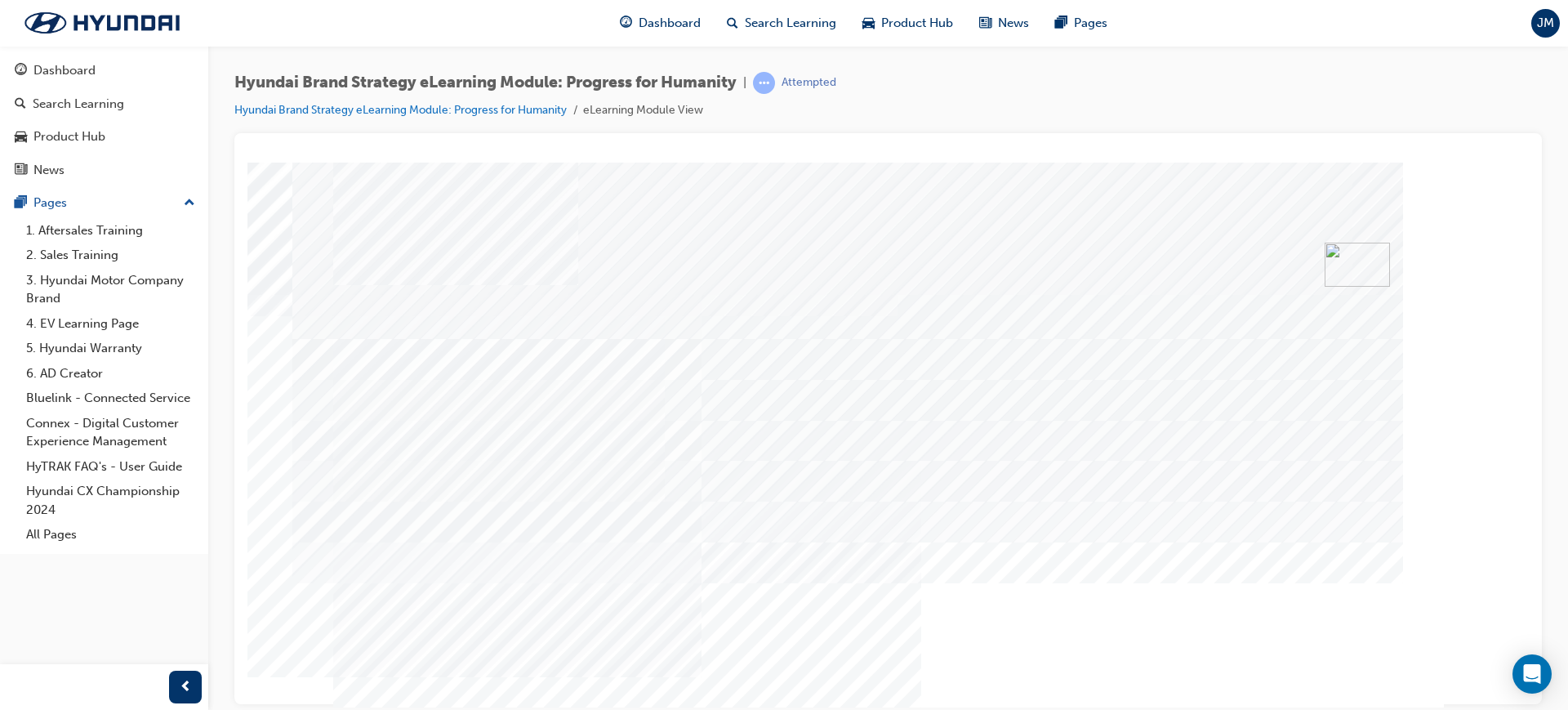 click at bounding box center (390, 2304) 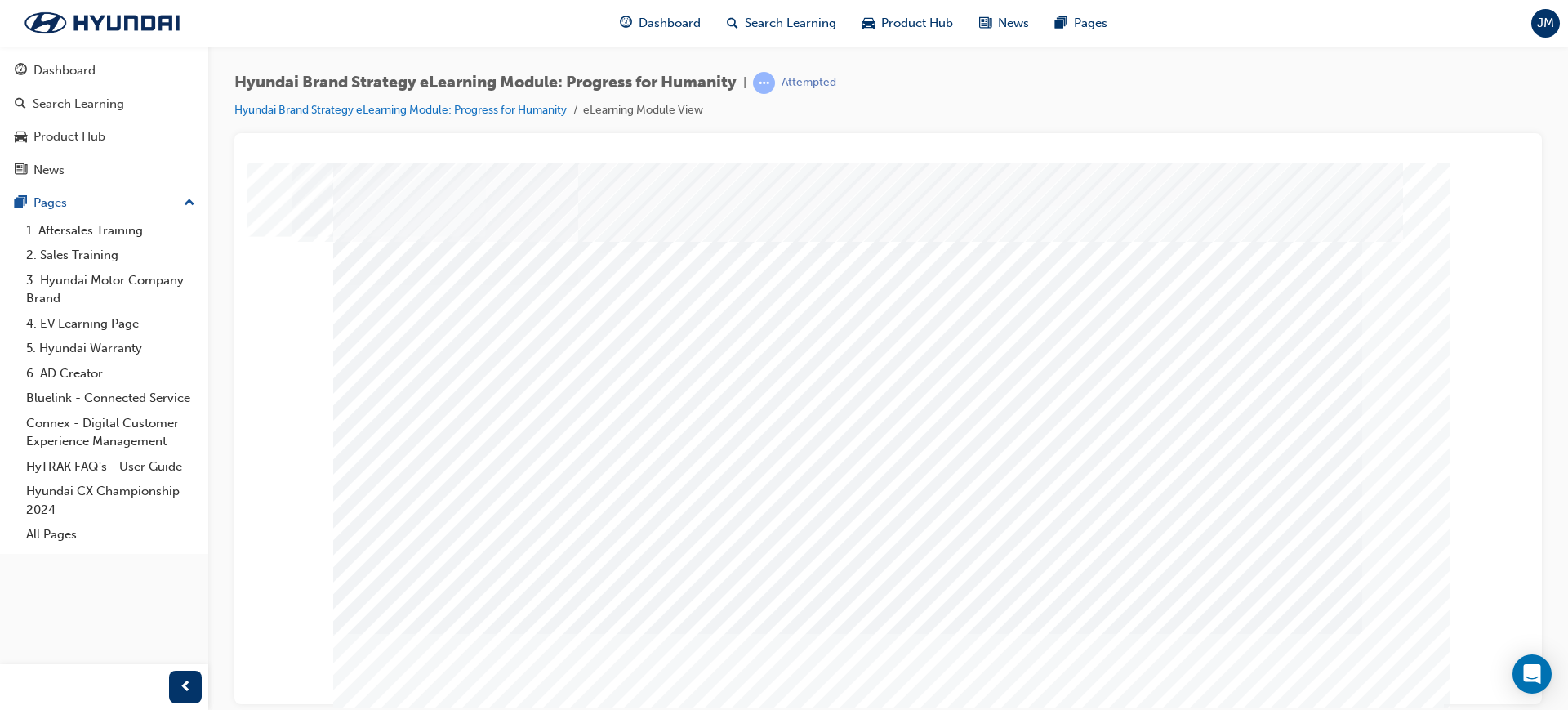click at bounding box center (390, 1998) 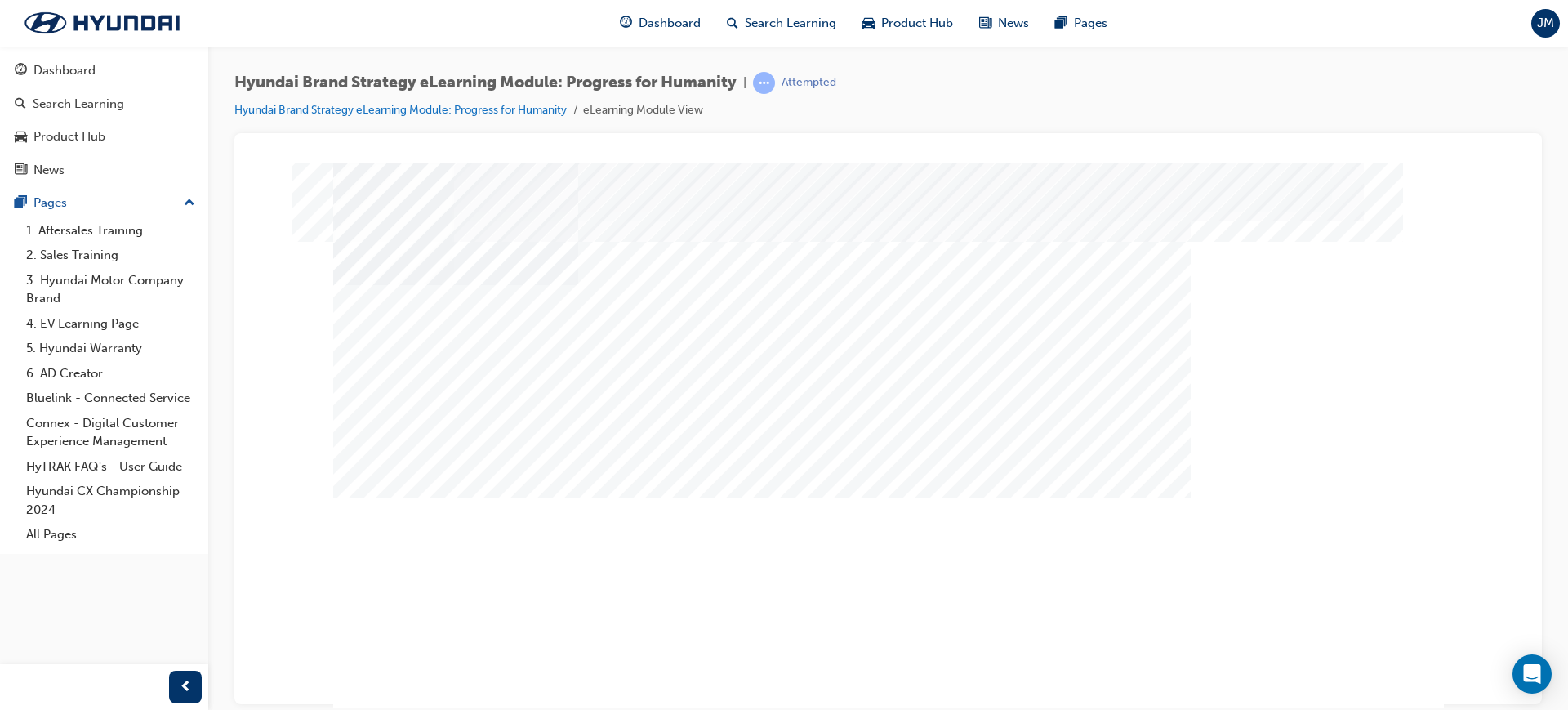 click at bounding box center (390, 3096) 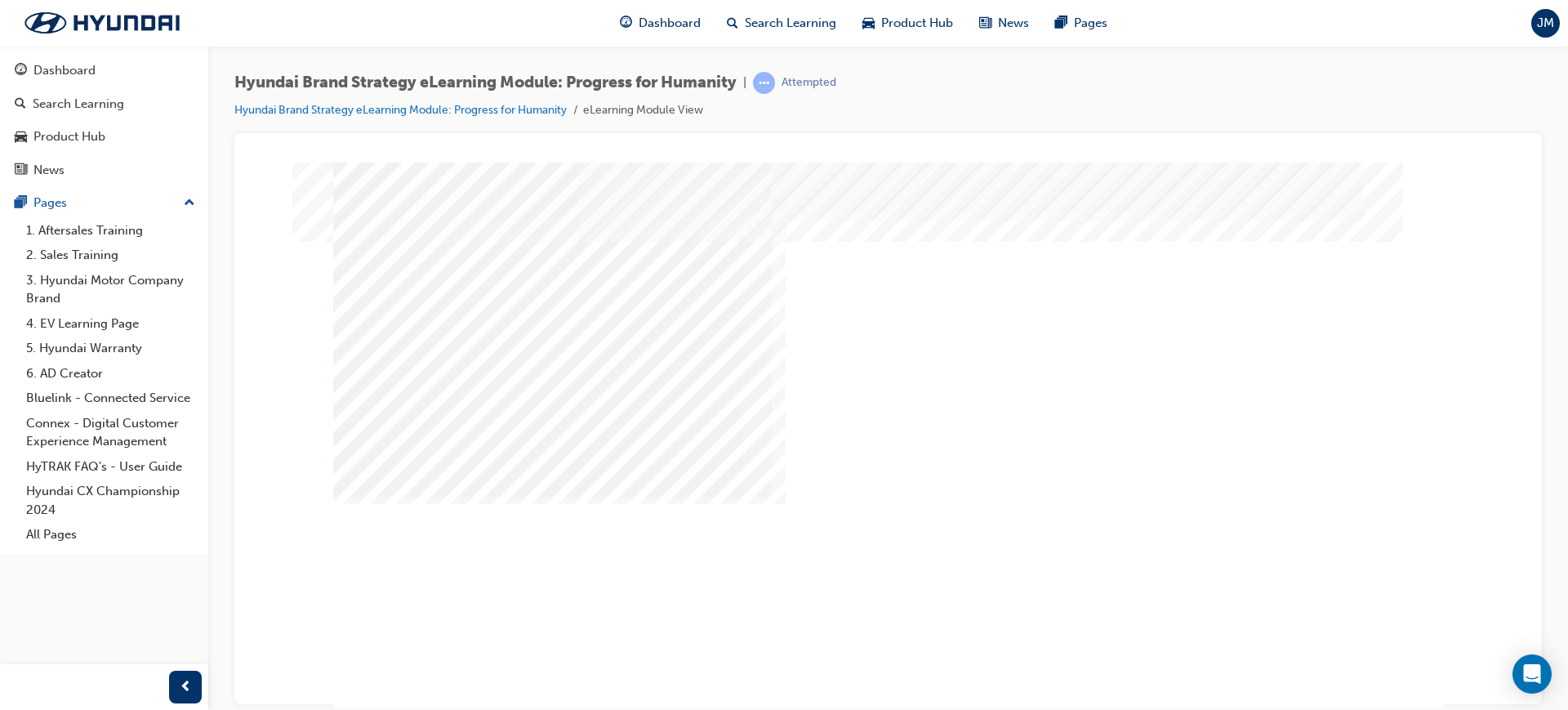 click at bounding box center (390, 3212) 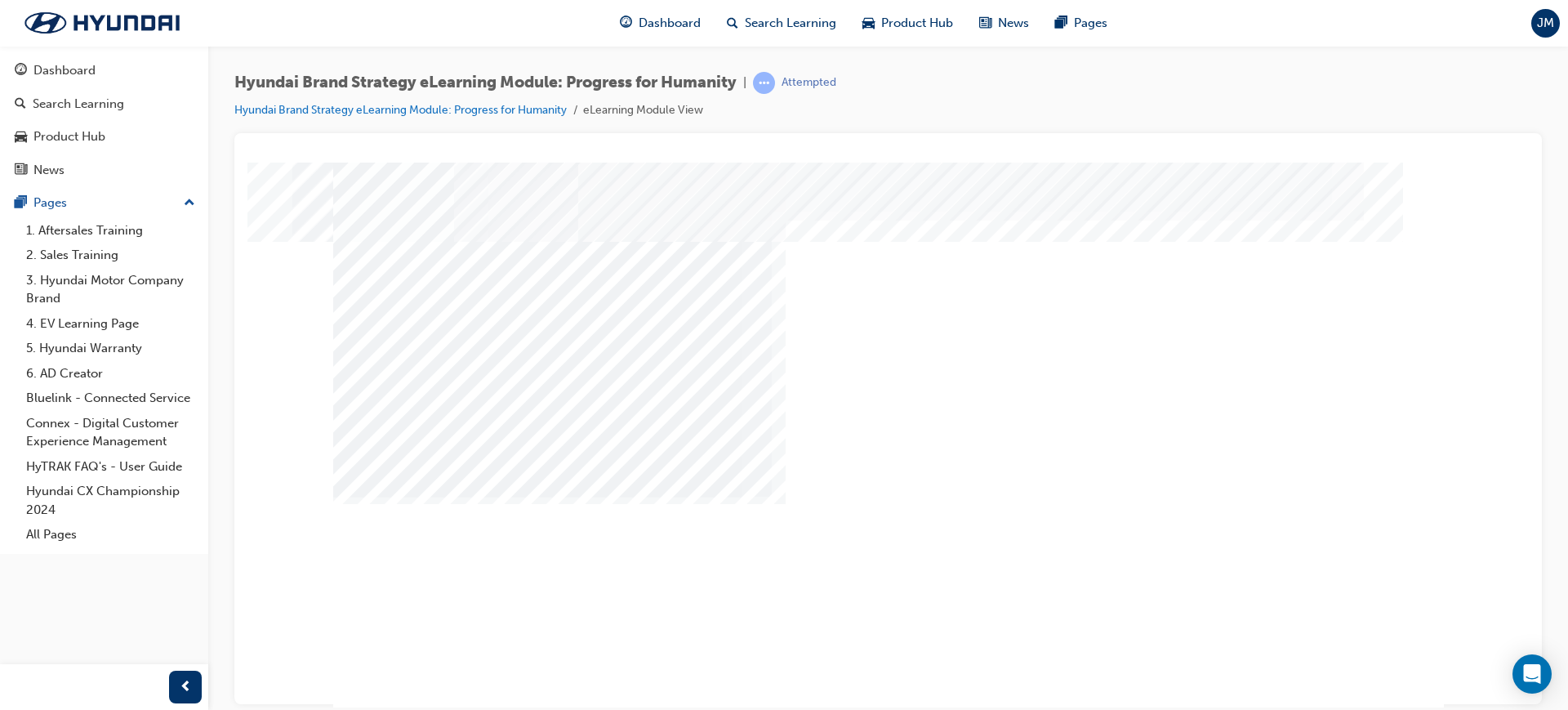 scroll, scrollTop: 43, scrollLeft: 0, axis: vertical 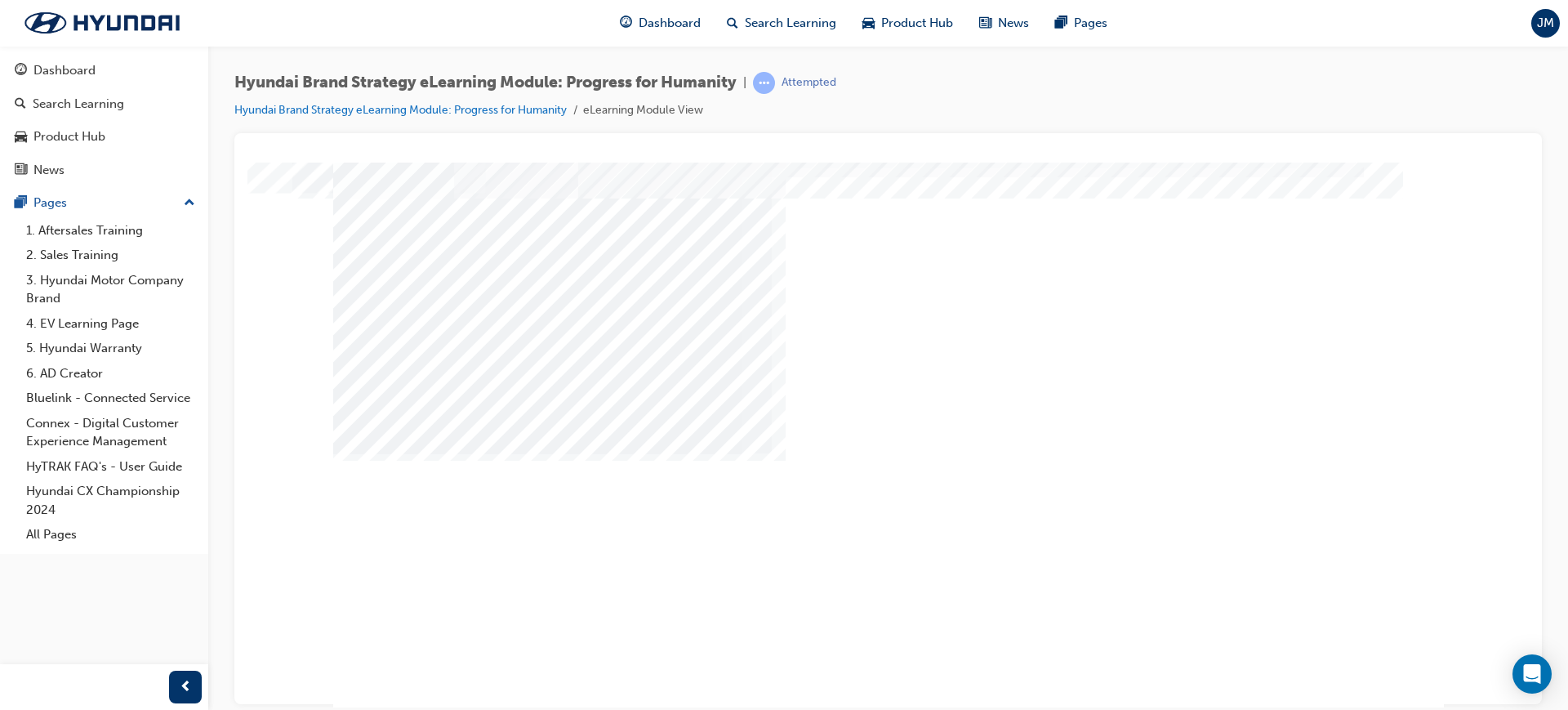 click at bounding box center (390, 2976) 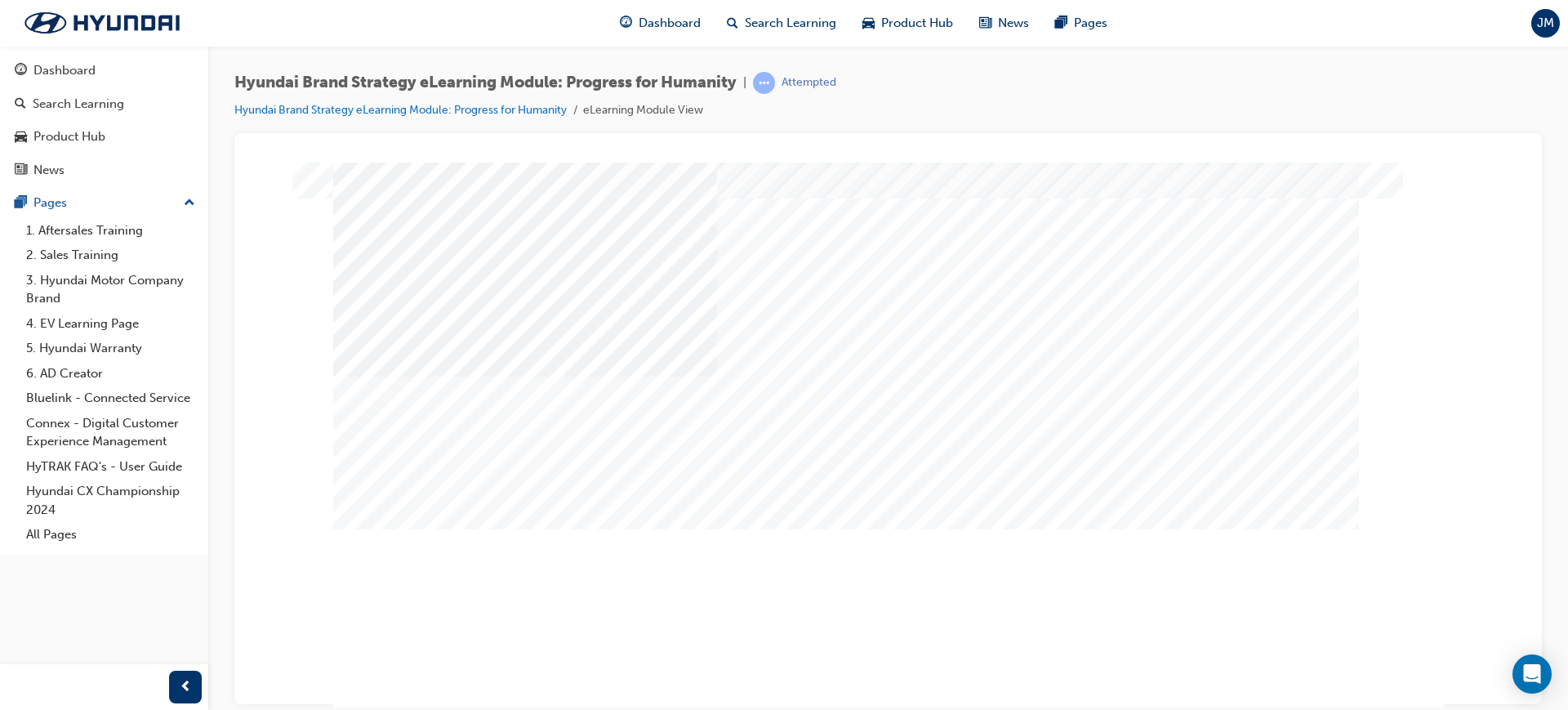 scroll, scrollTop: 0, scrollLeft: 0, axis: both 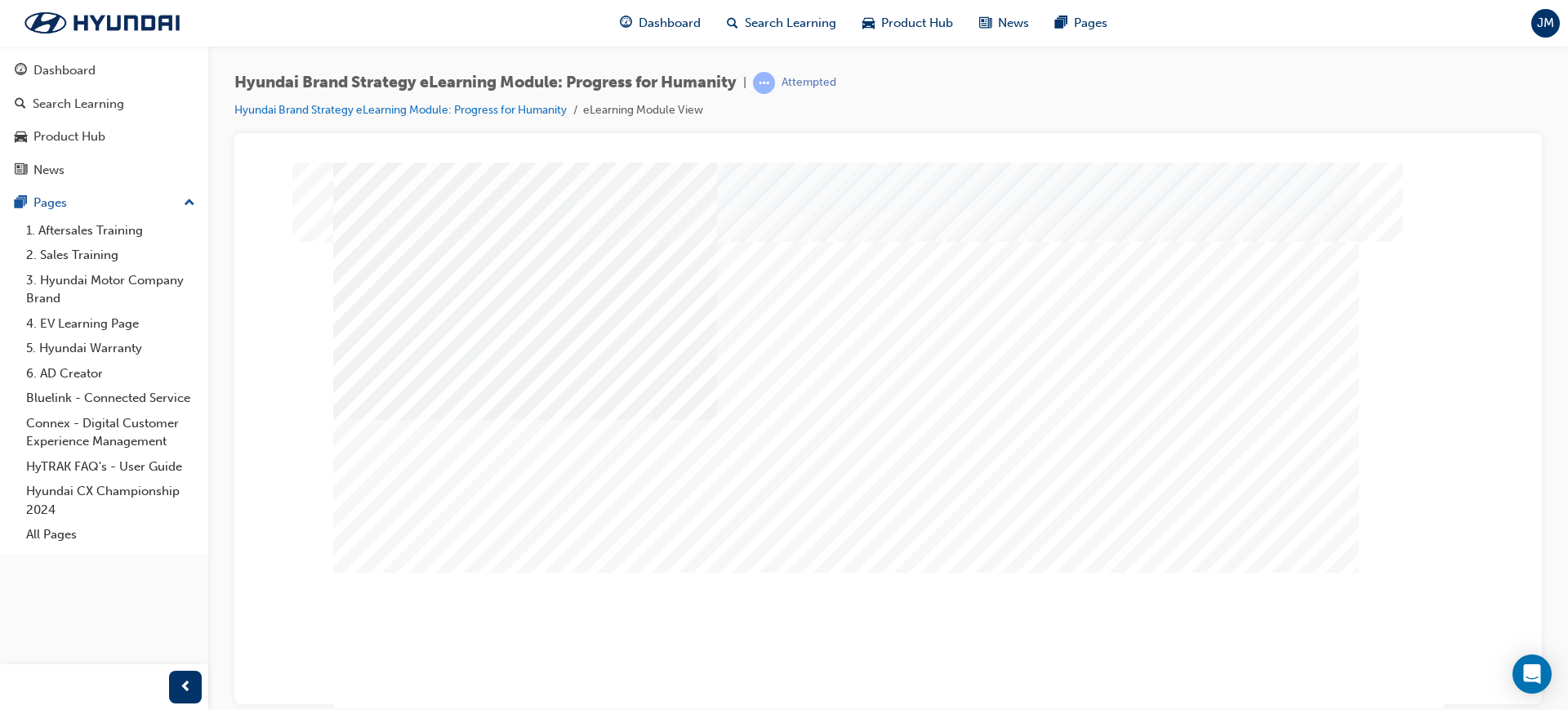 click at bounding box center (434, 1660) 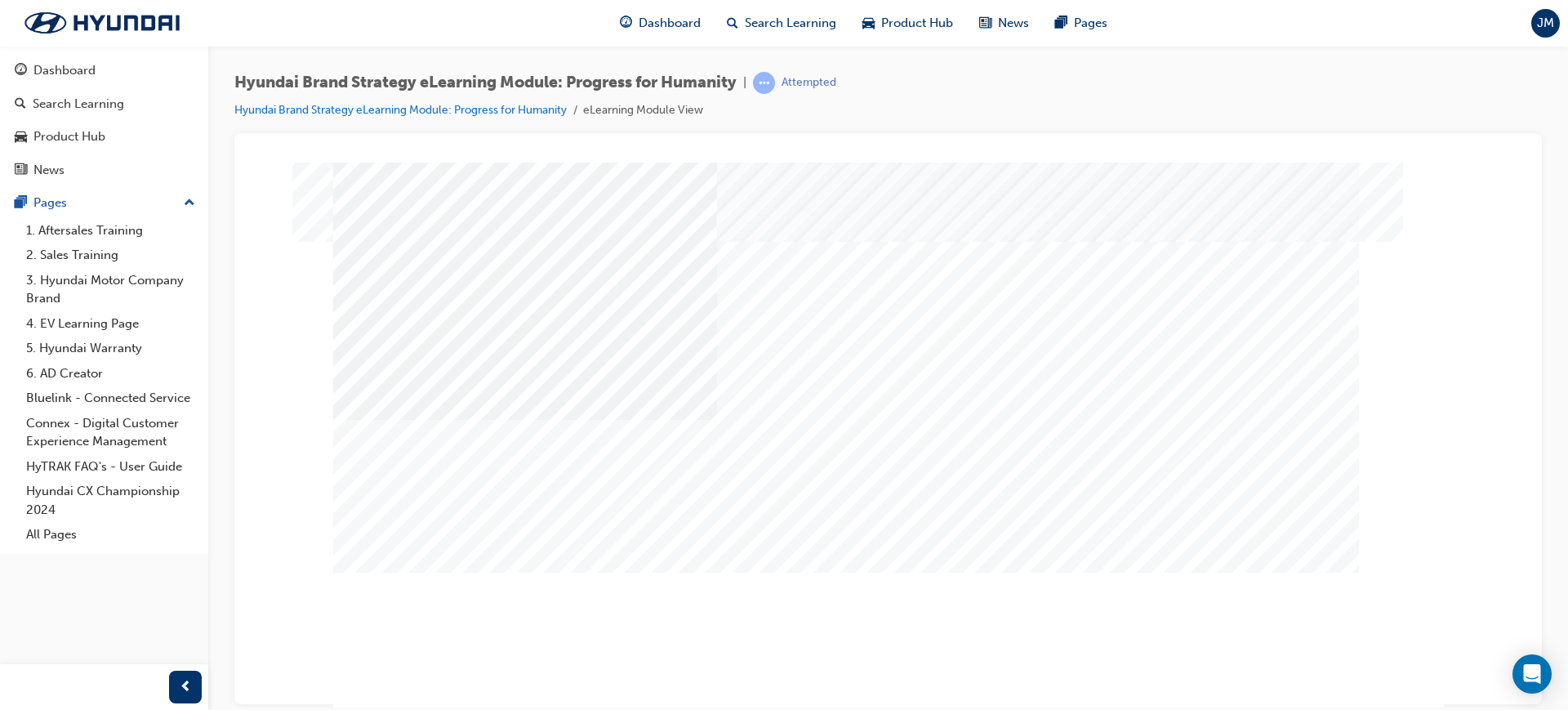 click at bounding box center [525, 2069] 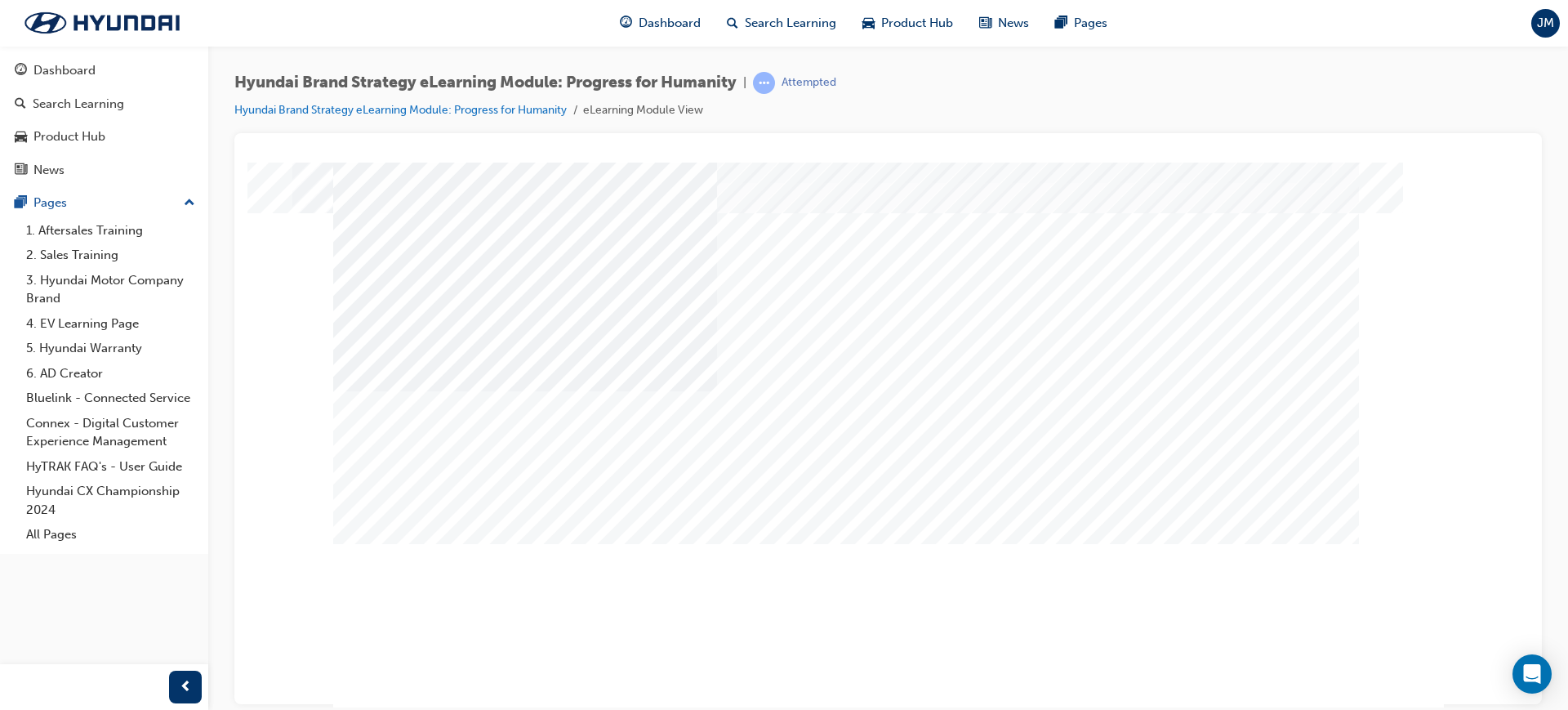 scroll, scrollTop: 43, scrollLeft: 0, axis: vertical 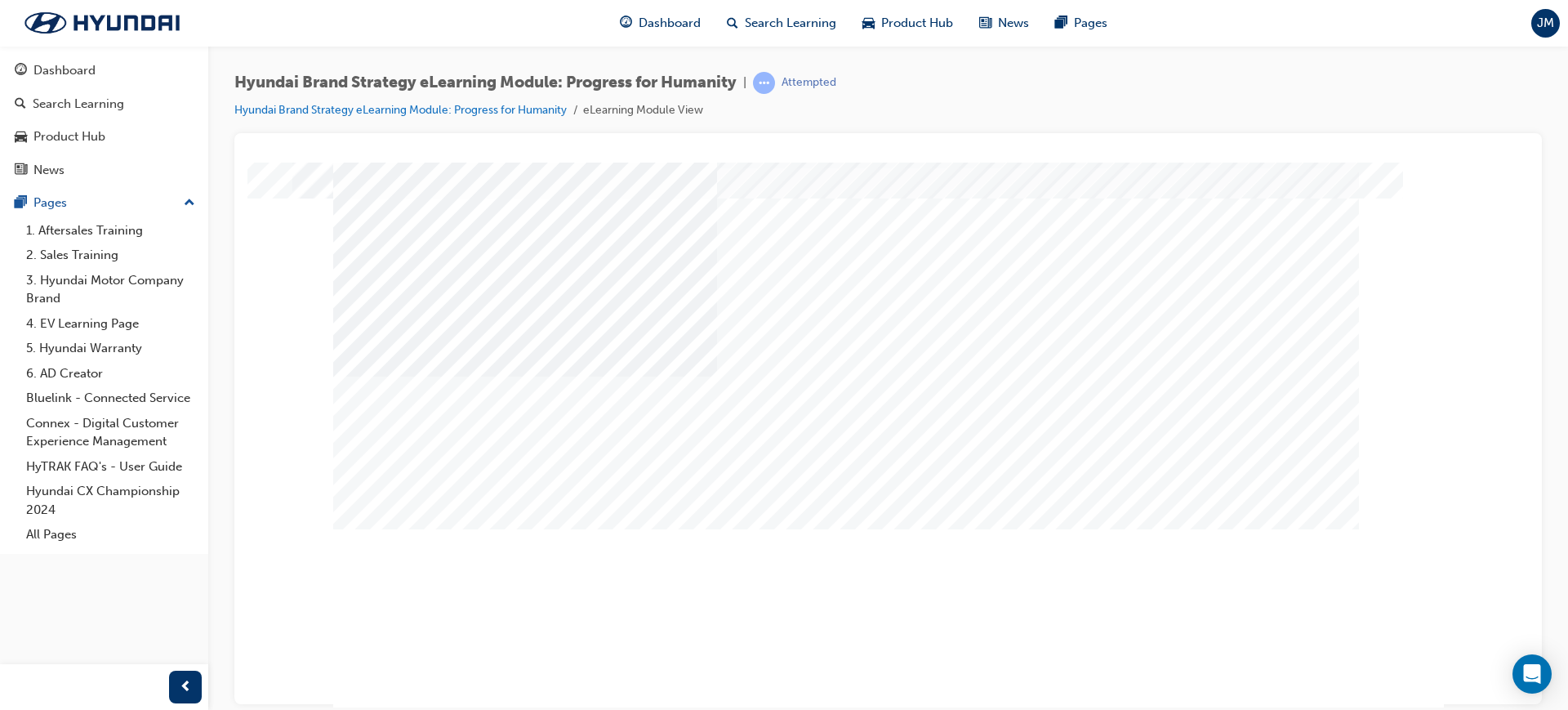 click at bounding box center [390, 1319] 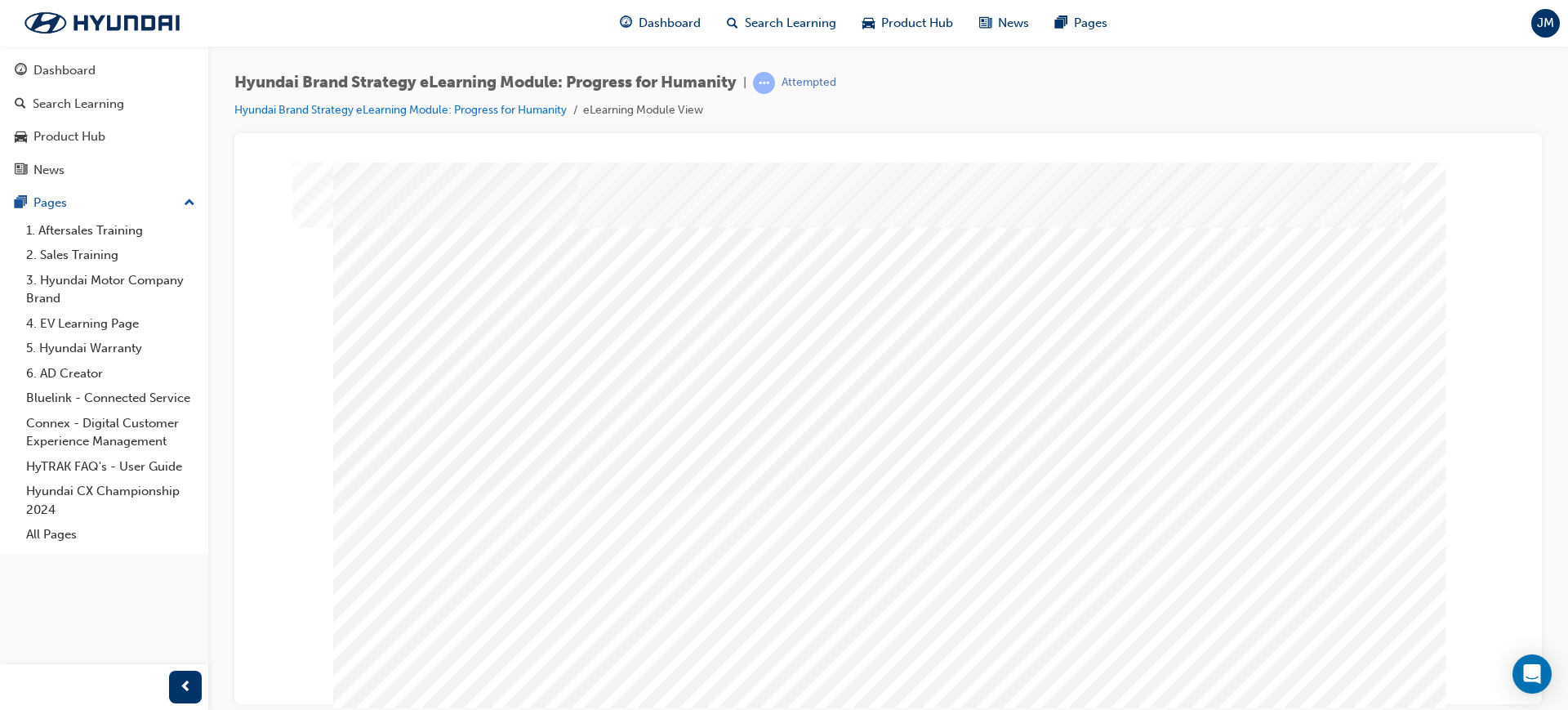 scroll, scrollTop: 0, scrollLeft: 0, axis: both 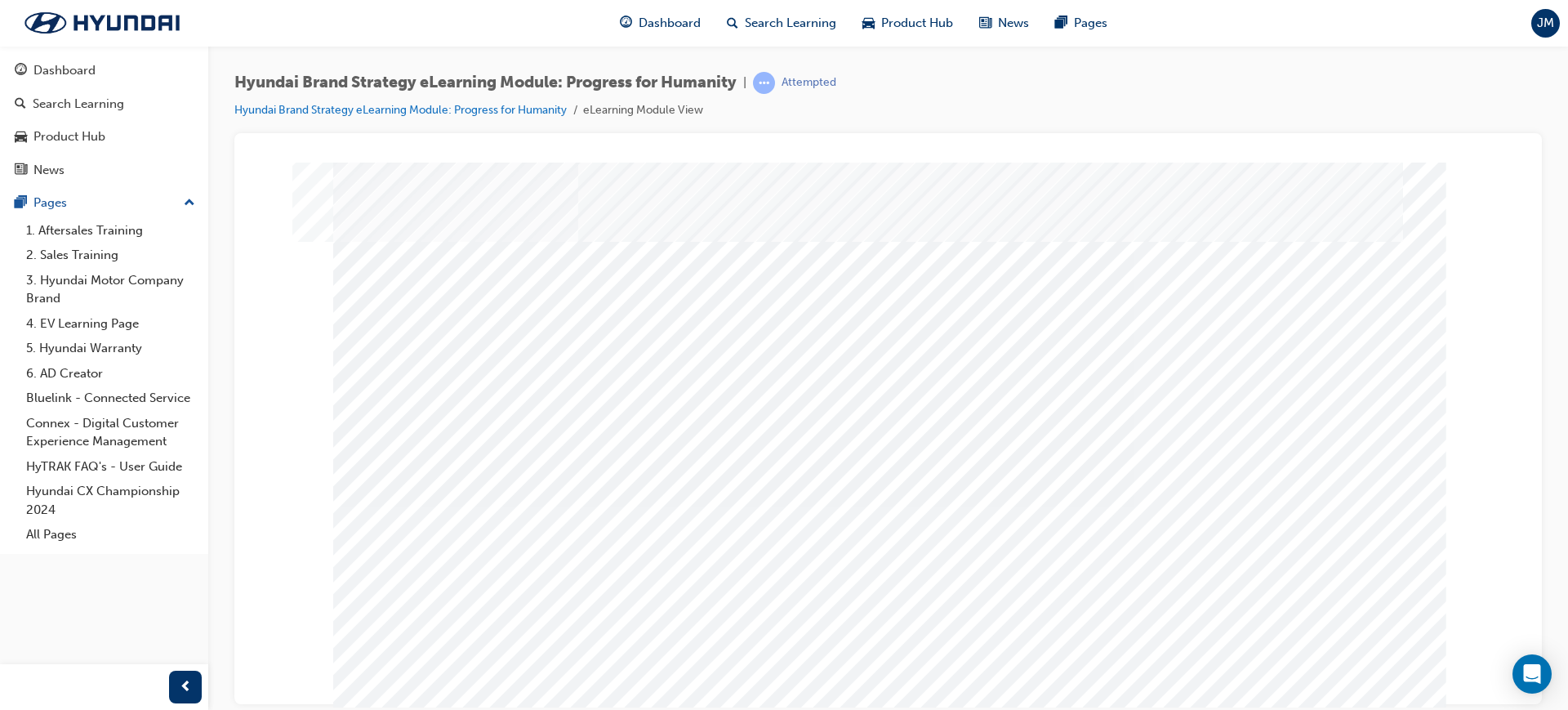 click at bounding box center (733, 2351) 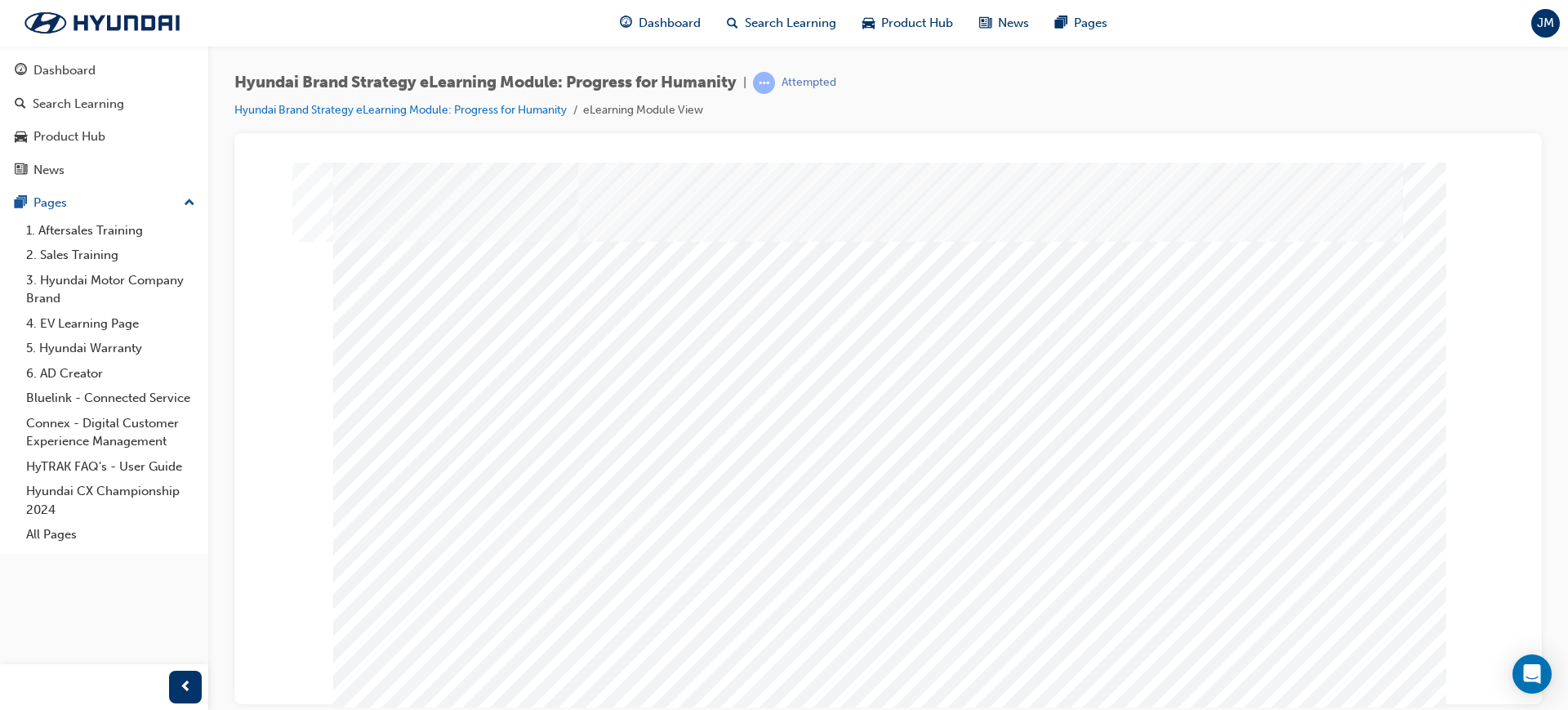 click at bounding box center (360, 2142) 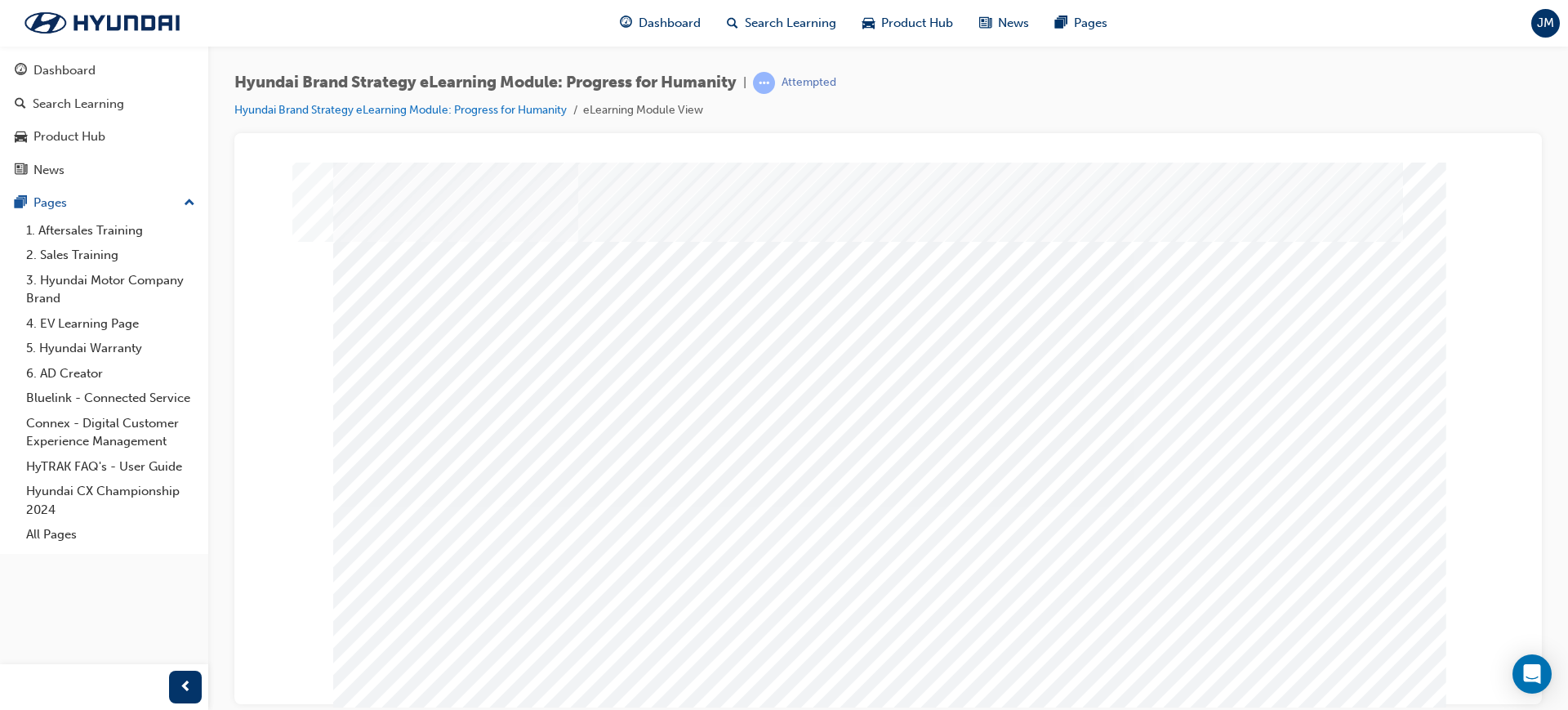 click at bounding box center (360, 2142) 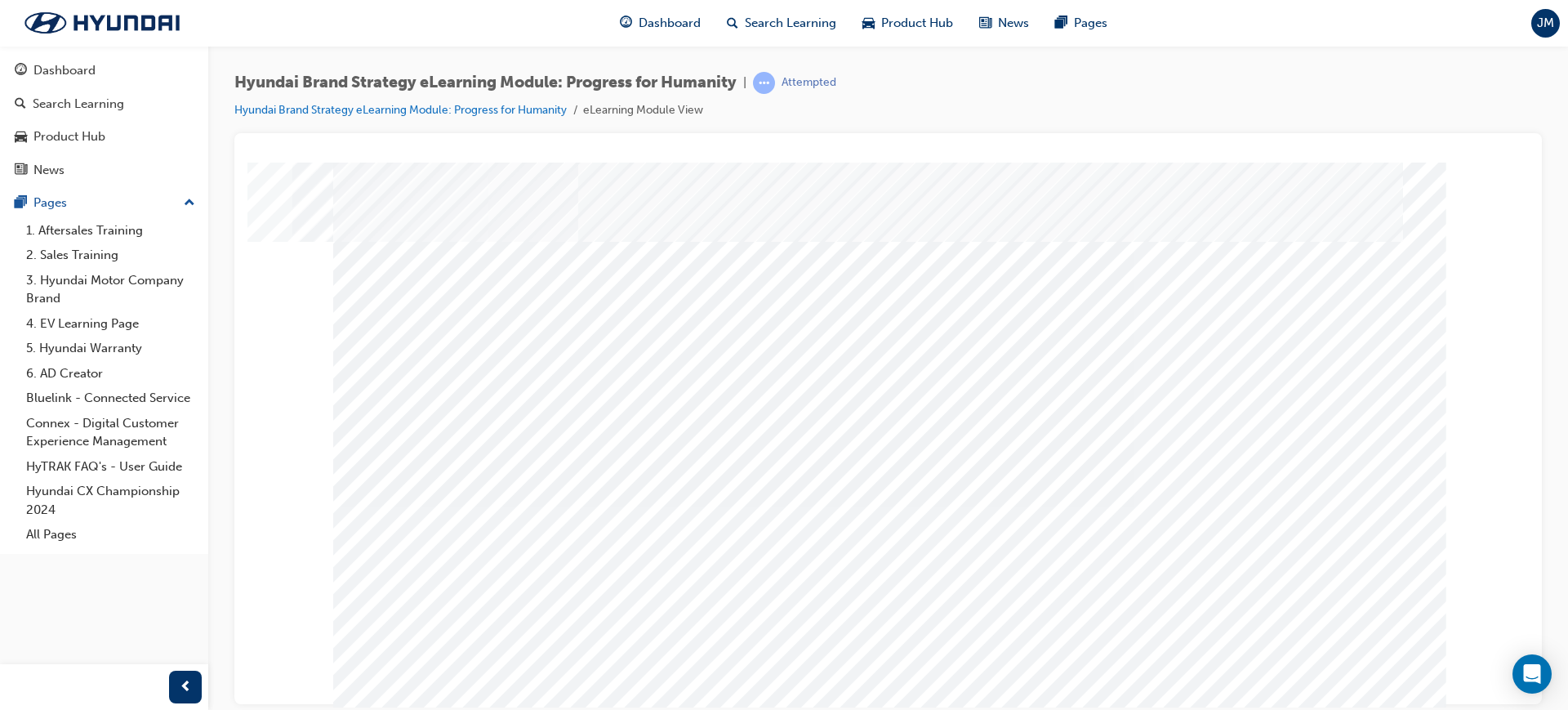 click at bounding box center [390, 2578] 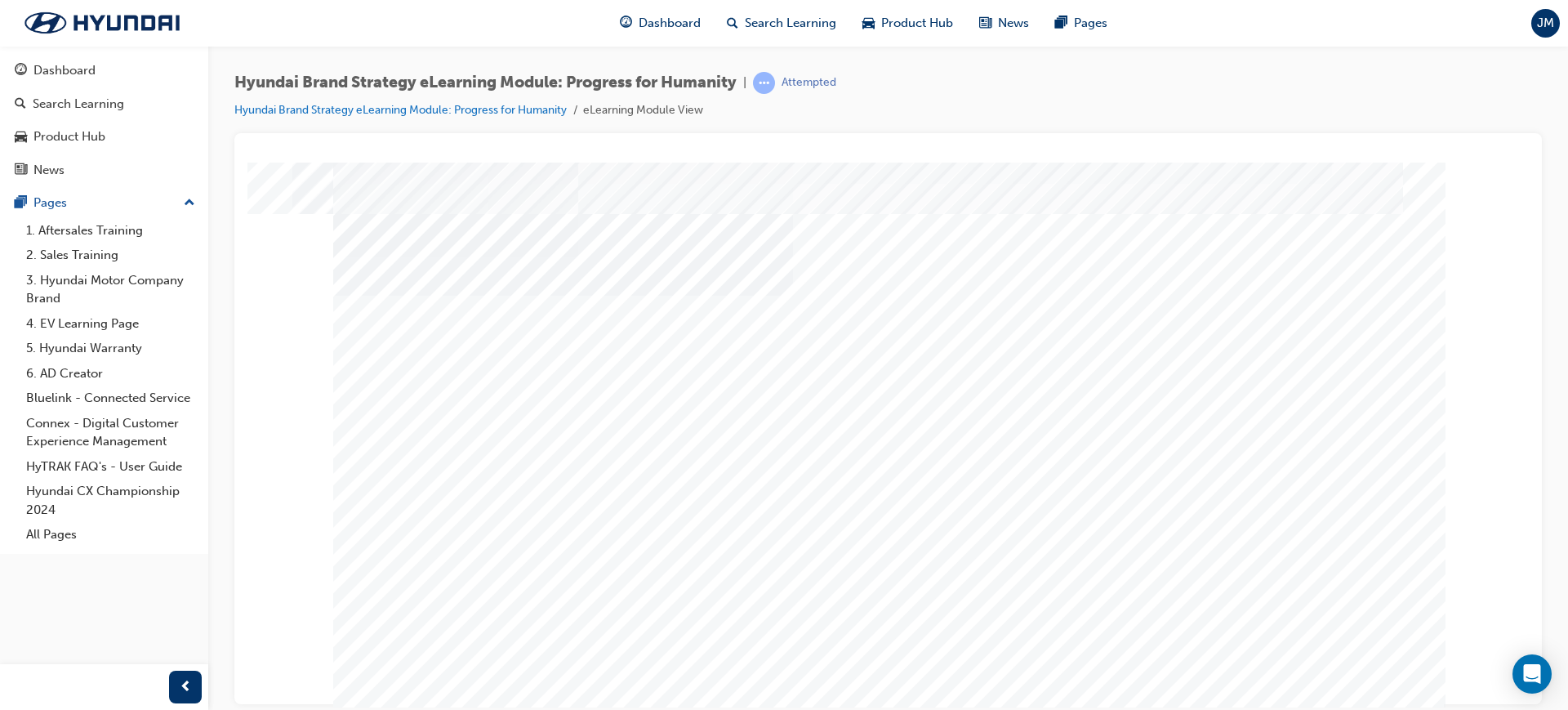 scroll, scrollTop: 43, scrollLeft: 0, axis: vertical 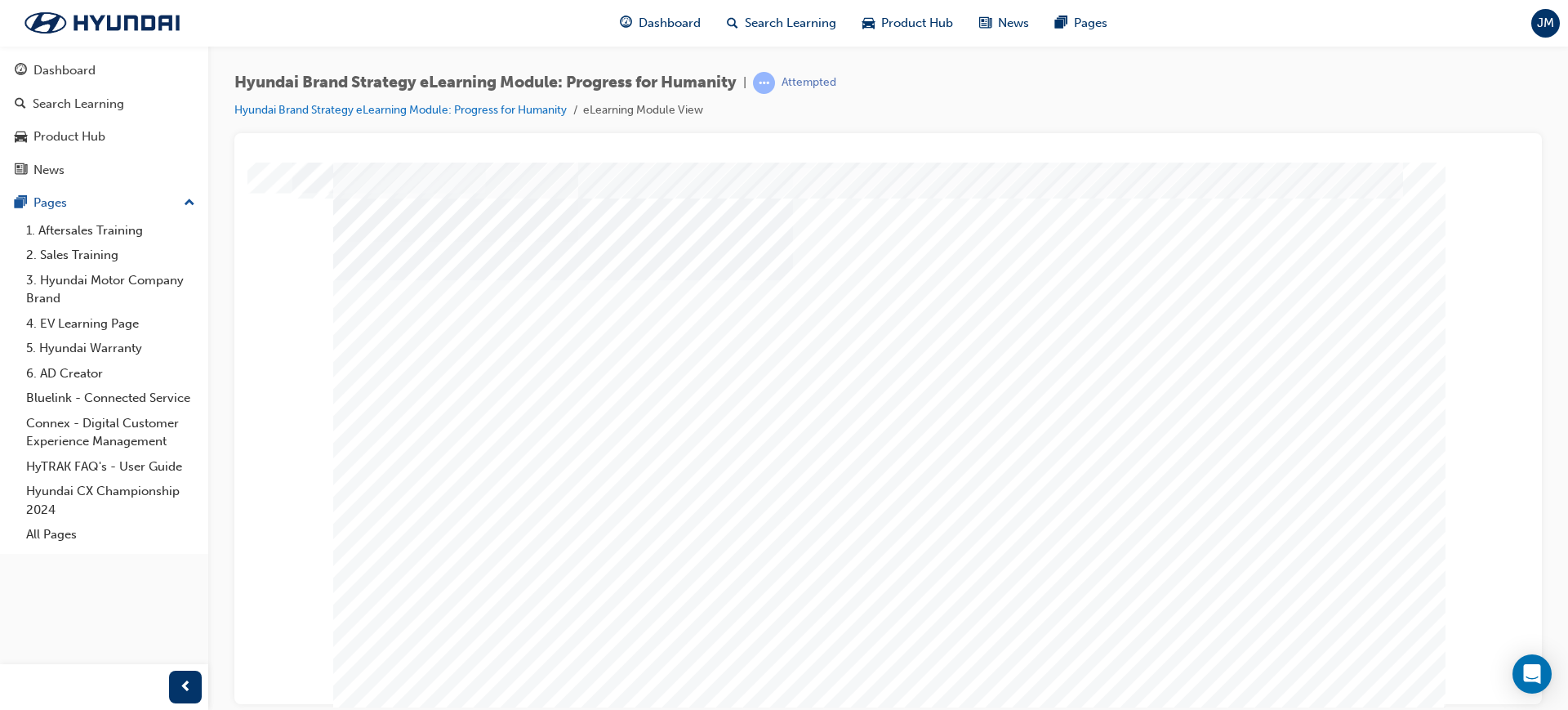 click at bounding box center [390, 1561] 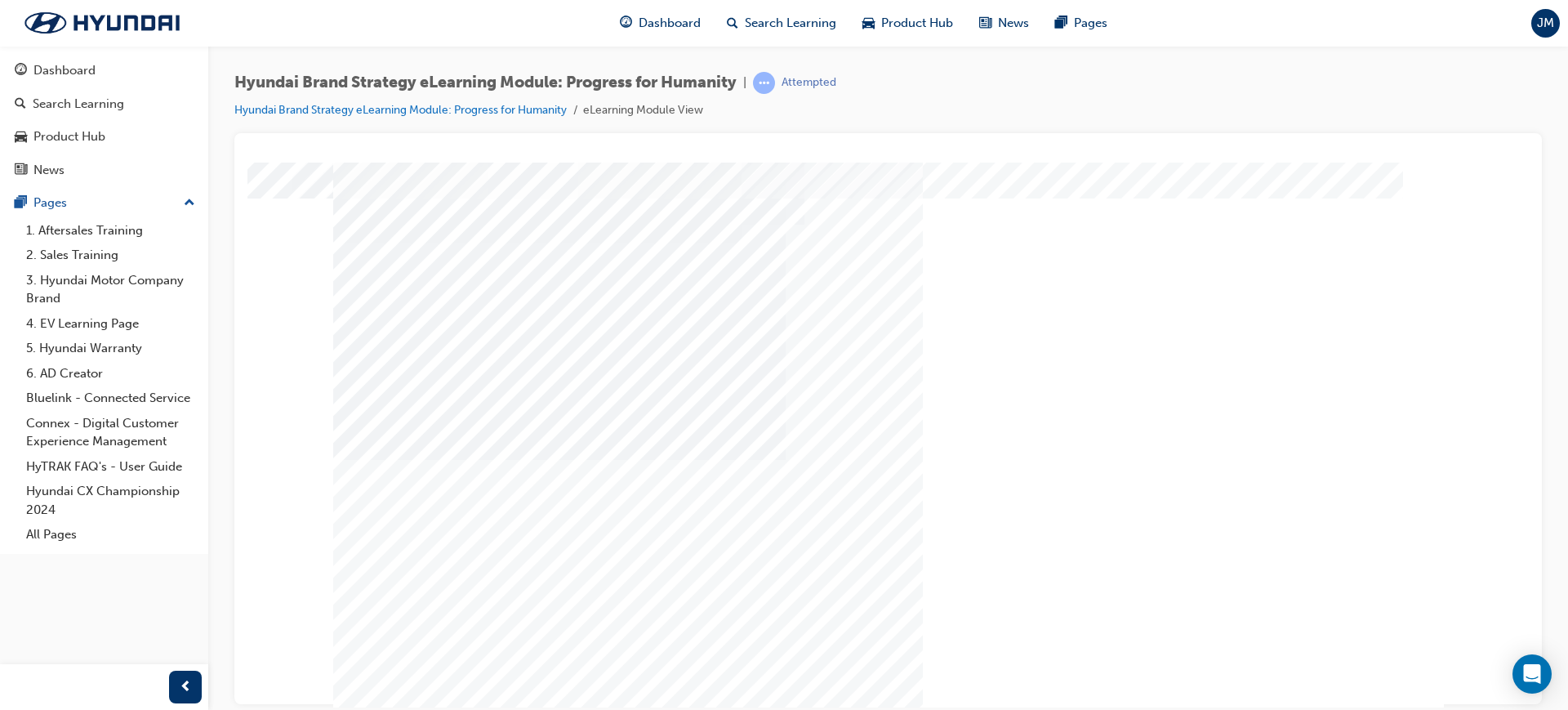 scroll, scrollTop: 0, scrollLeft: 0, axis: both 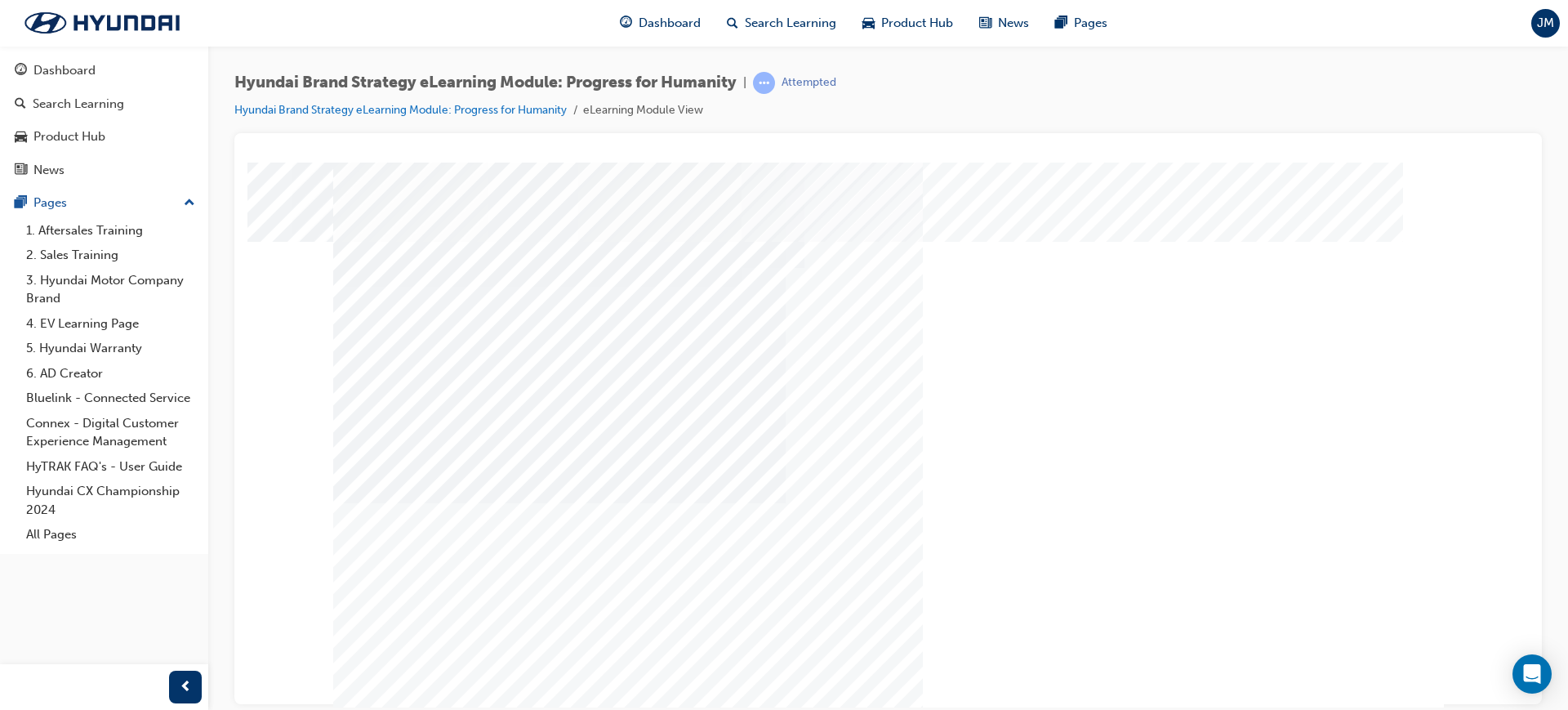click at bounding box center (537, 1958) 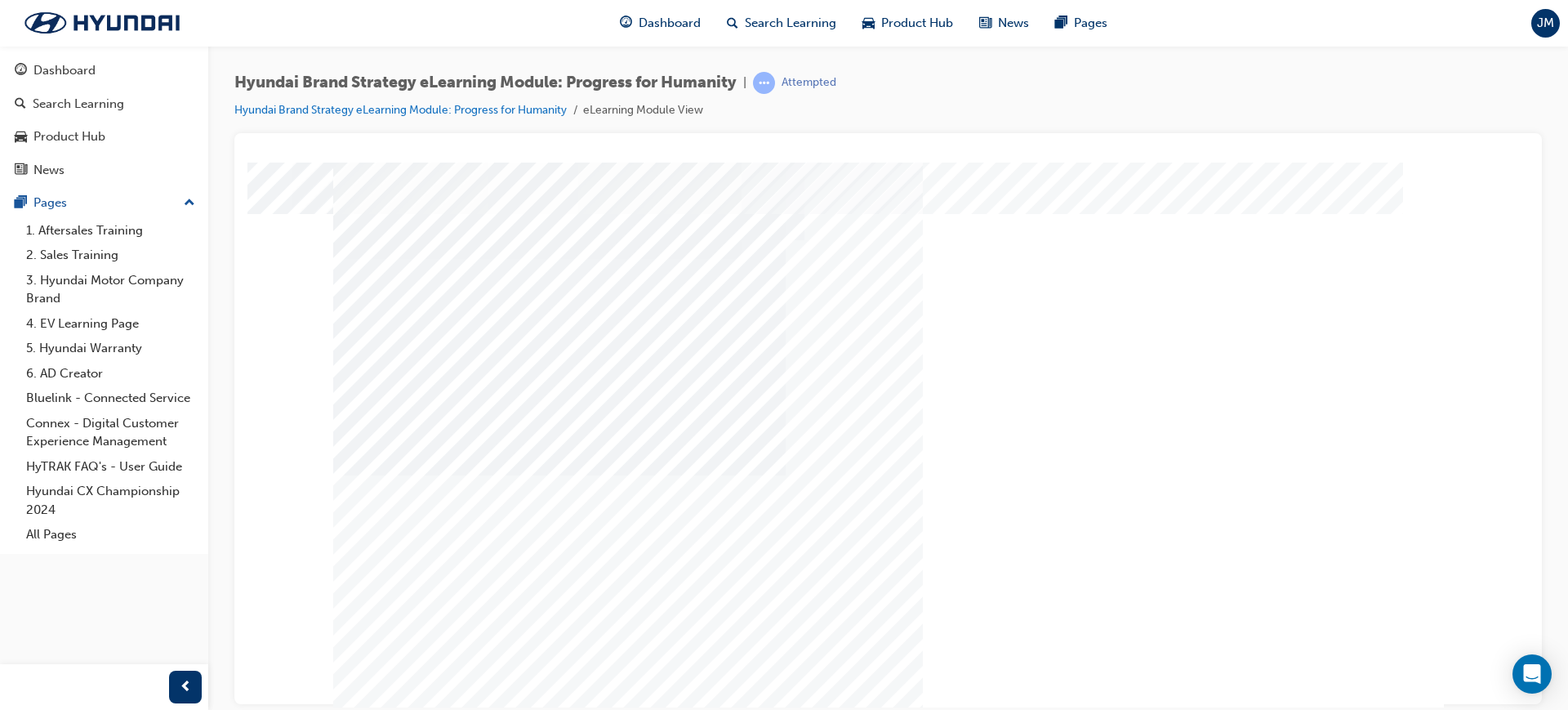 scroll, scrollTop: 43, scrollLeft: 0, axis: vertical 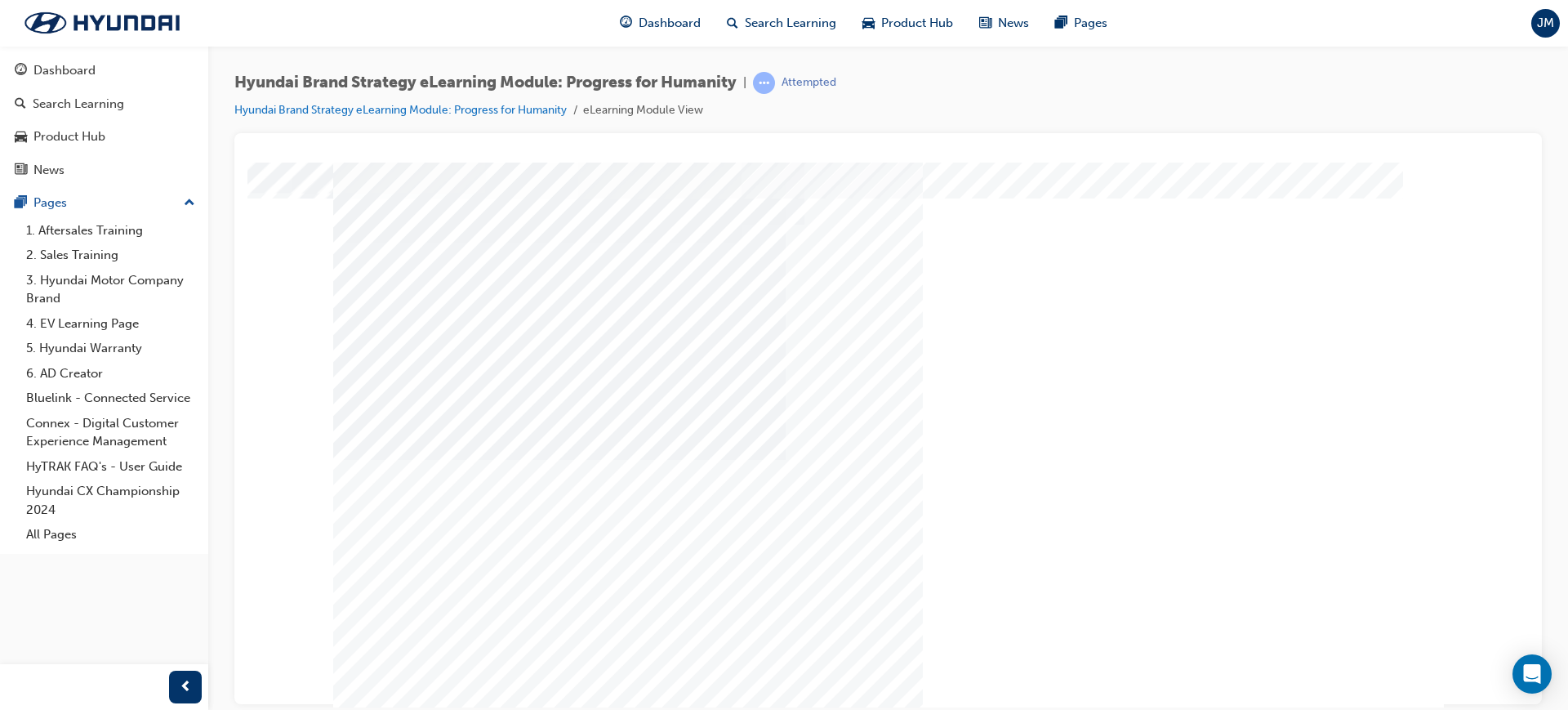 click at bounding box center [390, 1834] 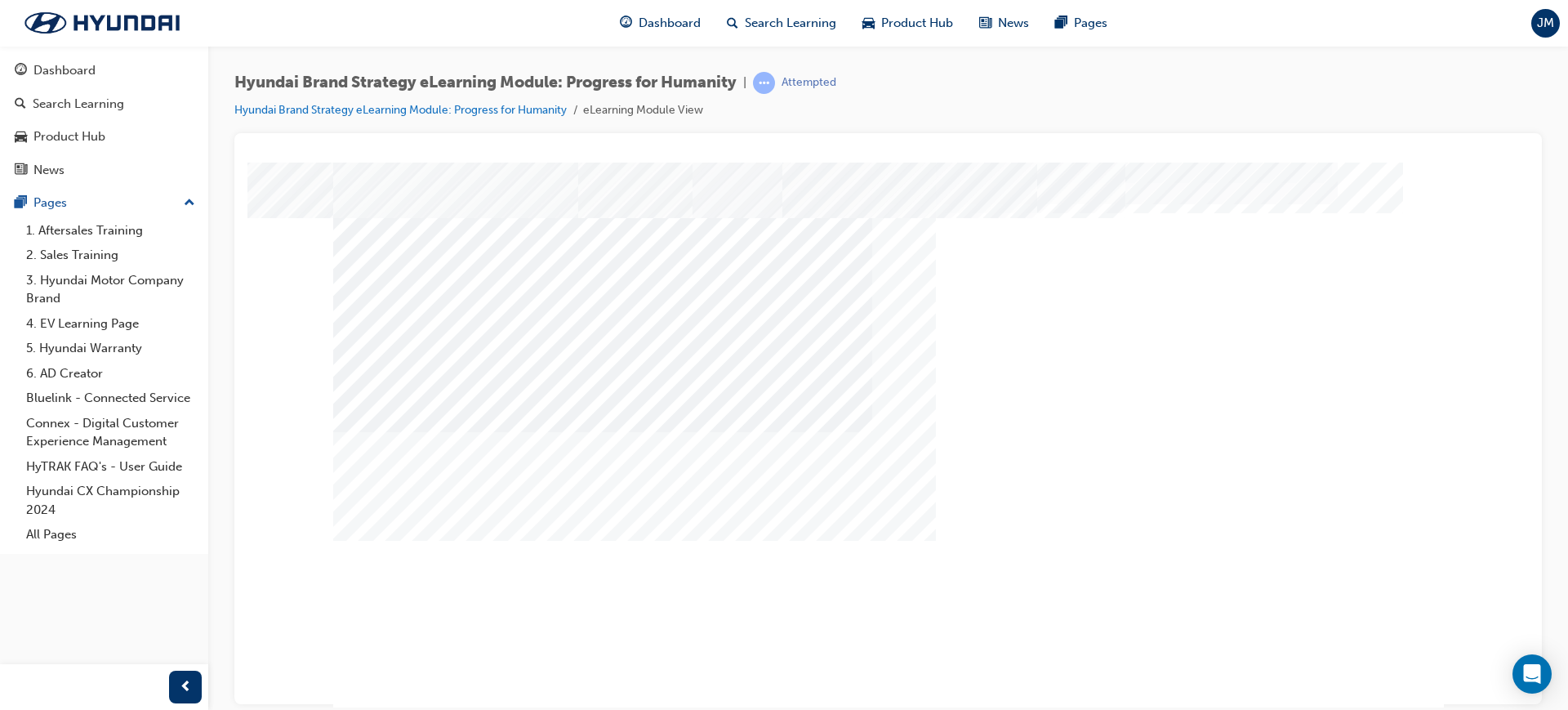 scroll, scrollTop: 43, scrollLeft: 0, axis: vertical 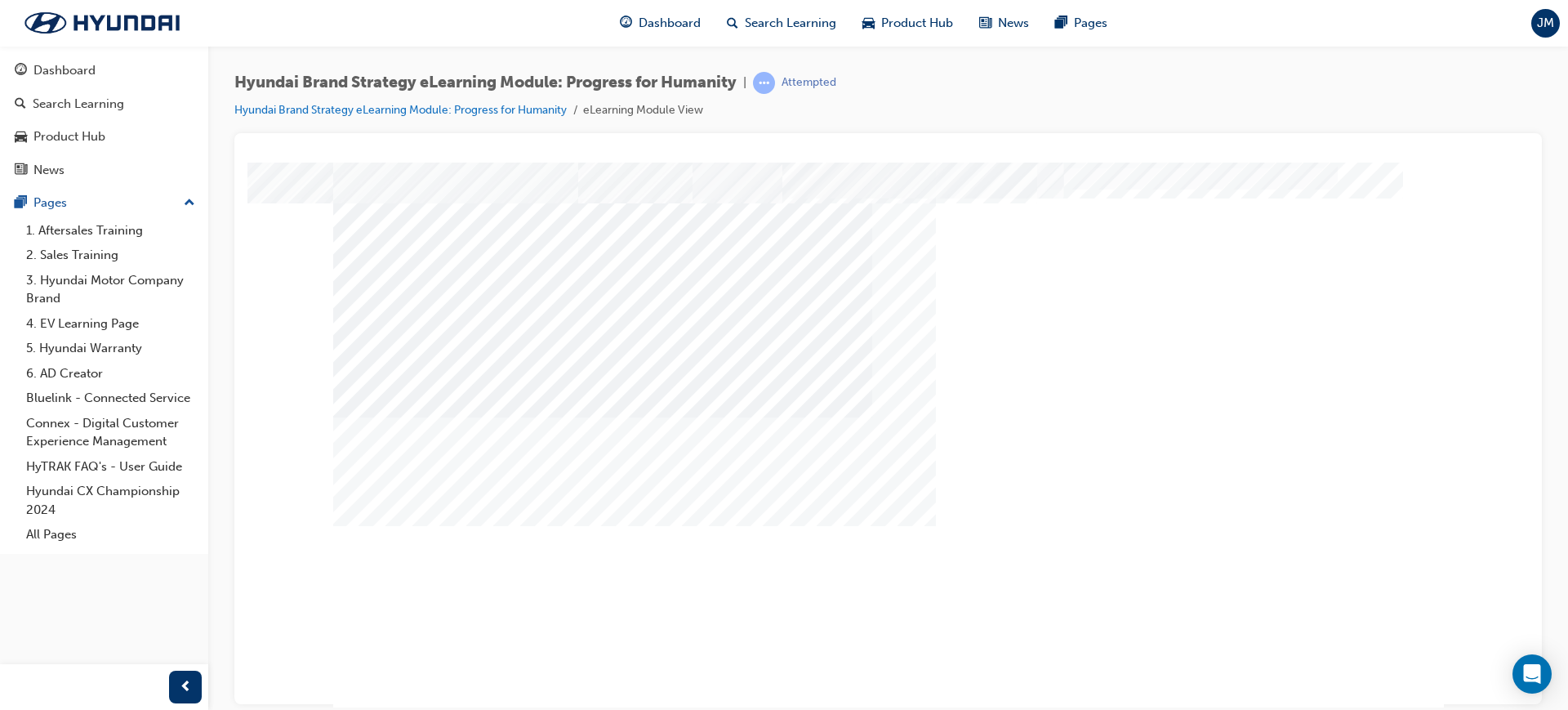 click at bounding box center [354, 1923] 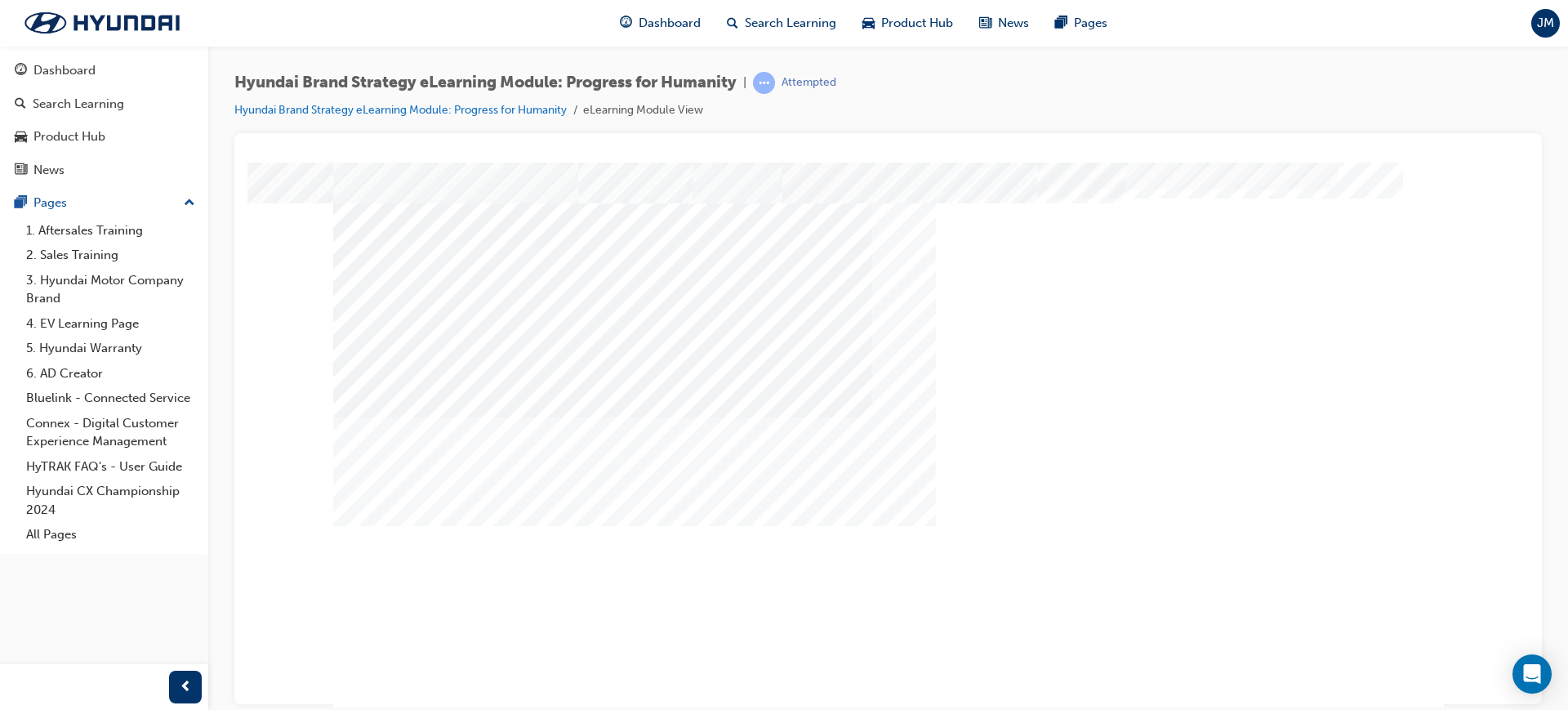 click at bounding box center [354, 2262] 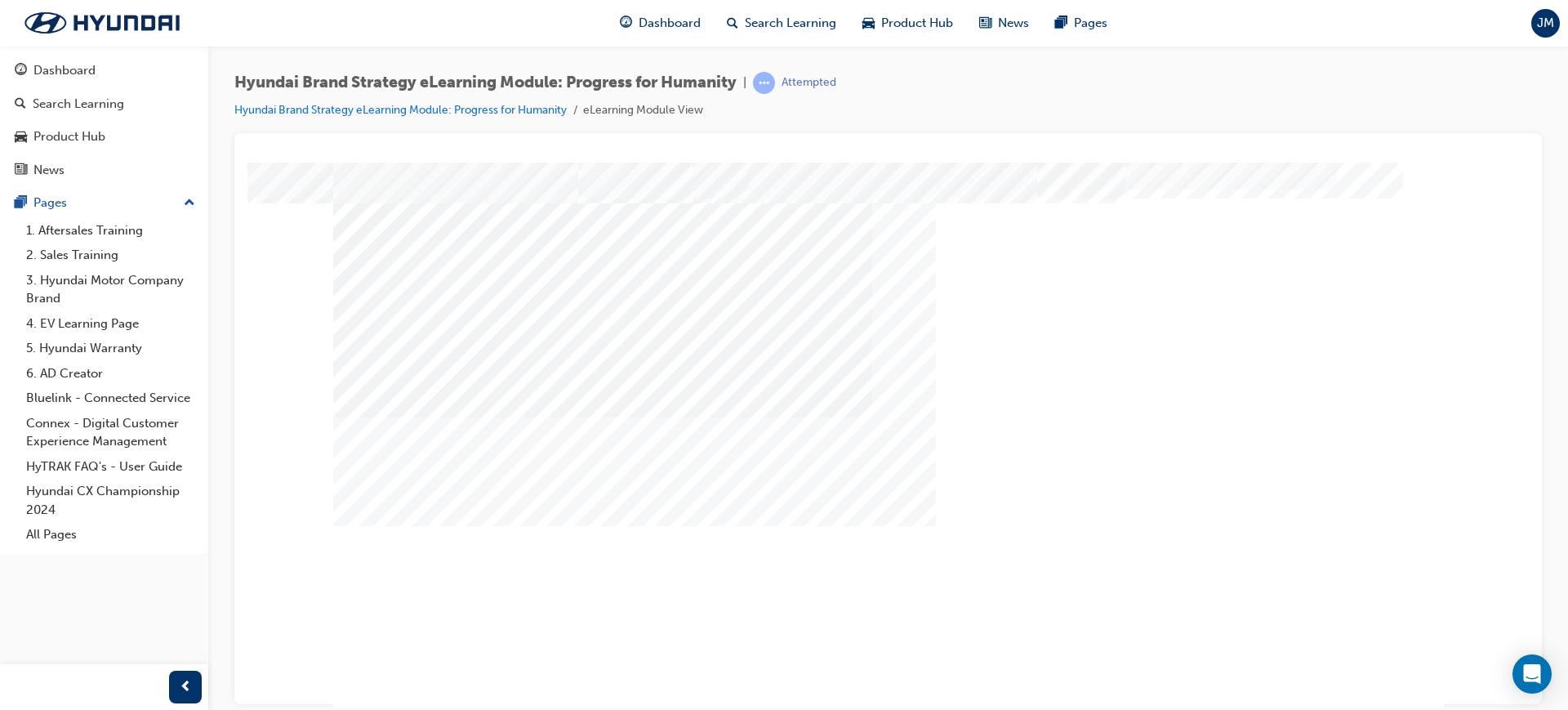 click at bounding box center [354, 2303] 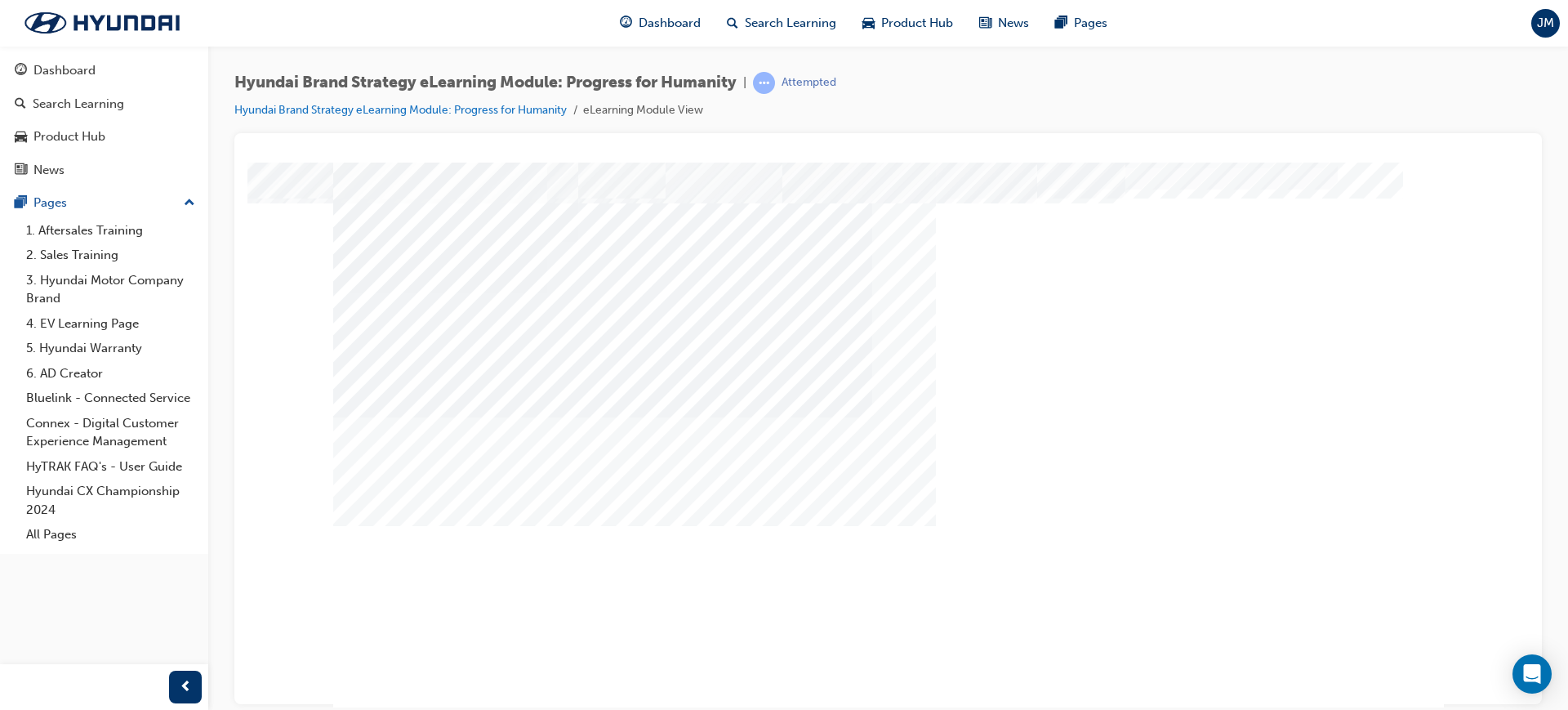 click at bounding box center (354, 2344) 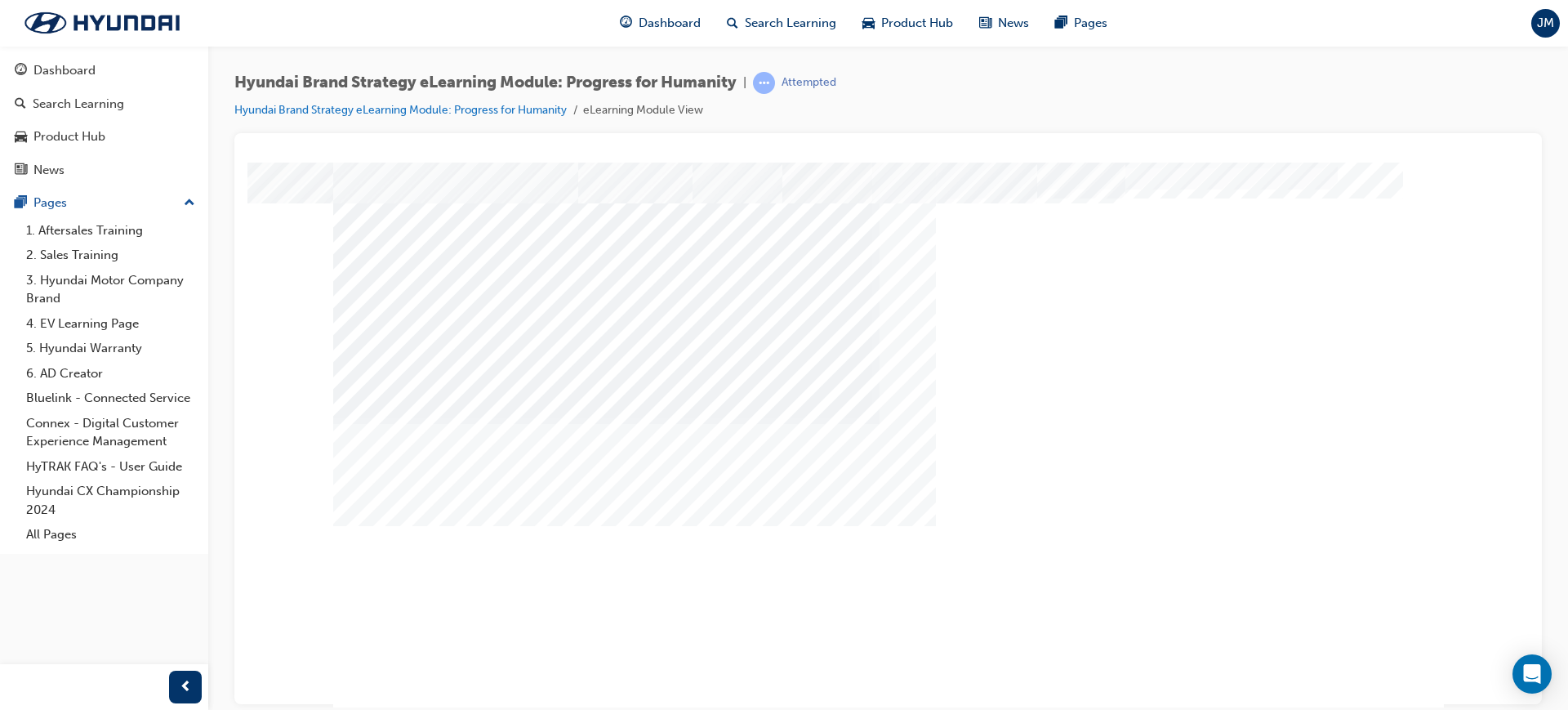 click at bounding box center [390, 1288] 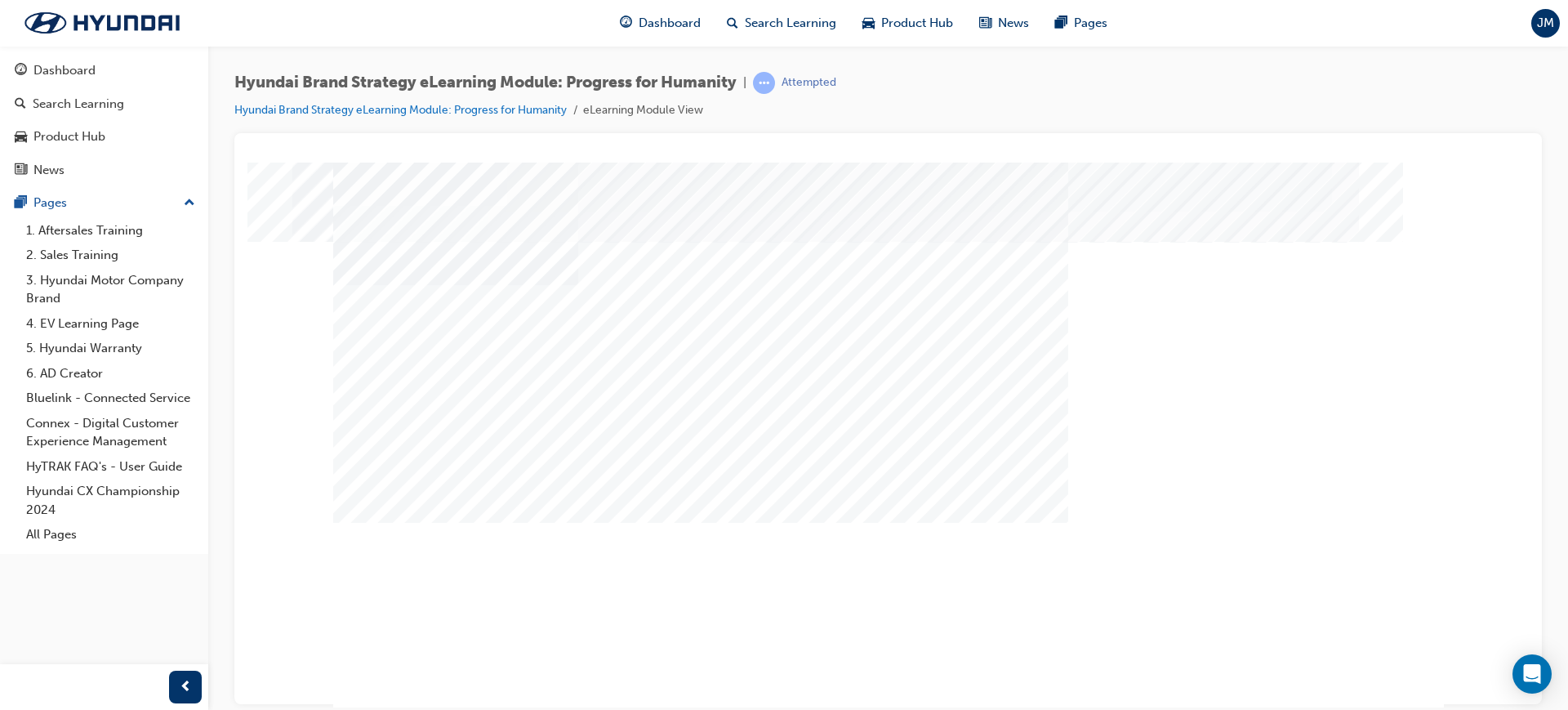 click at bounding box center [701, 1132] 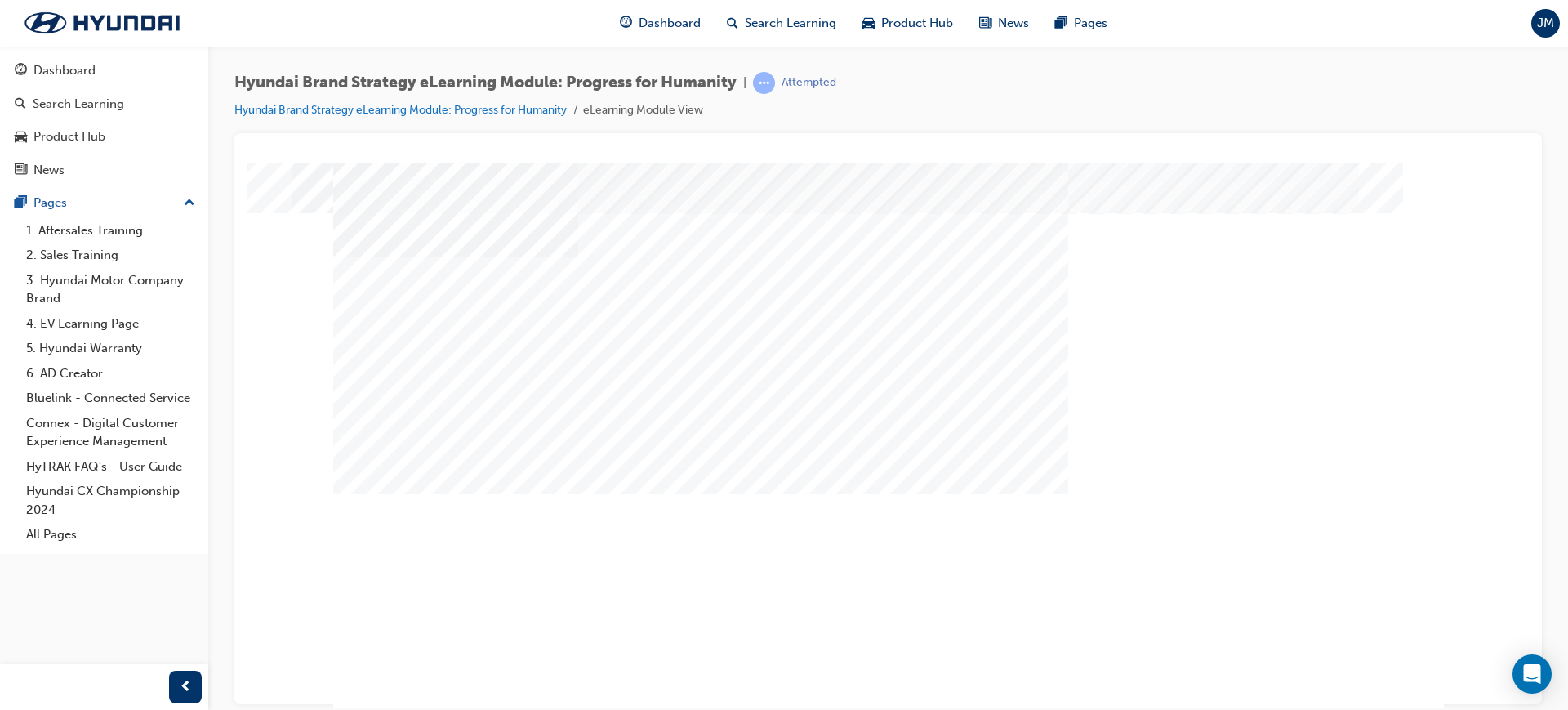 scroll, scrollTop: 43, scrollLeft: 0, axis: vertical 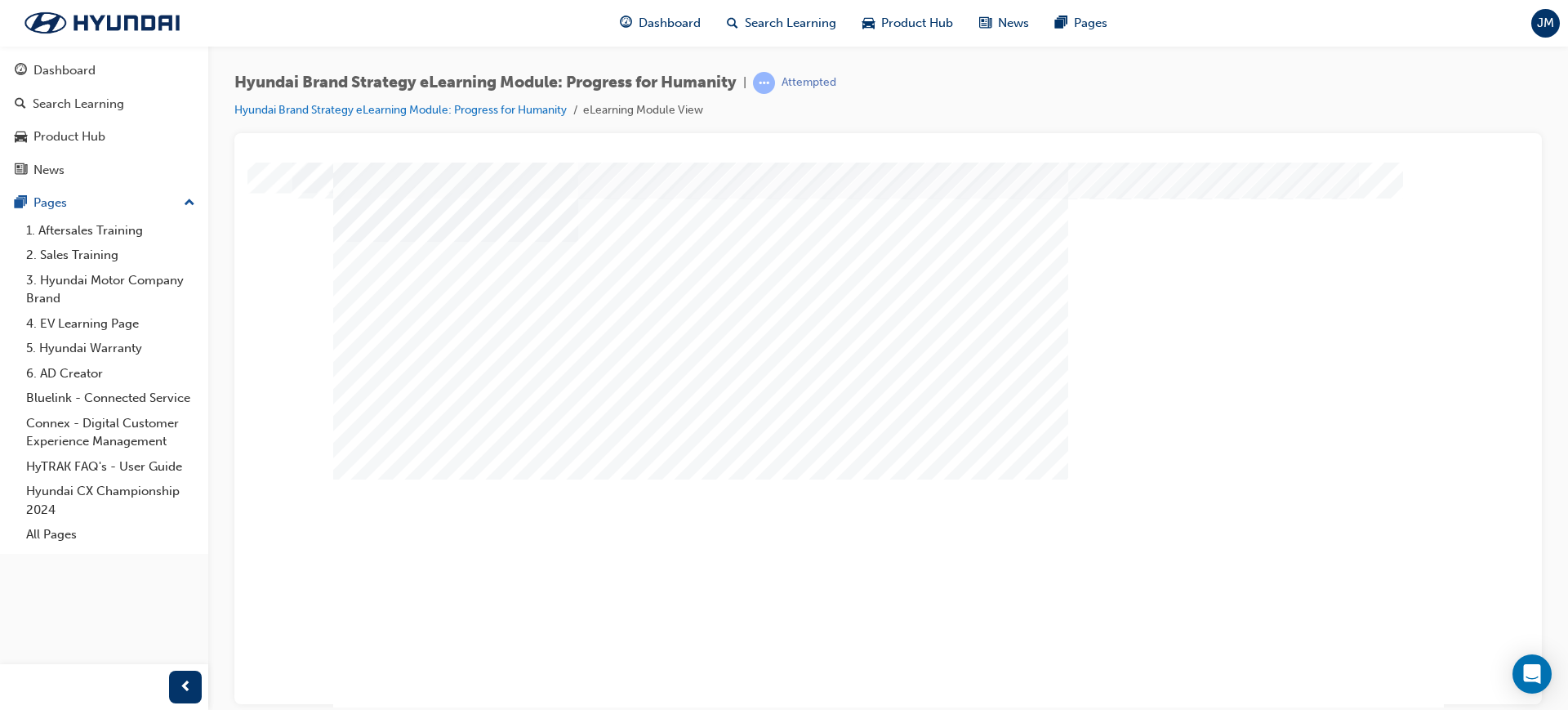 click at bounding box center [390, 891] 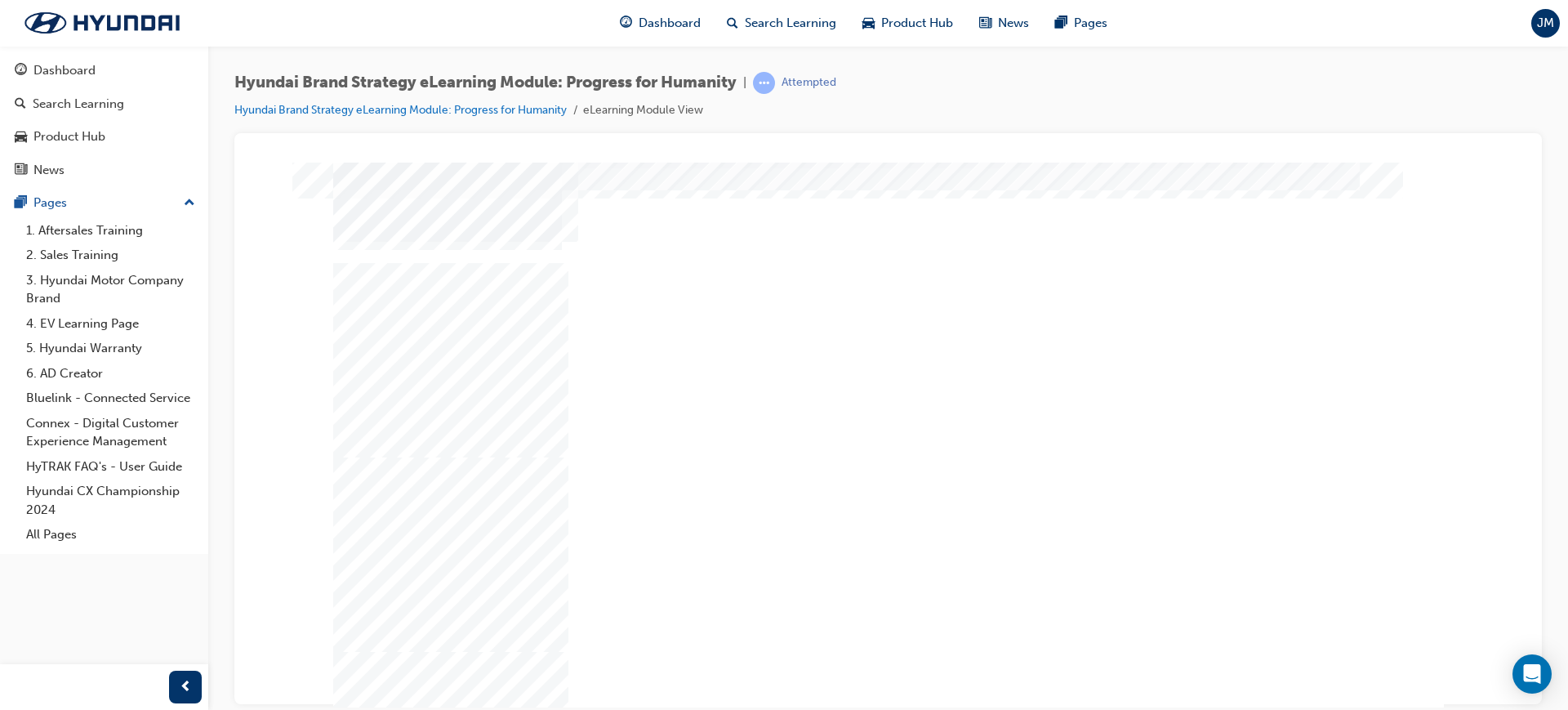 scroll, scrollTop: 0, scrollLeft: 0, axis: both 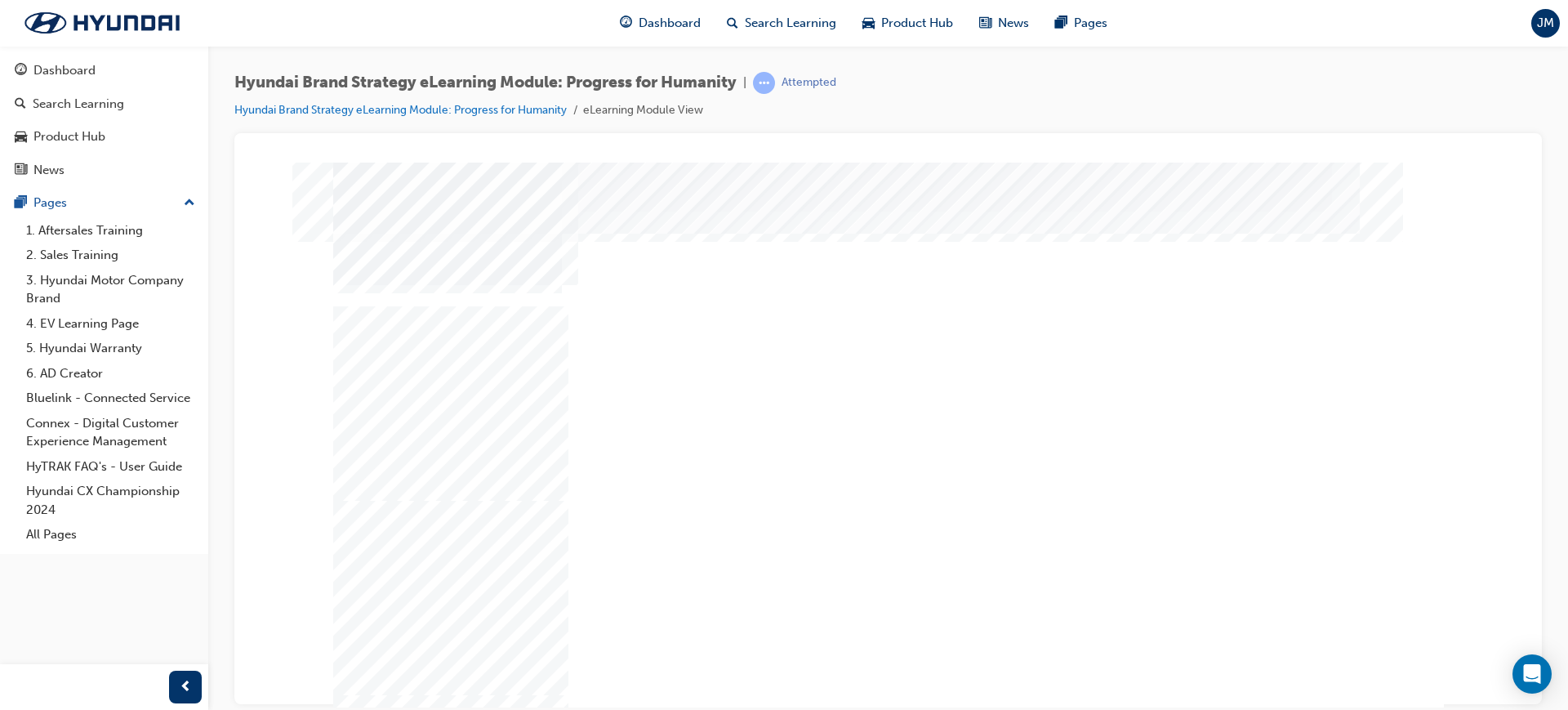click at bounding box center (448, 967) 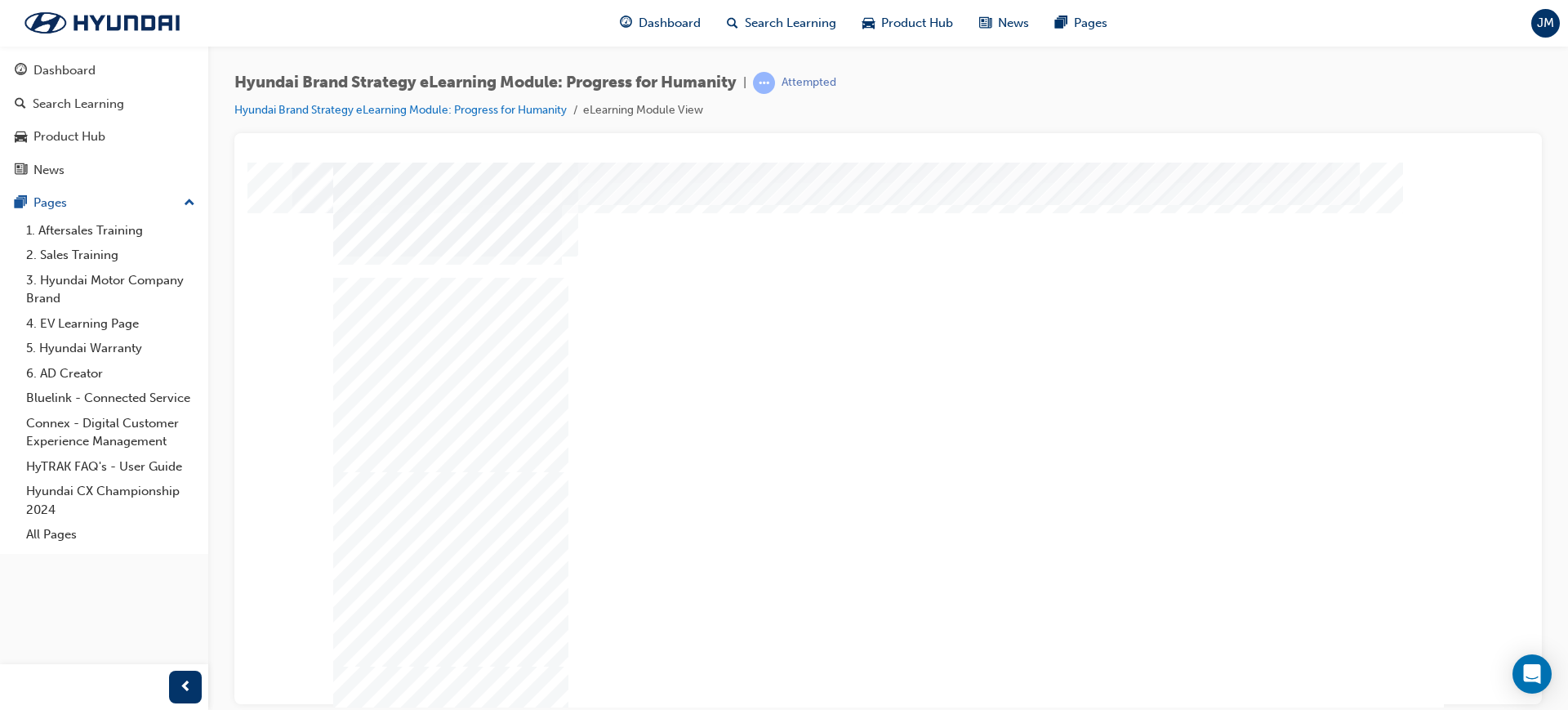 scroll, scrollTop: 43, scrollLeft: 0, axis: vertical 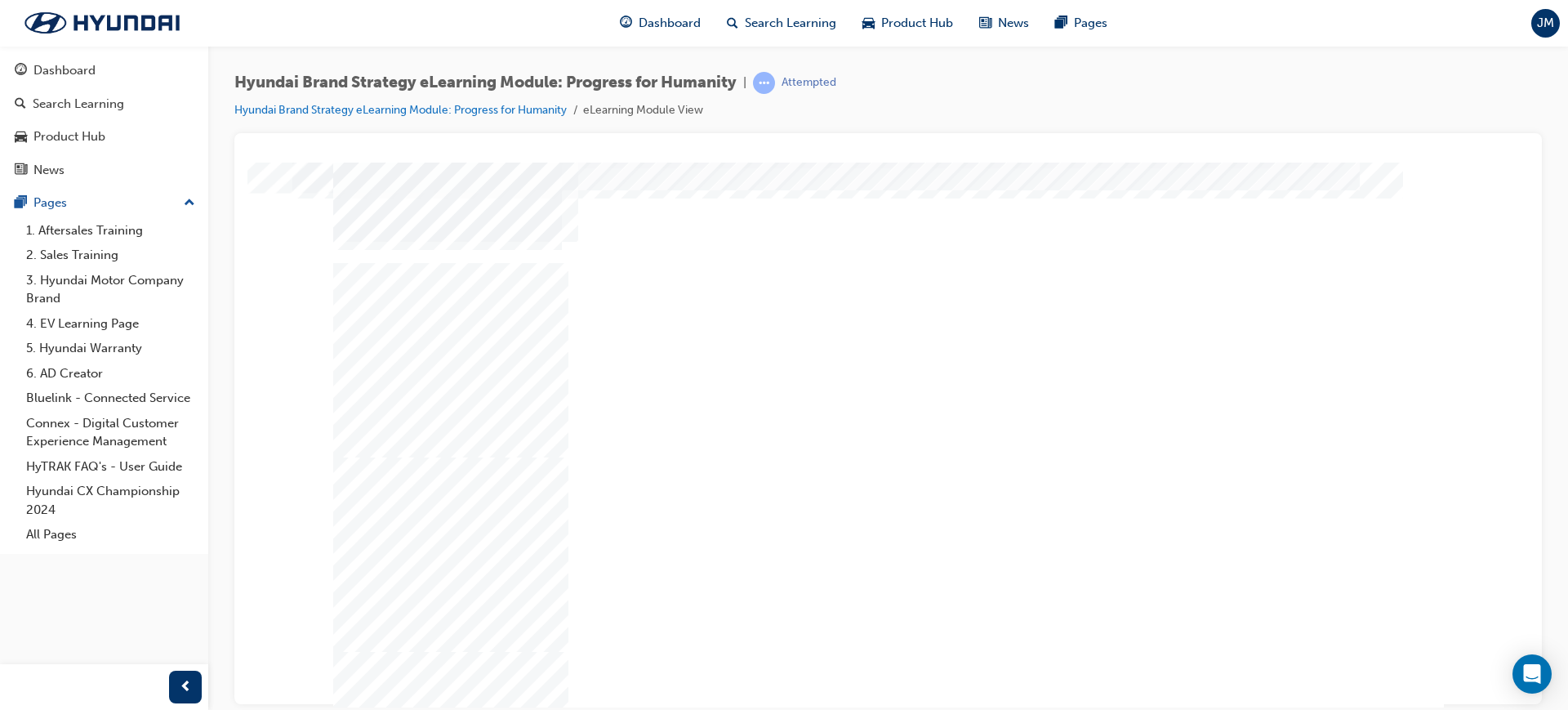 click at bounding box center (390, 810) 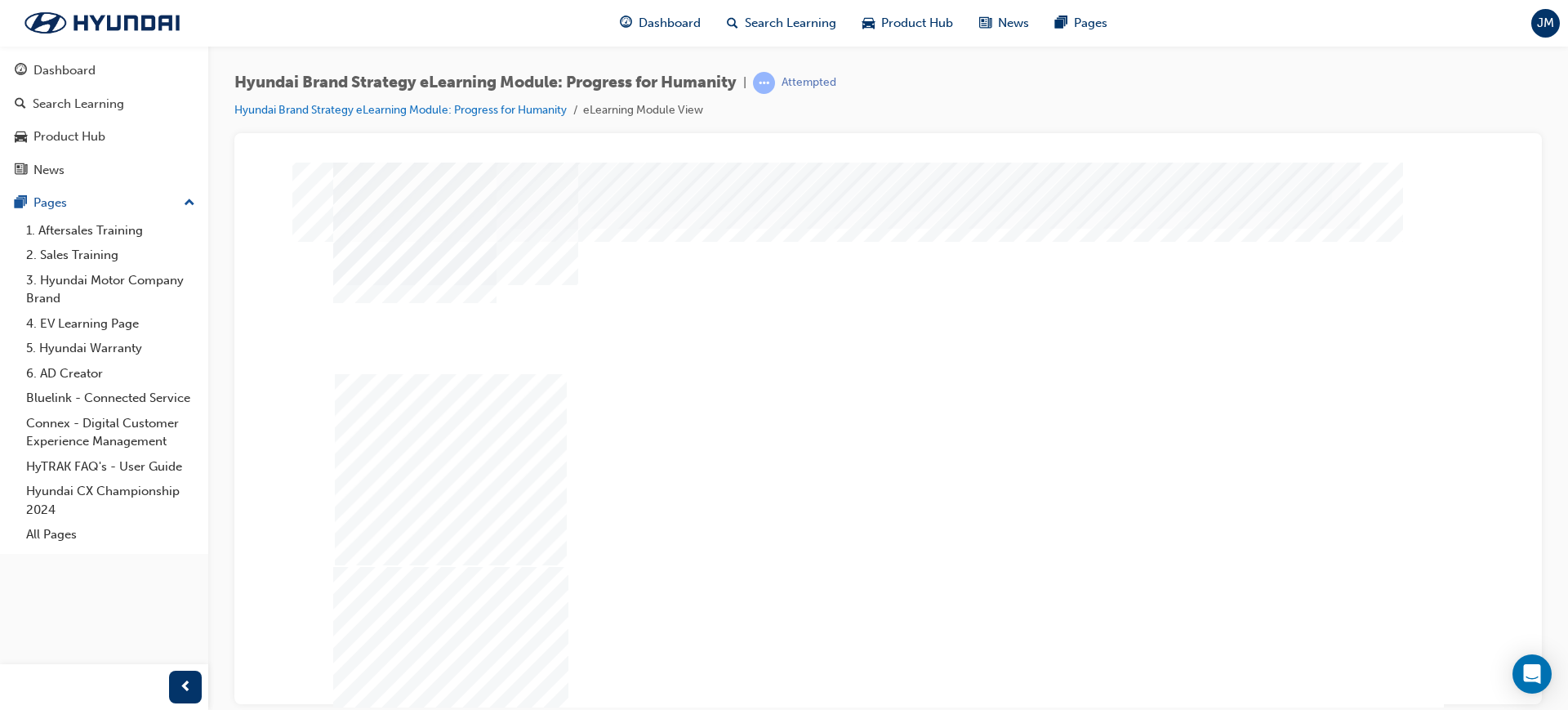 click at bounding box center [448, 1033] 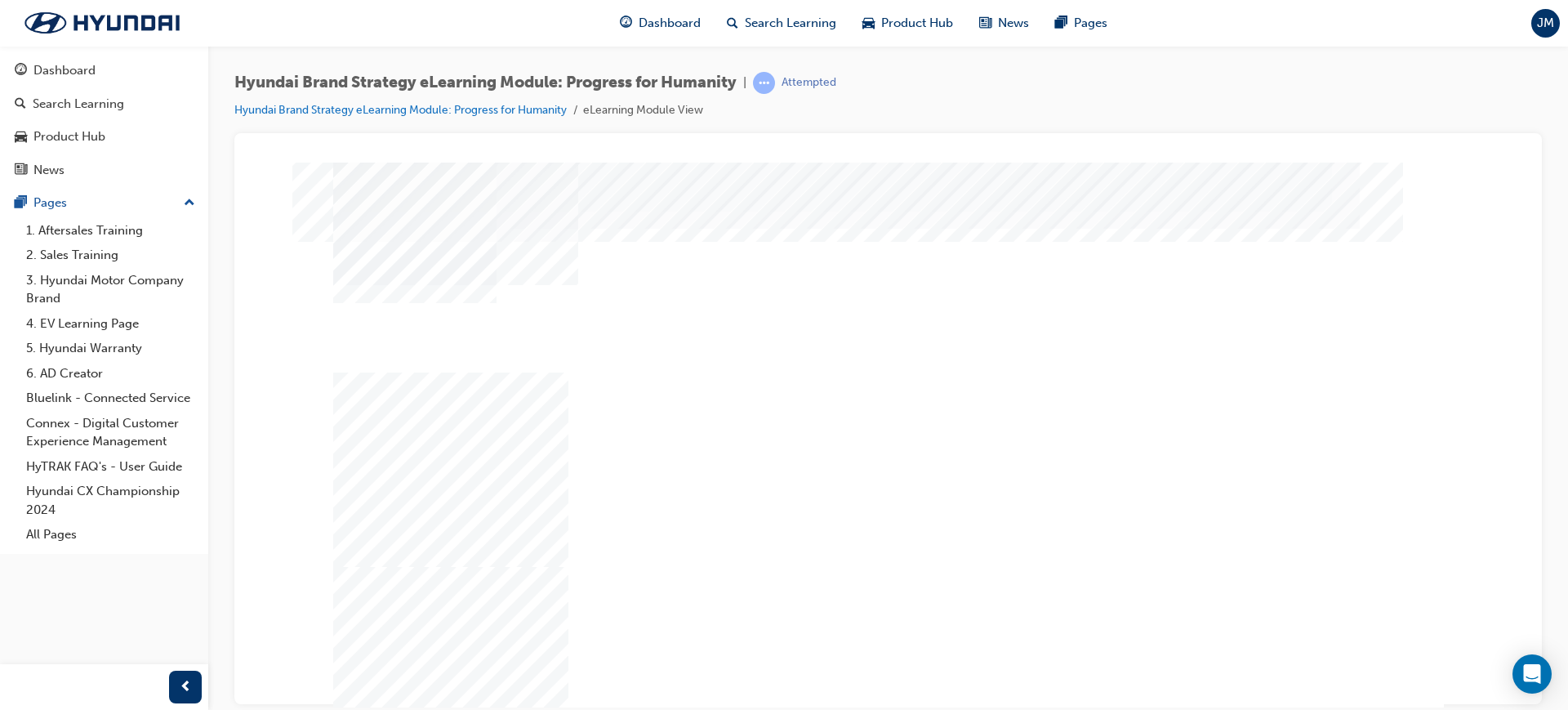 click at bounding box center (448, 1221) 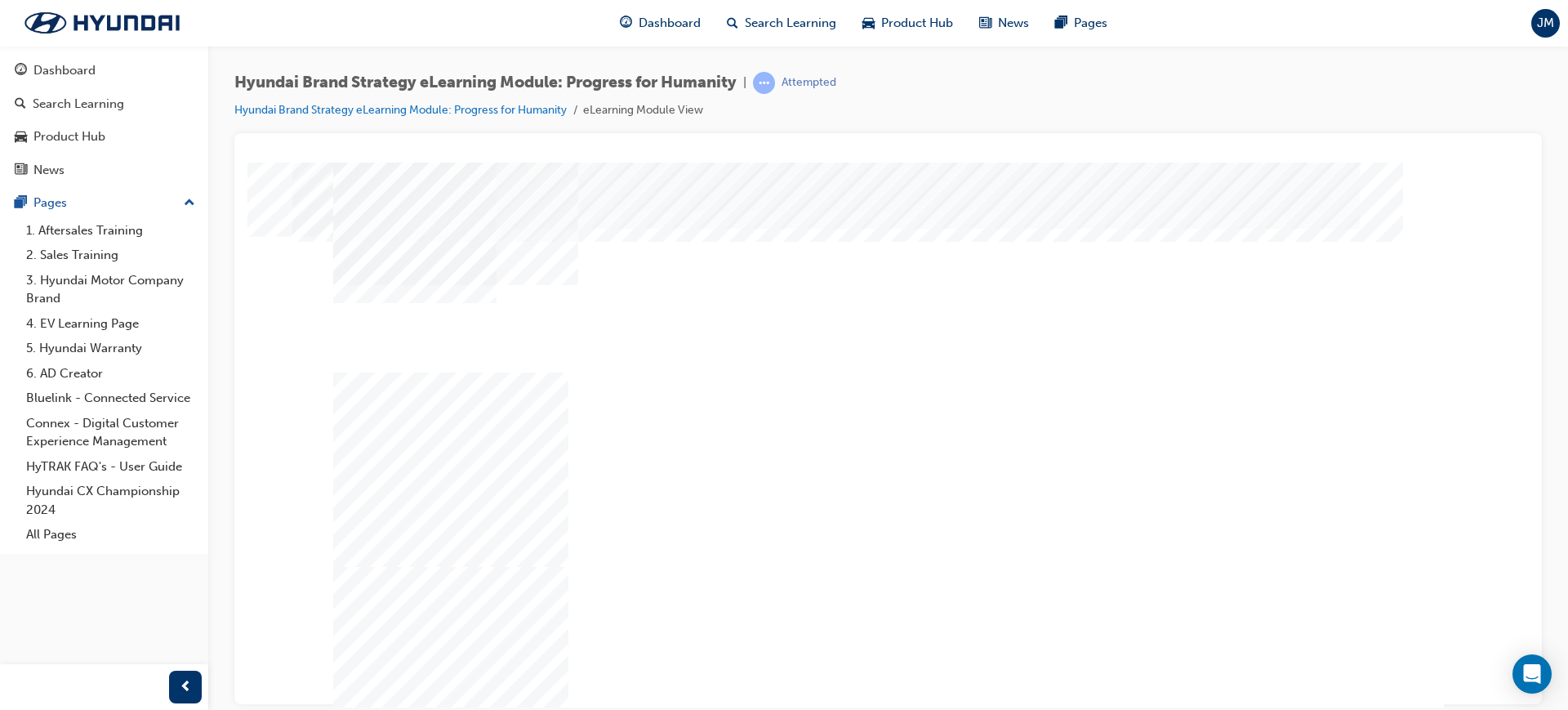 click at bounding box center (390, 920) 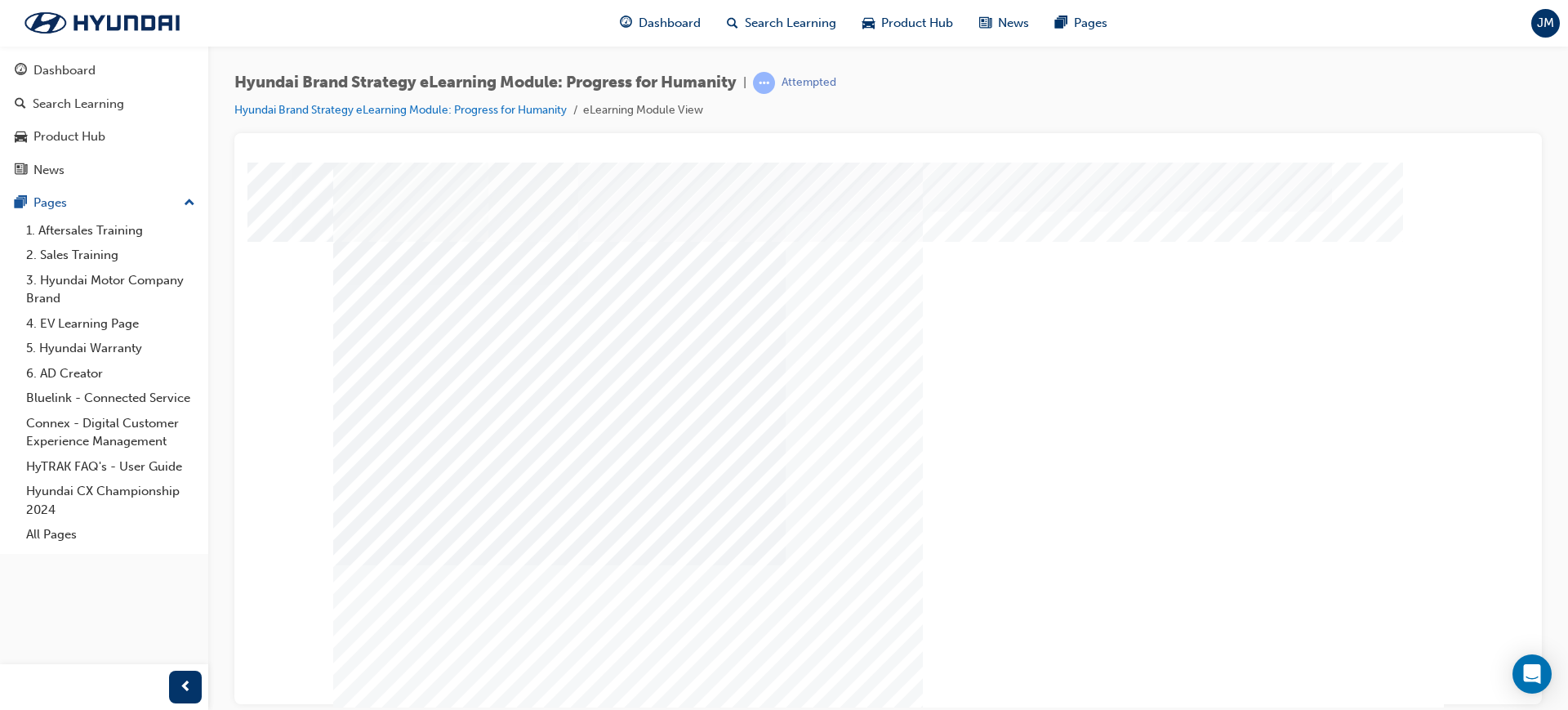 click at bounding box center [390, 1883] 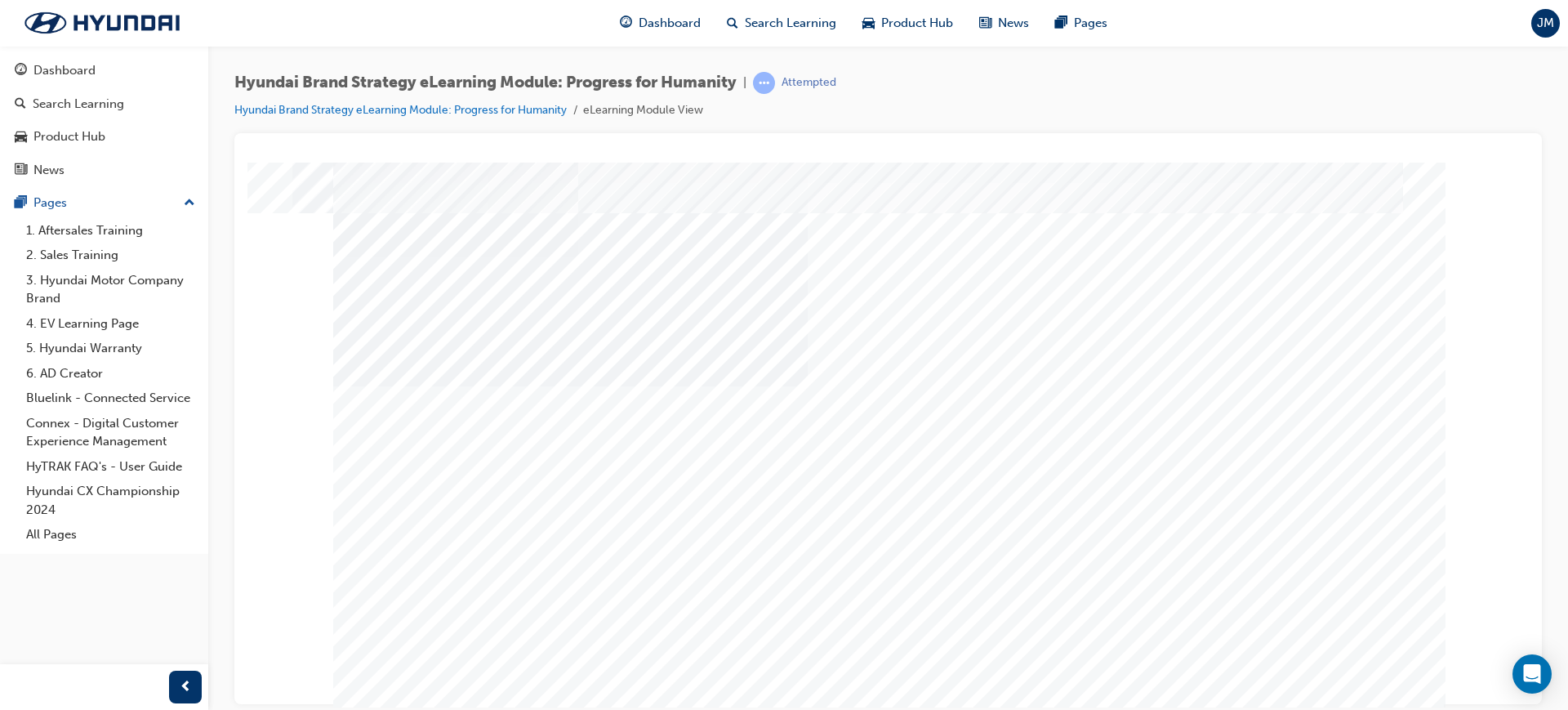 scroll, scrollTop: 43, scrollLeft: 0, axis: vertical 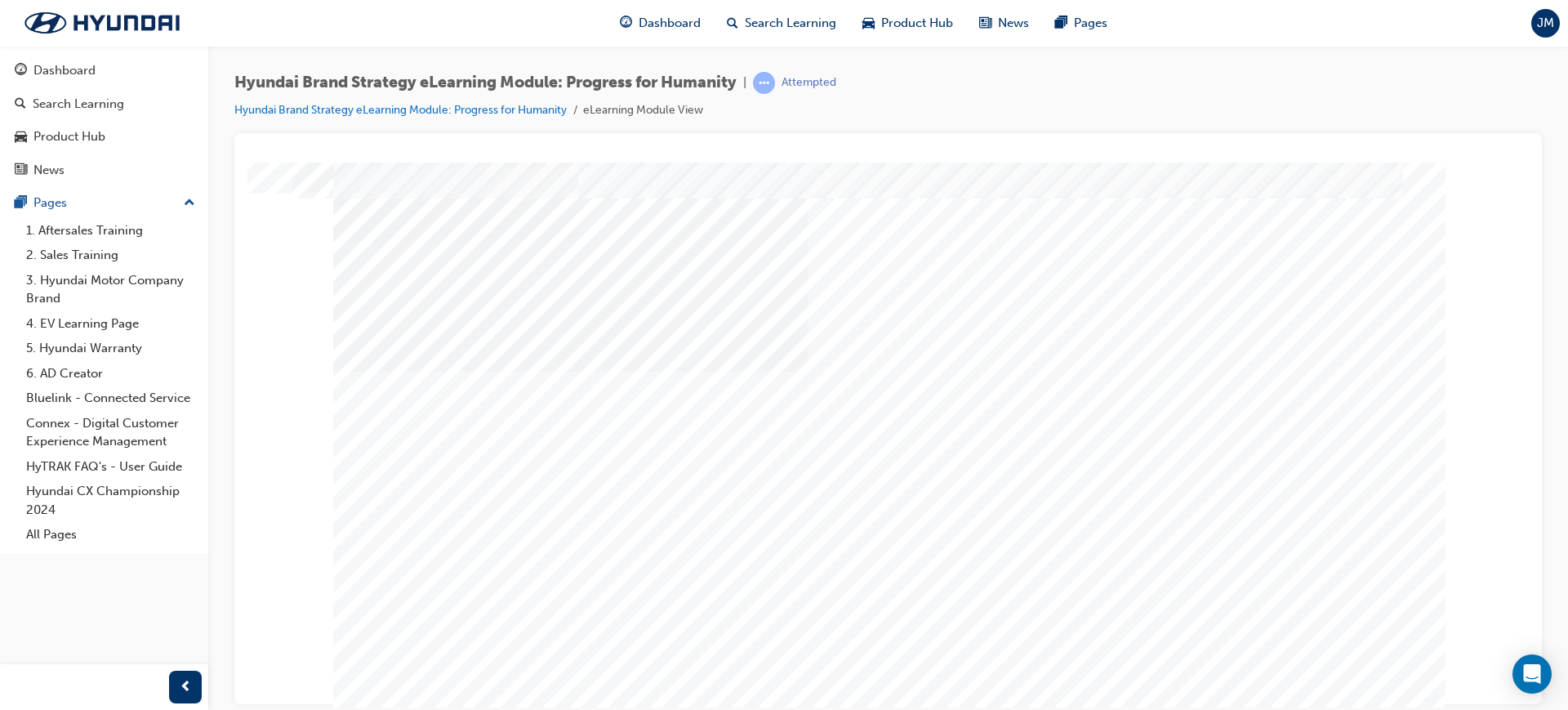 click at bounding box center (390, 1653) 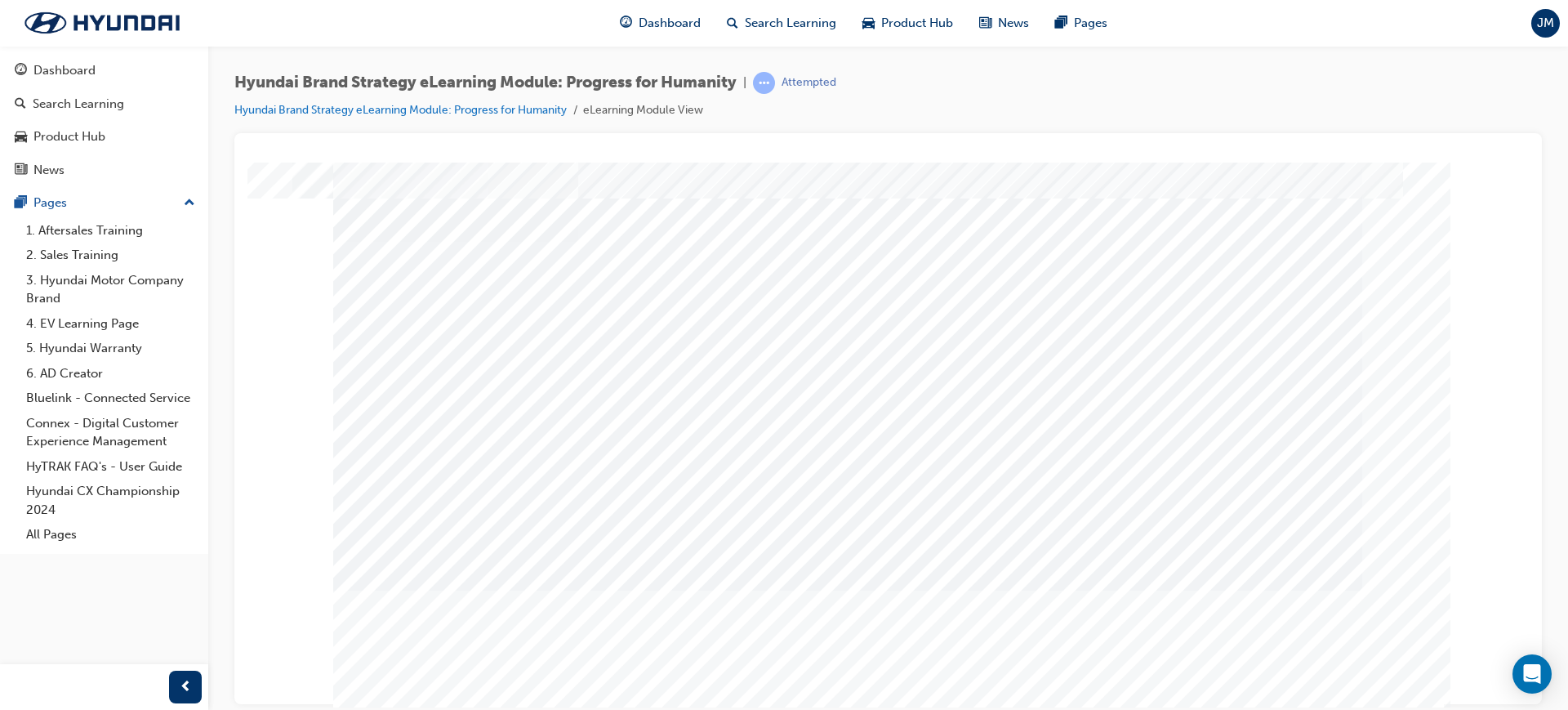 scroll, scrollTop: 0, scrollLeft: 0, axis: both 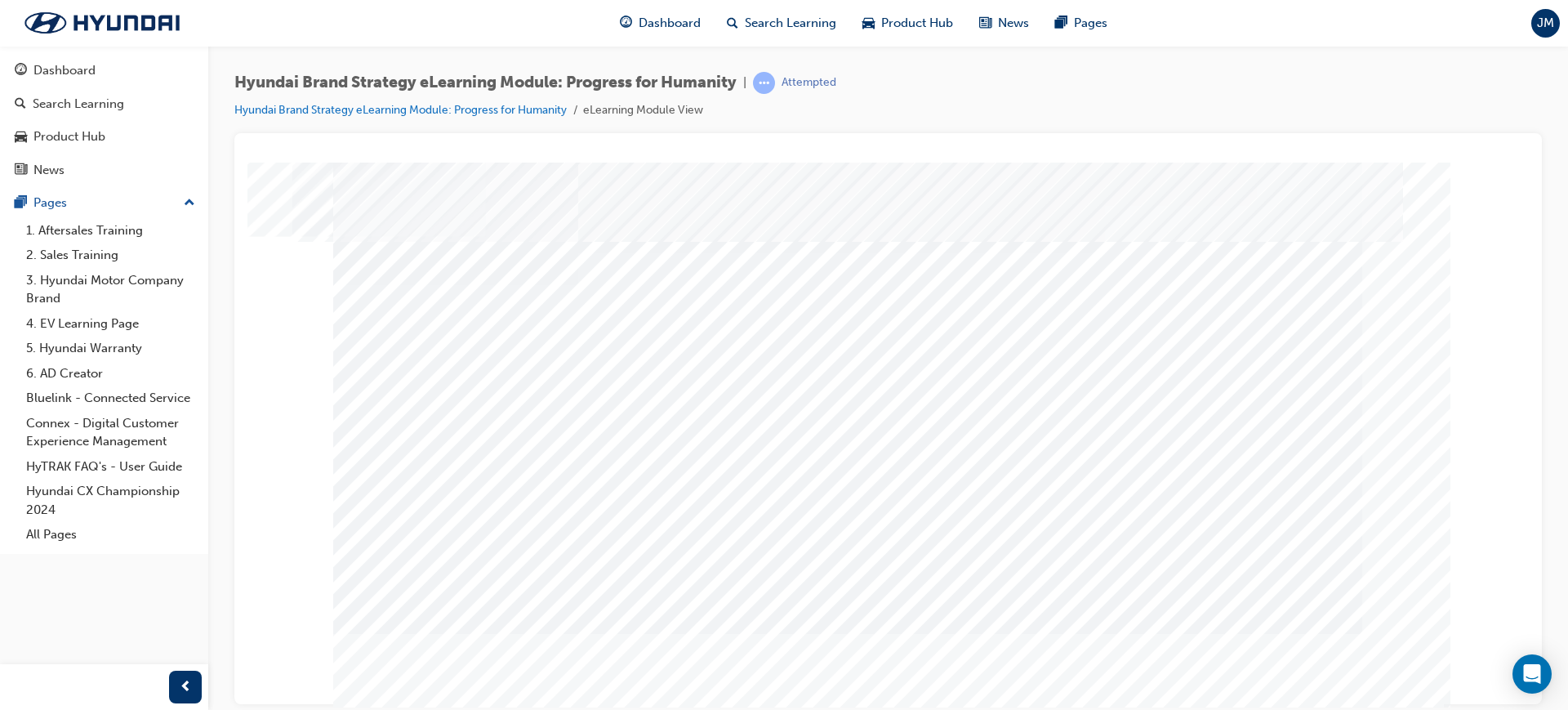 click at bounding box center (390, 1998) 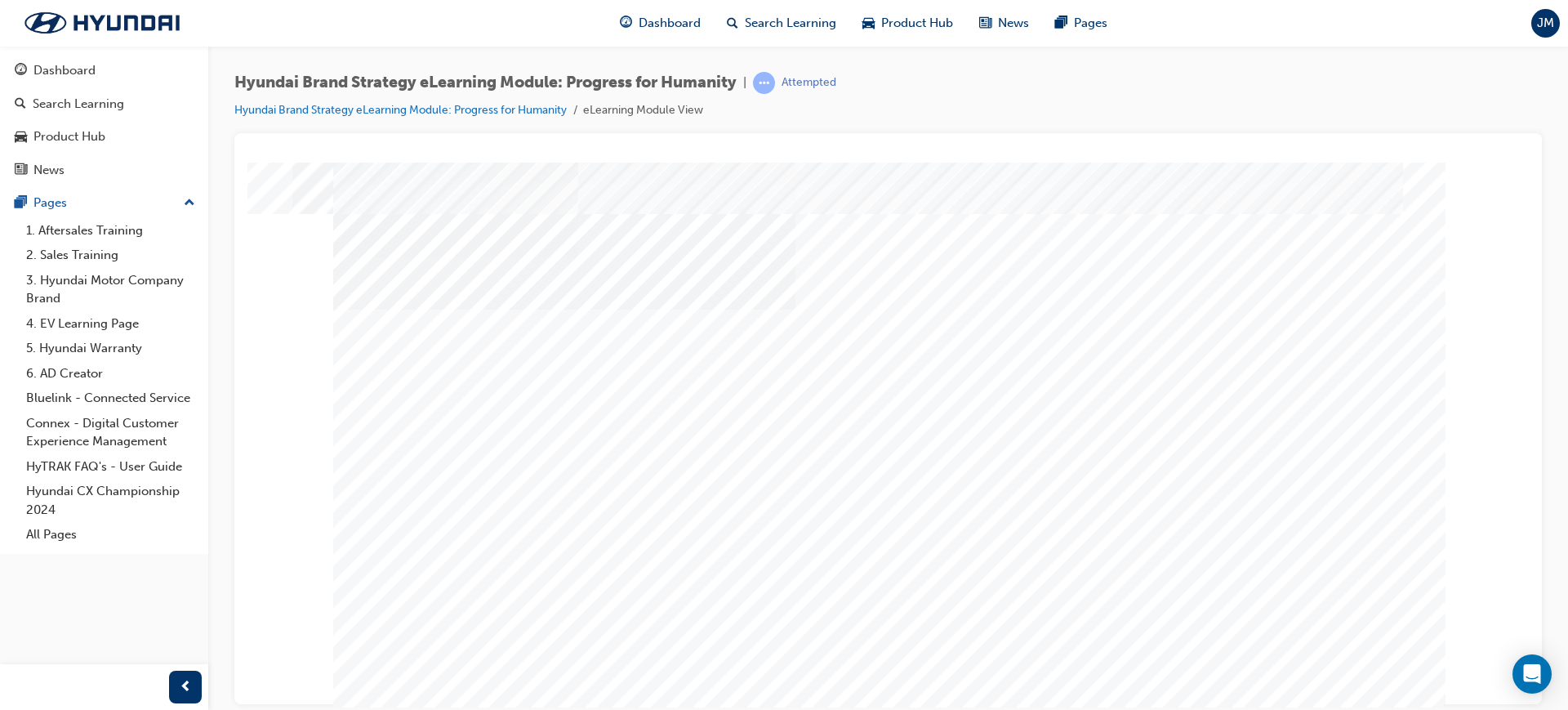 scroll, scrollTop: 43, scrollLeft: 0, axis: vertical 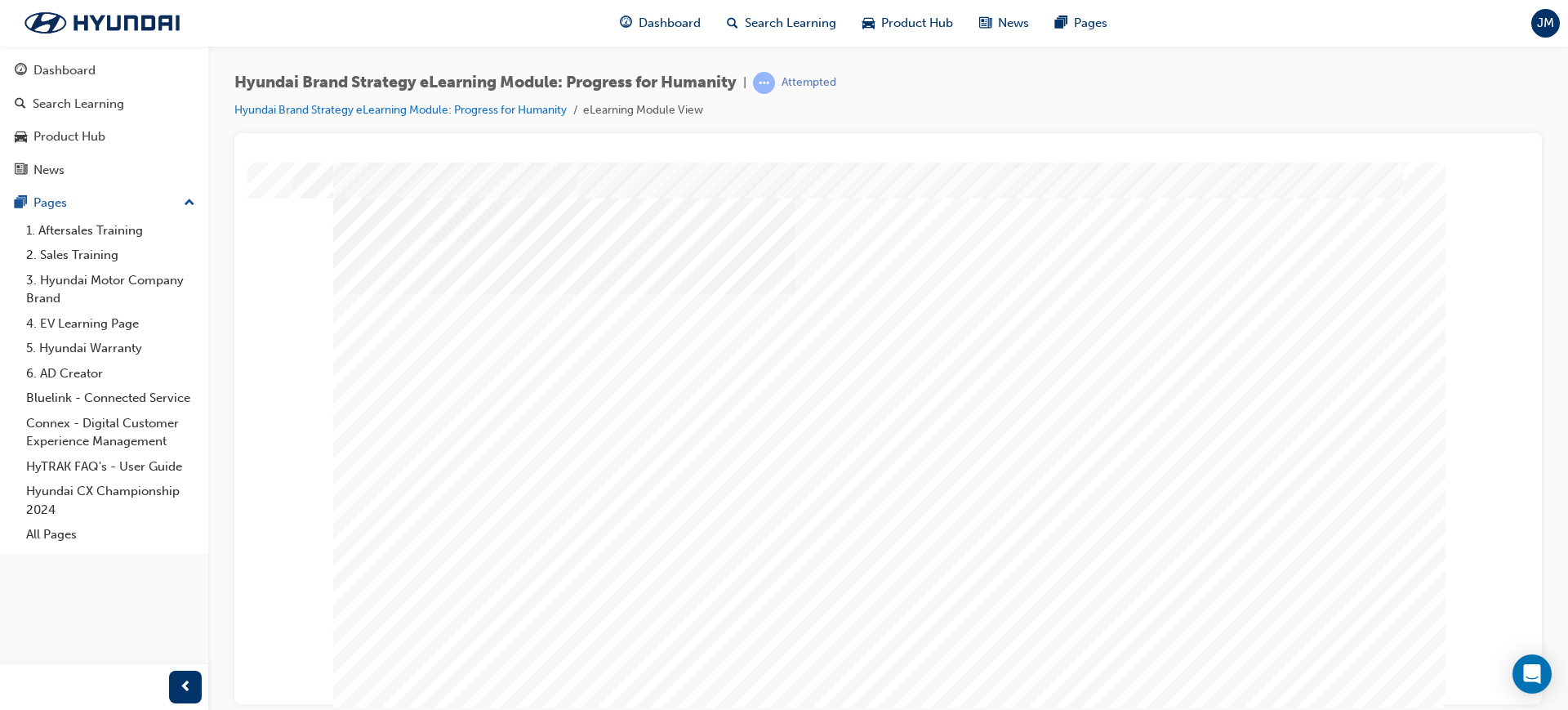 click at bounding box center (390, 1575) 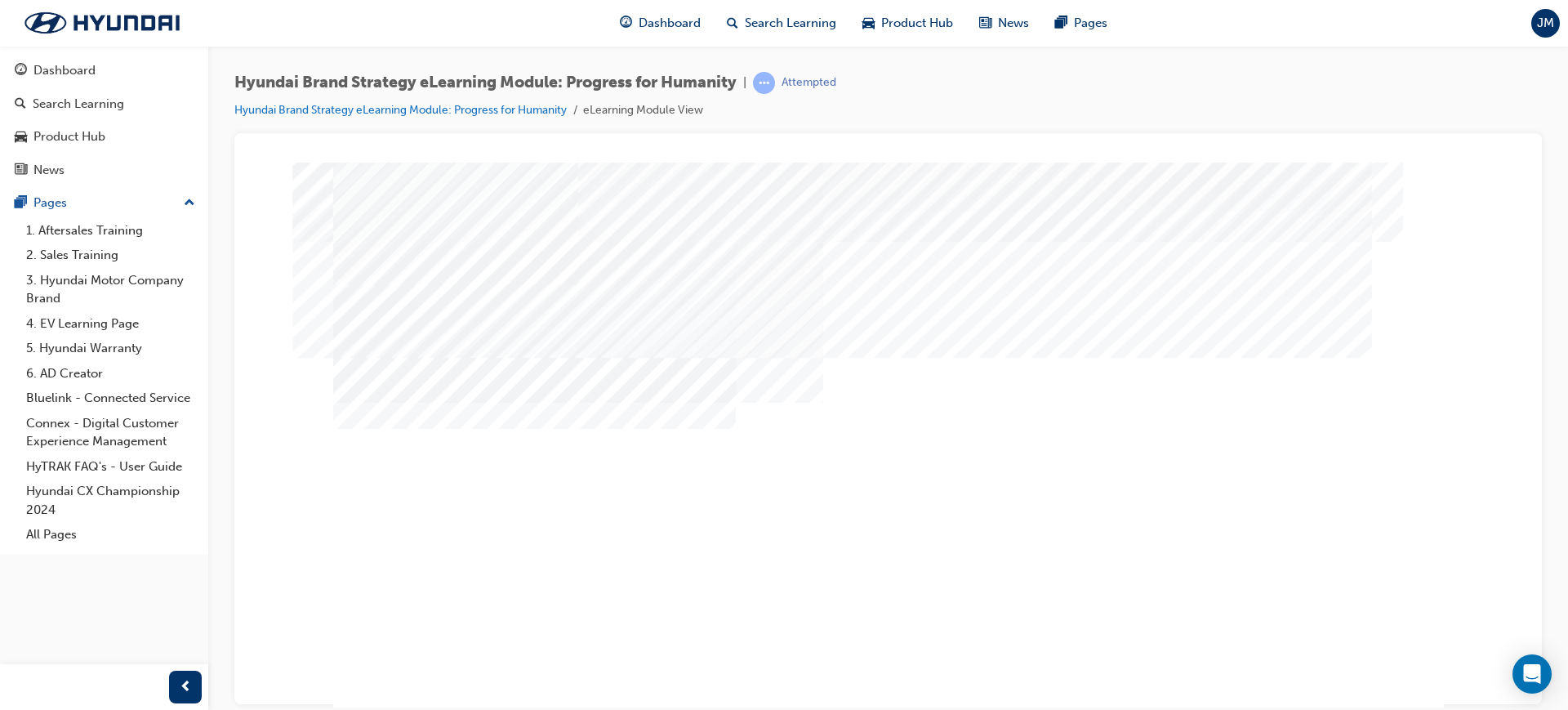 click at bounding box center (390, 1446) 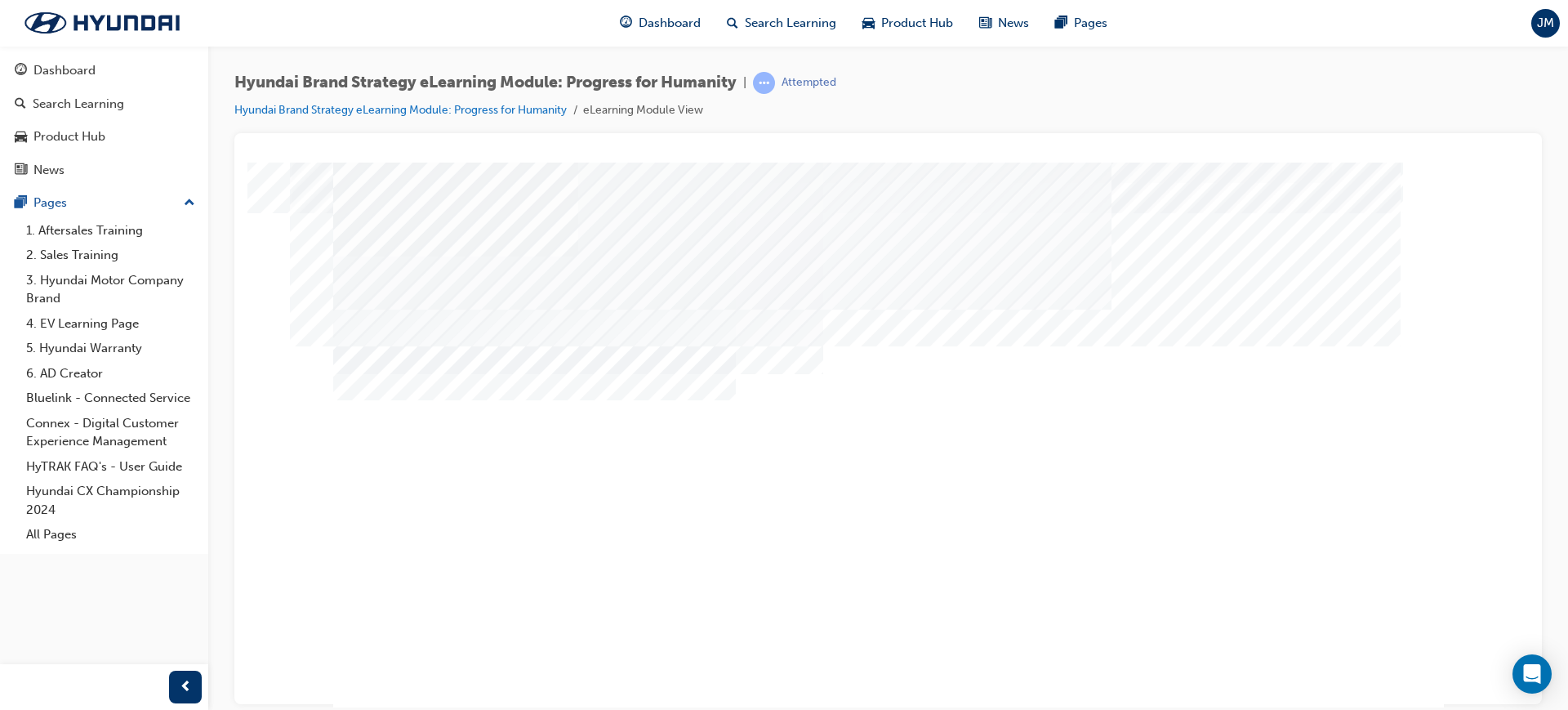 scroll, scrollTop: 43, scrollLeft: 0, axis: vertical 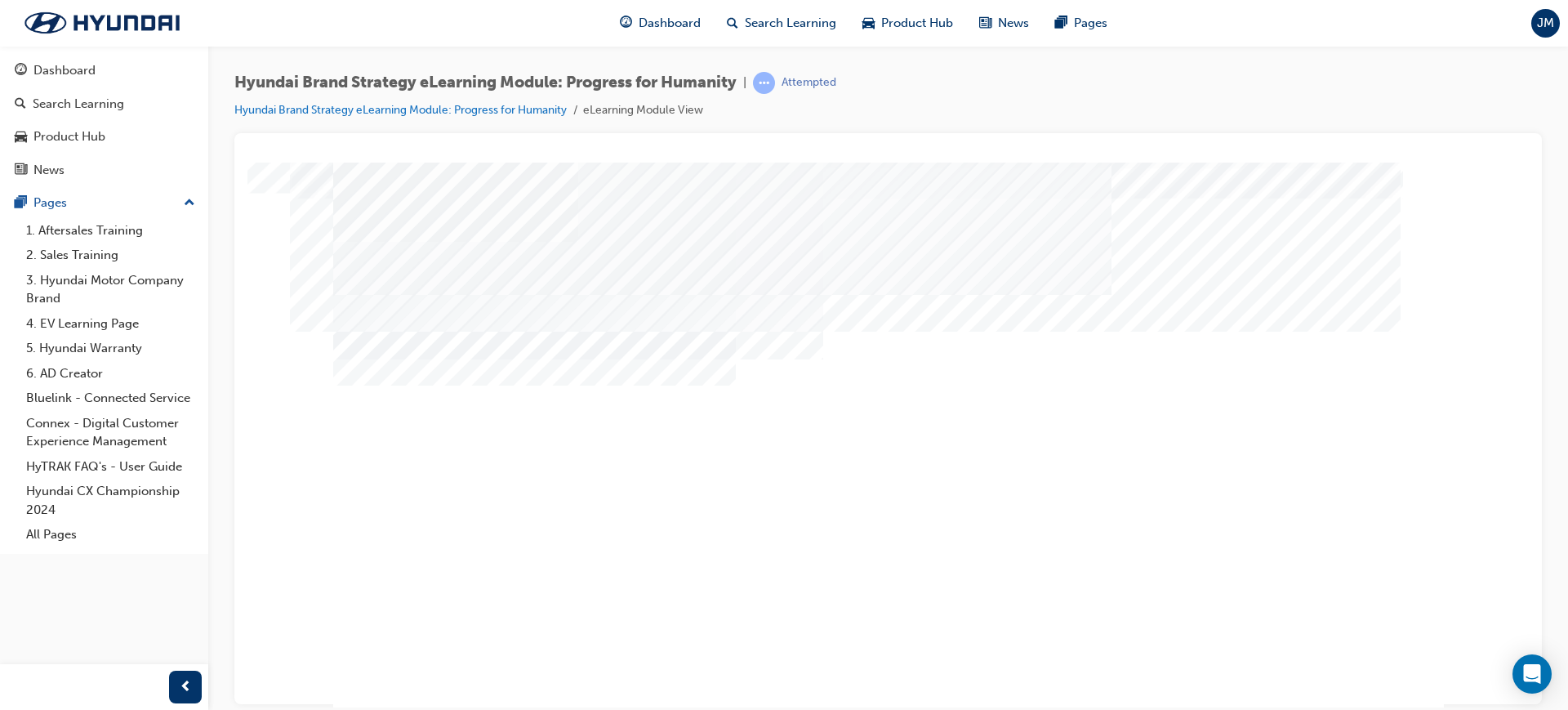 click at bounding box center (390, 1126) 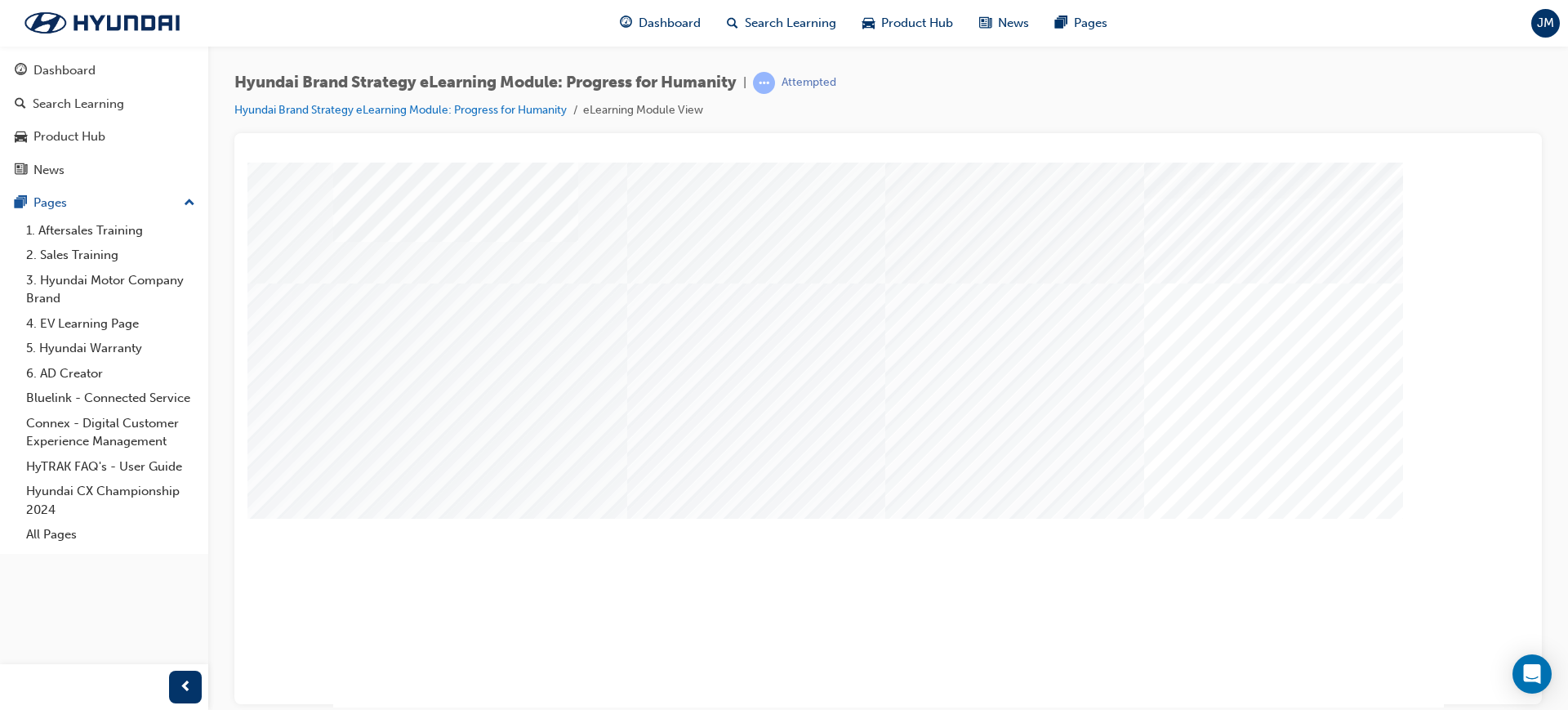 scroll, scrollTop: 0, scrollLeft: 0, axis: both 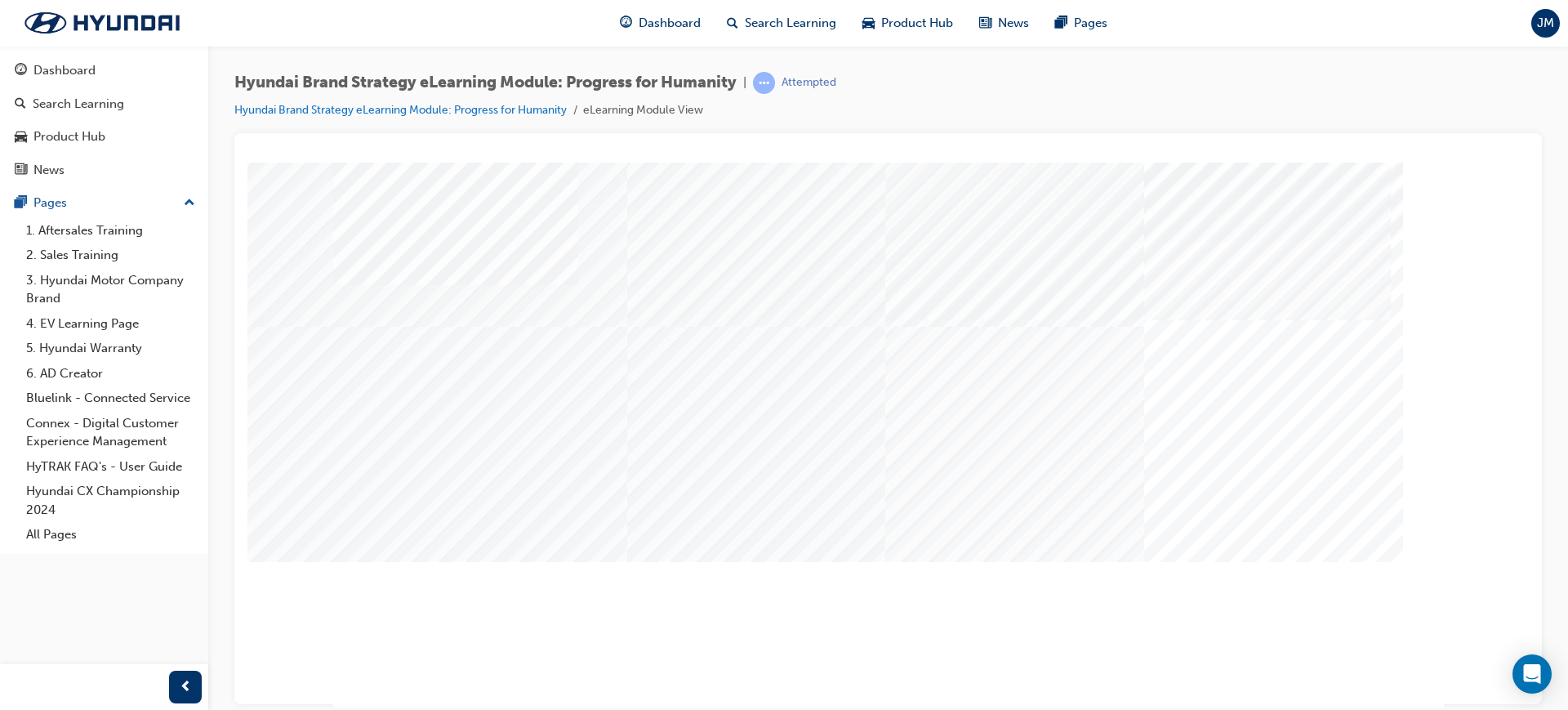 click at bounding box center [460, 2122] 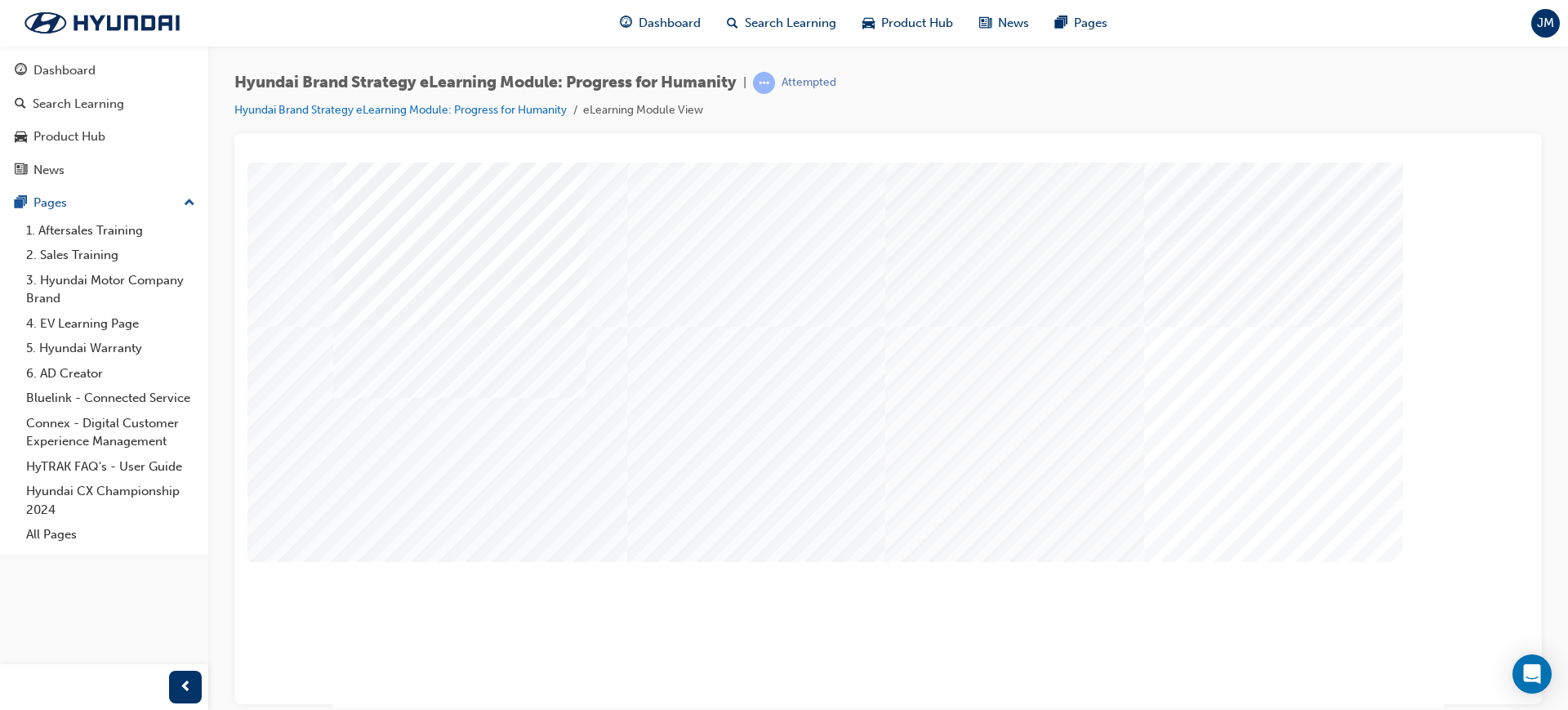 click at bounding box center [460, 2187] 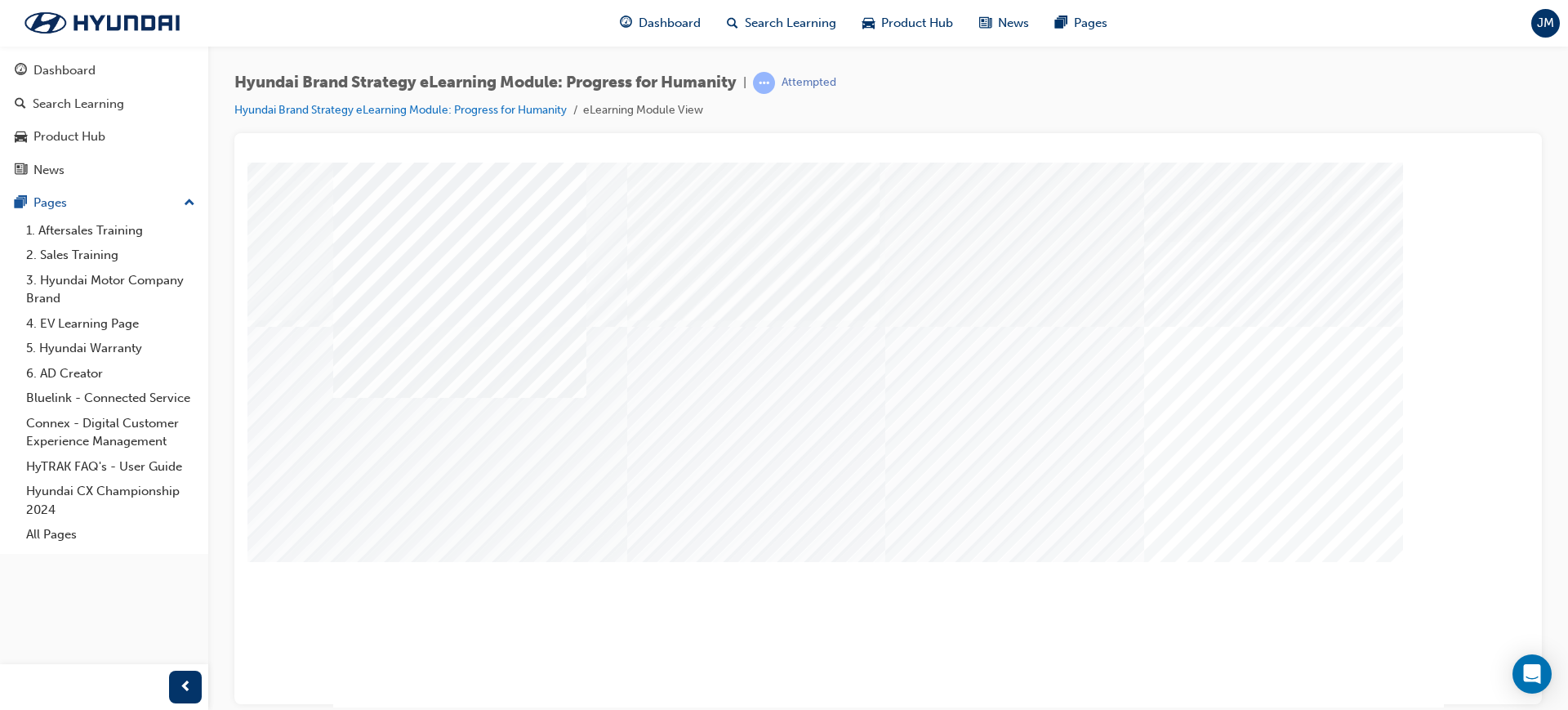 click at bounding box center [460, 2253] 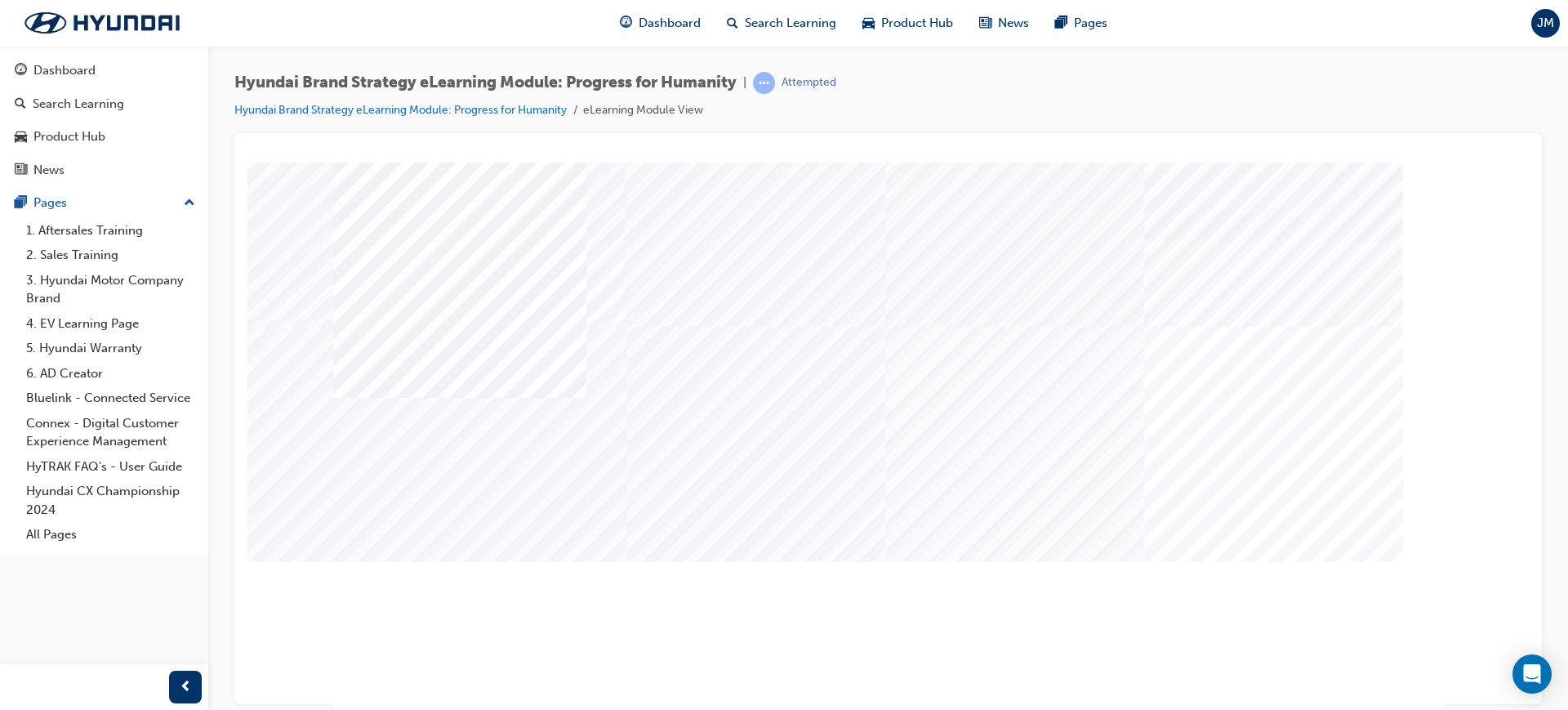 click at bounding box center (460, 2318) 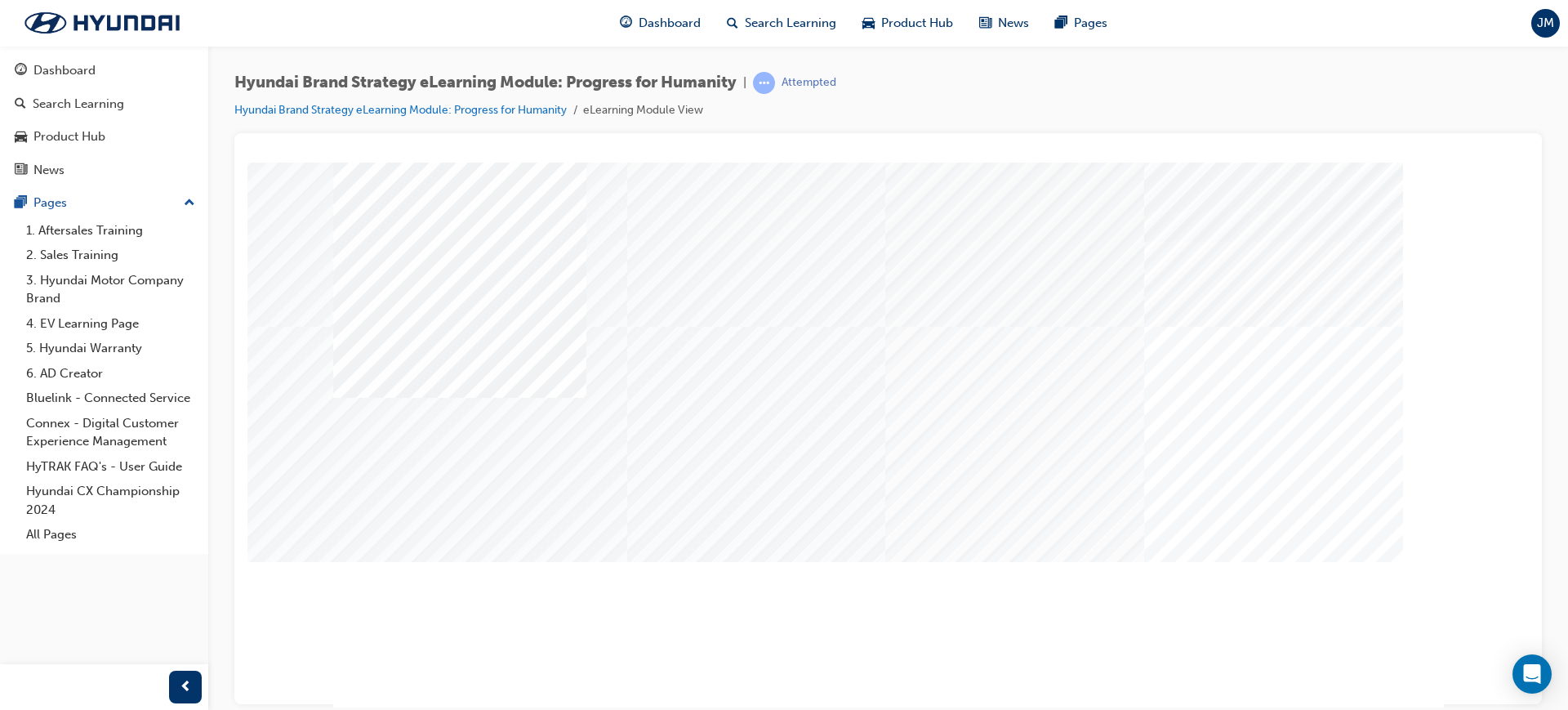 click at bounding box center [390, 1129] 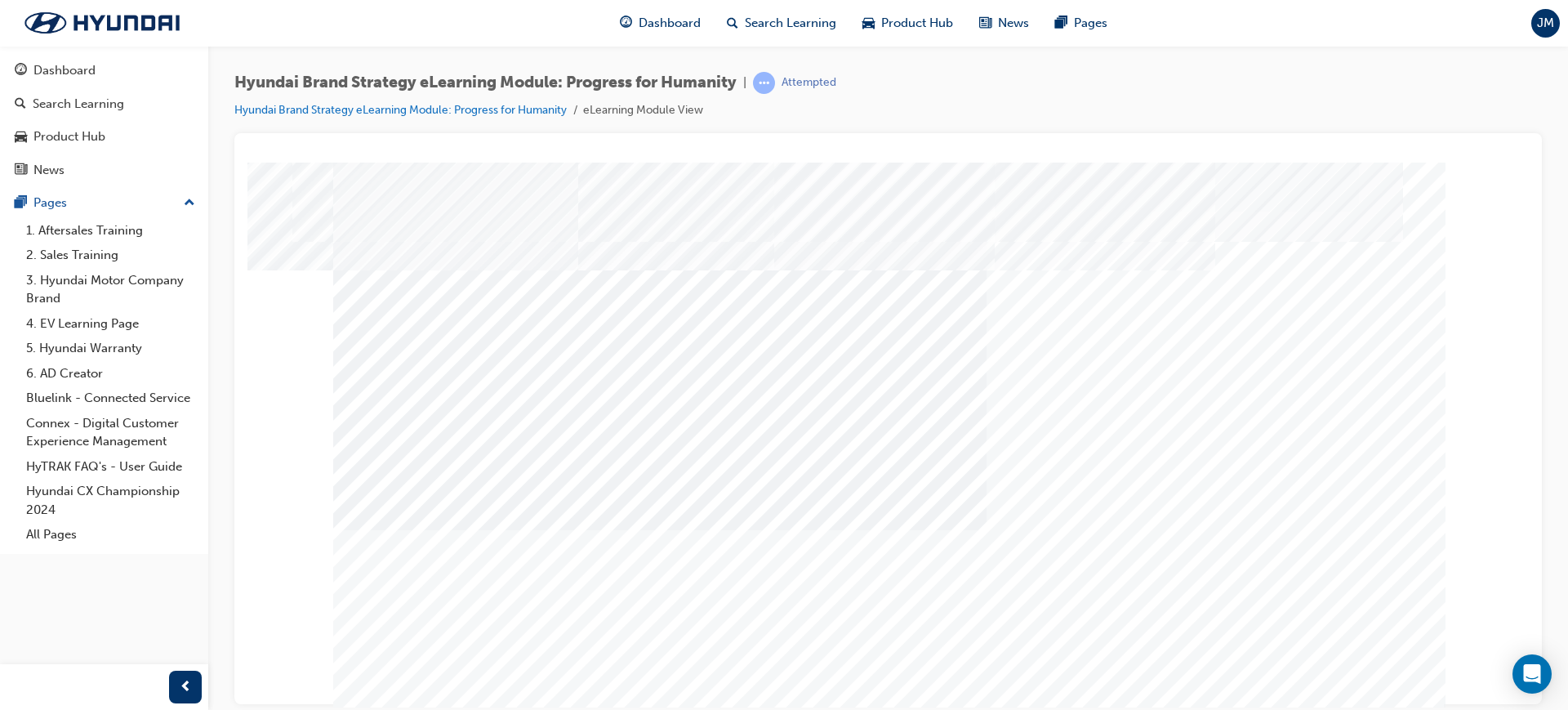 scroll, scrollTop: 43, scrollLeft: 0, axis: vertical 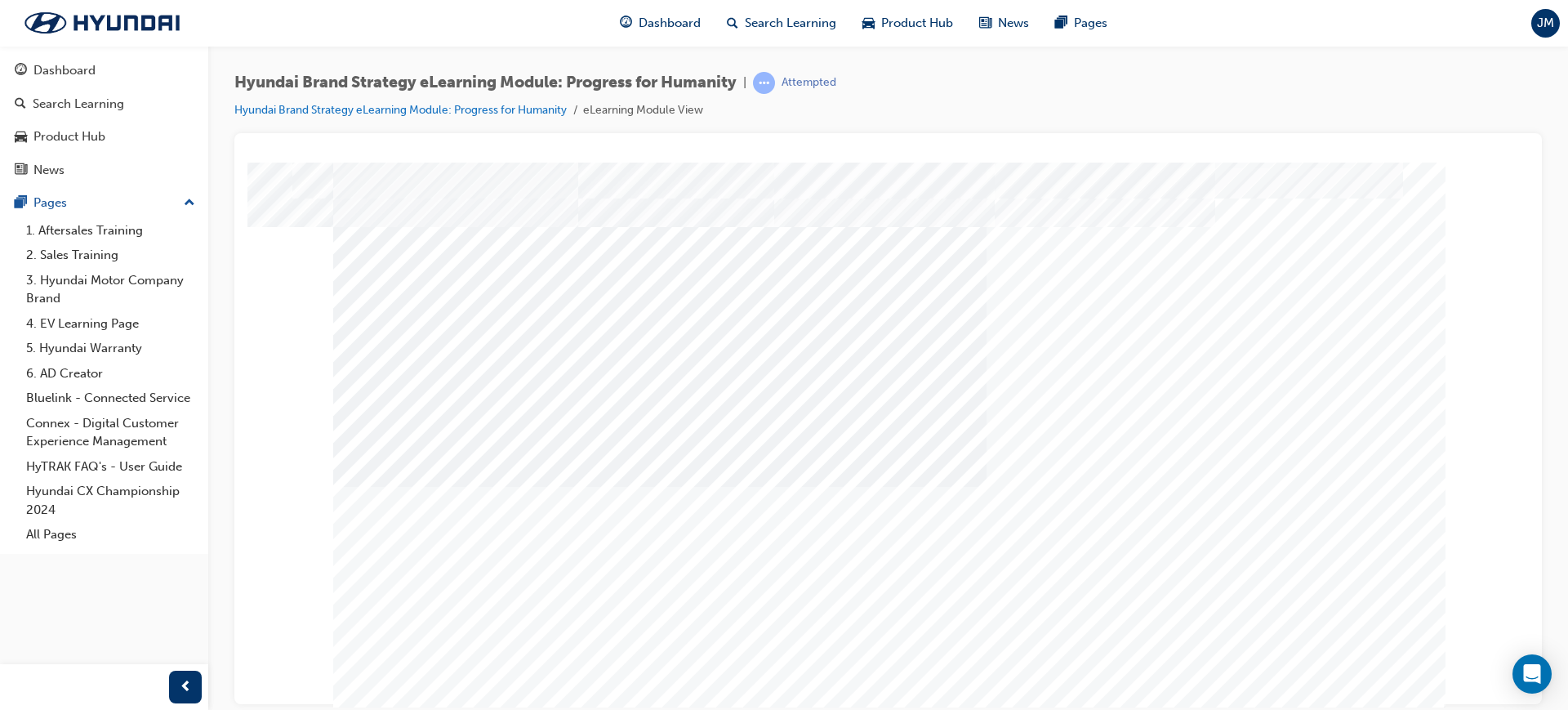 click at bounding box center [439, 4320] 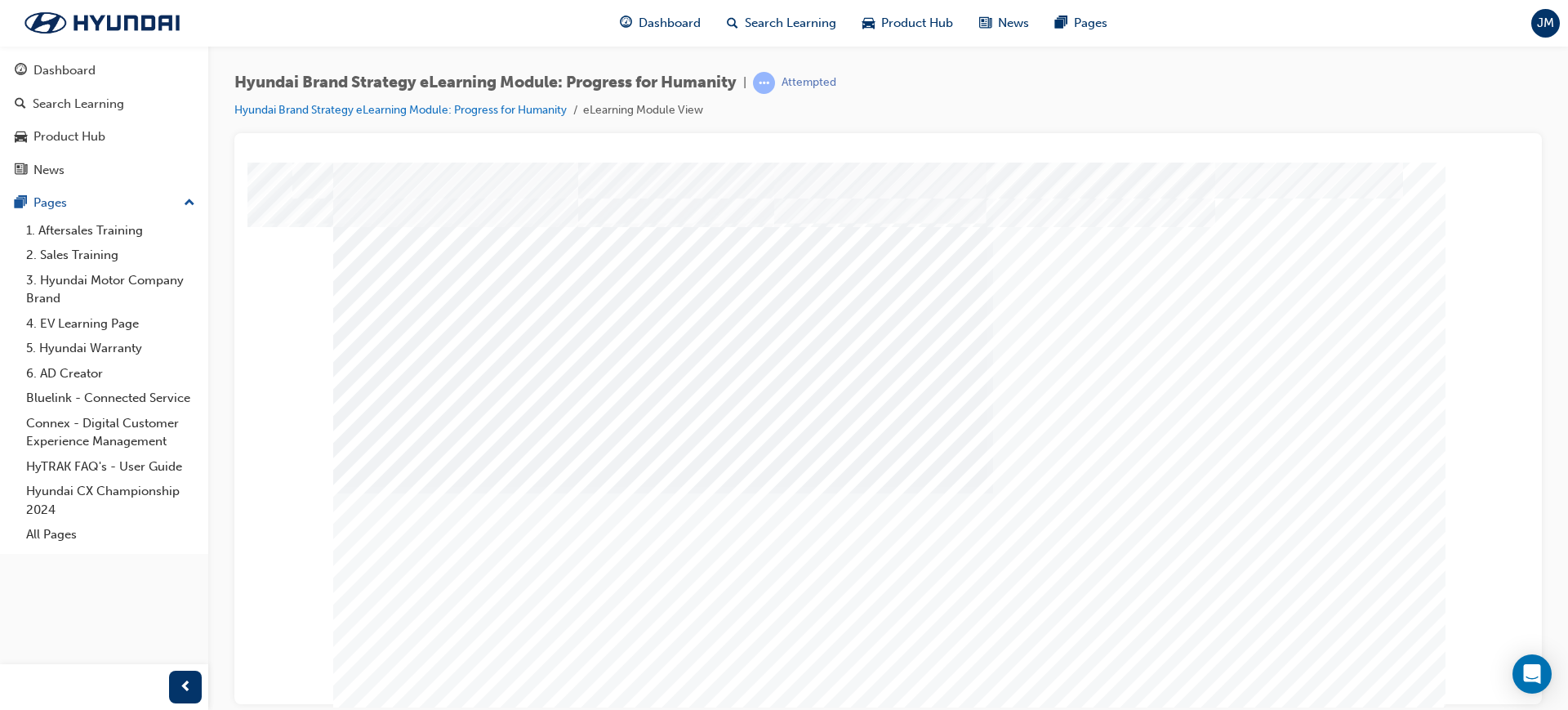 click at bounding box center [439, 4385] 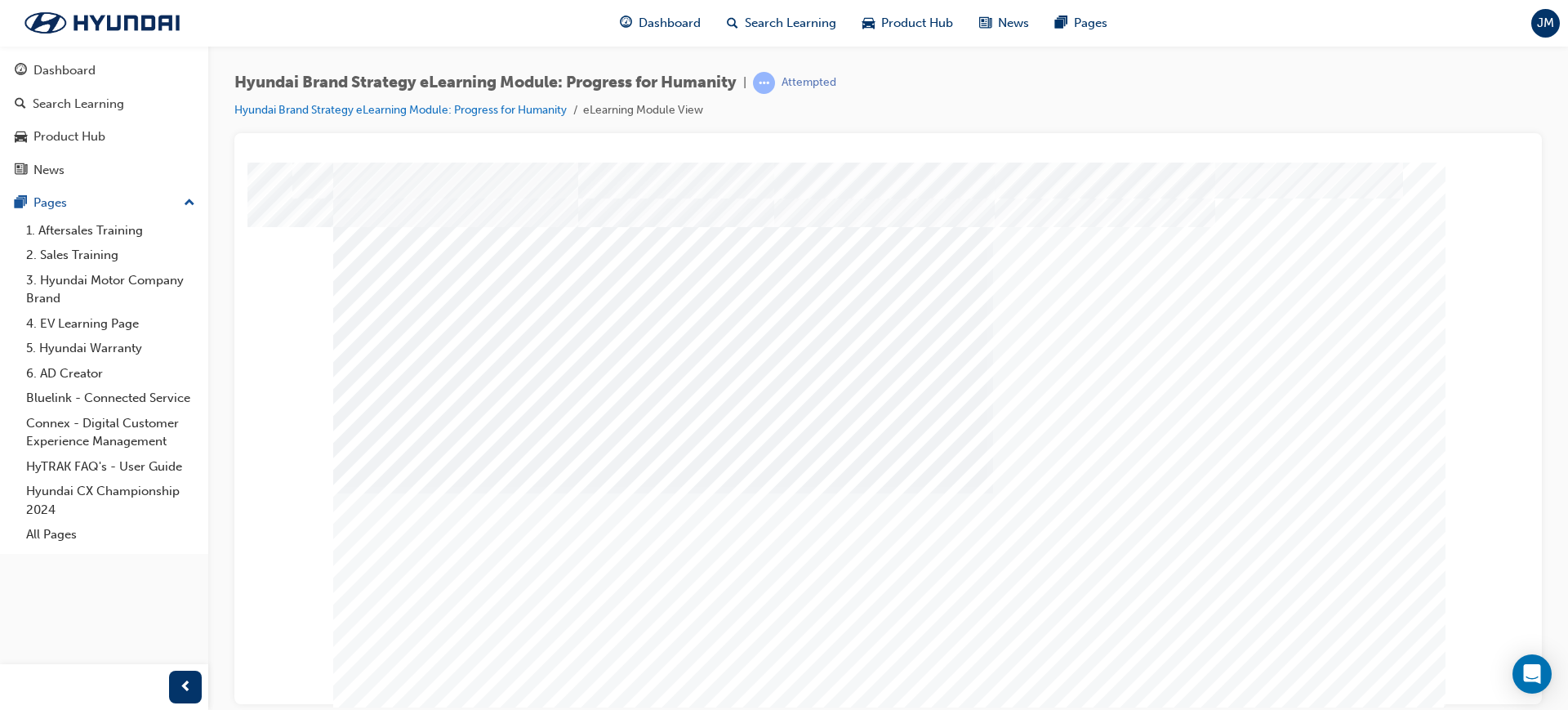 click at bounding box center (439, 4450) 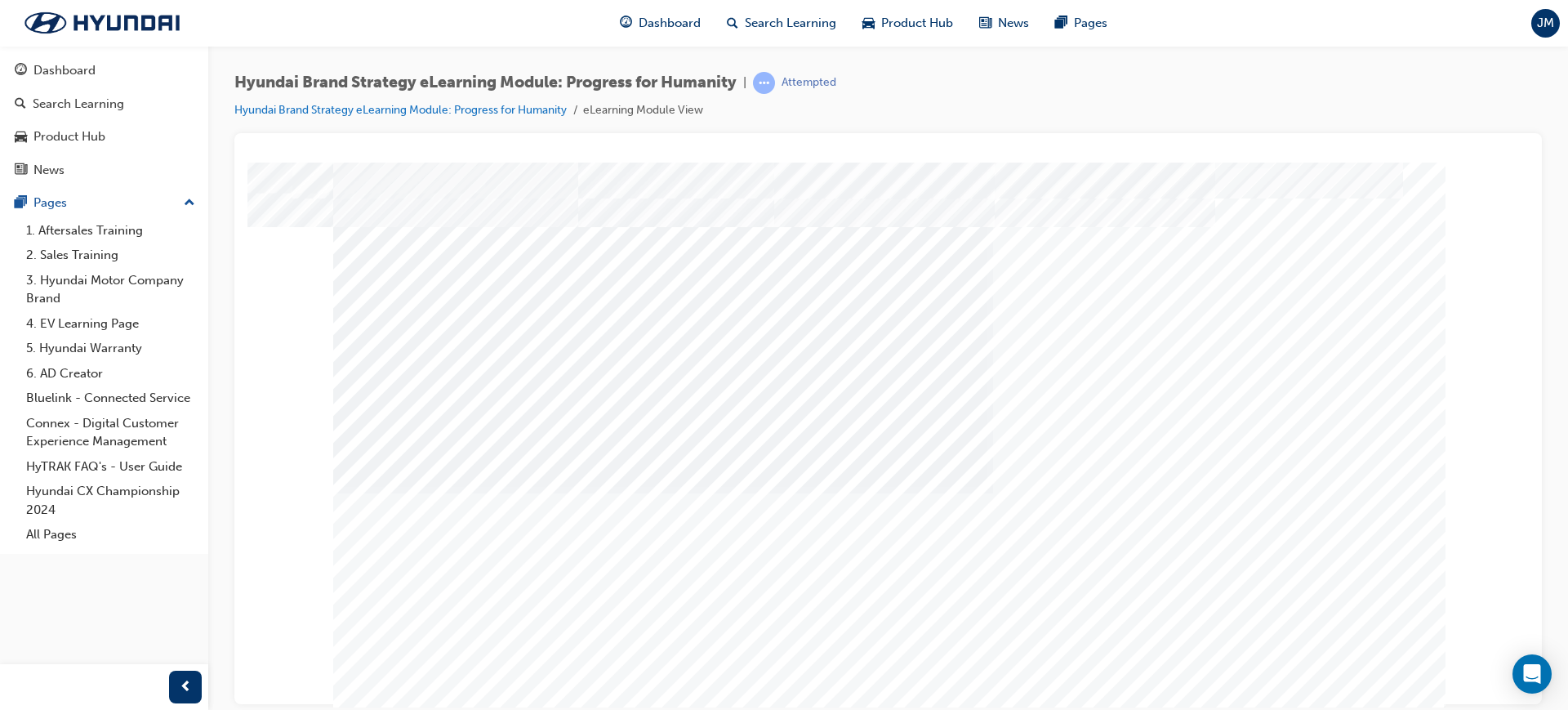 click at bounding box center [390, 4538] 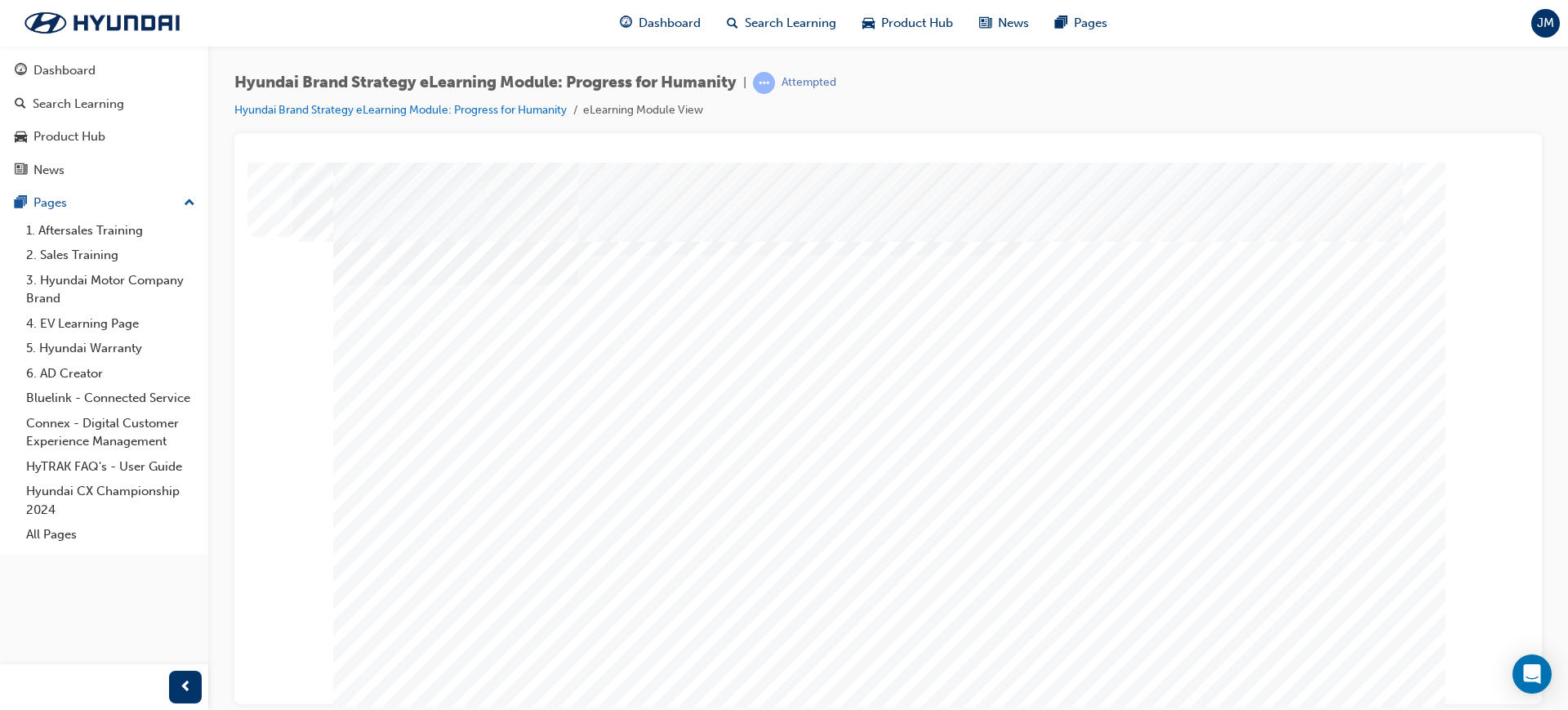 click at bounding box center (390, 1537) 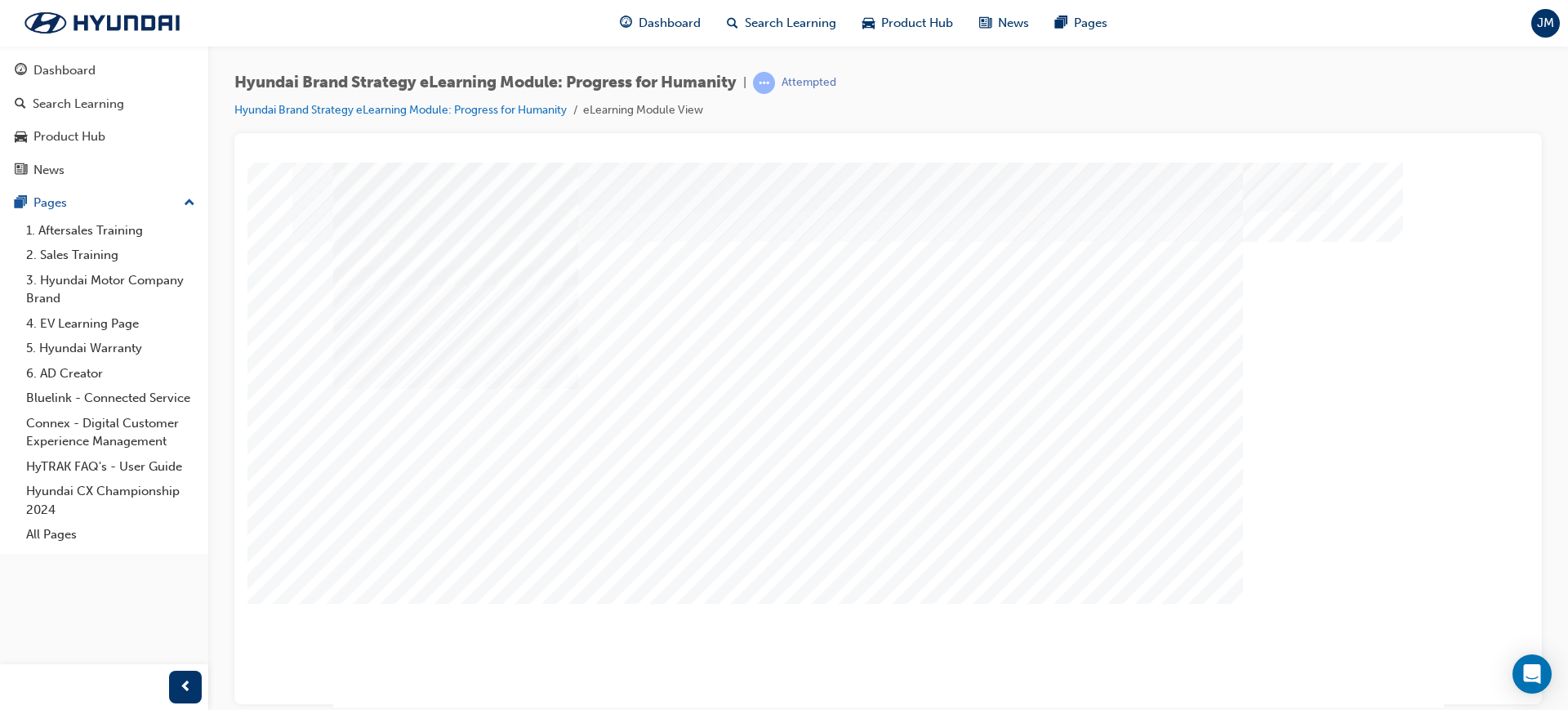 click at bounding box center [688, 1035] 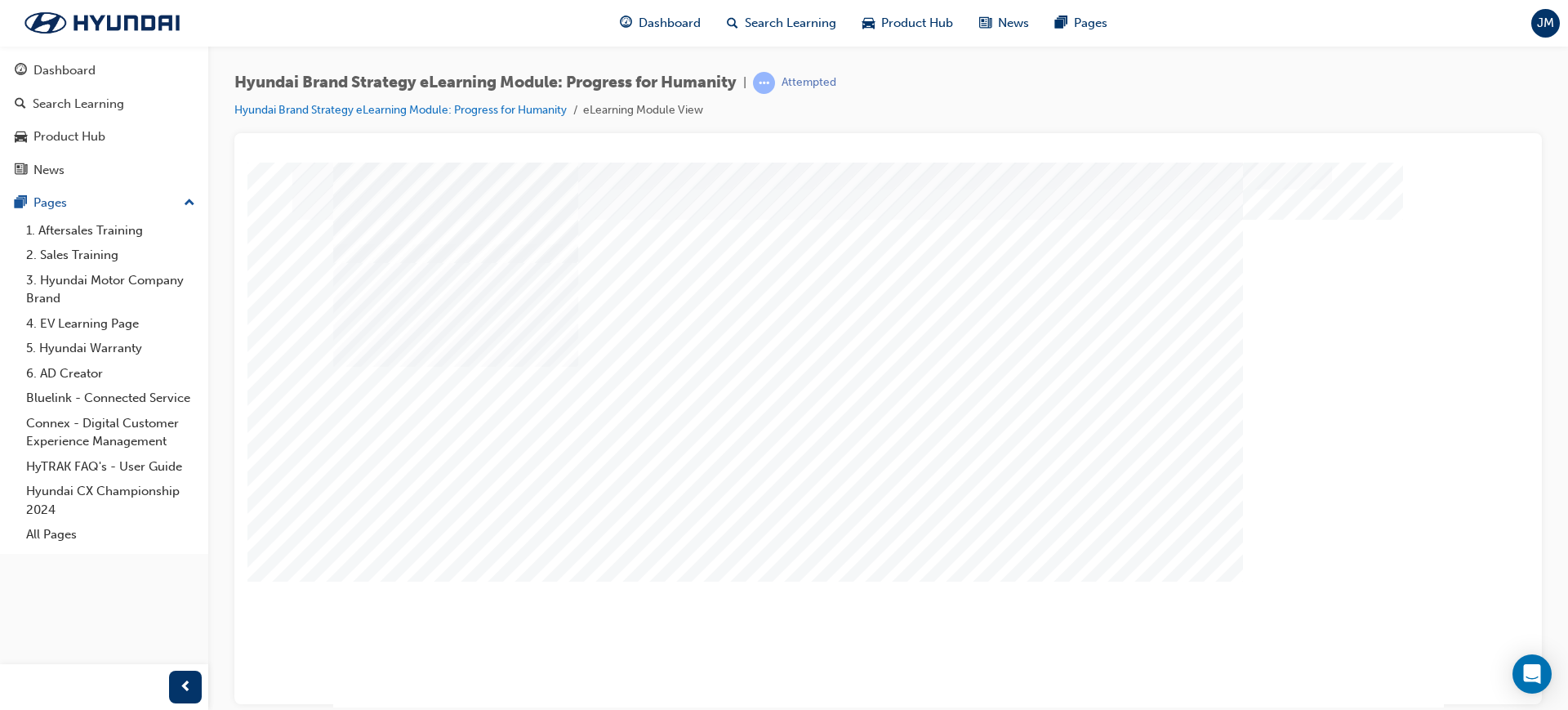 scroll, scrollTop: 43, scrollLeft: 0, axis: vertical 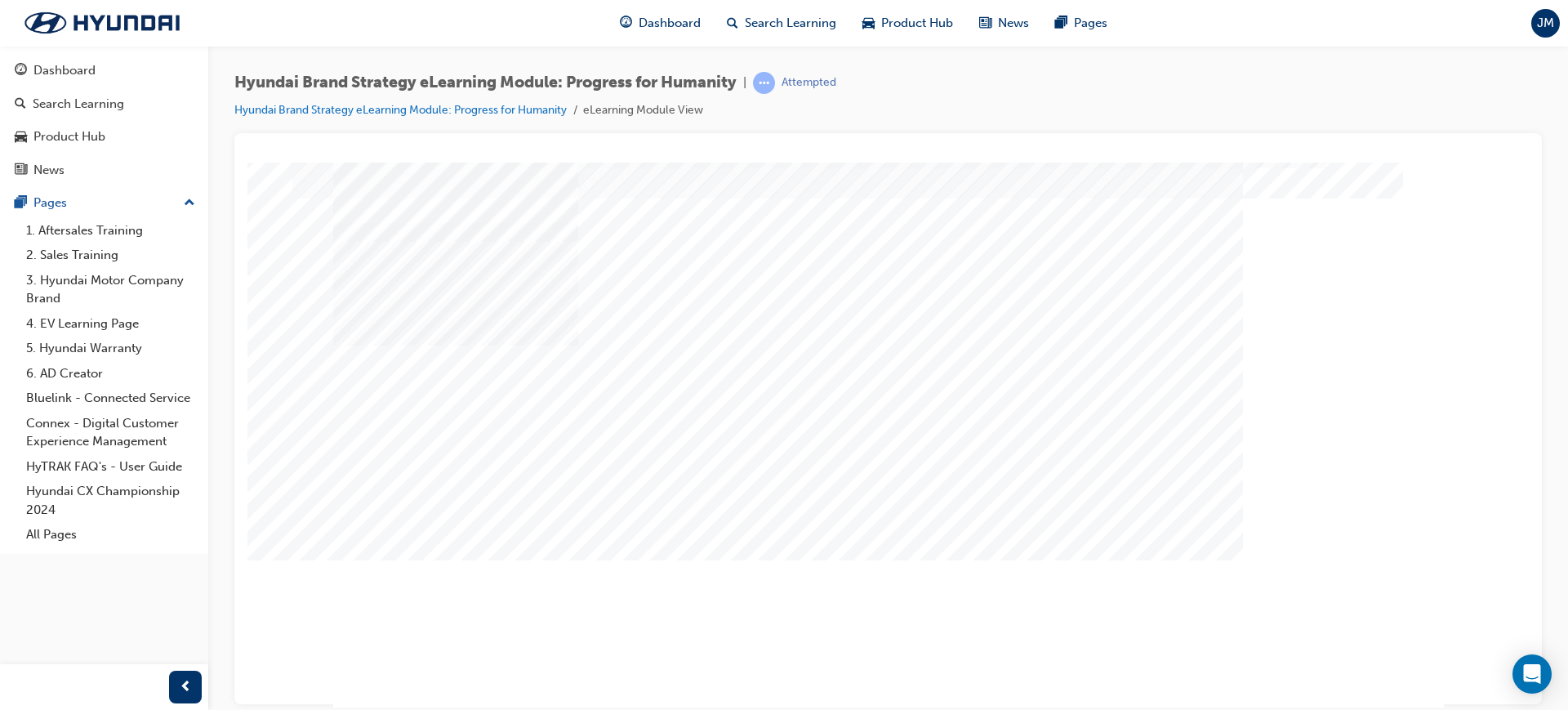 click at bounding box center (688, 992) 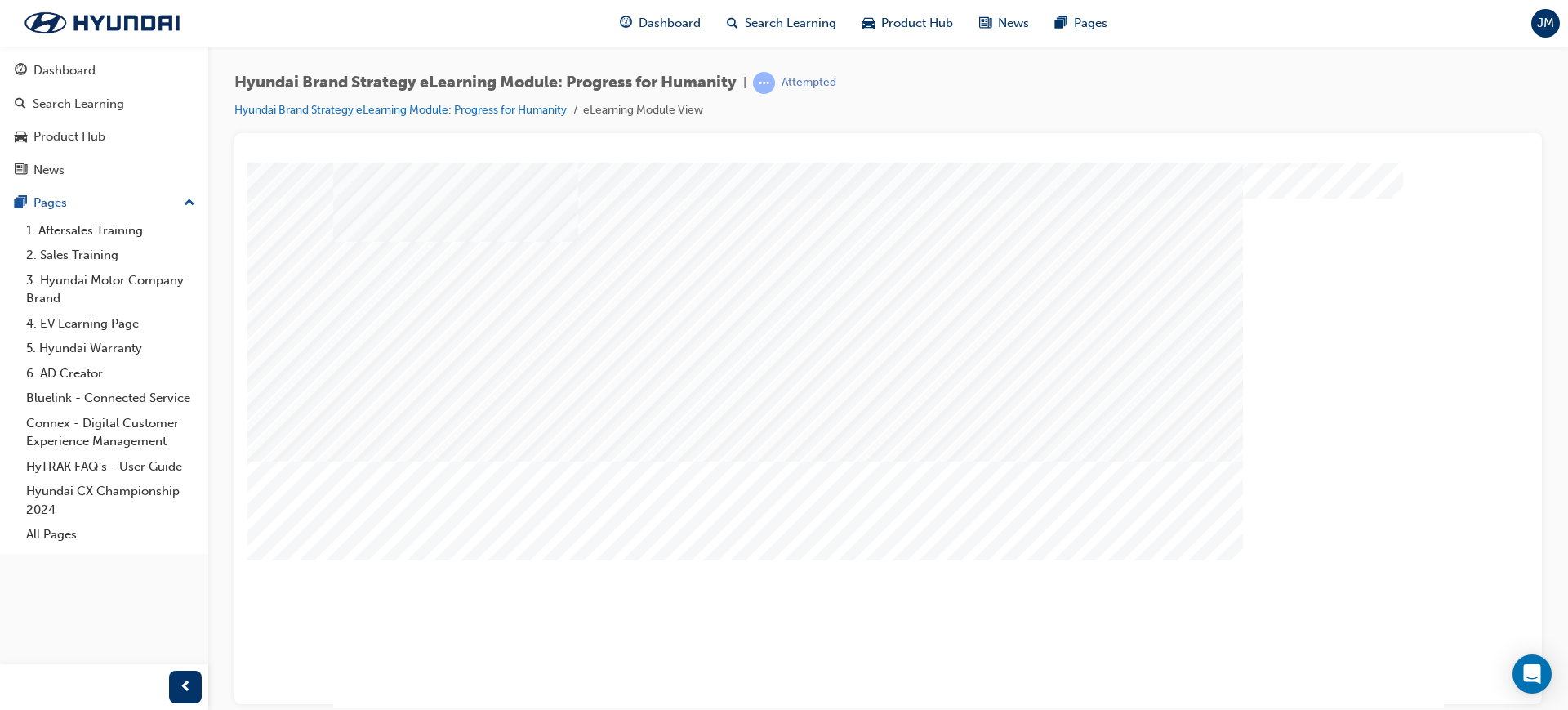 click at bounding box center [687, 1346] 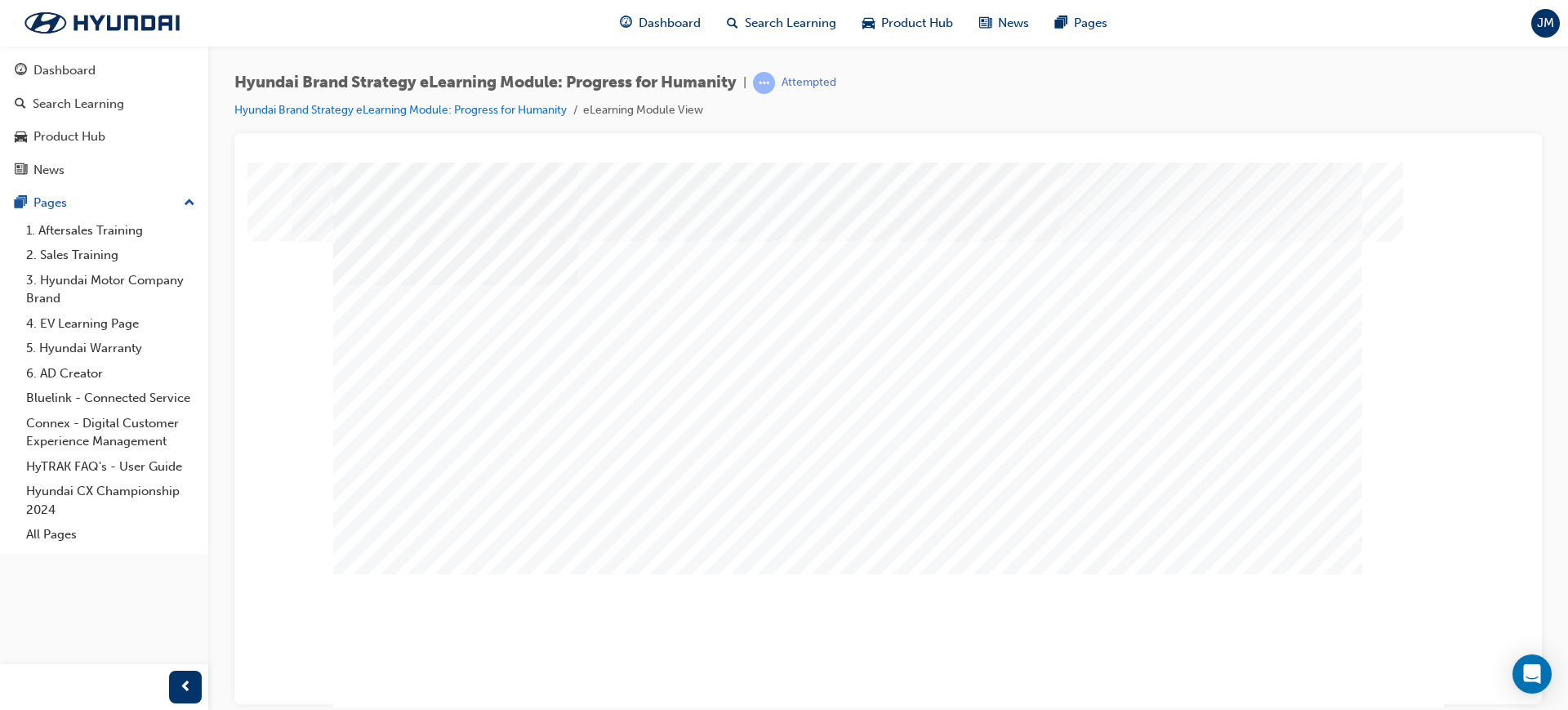 scroll, scrollTop: 43, scrollLeft: 0, axis: vertical 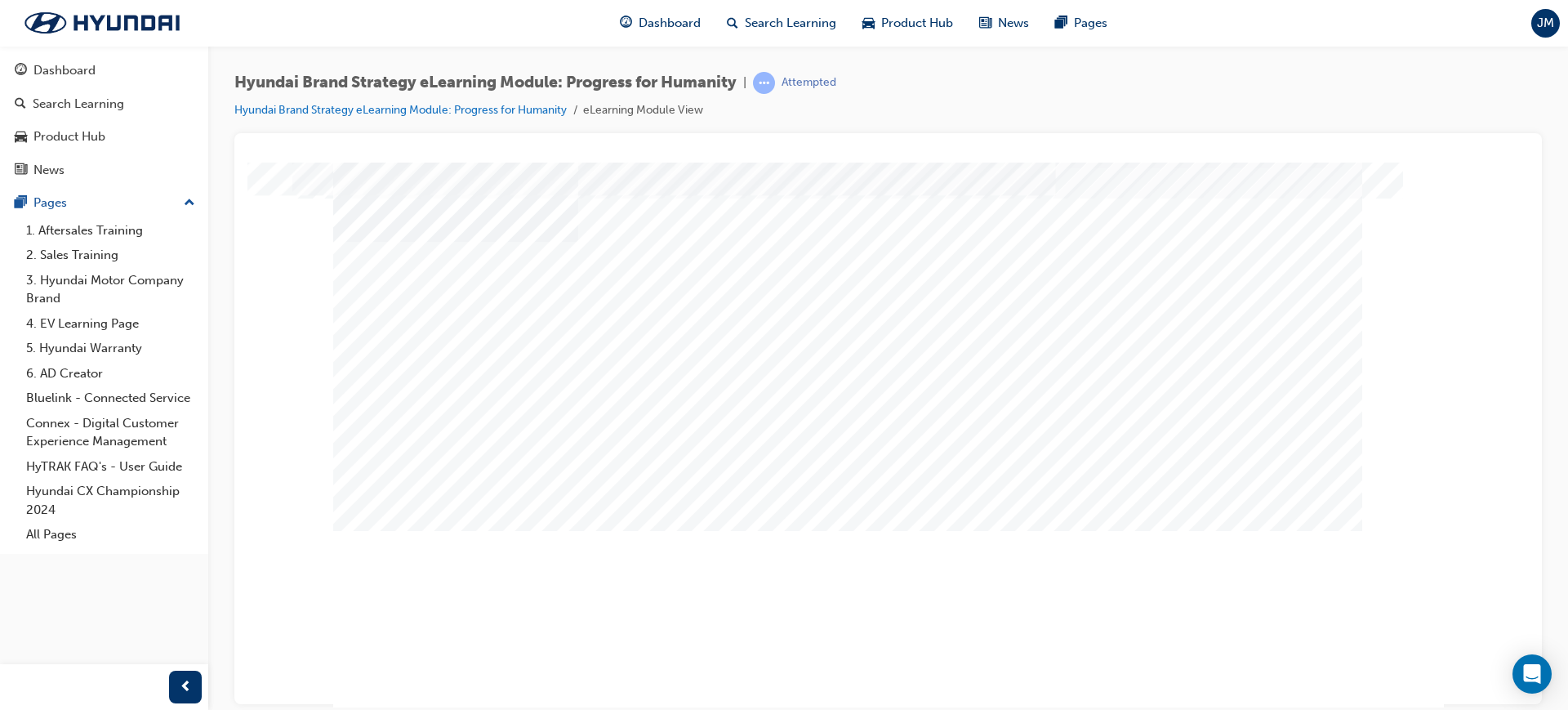 click at bounding box center [505, 1374] 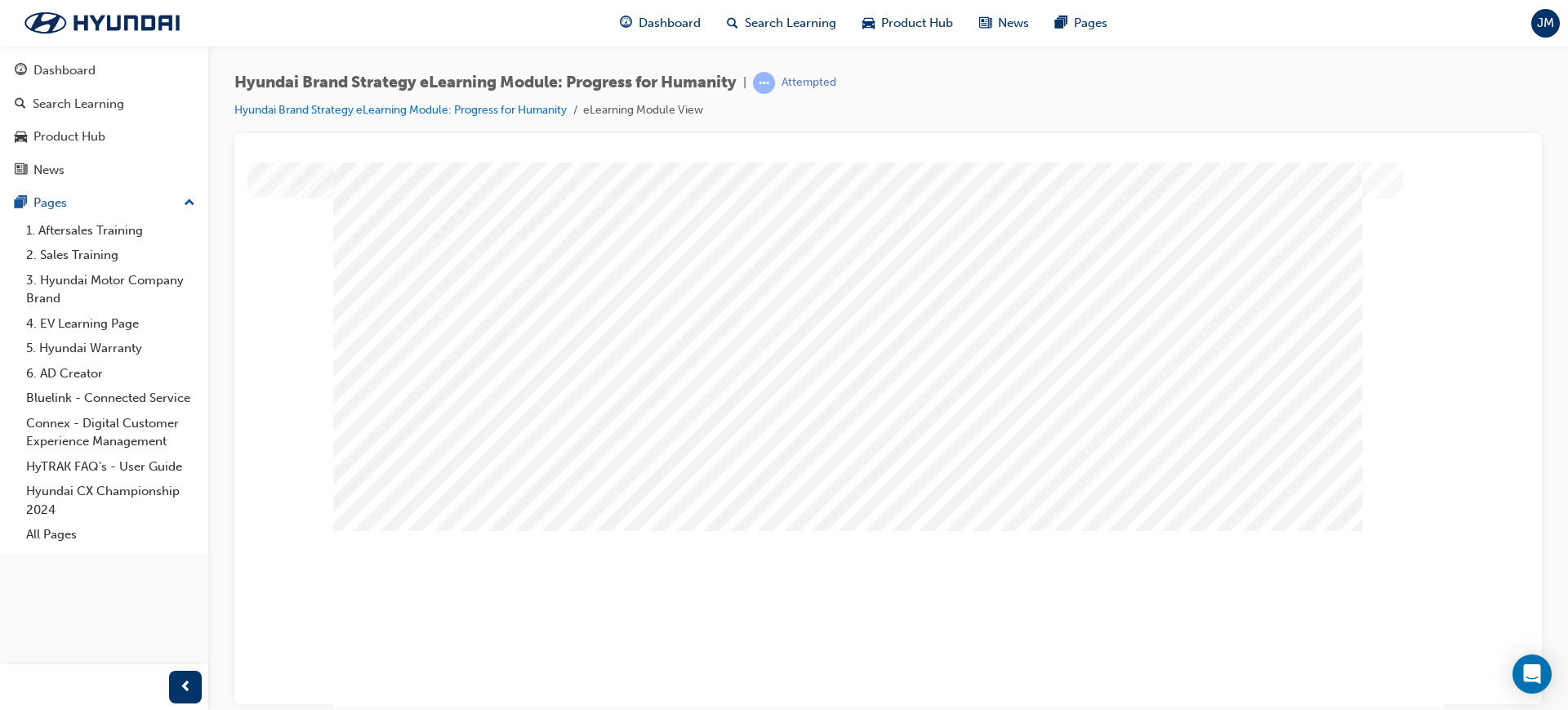 click at bounding box center [390, 911] 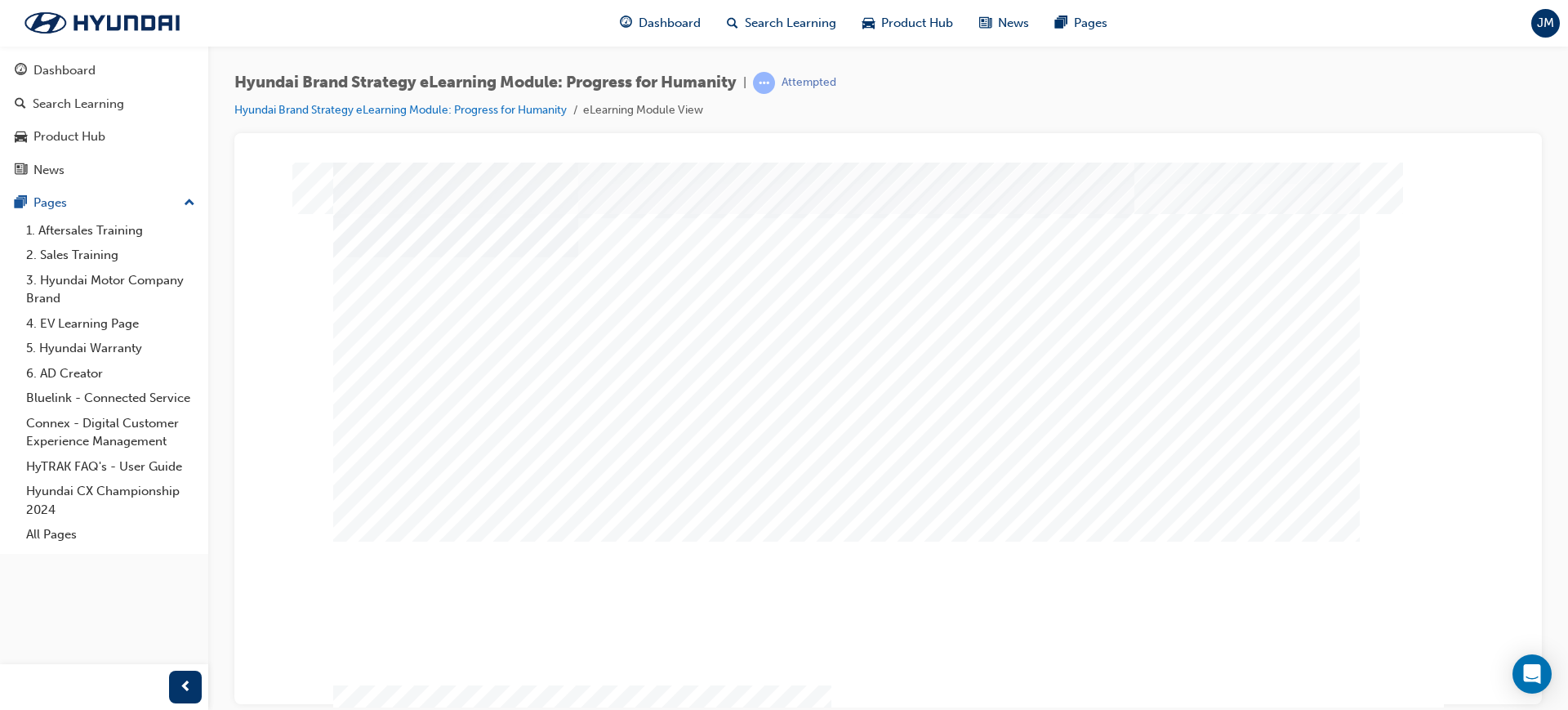 scroll, scrollTop: 43, scrollLeft: 0, axis: vertical 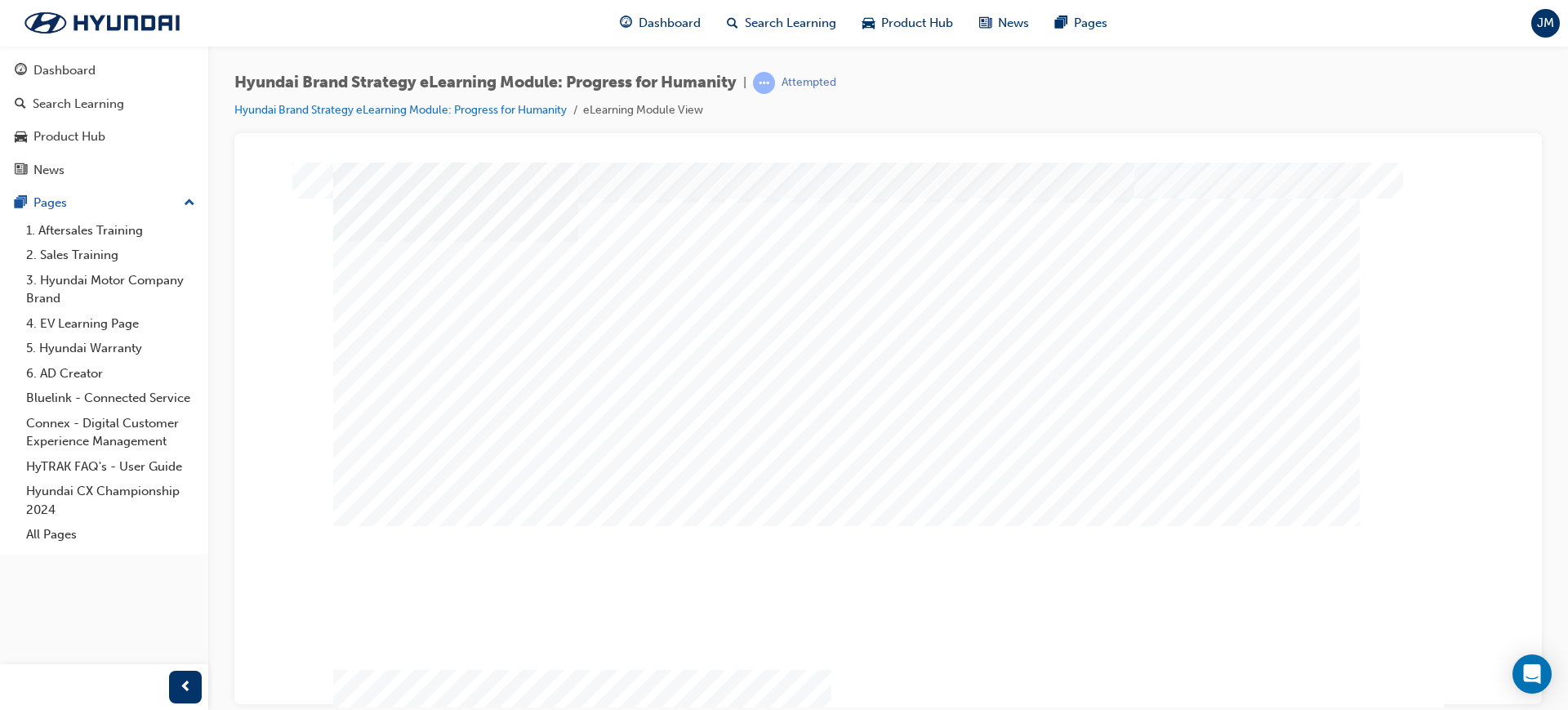 click at bounding box center [733, 2520] 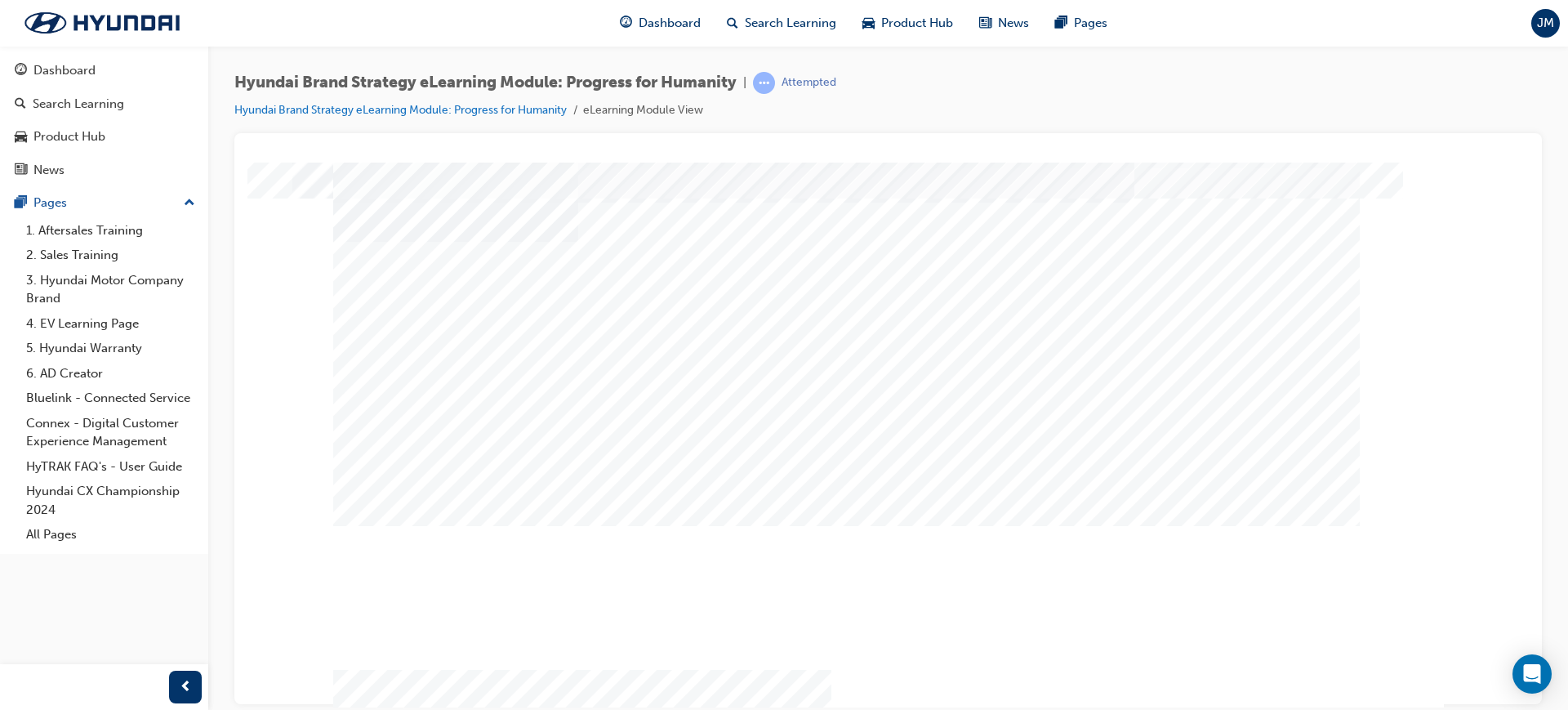 click at bounding box center [390, 1217] 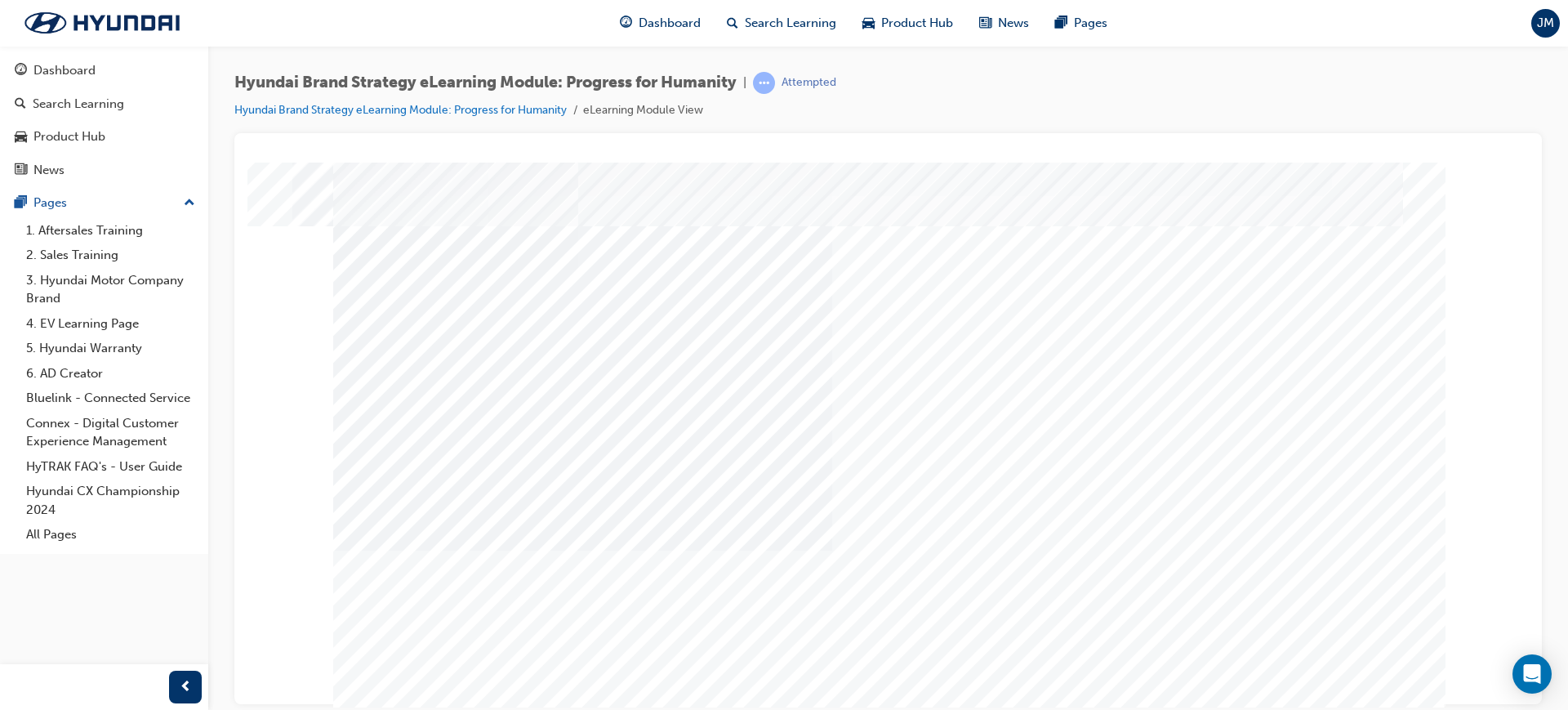 scroll, scrollTop: 43, scrollLeft: 0, axis: vertical 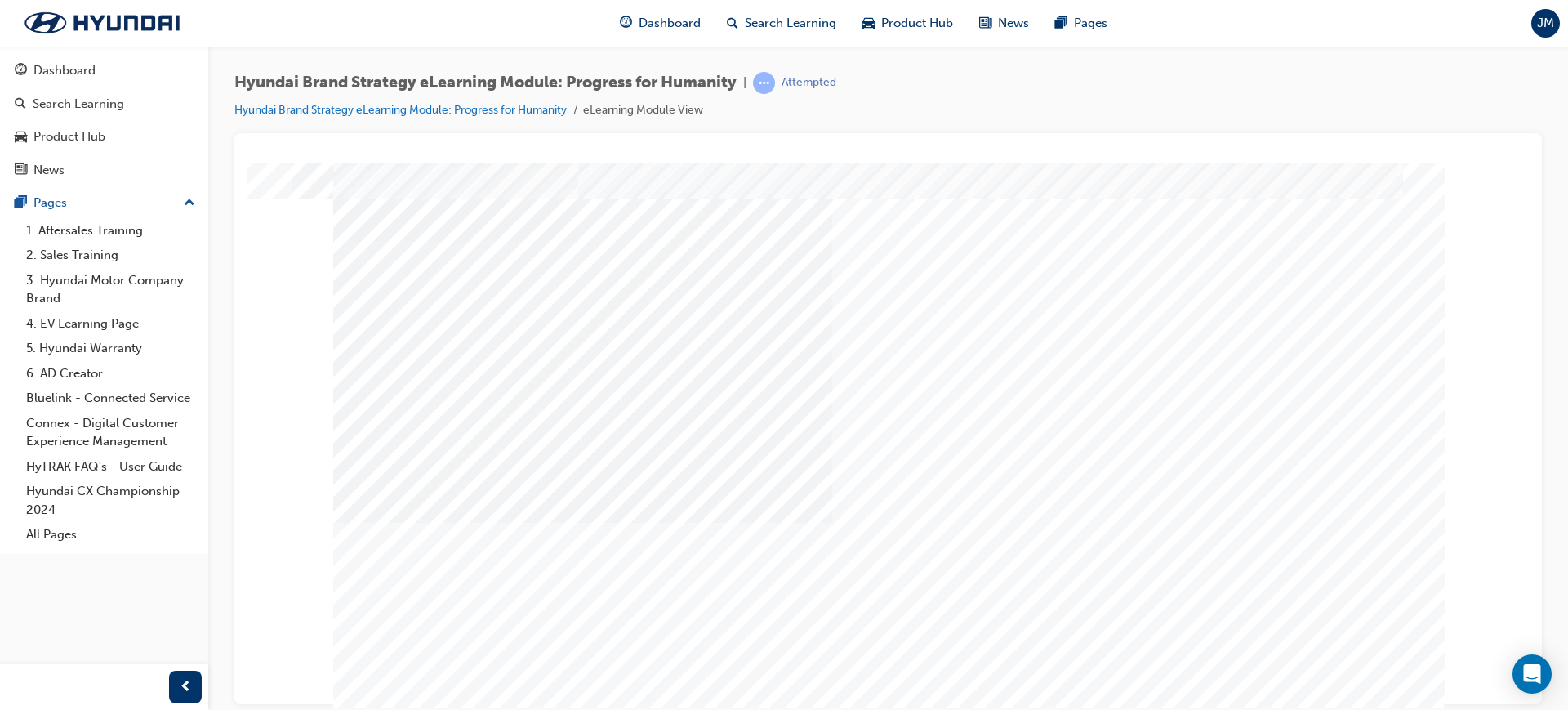click at bounding box center (889, 1002) 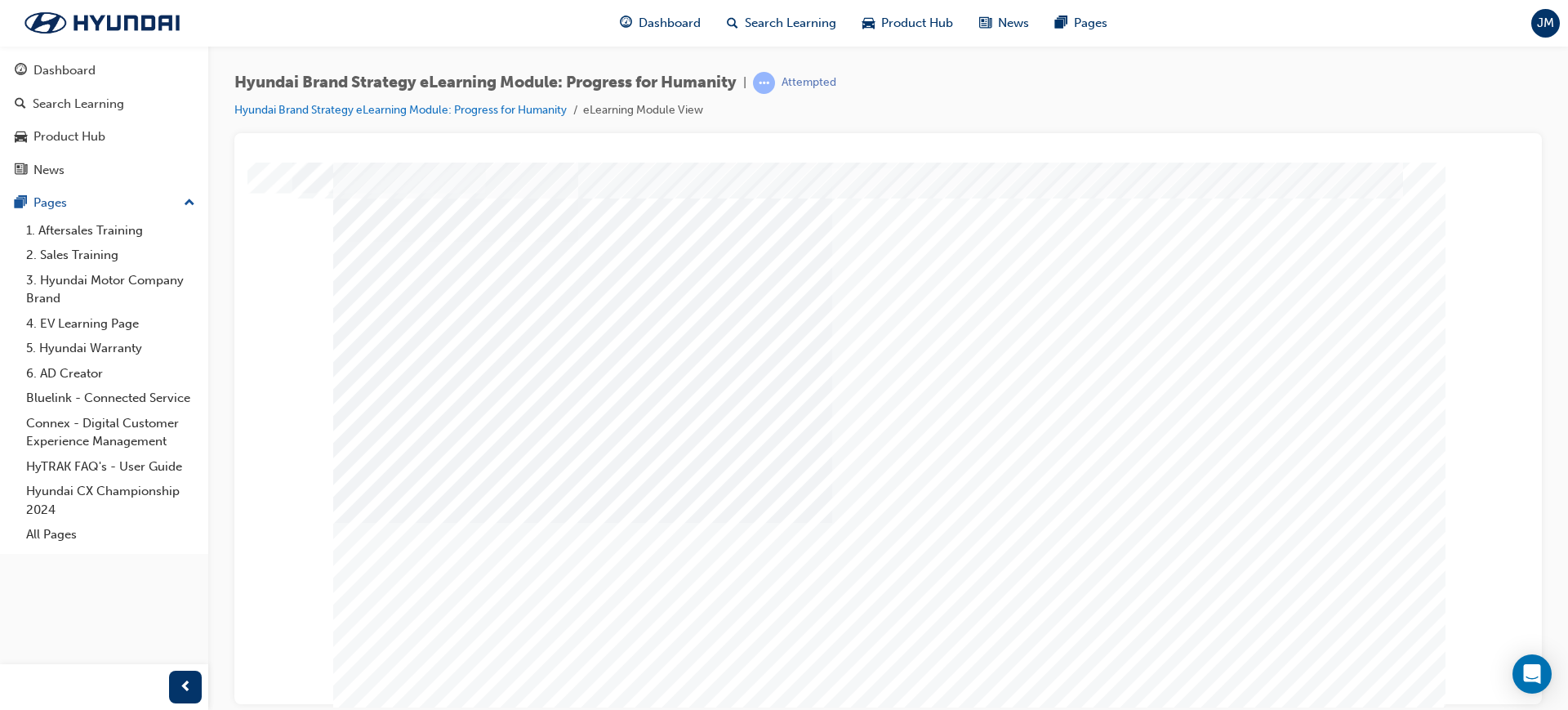 click at bounding box center [390, 1804] 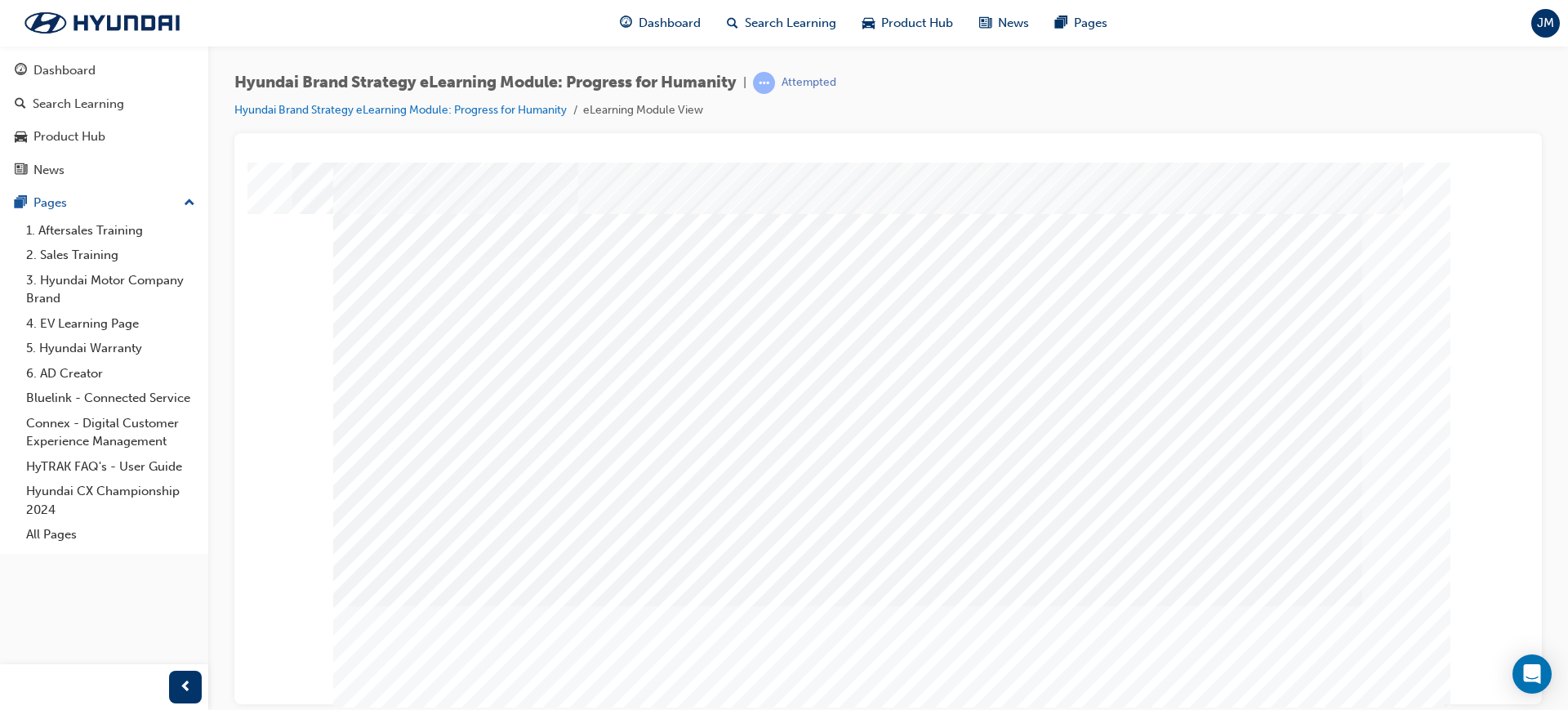 scroll, scrollTop: 43, scrollLeft: 0, axis: vertical 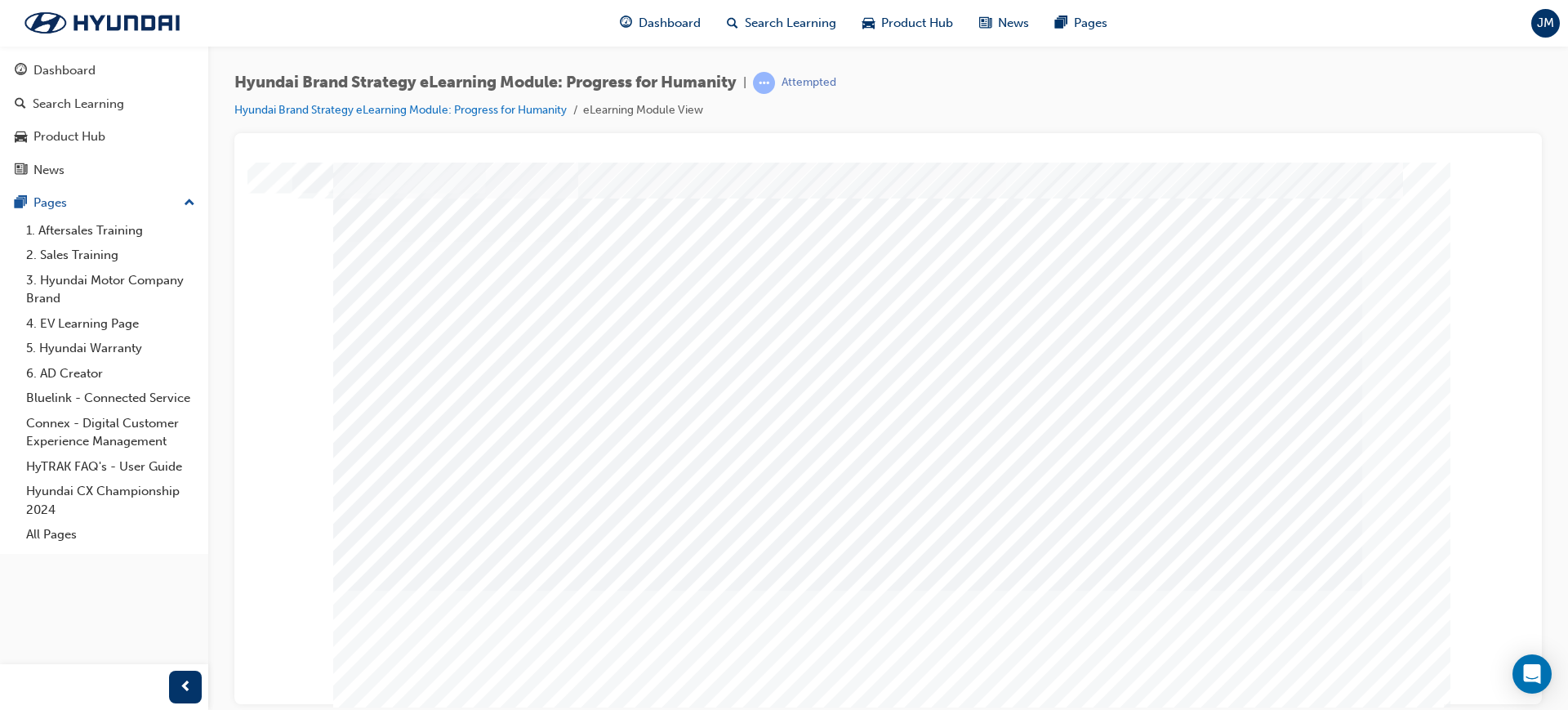 click at bounding box center (390, 1955) 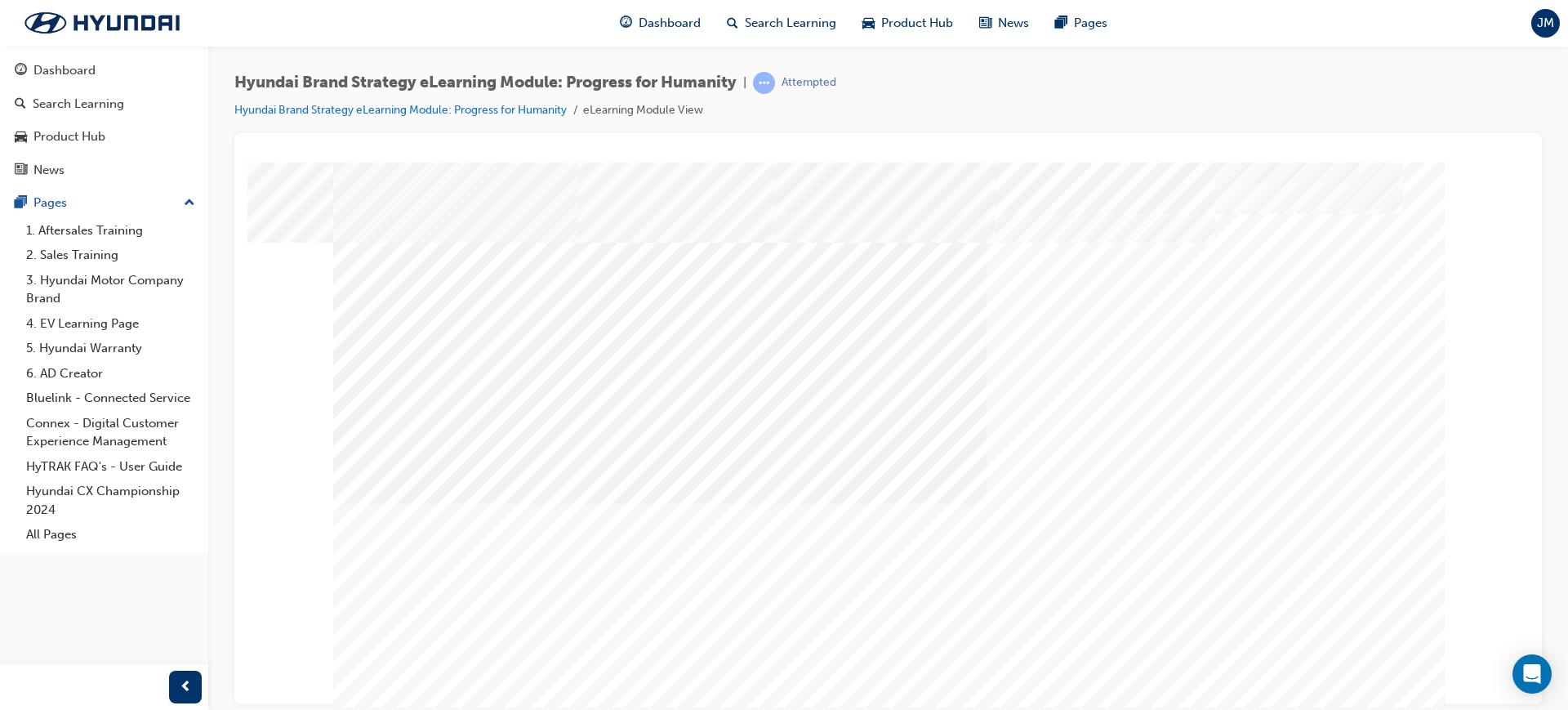 scroll, scrollTop: 43, scrollLeft: 0, axis: vertical 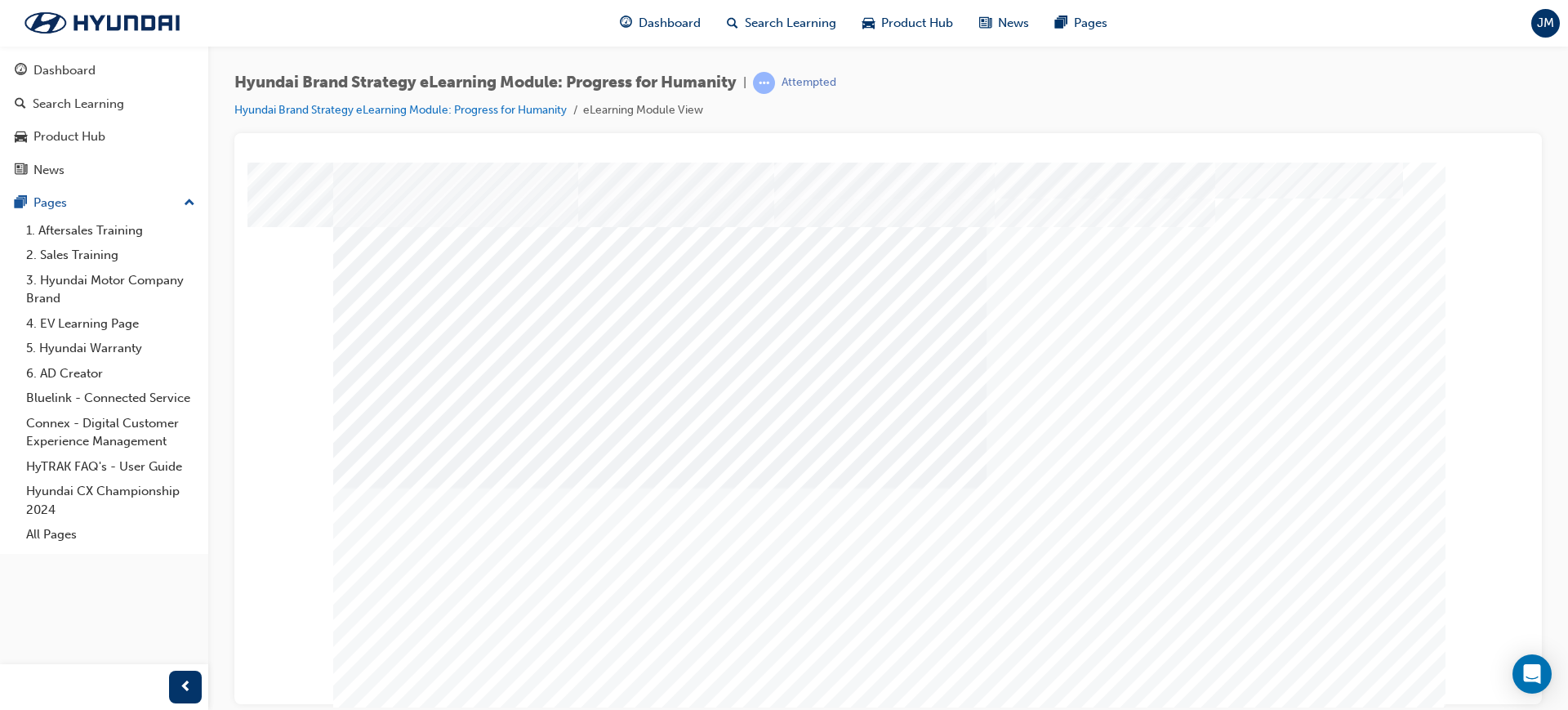 click at bounding box center (439, 4027) 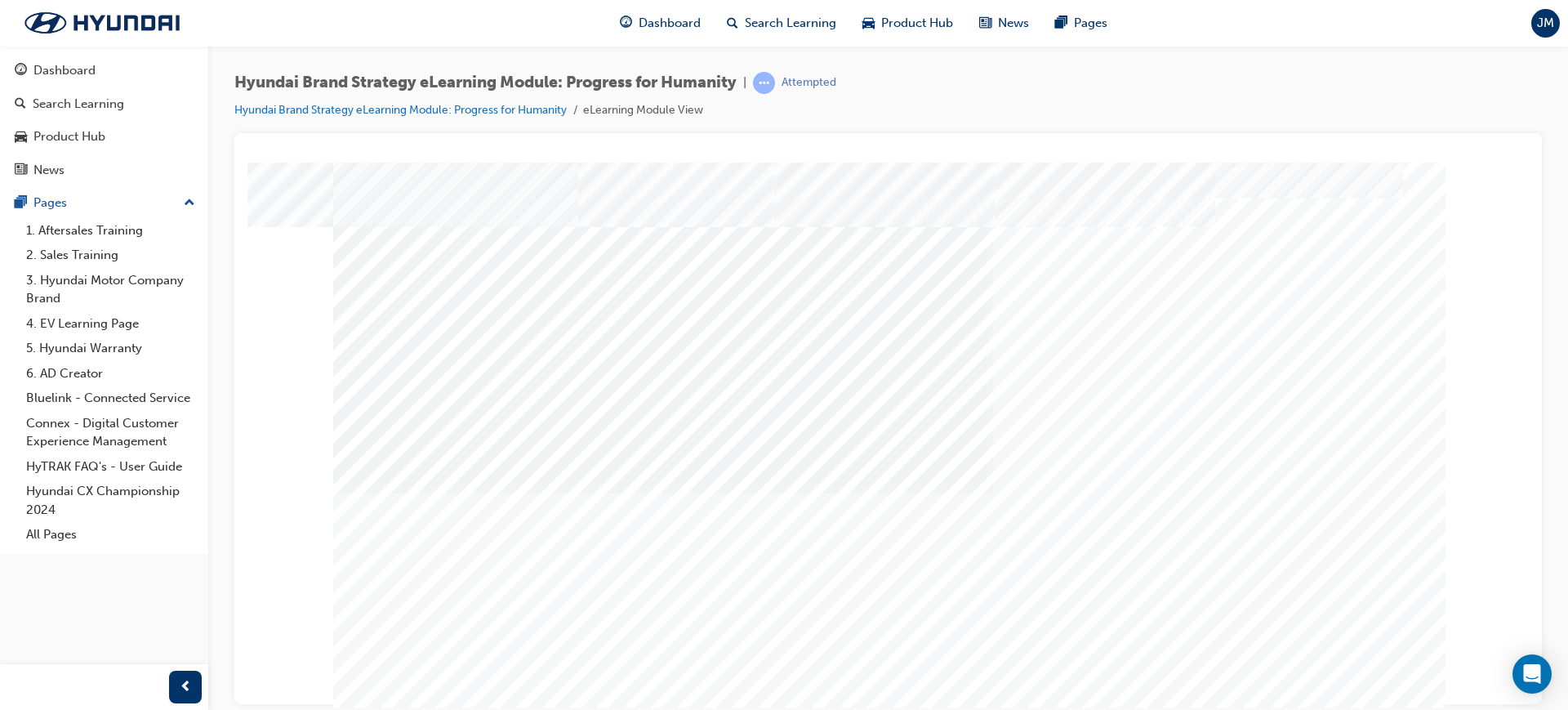 click at bounding box center (439, 4093) 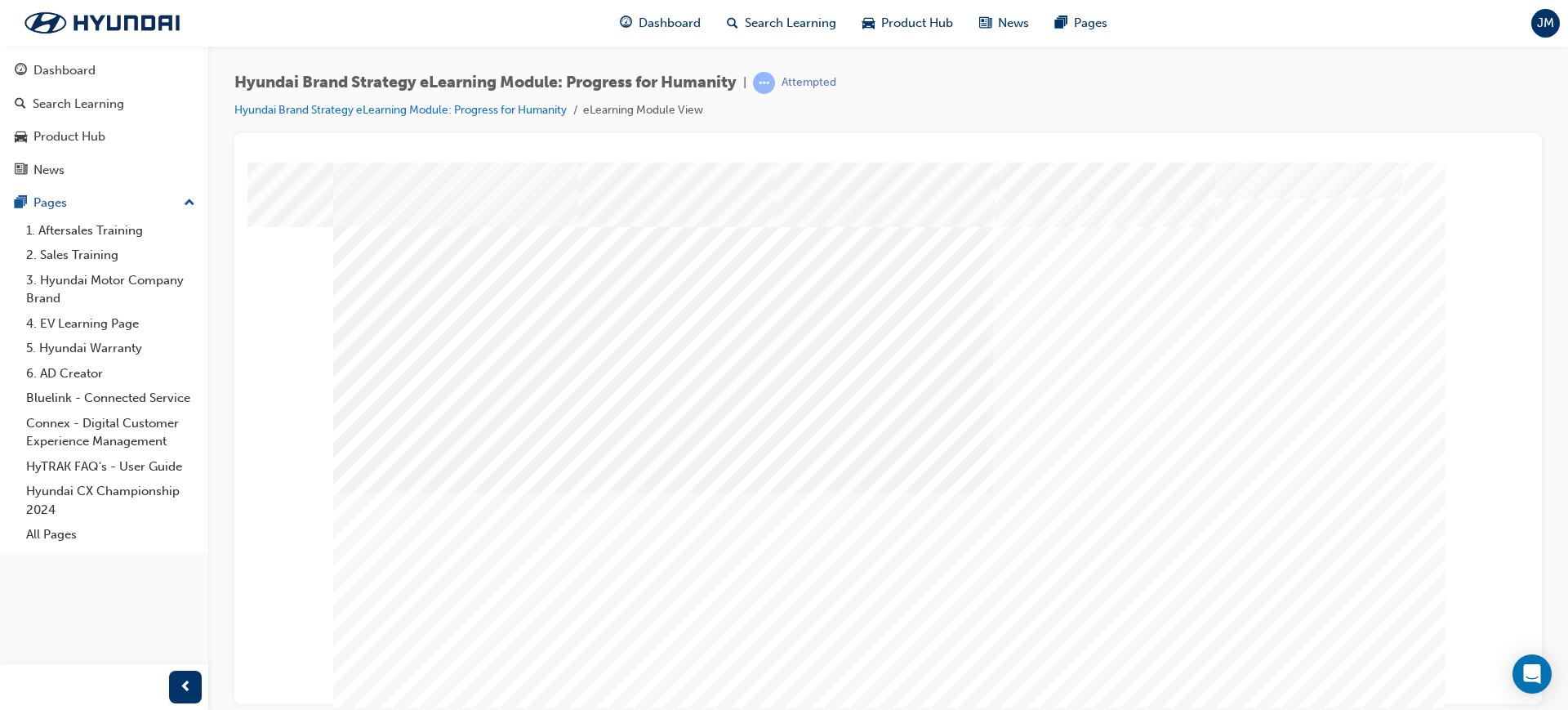 click at bounding box center (390, 3976) 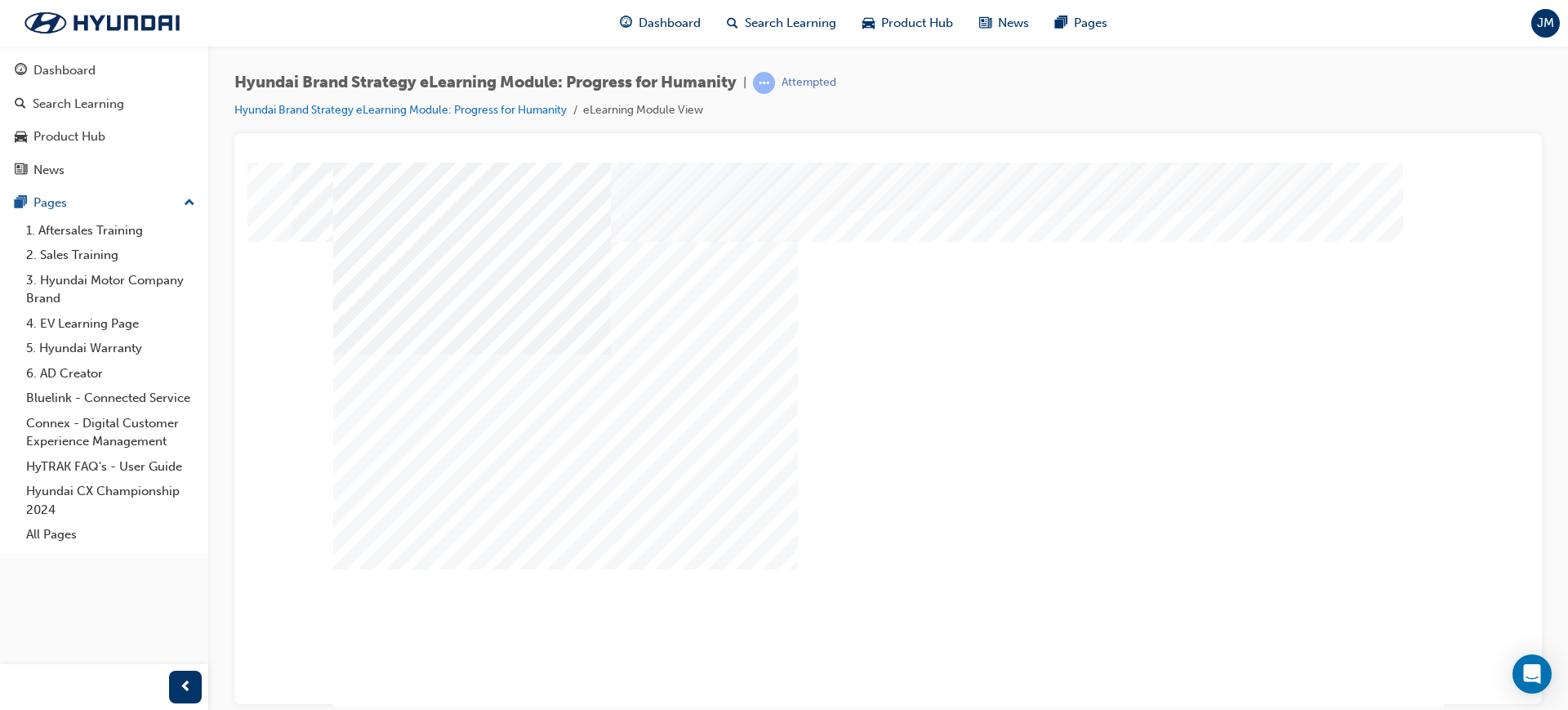 click at bounding box center (472, 1759) 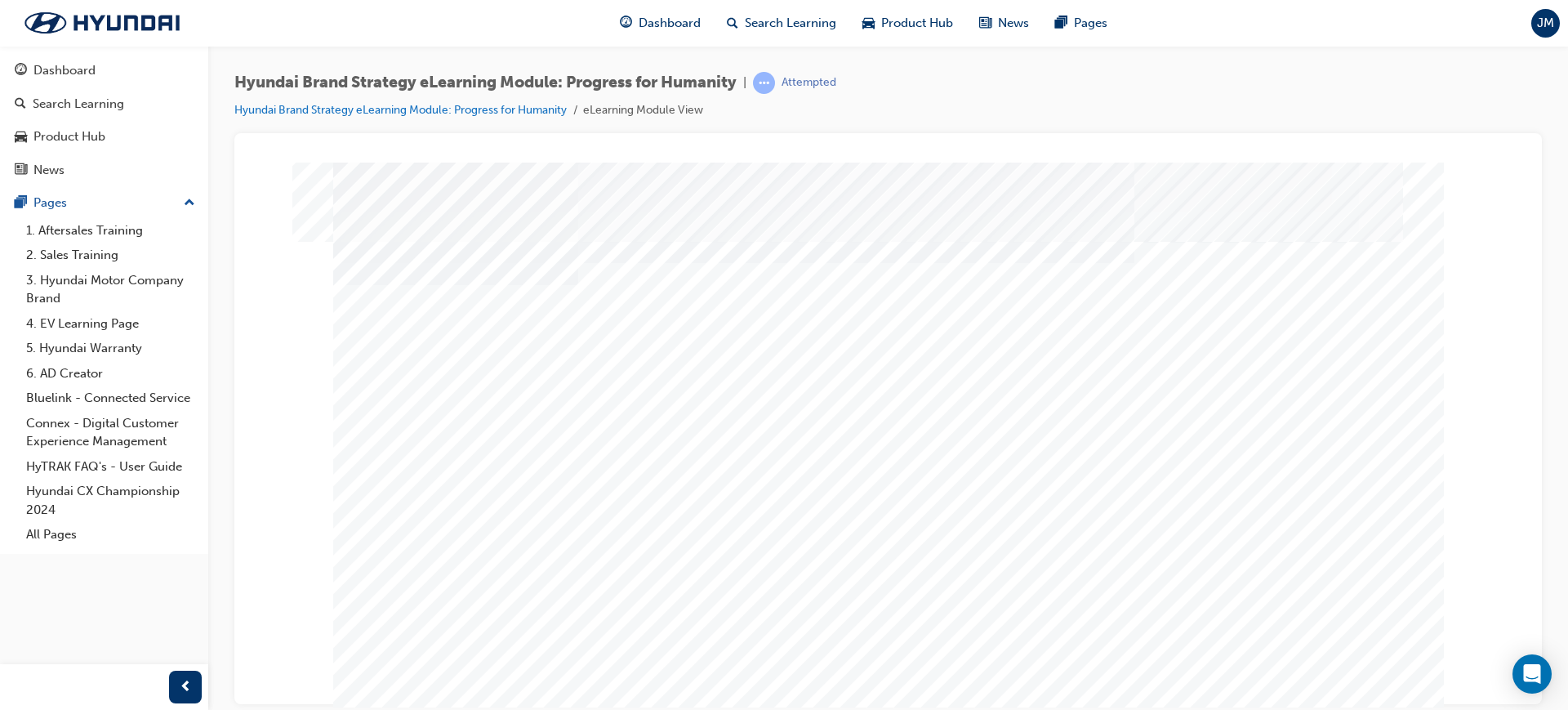 click at bounding box center (455, 1767) 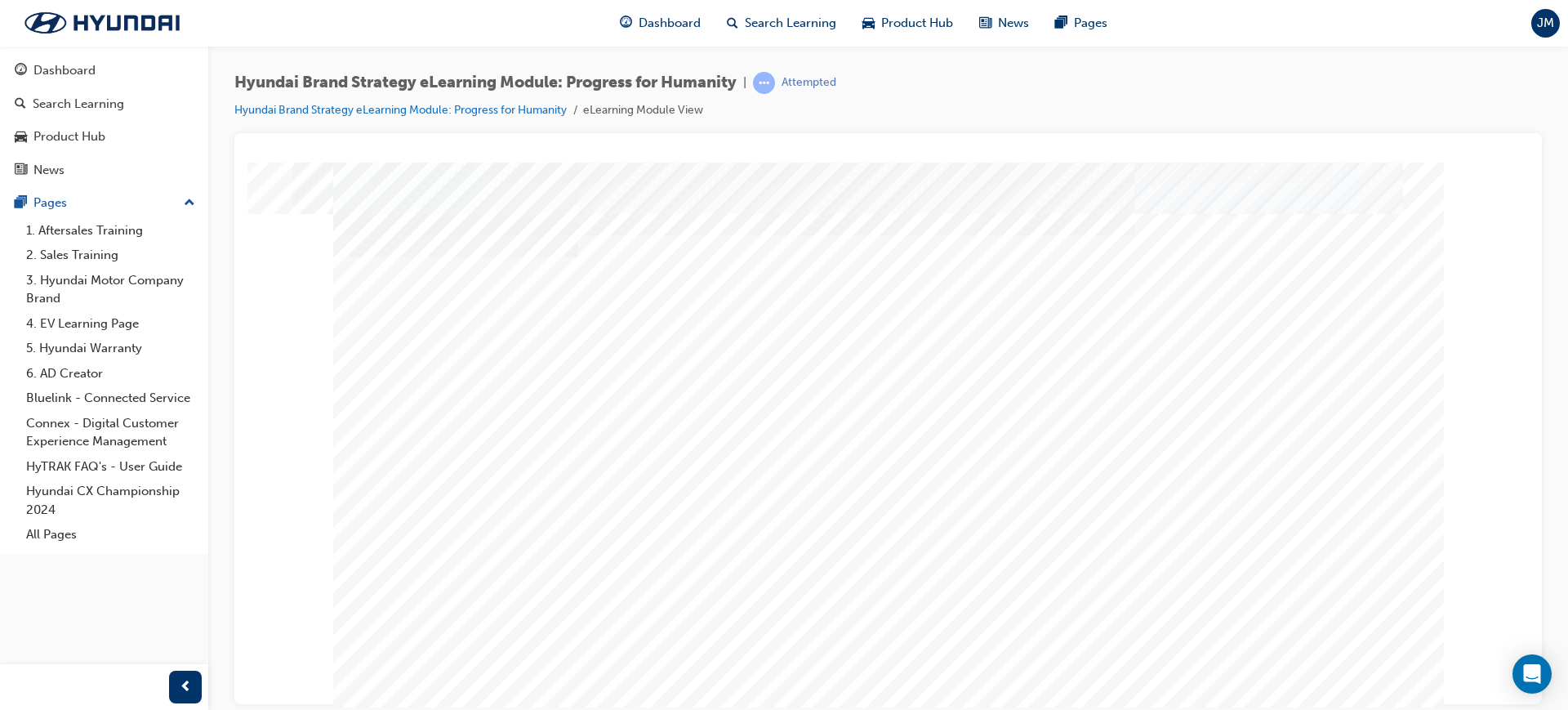 scroll, scrollTop: 43, scrollLeft: 0, axis: vertical 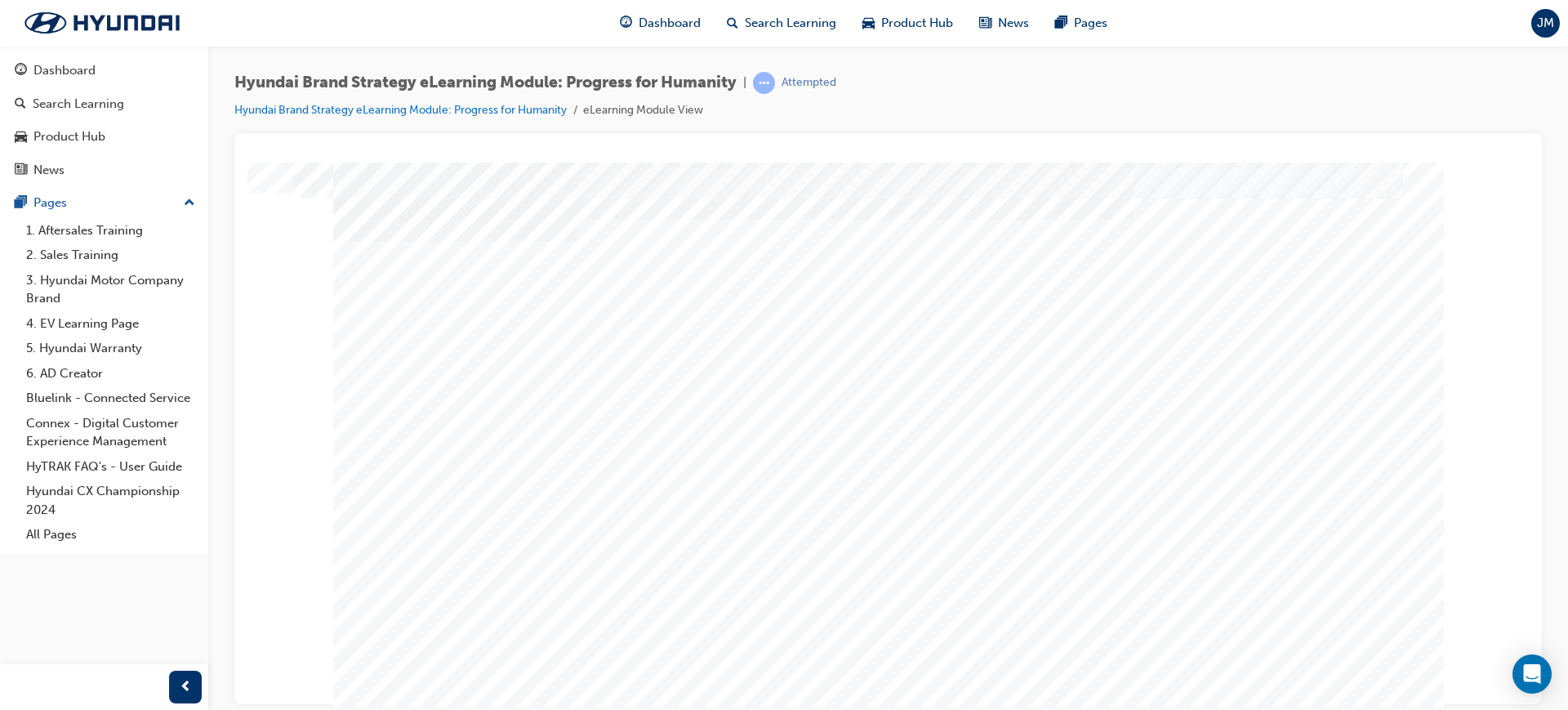 click at bounding box center (390, 1479) 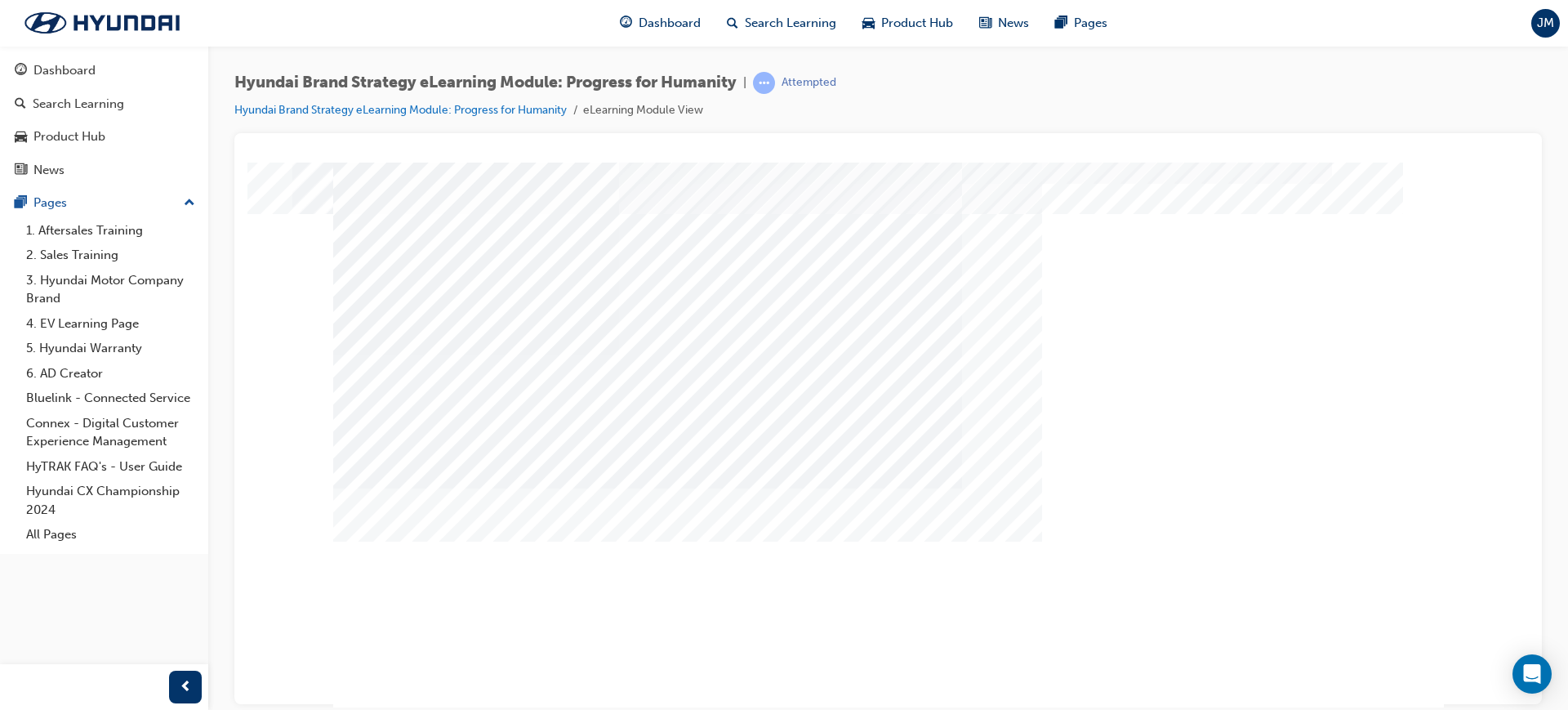 scroll, scrollTop: 43, scrollLeft: 0, axis: vertical 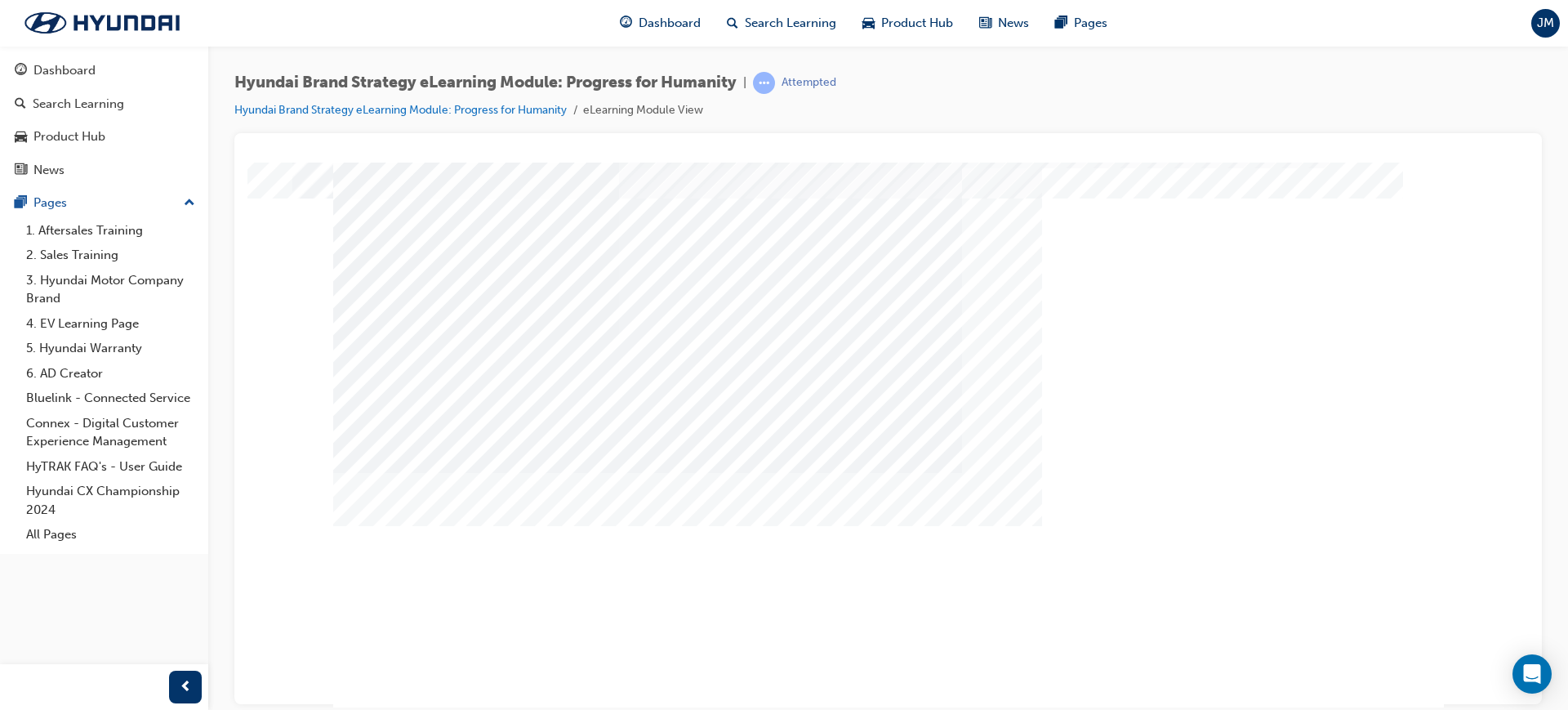 click at bounding box center [390, 1217] 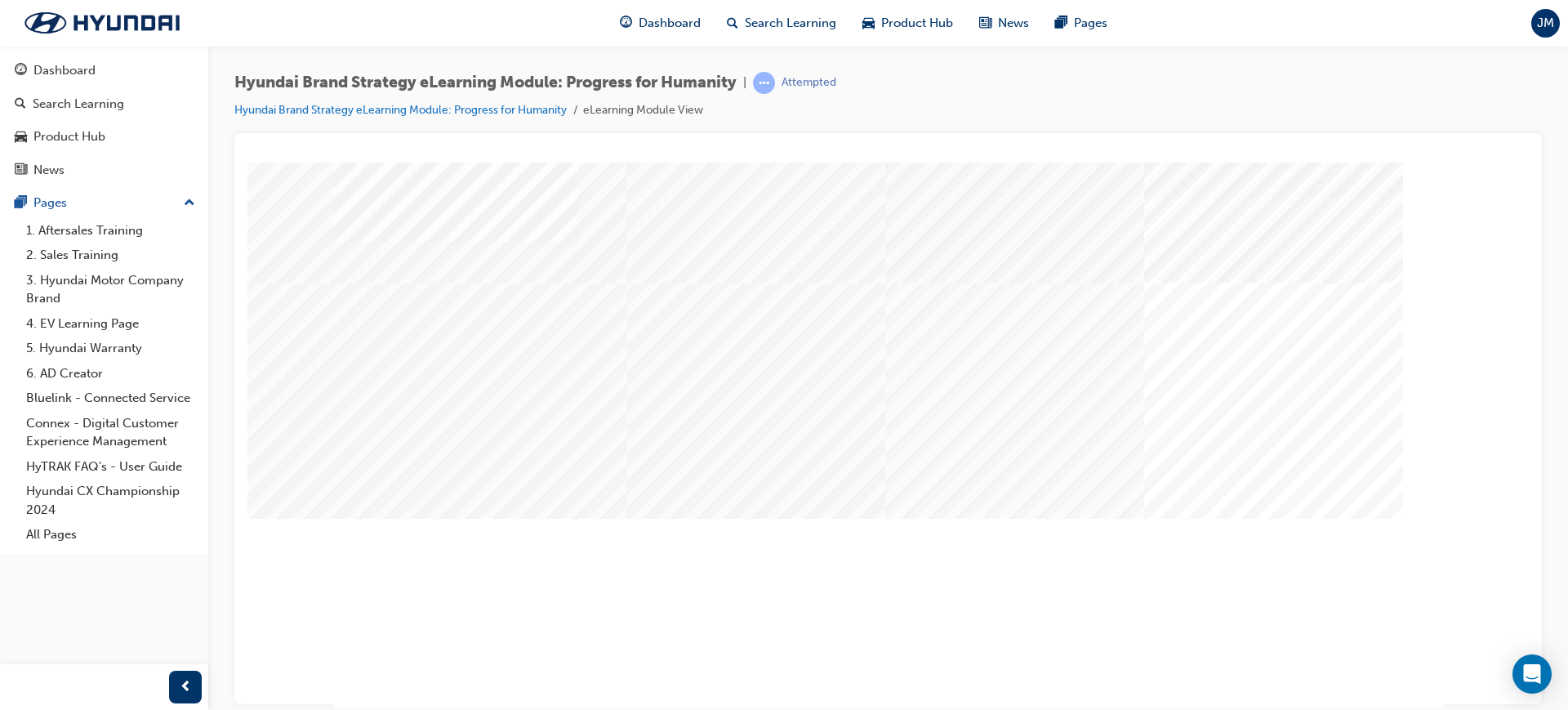 scroll, scrollTop: 0, scrollLeft: 0, axis: both 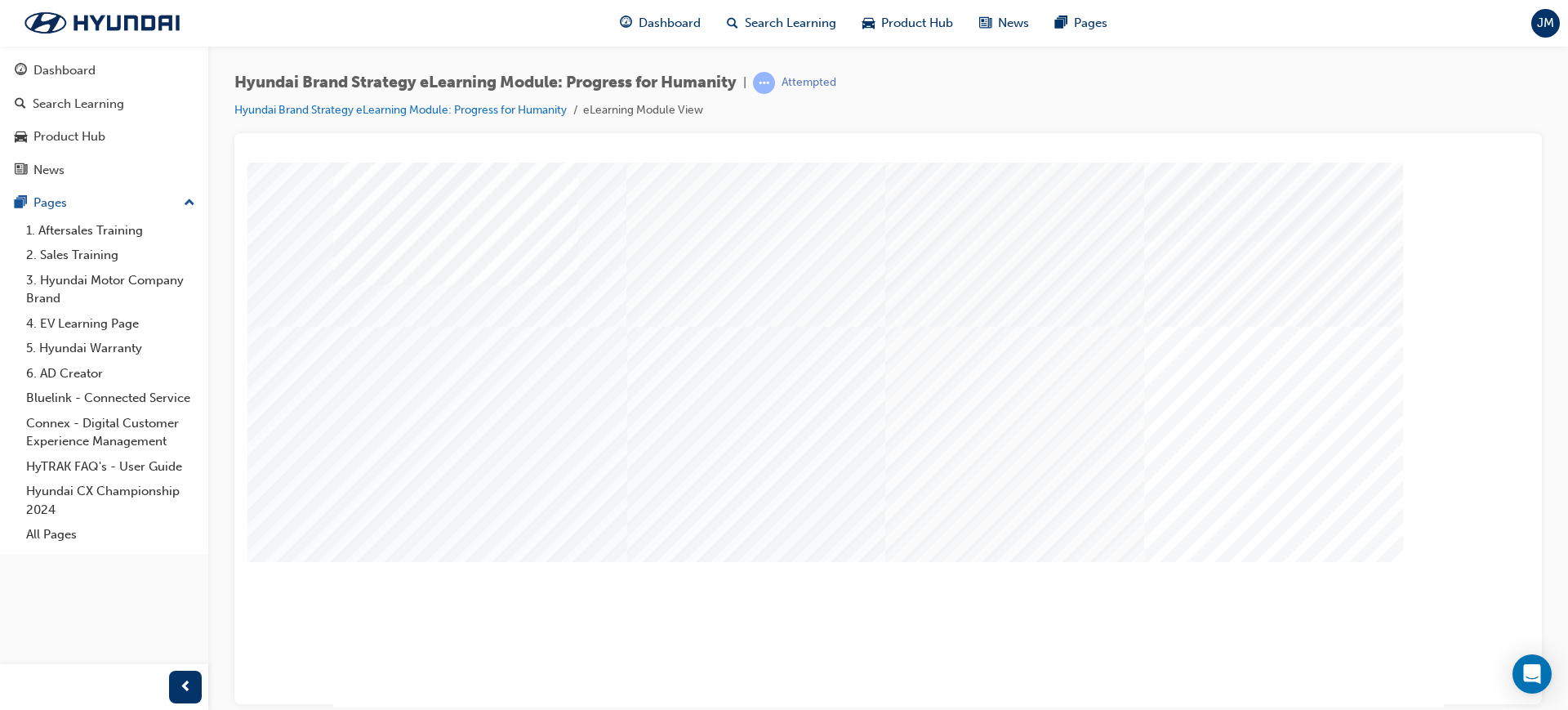 click at bounding box center [460, 1266] 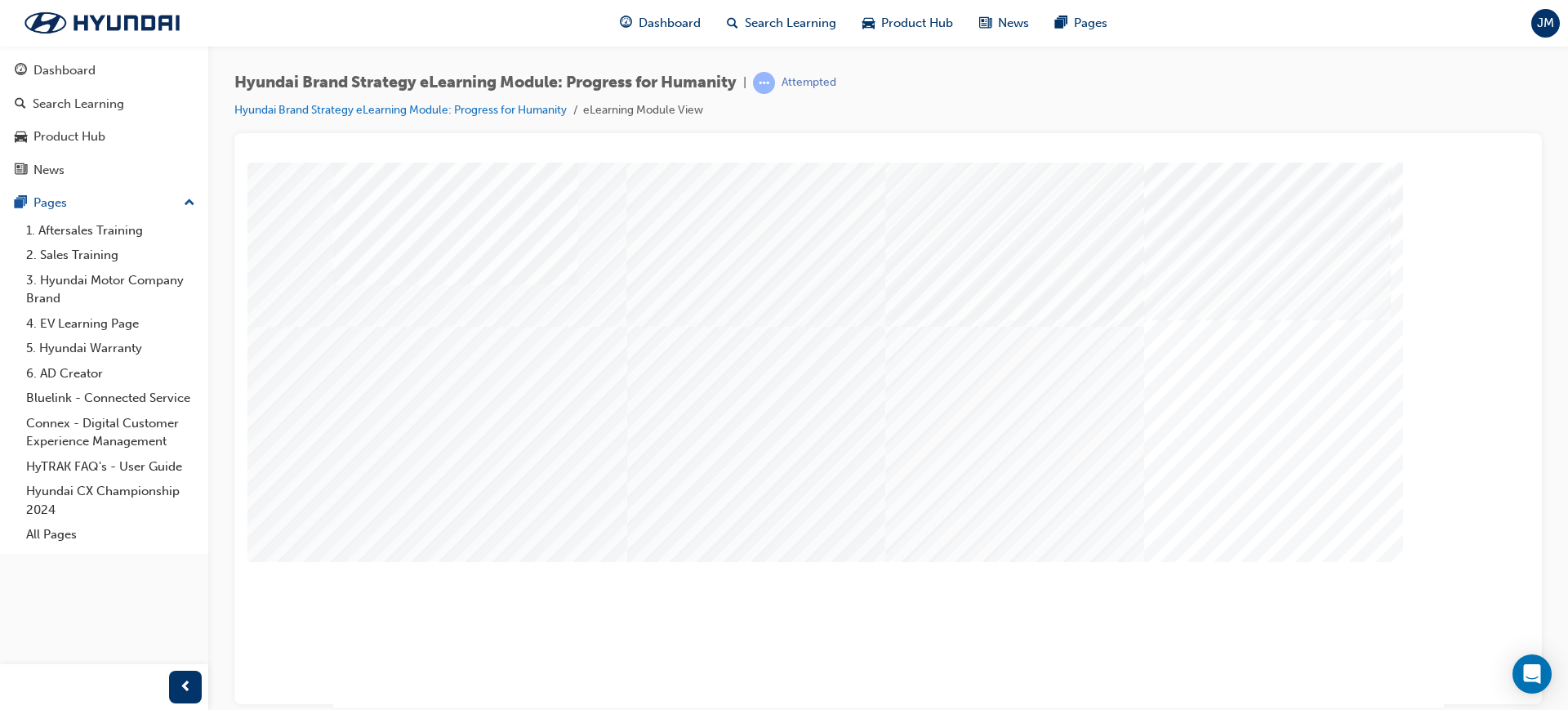 click at bounding box center [460, 2122] 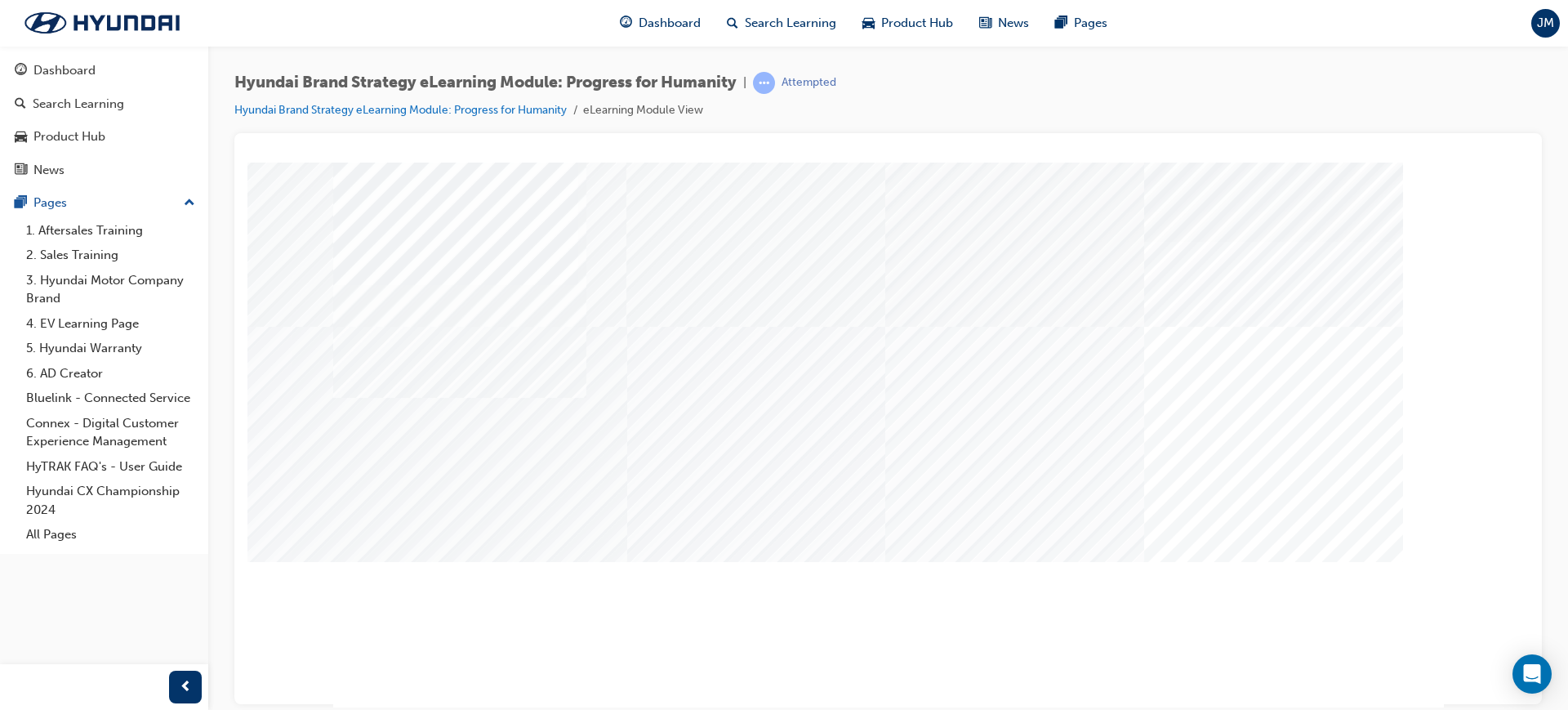 click at bounding box center (460, 1501) 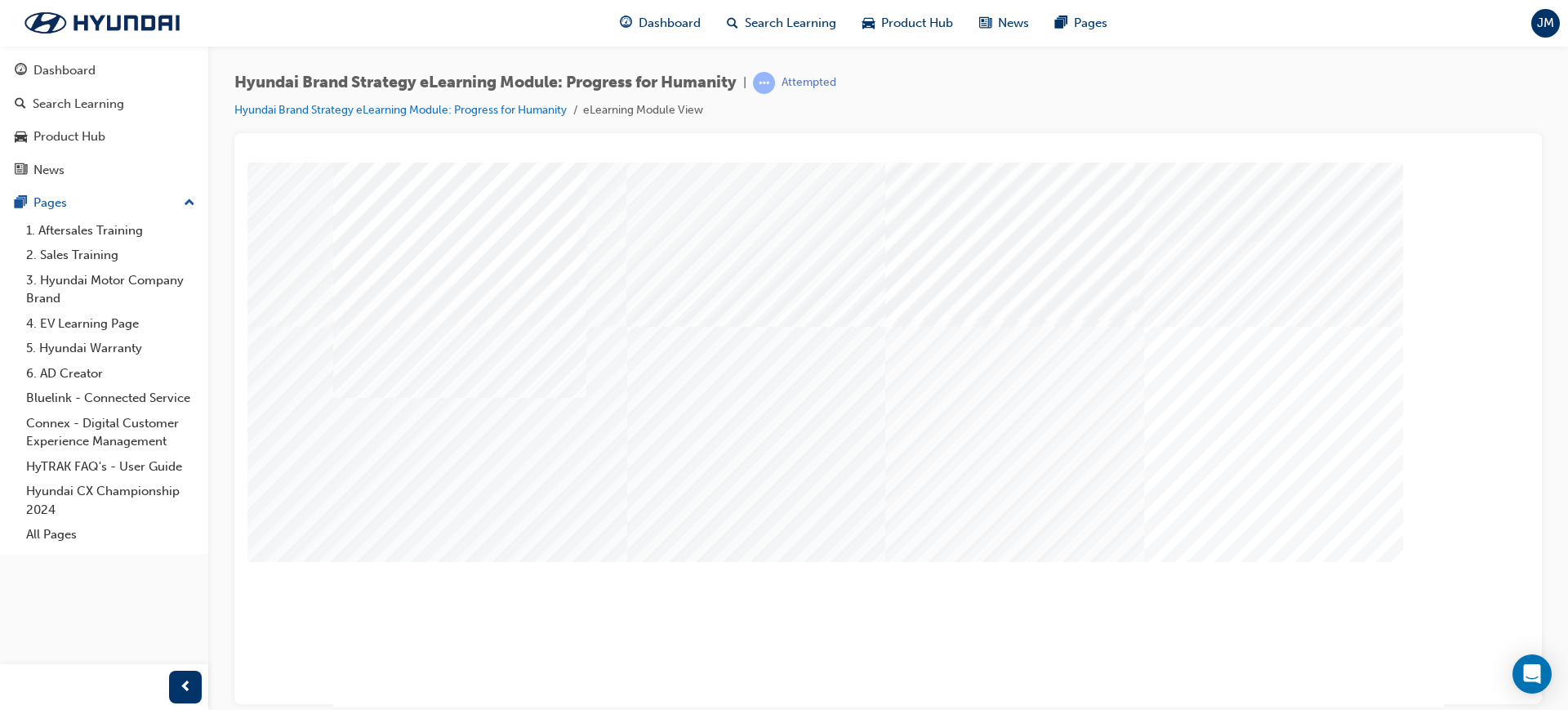 click at bounding box center (460, 2187) 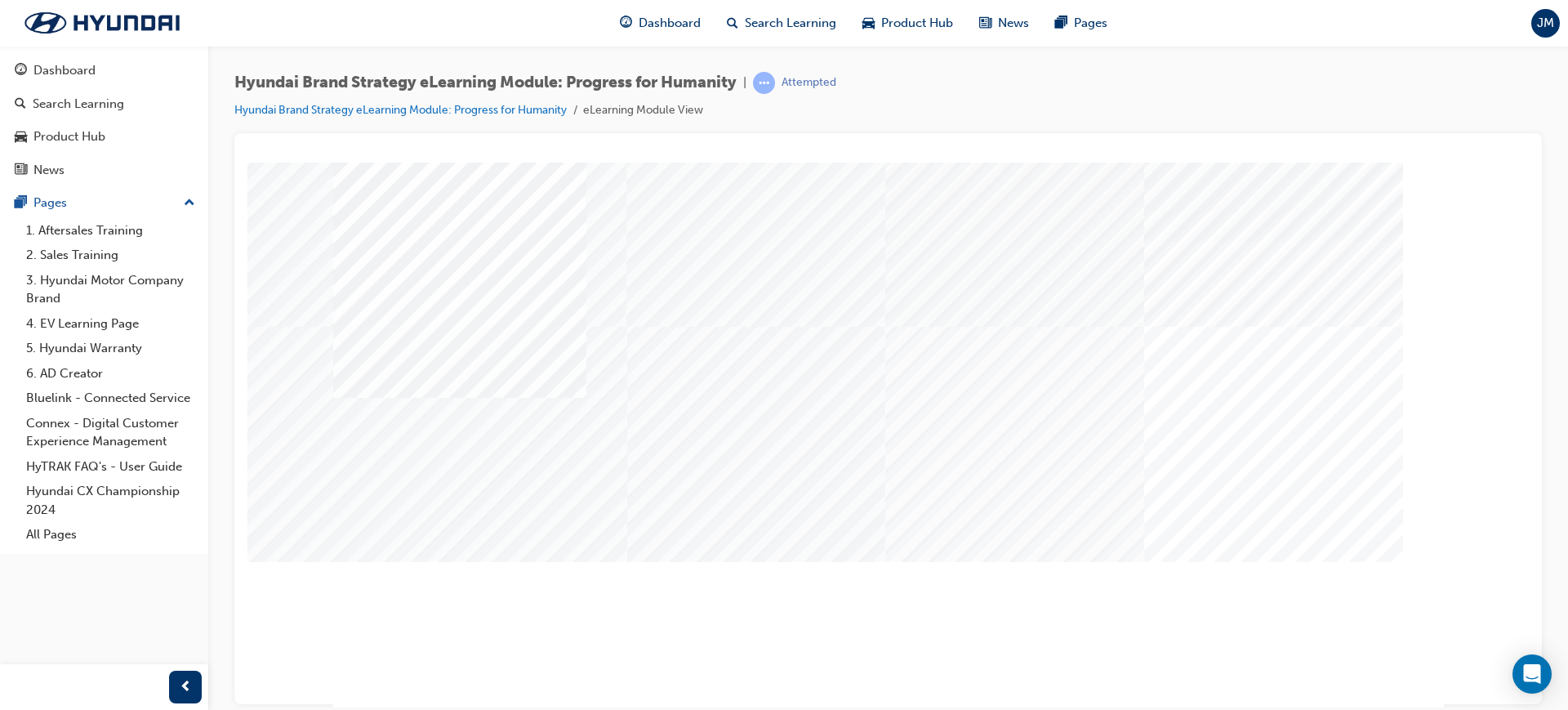 drag, startPoint x: 994, startPoint y: 629, endPoint x: 1025, endPoint y: 625, distance: 31.256999 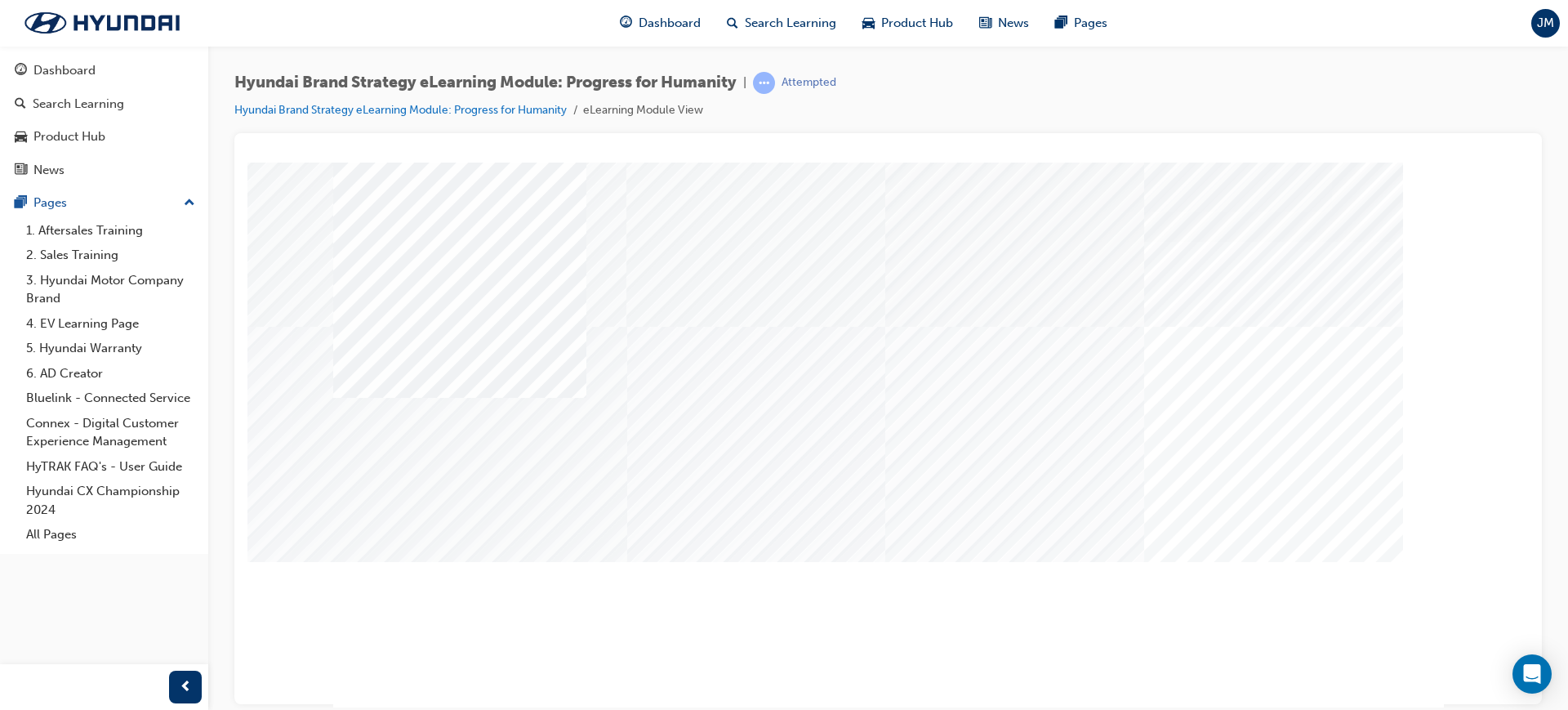 click at bounding box center [460, 2318] 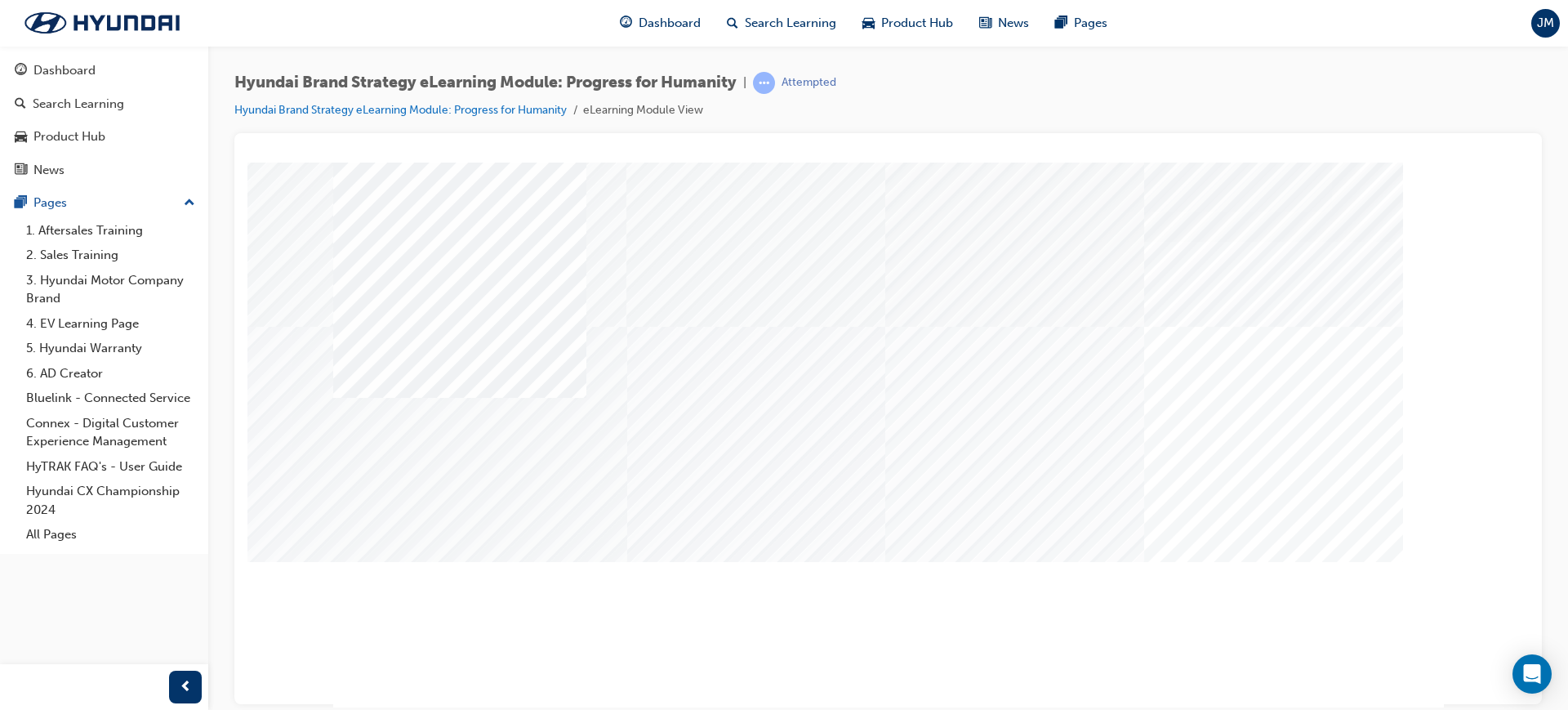 click at bounding box center [390, 1129] 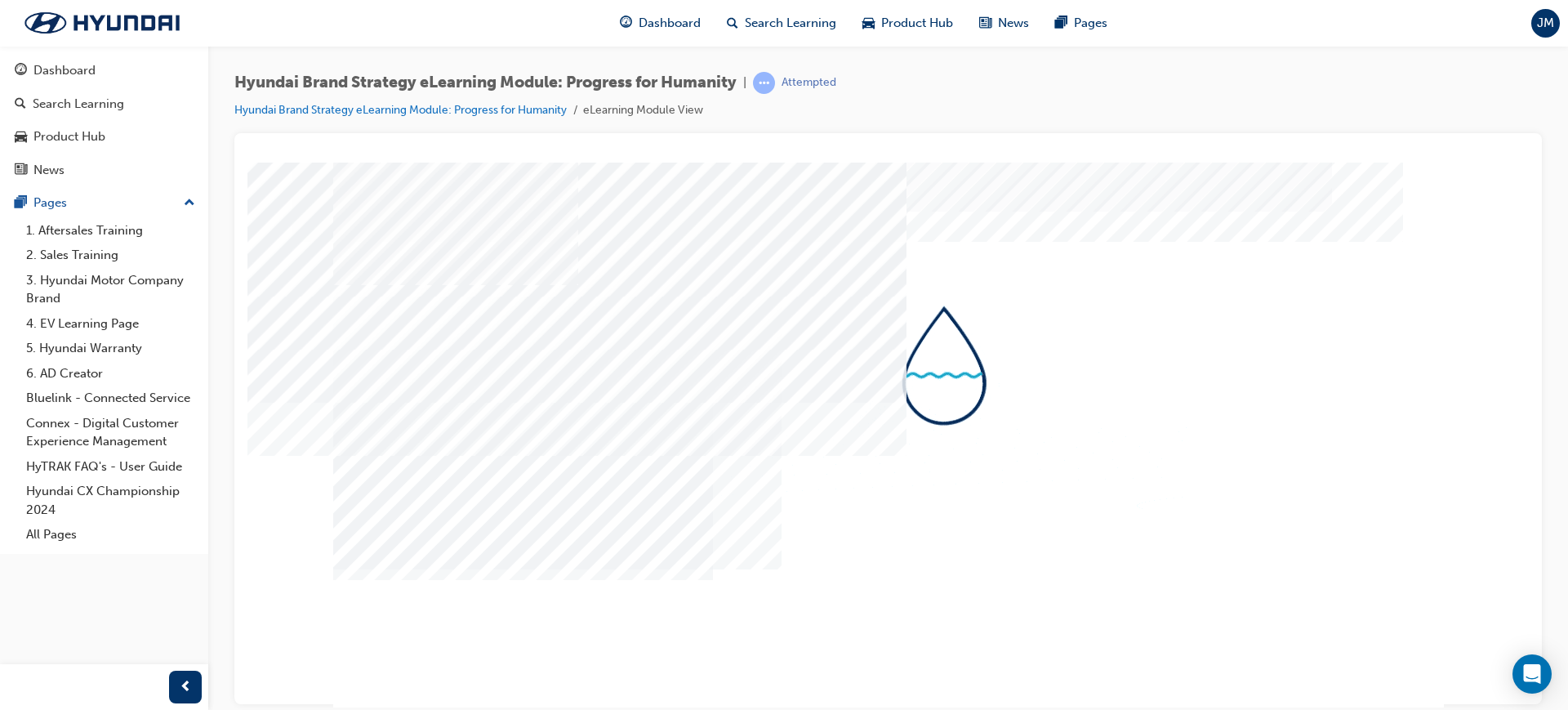 click at bounding box center (408, 3600) 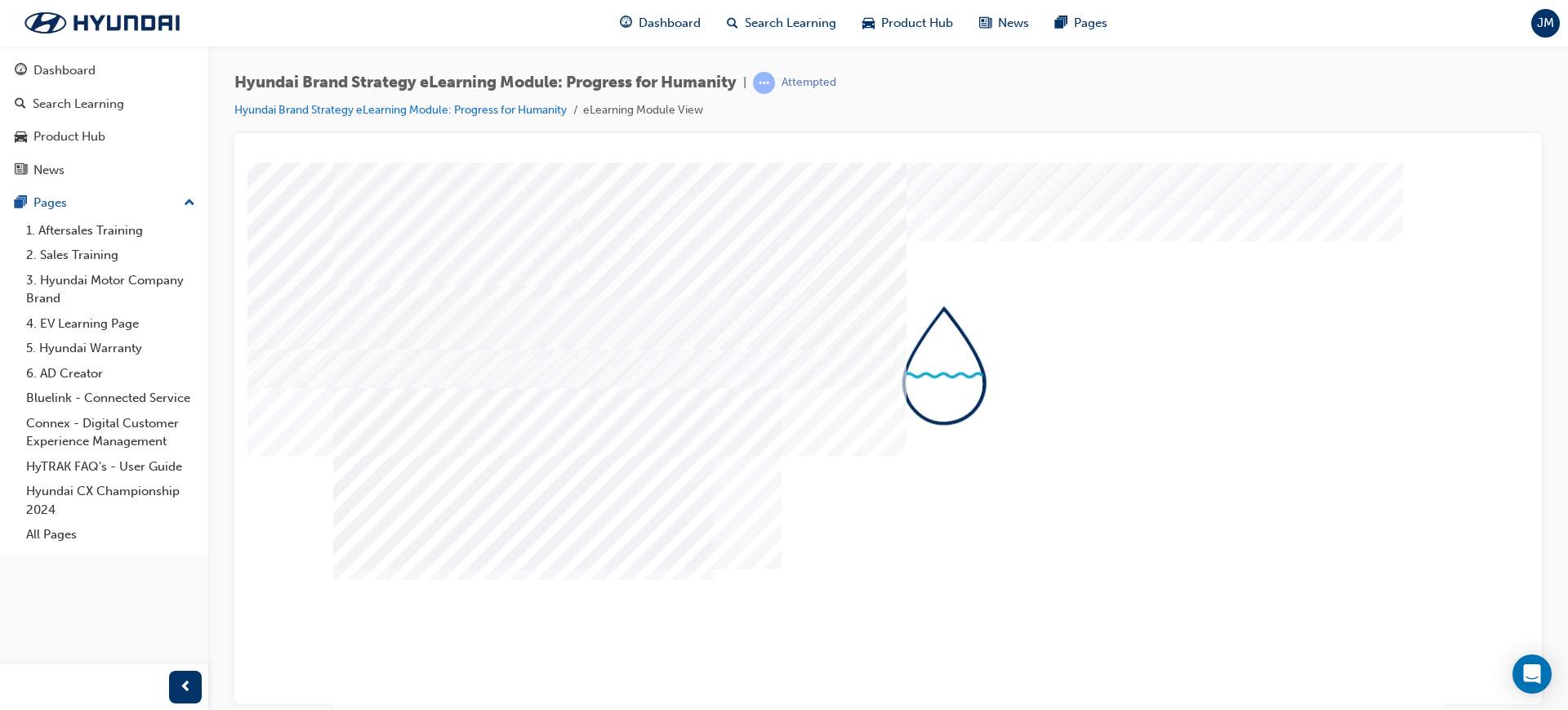 click at bounding box center (408, 3649) 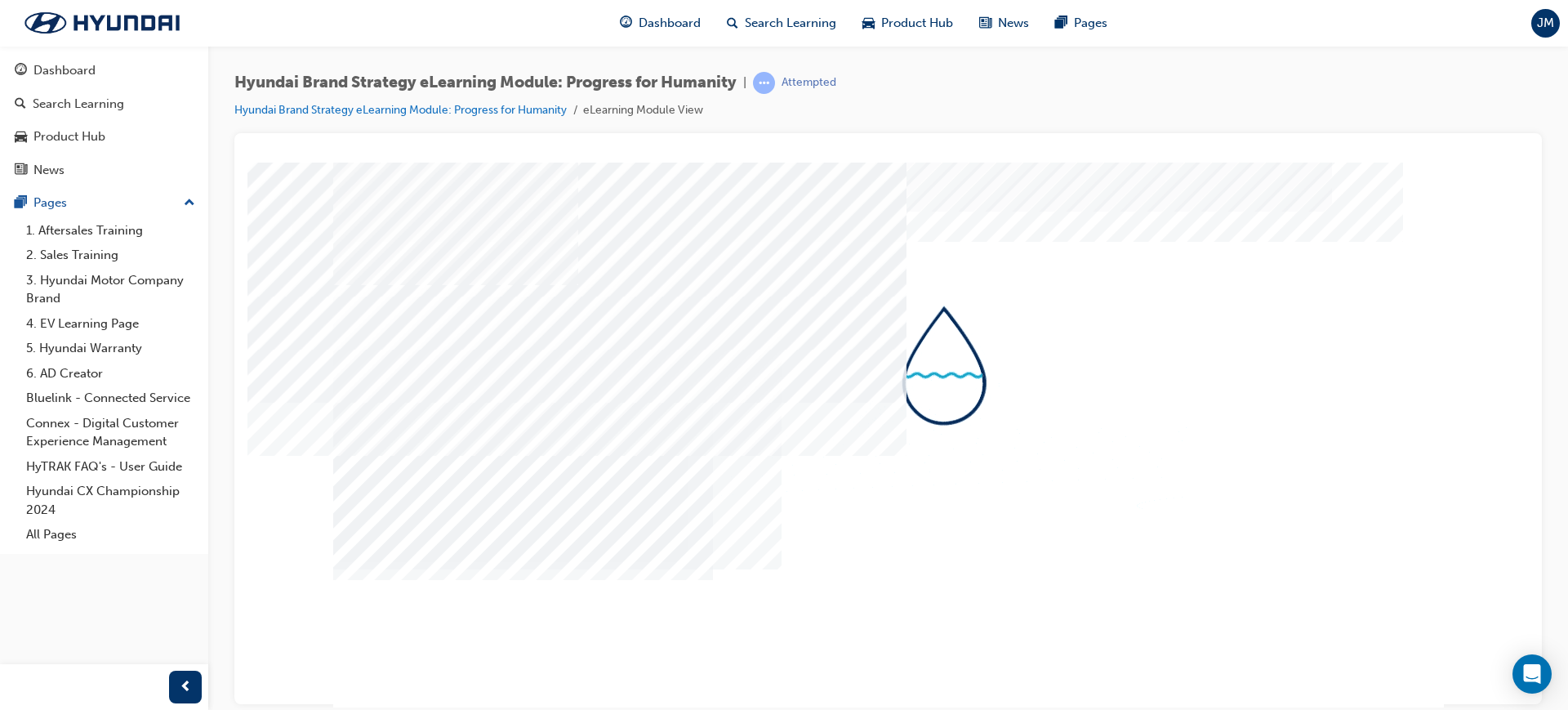 click at bounding box center (408, 3747) 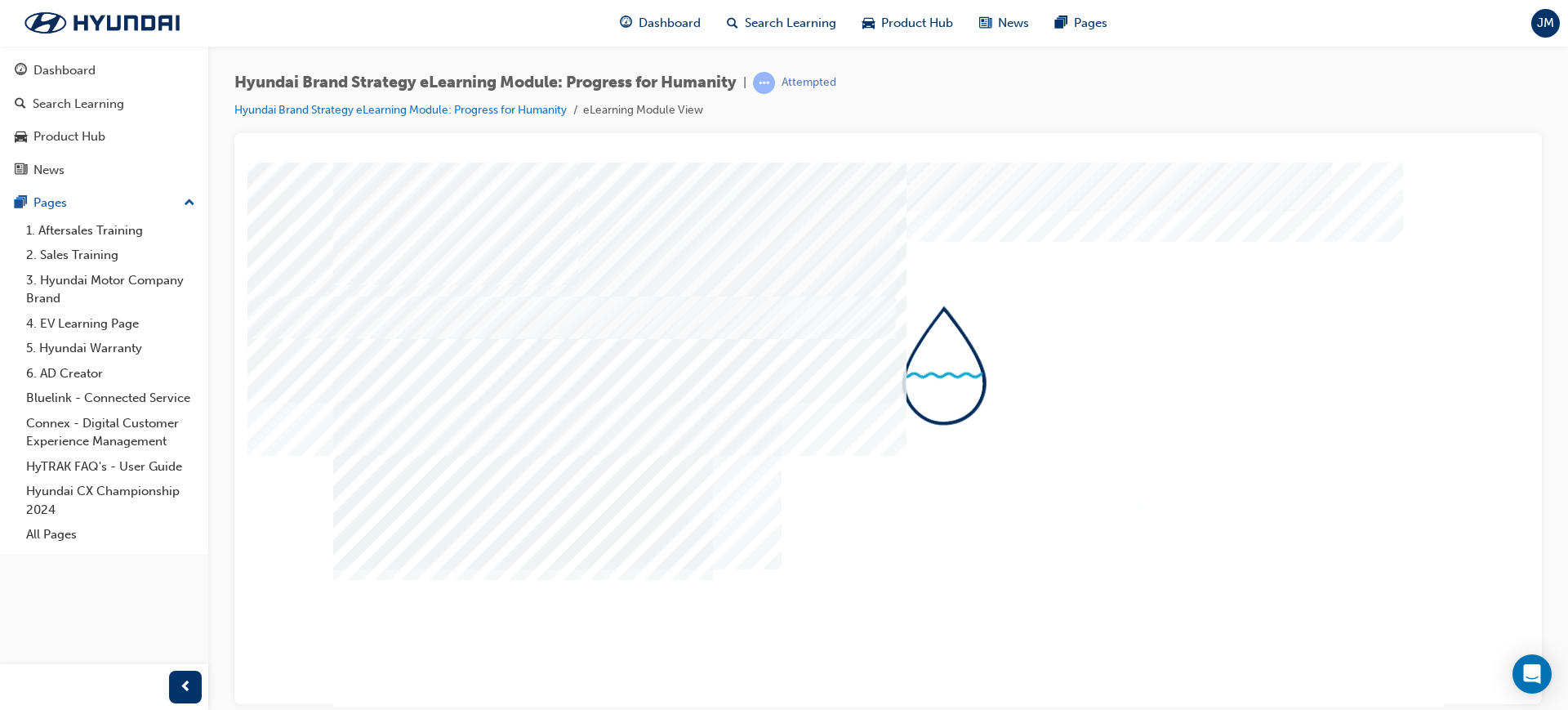 click at bounding box center (408, 3698) 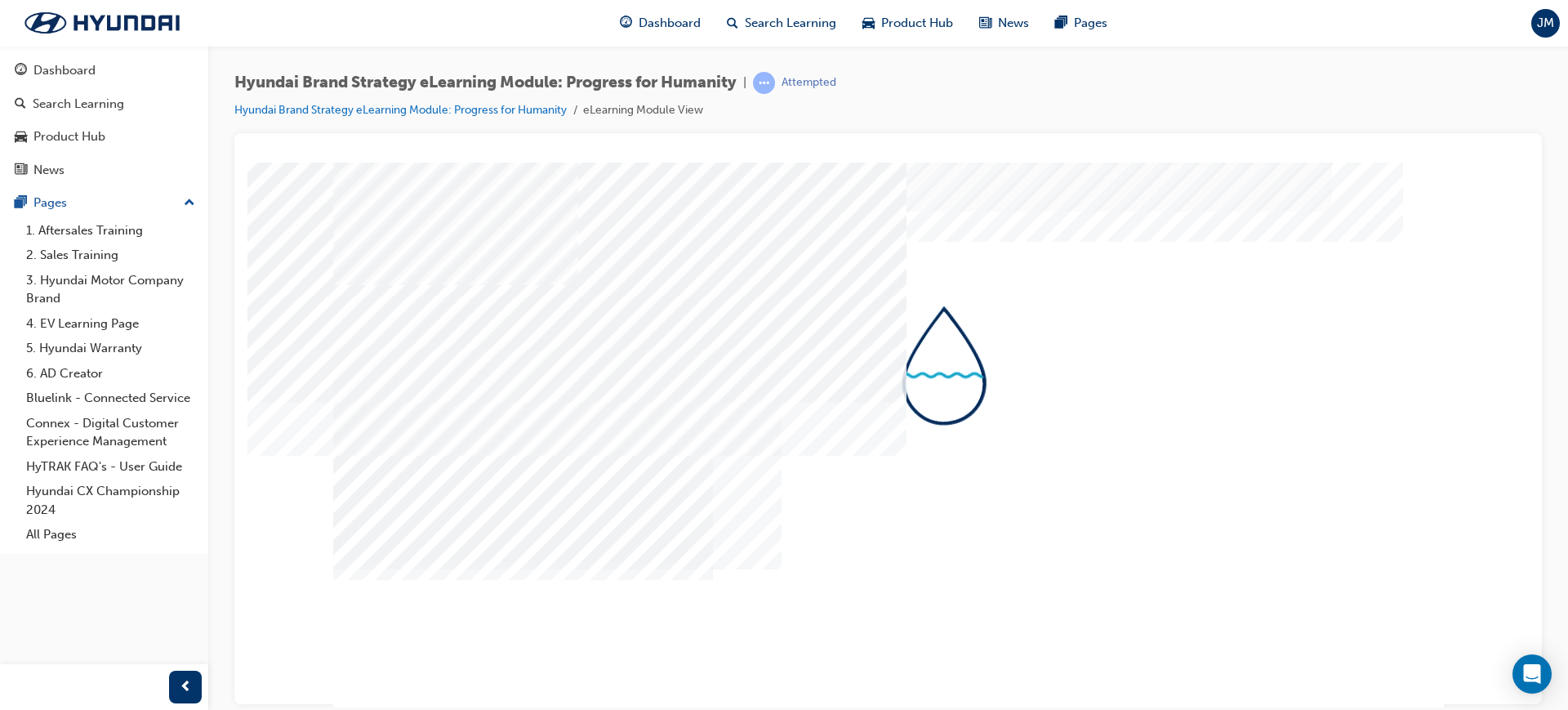 click at bounding box center [408, 3747] 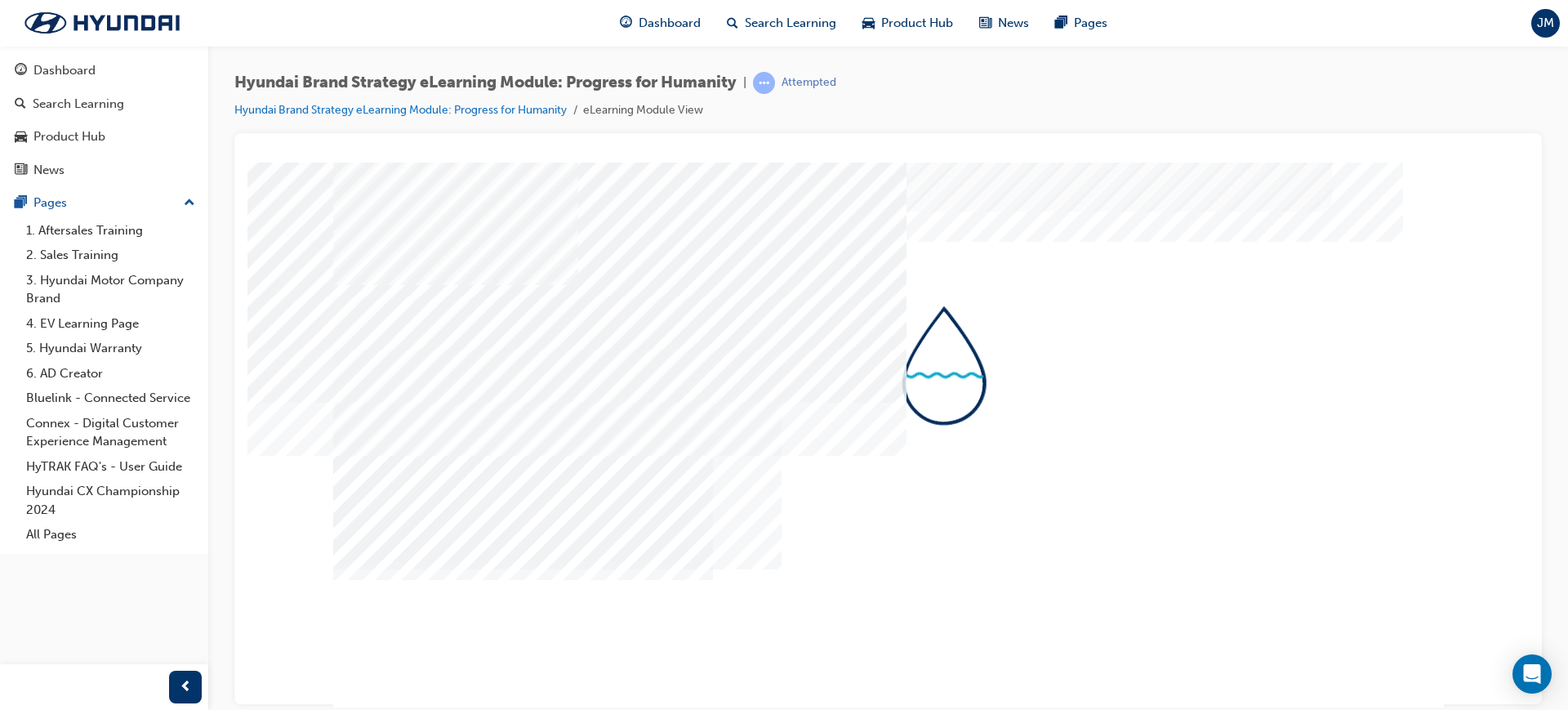 click at bounding box center [390, 3557] 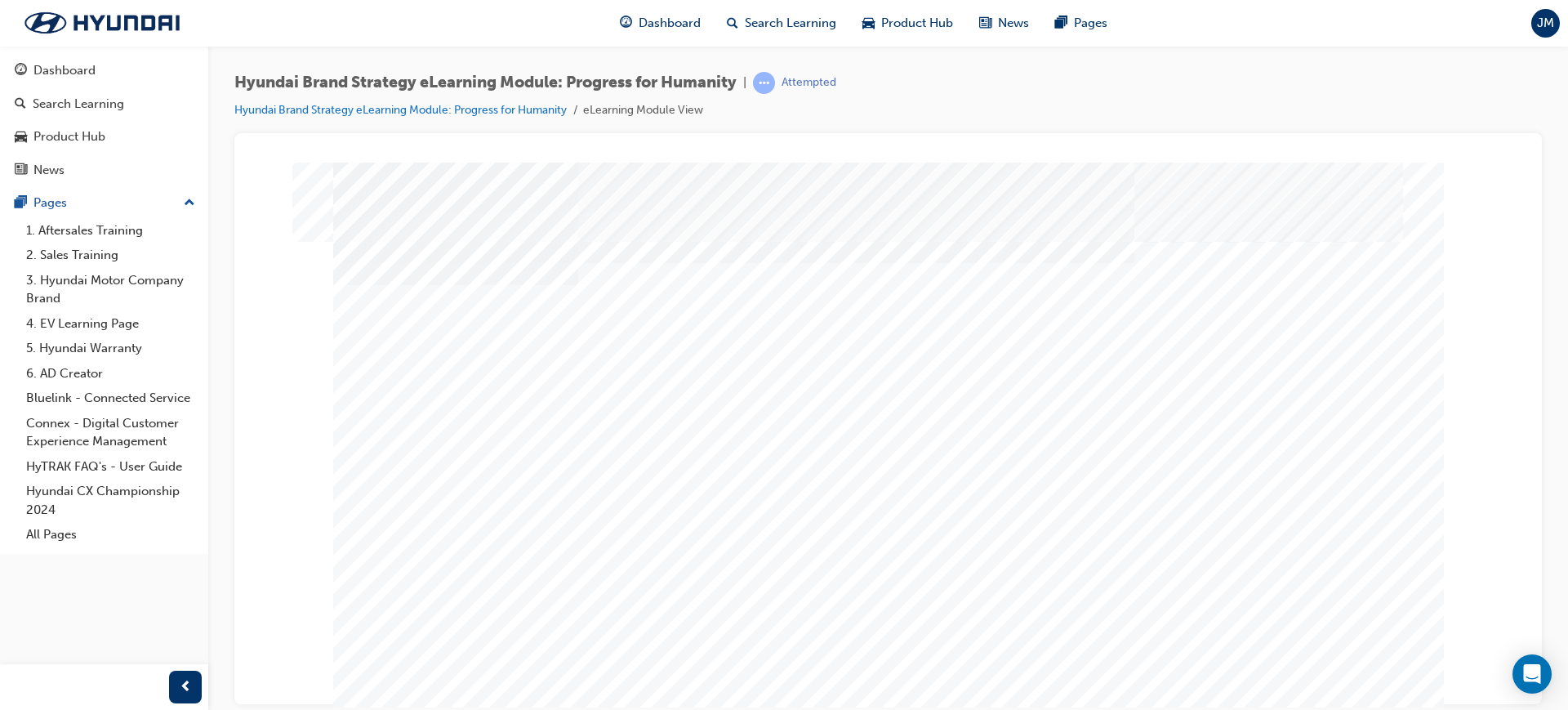 click at bounding box center [582, 1696] 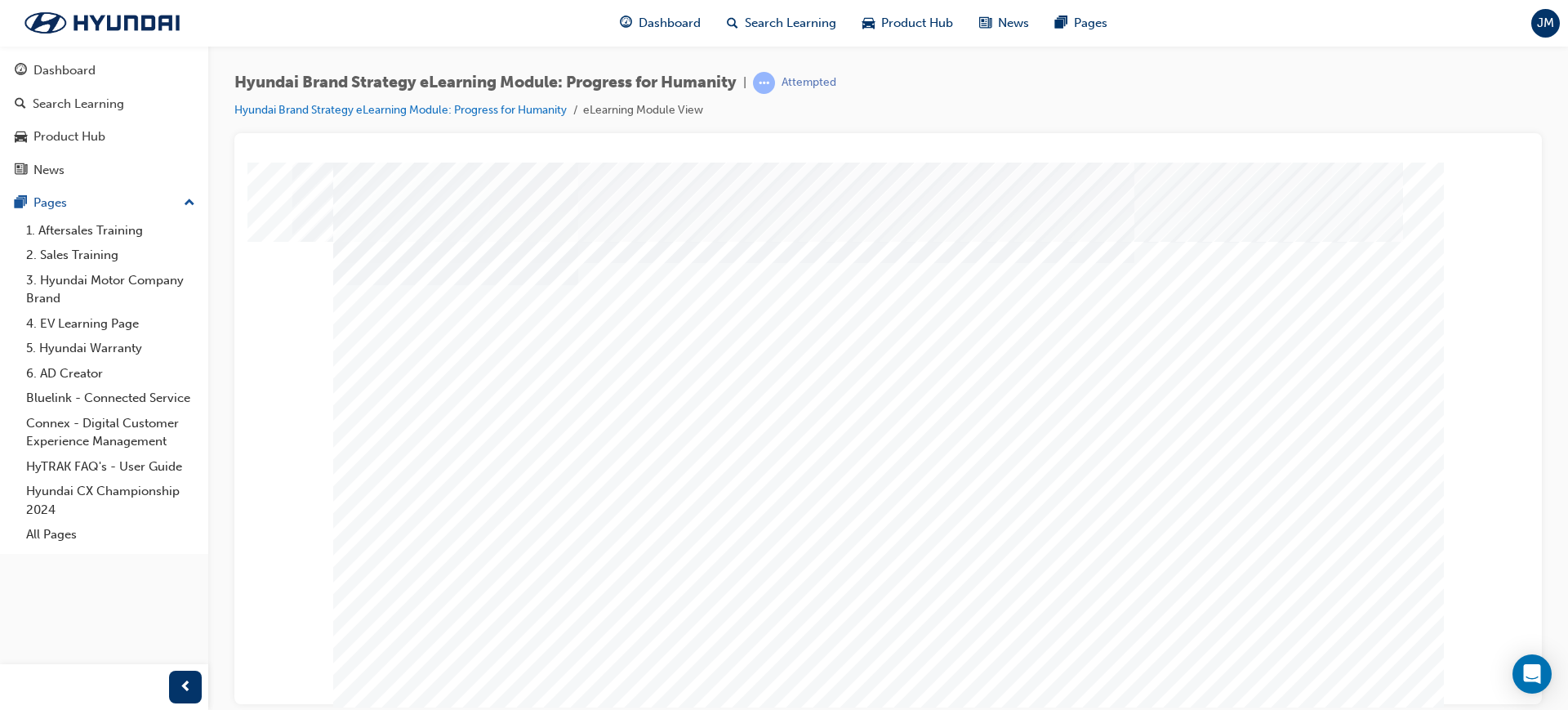 click at bounding box center [390, 1522] 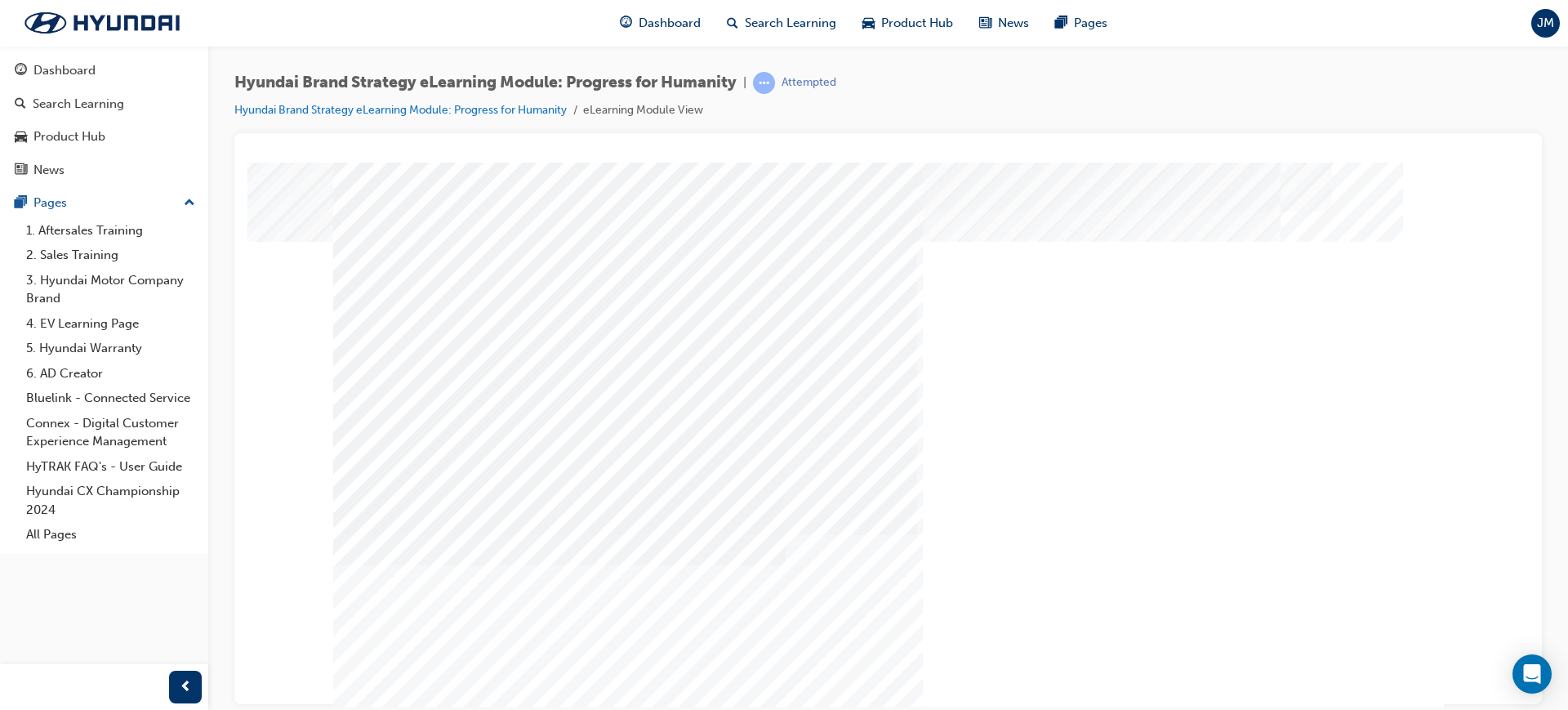 click at bounding box center (390, 1979) 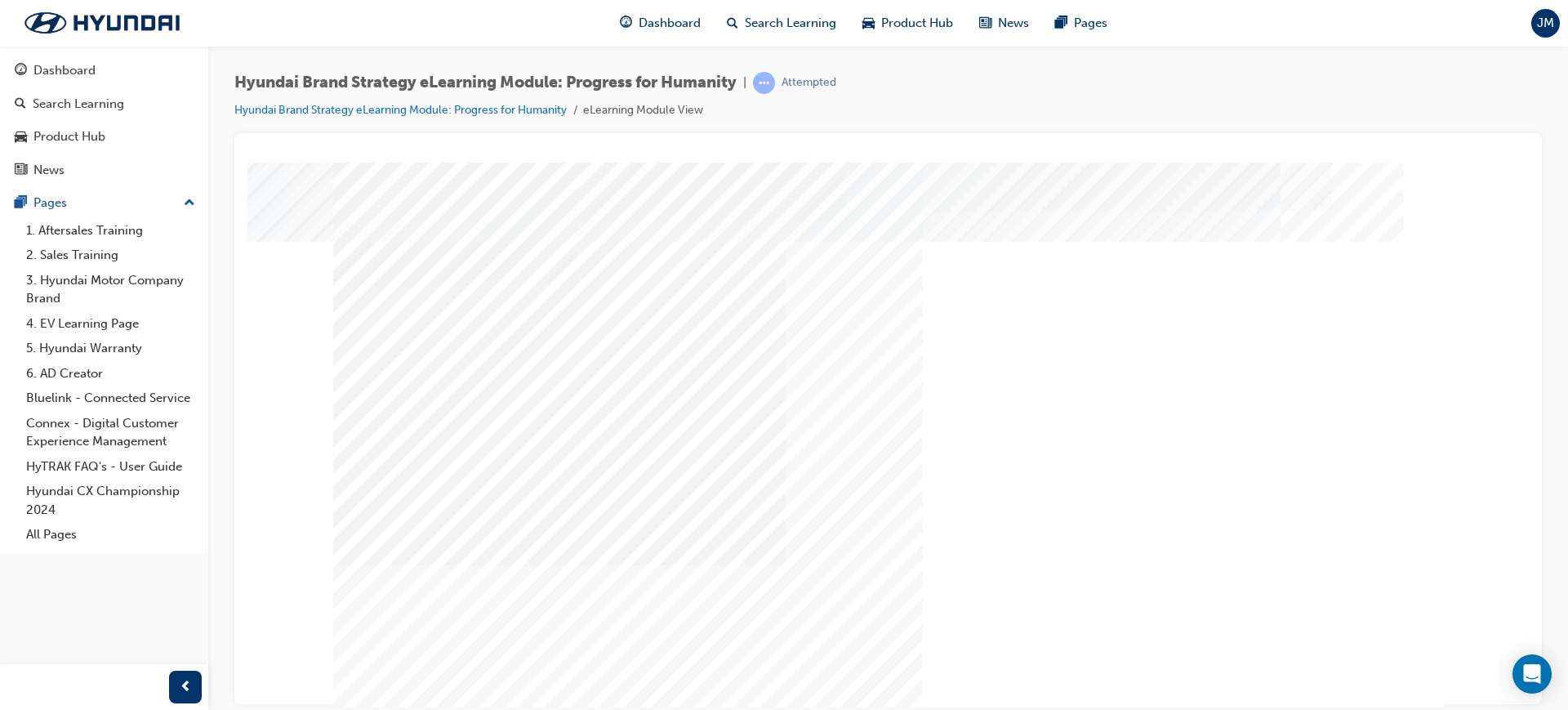 click at bounding box center (390, 1883) 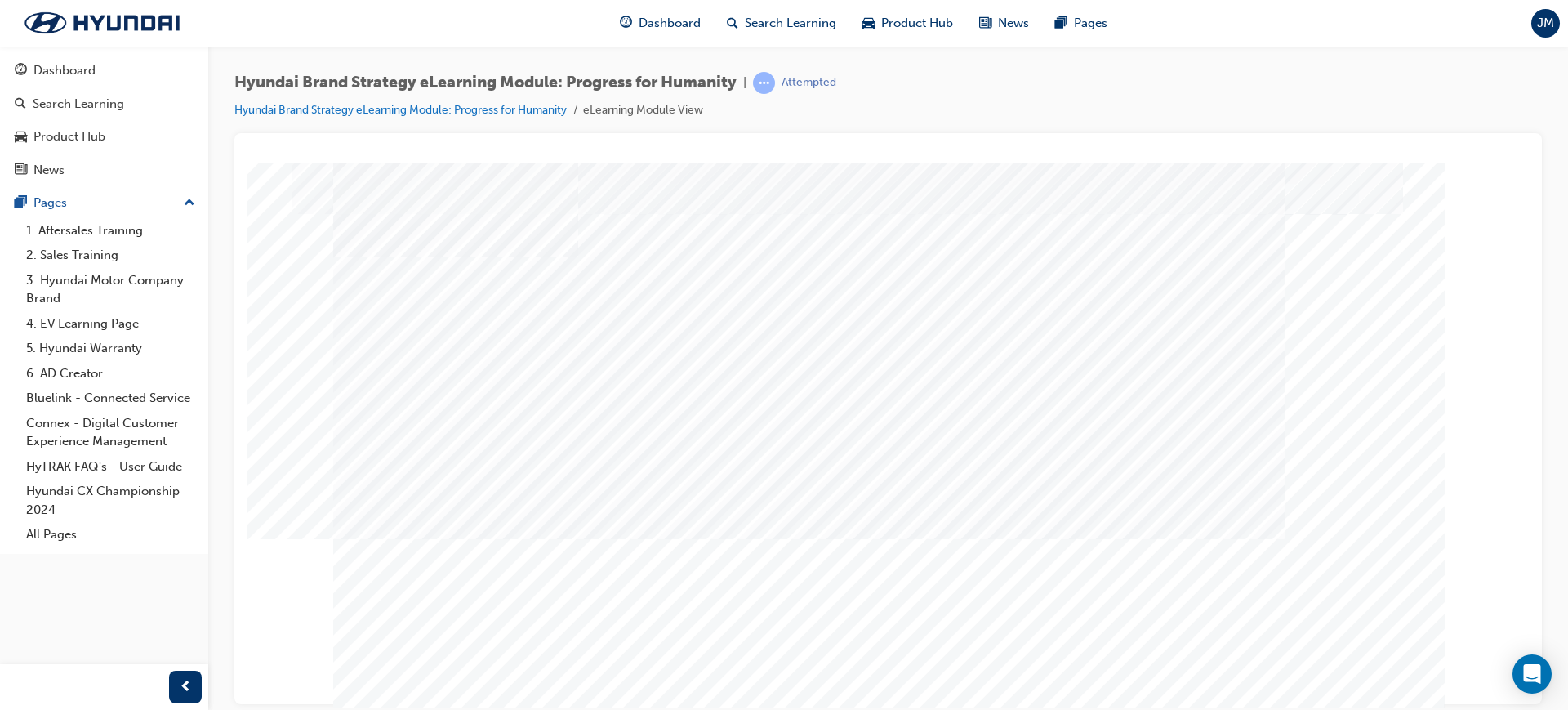 scroll, scrollTop: 43, scrollLeft: 0, axis: vertical 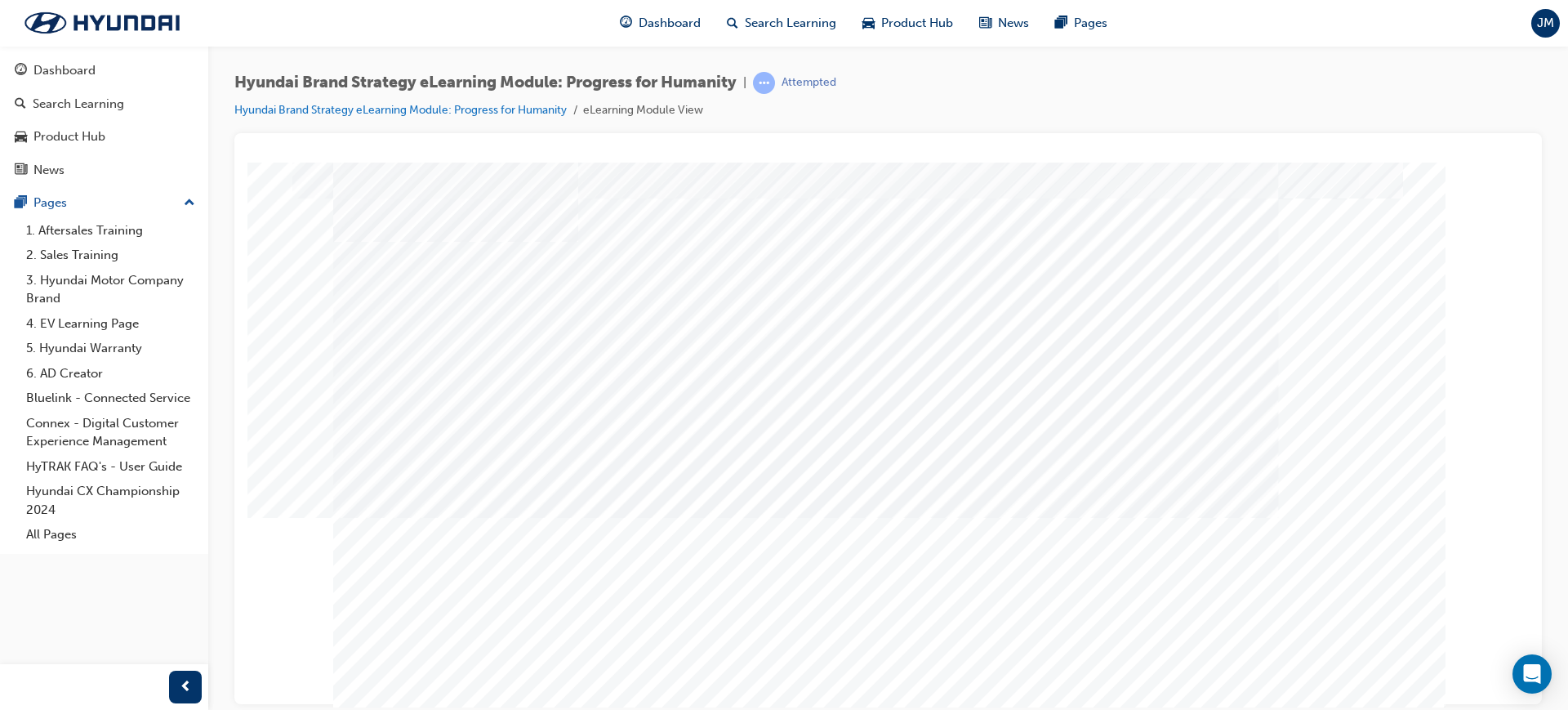 click at bounding box center [529, 1784] 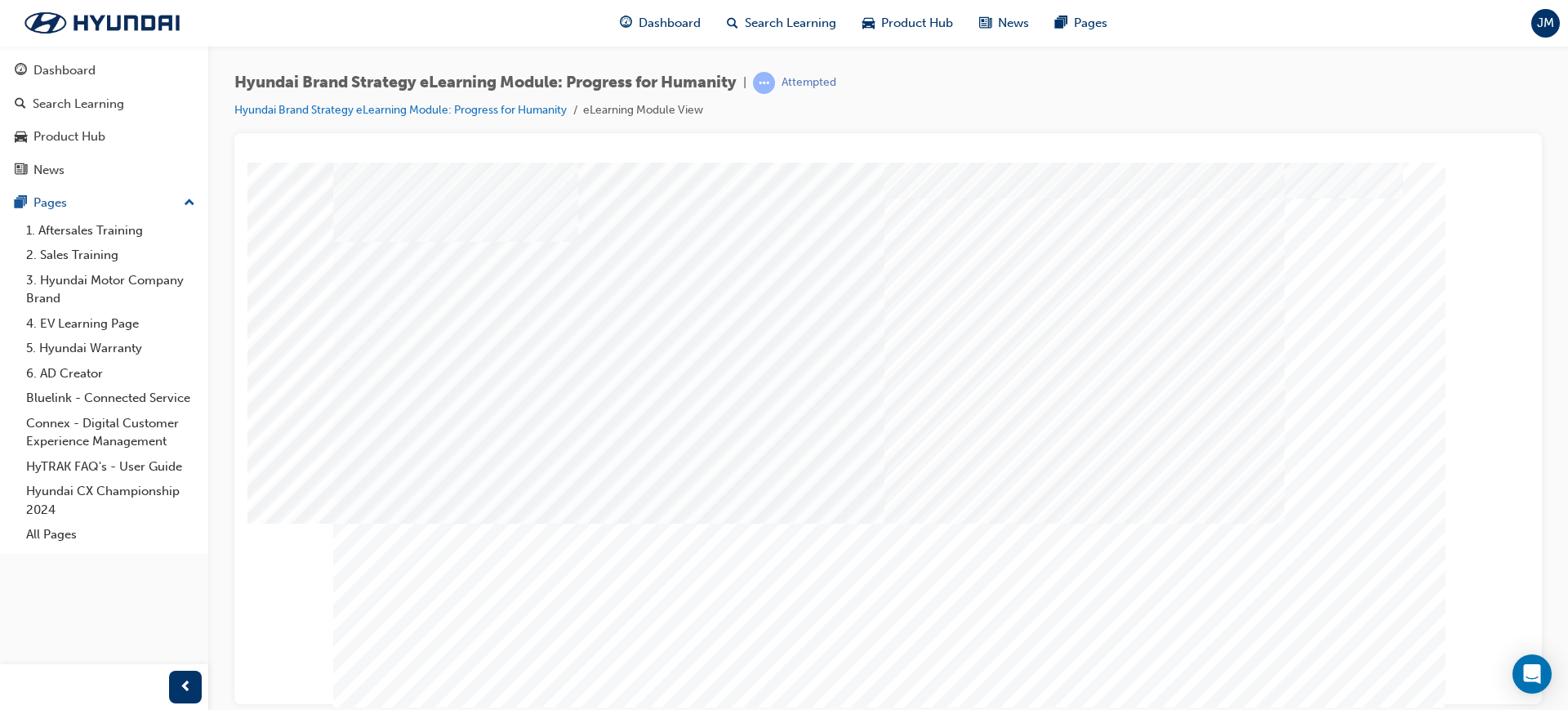 click at bounding box center [529, 1784] 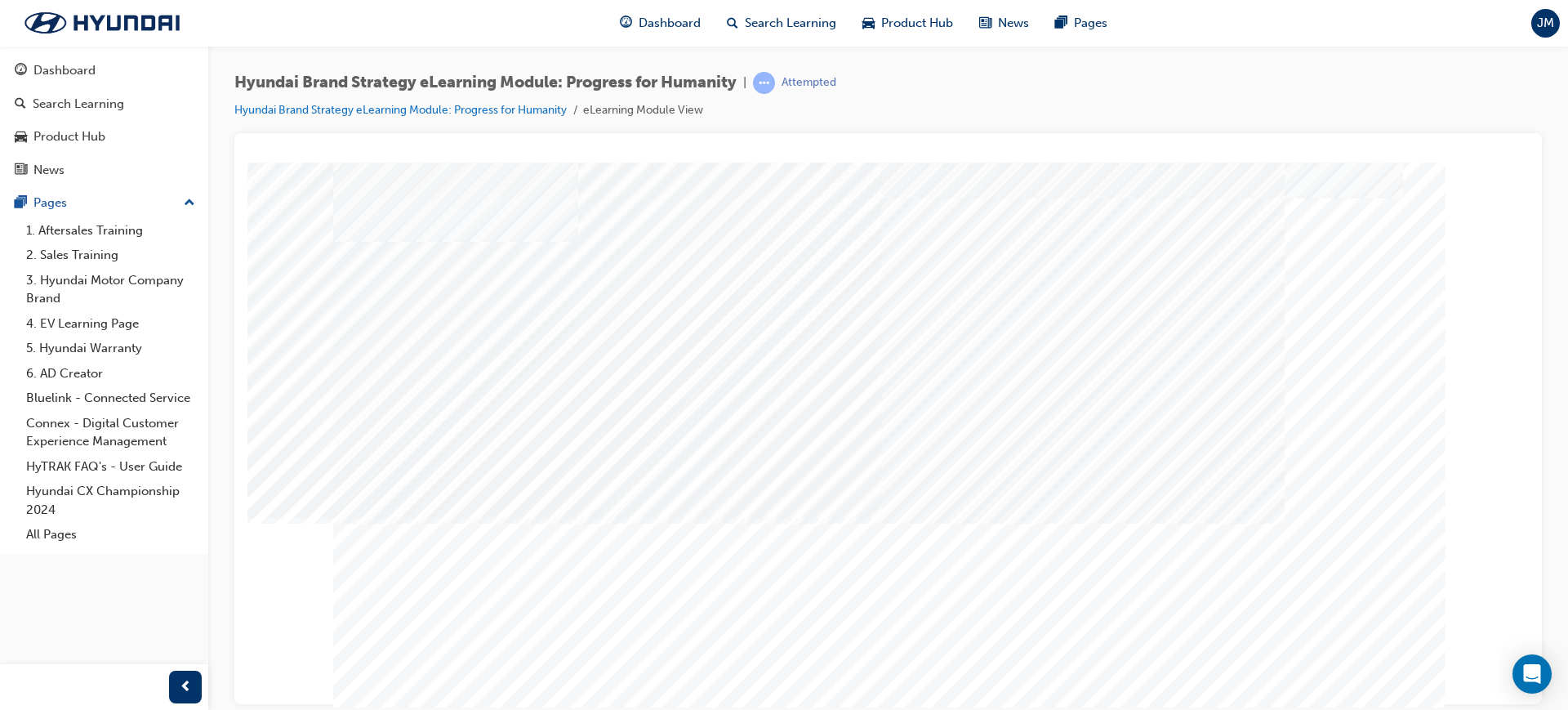 click at bounding box center [529, 1963] 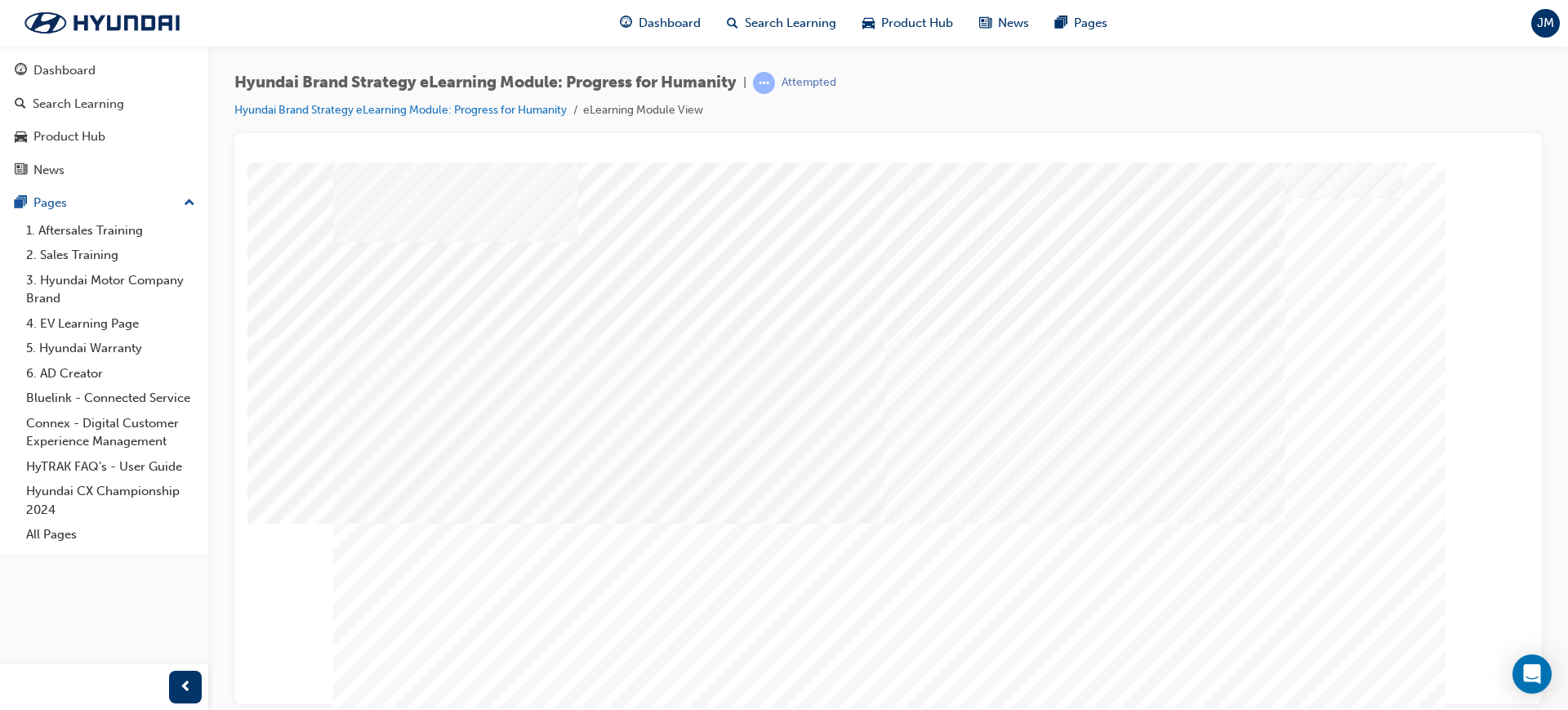 click at bounding box center (529, 2141) 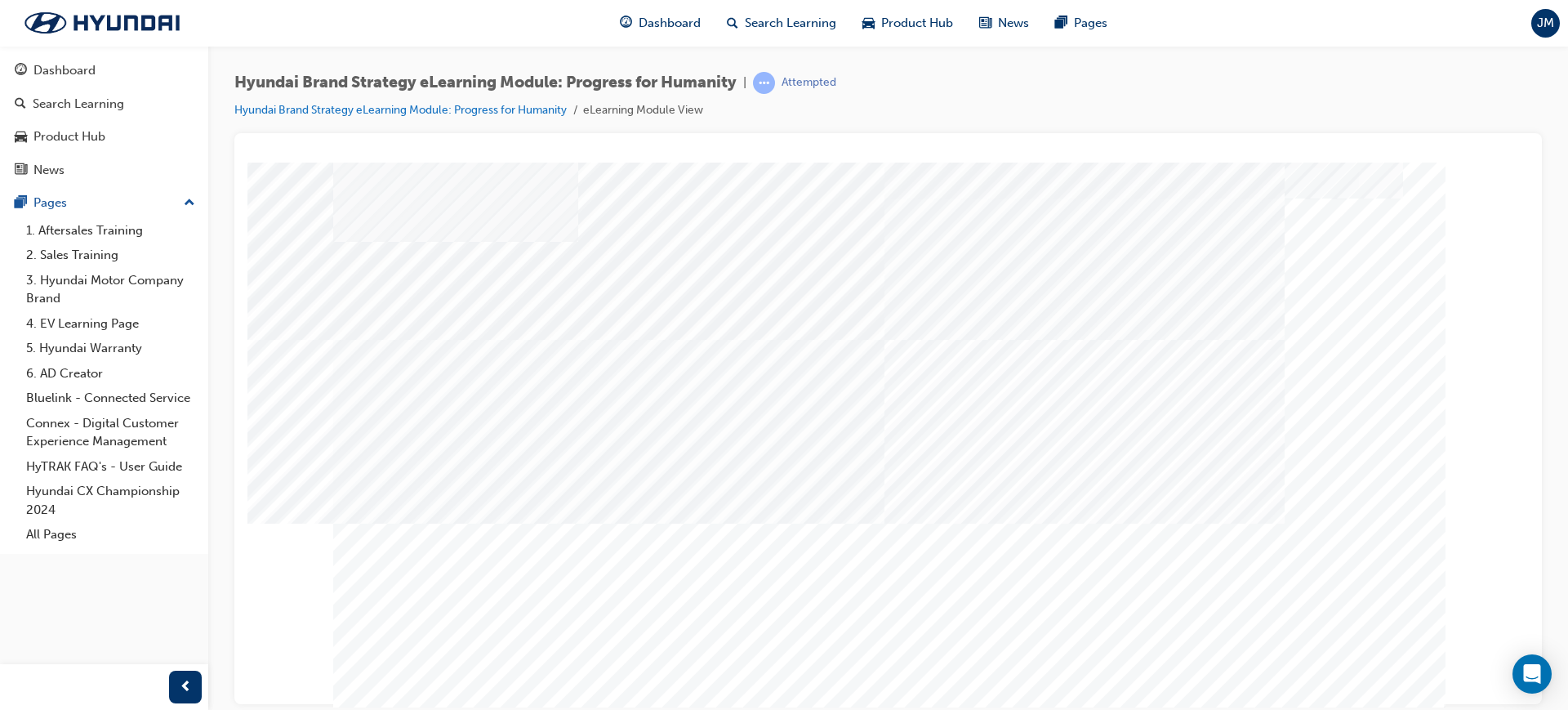 click at bounding box center [529, 2141] 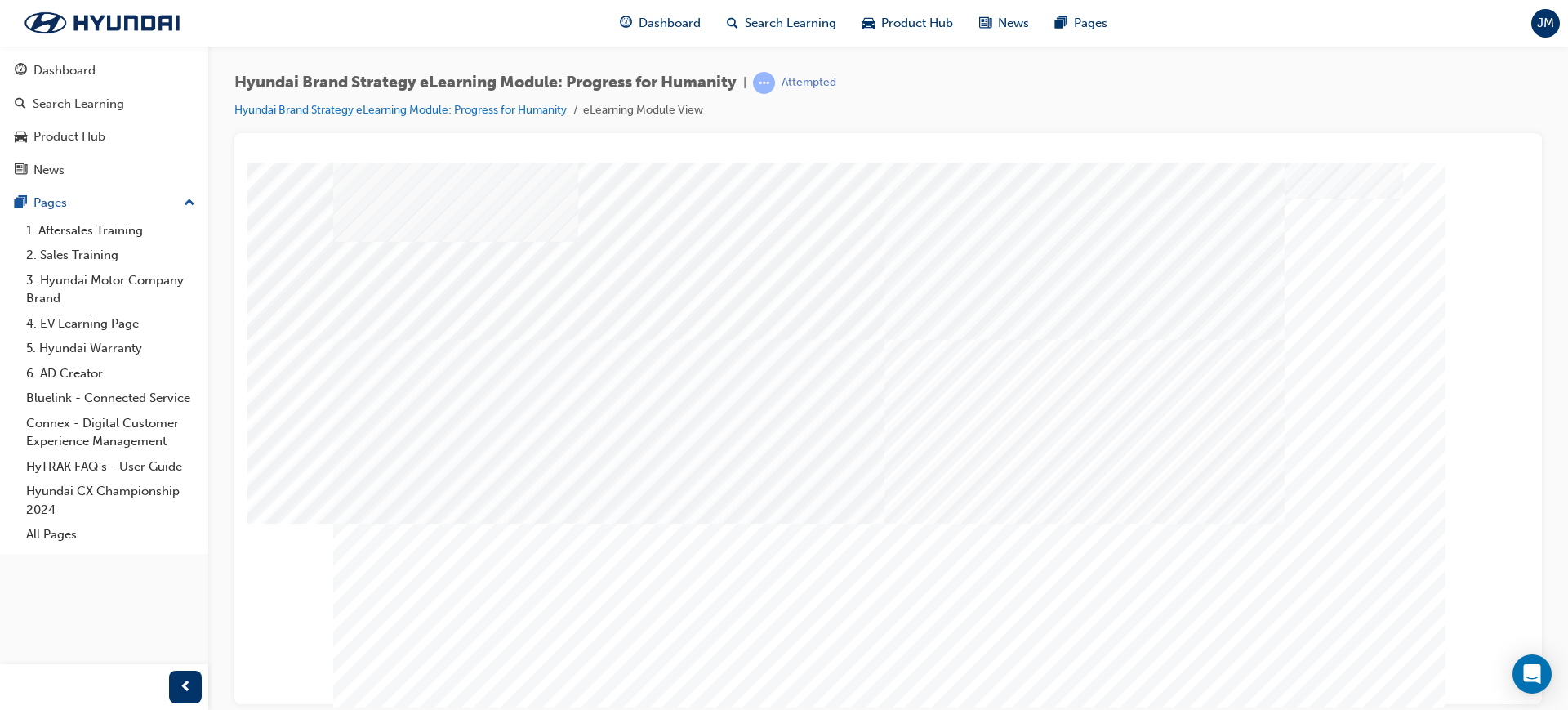 click at bounding box center (390, 1677) 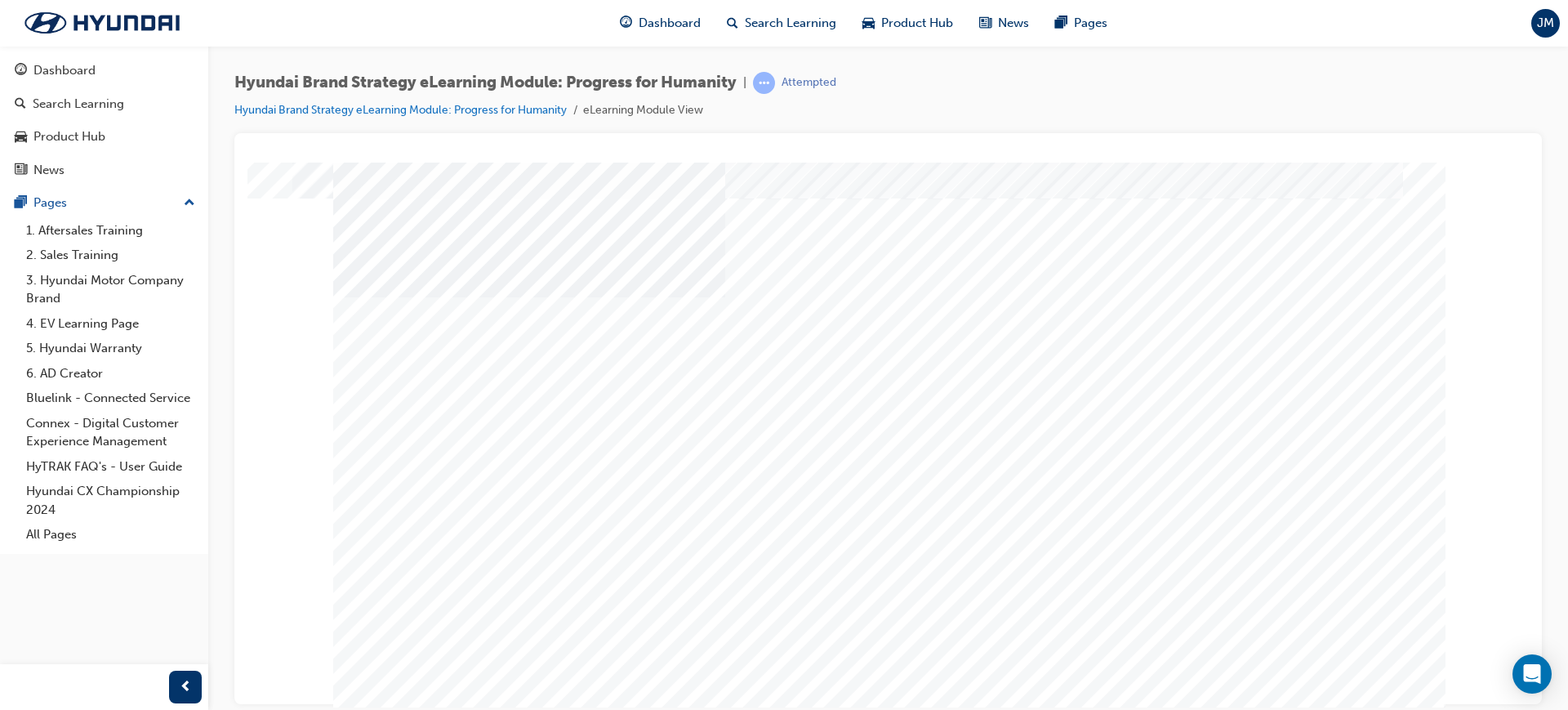 scroll, scrollTop: 0, scrollLeft: 0, axis: both 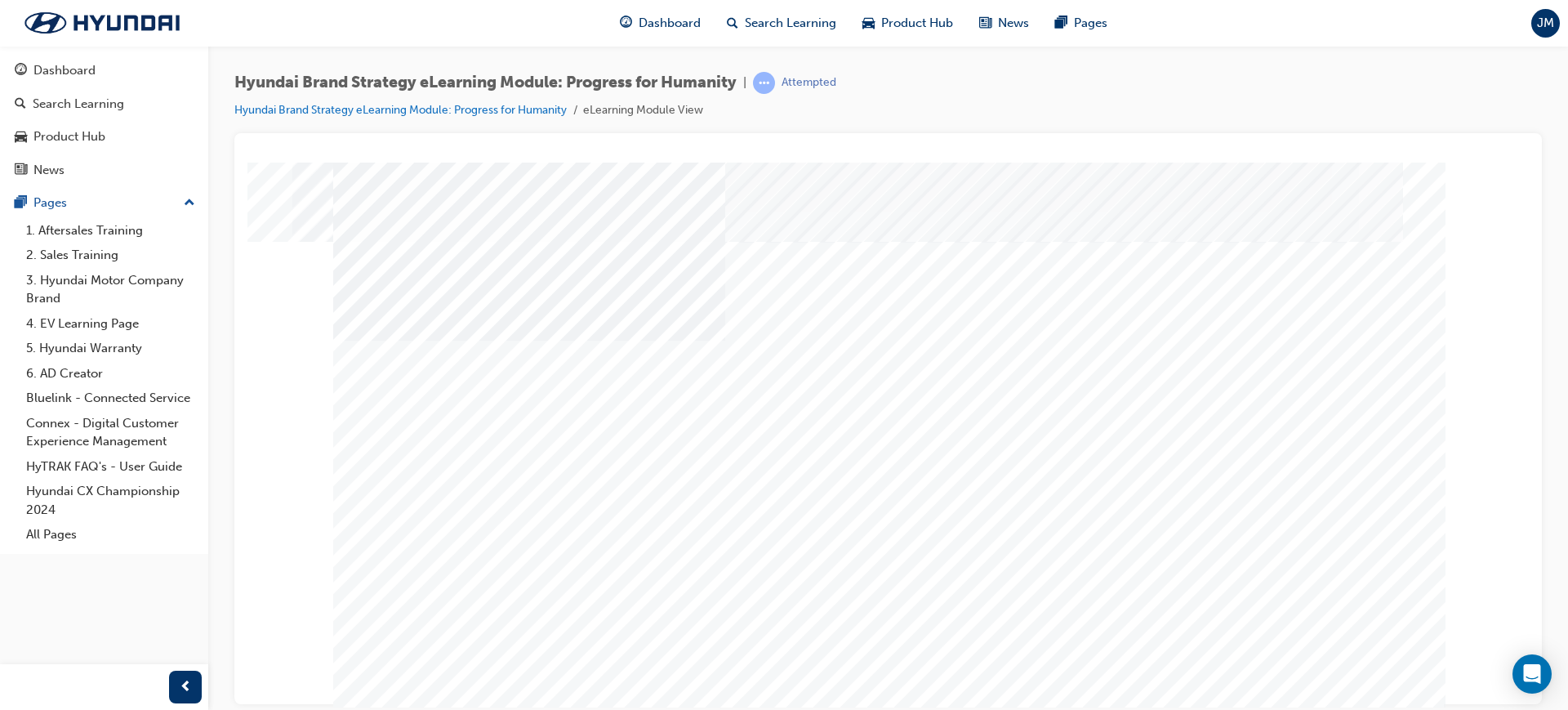 click at bounding box center [529, 1988] 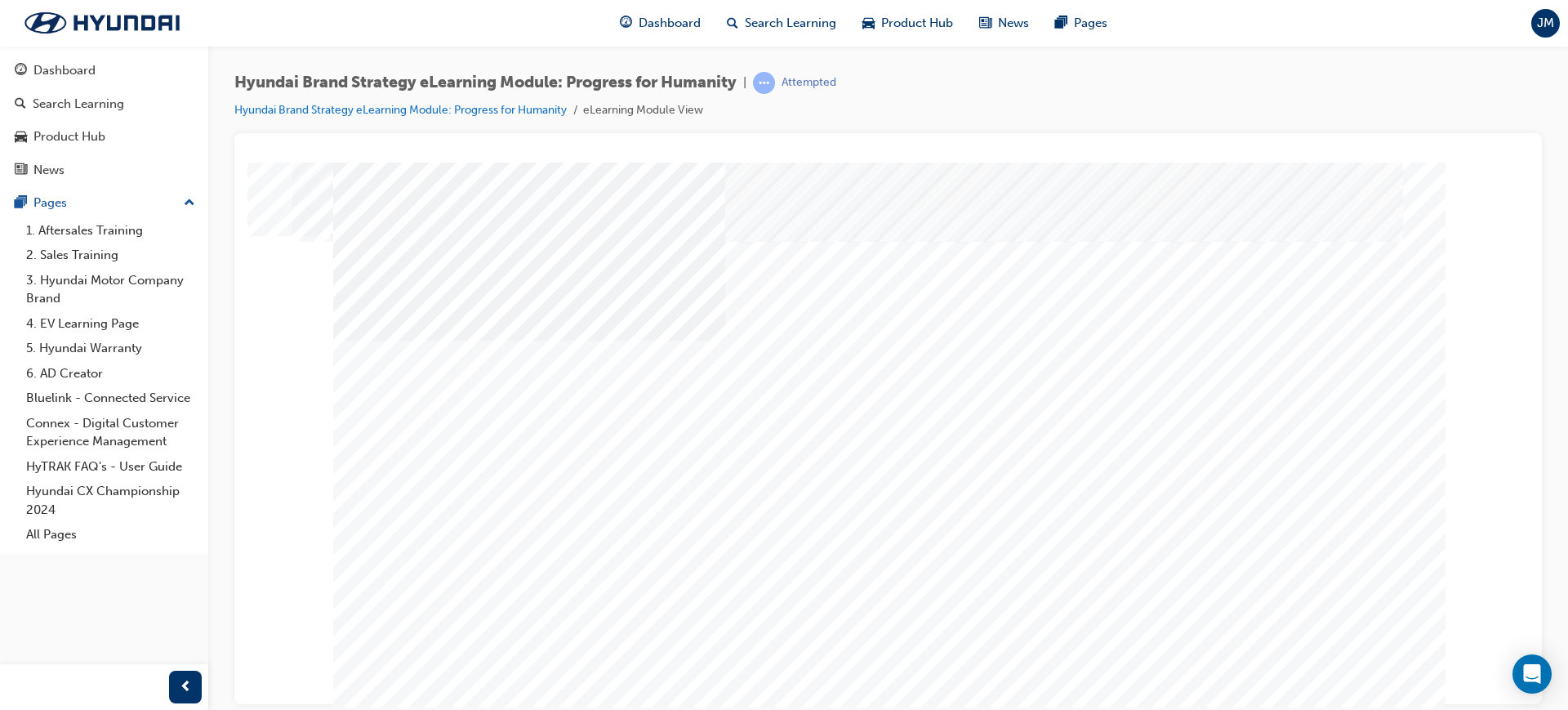 click at bounding box center [390, 1524] 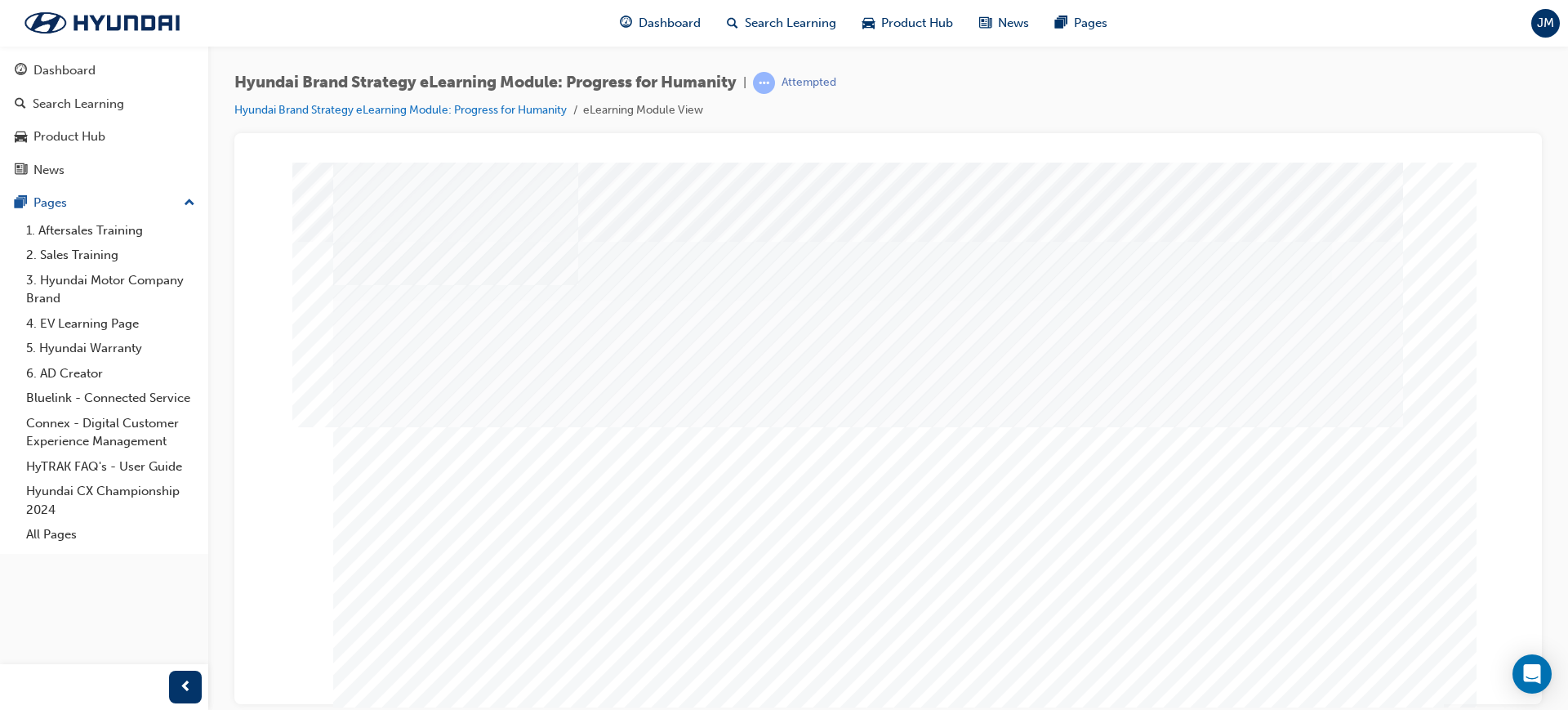 click at bounding box center [529, 1795] 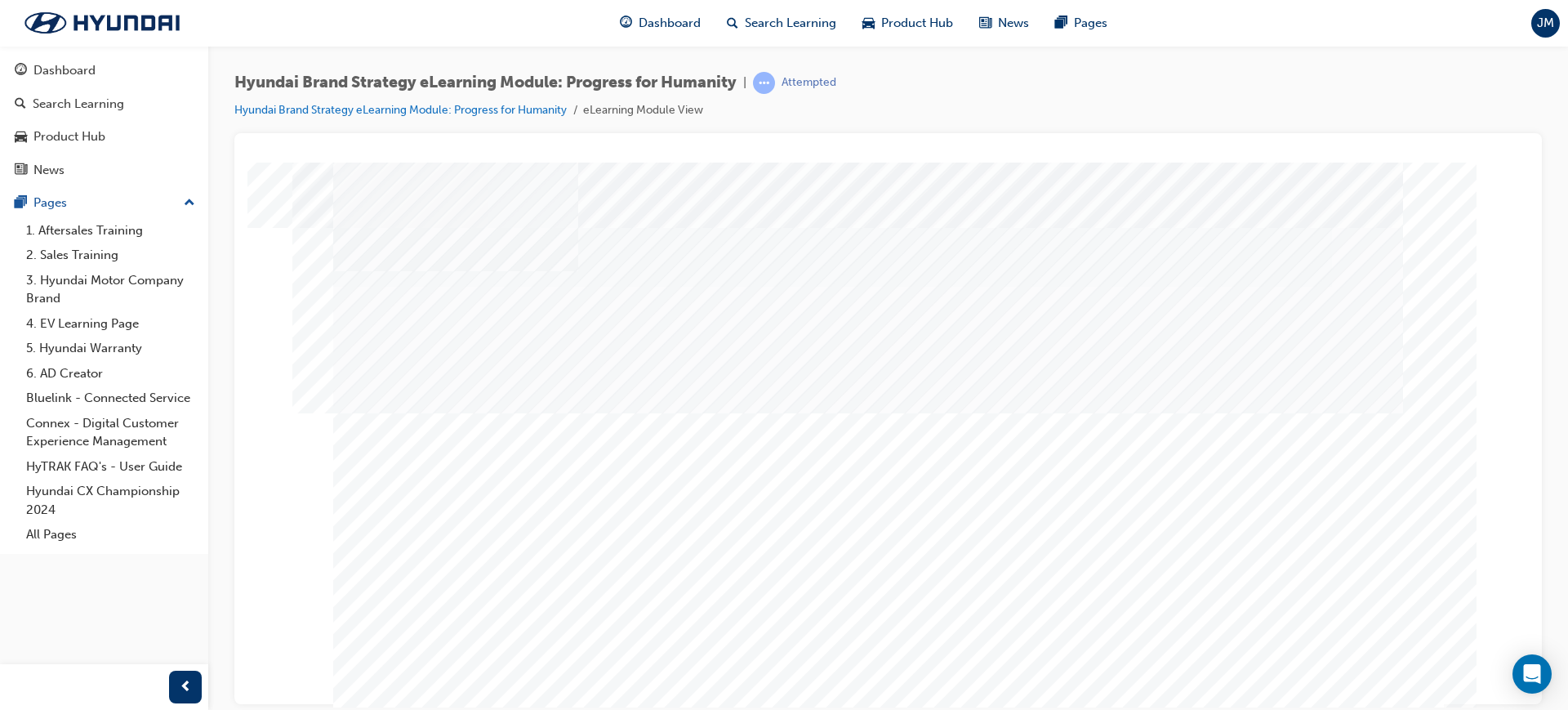 scroll, scrollTop: 0, scrollLeft: 0, axis: both 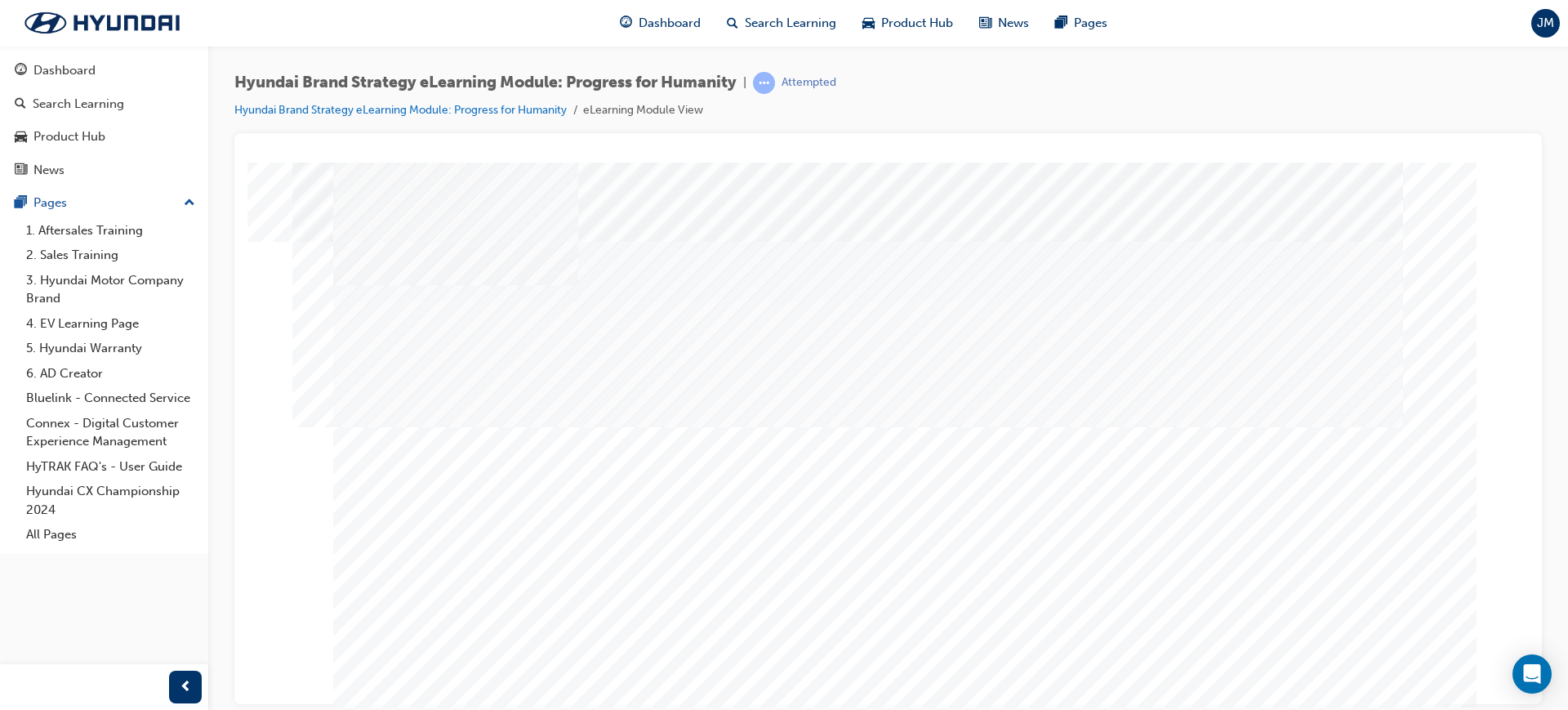 click at bounding box center (390, 1687) 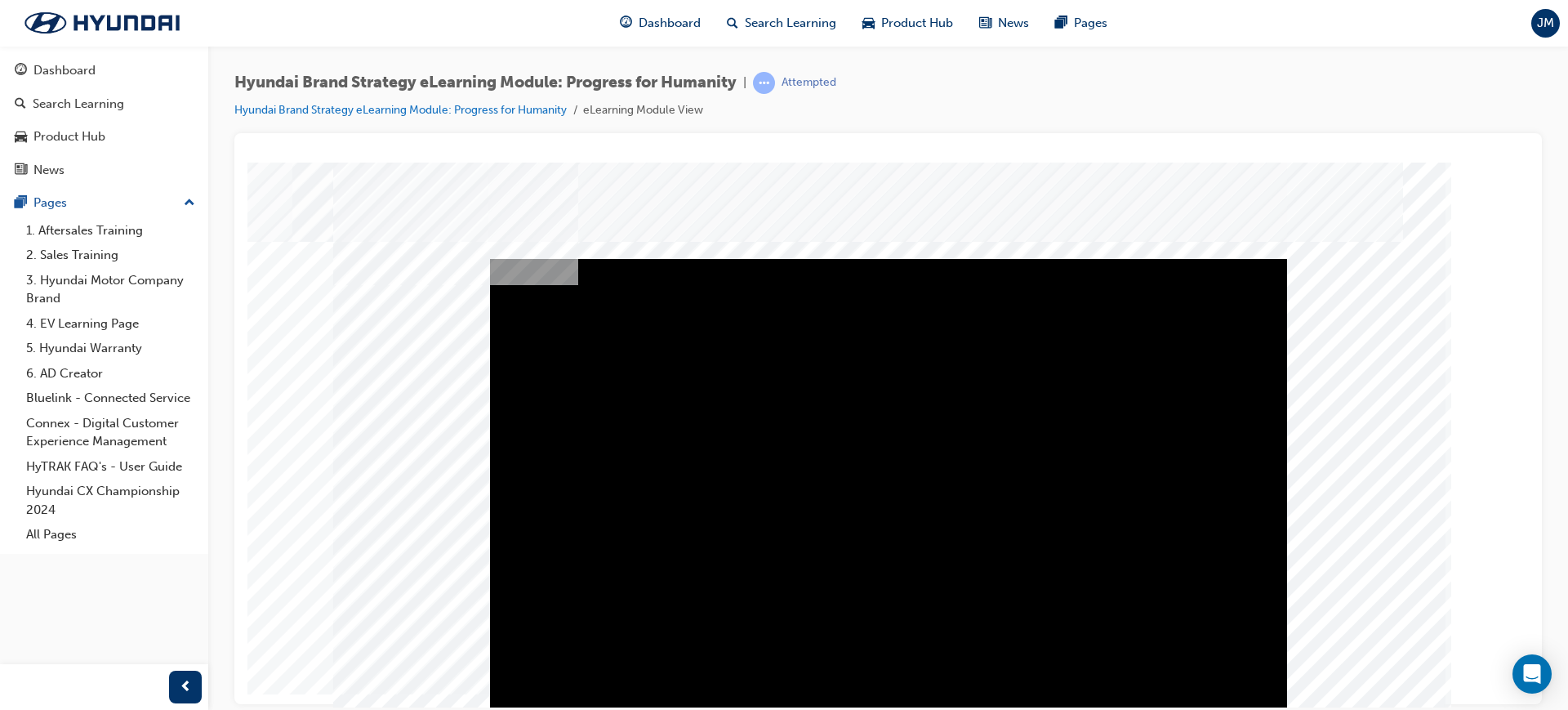 click at bounding box center [732, 1950] 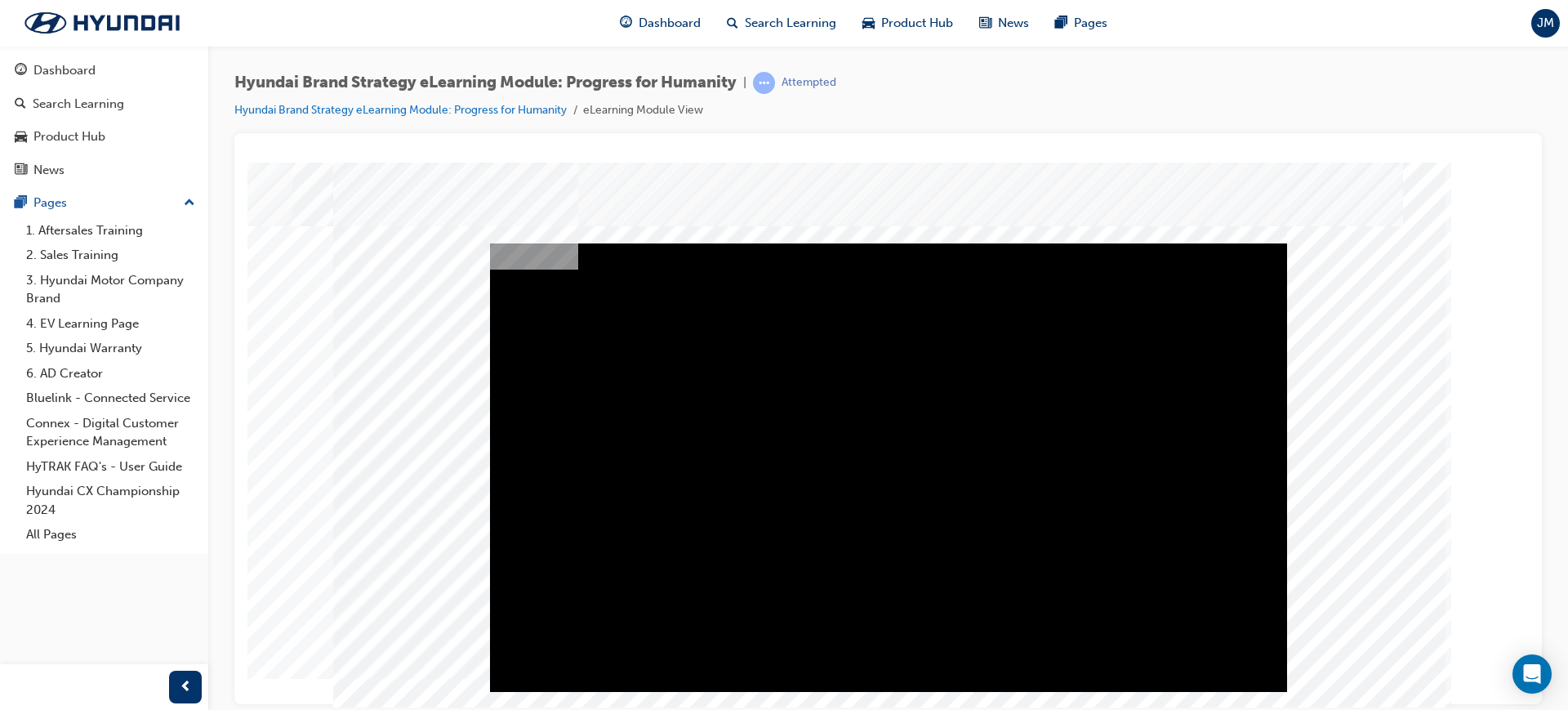 scroll, scrollTop: 0, scrollLeft: 0, axis: both 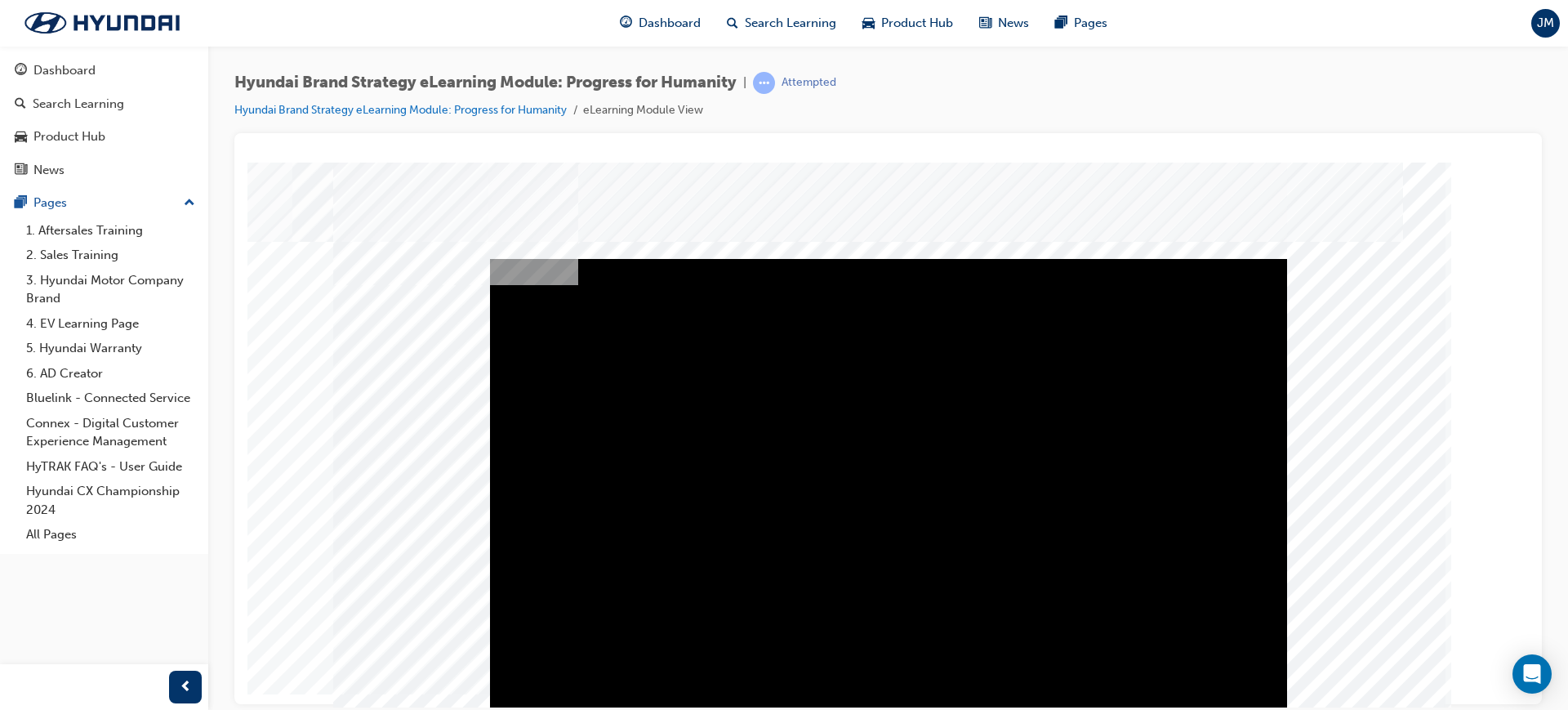 click at bounding box center [889, 258] 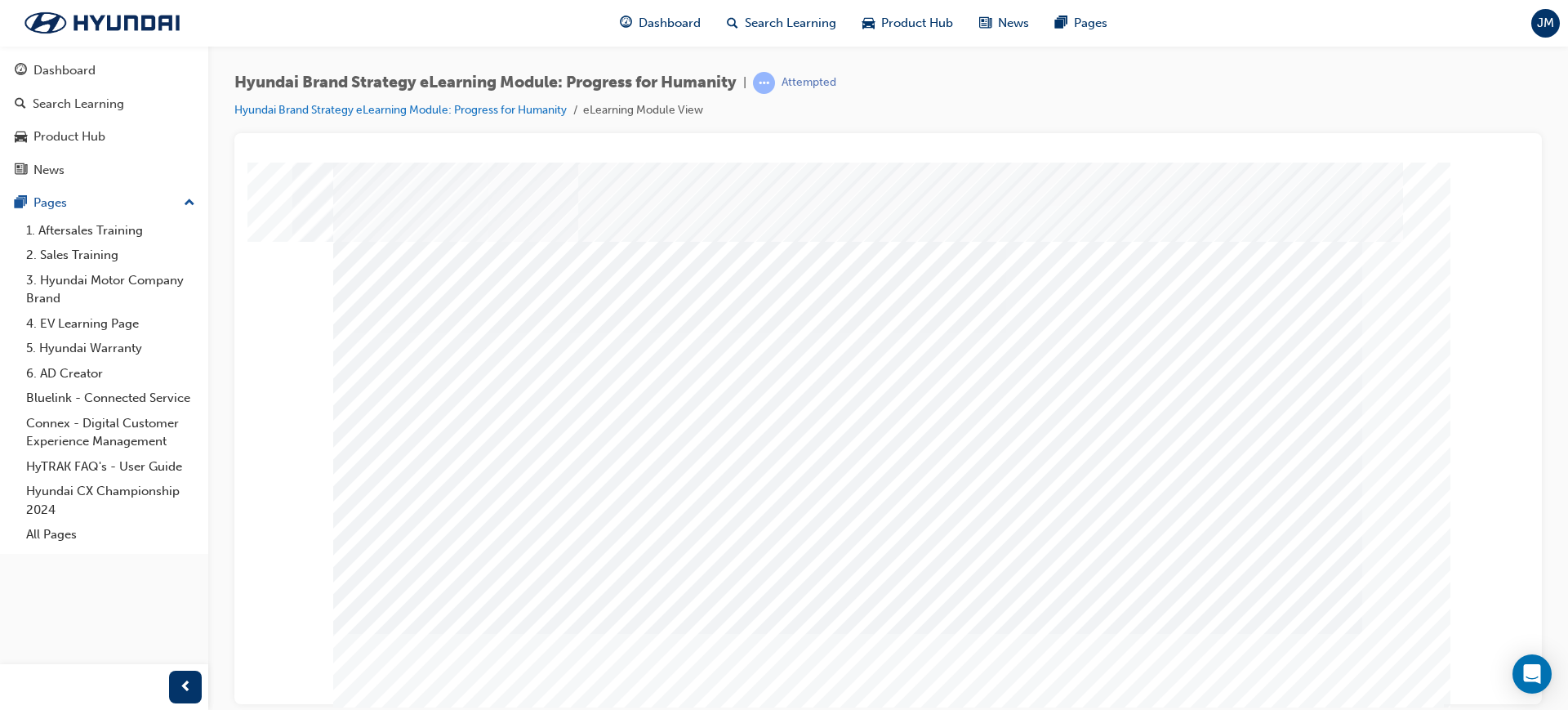 click at bounding box center (390, 2078) 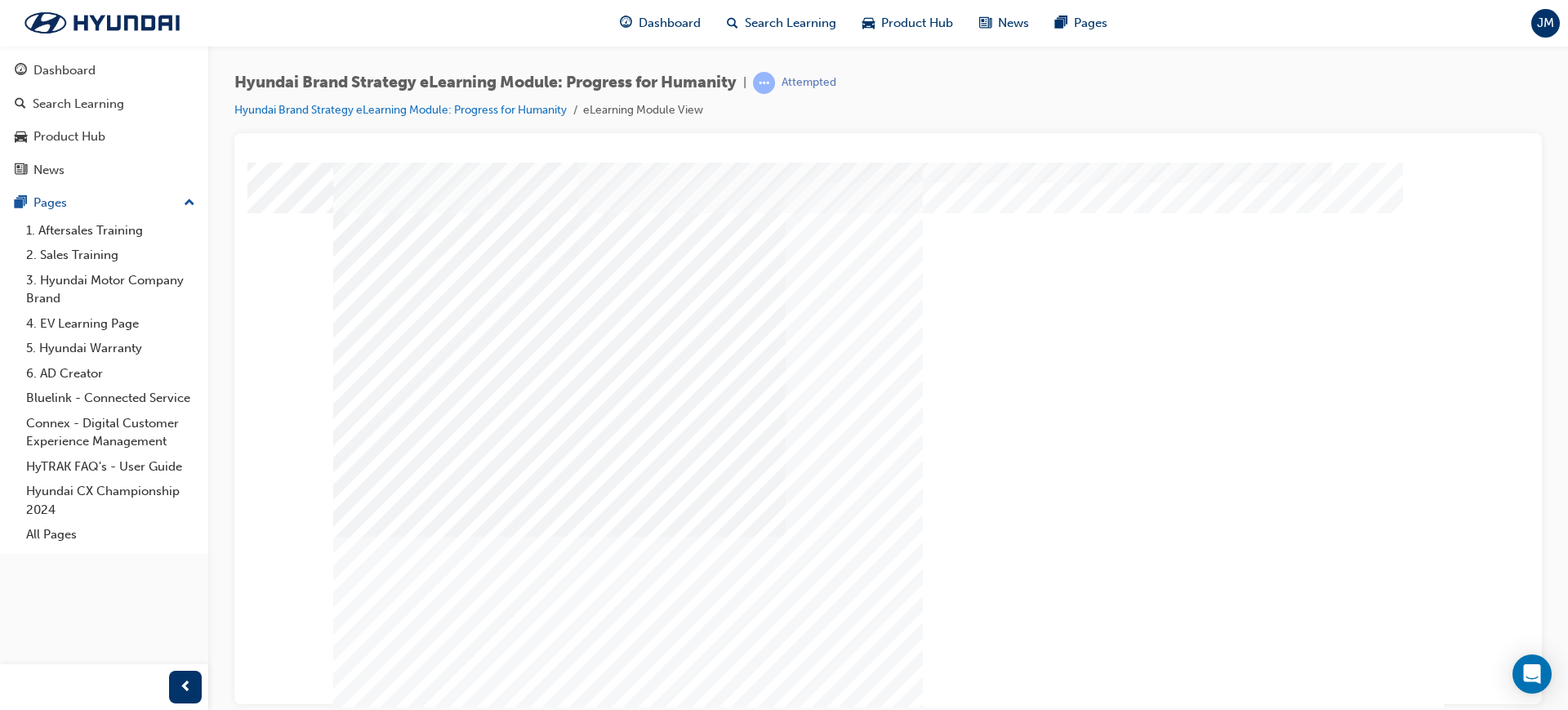 scroll, scrollTop: 43, scrollLeft: 0, axis: vertical 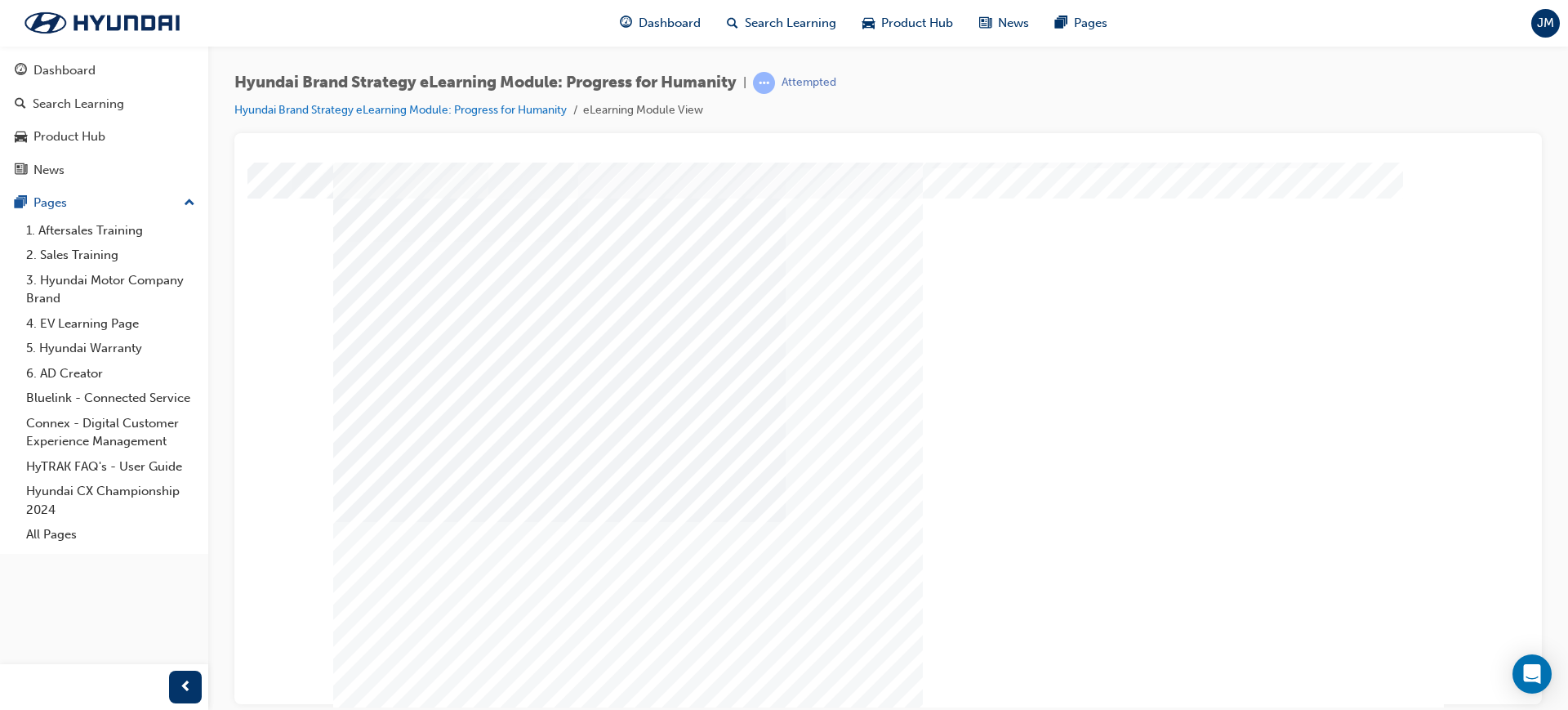 click at bounding box center [390, 1840] 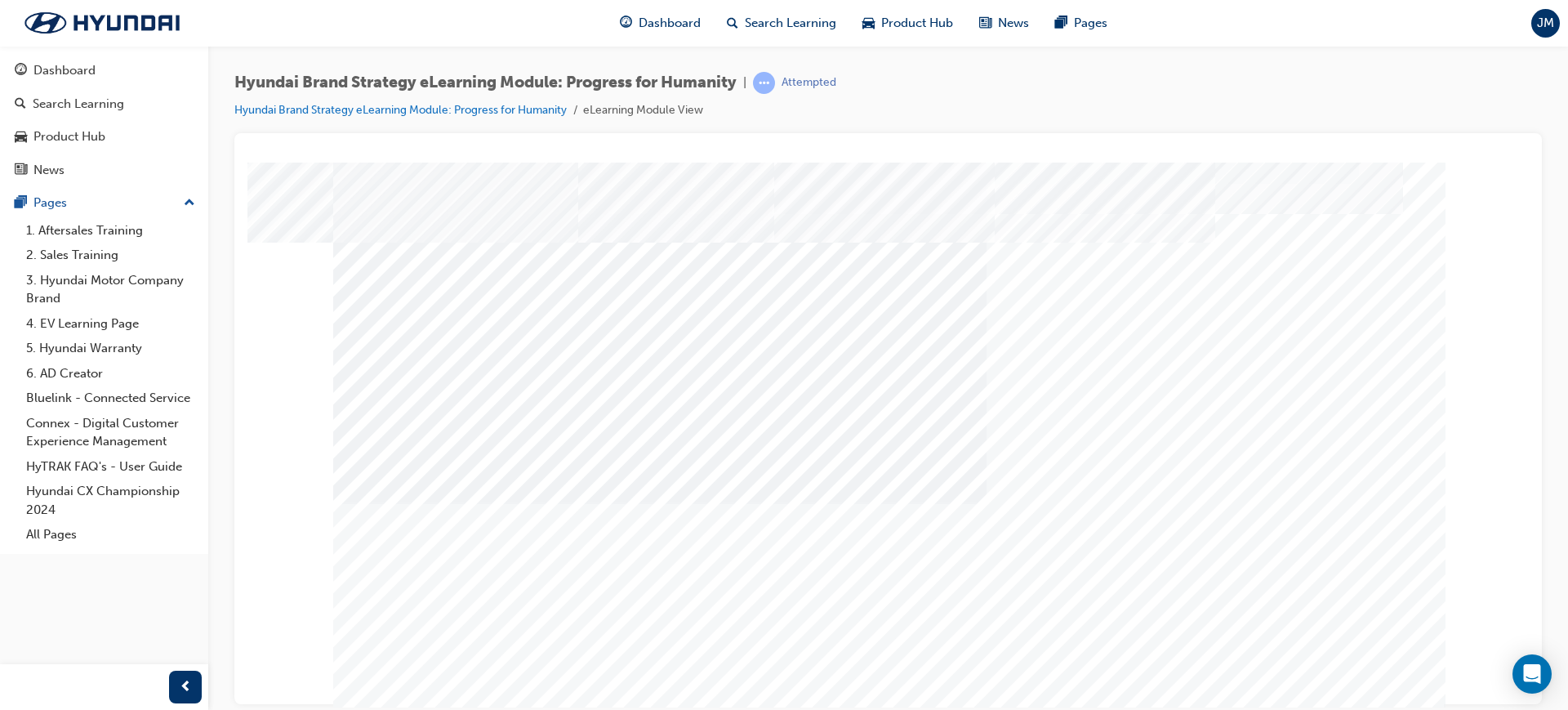 scroll, scrollTop: 43, scrollLeft: 0, axis: vertical 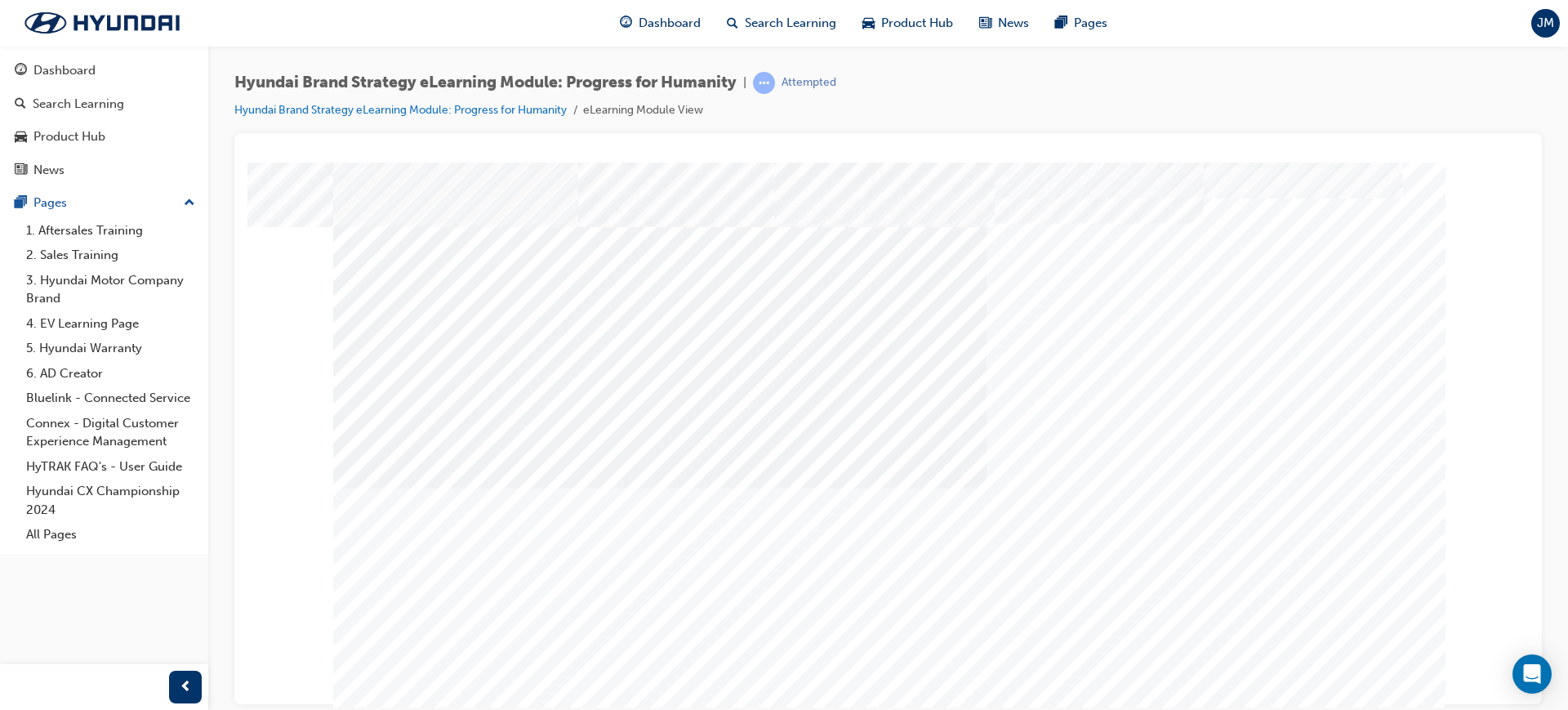 click at bounding box center [439, 4066] 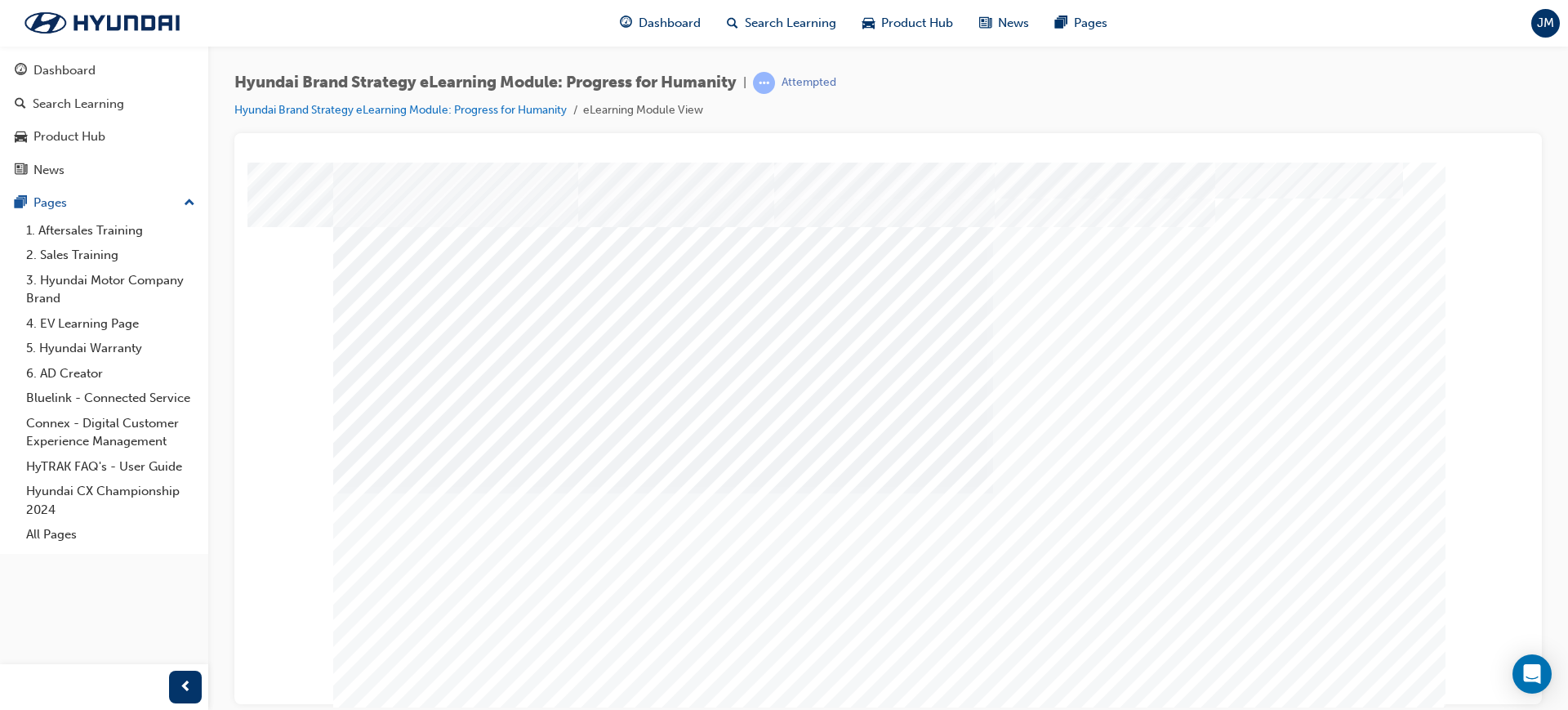 click at bounding box center [439, 4132] 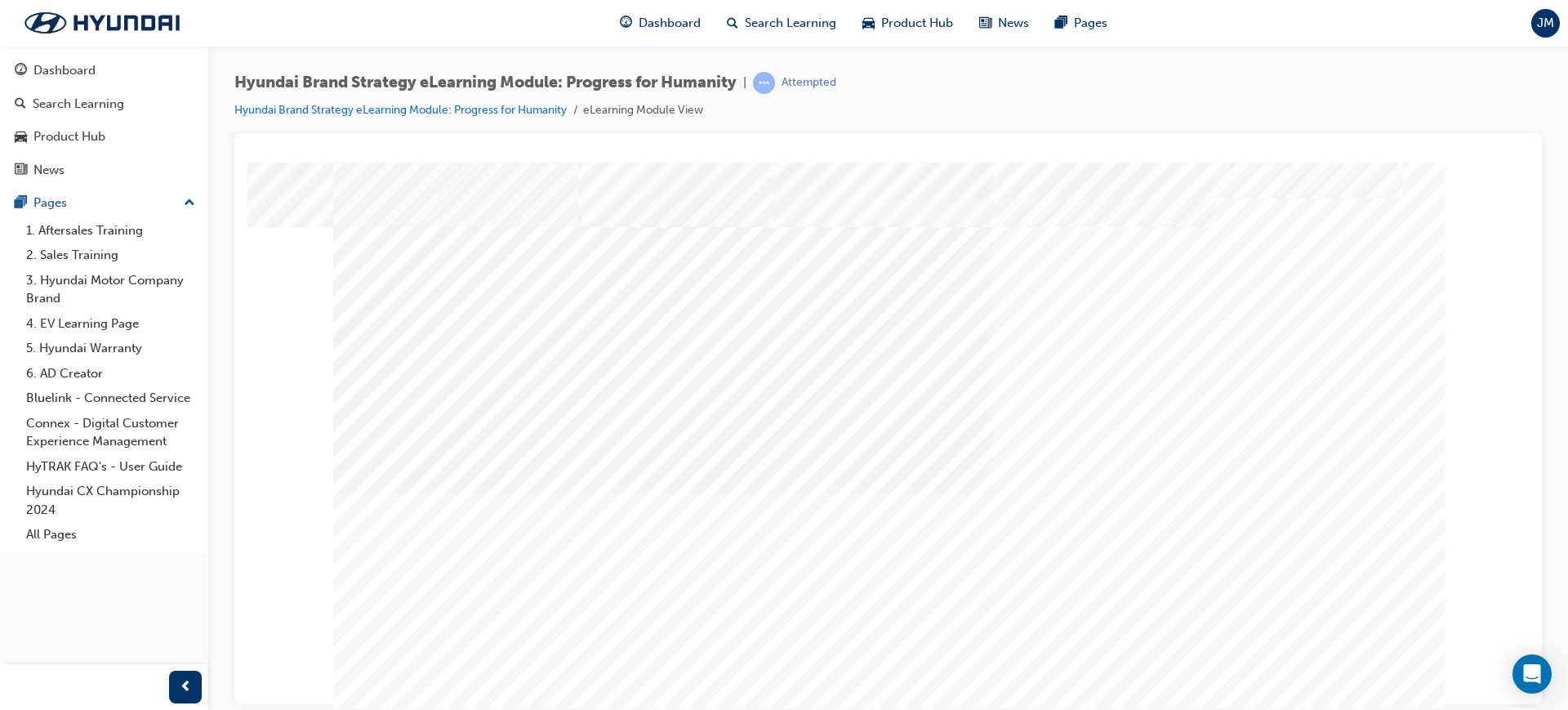 click at bounding box center (390, 4015) 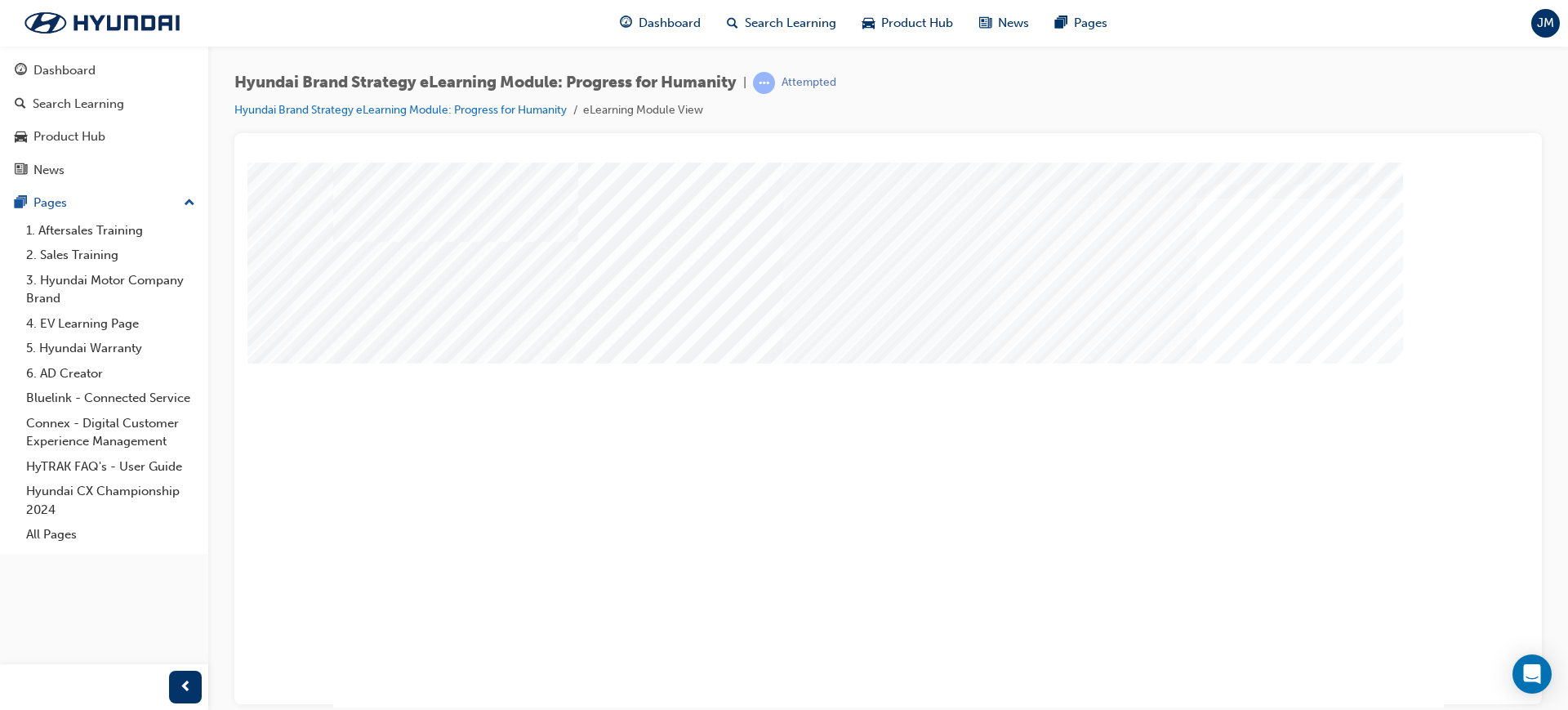 scroll, scrollTop: 0, scrollLeft: 0, axis: both 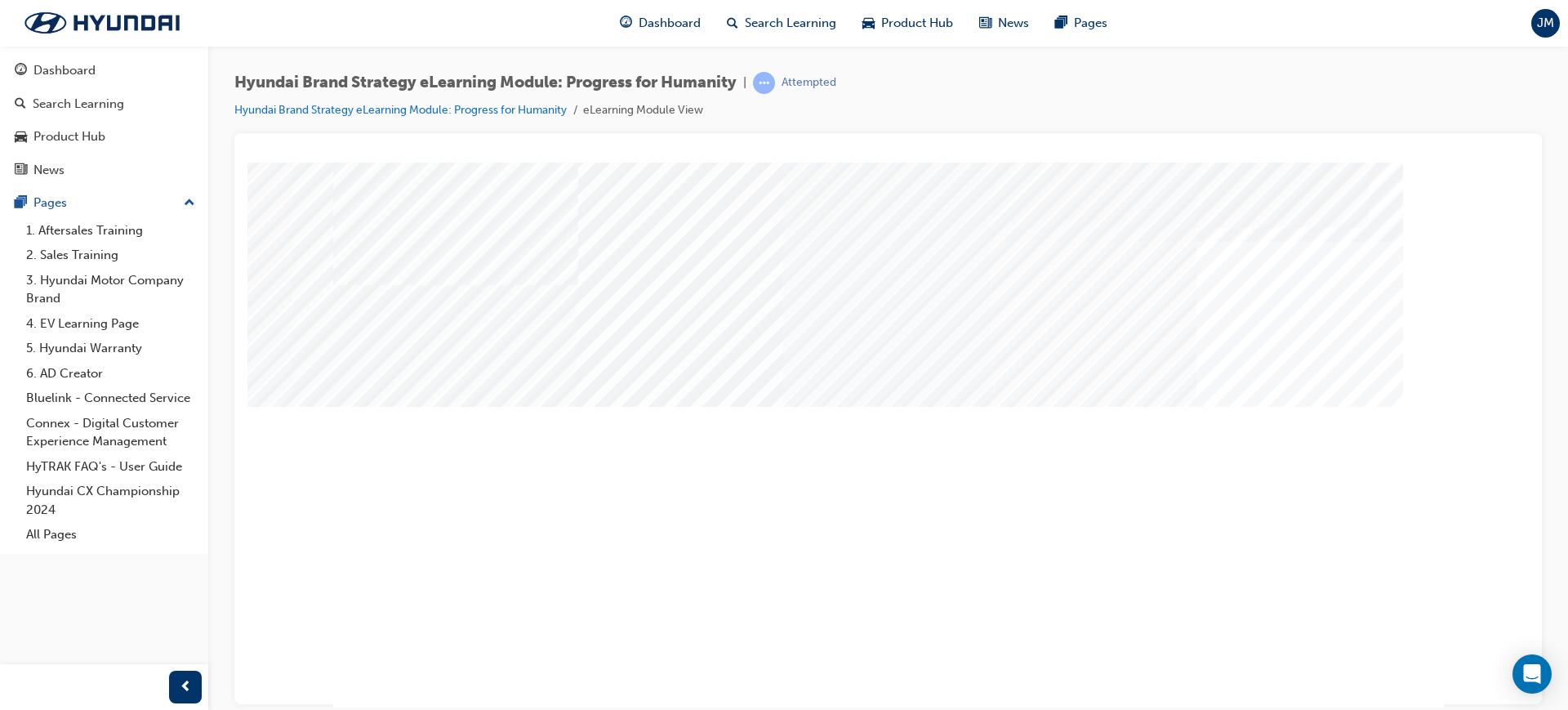 click at bounding box center (434, 1976) 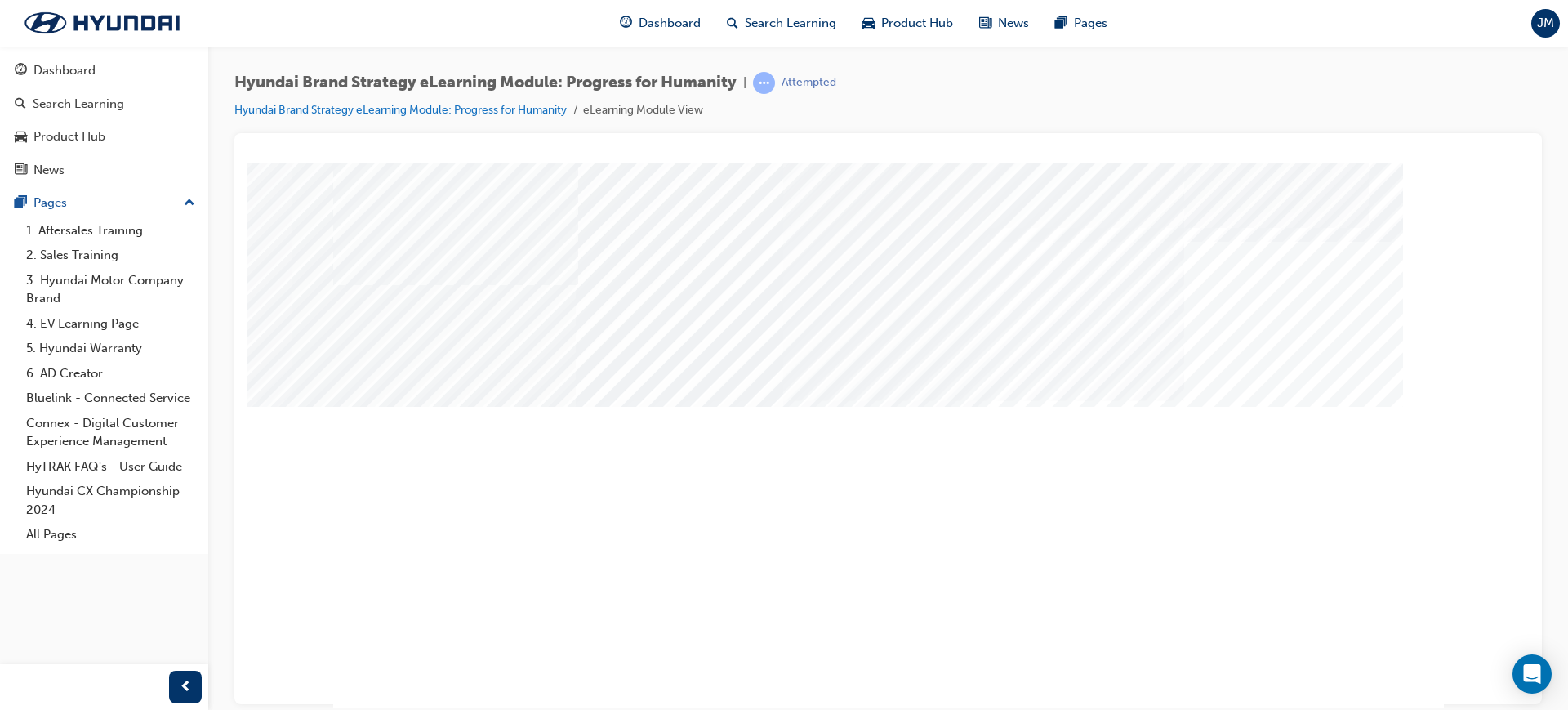 click at bounding box center [434, 1873] 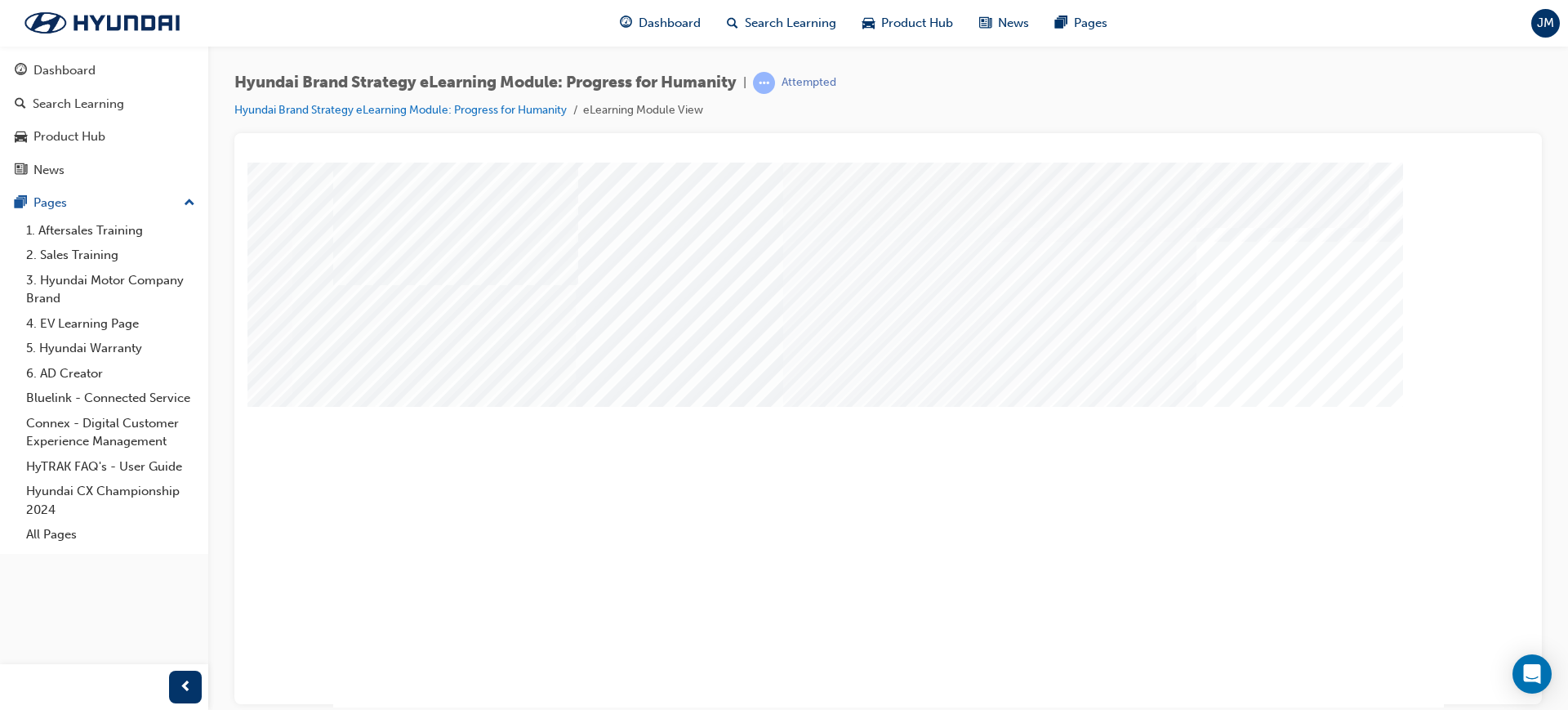 click at bounding box center (434, 1771) 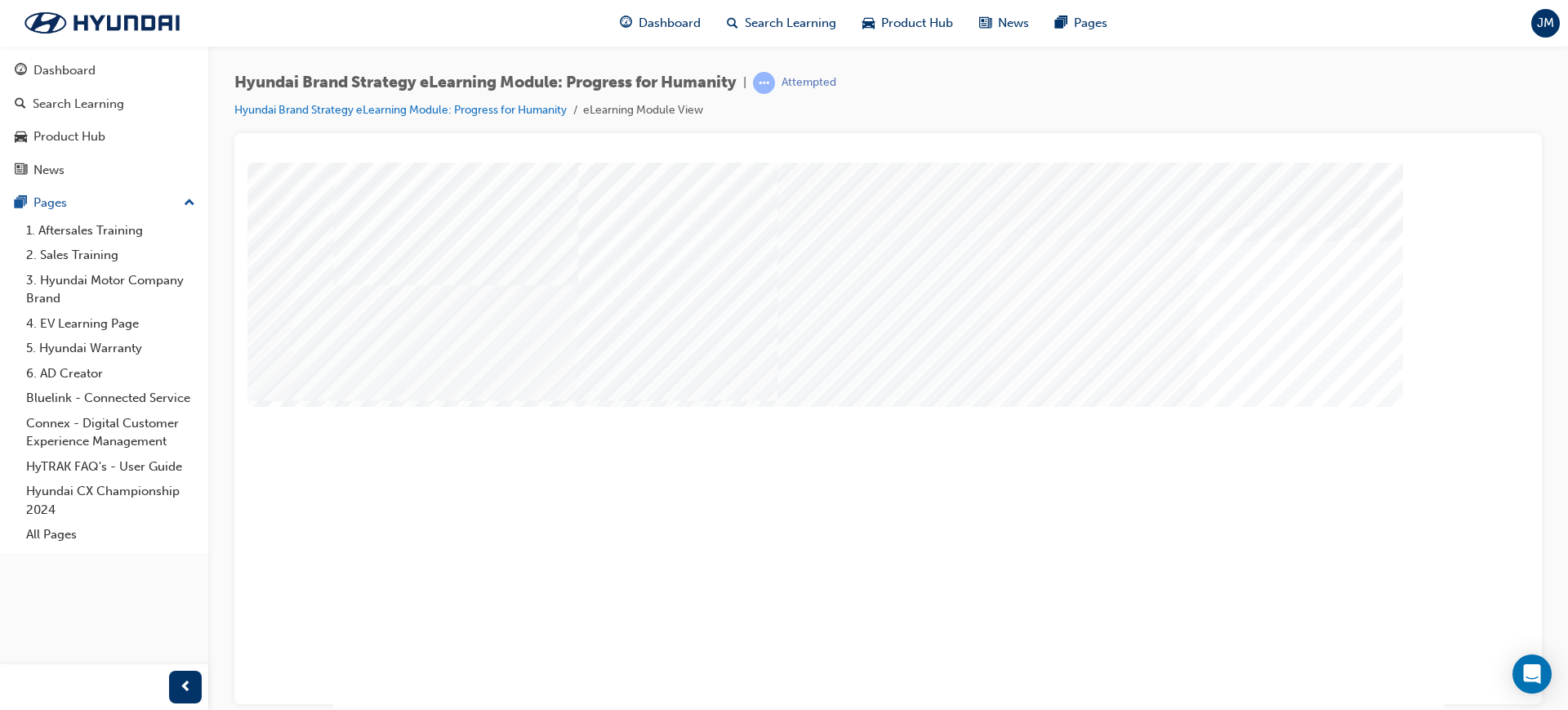 click at bounding box center [434, 2180] 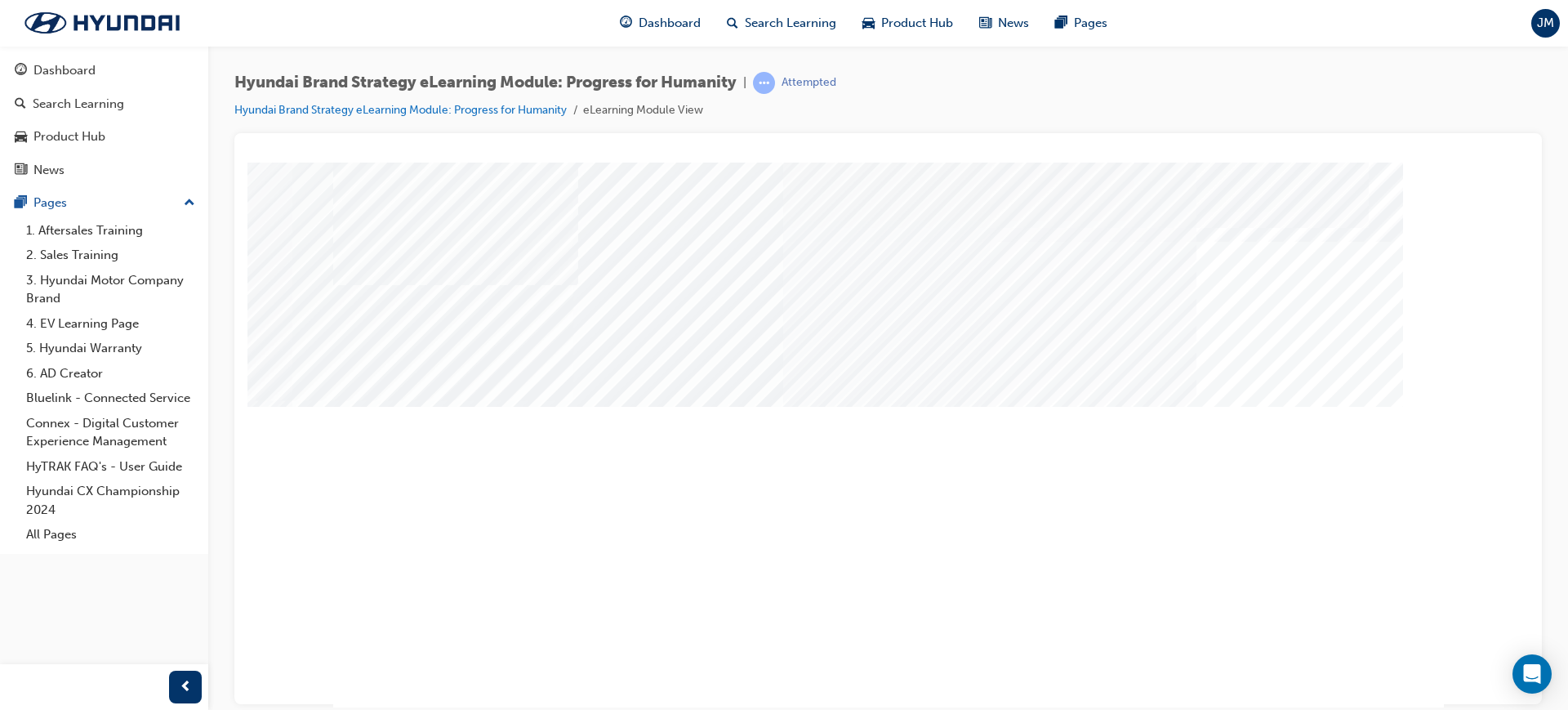 click at bounding box center [434, 2078] 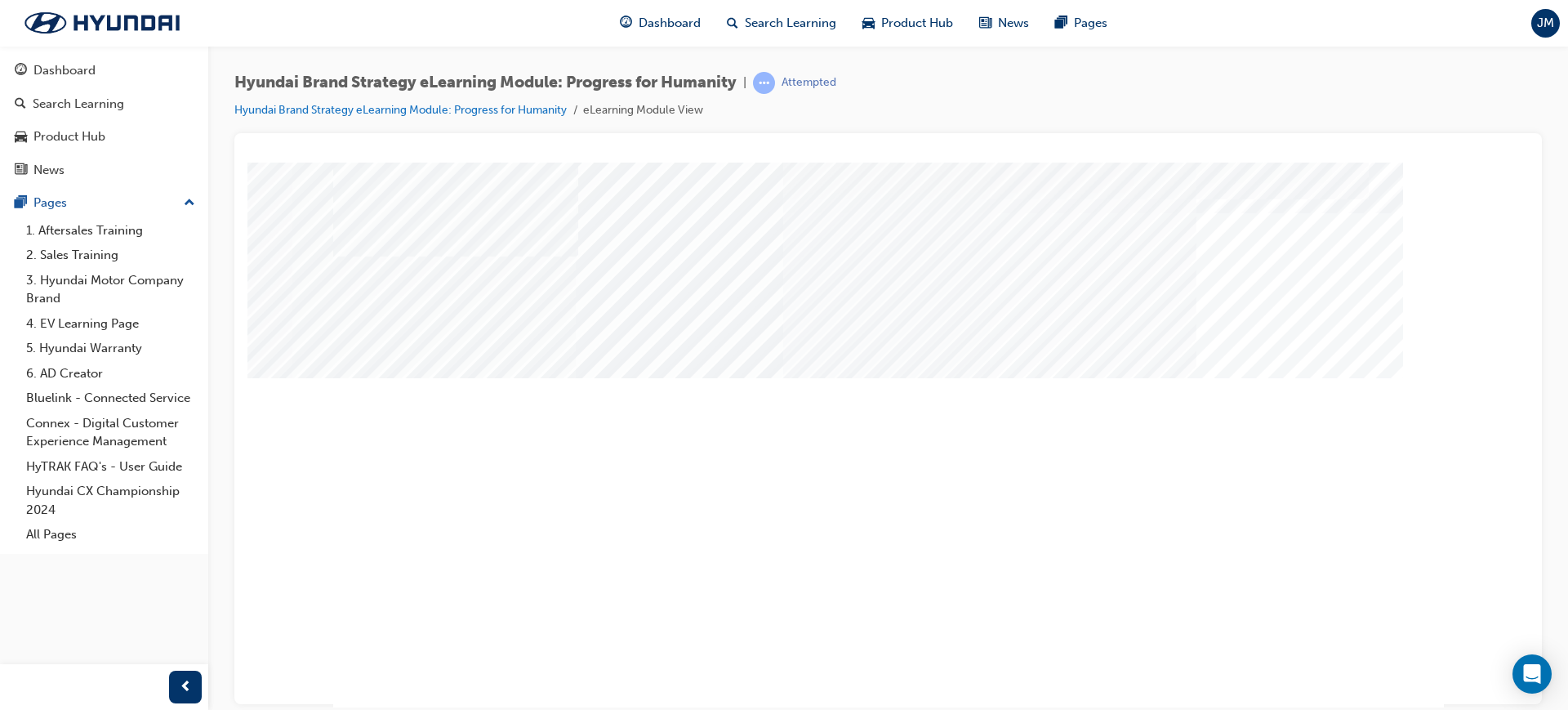 scroll, scrollTop: 43, scrollLeft: 0, axis: vertical 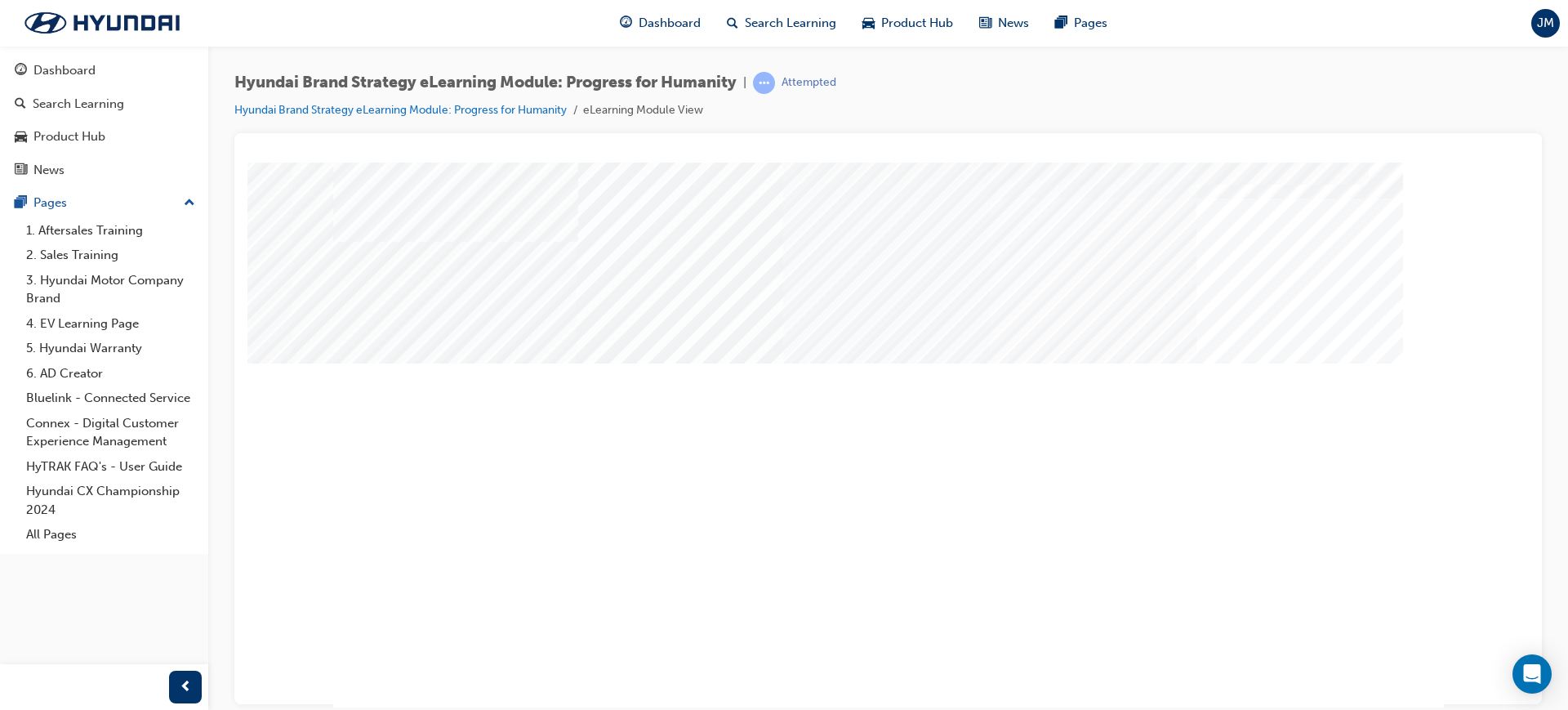 click at bounding box center [390, 1056] 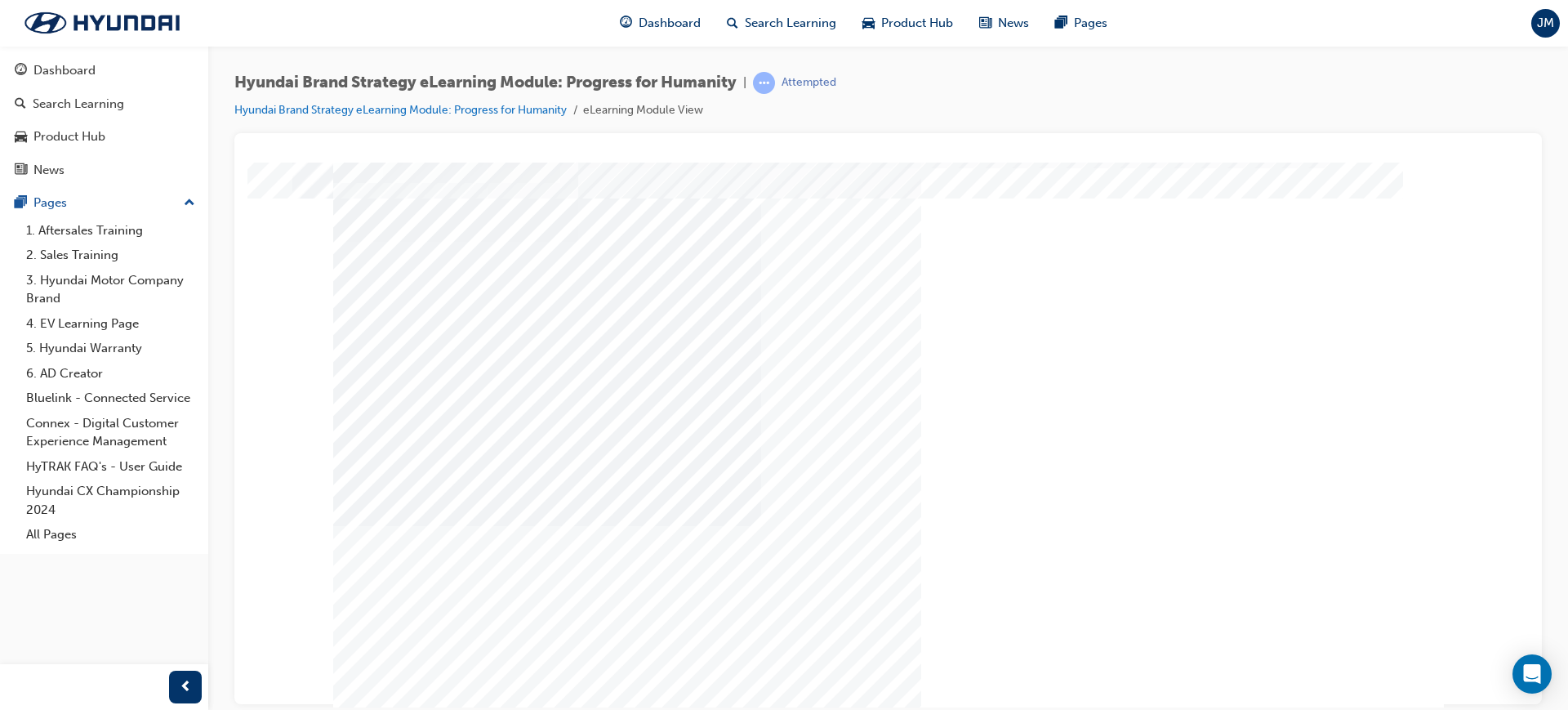 scroll, scrollTop: 0, scrollLeft: 0, axis: both 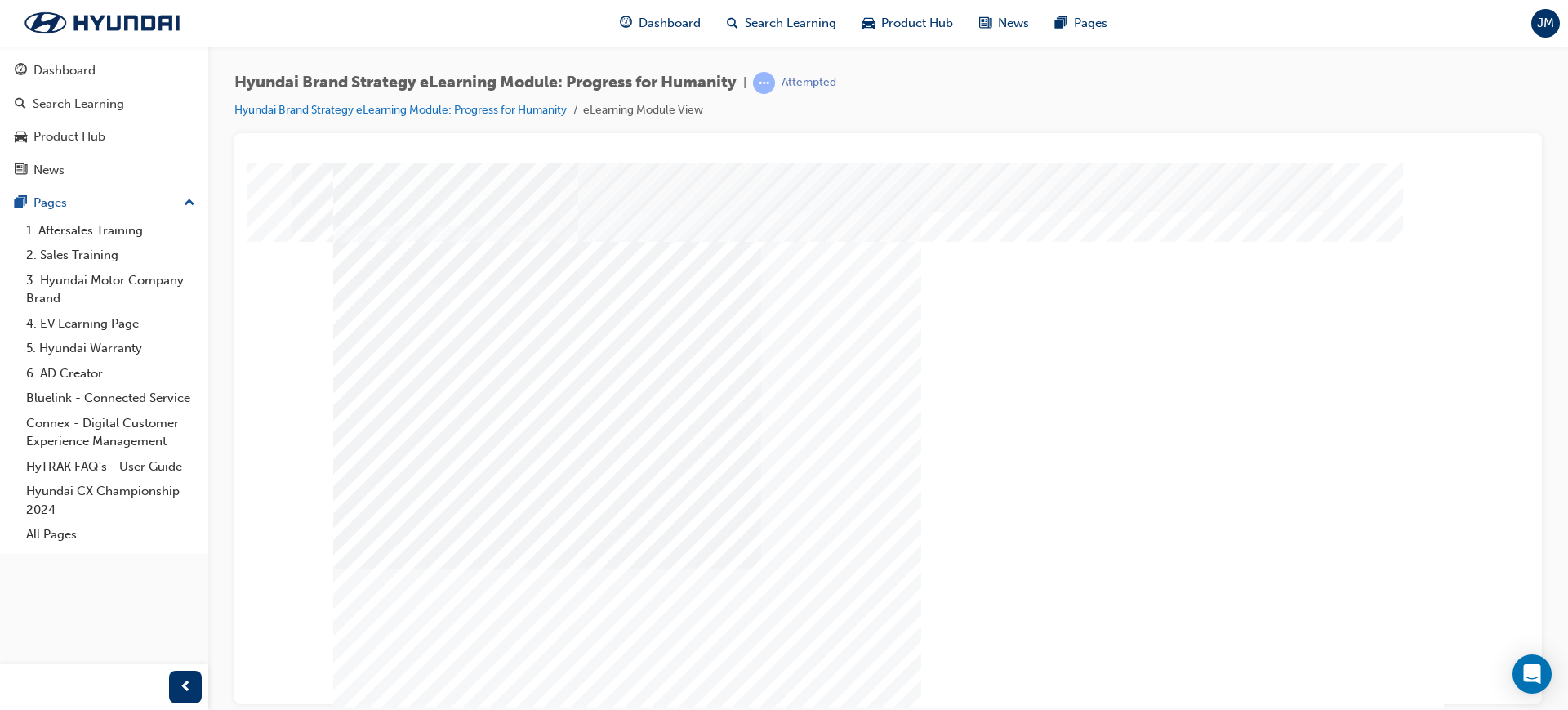 click at bounding box center [443, 1896] 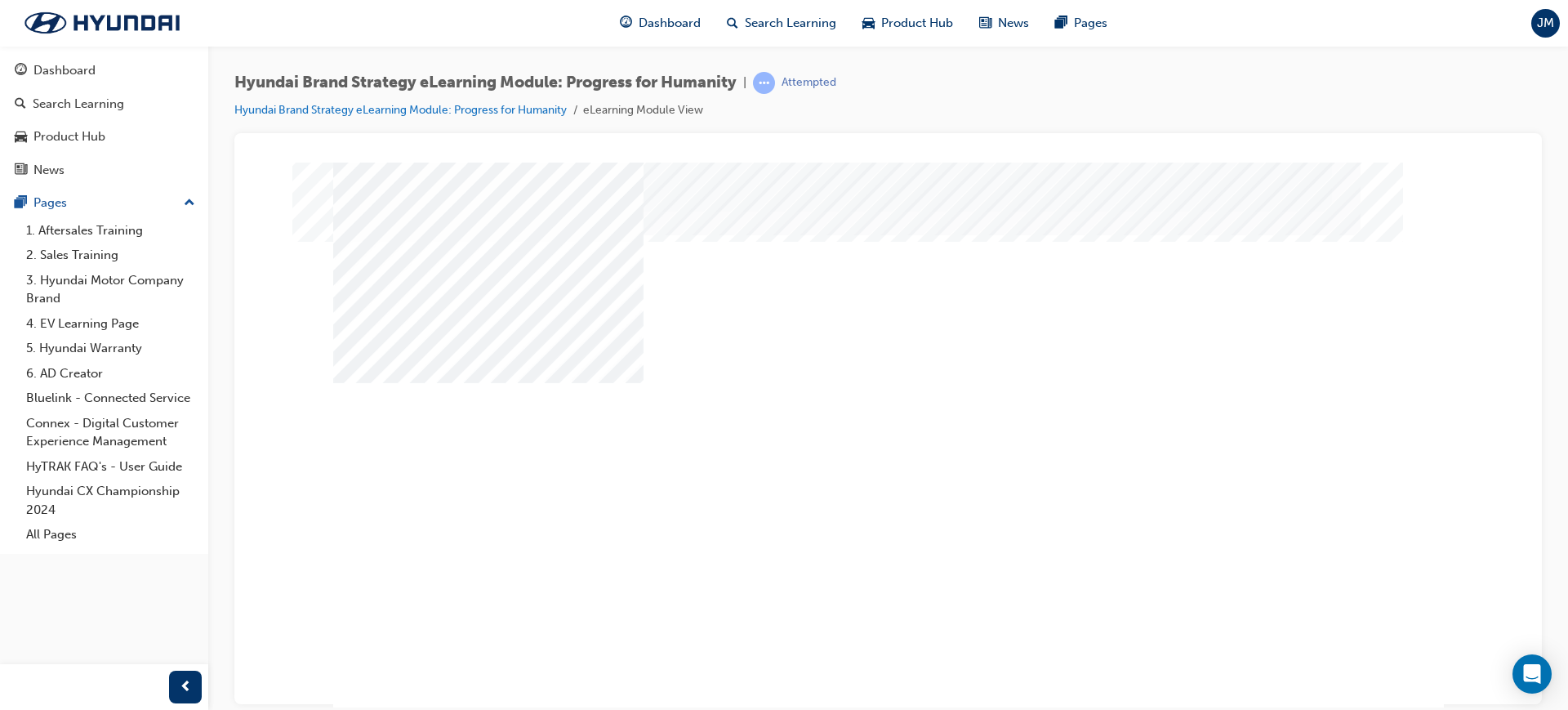 click at bounding box center [488, 1317] 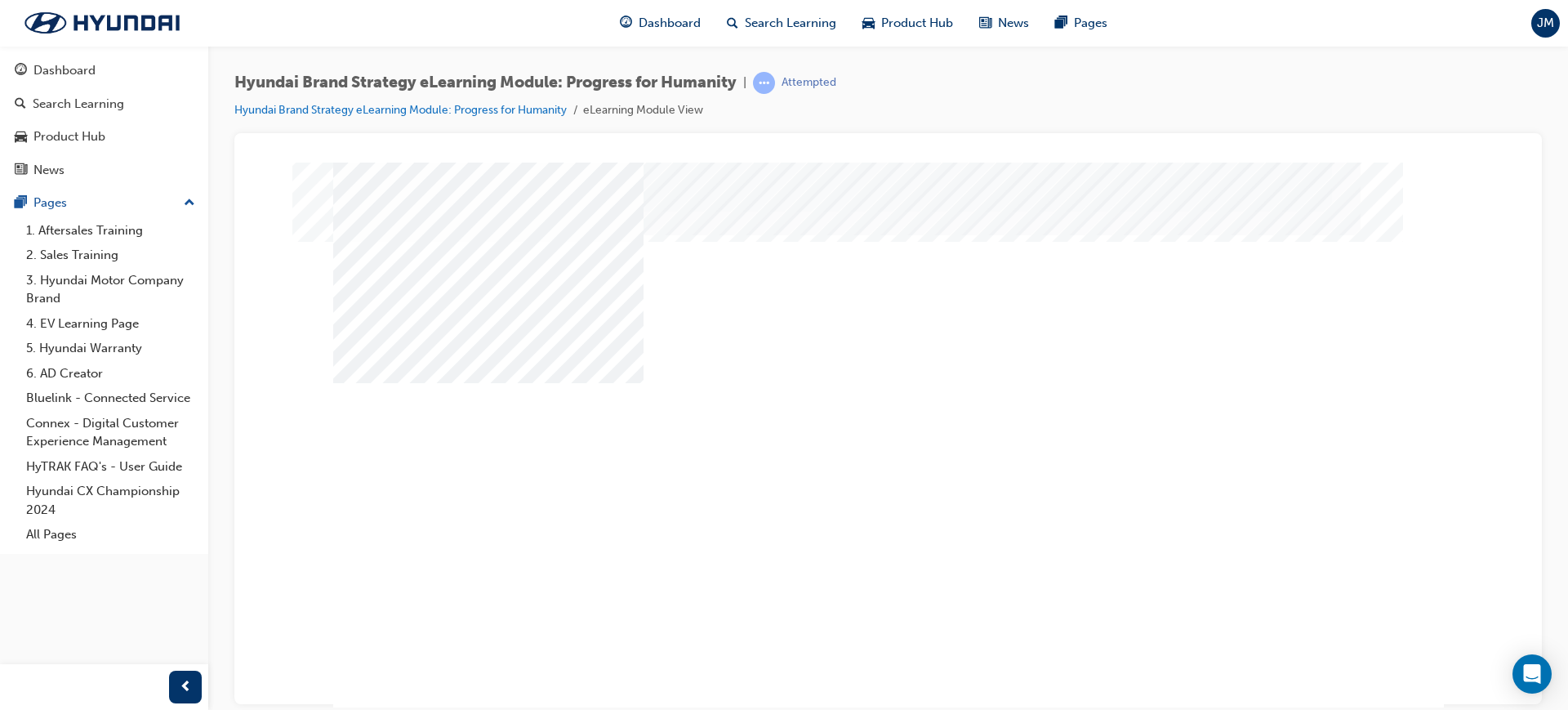 click at bounding box center (488, 1574) 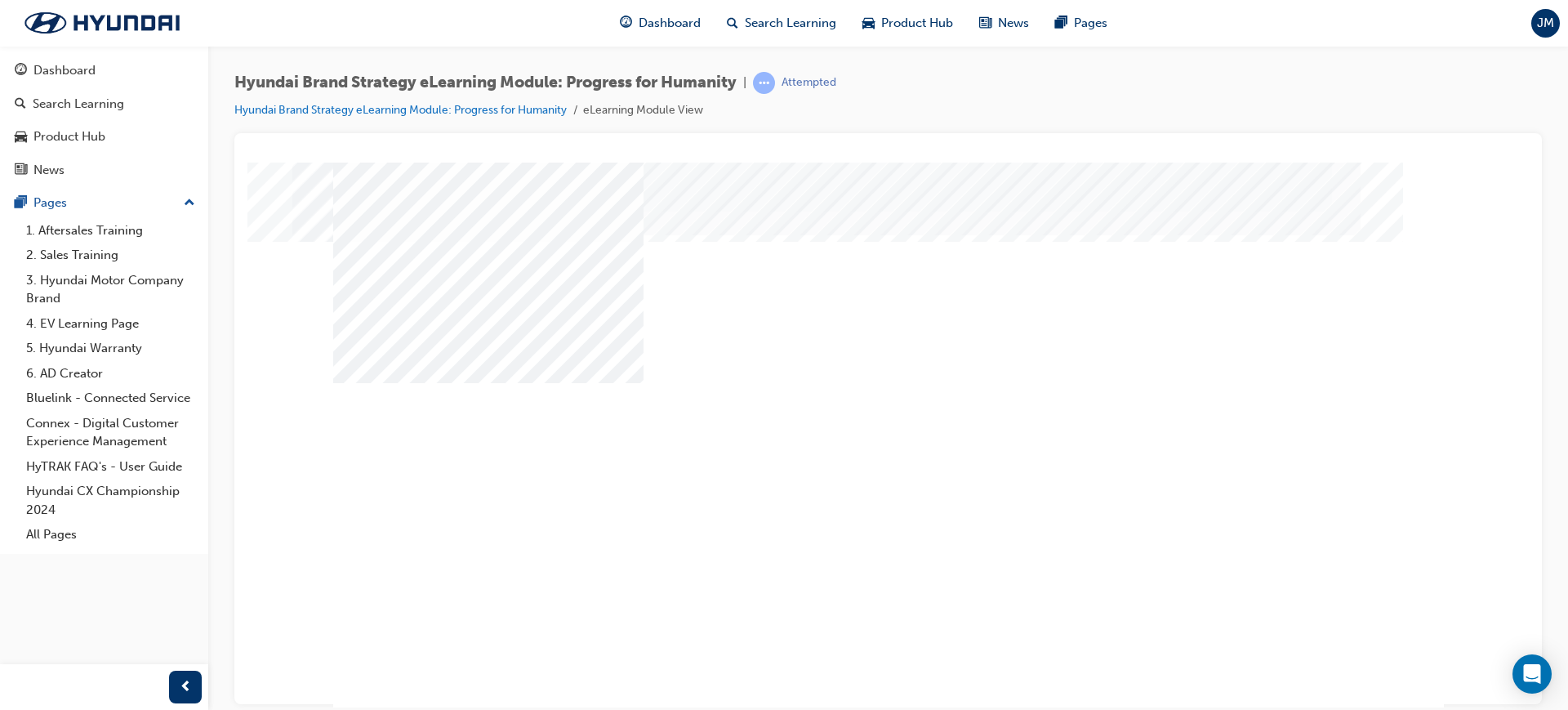 click at bounding box center (390, 1074) 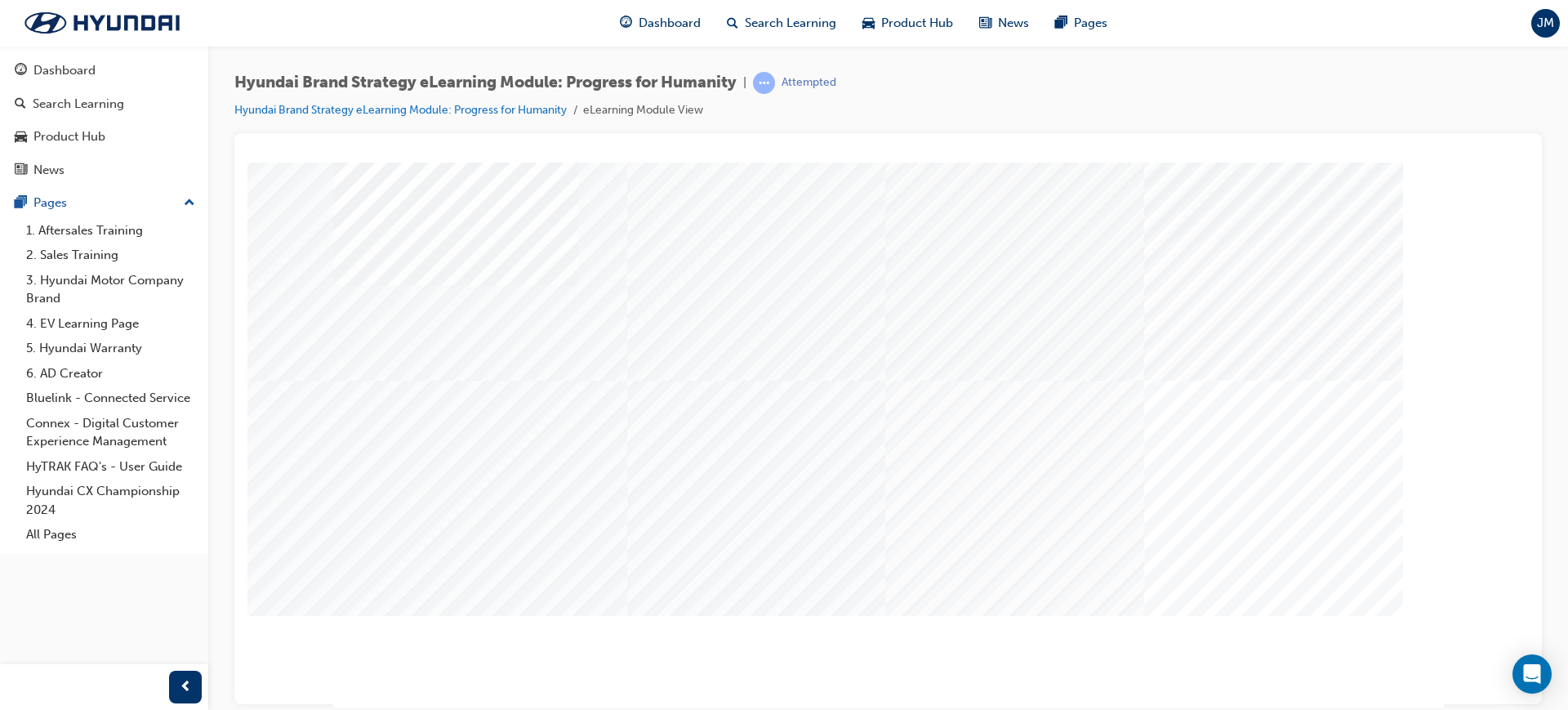 click at bounding box center (460, 2079) 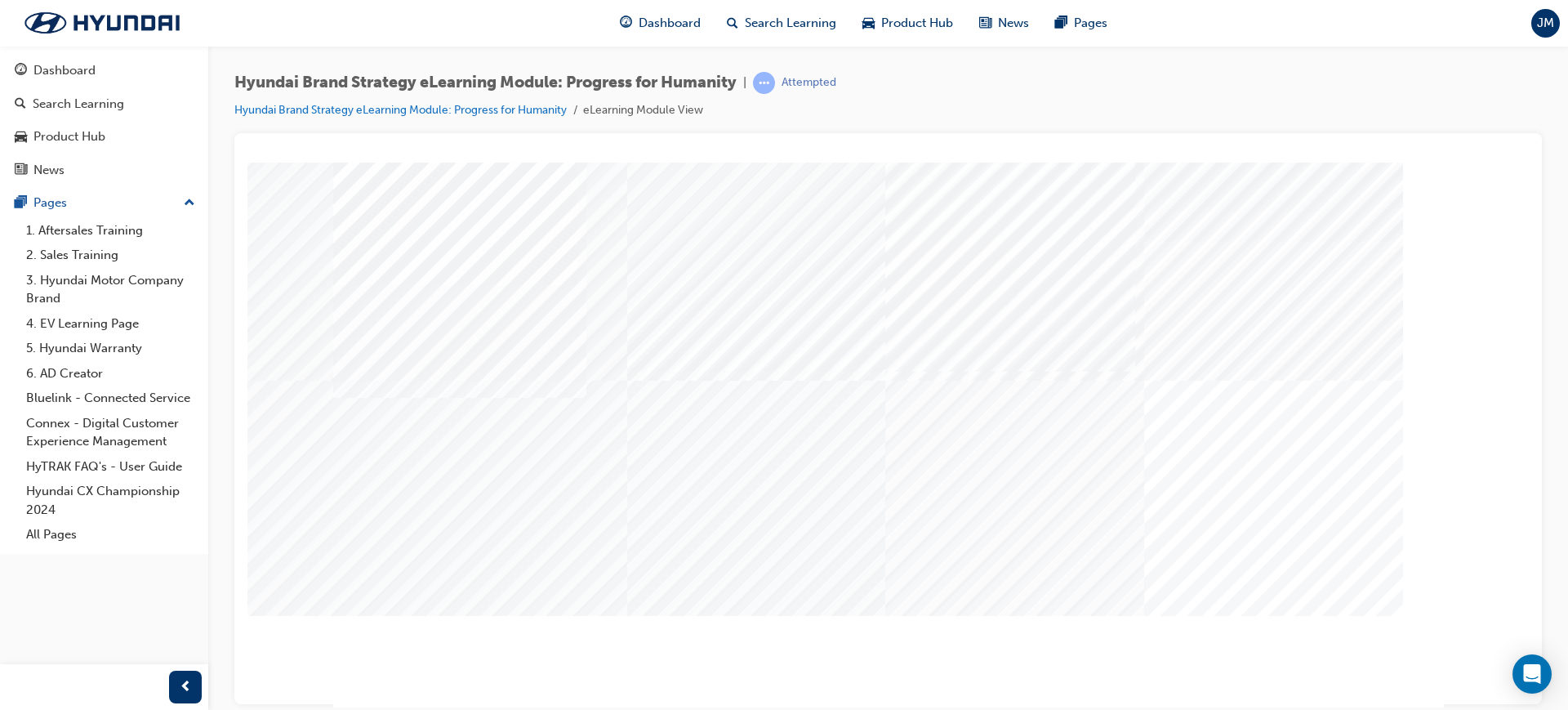 click at bounding box center [460, 2145] 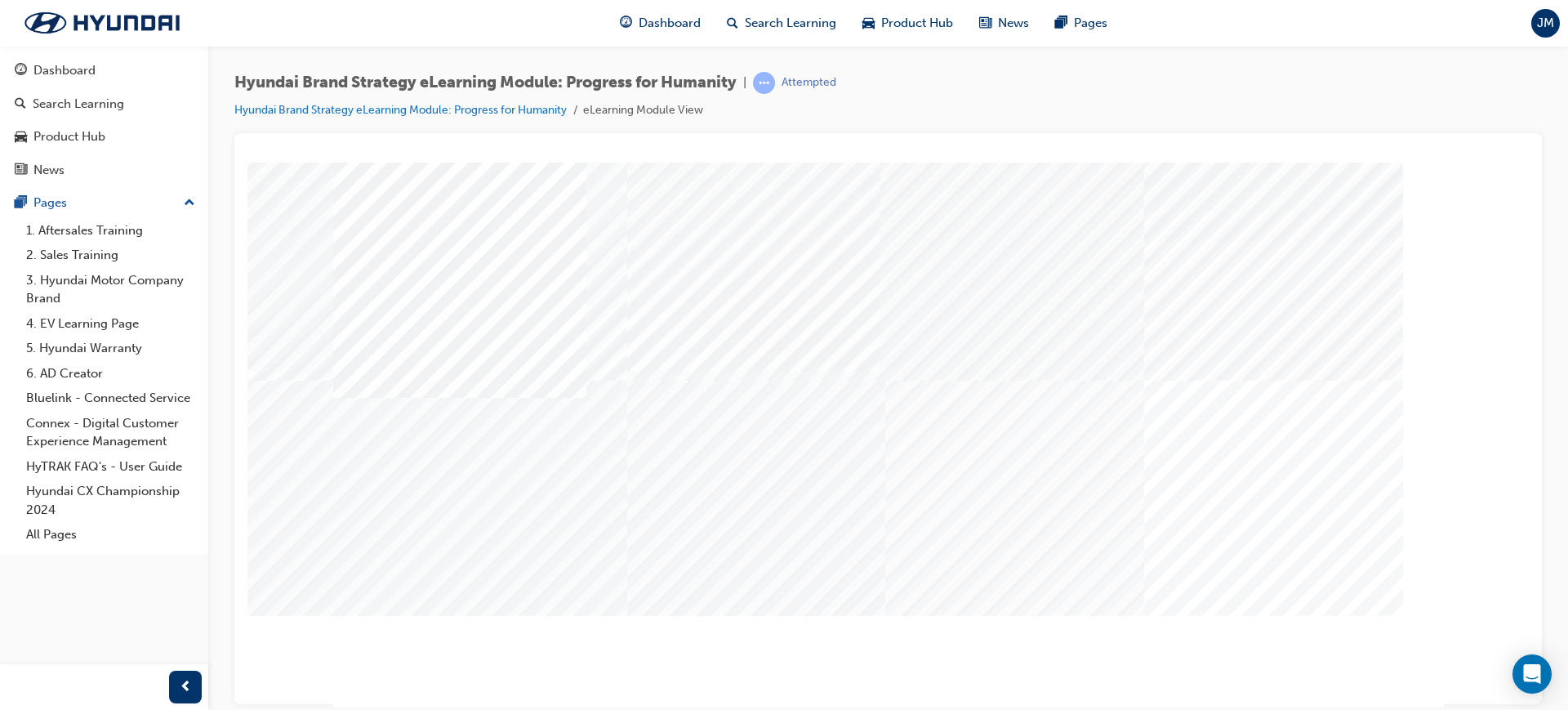 click at bounding box center [460, 2210] 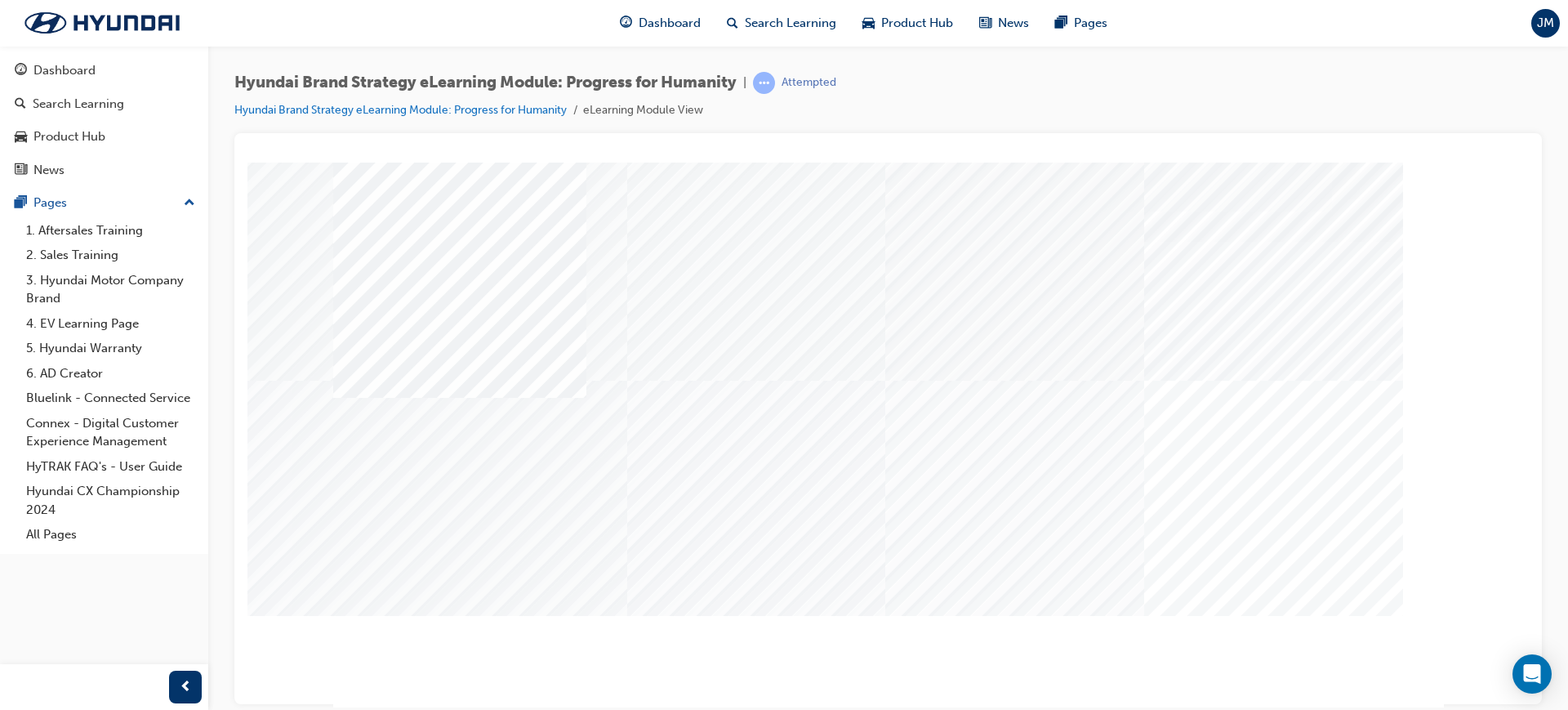 click at bounding box center [460, 2275] 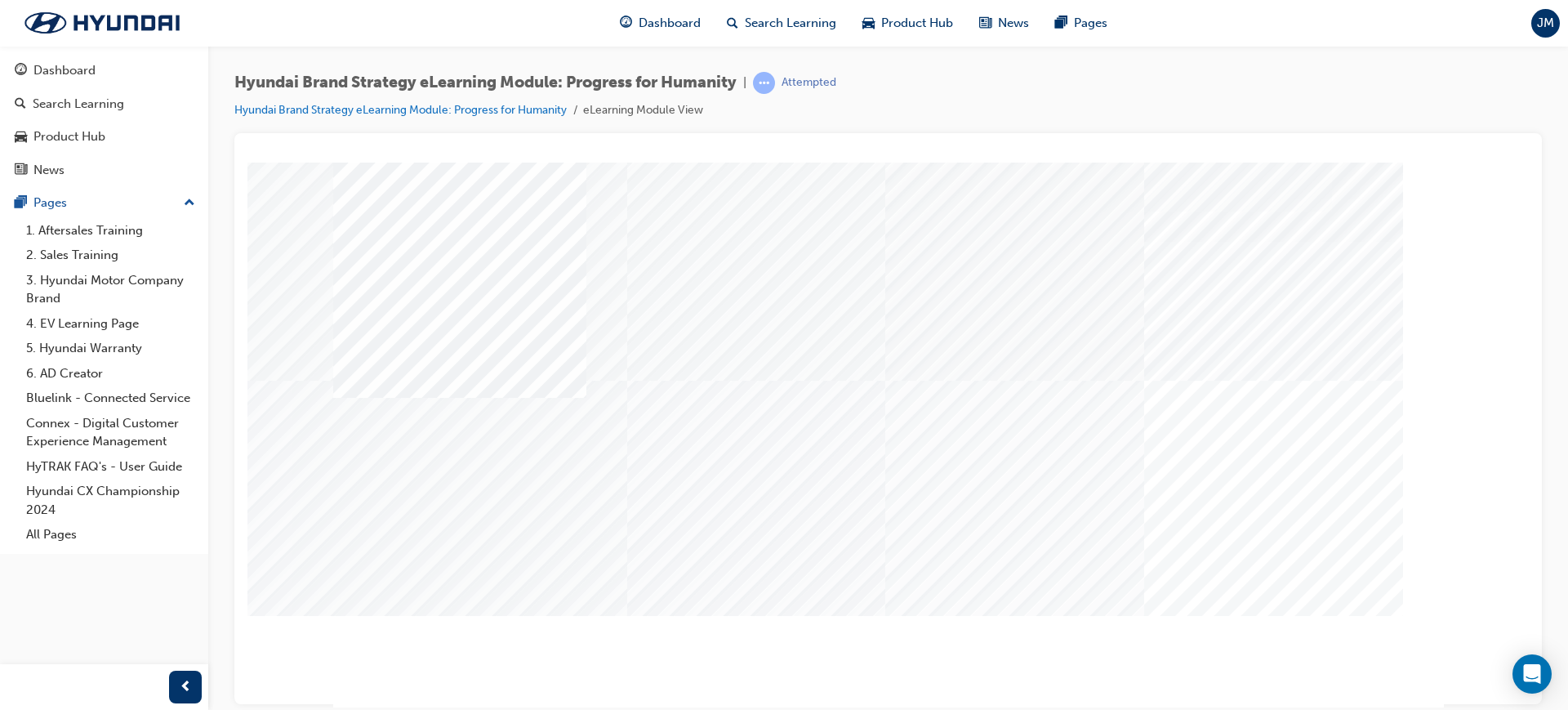 click at bounding box center (460, 2210) 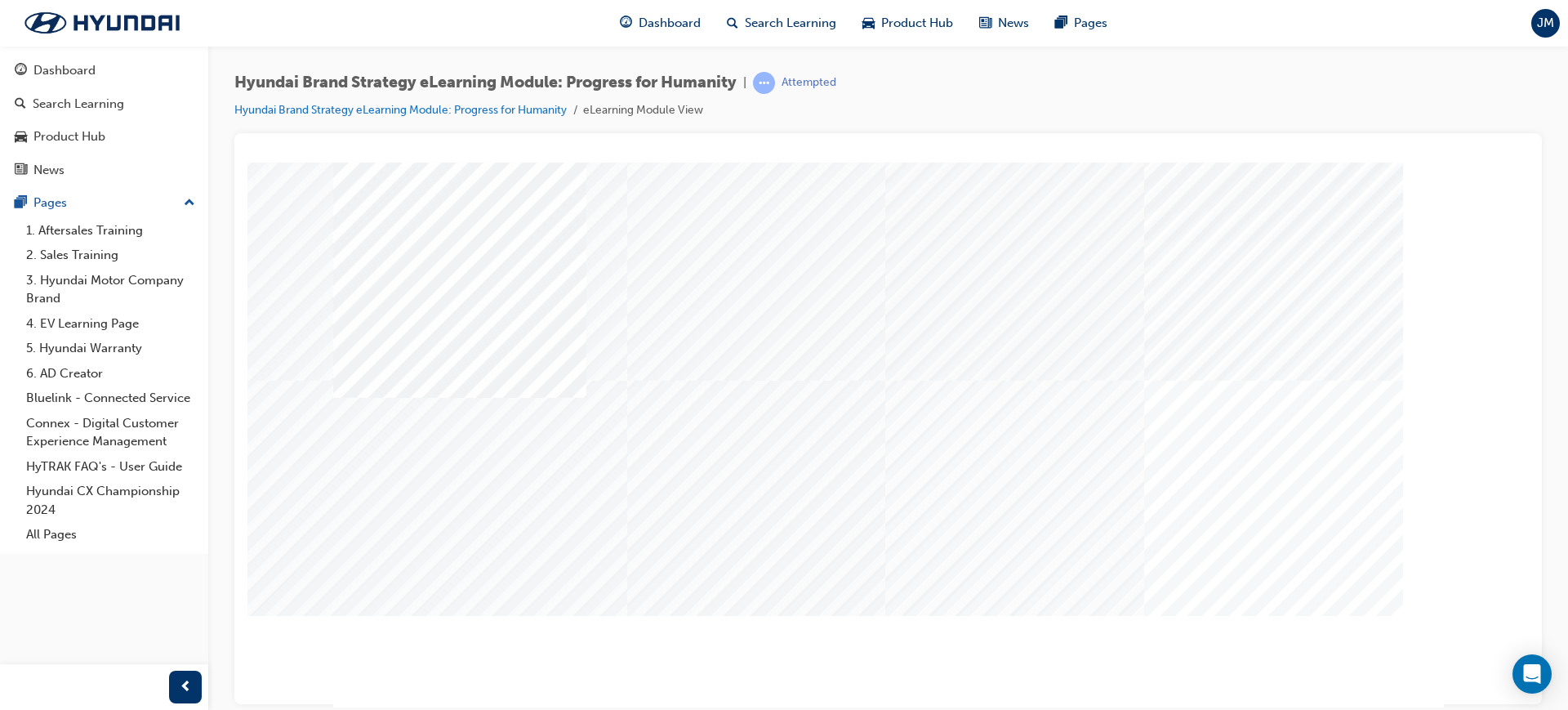 click at bounding box center [390, 1087] 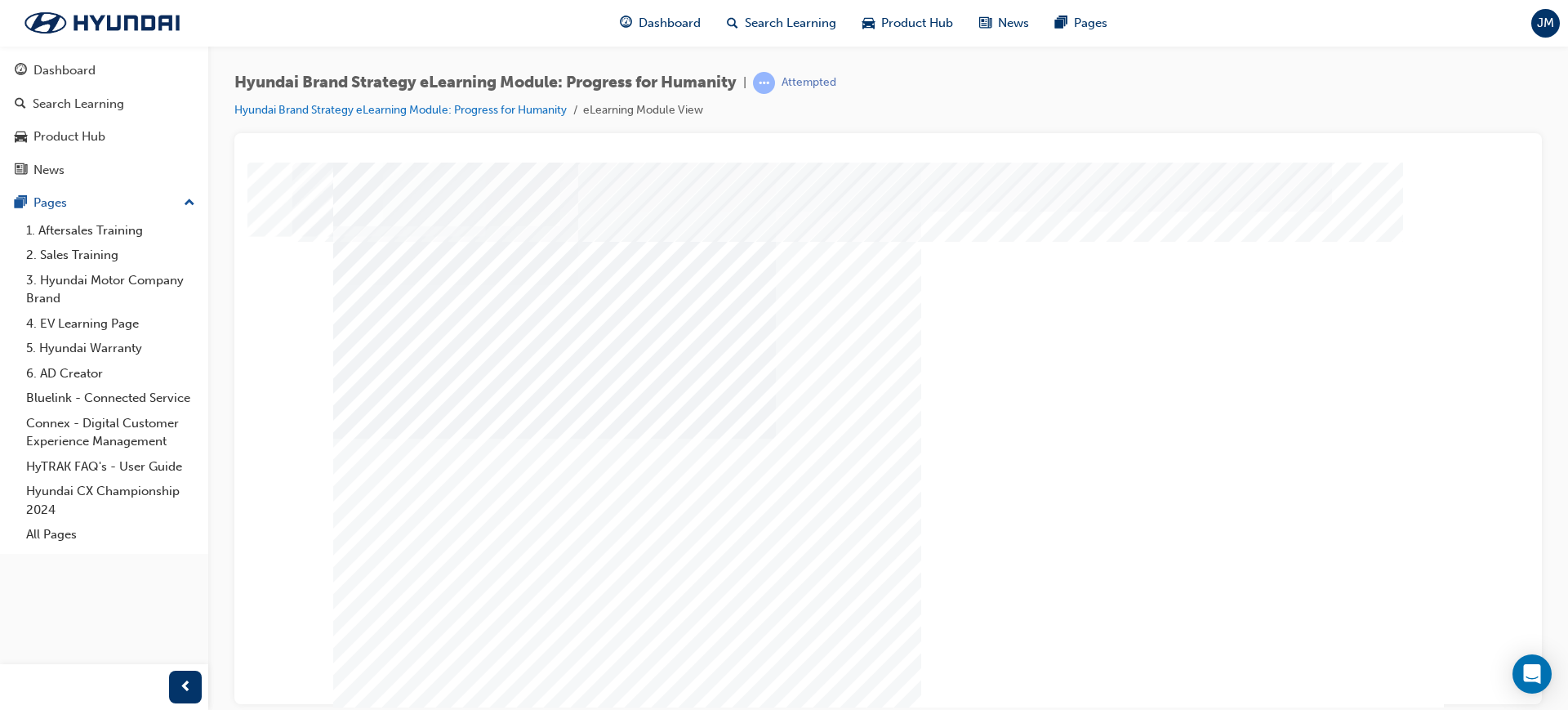 click at bounding box center [390, 1718] 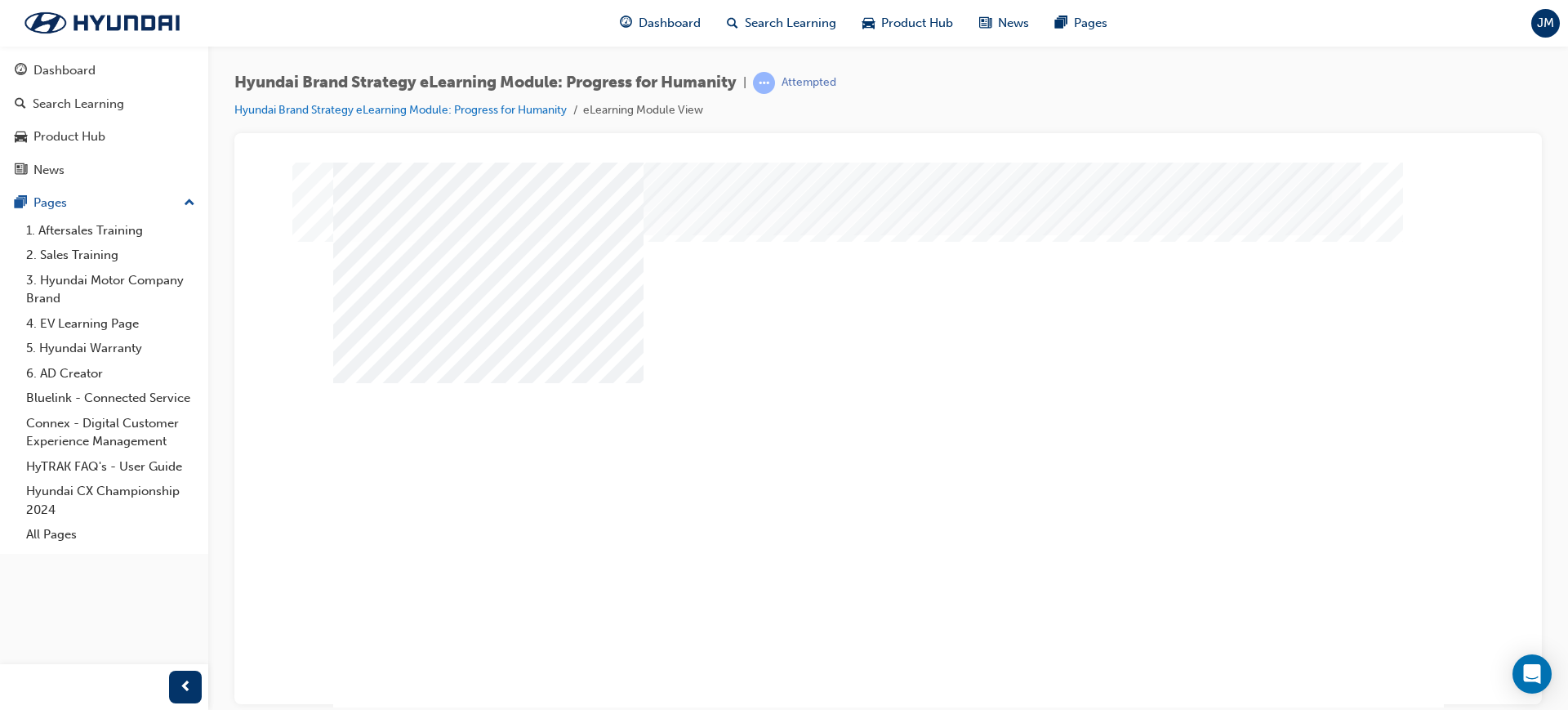 click at bounding box center [488, 1166] 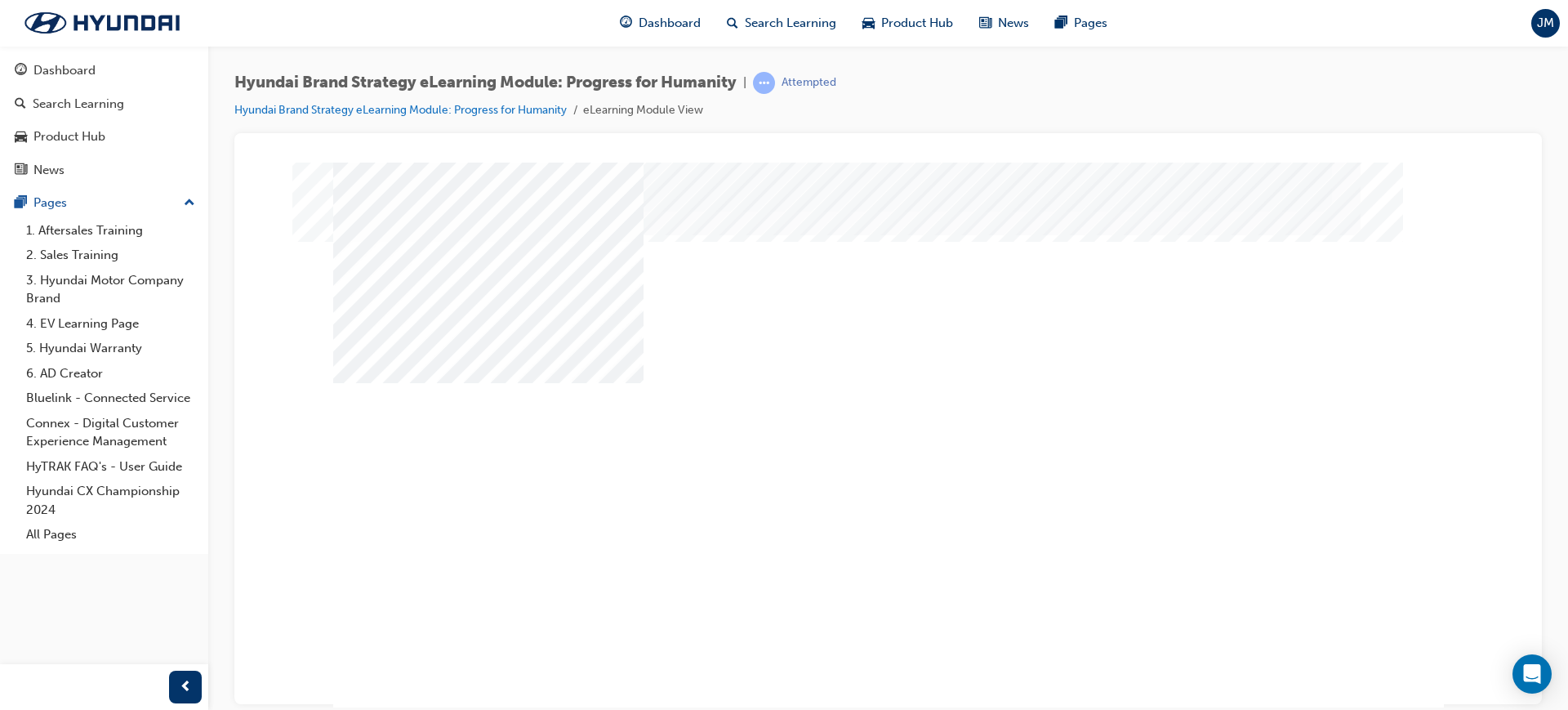 click at bounding box center (488, 1422) 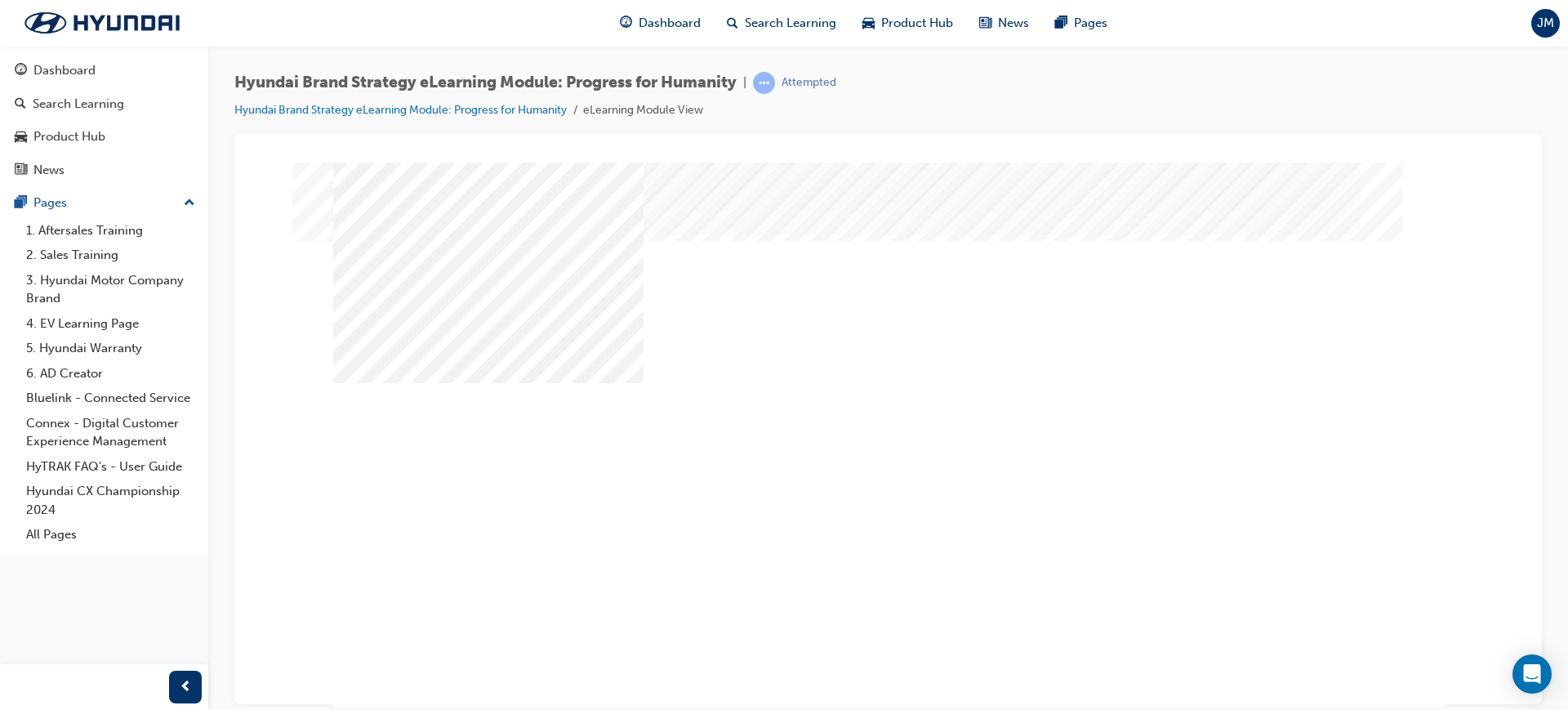 click at bounding box center [488, 2528] 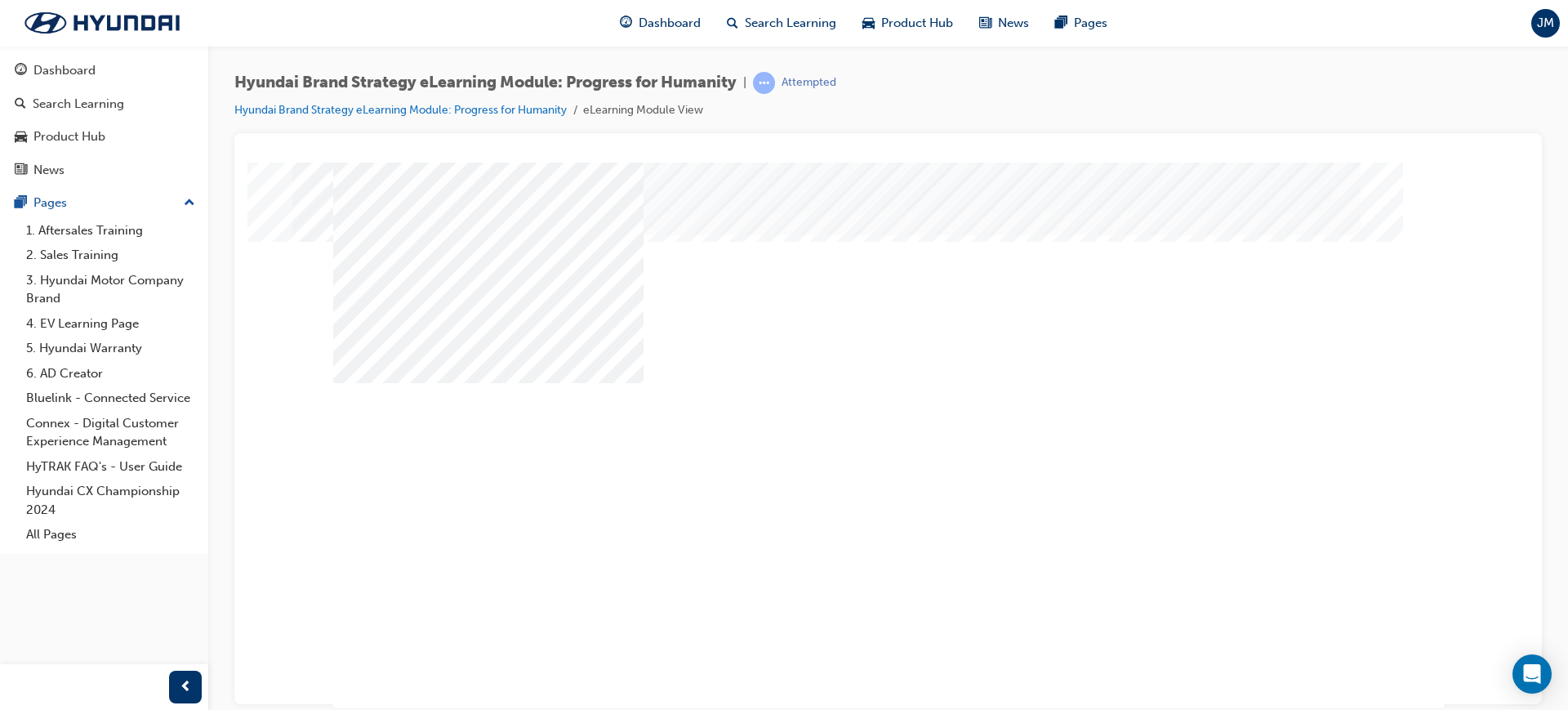 click at bounding box center (390, 1958) 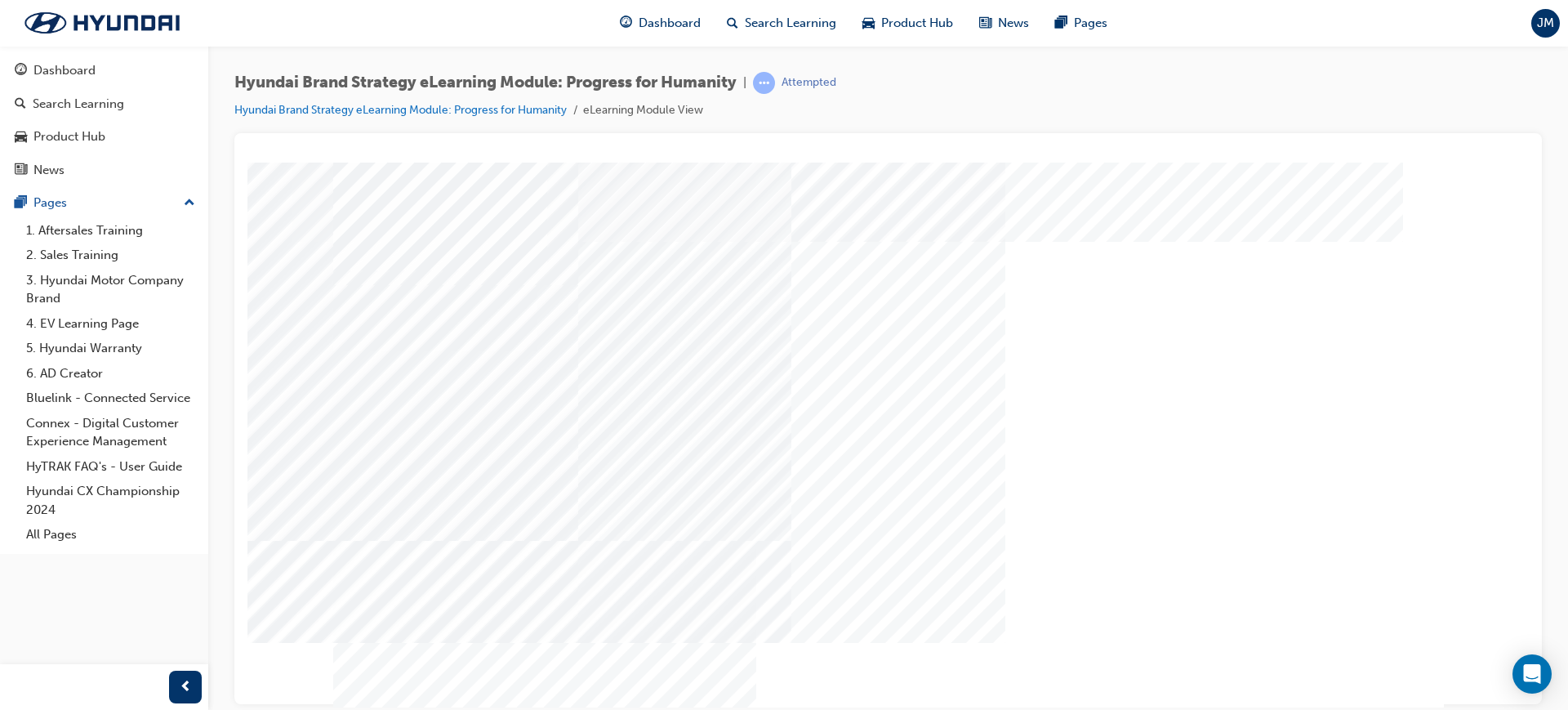 scroll, scrollTop: 43, scrollLeft: 0, axis: vertical 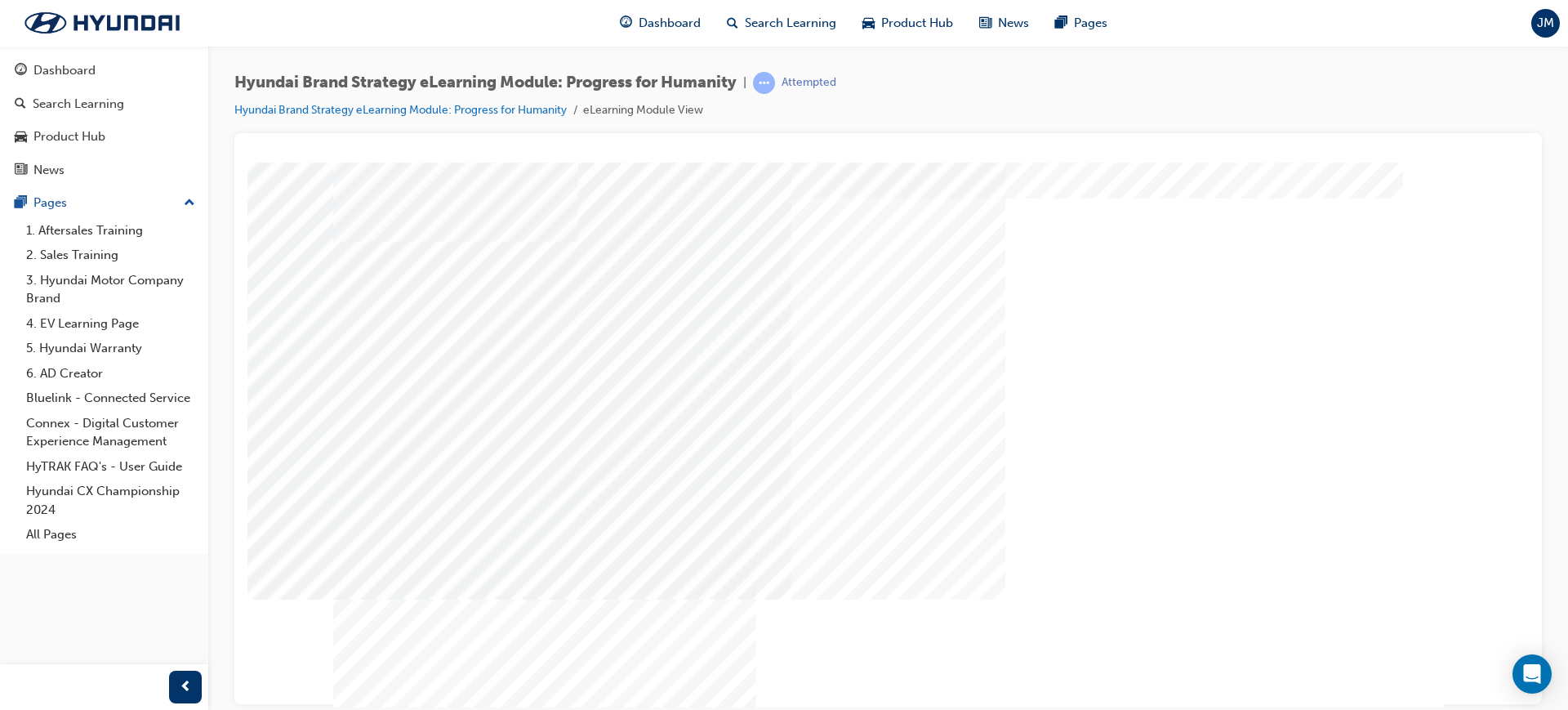 click at bounding box center [390, 2985] 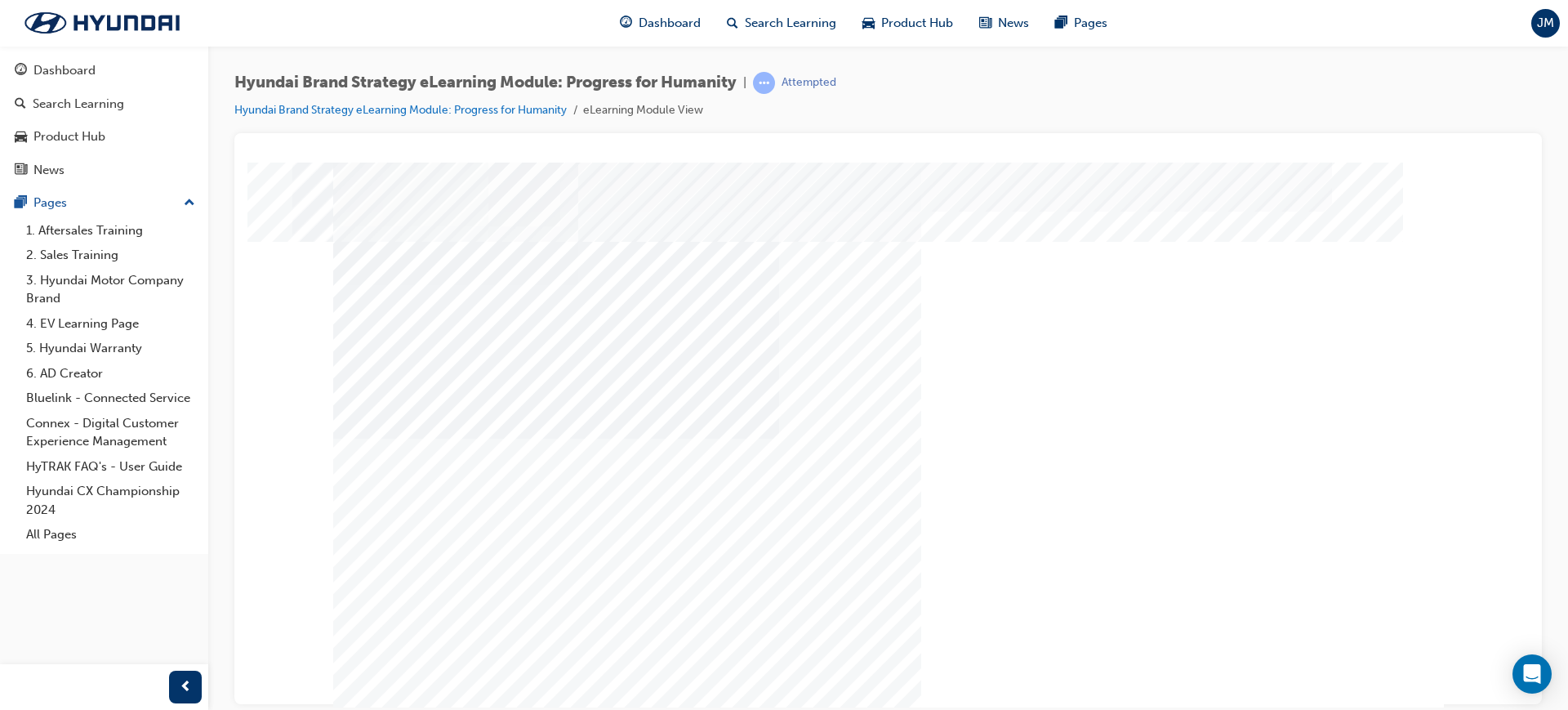 scroll, scrollTop: 43, scrollLeft: 0, axis: vertical 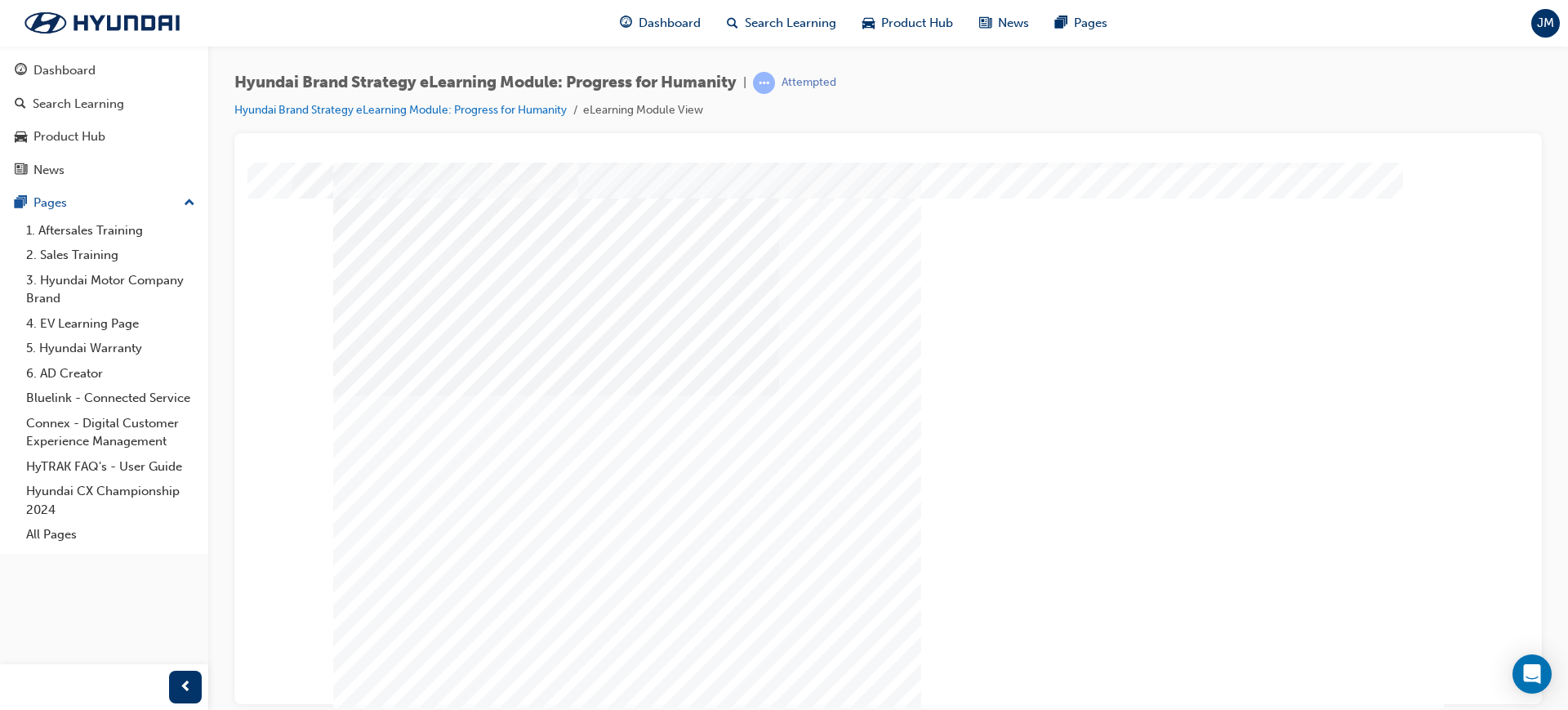 click at bounding box center (390, 1789) 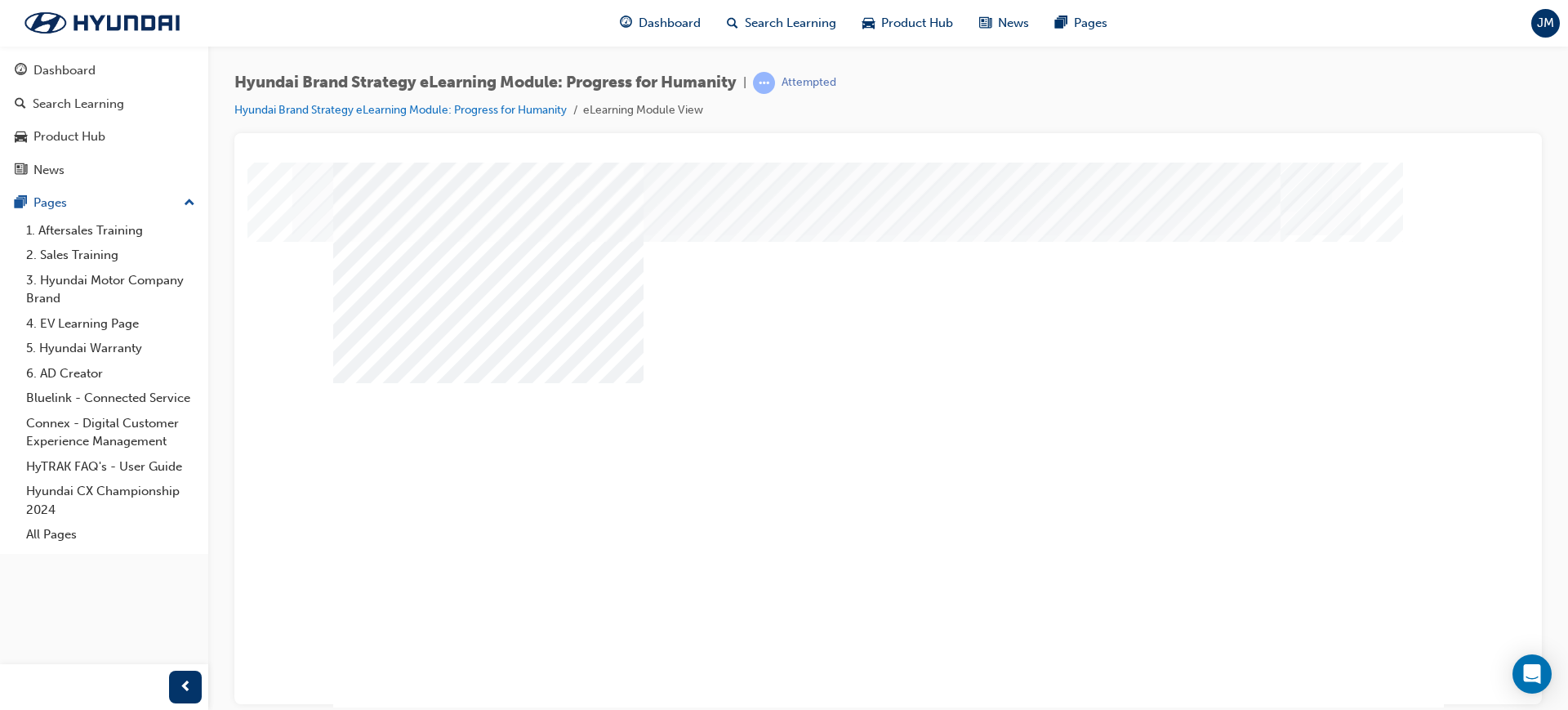 click at bounding box center (488, 1203) 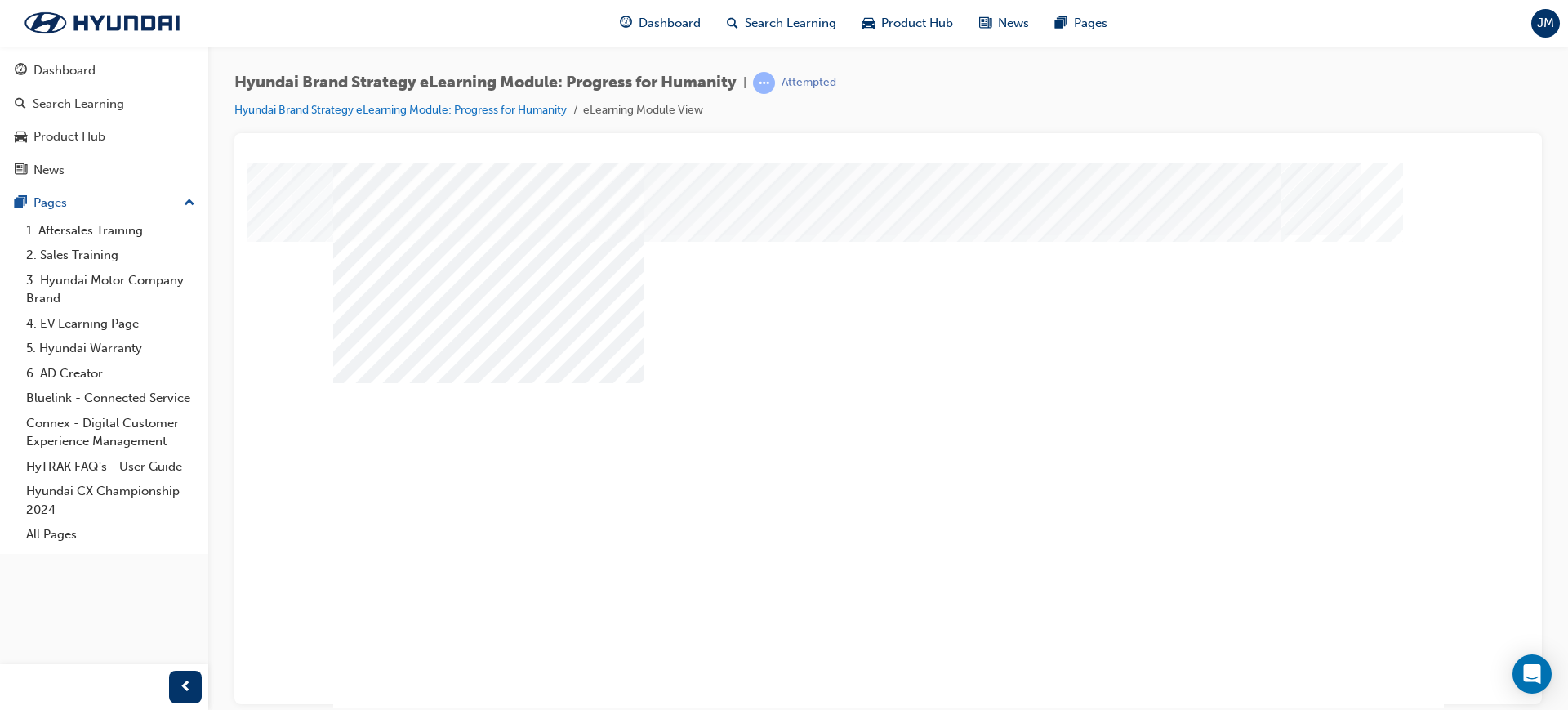 scroll, scrollTop: 43, scrollLeft: 0, axis: vertical 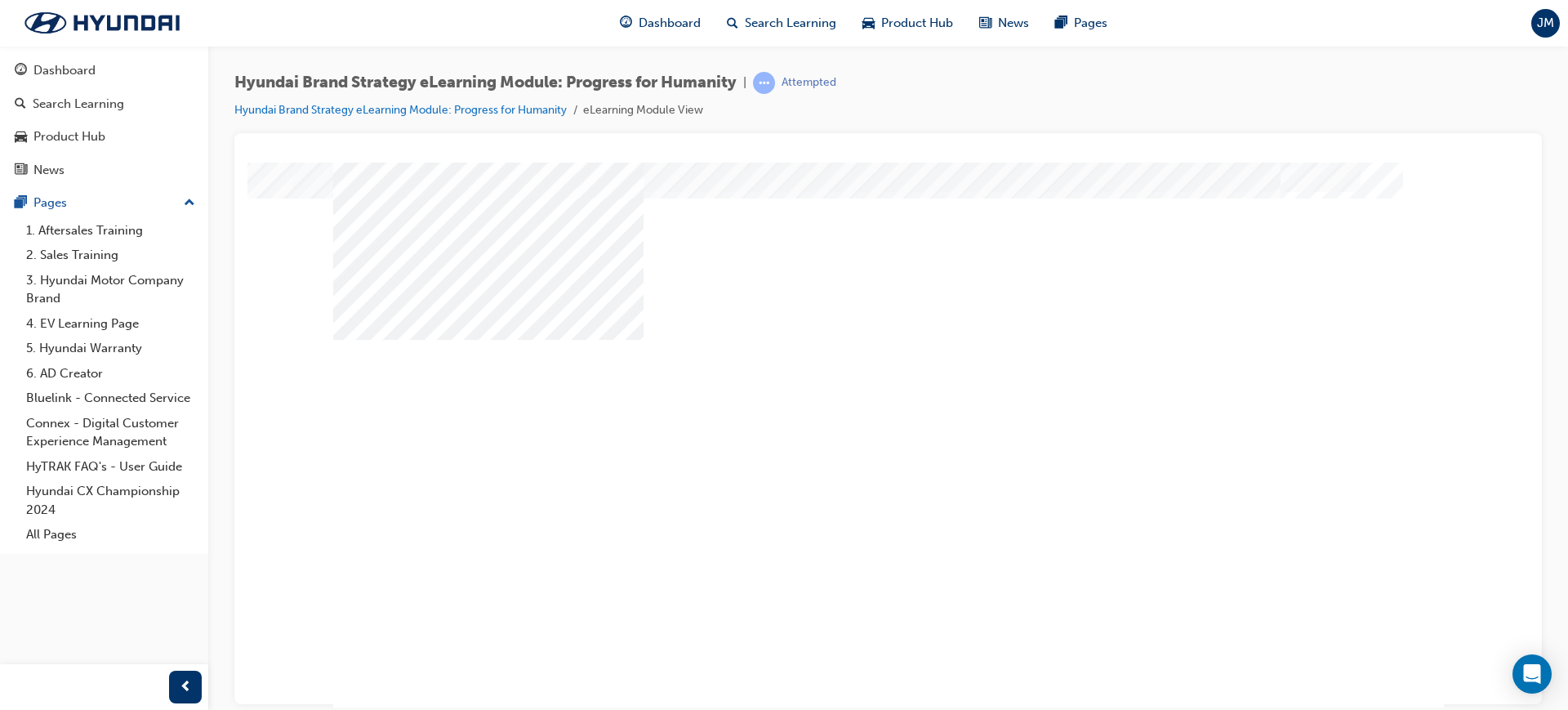 click at bounding box center (390, 1030) 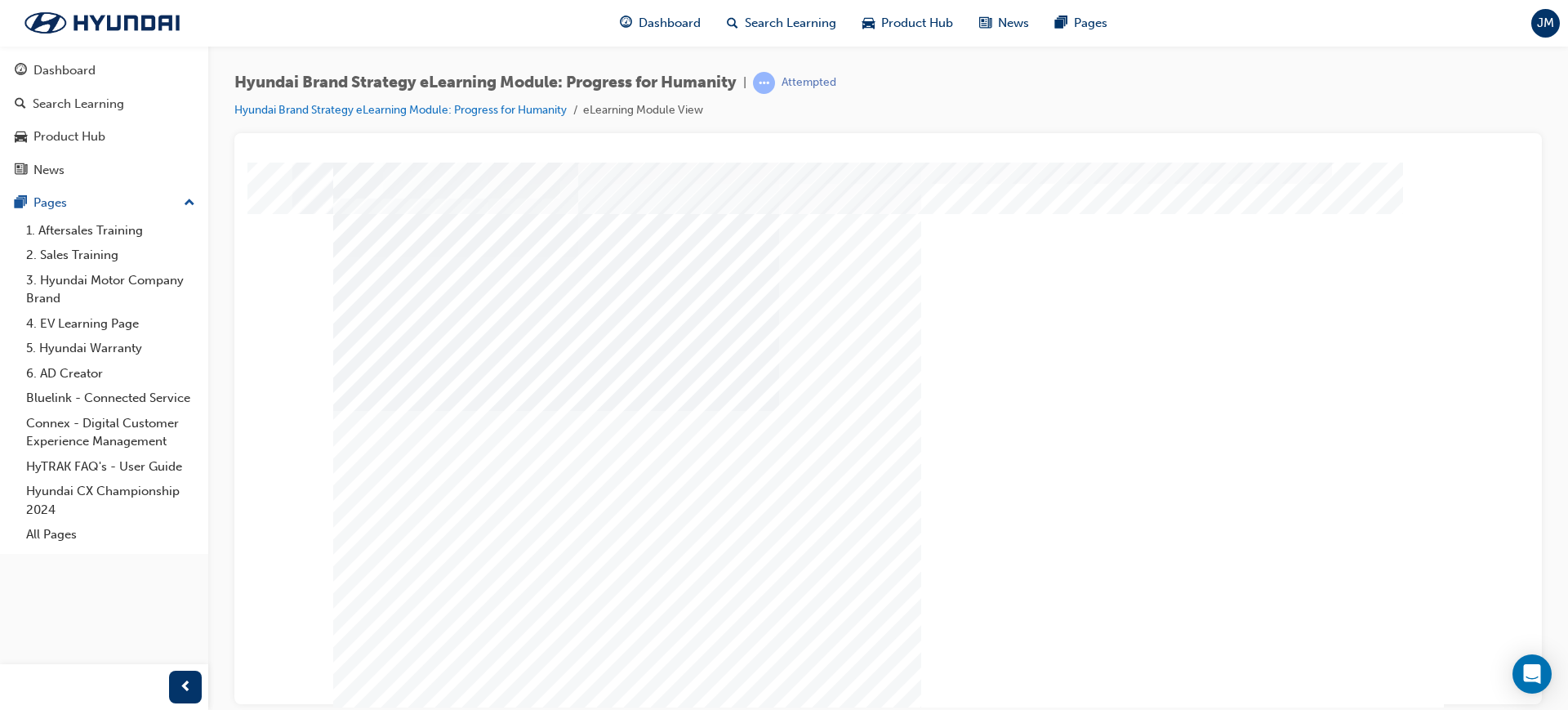 scroll, scrollTop: 43, scrollLeft: 0, axis: vertical 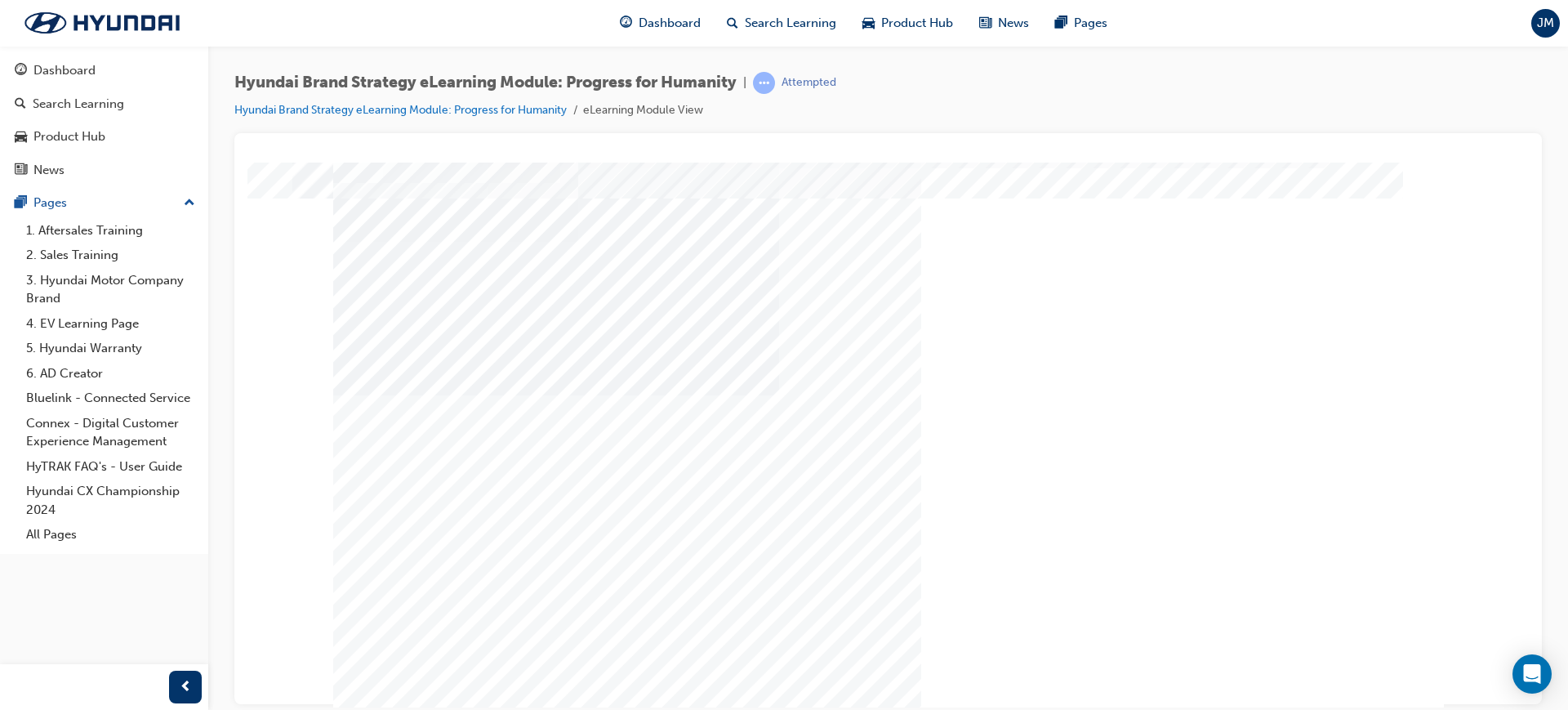 click at bounding box center (390, 1675) 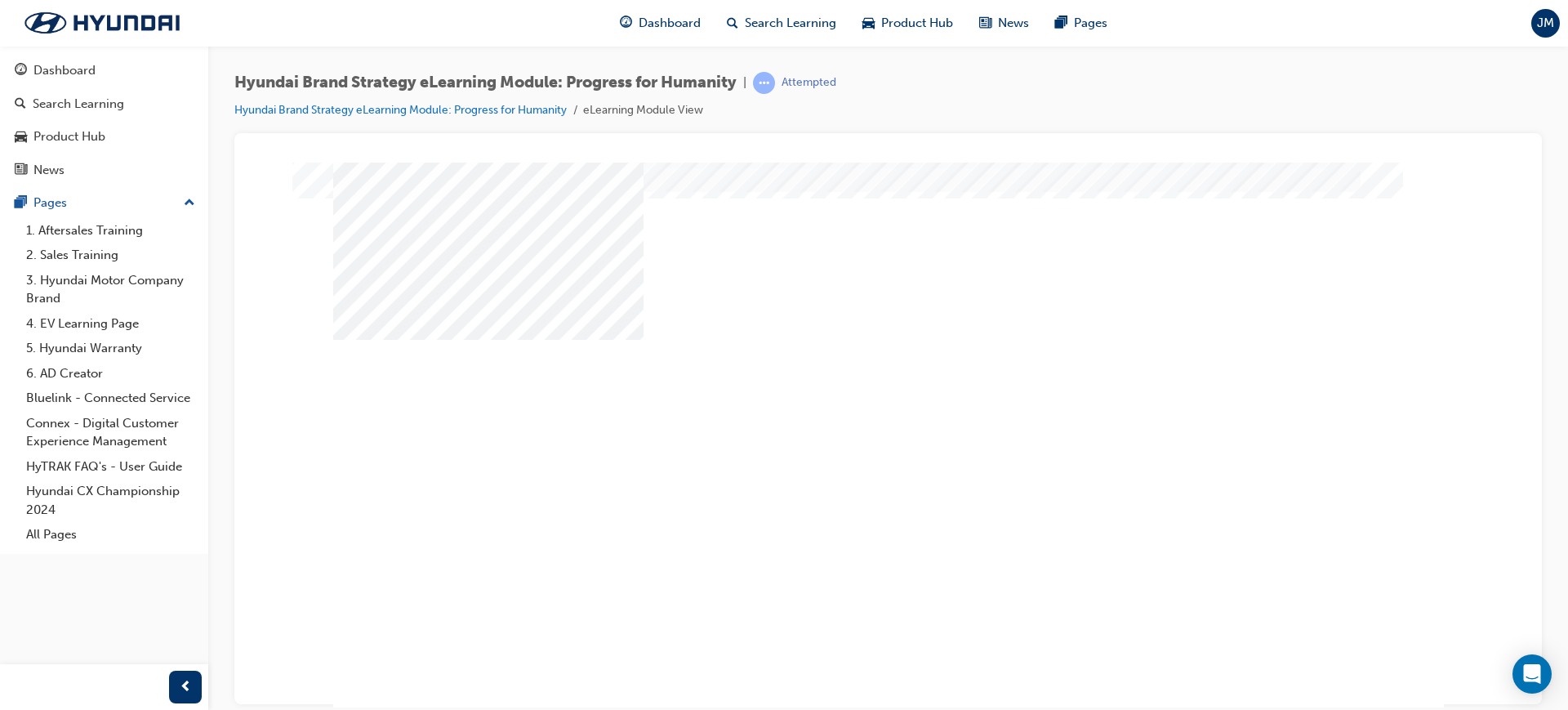 scroll, scrollTop: 0, scrollLeft: 0, axis: both 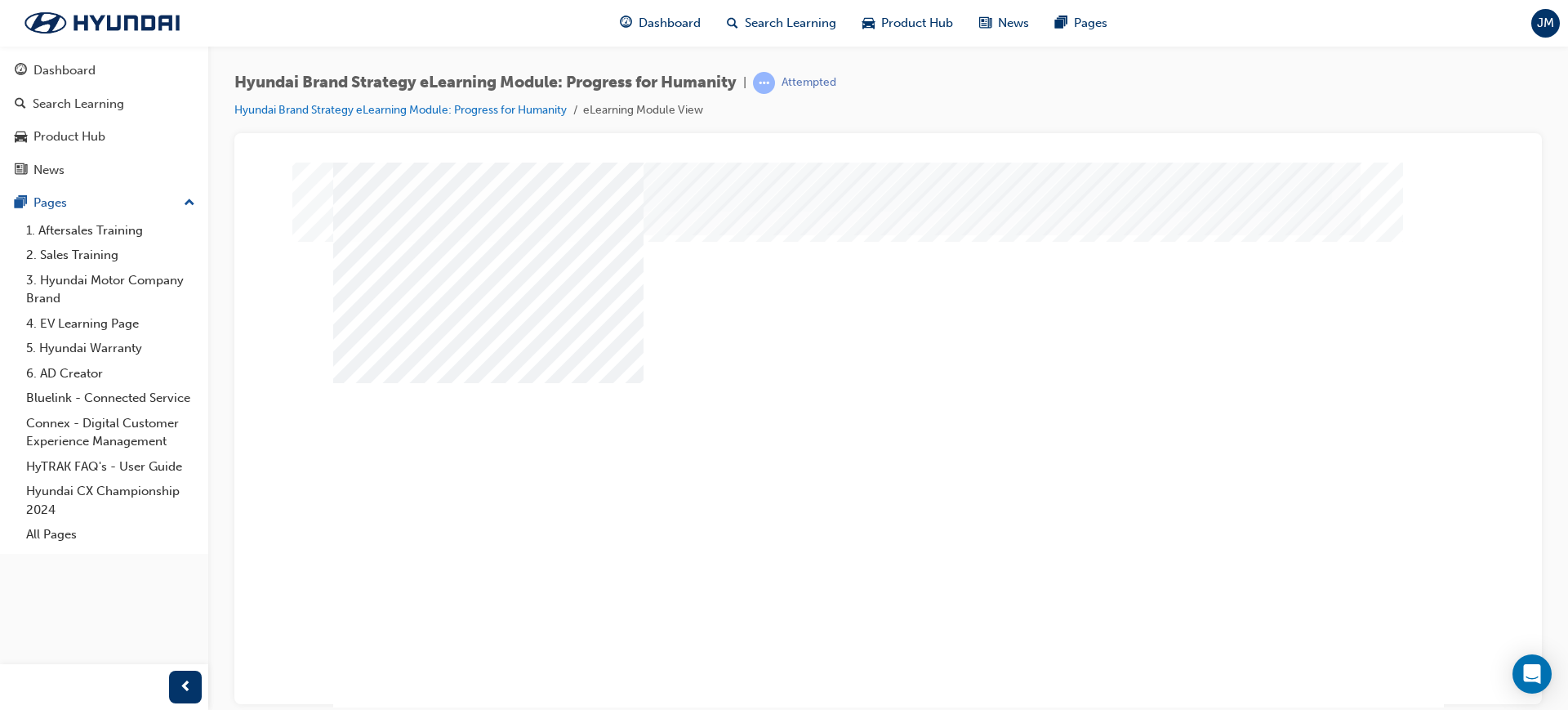 click at bounding box center (488, 1166) 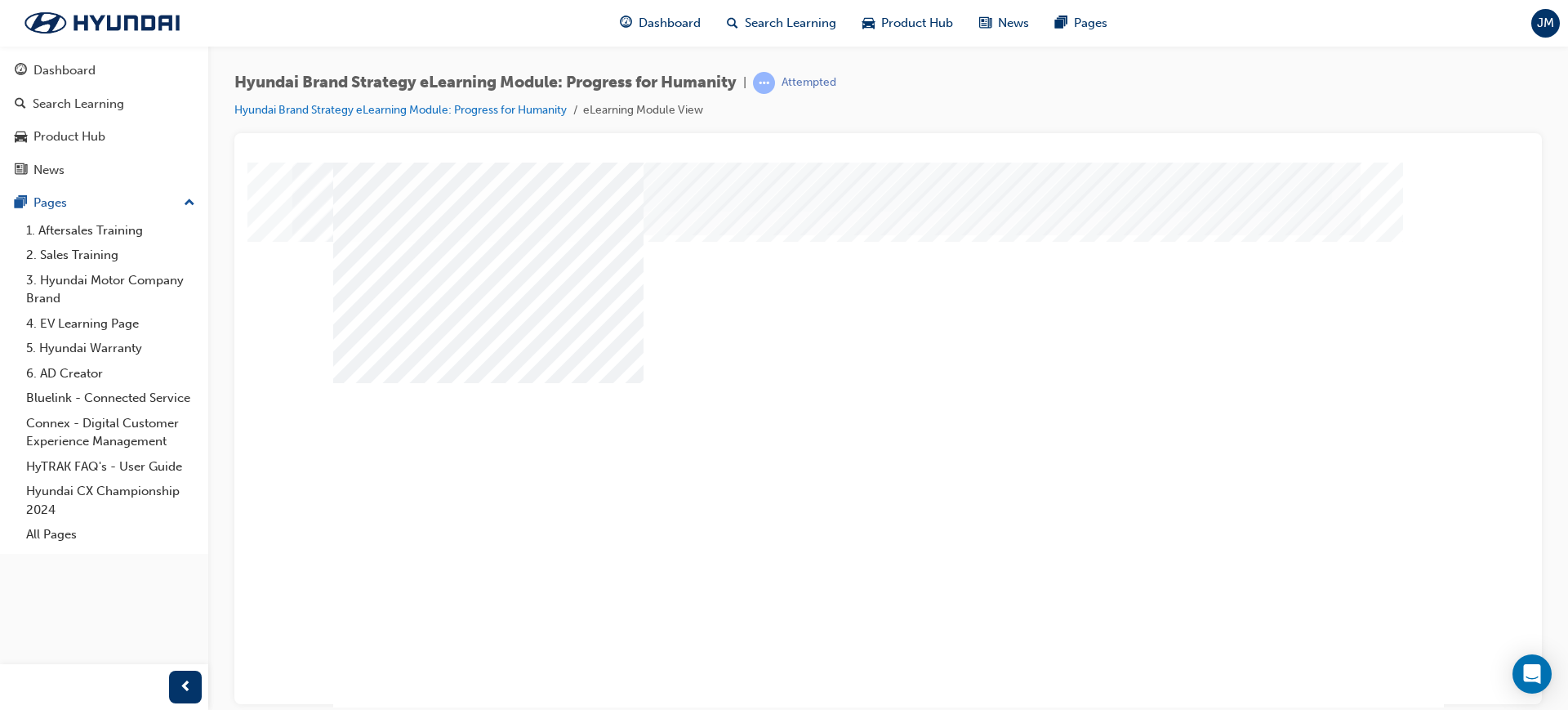 click at bounding box center (390, 1843) 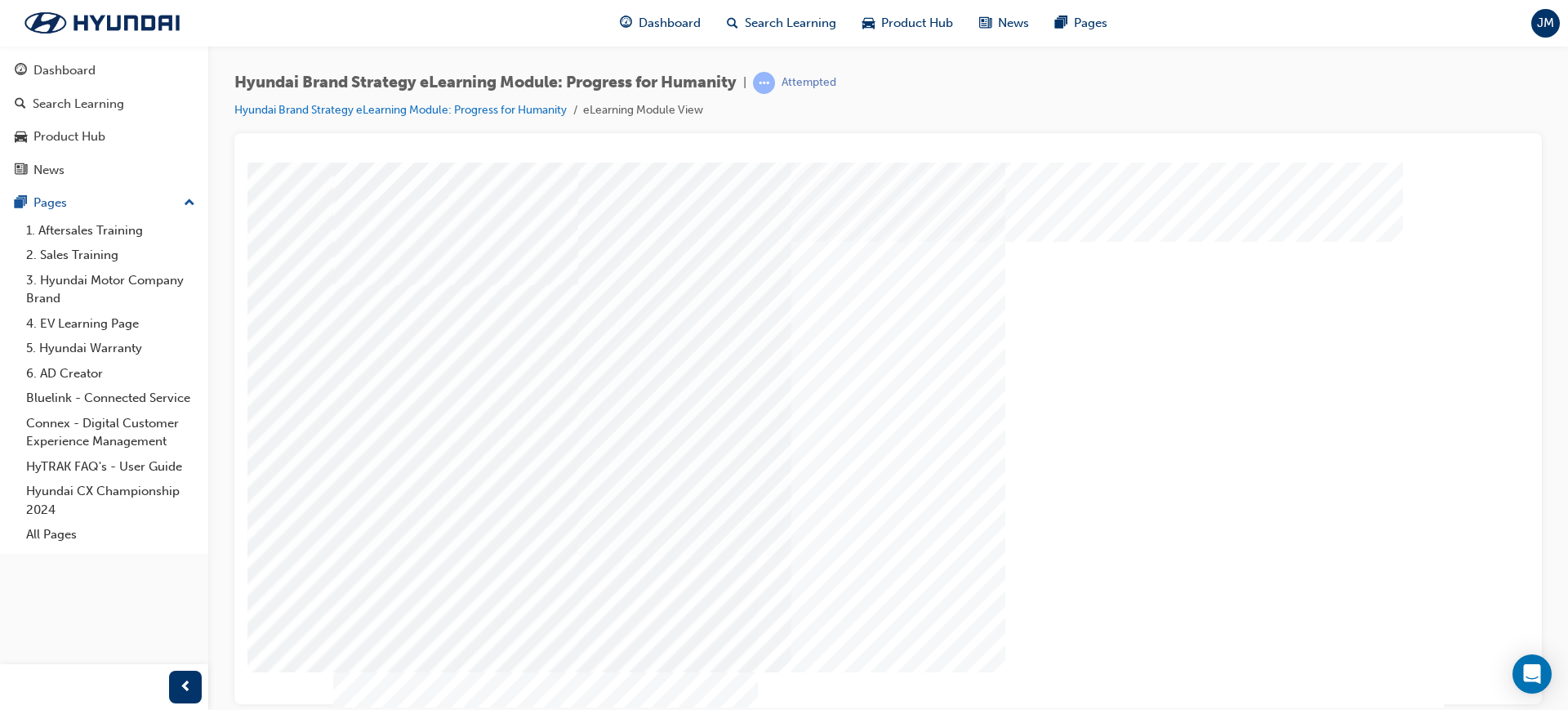 click at bounding box center [390, 3115] 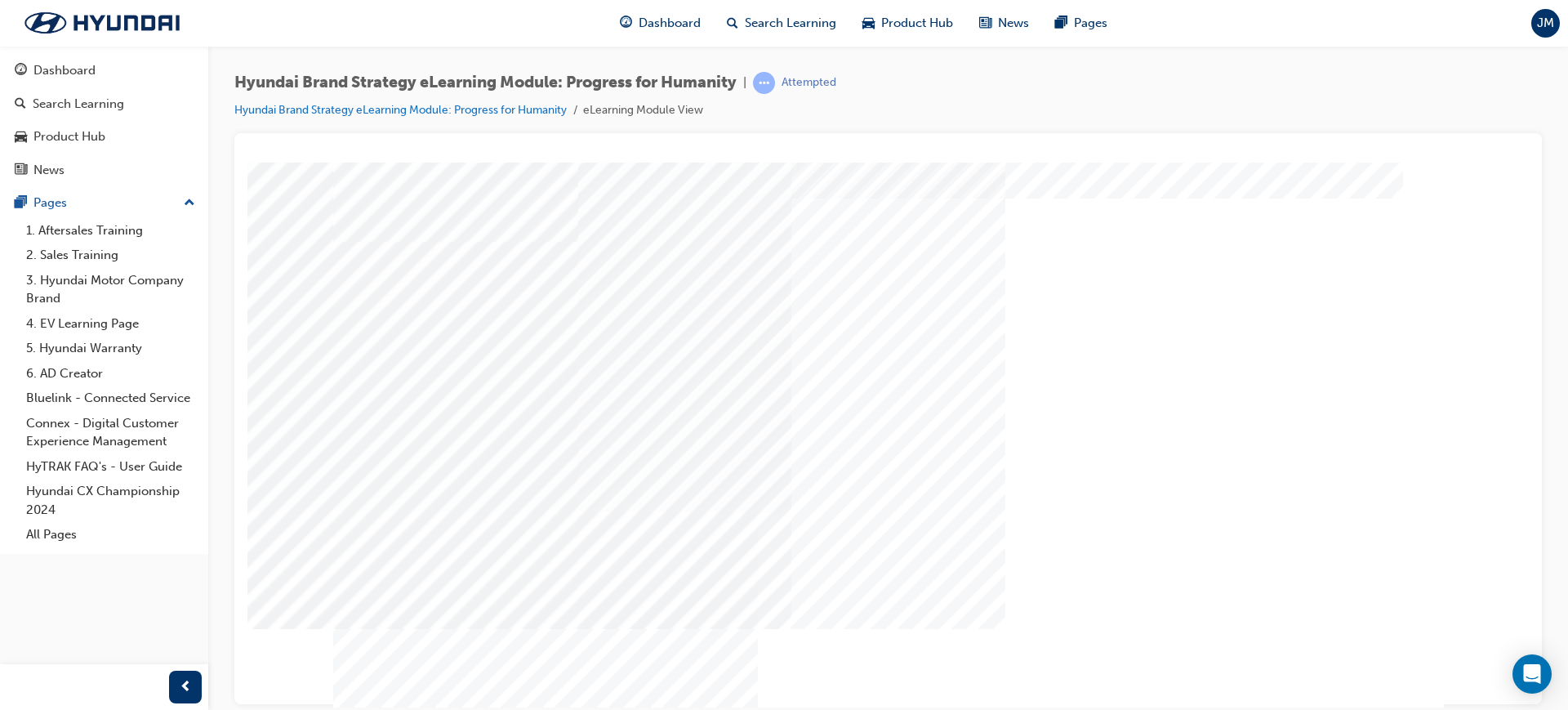 scroll, scrollTop: 0, scrollLeft: 0, axis: both 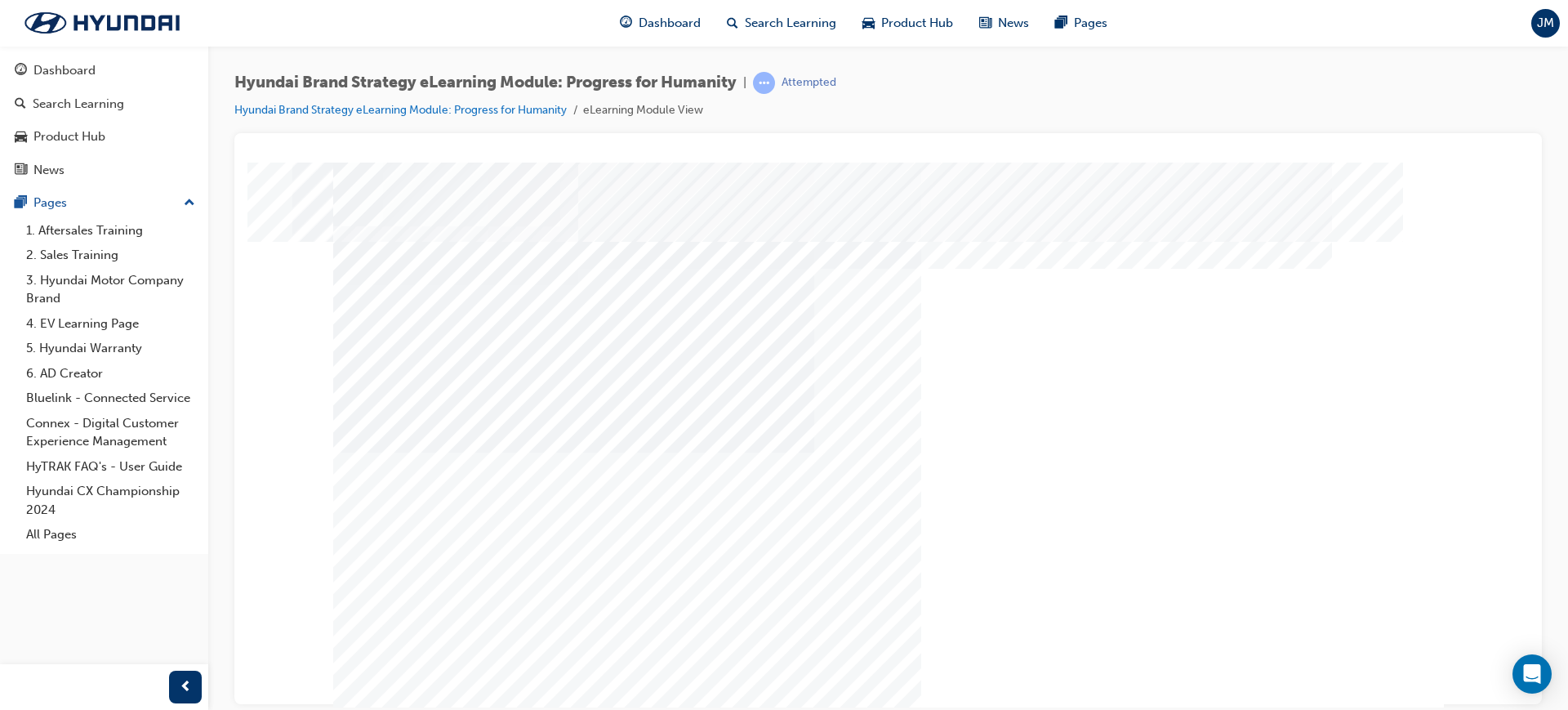 click at bounding box center [443, 1837] 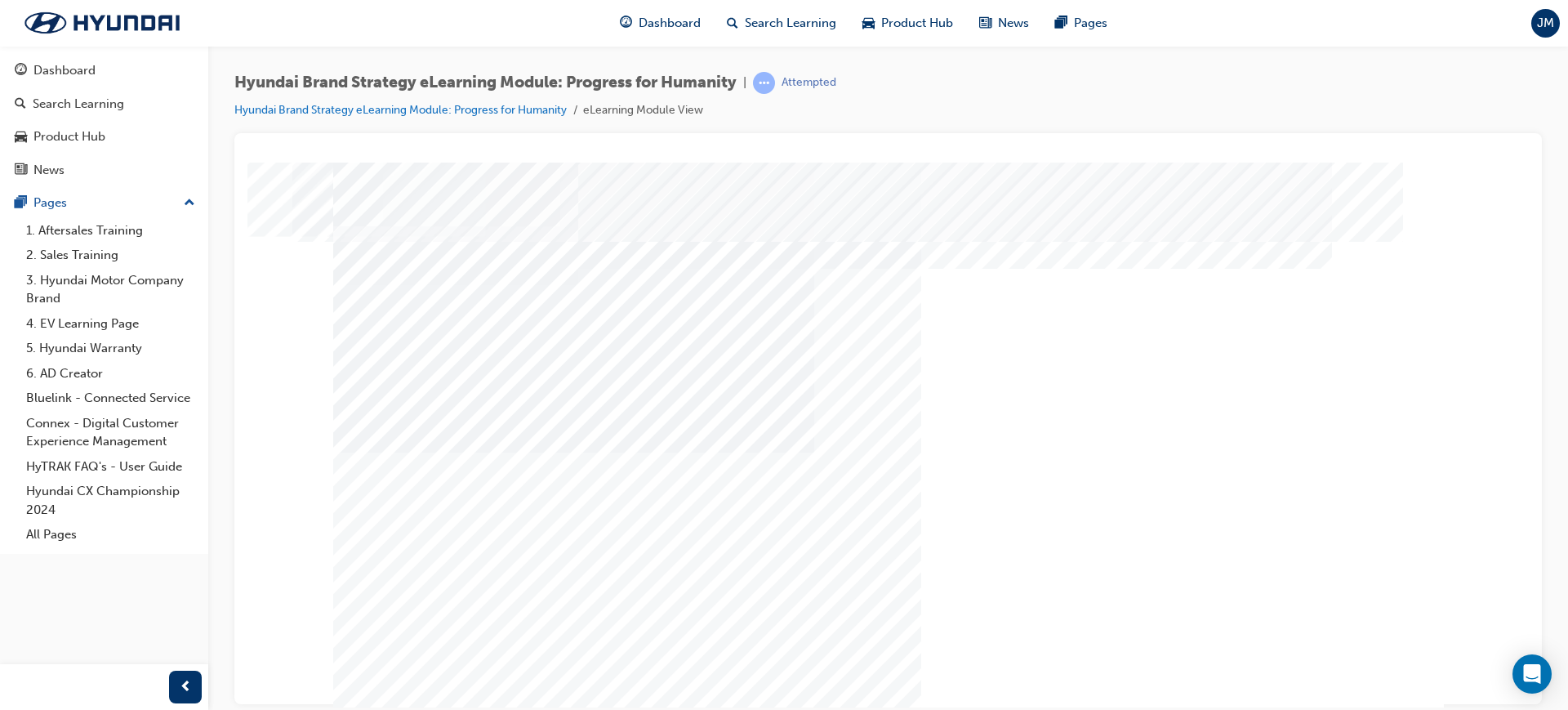 click at bounding box center [390, 1789] 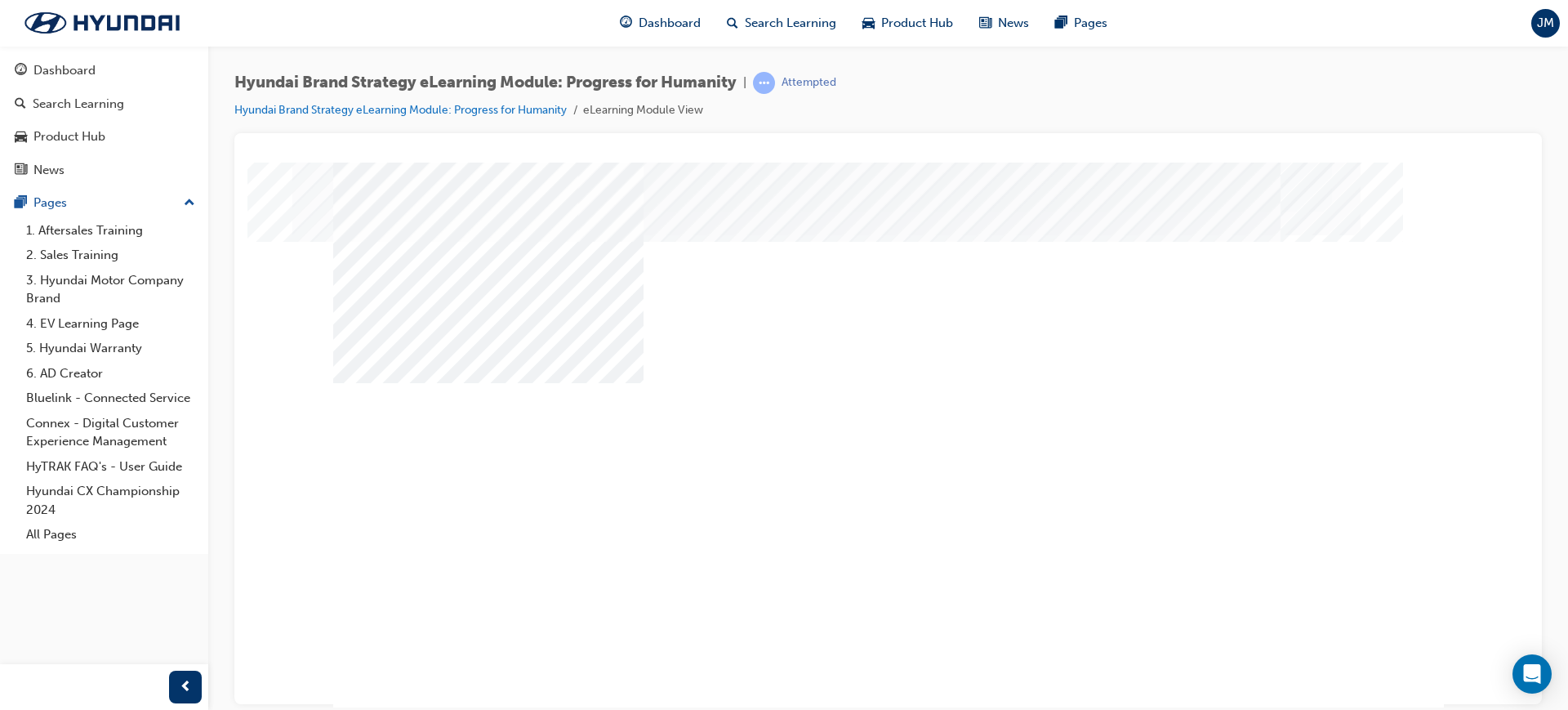 click at bounding box center (488, 1166) 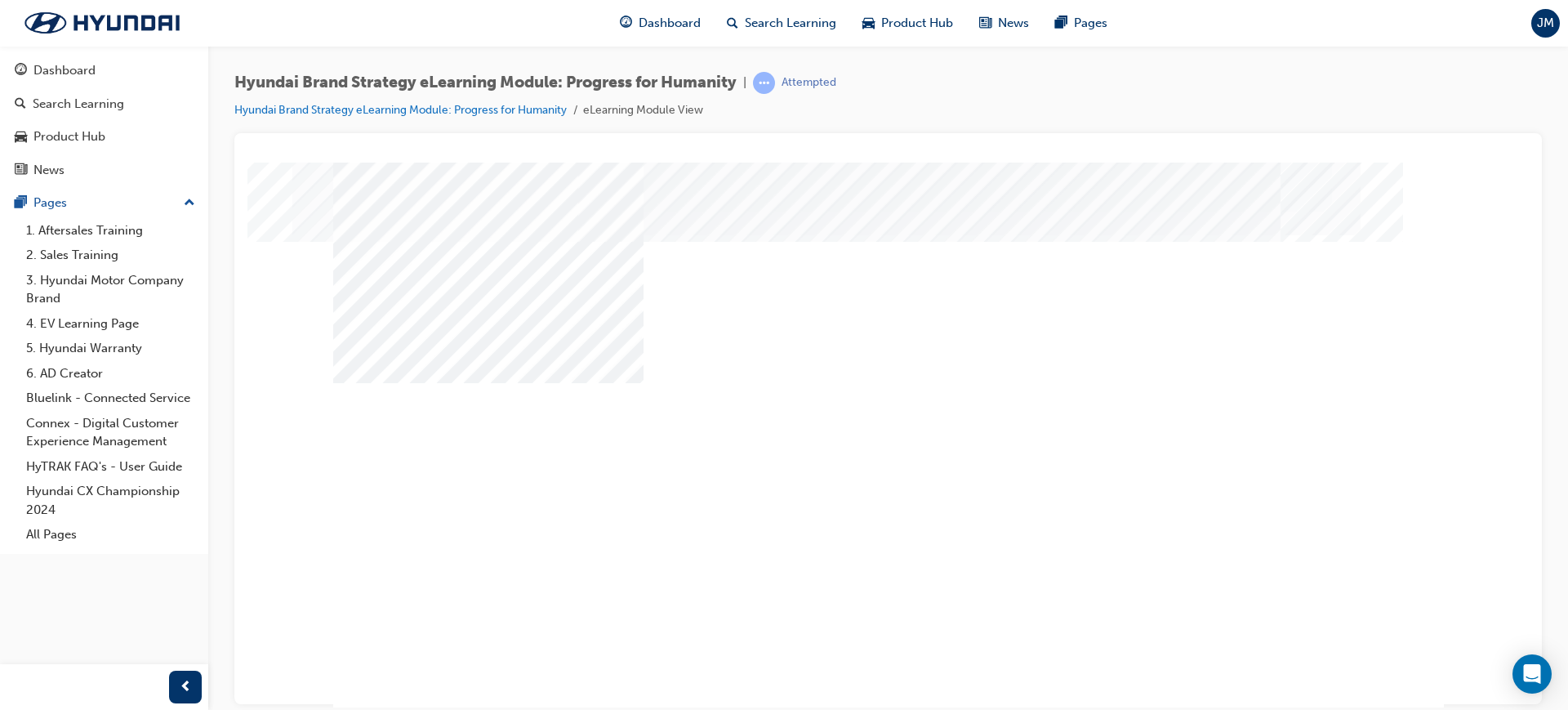 click at bounding box center [488, 1422] 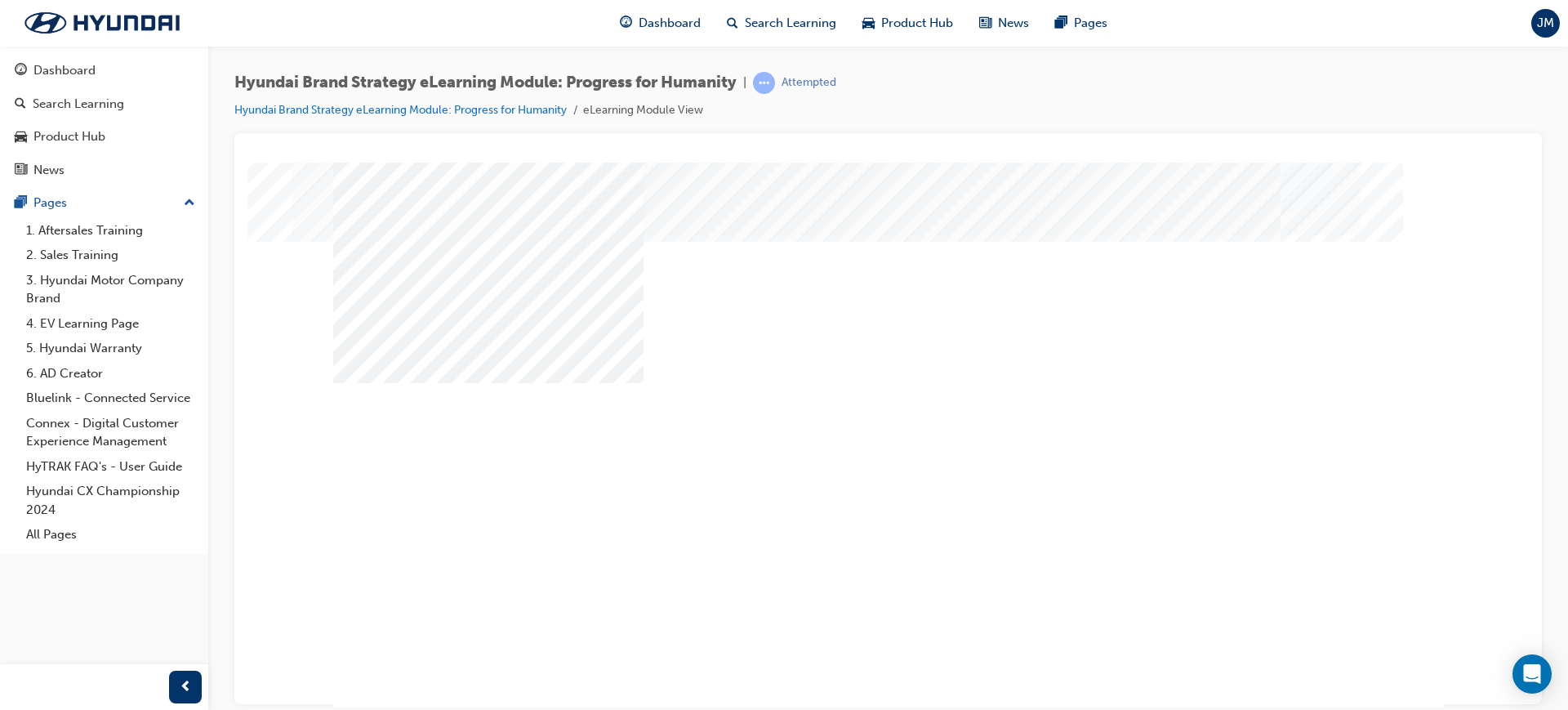 click at bounding box center [488, 1679] 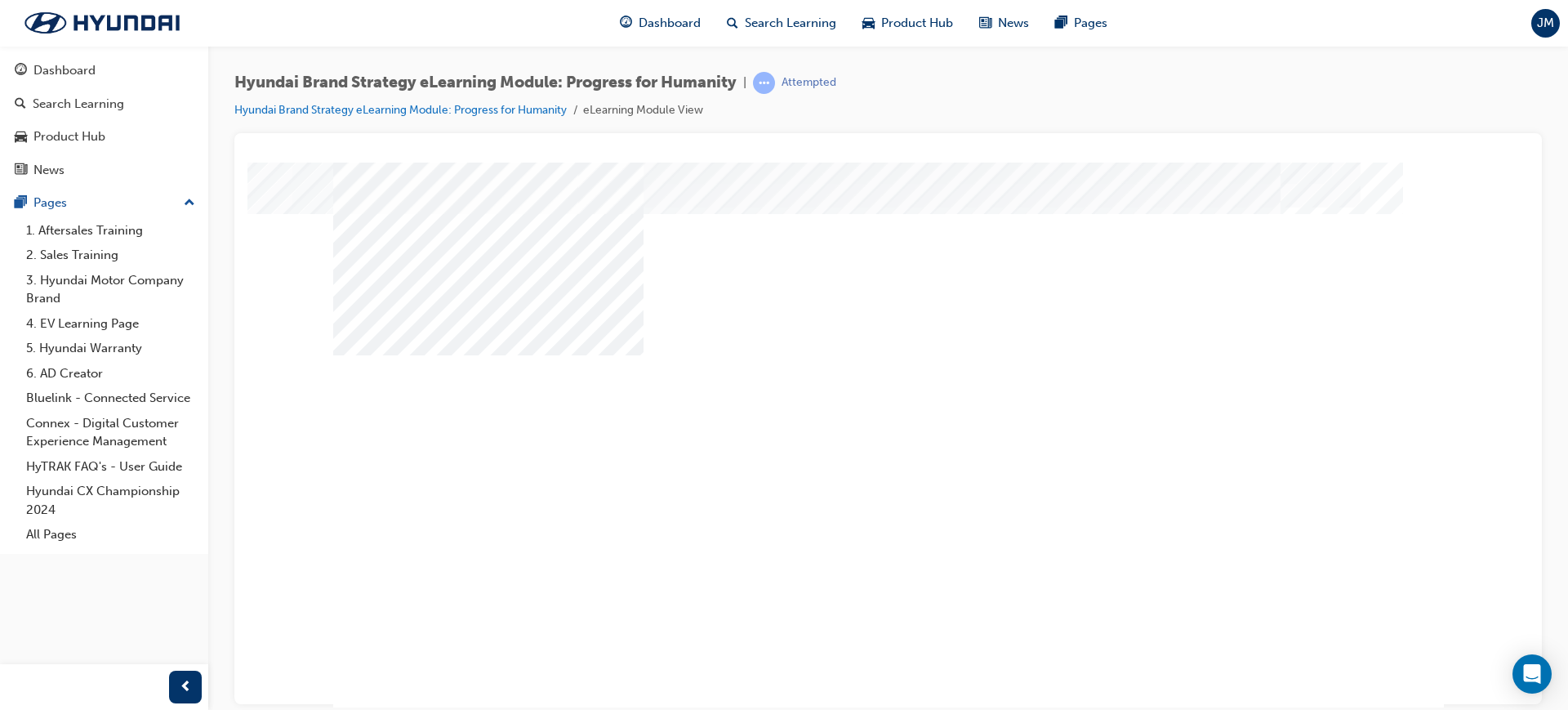 scroll, scrollTop: 43, scrollLeft: 0, axis: vertical 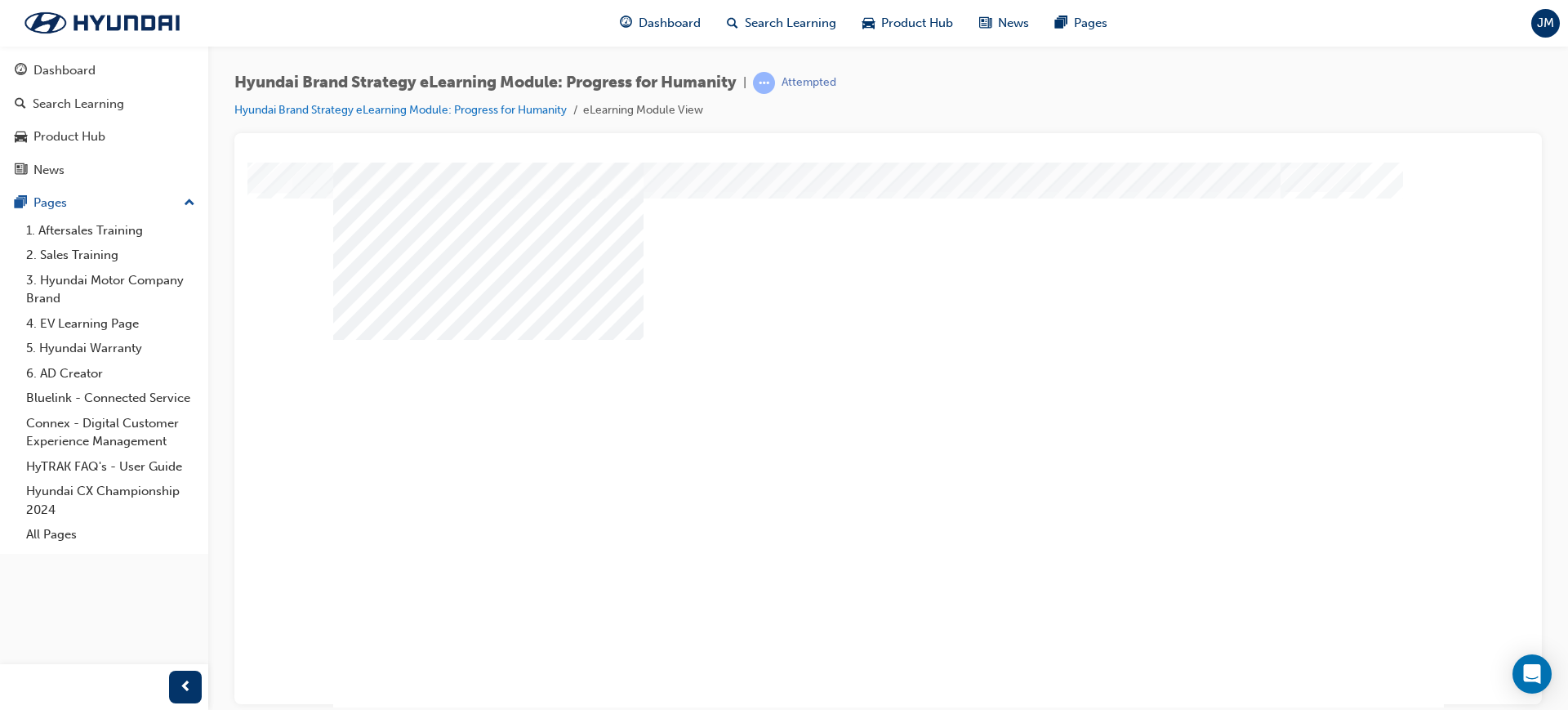 click at bounding box center (390, 1800) 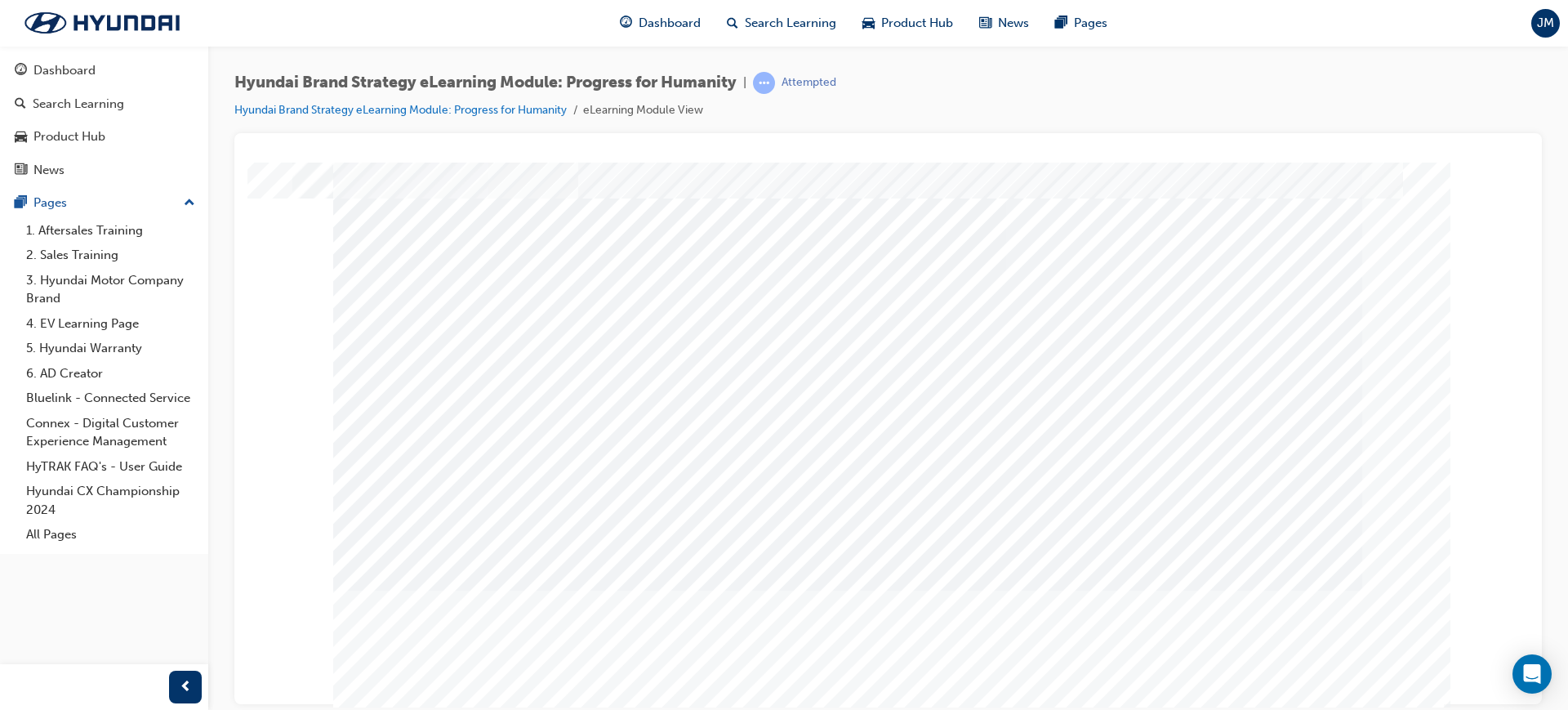 scroll, scrollTop: 0, scrollLeft: 0, axis: both 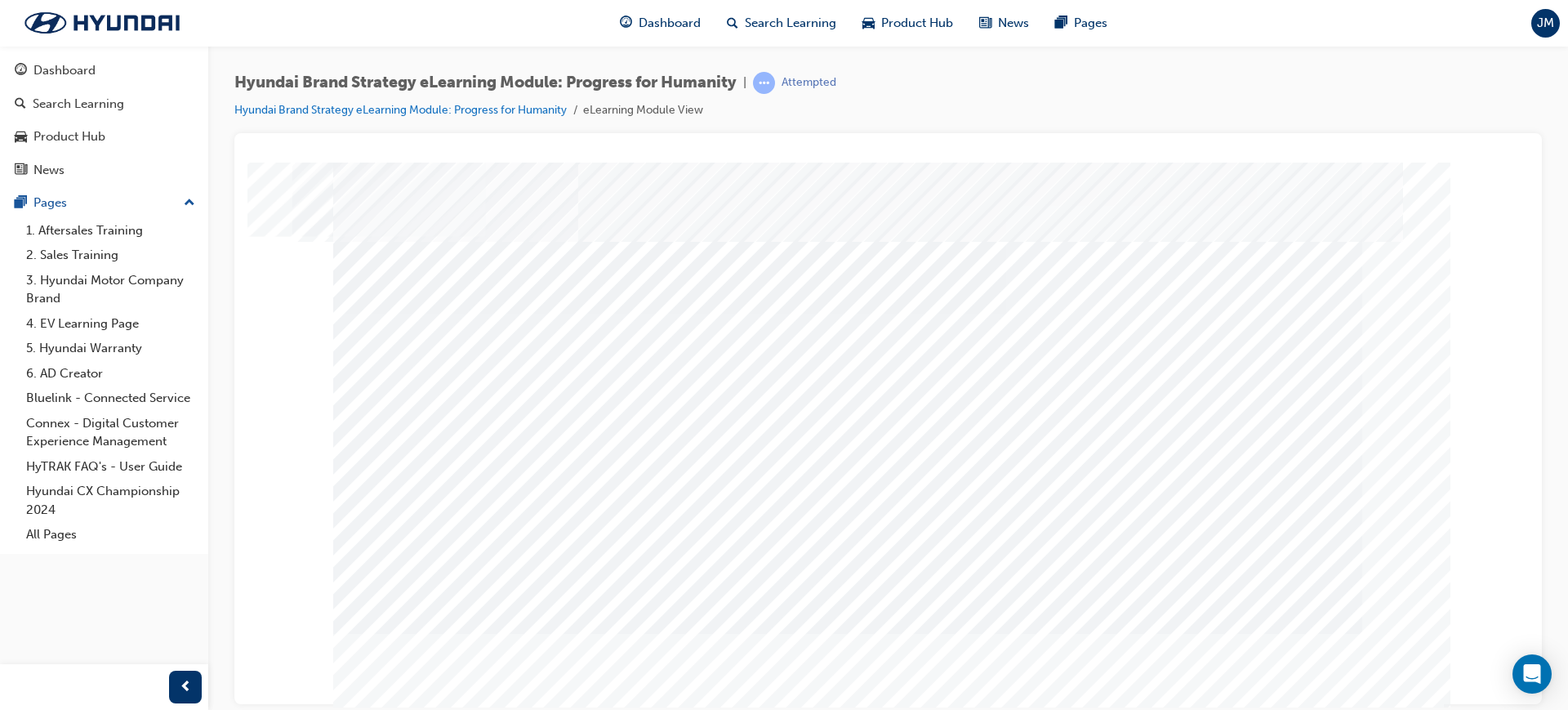 click at bounding box center [390, 2059] 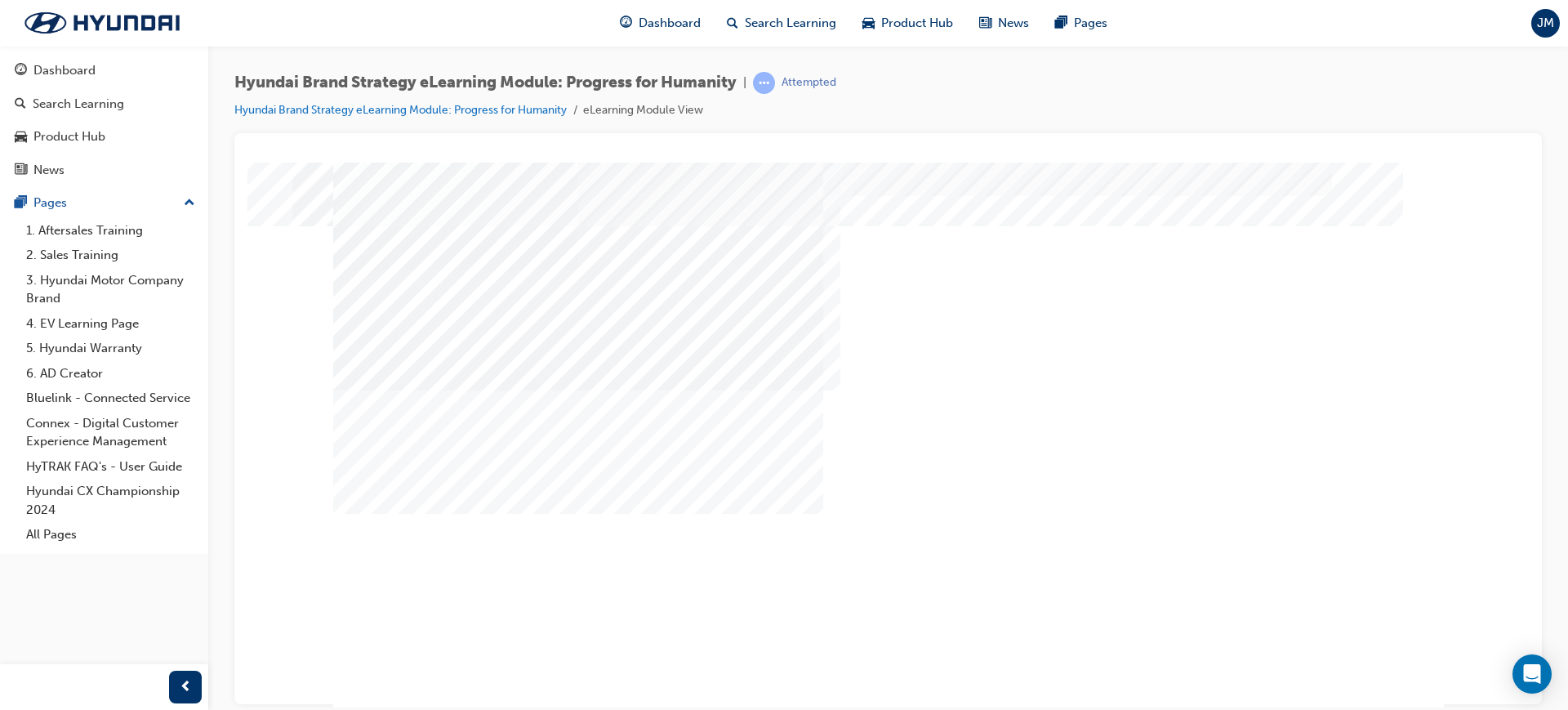 scroll, scrollTop: 0, scrollLeft: 0, axis: both 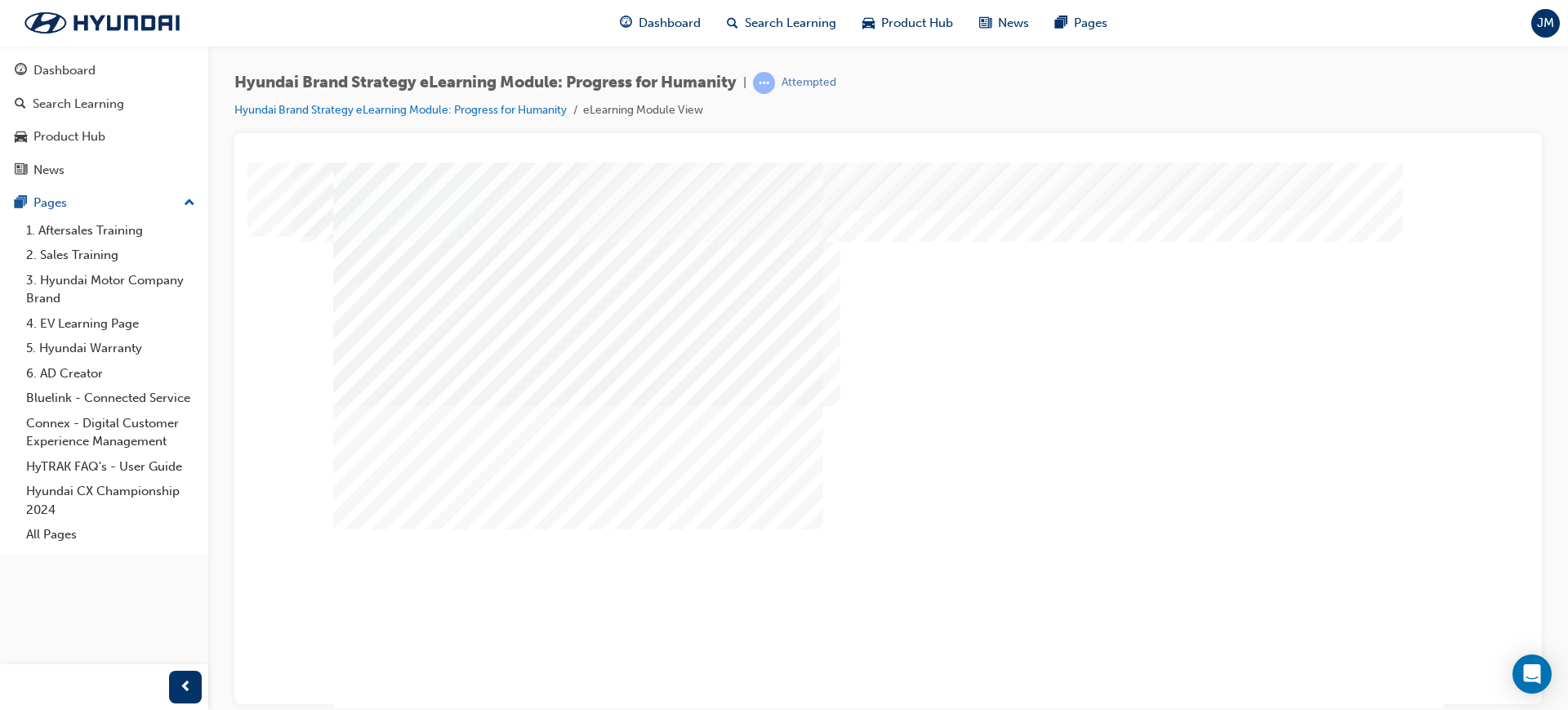 click at bounding box center (390, 1097) 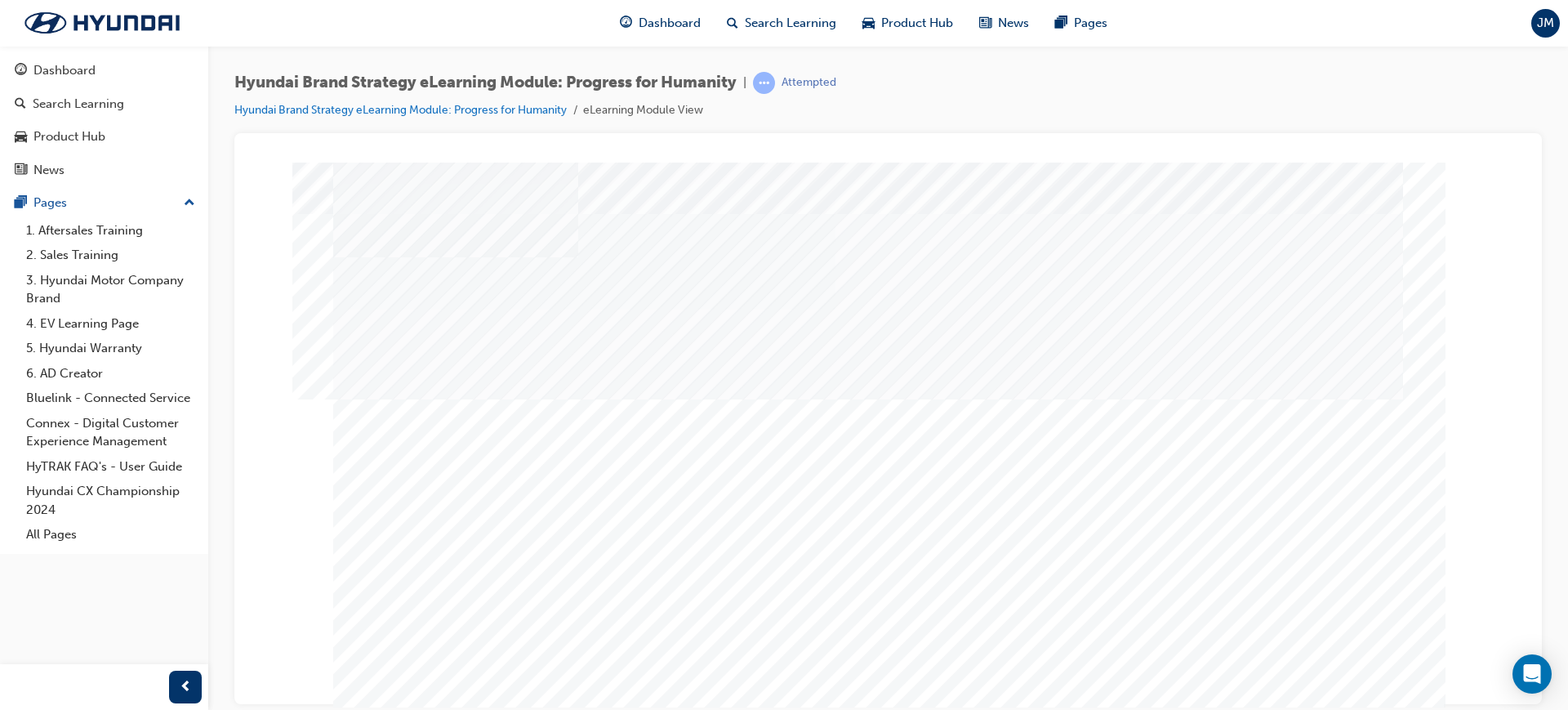 scroll, scrollTop: 43, scrollLeft: 0, axis: vertical 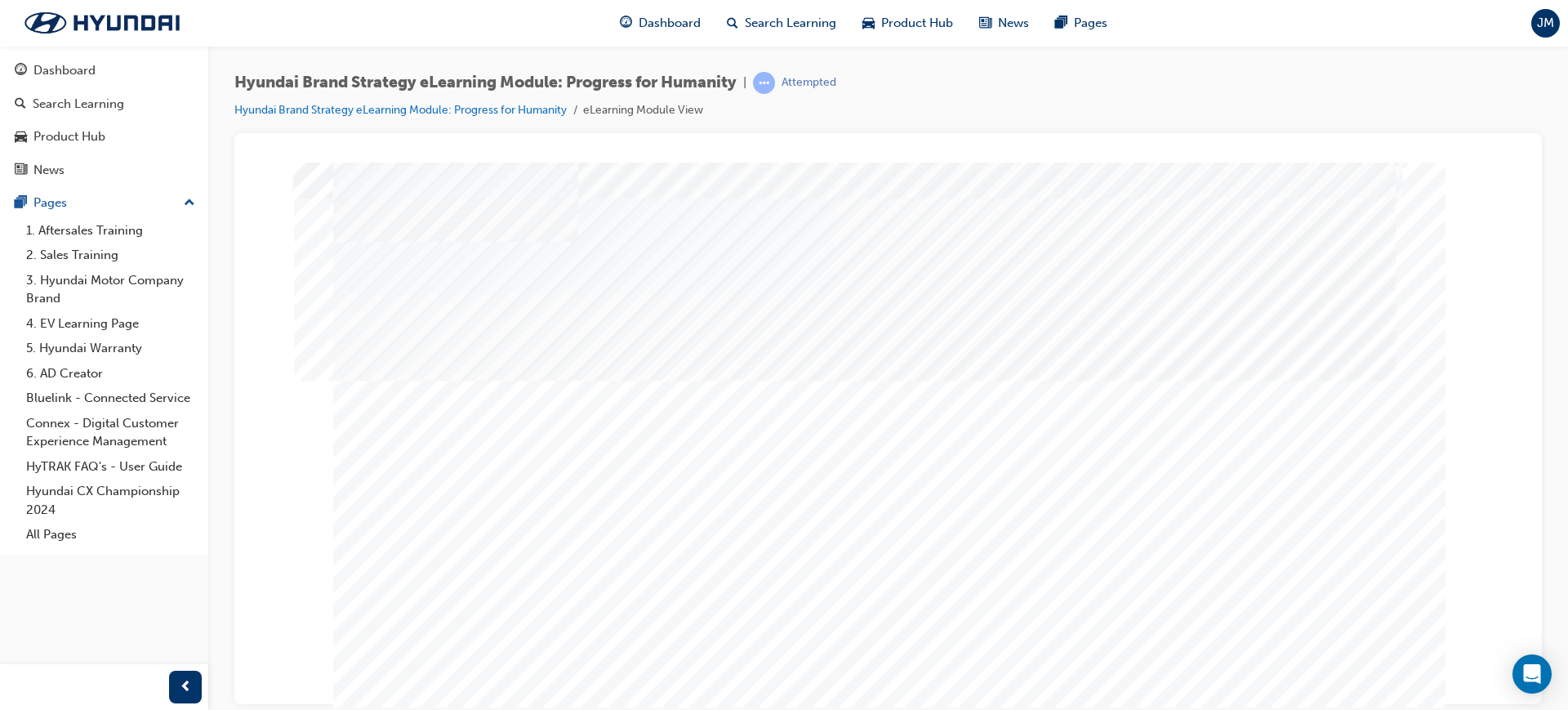 click at bounding box center [529, 1732] 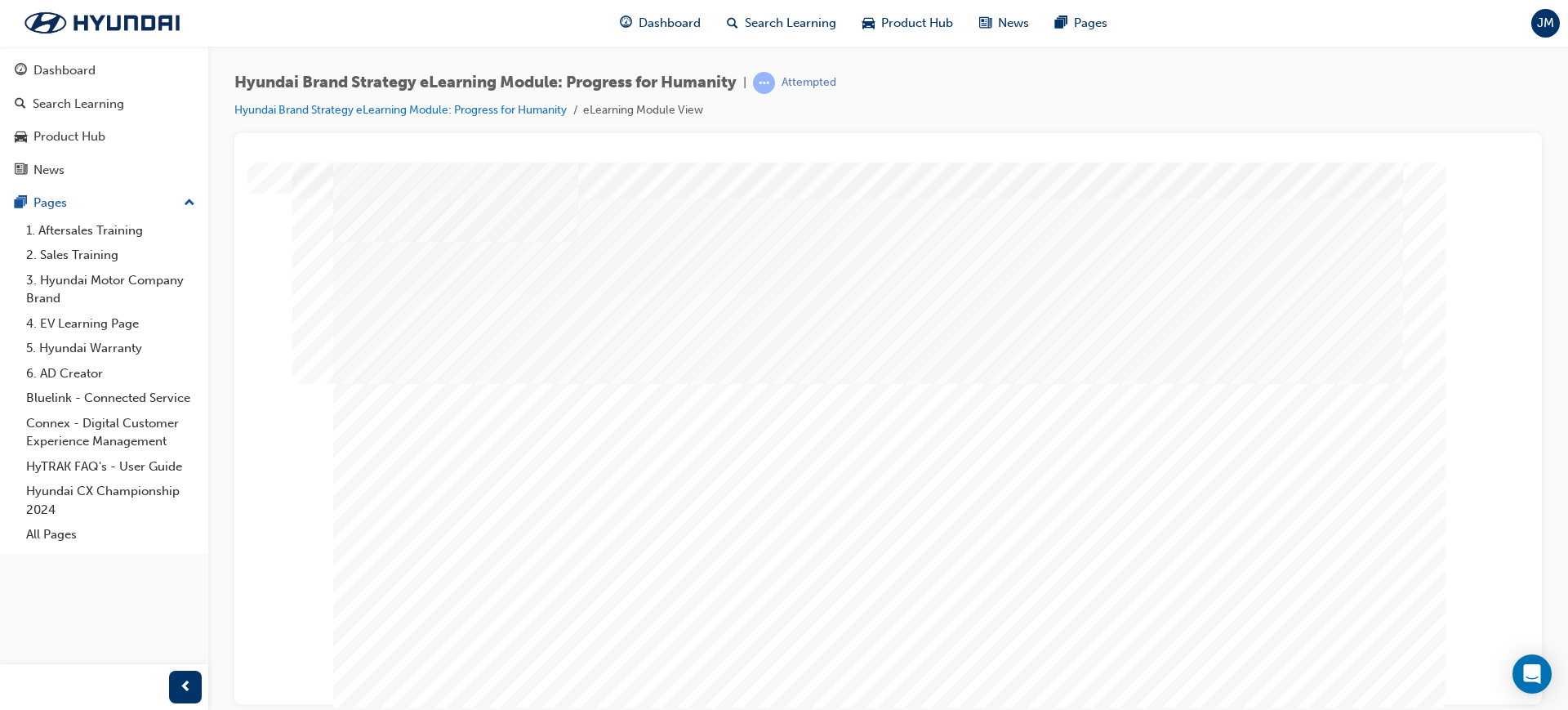 click at bounding box center [390, 1624] 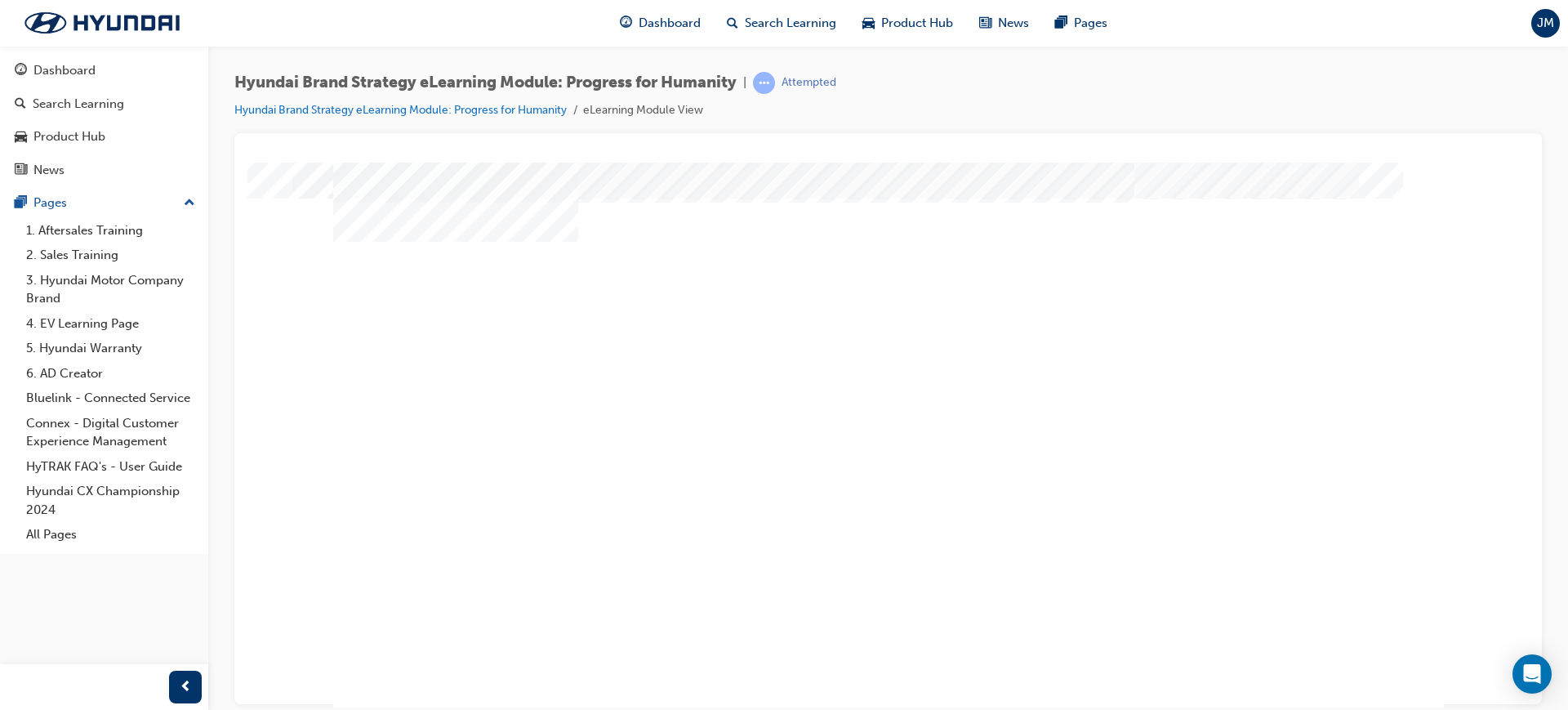 scroll, scrollTop: 0, scrollLeft: 0, axis: both 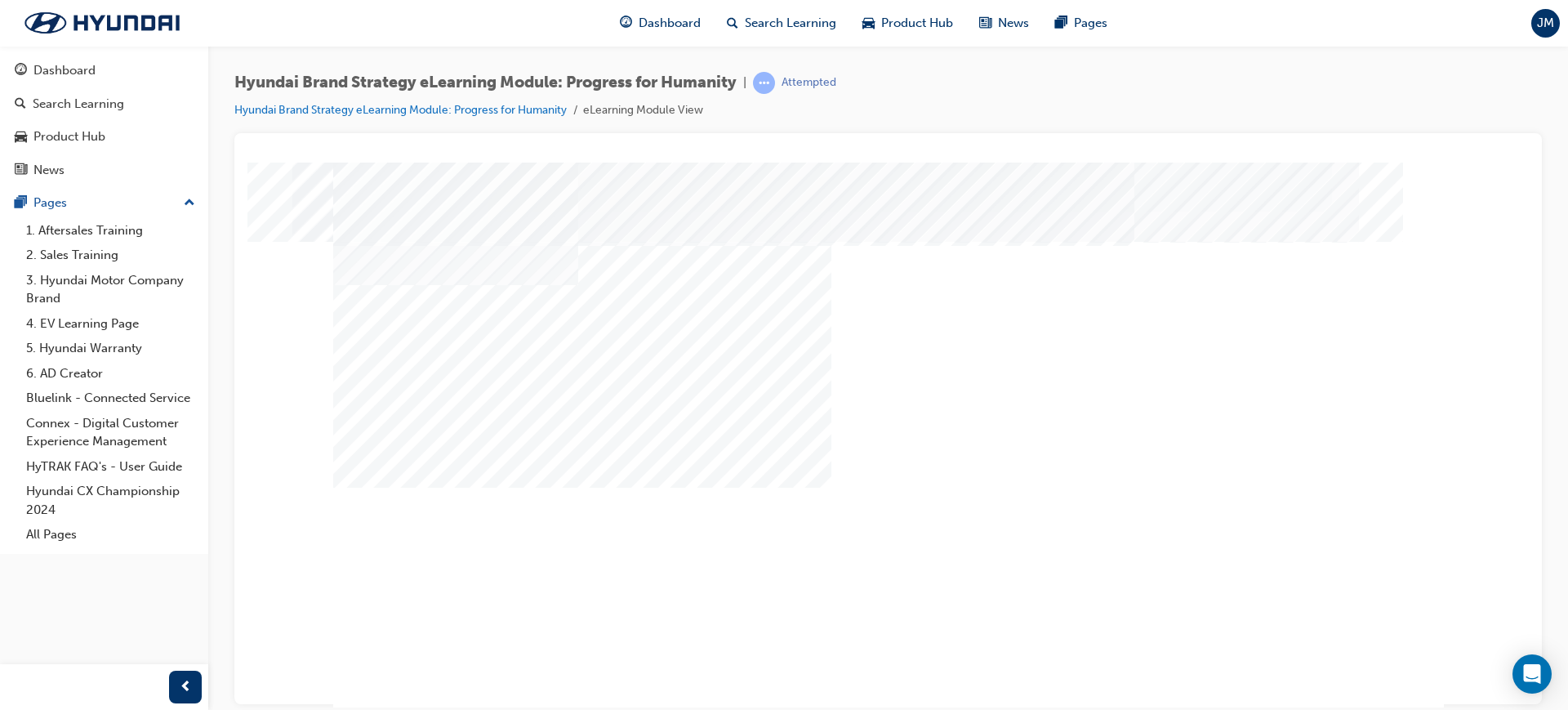 click at bounding box center (846, 2081) 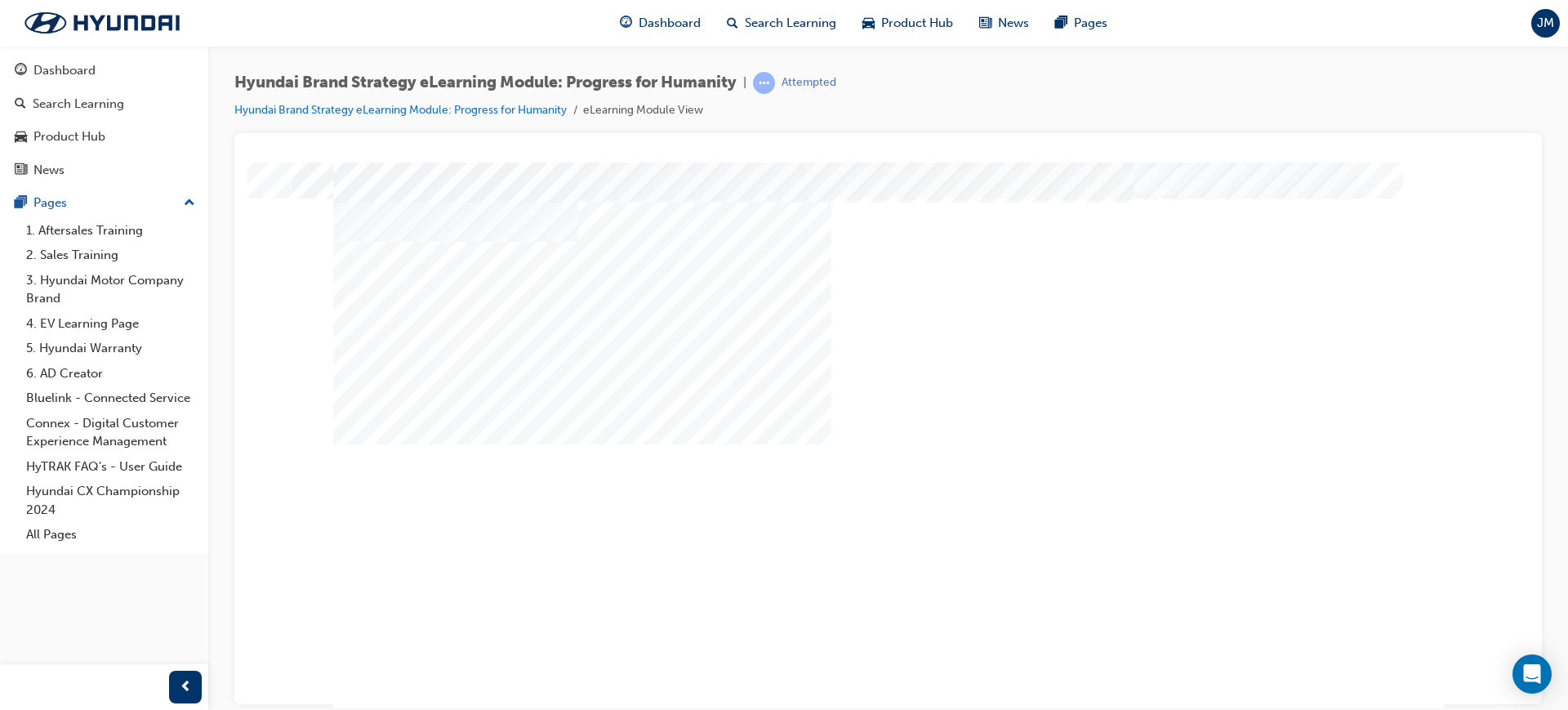 click at bounding box center [582, 1483] 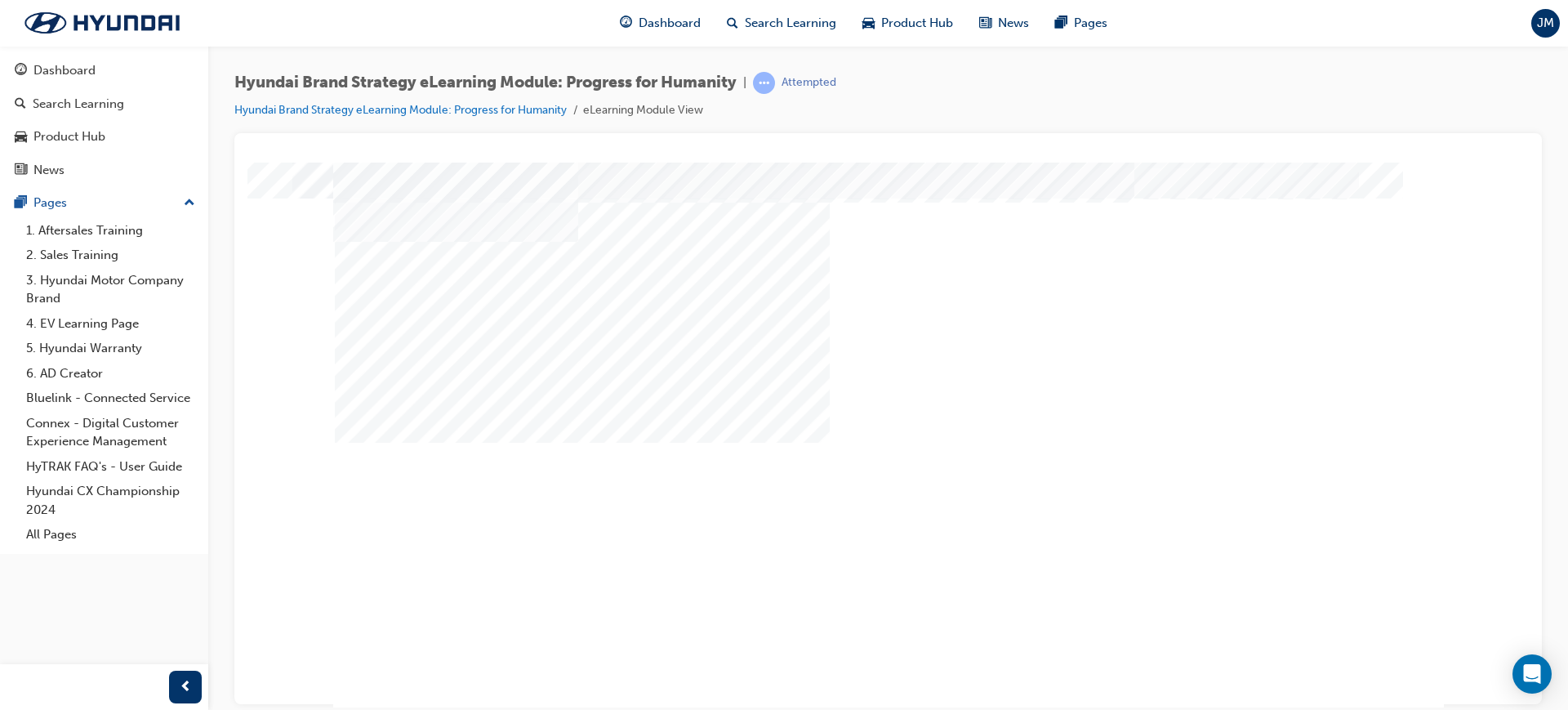 click at bounding box center (582, 862) 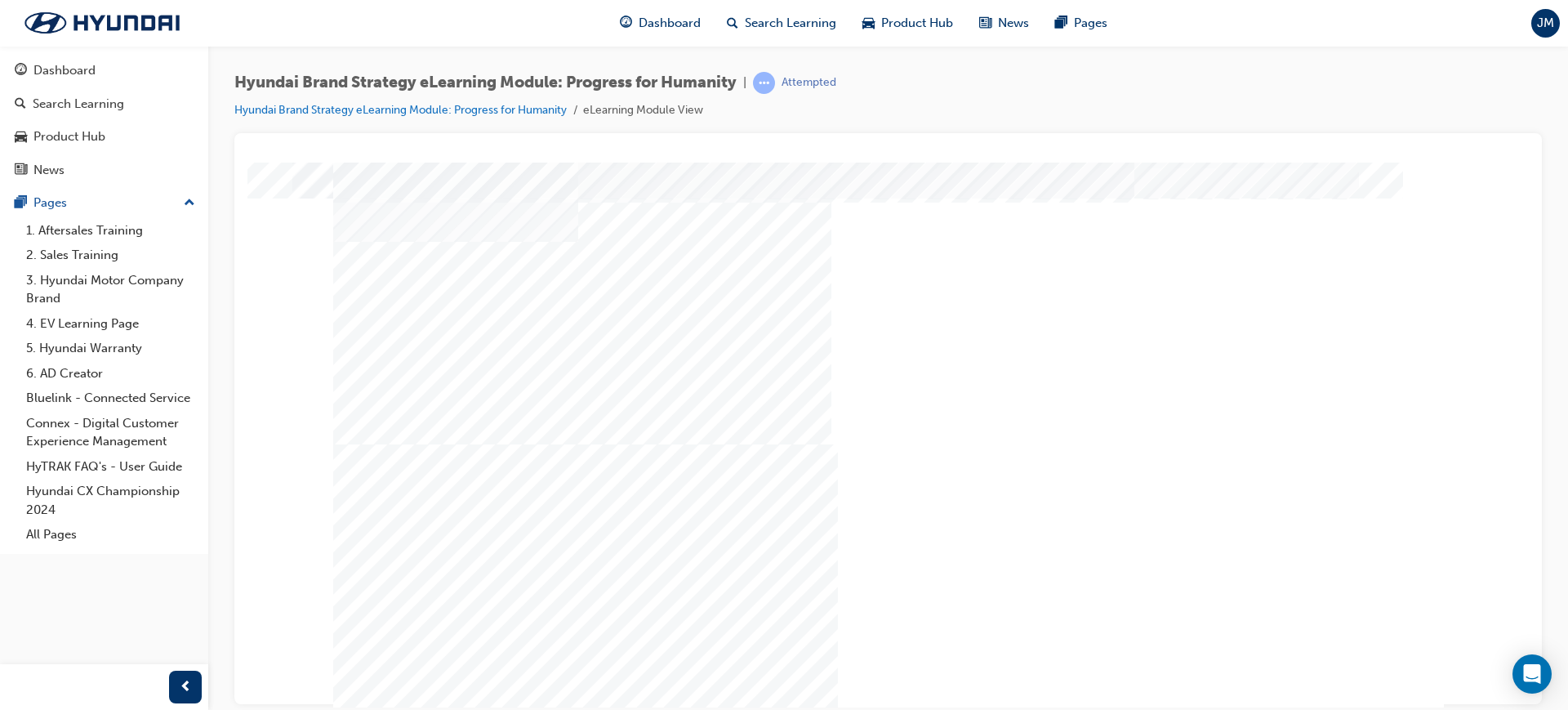 click at bounding box center (582, 1172) 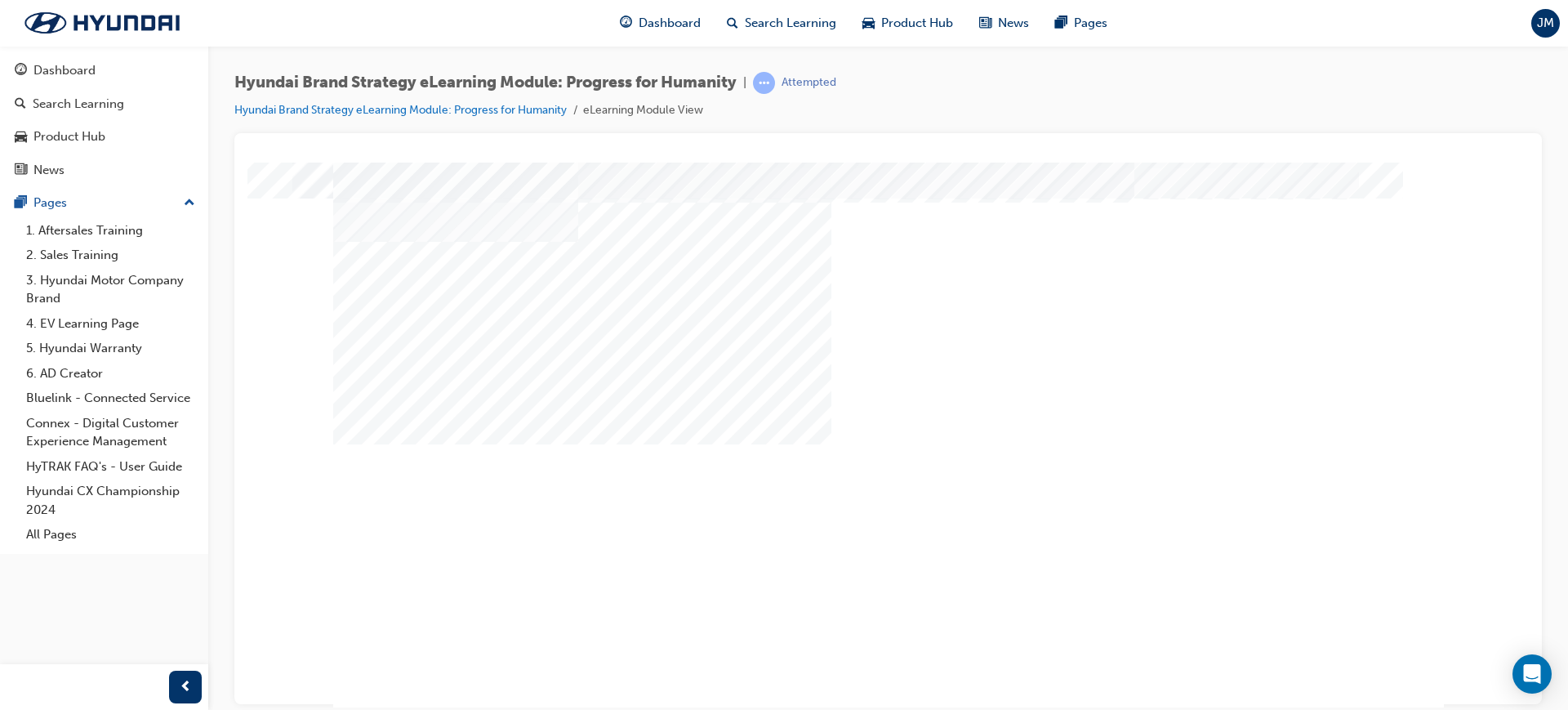 click at bounding box center [582, 862] 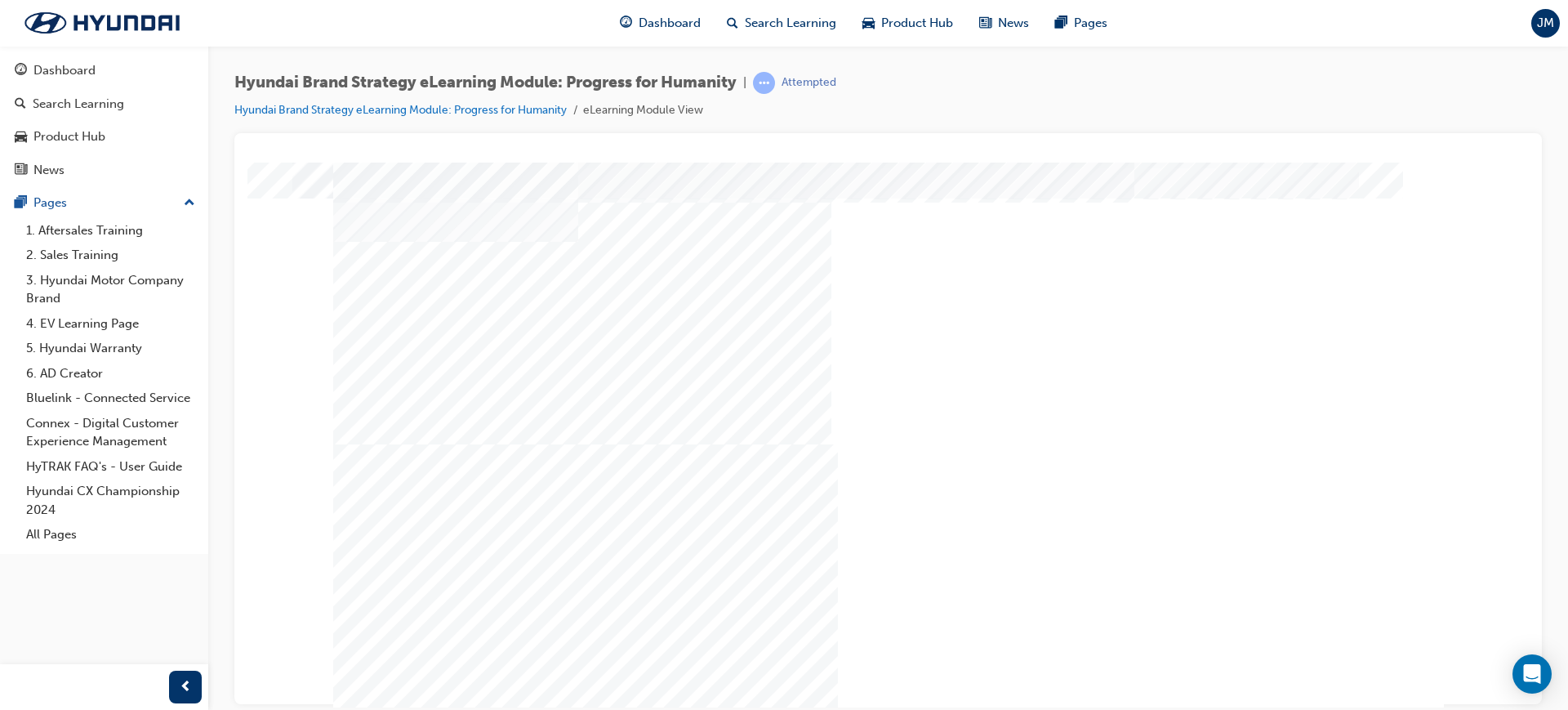 click at bounding box center (390, 2132) 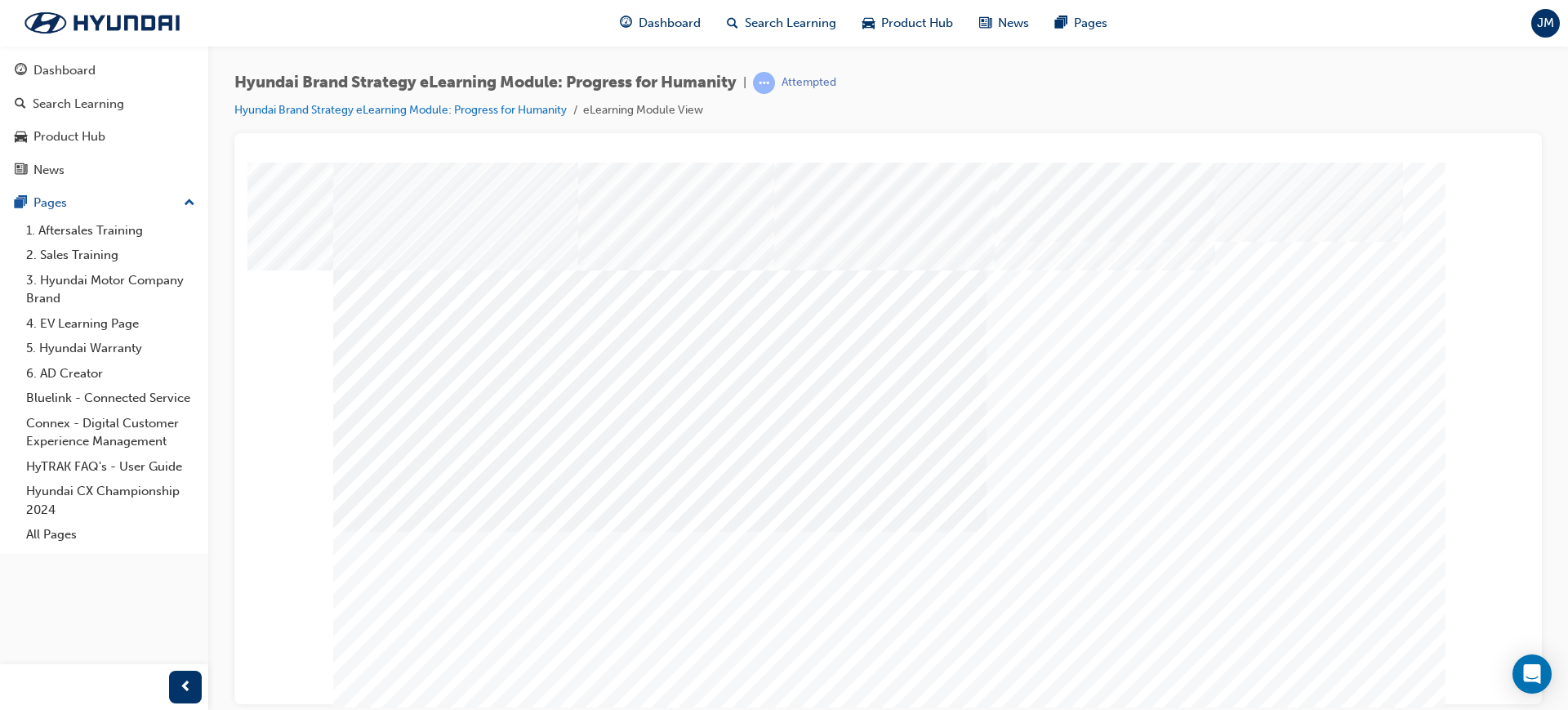 scroll, scrollTop: 43, scrollLeft: 0, axis: vertical 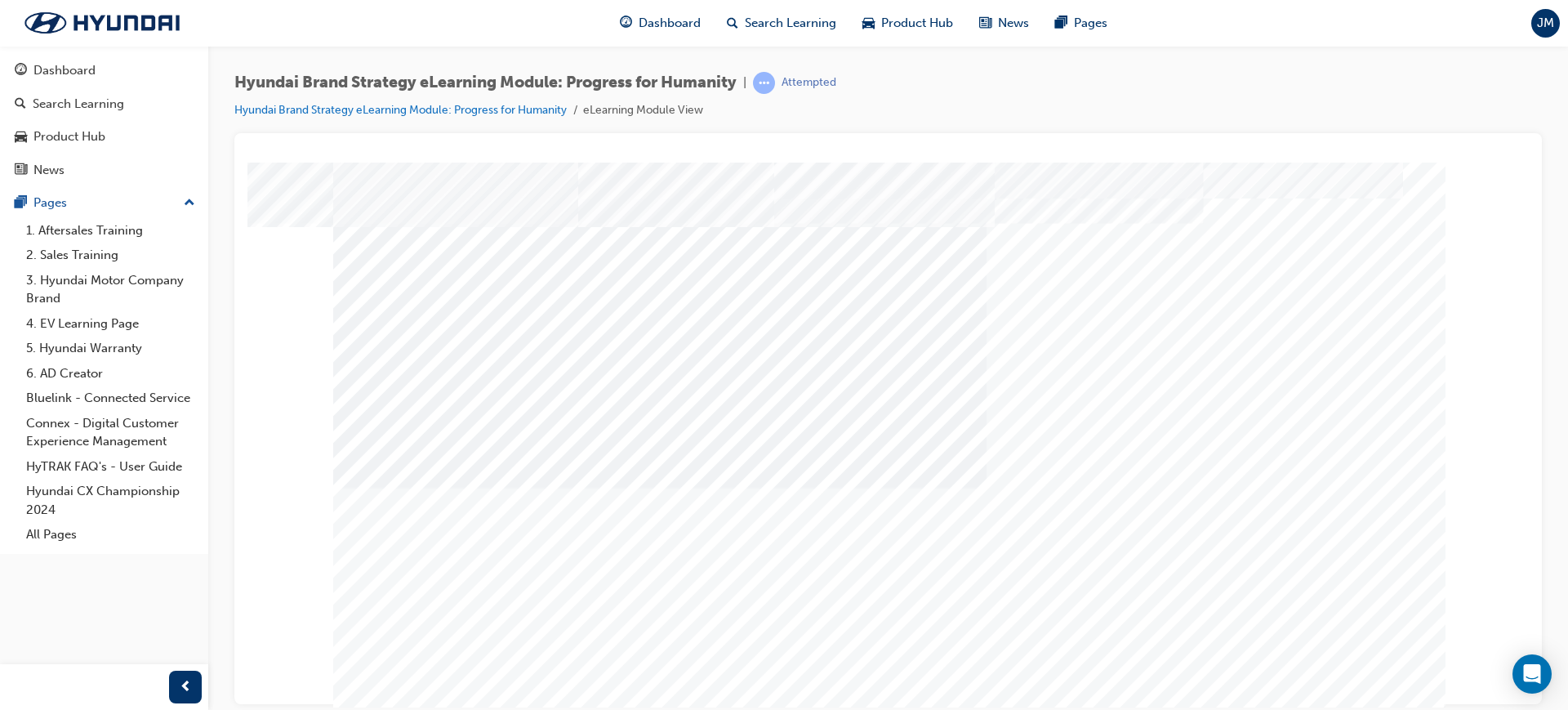 click at bounding box center (439, 5008) 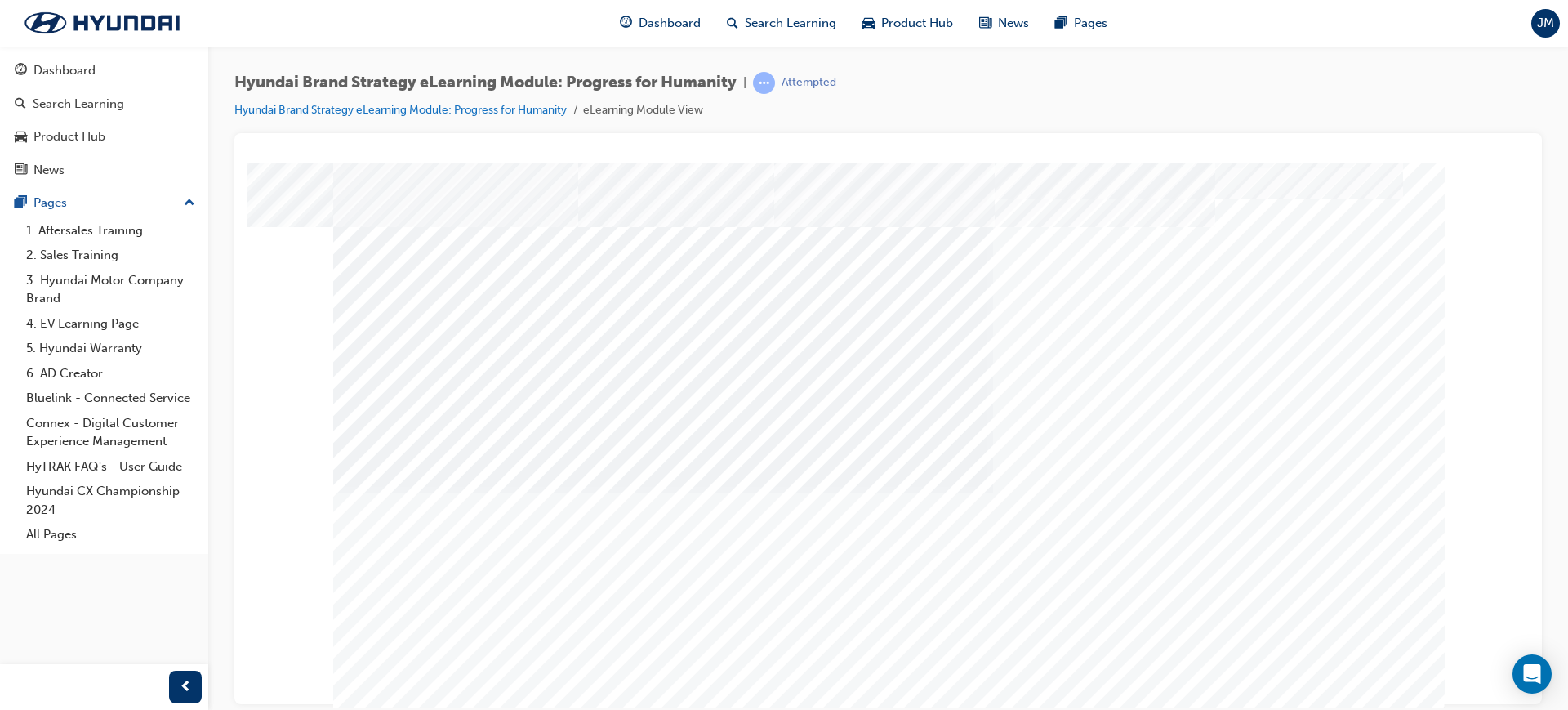 click at bounding box center (439, 5073) 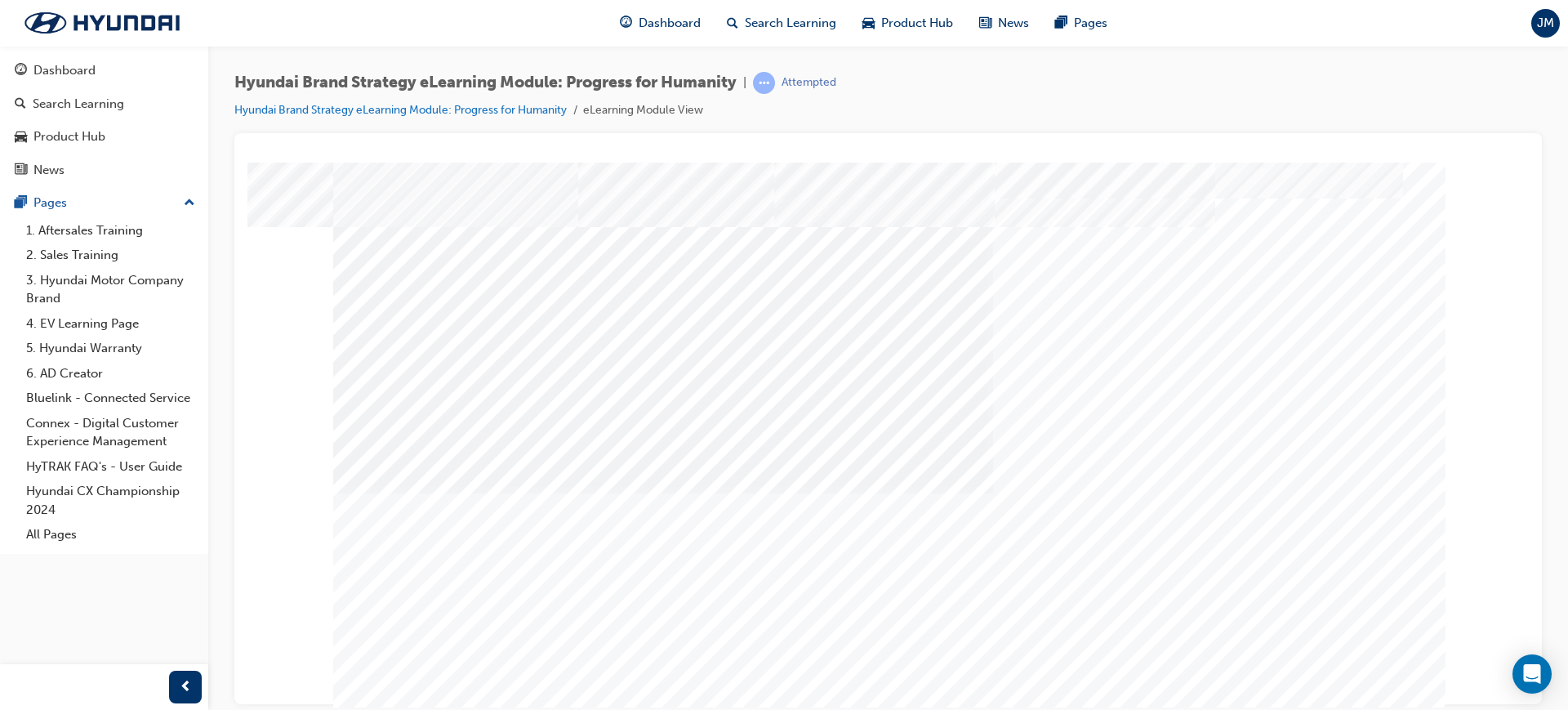 click at bounding box center [390, 4956] 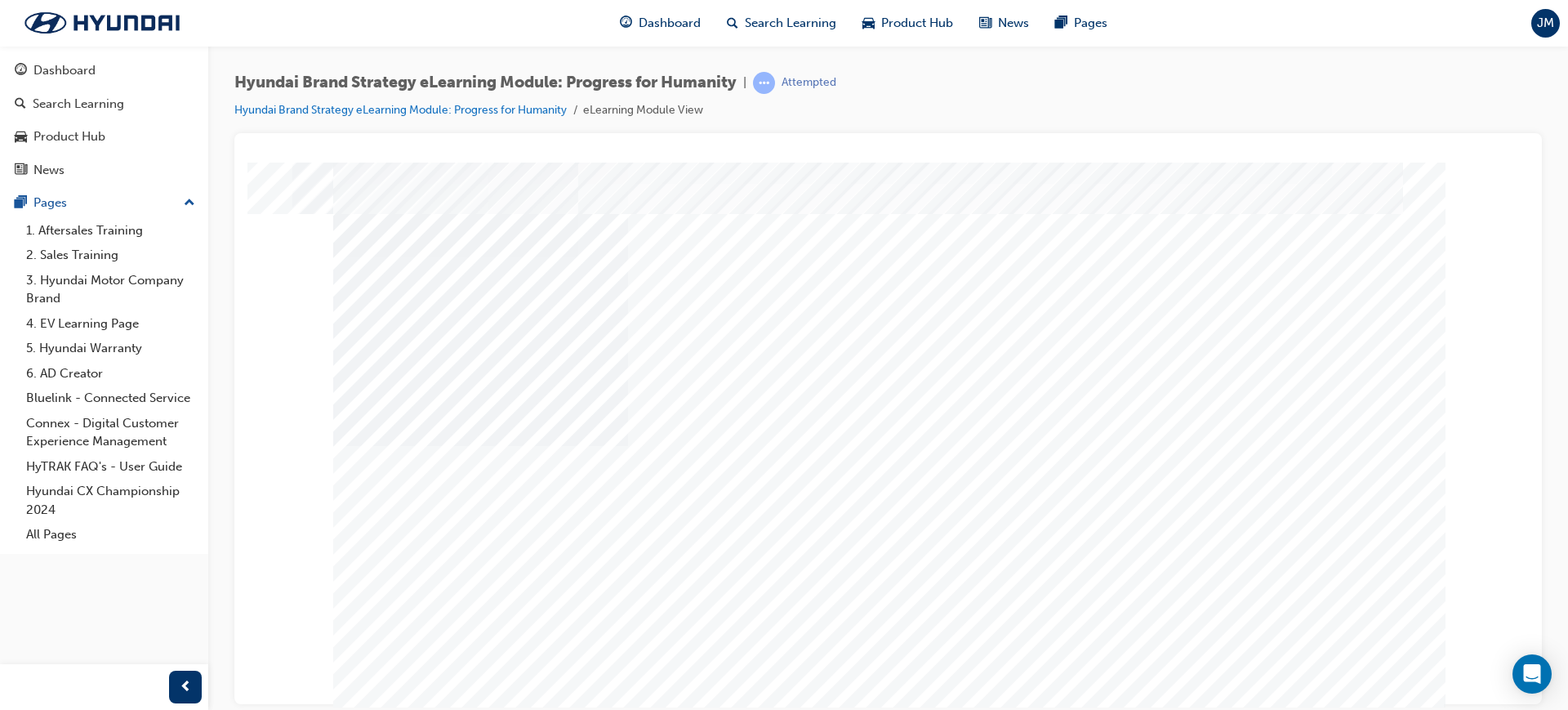 scroll, scrollTop: 43, scrollLeft: 0, axis: vertical 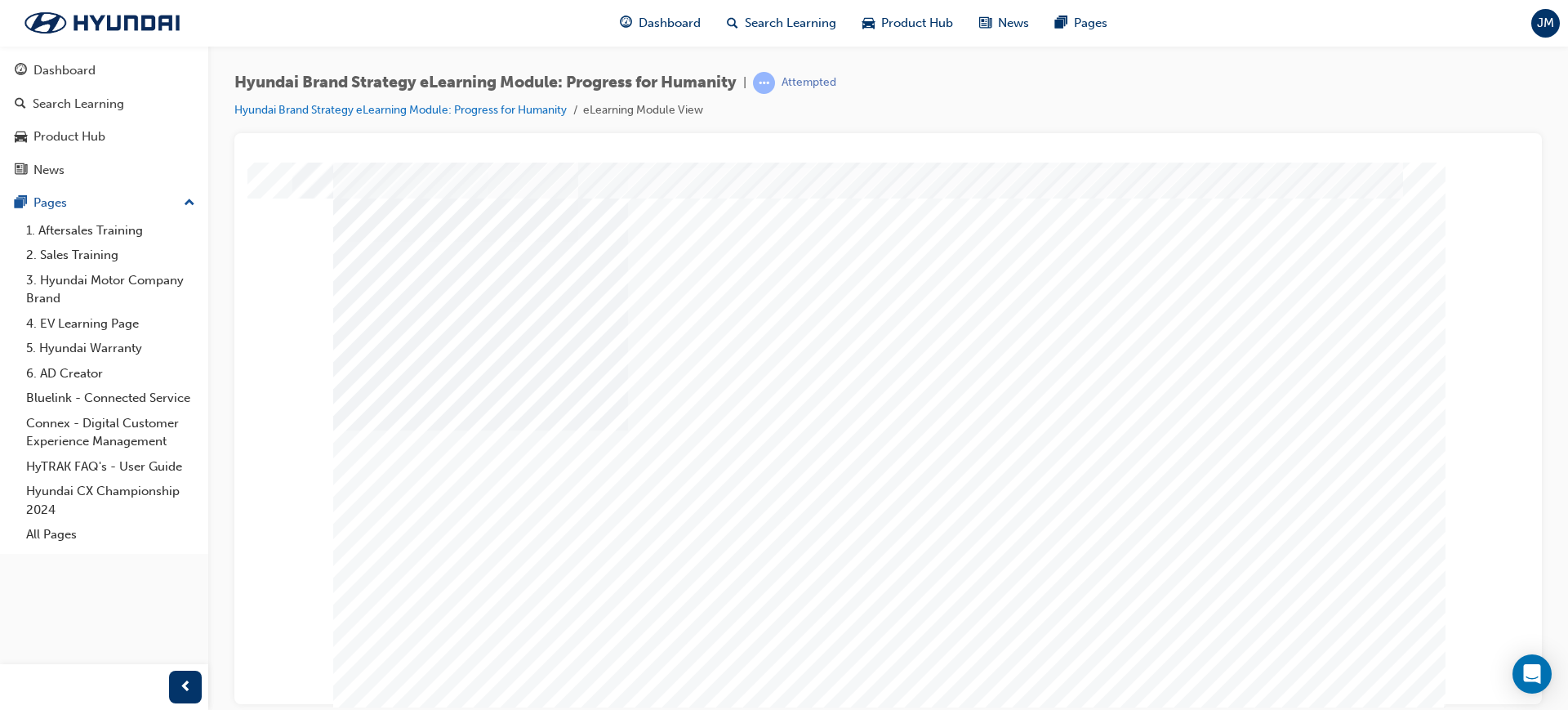 click at bounding box center [390, 1712] 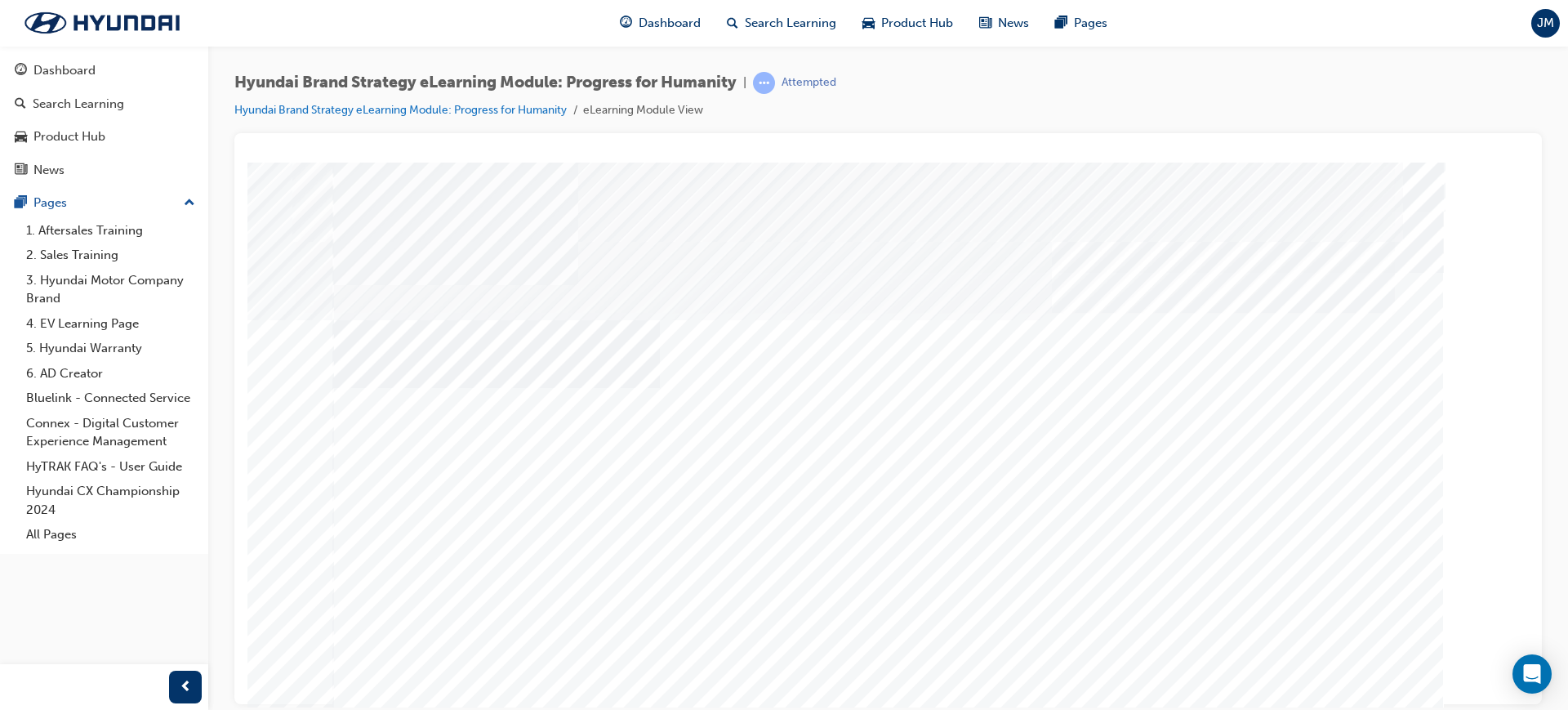 click at bounding box center (497, 2044) 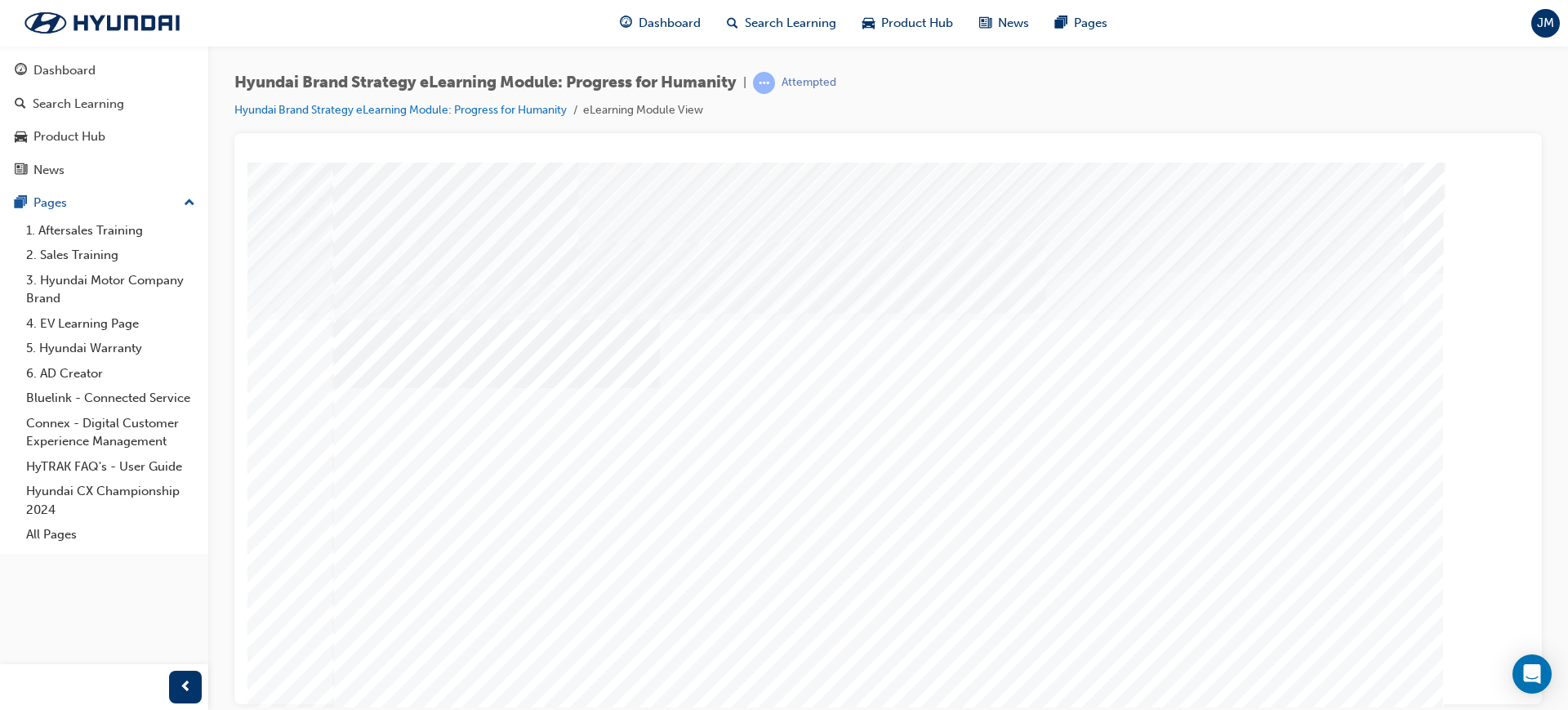click at bounding box center [497, 2101] 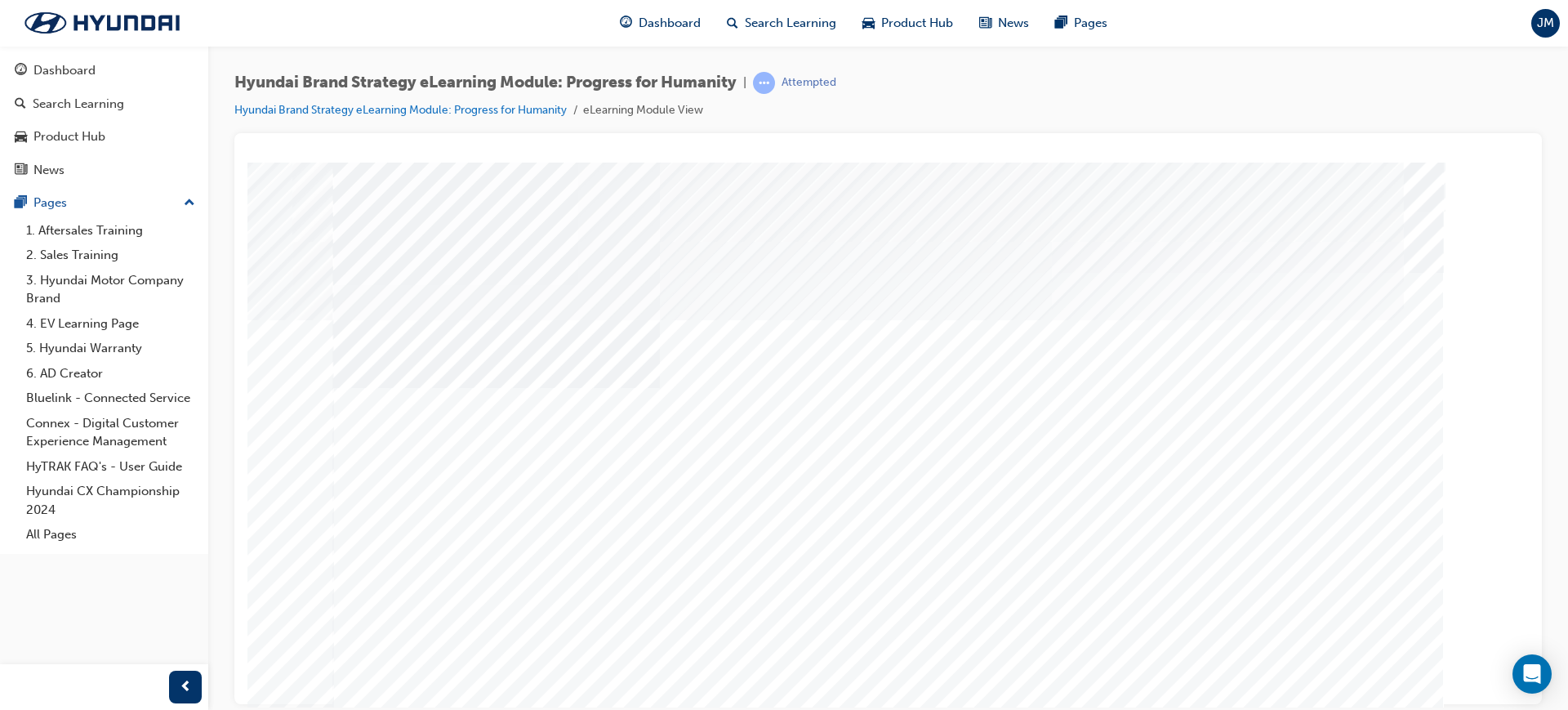 click at bounding box center (497, 1987) 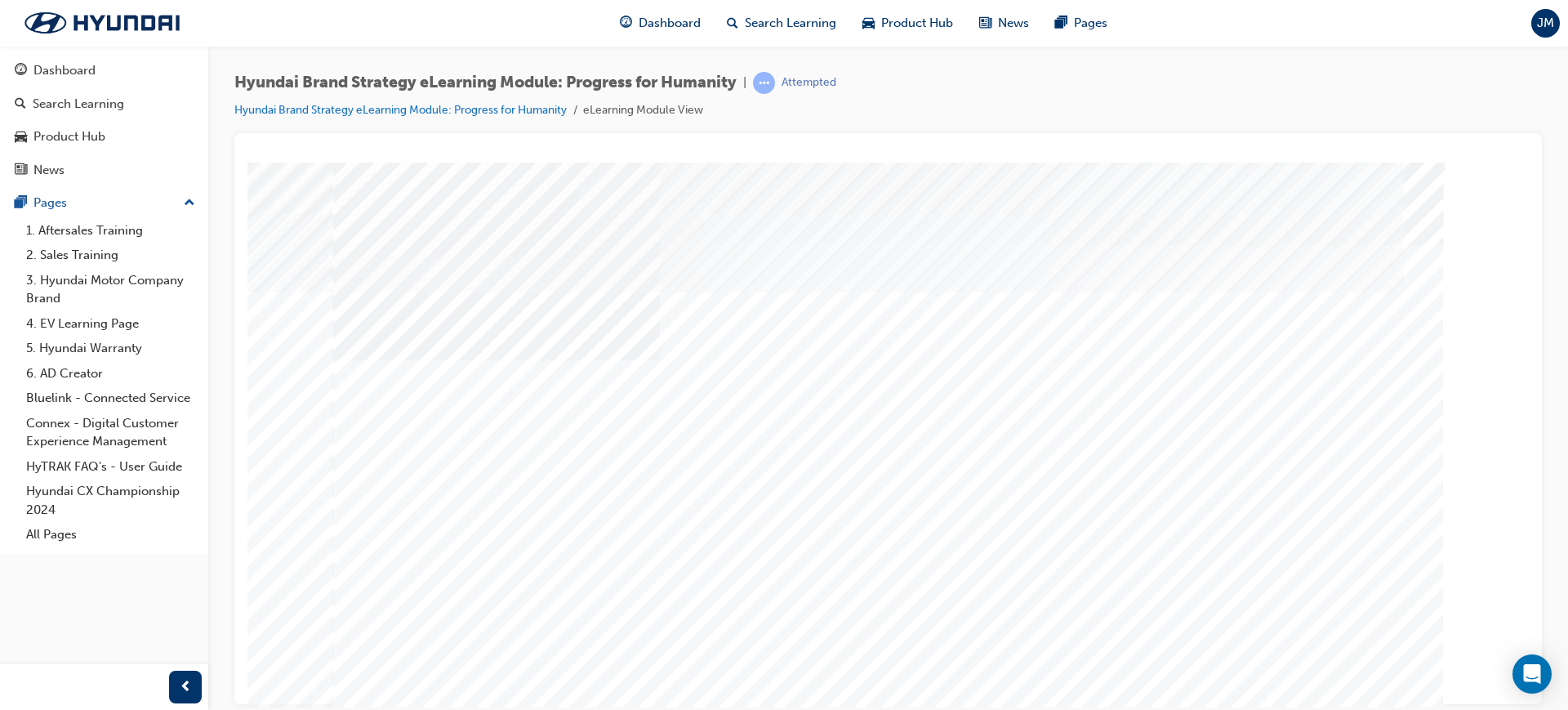 scroll, scrollTop: 43, scrollLeft: 0, axis: vertical 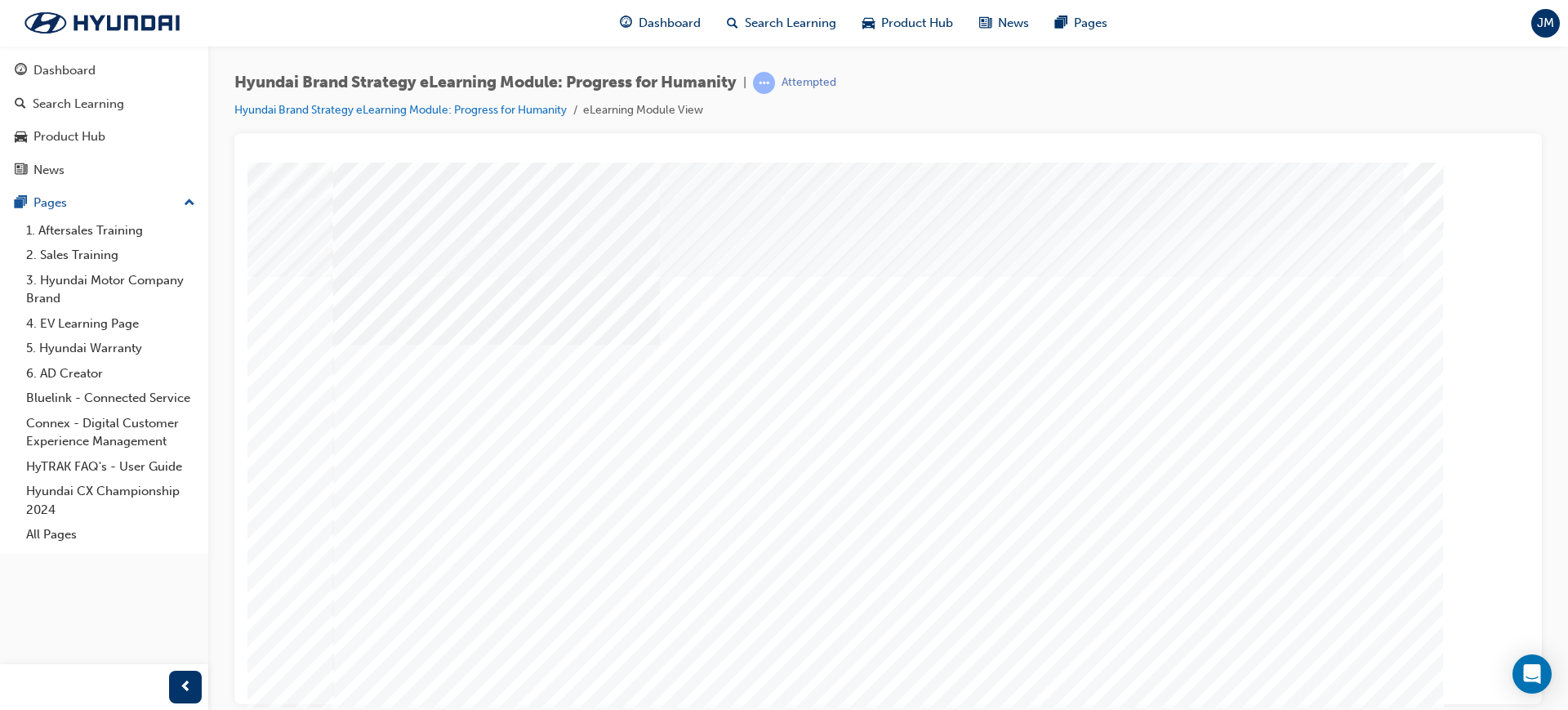 click at bounding box center [390, 2141] 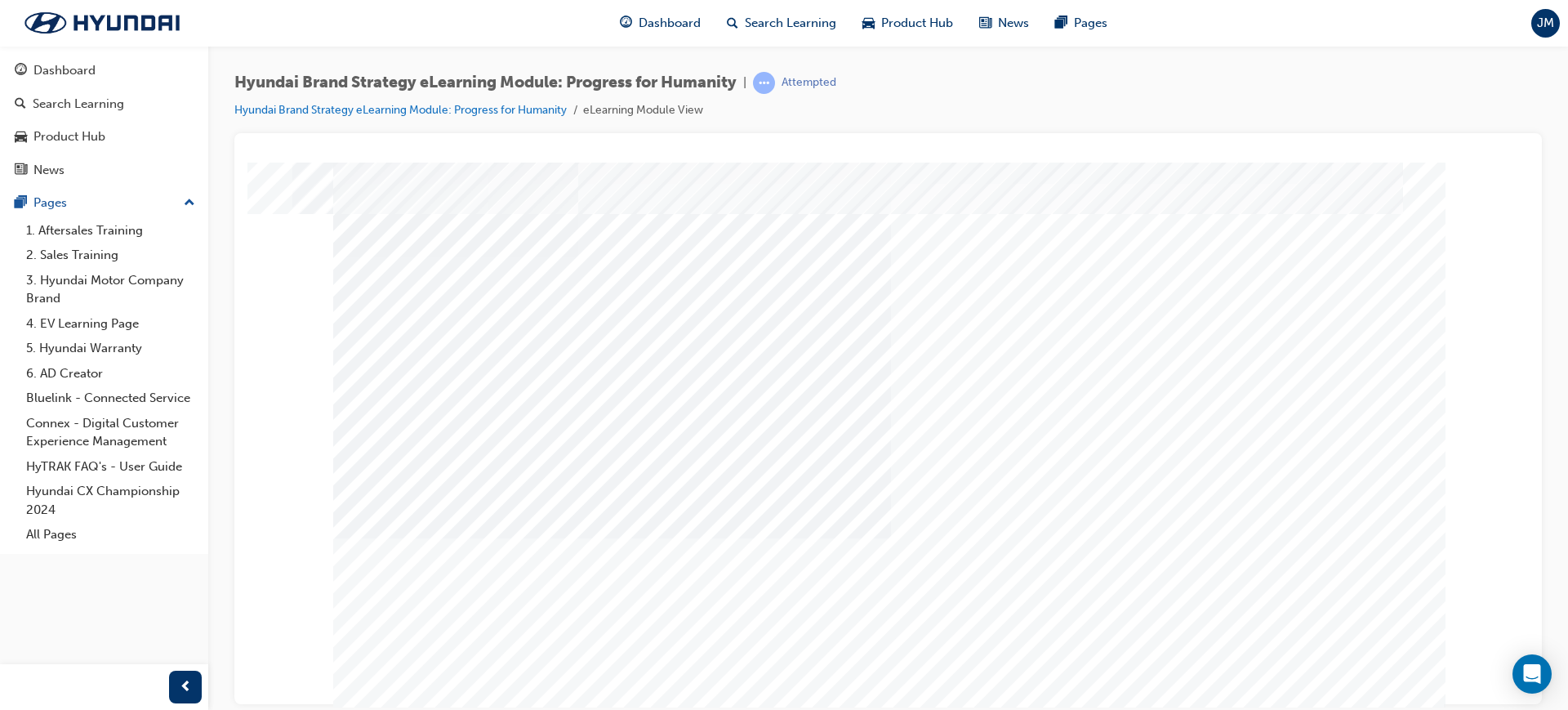 scroll, scrollTop: 43, scrollLeft: 0, axis: vertical 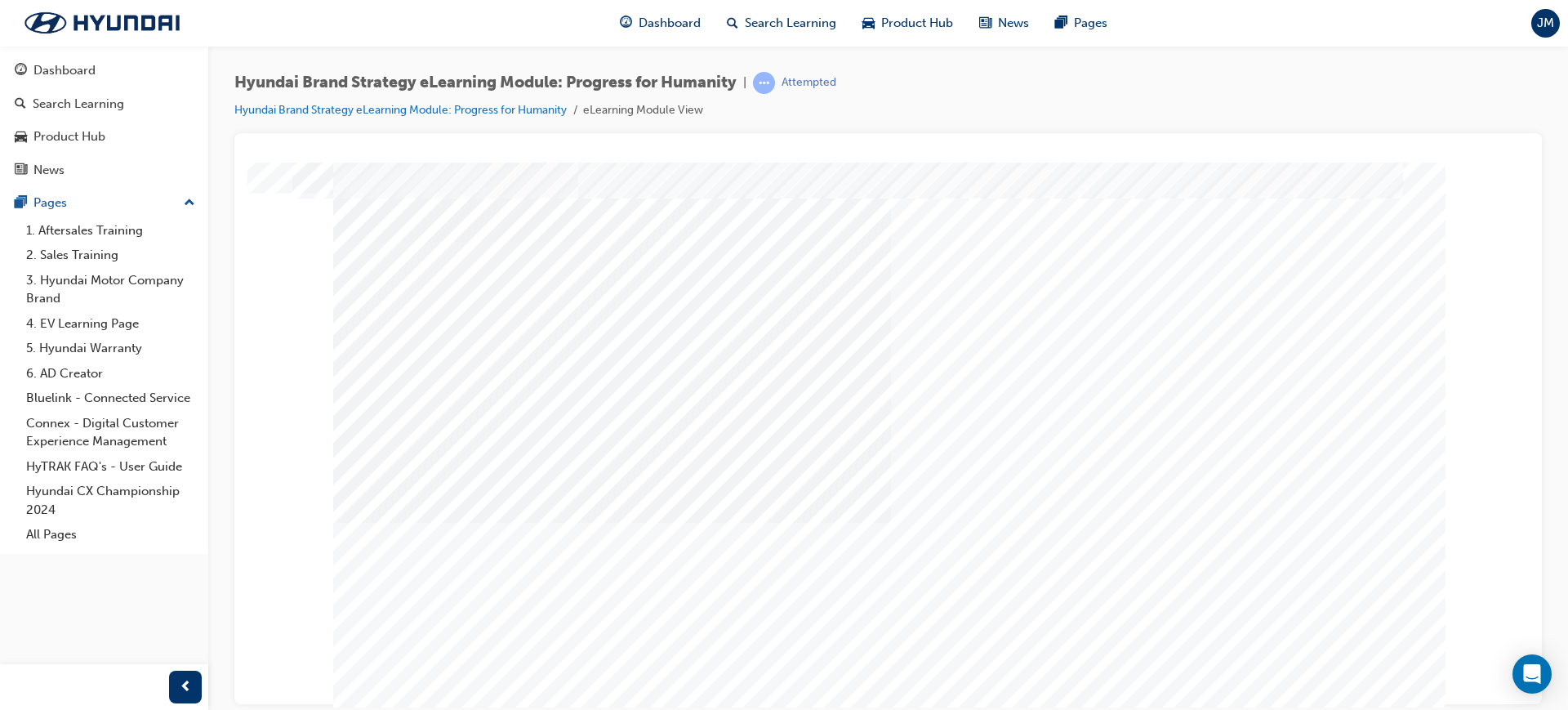 click at bounding box center [390, 1804] 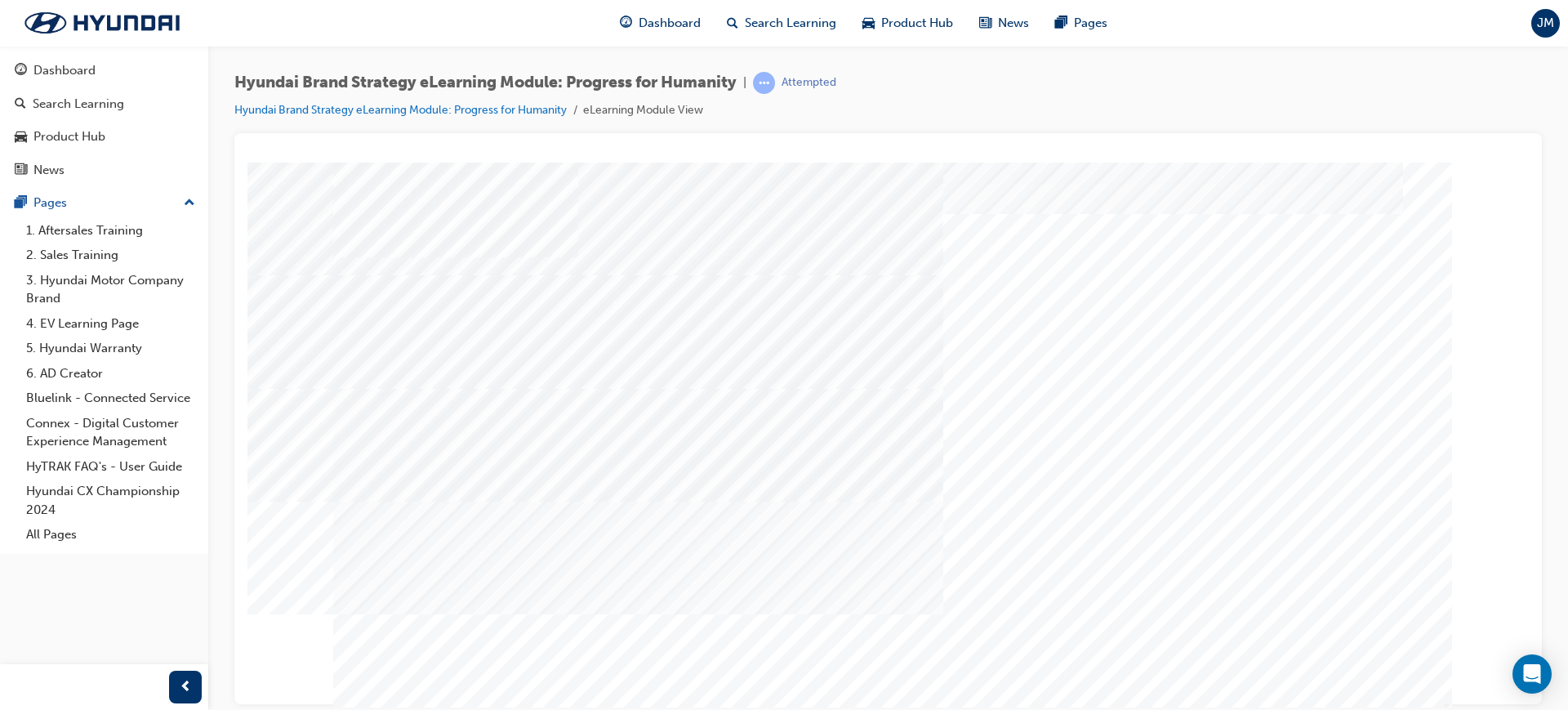 scroll, scrollTop: 43, scrollLeft: 0, axis: vertical 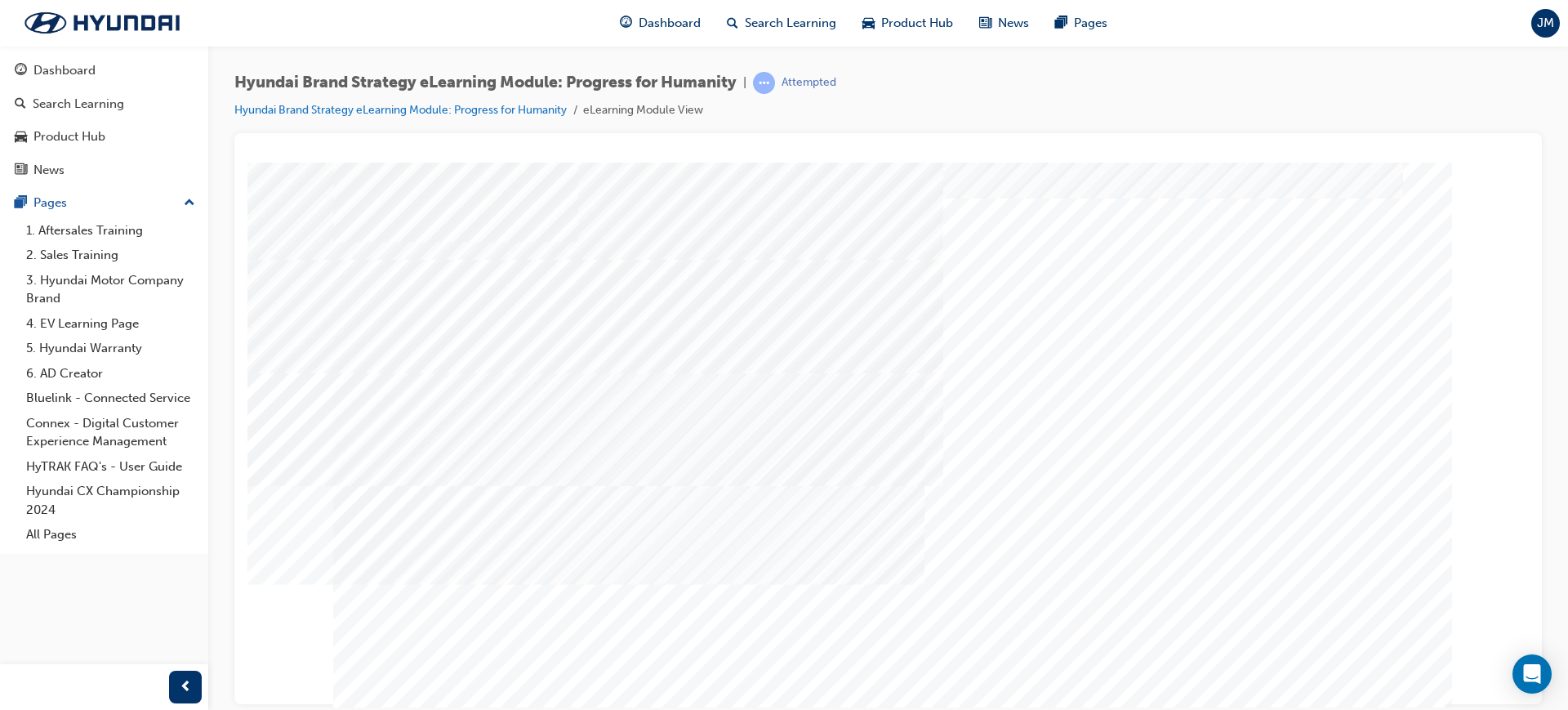 click at bounding box center (382, 2056) 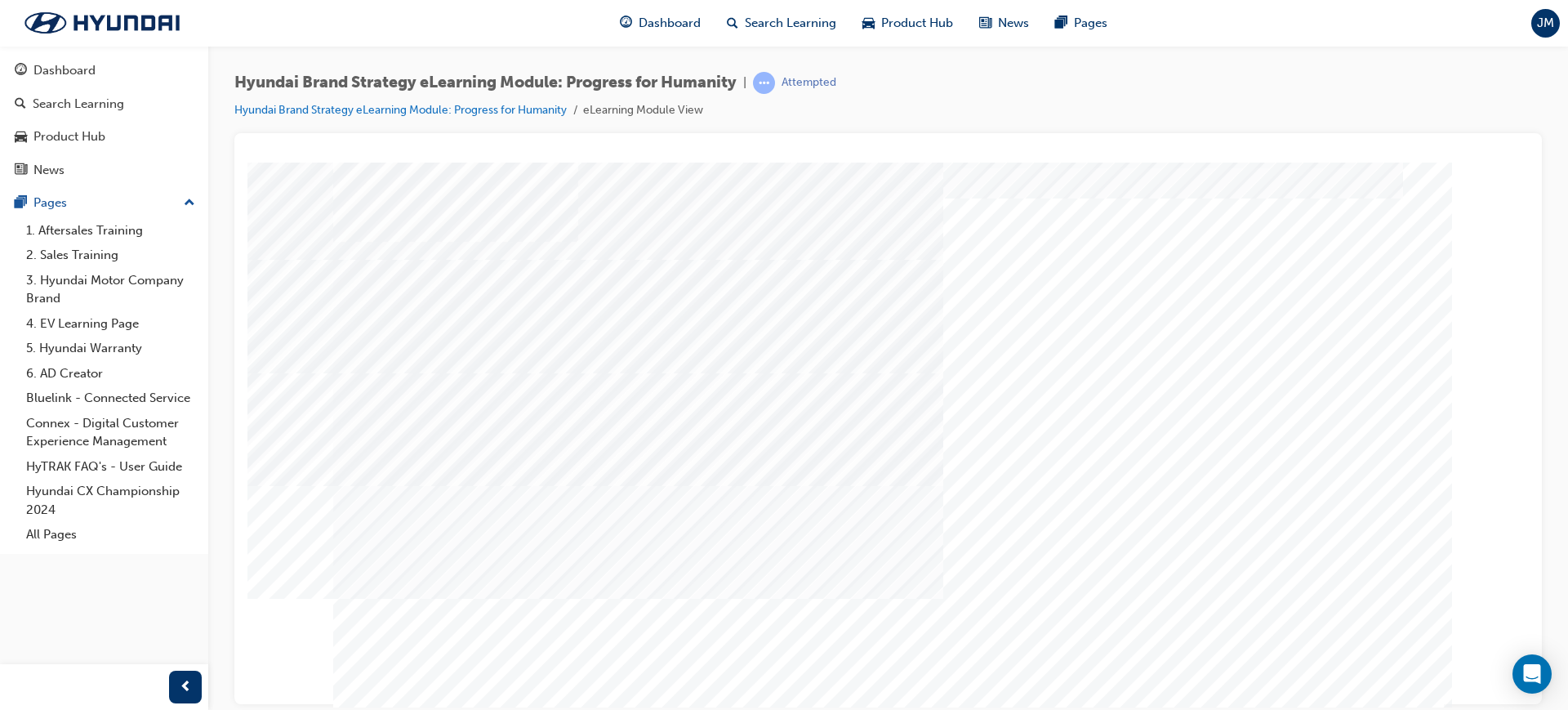 click at bounding box center (382, 2252) 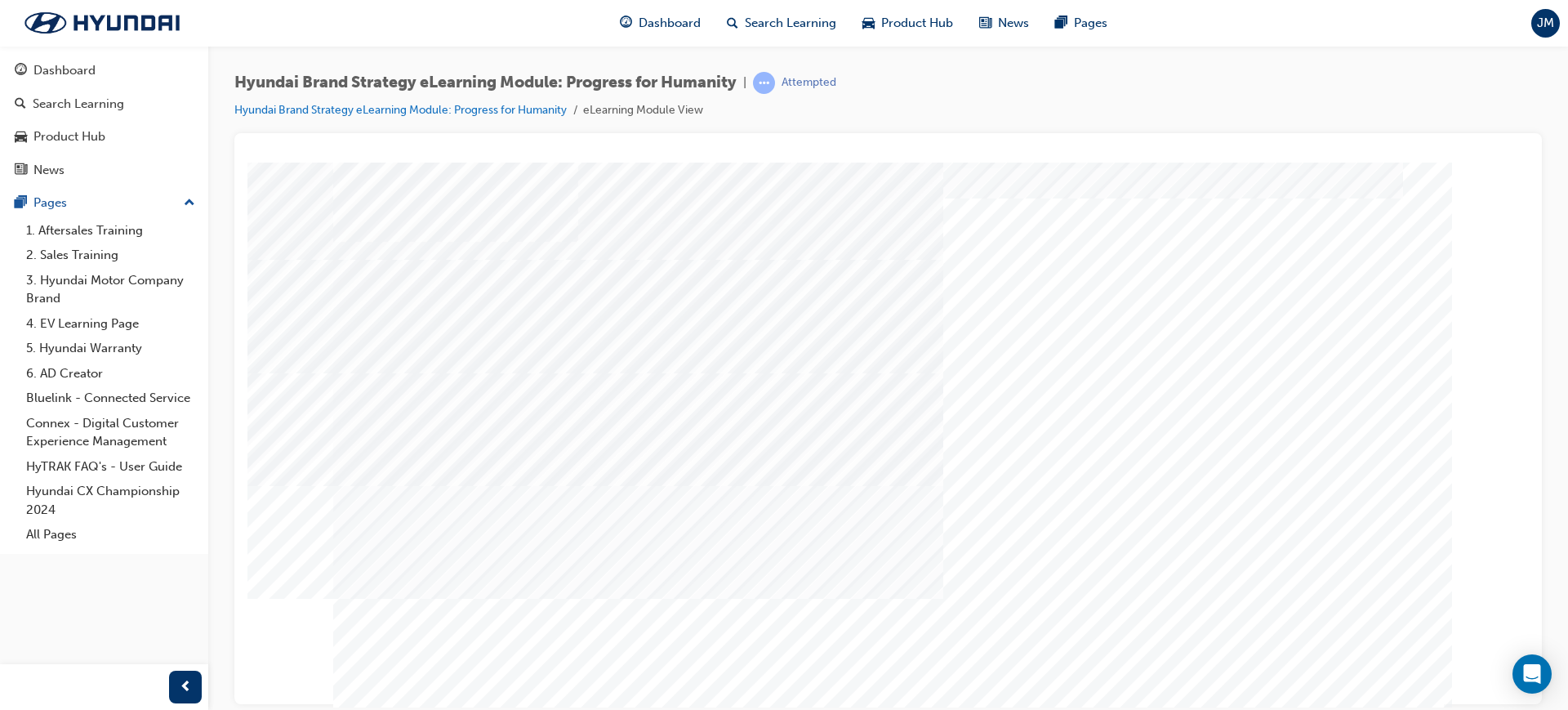 click at bounding box center (382, 2448) 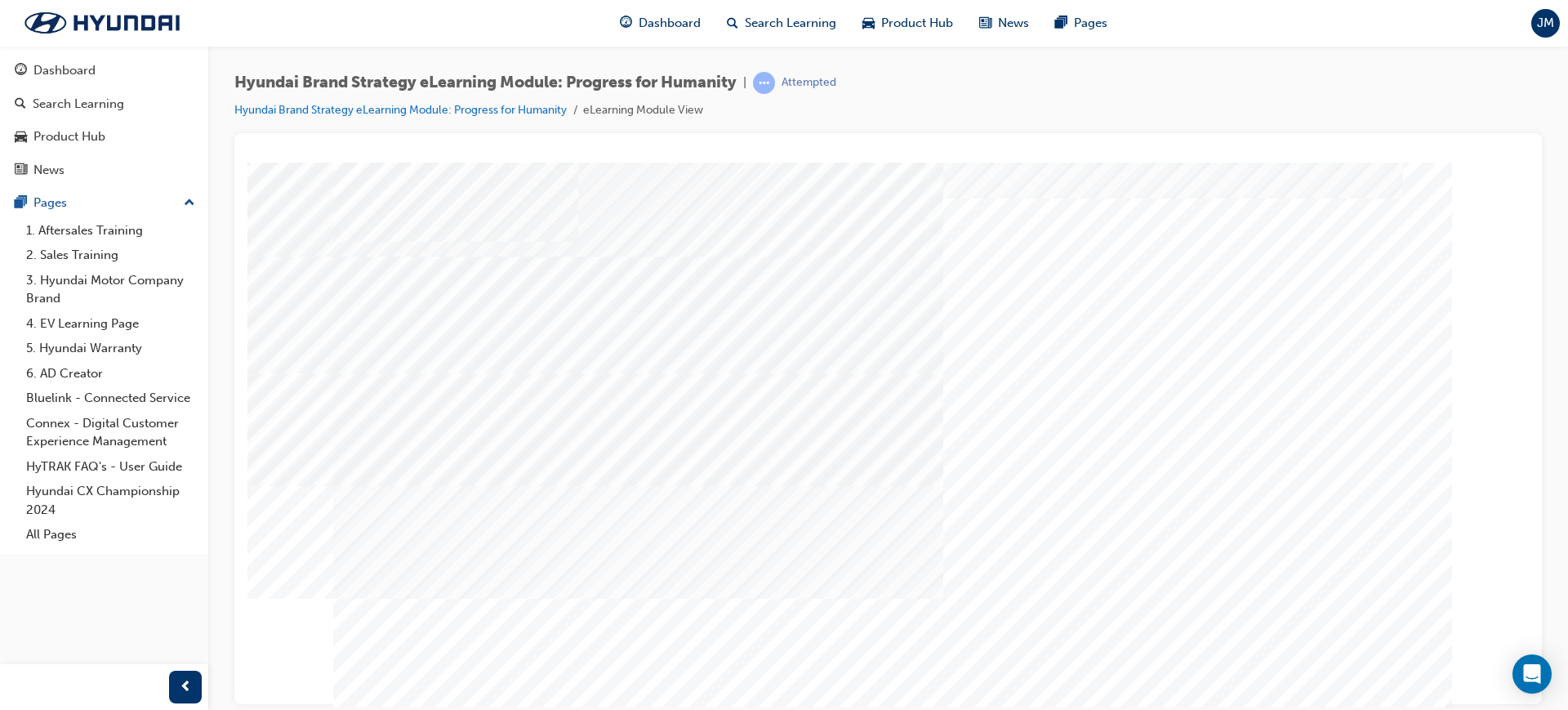 drag, startPoint x: 865, startPoint y: 605, endPoint x: 862, endPoint y: 632, distance: 27.16616 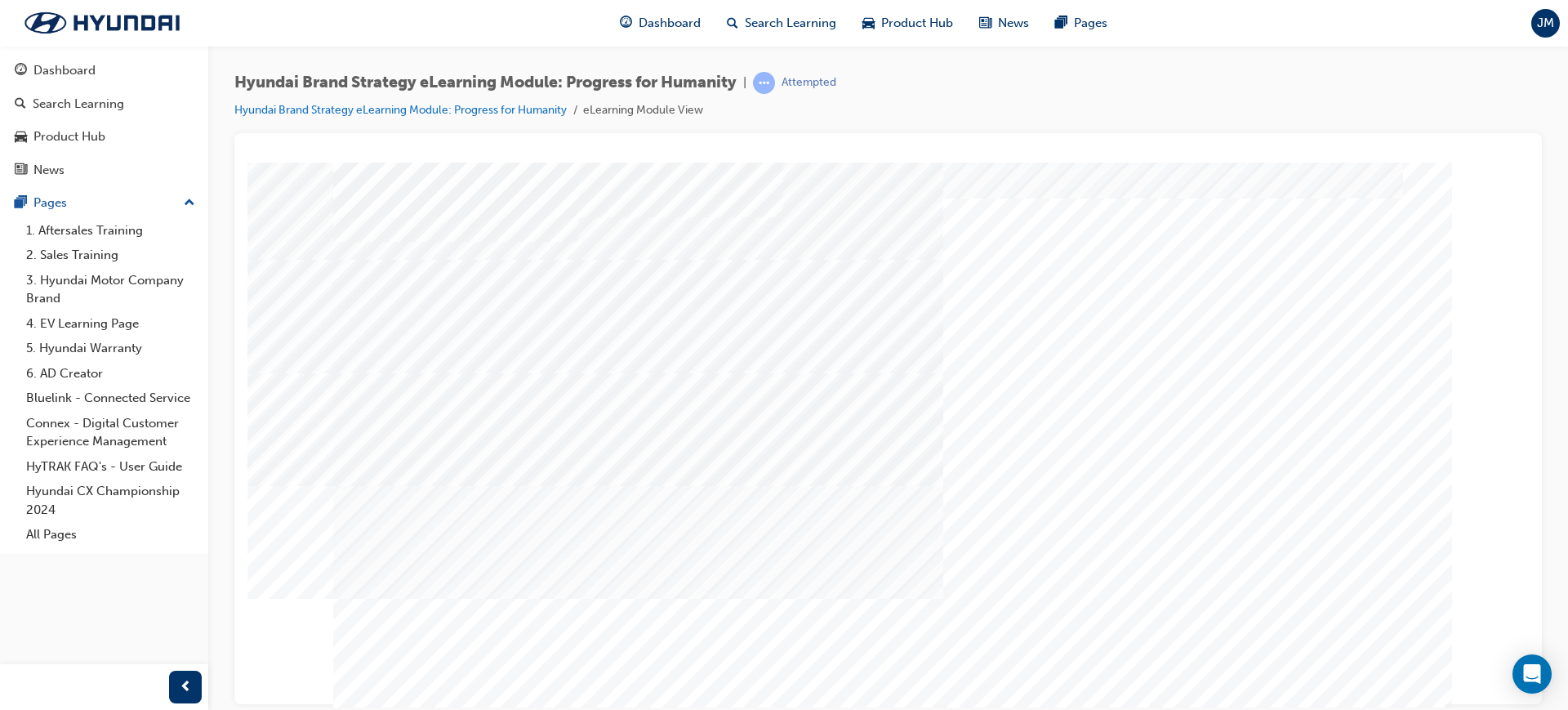 click at bounding box center [390, 1988] 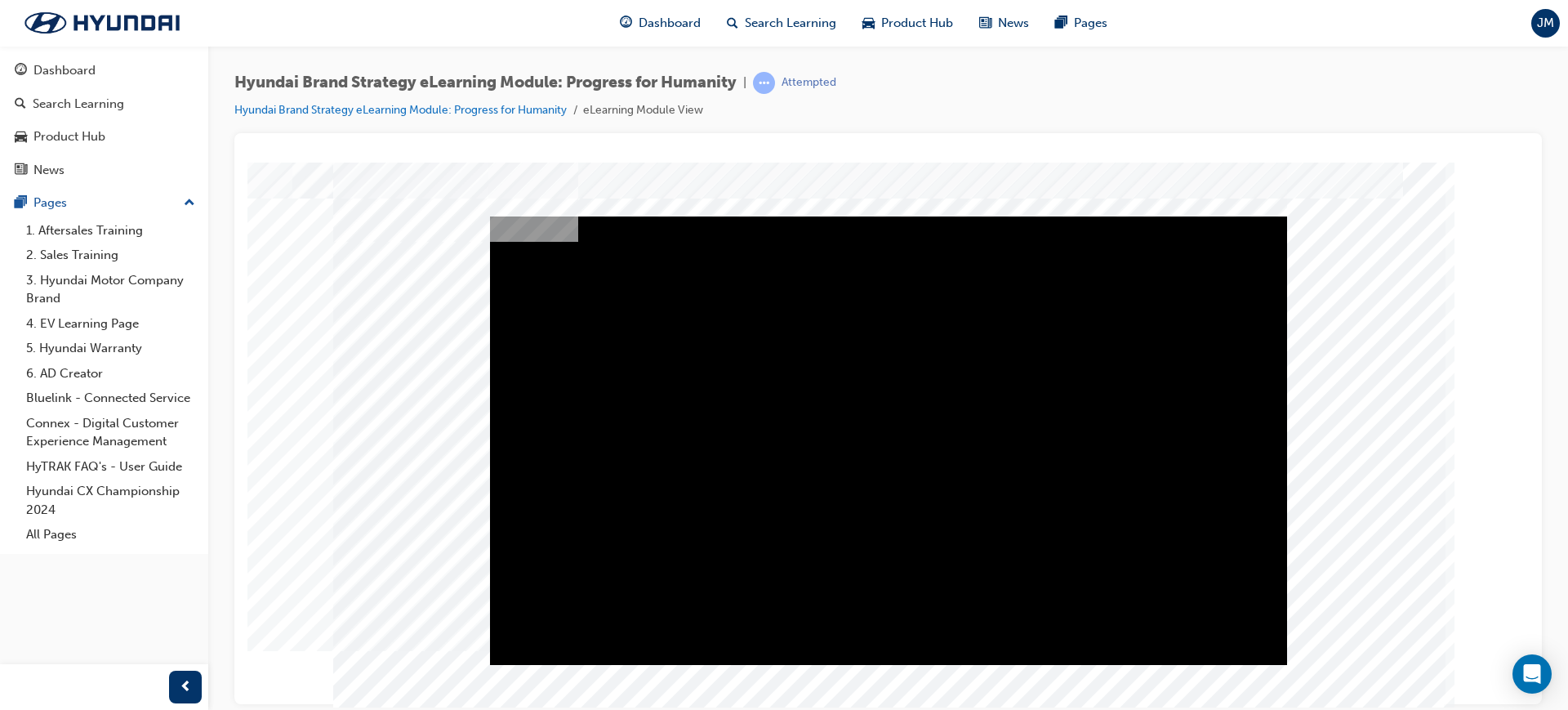 scroll, scrollTop: 0, scrollLeft: 0, axis: both 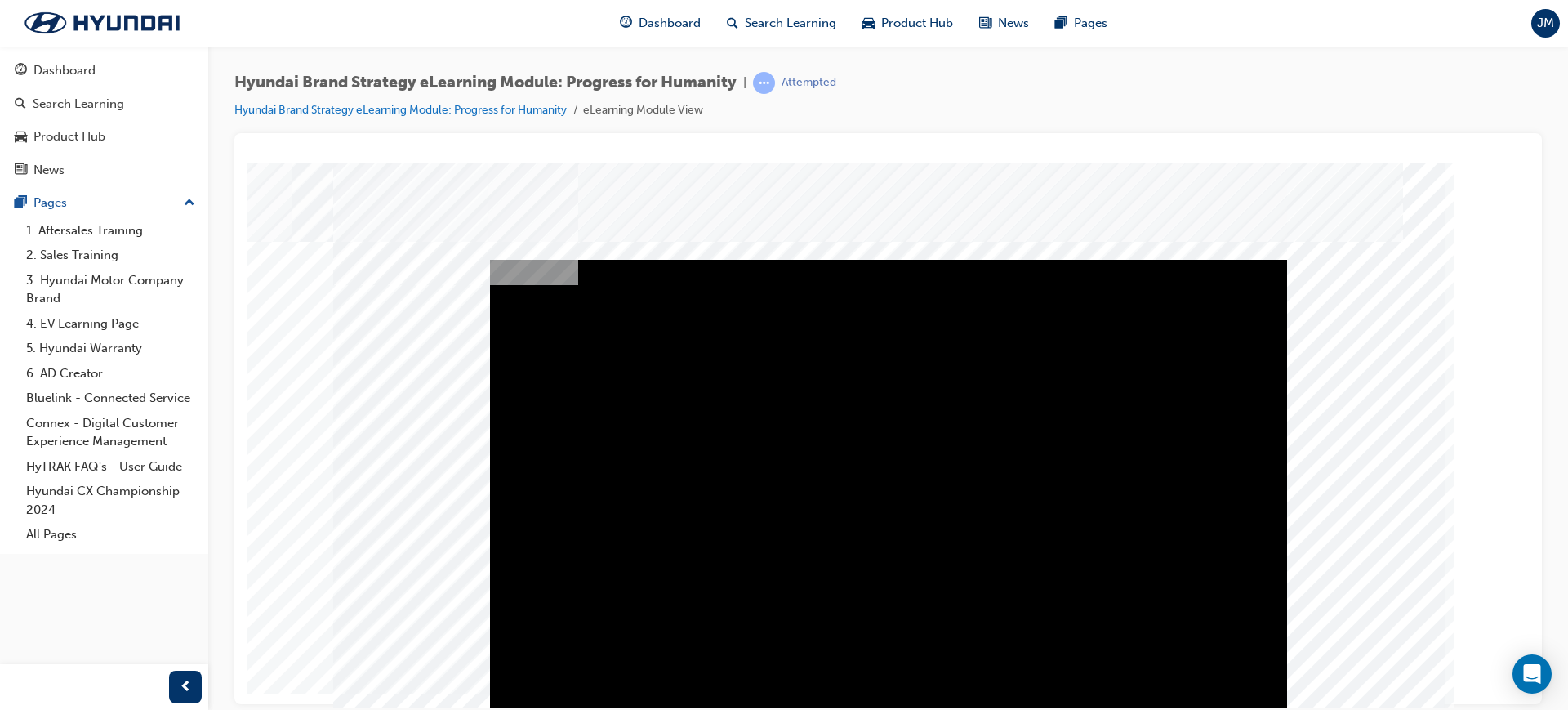 click at bounding box center (889, 259) 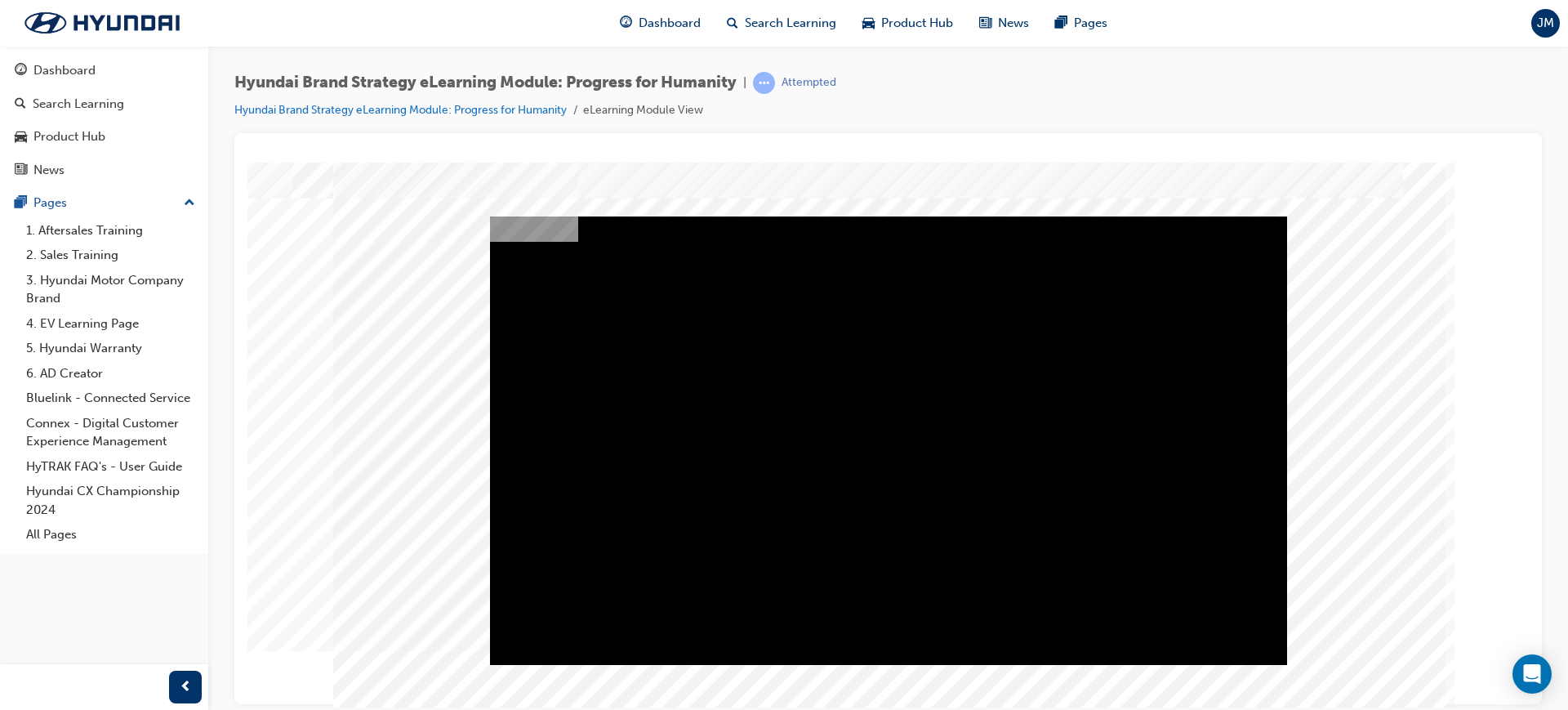 click at bounding box center [390, 1988] 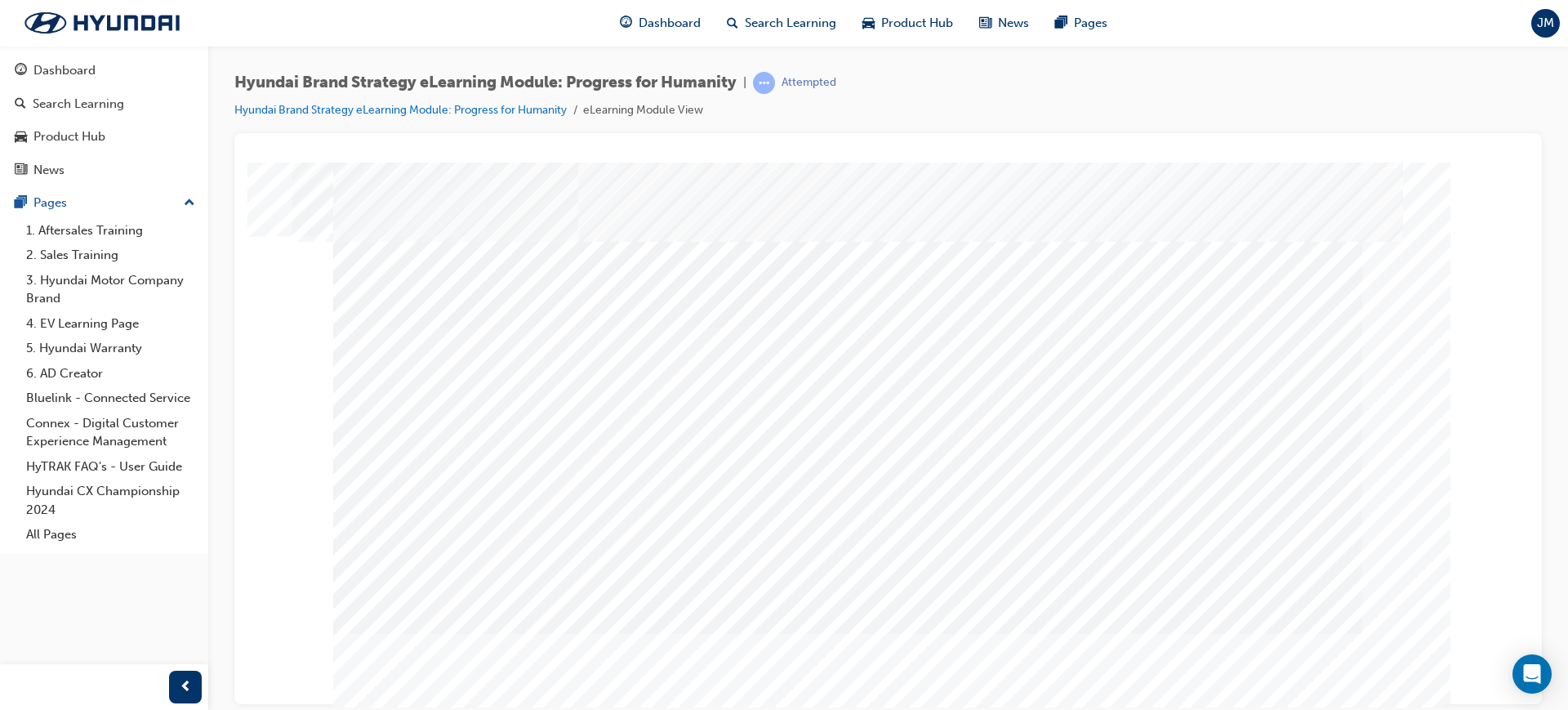click at bounding box center (390, 2154) 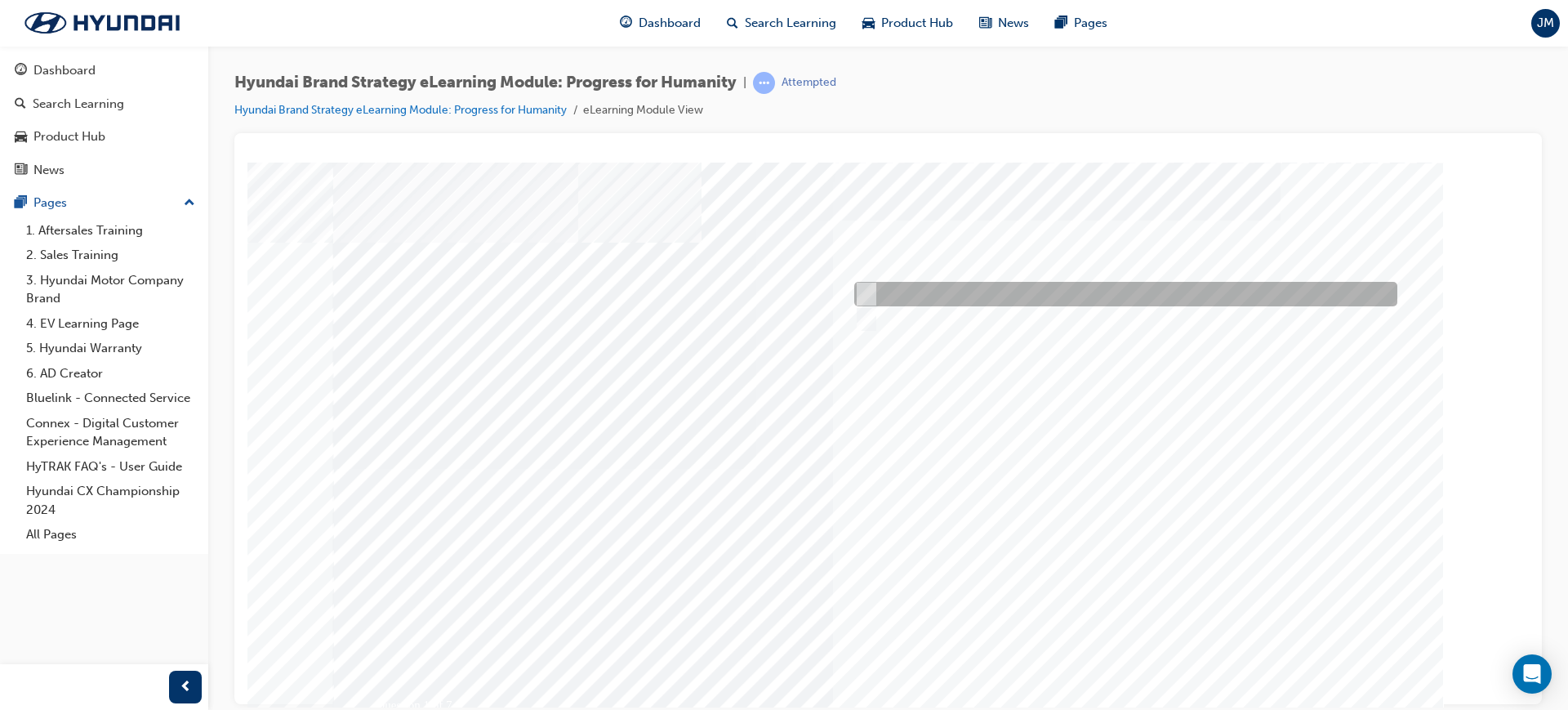 click at bounding box center [863, 294] 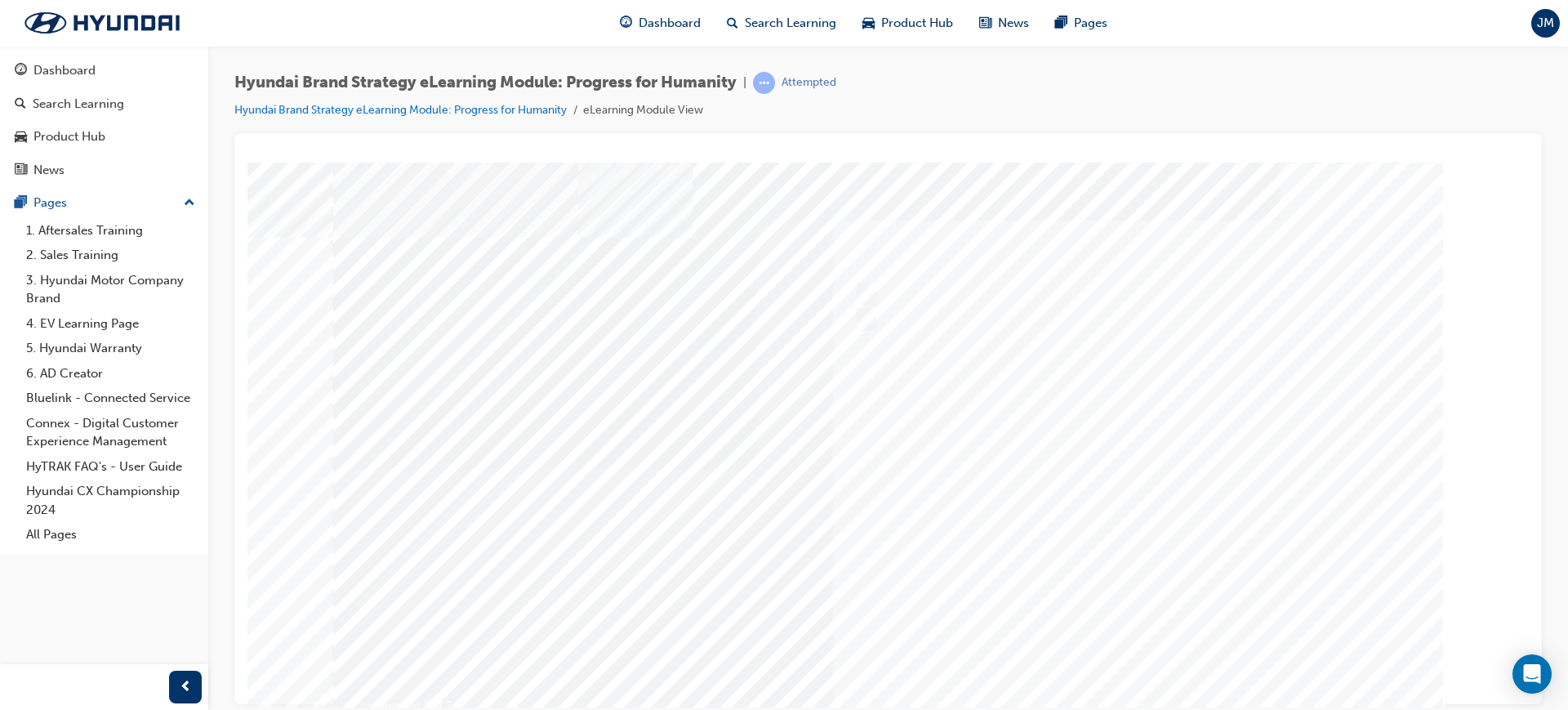 click at bounding box center (390, 2950) 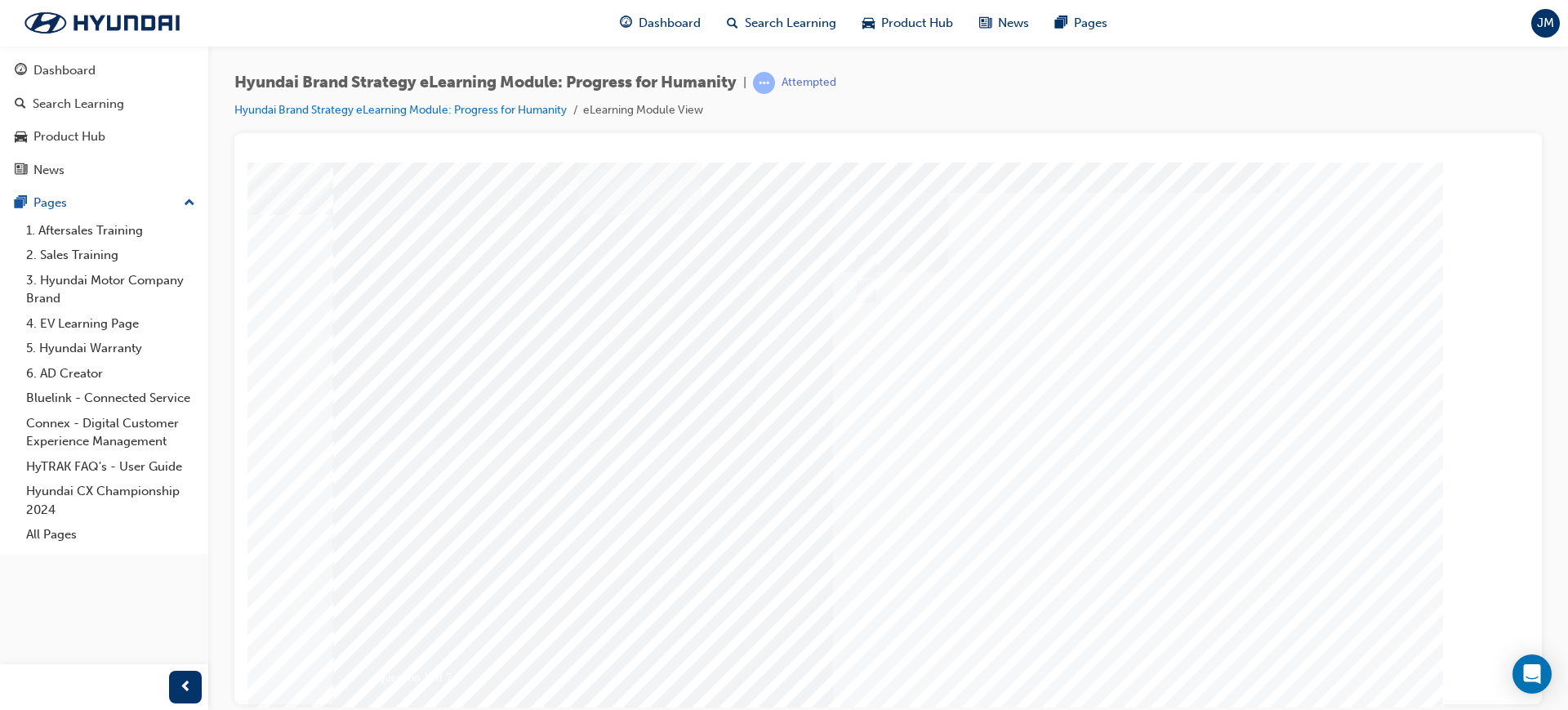 scroll, scrollTop: 43, scrollLeft: 0, axis: vertical 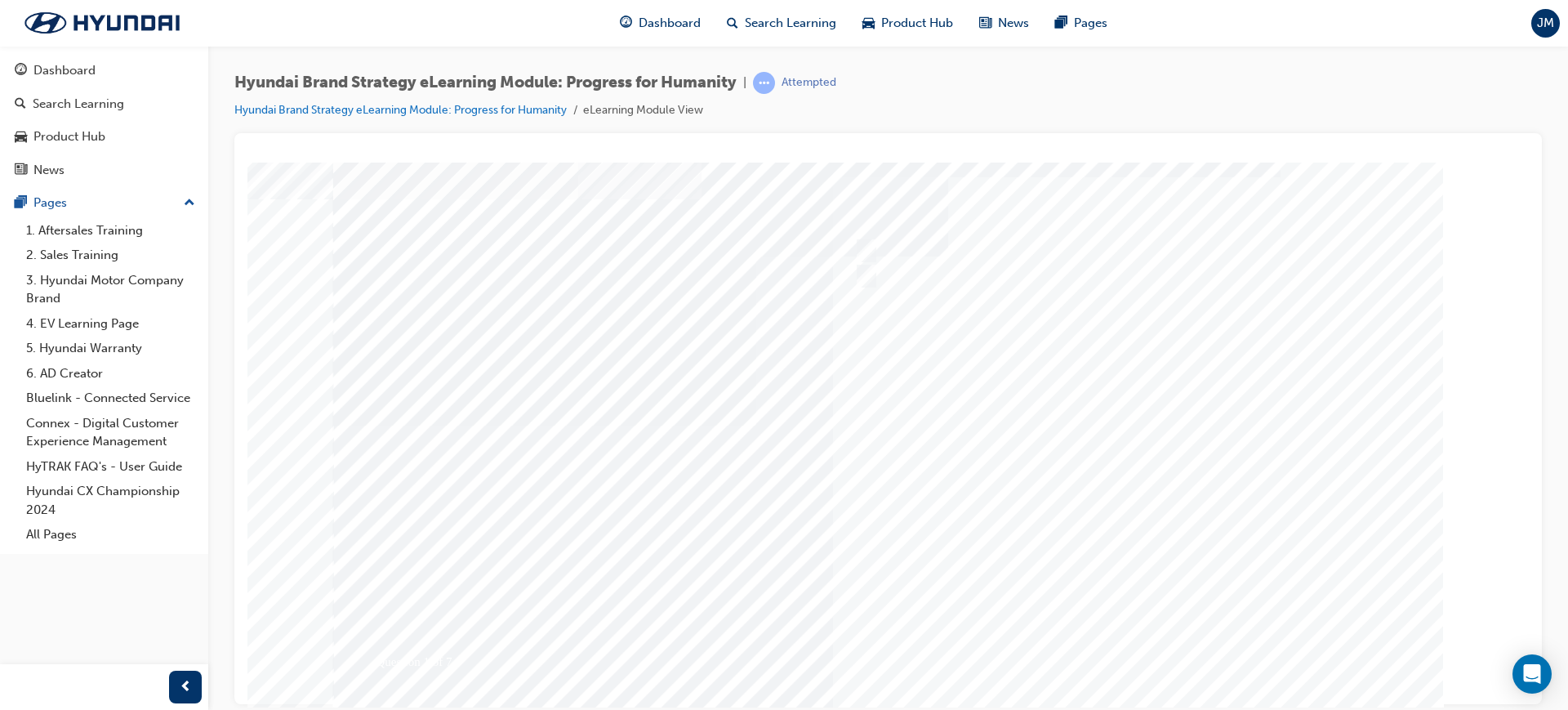 click at bounding box center (889, 413) 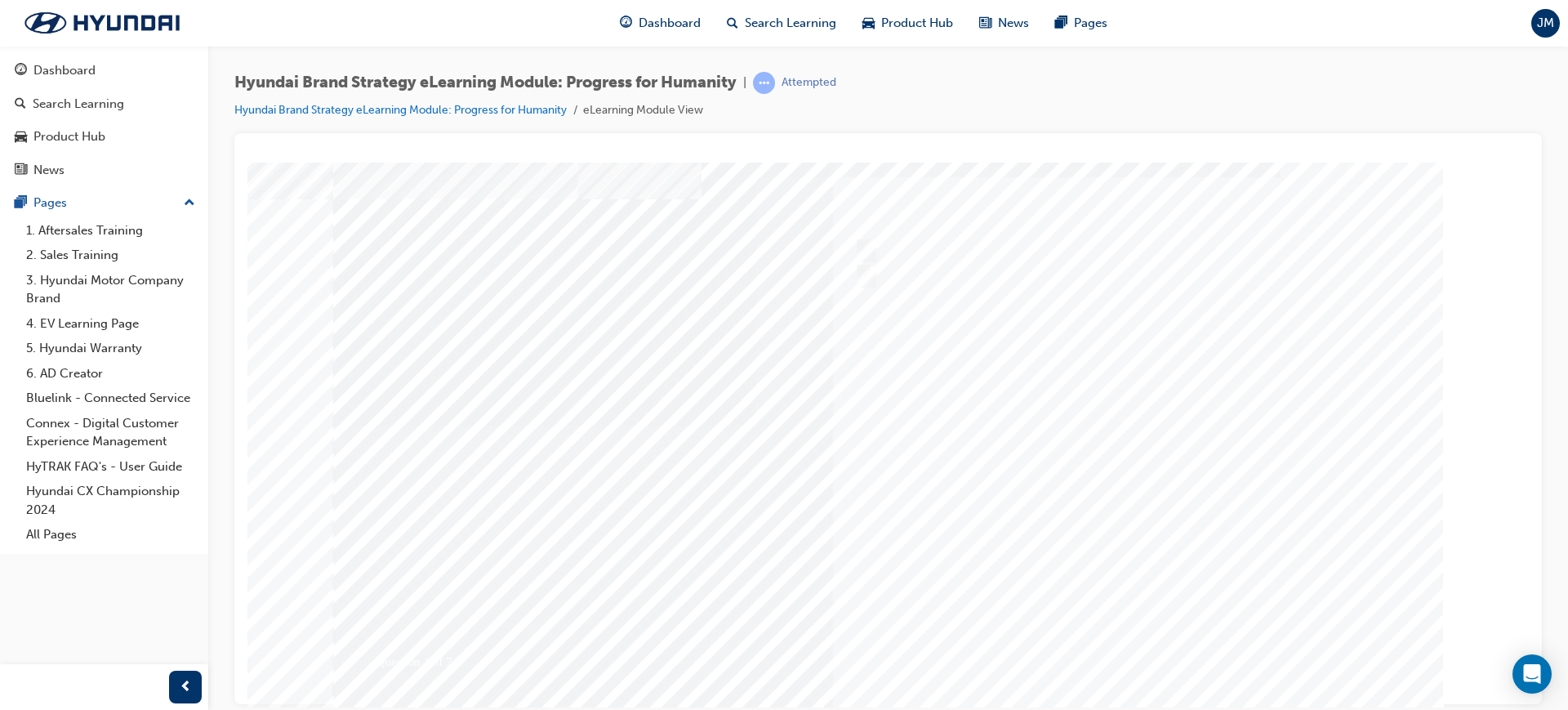 scroll, scrollTop: 0, scrollLeft: 0, axis: both 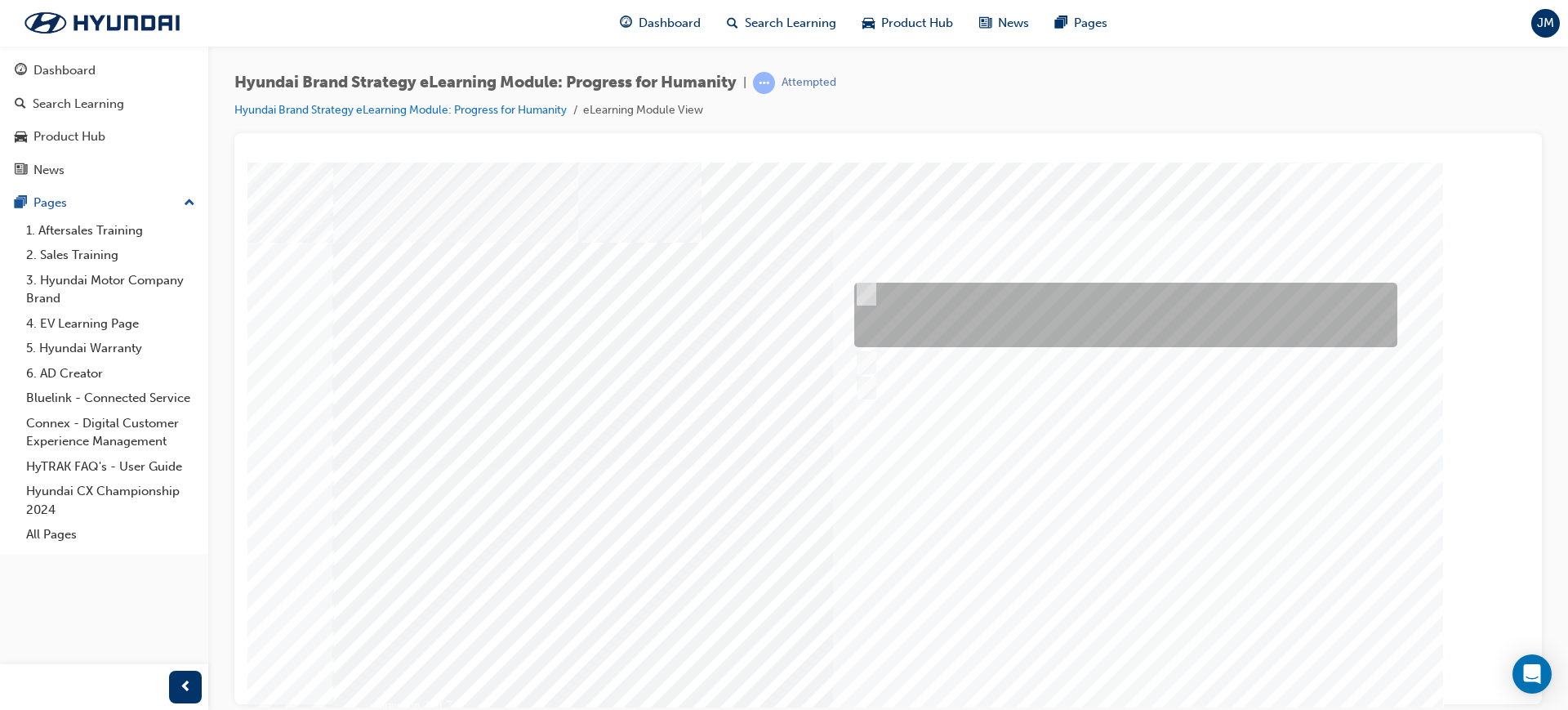 click at bounding box center (863, 294) 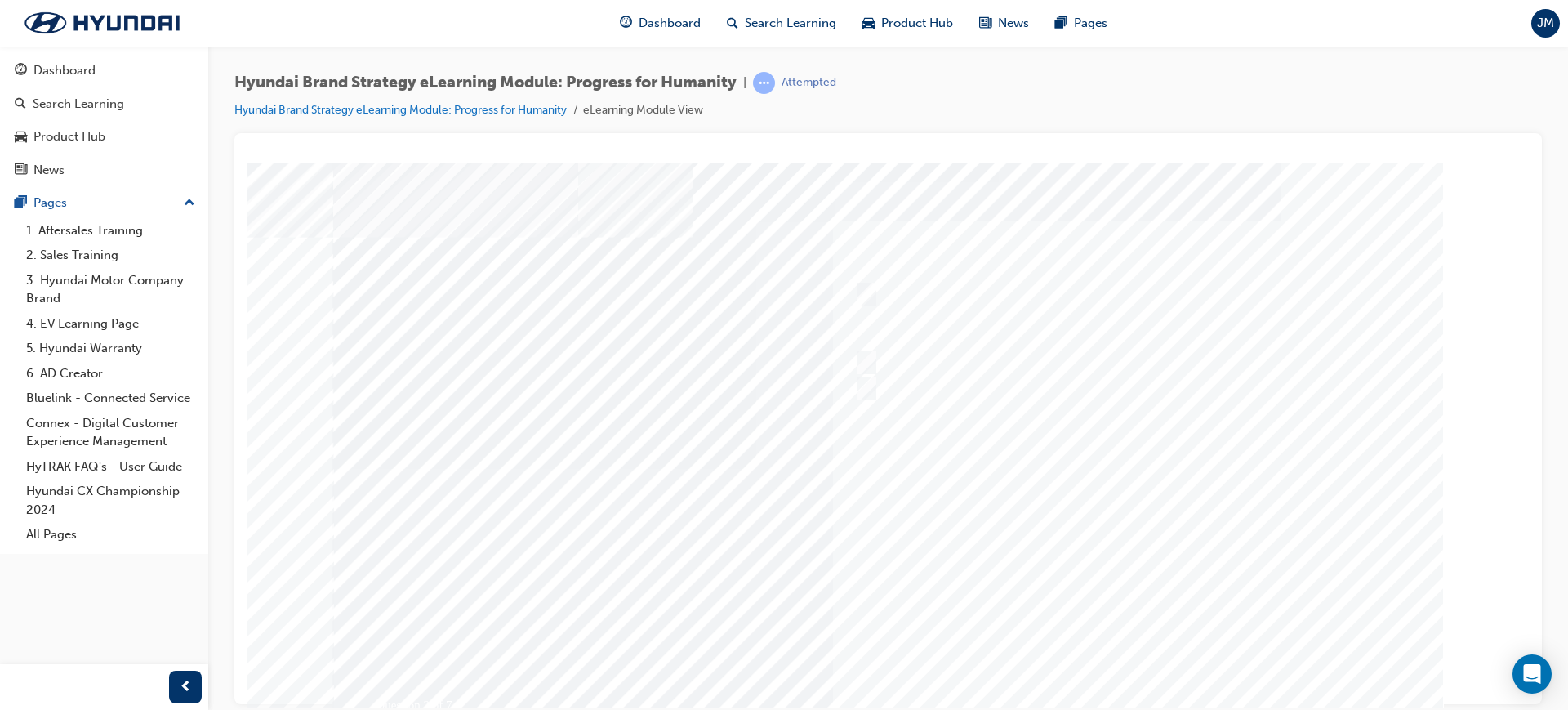 click at bounding box center [390, 2968] 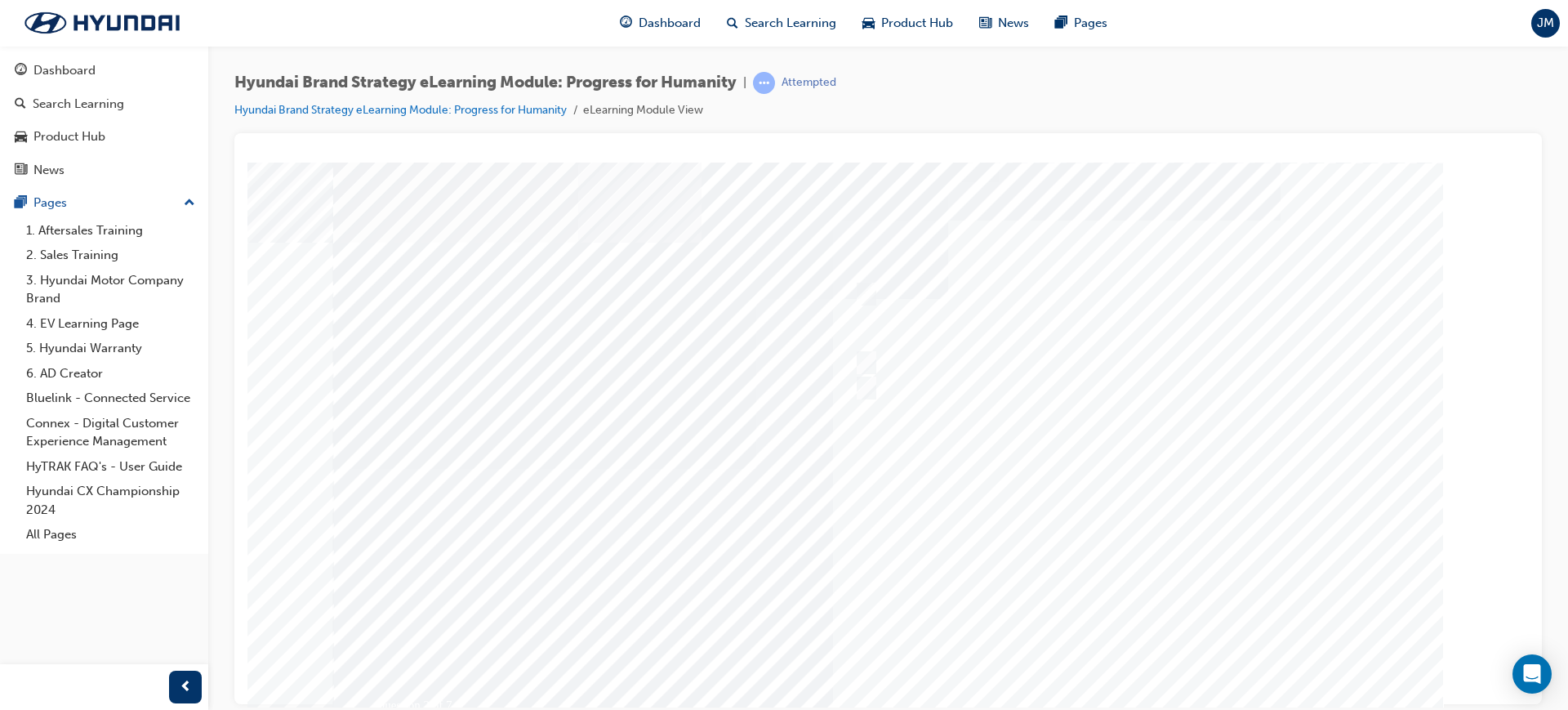 click at bounding box center (889, 456) 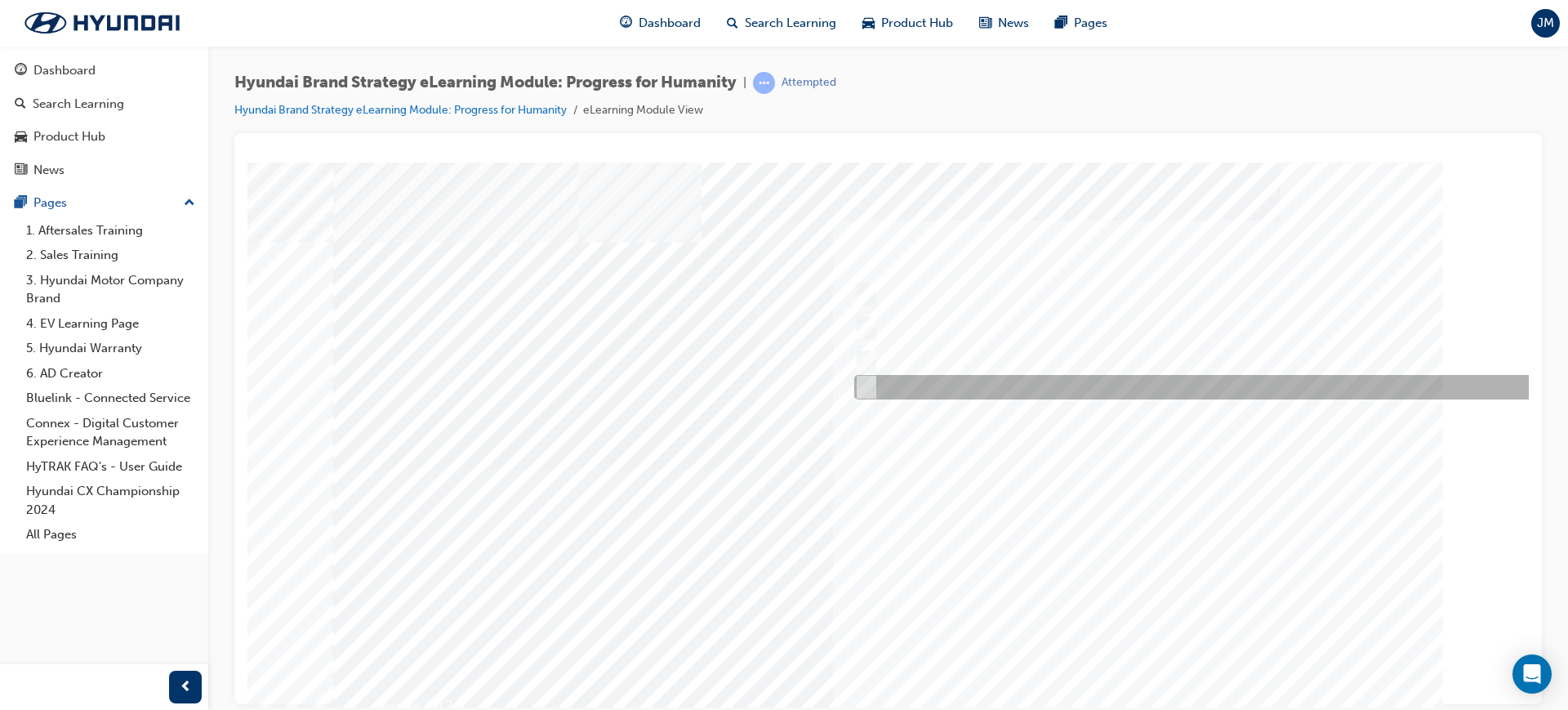 click at bounding box center [863, 387] 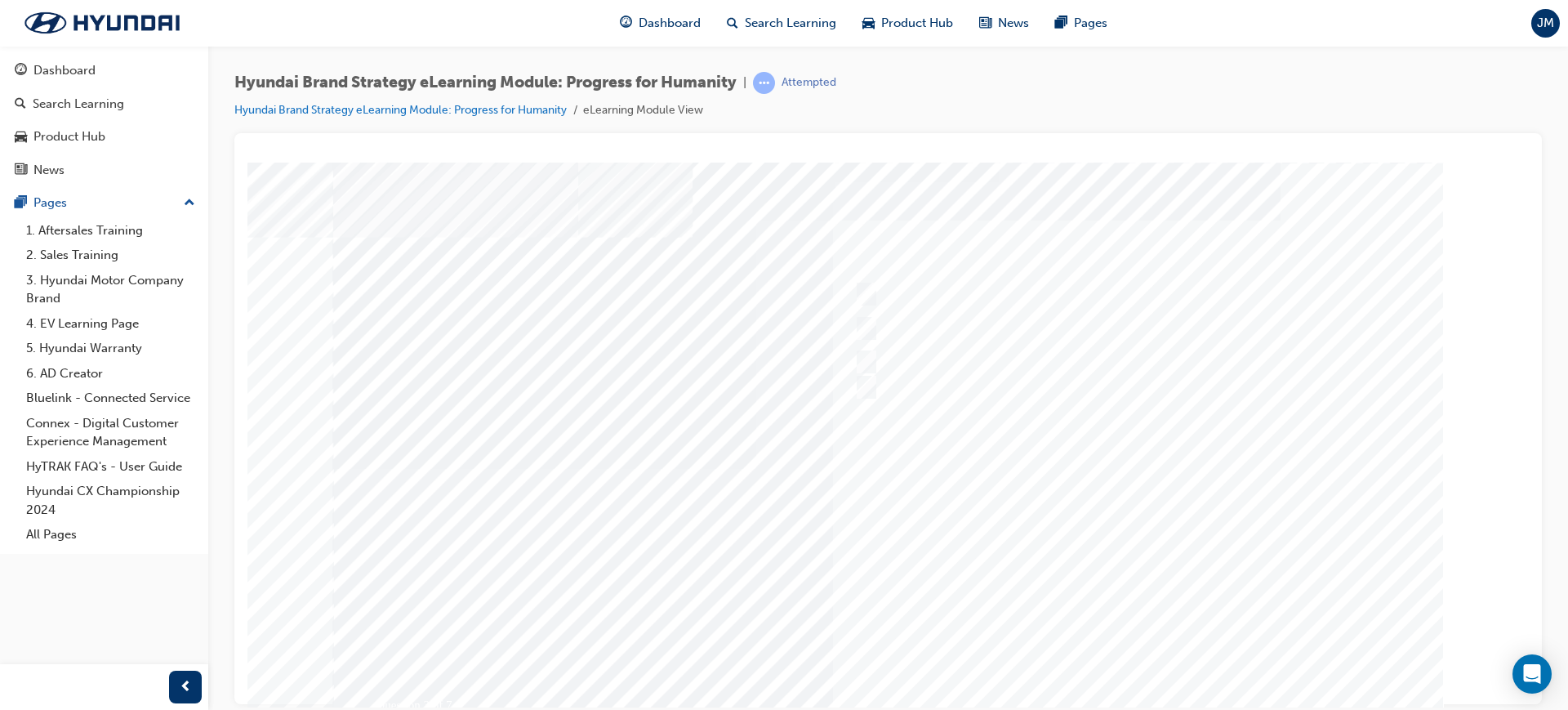 click at bounding box center [390, 2986] 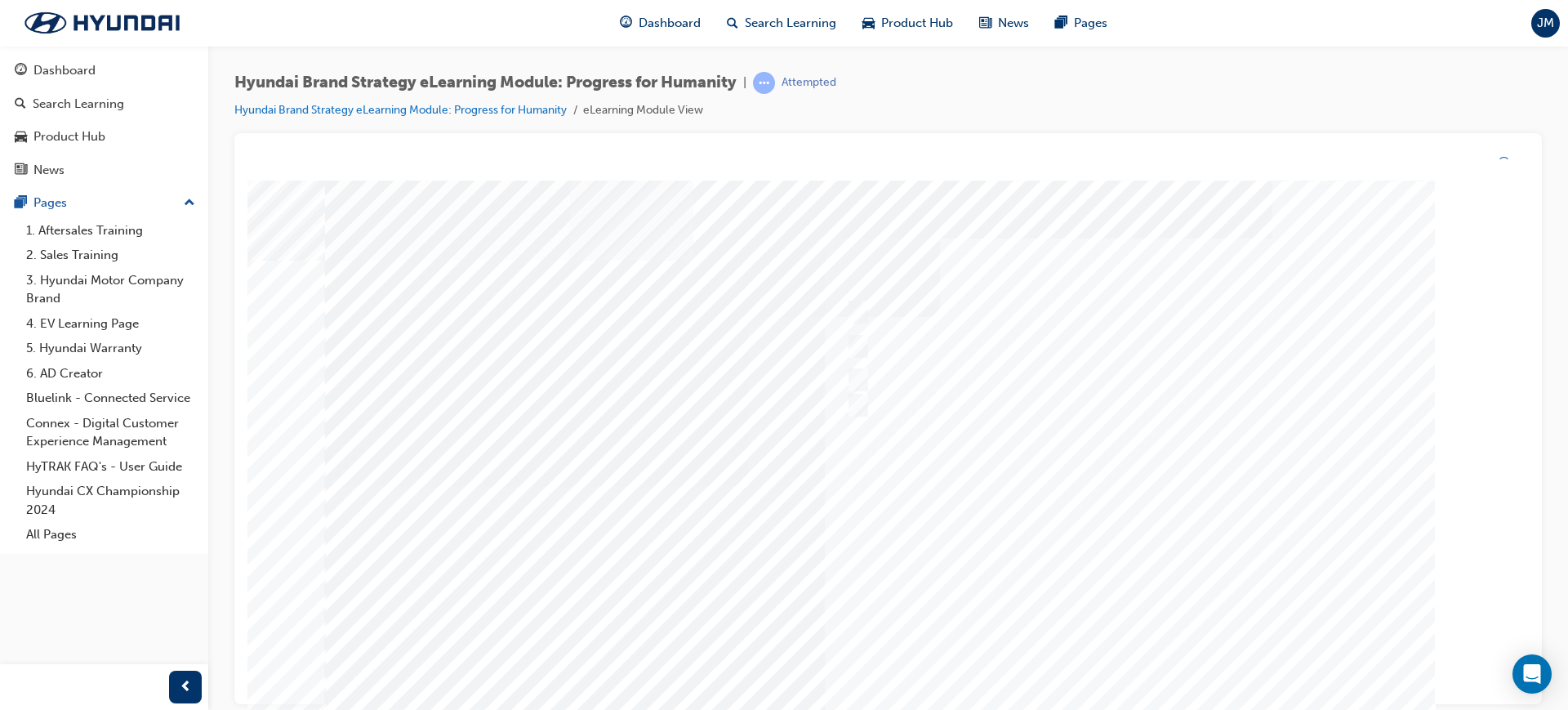 click at bounding box center (880, 475) 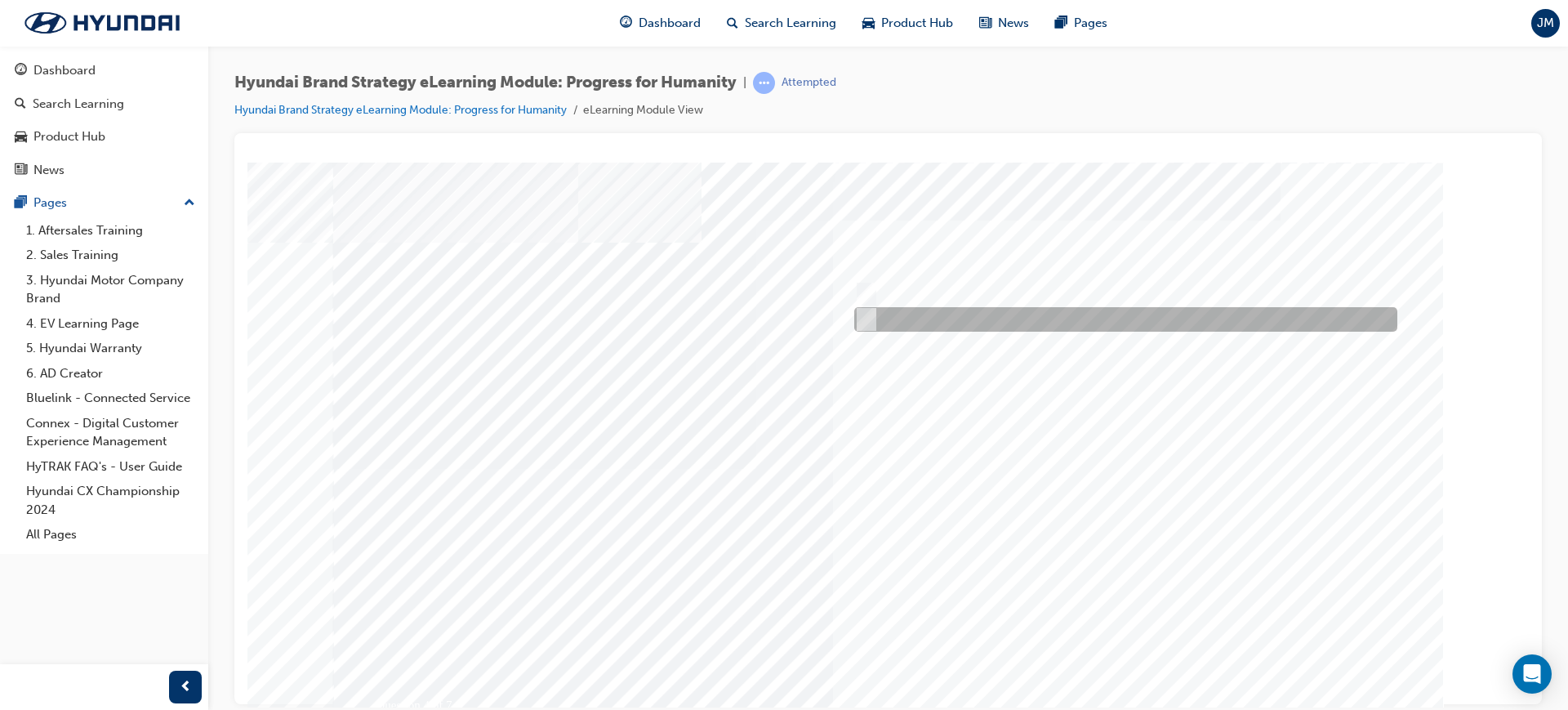 click at bounding box center (1121, 319) 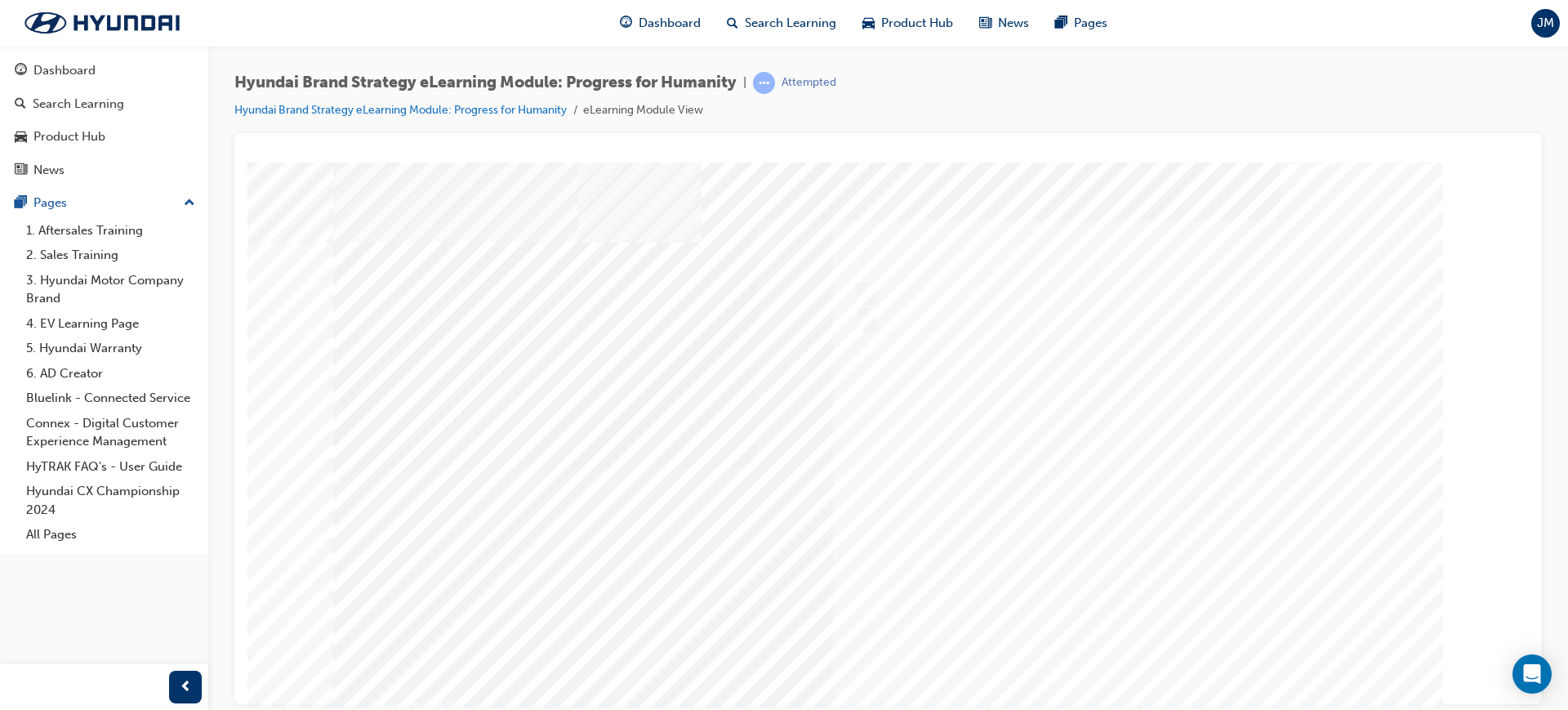 click at bounding box center (390, 2950) 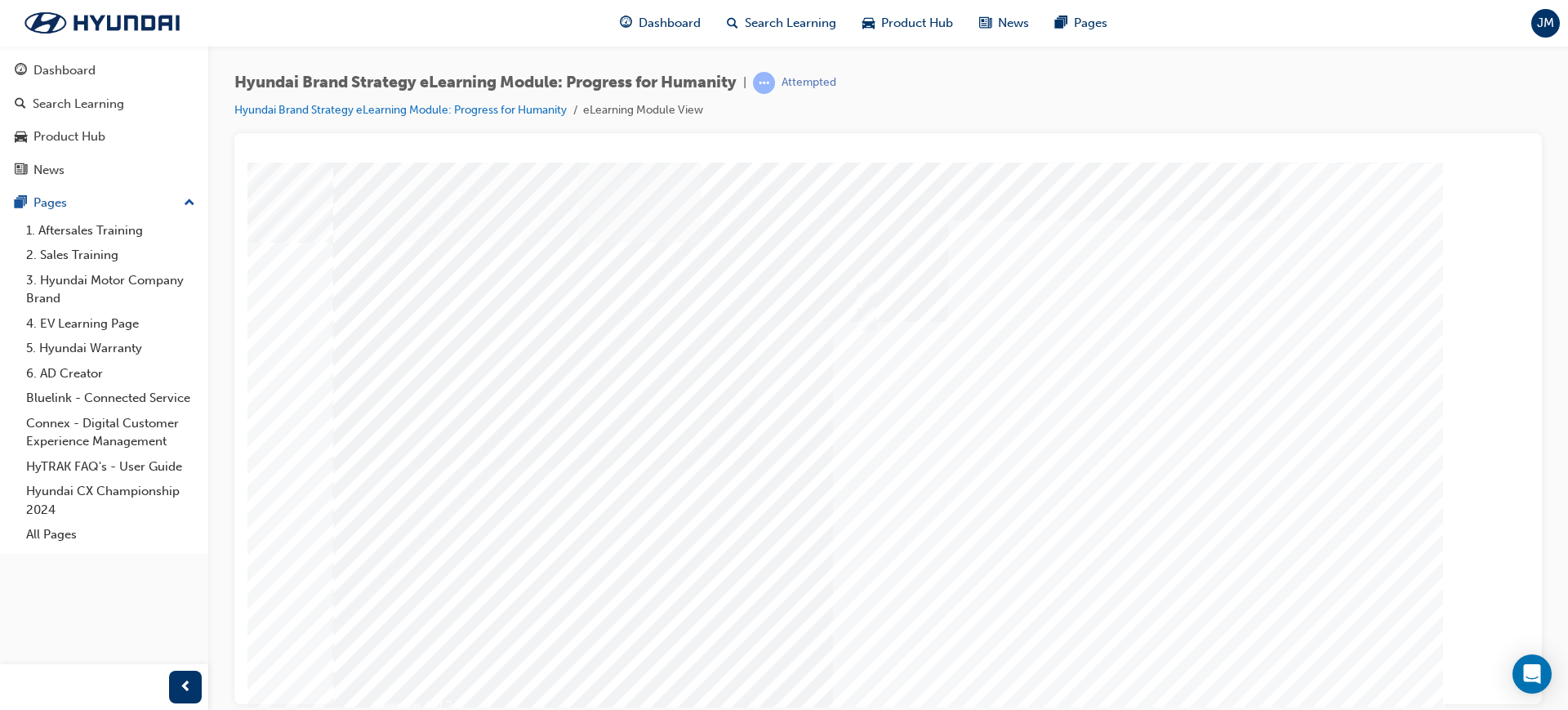click at bounding box center [889, 456] 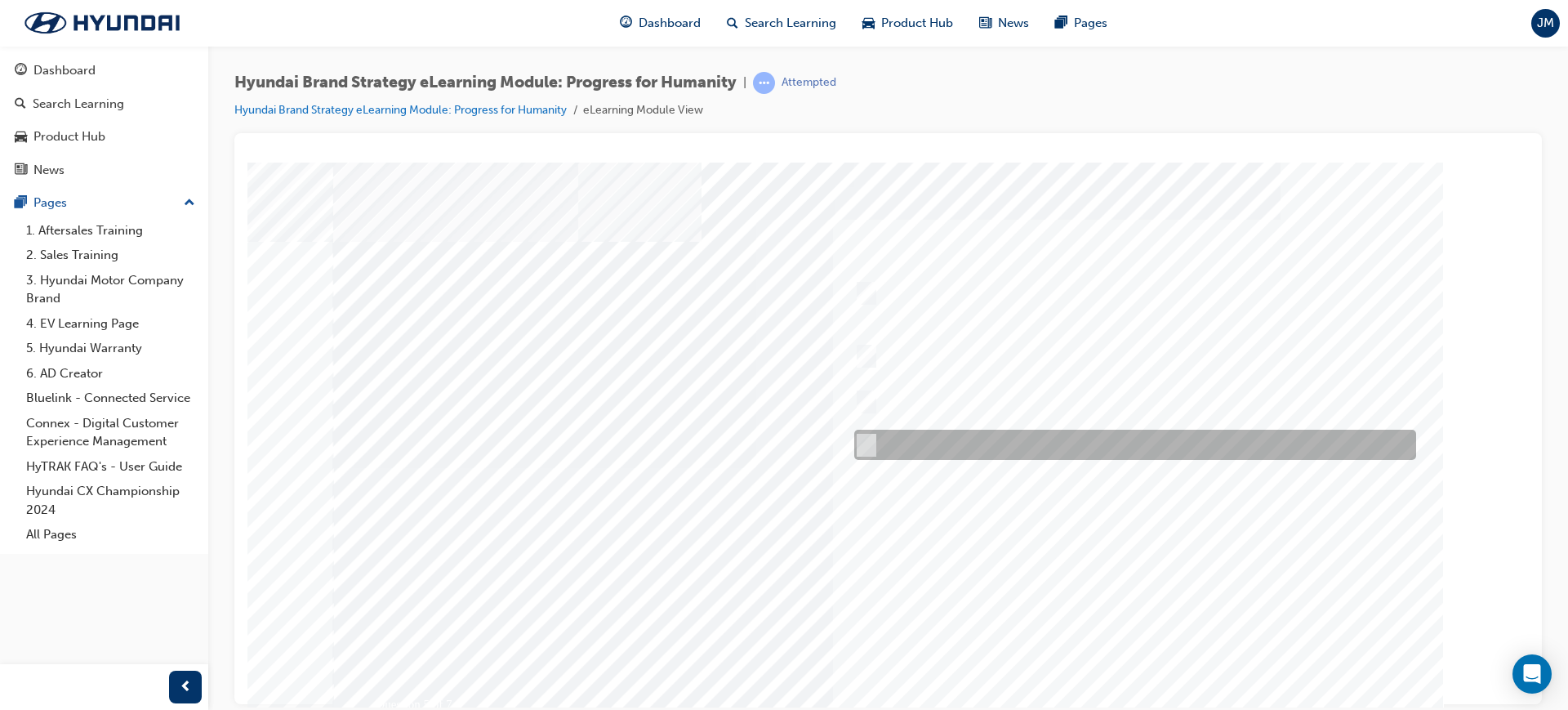 scroll, scrollTop: 0, scrollLeft: 0, axis: both 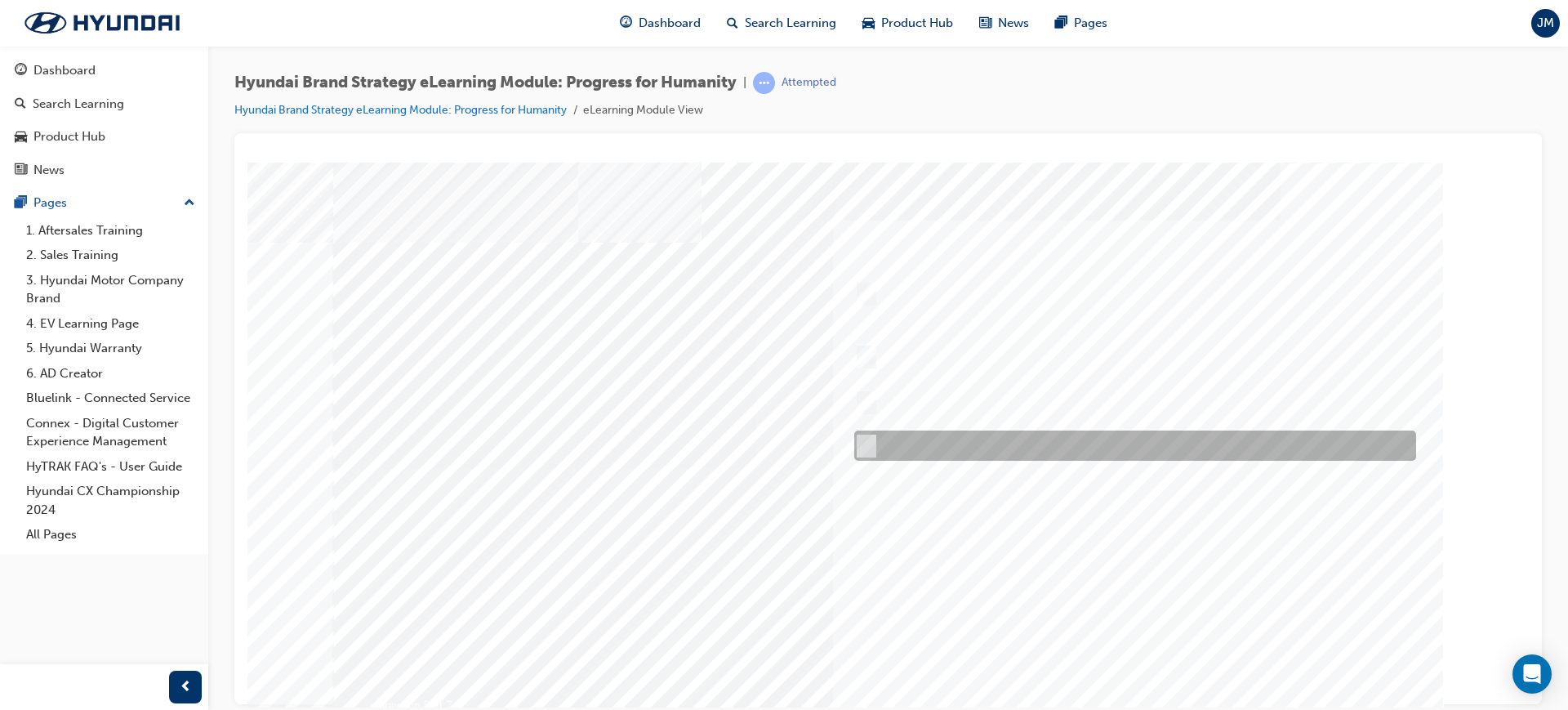 click at bounding box center (863, 446) 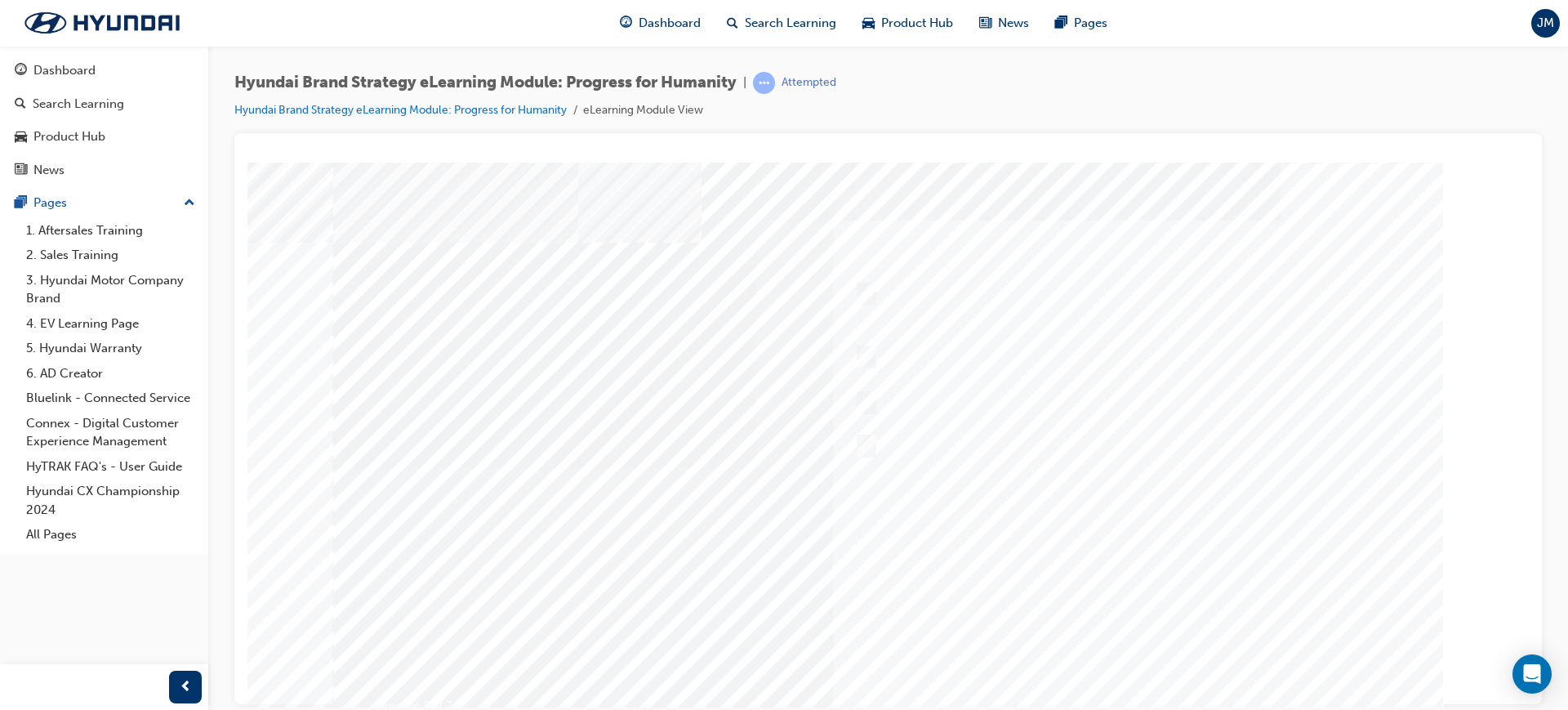 click at bounding box center (390, 2986) 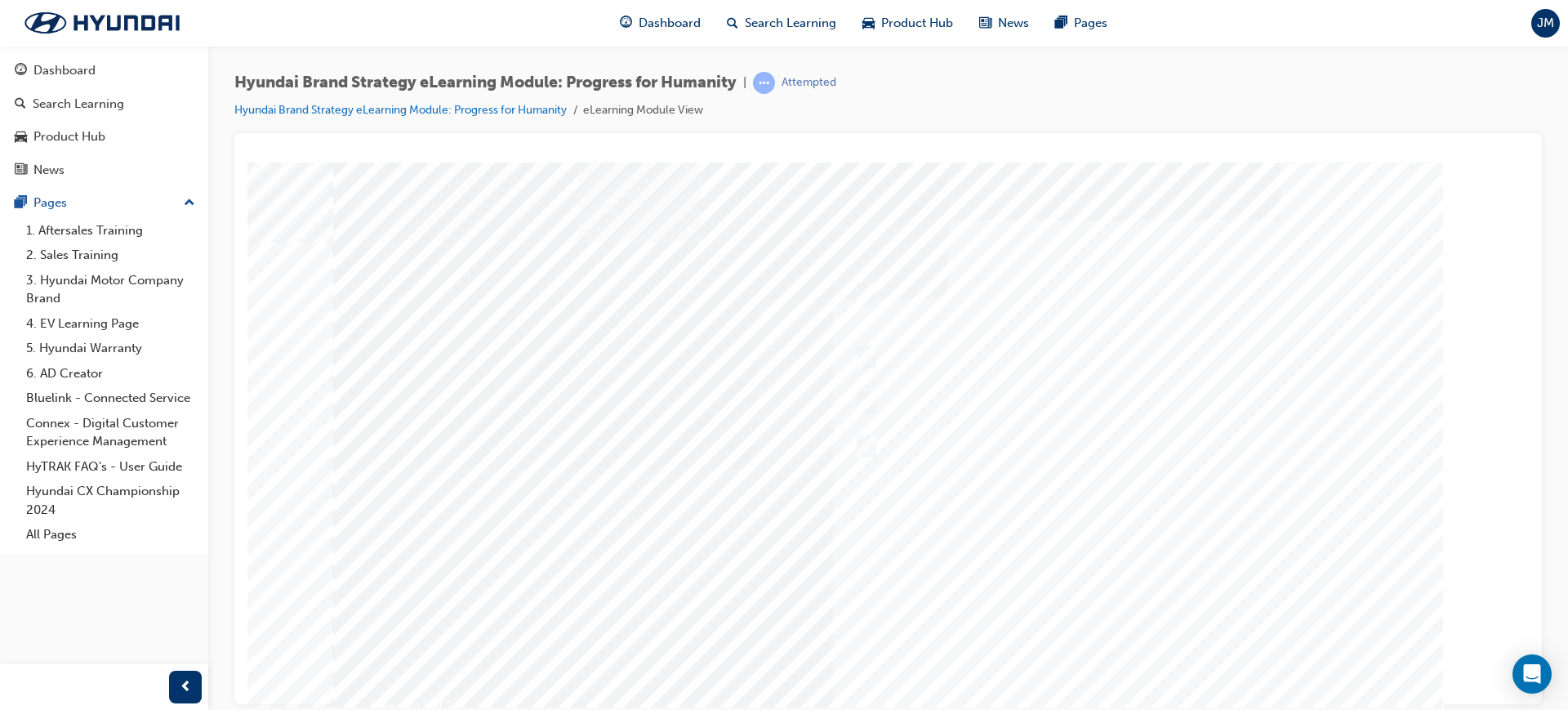 click at bounding box center [889, 456] 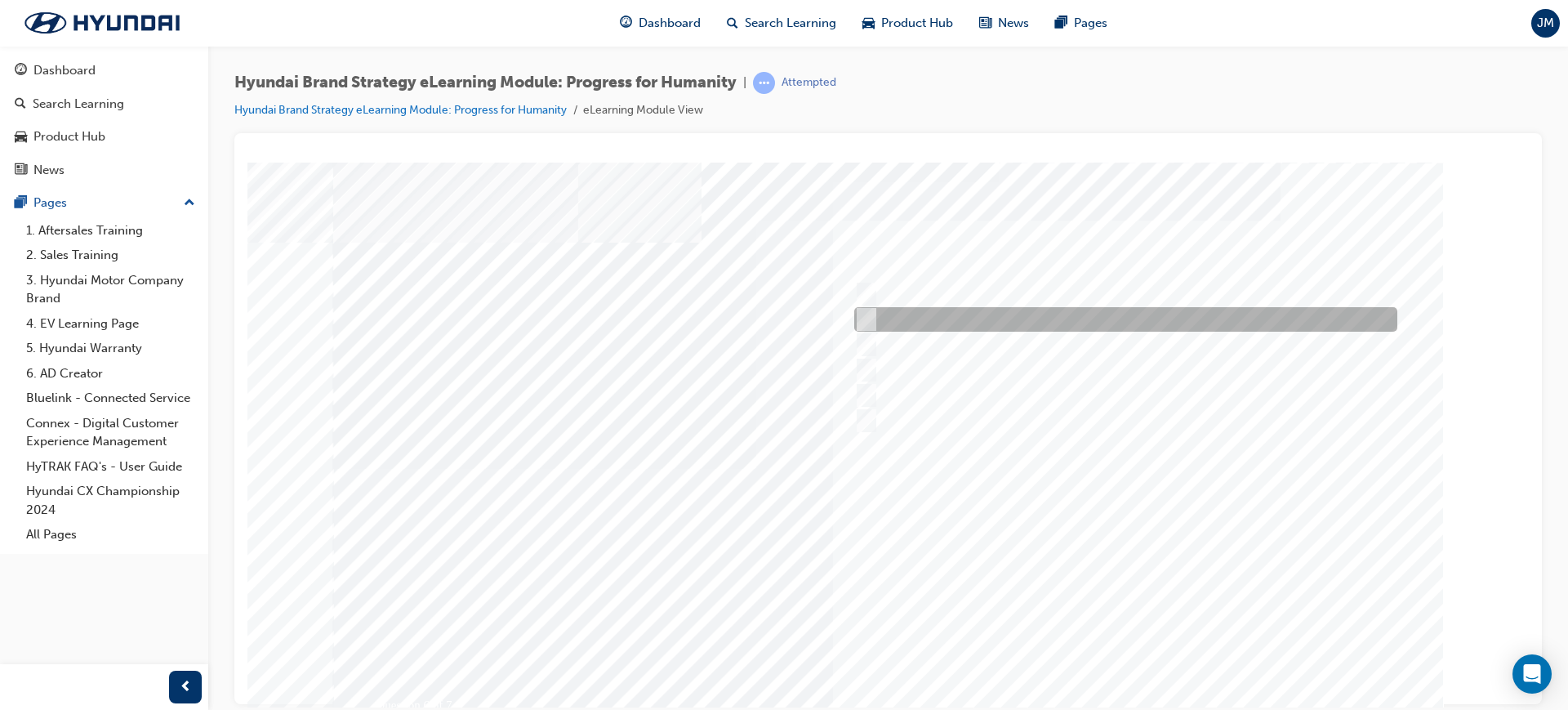 click at bounding box center [863, 319] 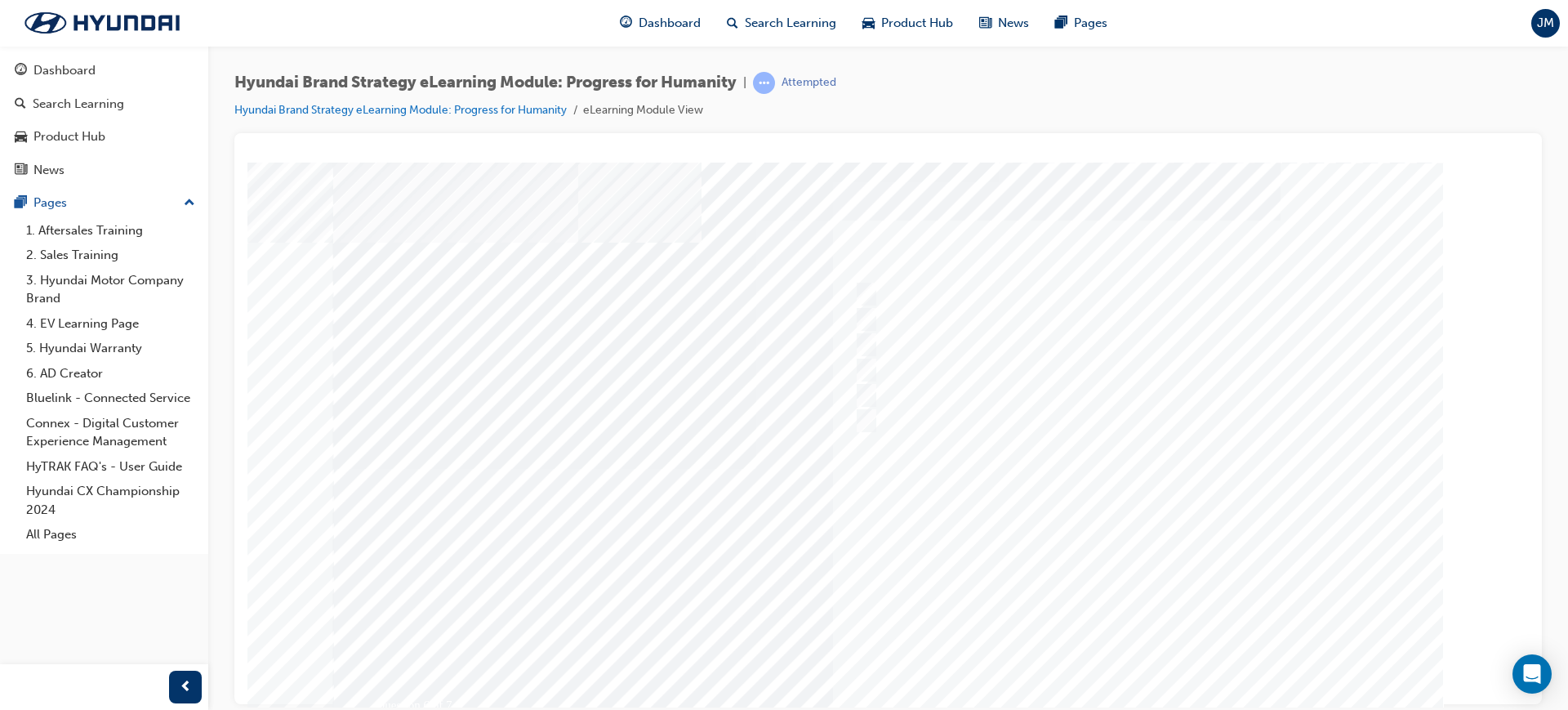 click at bounding box center (390, 3022) 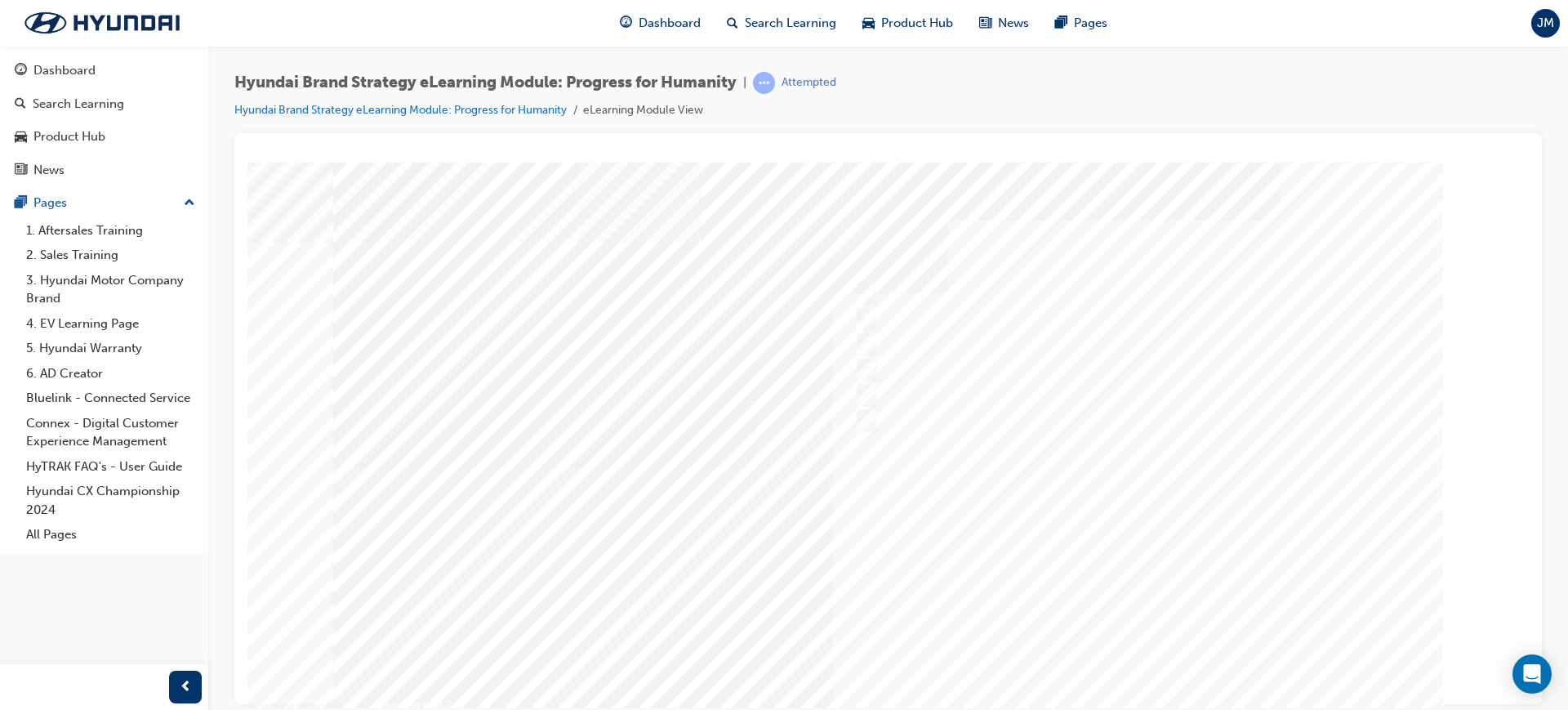 click at bounding box center (889, 456) 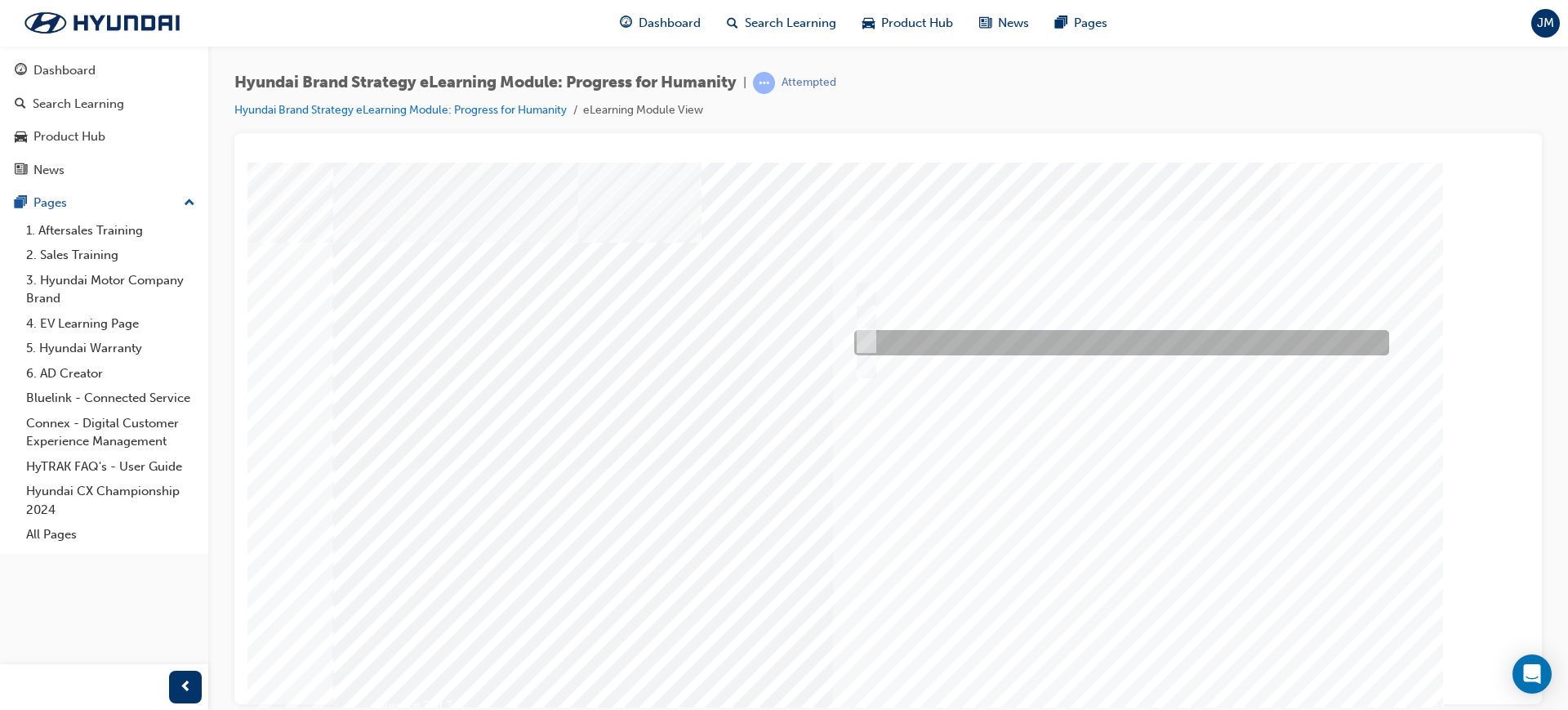 click at bounding box center (863, 342) 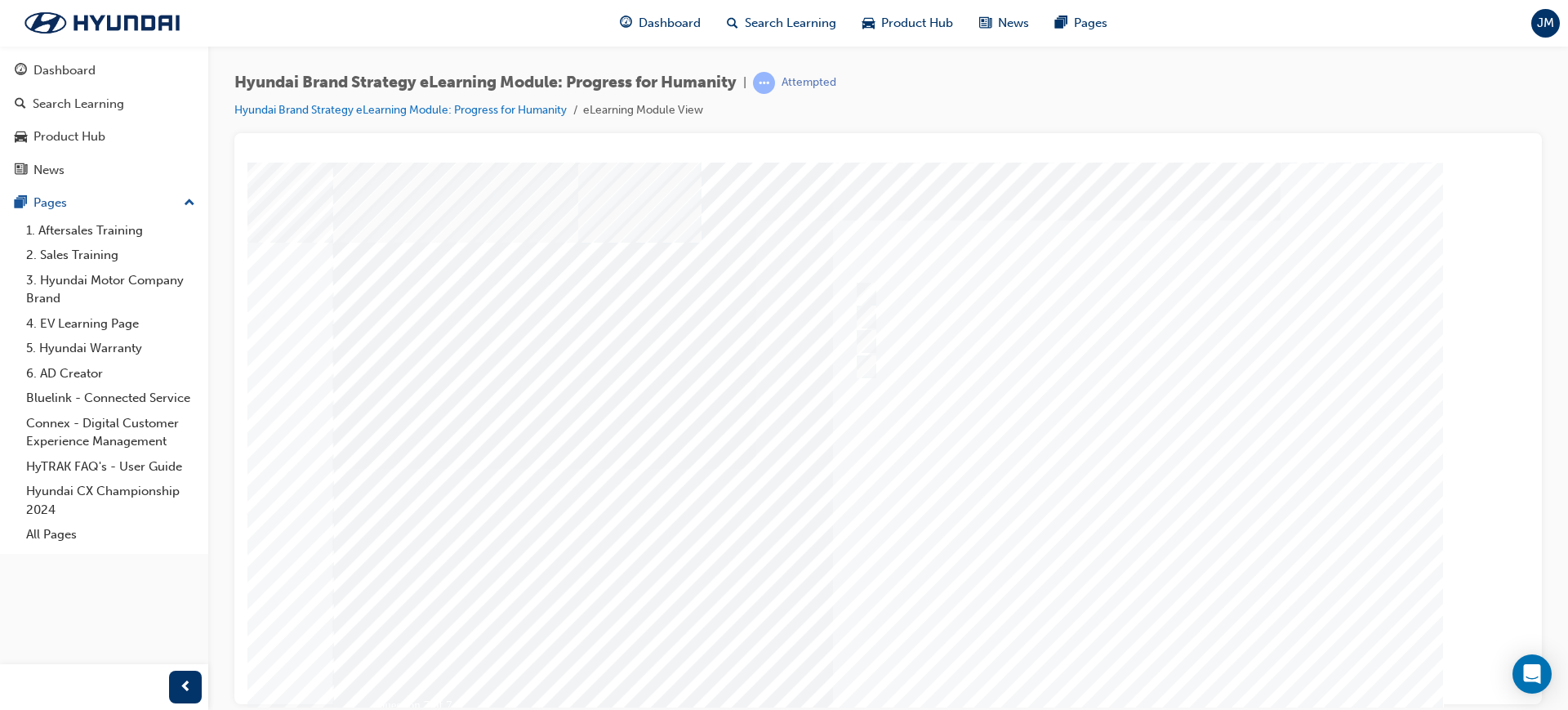 click at bounding box center [390, 2986] 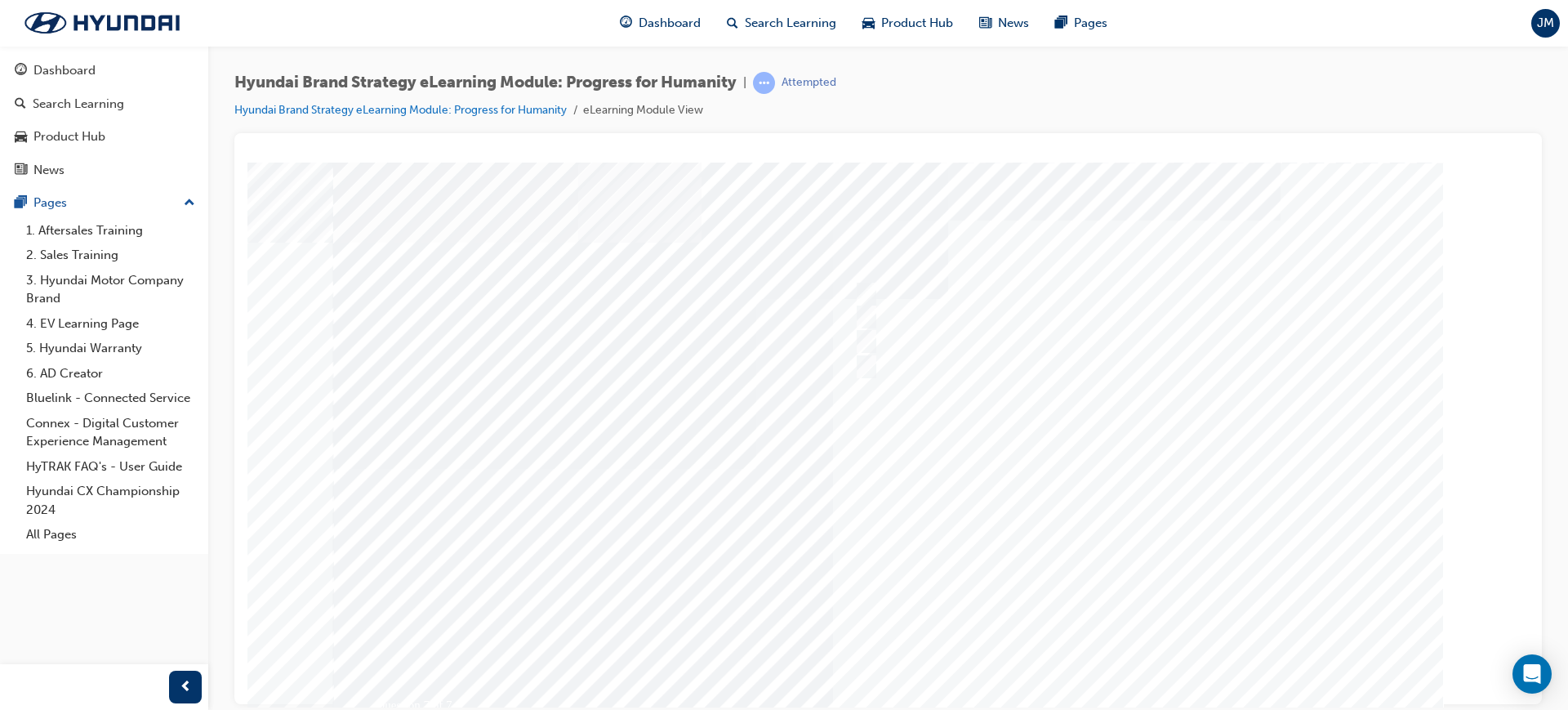 click at bounding box center (889, 456) 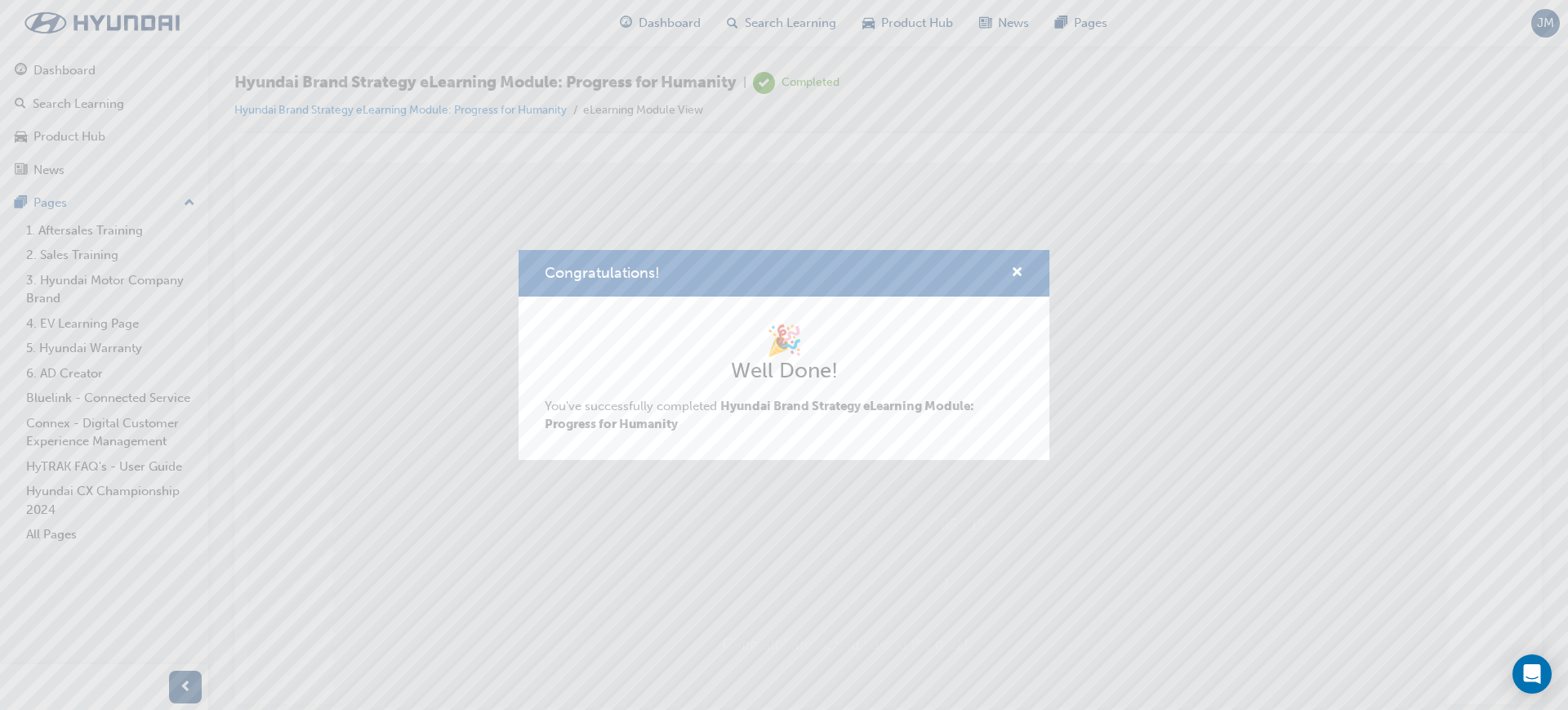 click on "Congratulations! 🎉 Well Done! You've successfully completed   Hyundai Brand Strategy eLearning Module: Progress for Humanity" at bounding box center [784, 355] 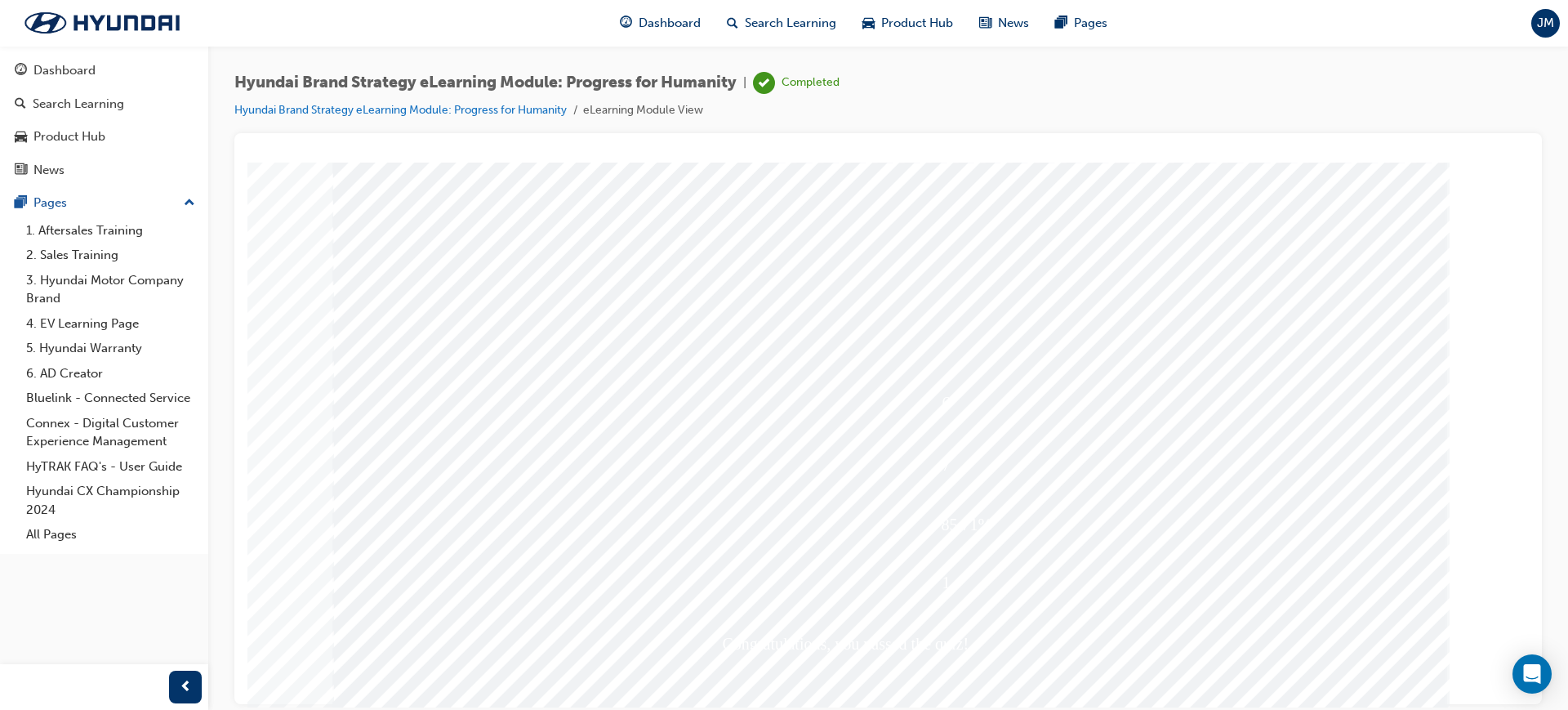 scroll, scrollTop: 43, scrollLeft: 0, axis: vertical 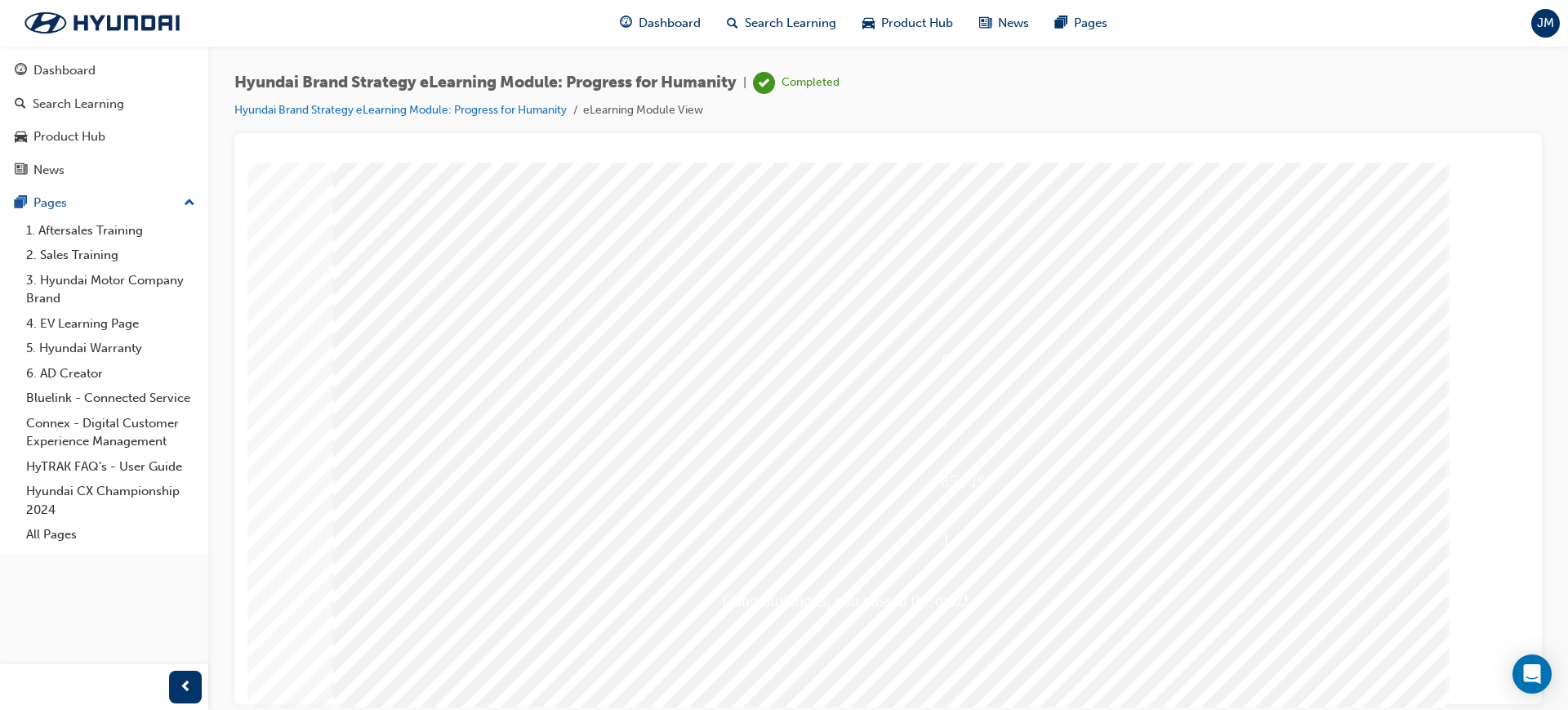 click at bounding box center (391, 4032) 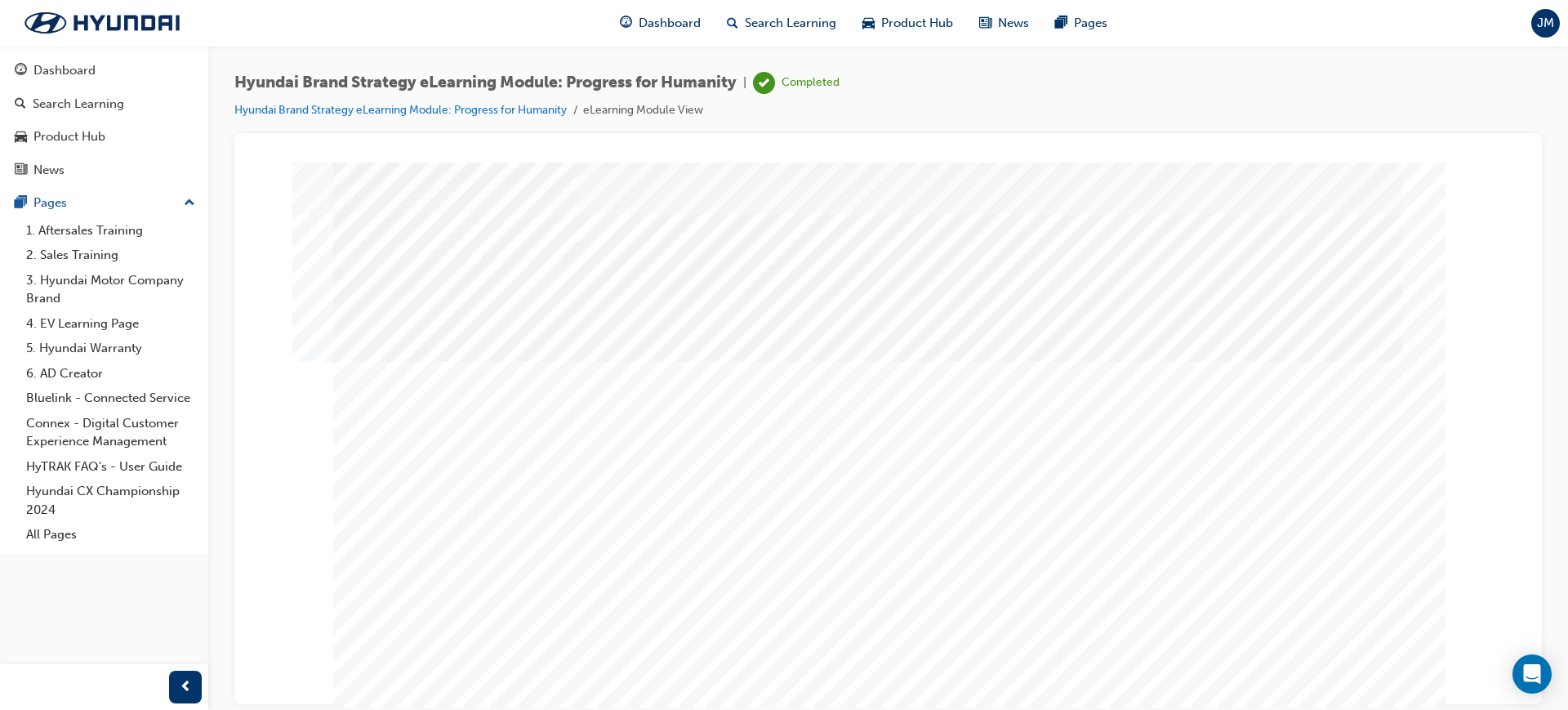 scroll, scrollTop: 43, scrollLeft: 0, axis: vertical 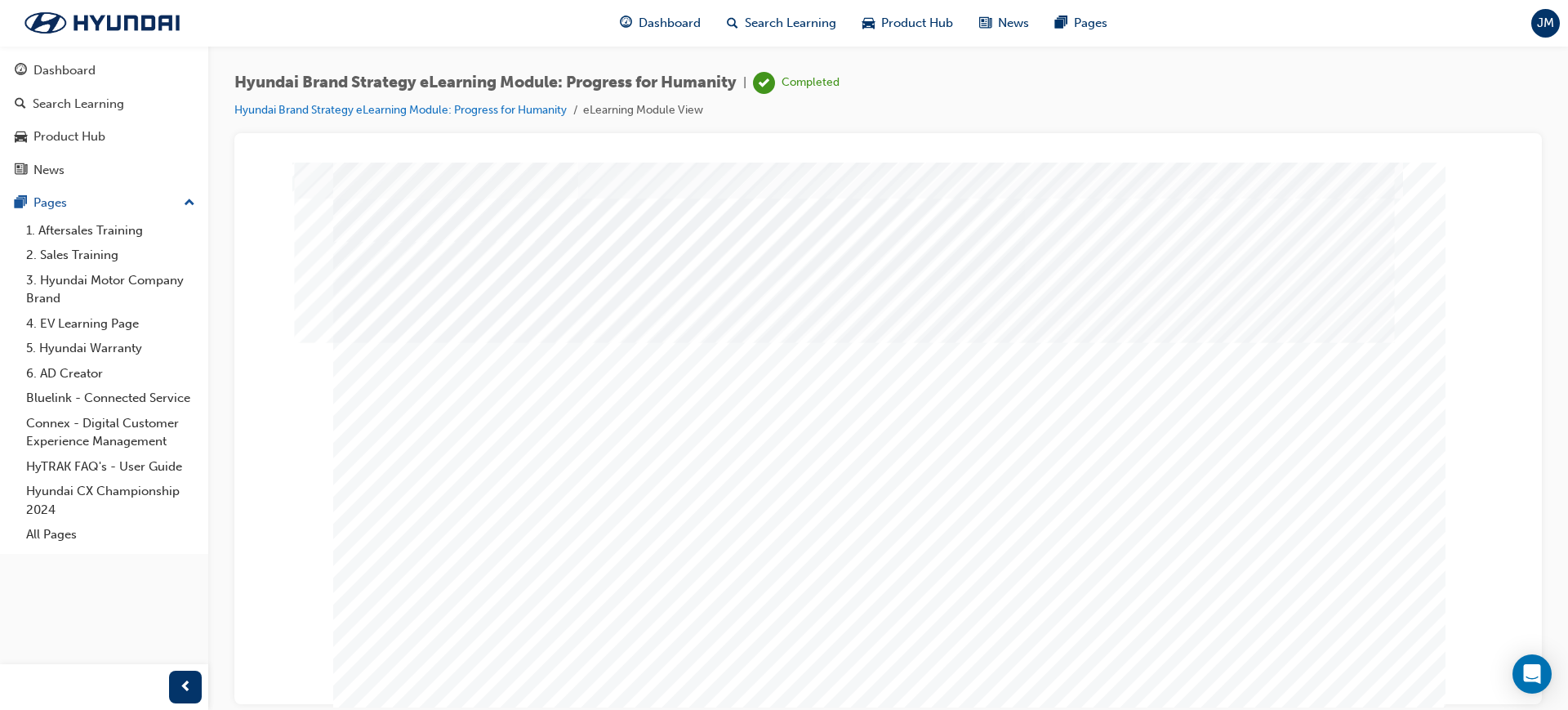 click at bounding box center [504, 1699] 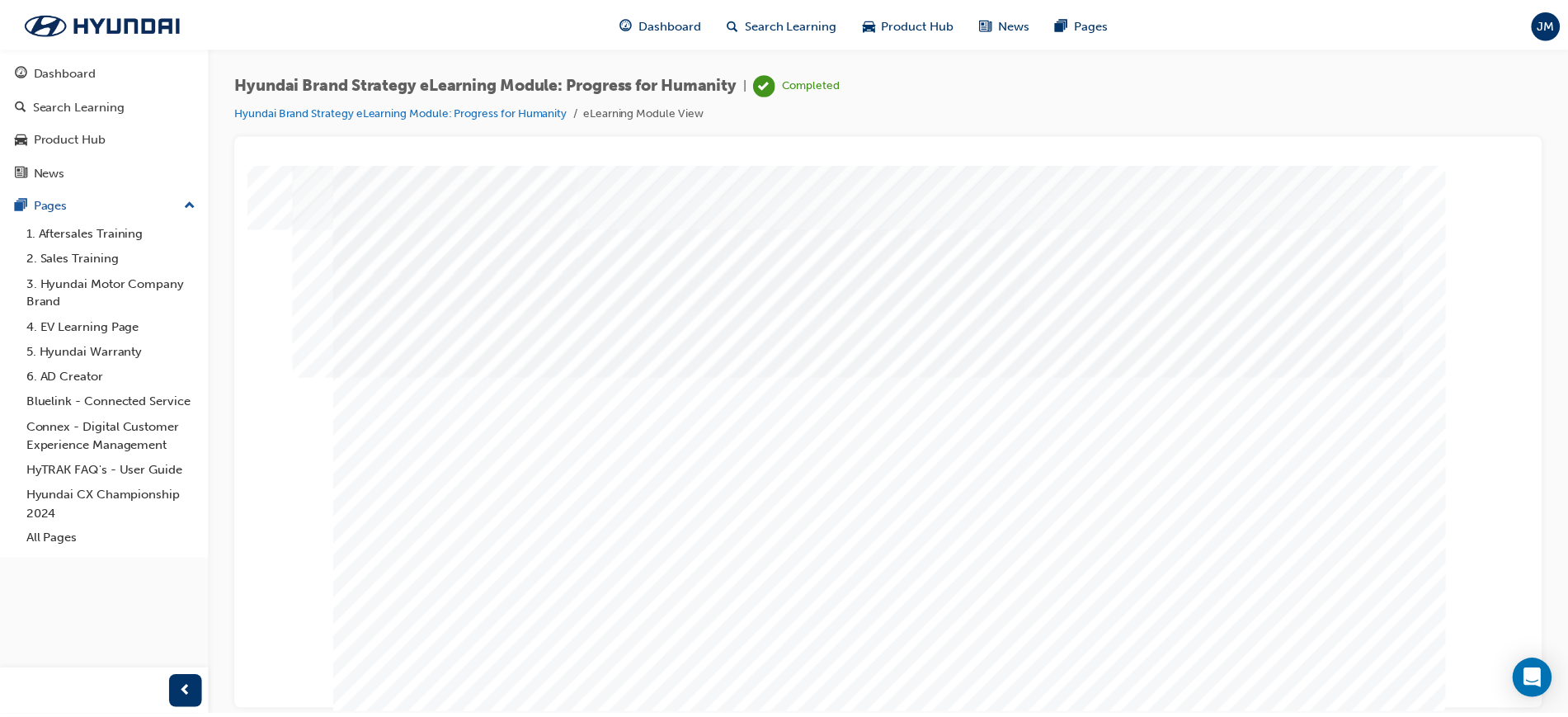 scroll, scrollTop: 0, scrollLeft: 0, axis: both 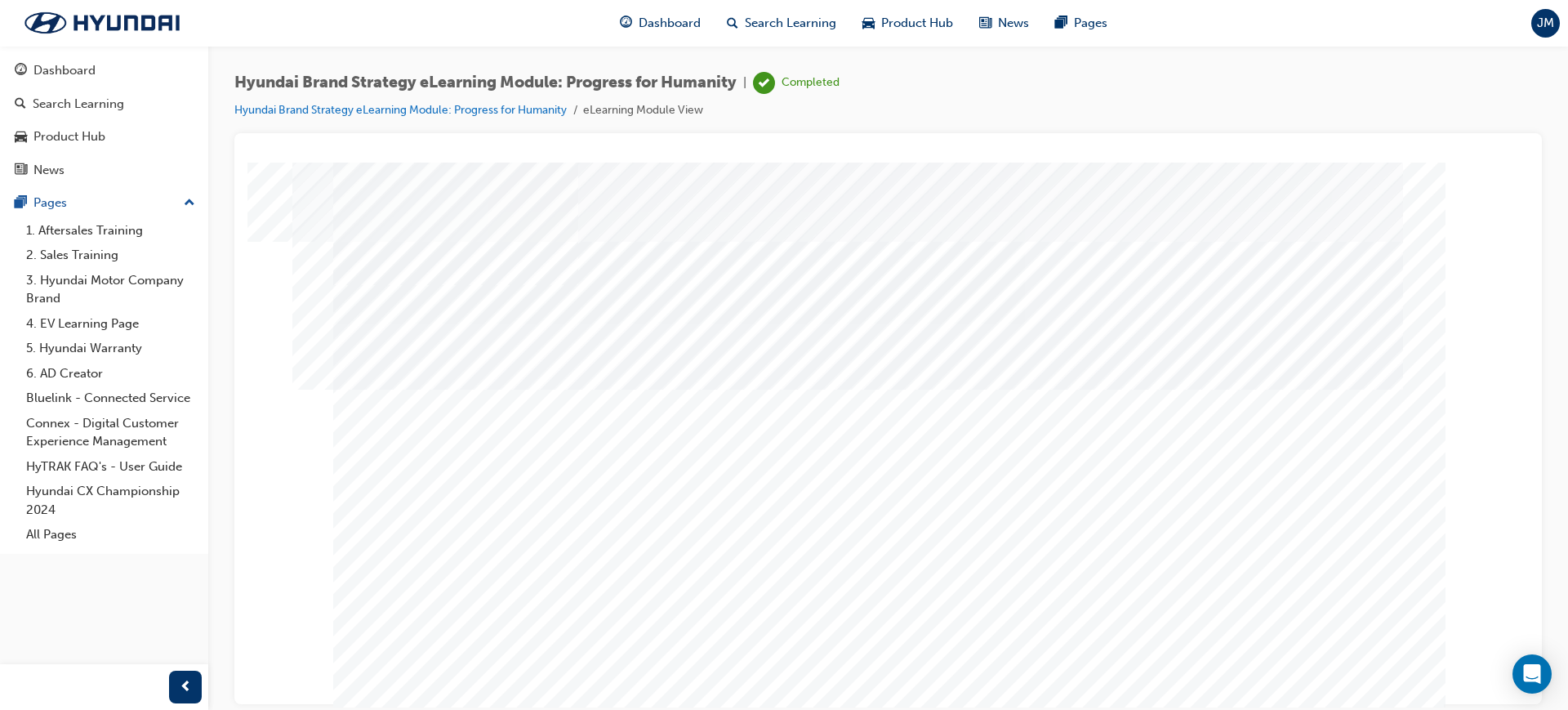 click at bounding box center [390, 1654] 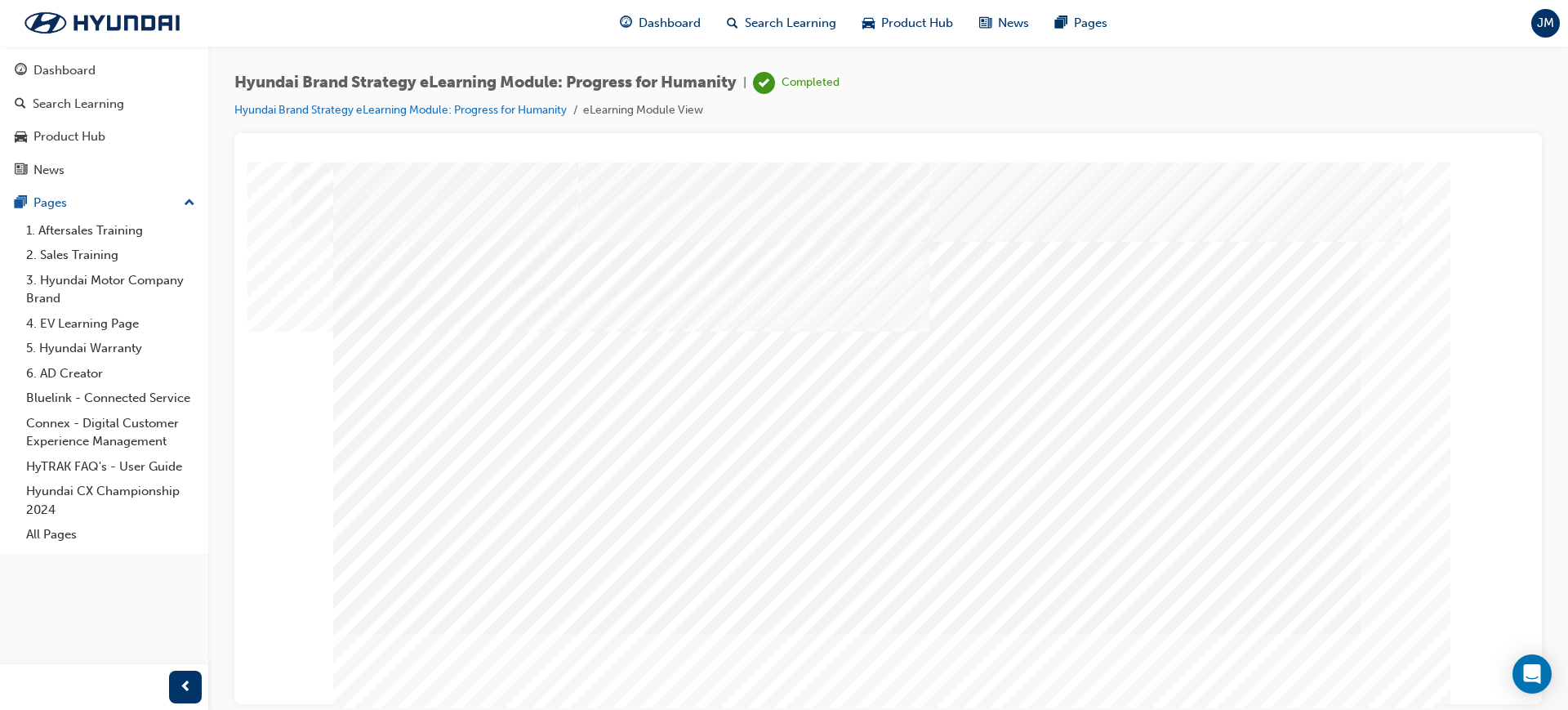 click at bounding box center (390, 2153) 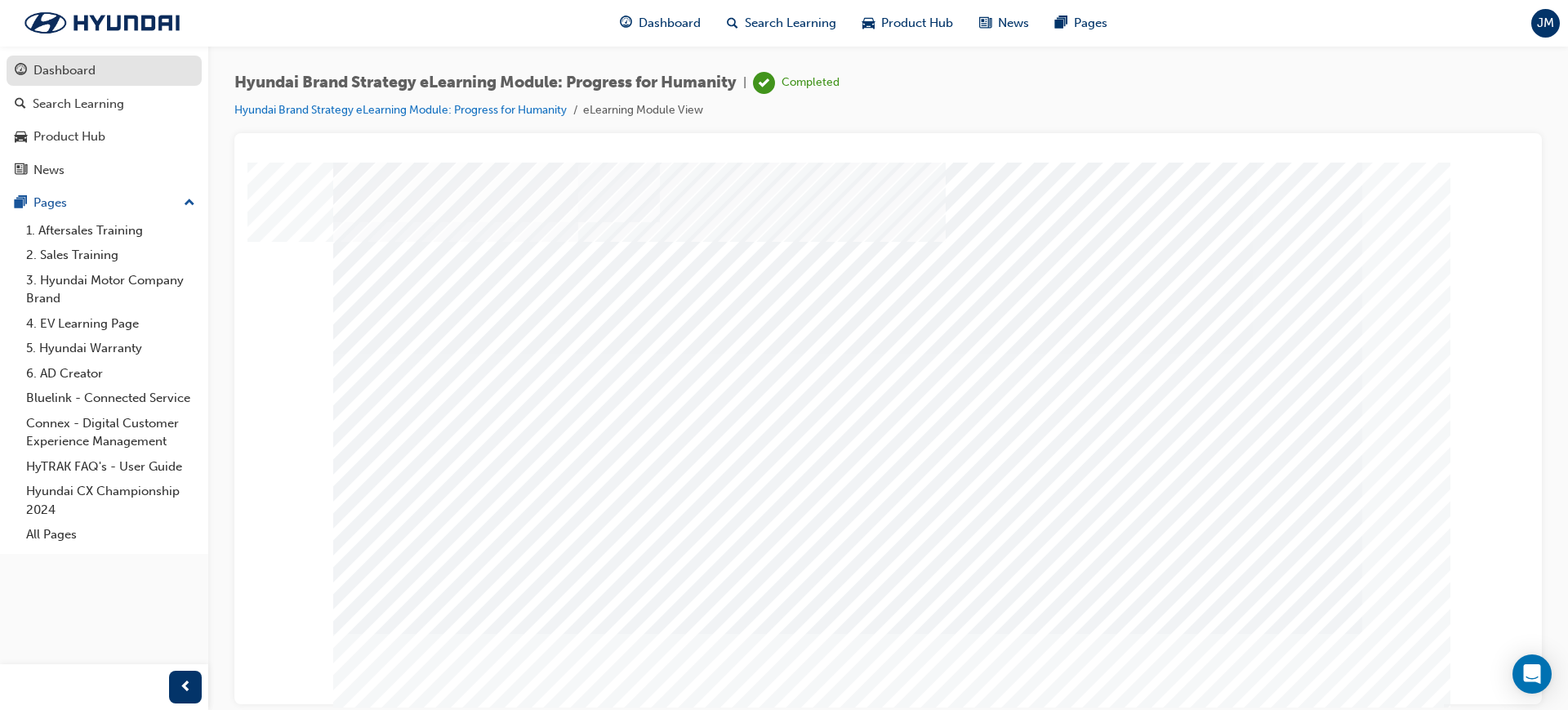 click on "Dashboard" at bounding box center (104, 70) 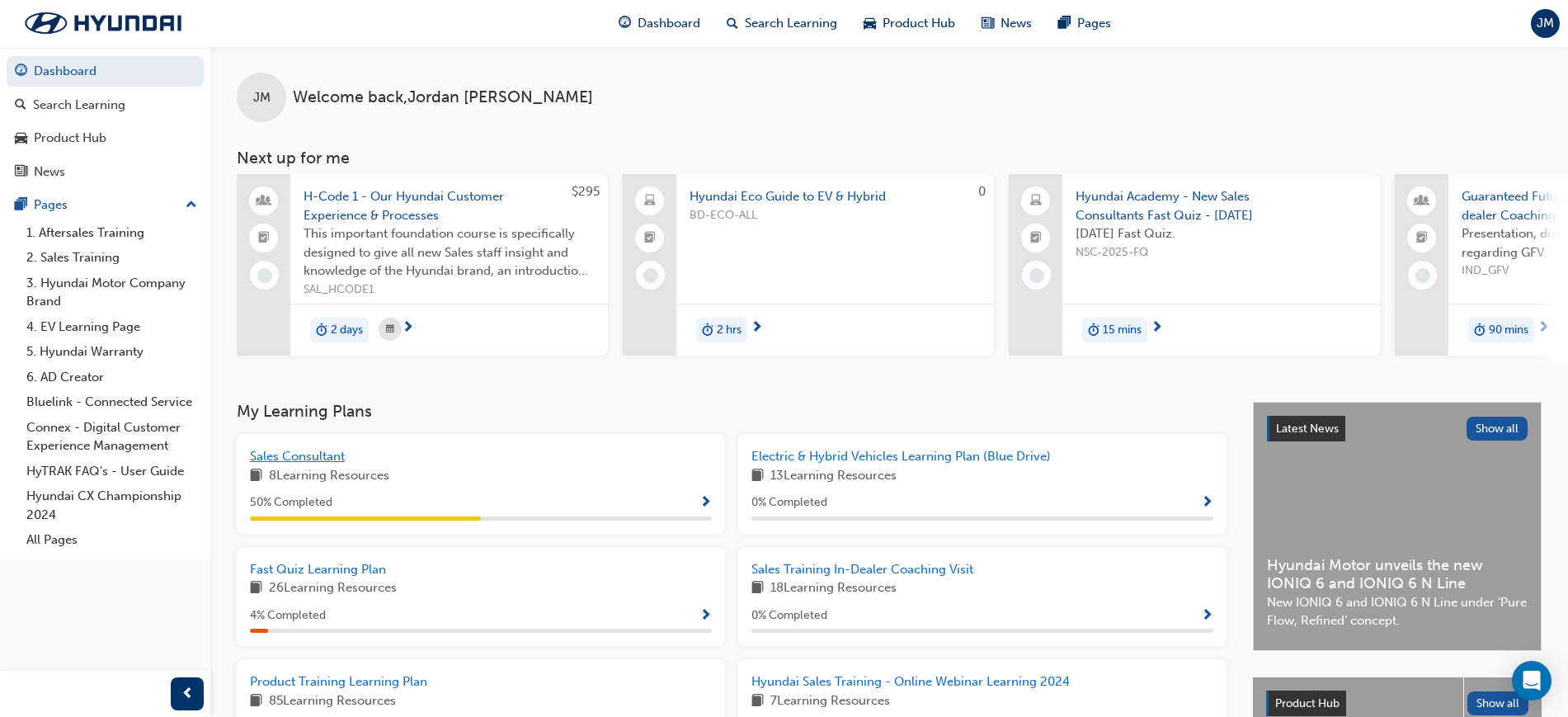scroll, scrollTop: 355, scrollLeft: 0, axis: vertical 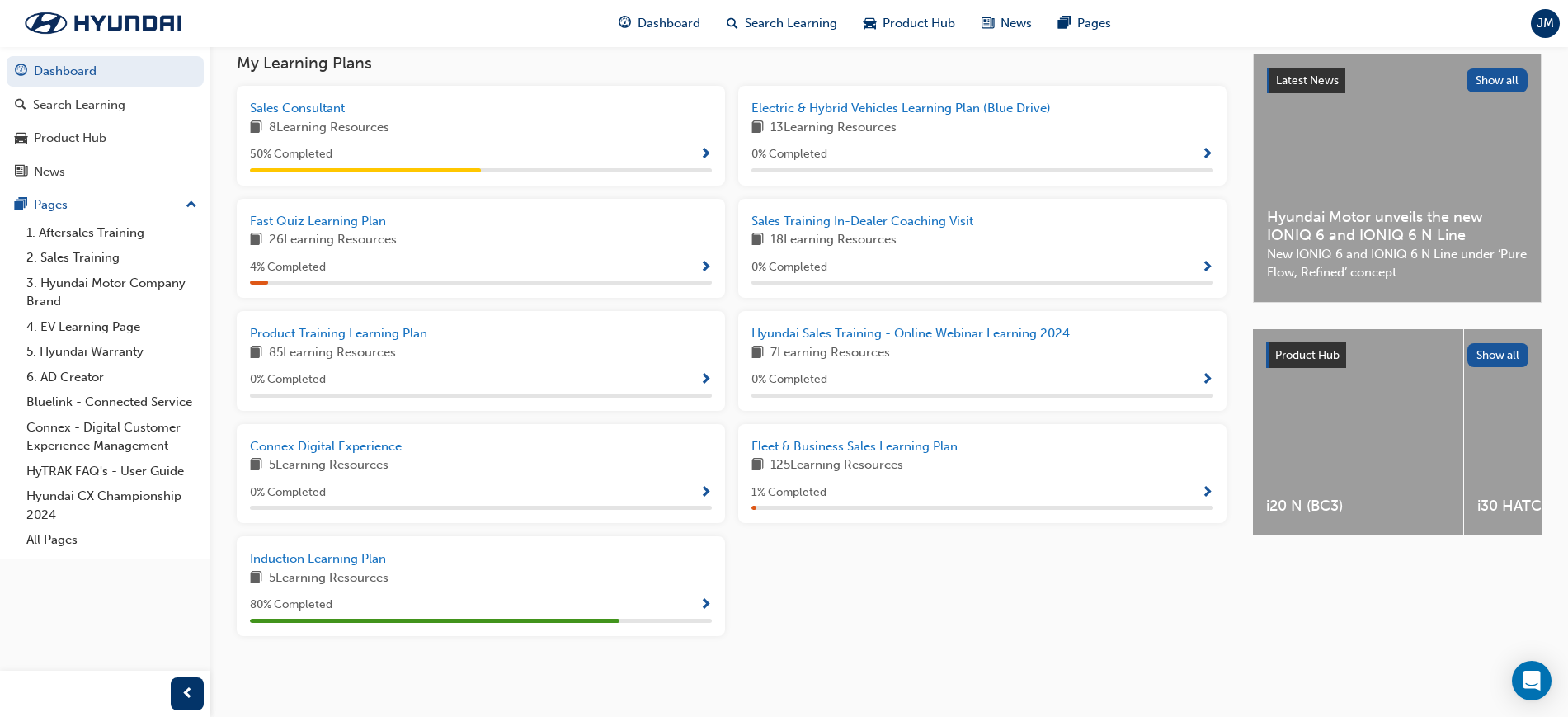 click on "5  Learning Resources" at bounding box center (328, 578) 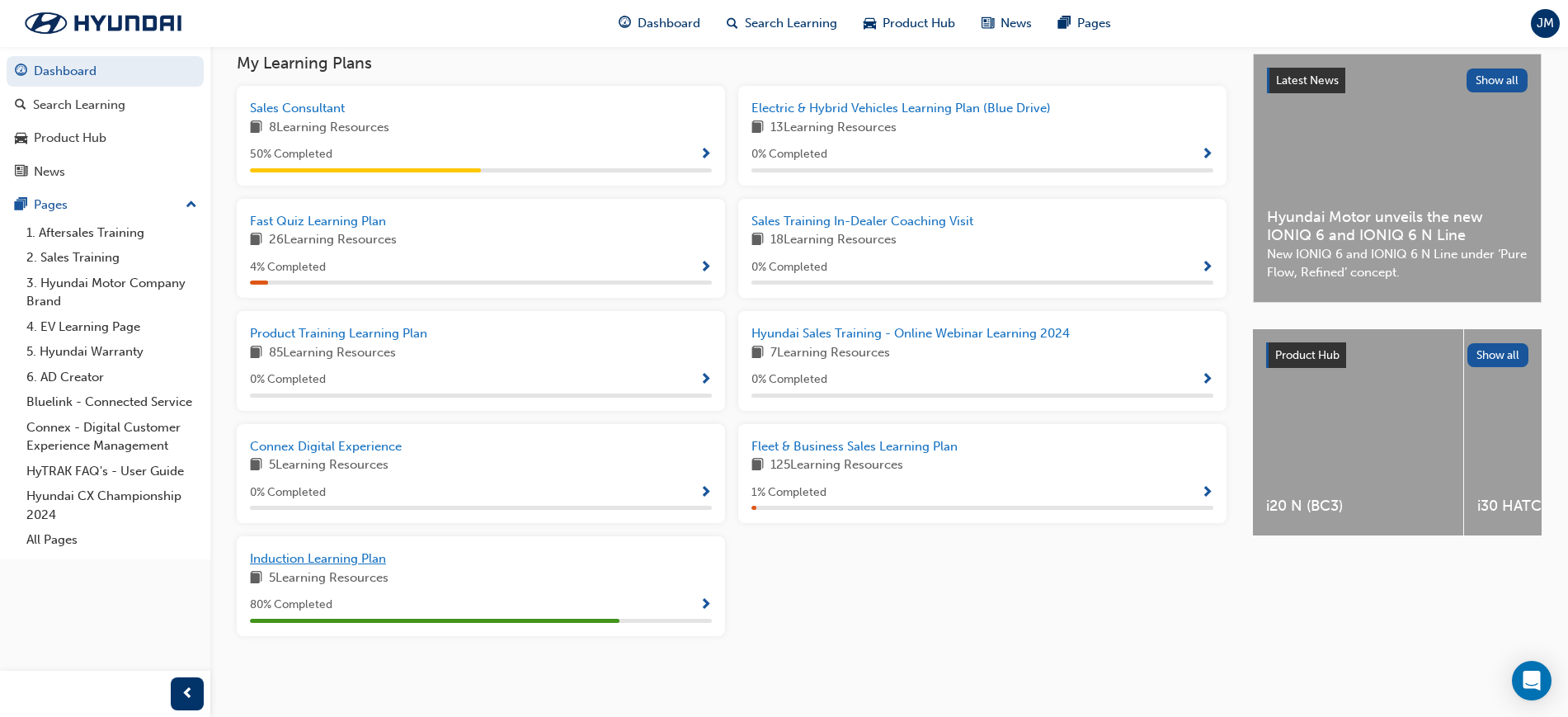 click on "Induction Learning Plan" at bounding box center (318, 559) 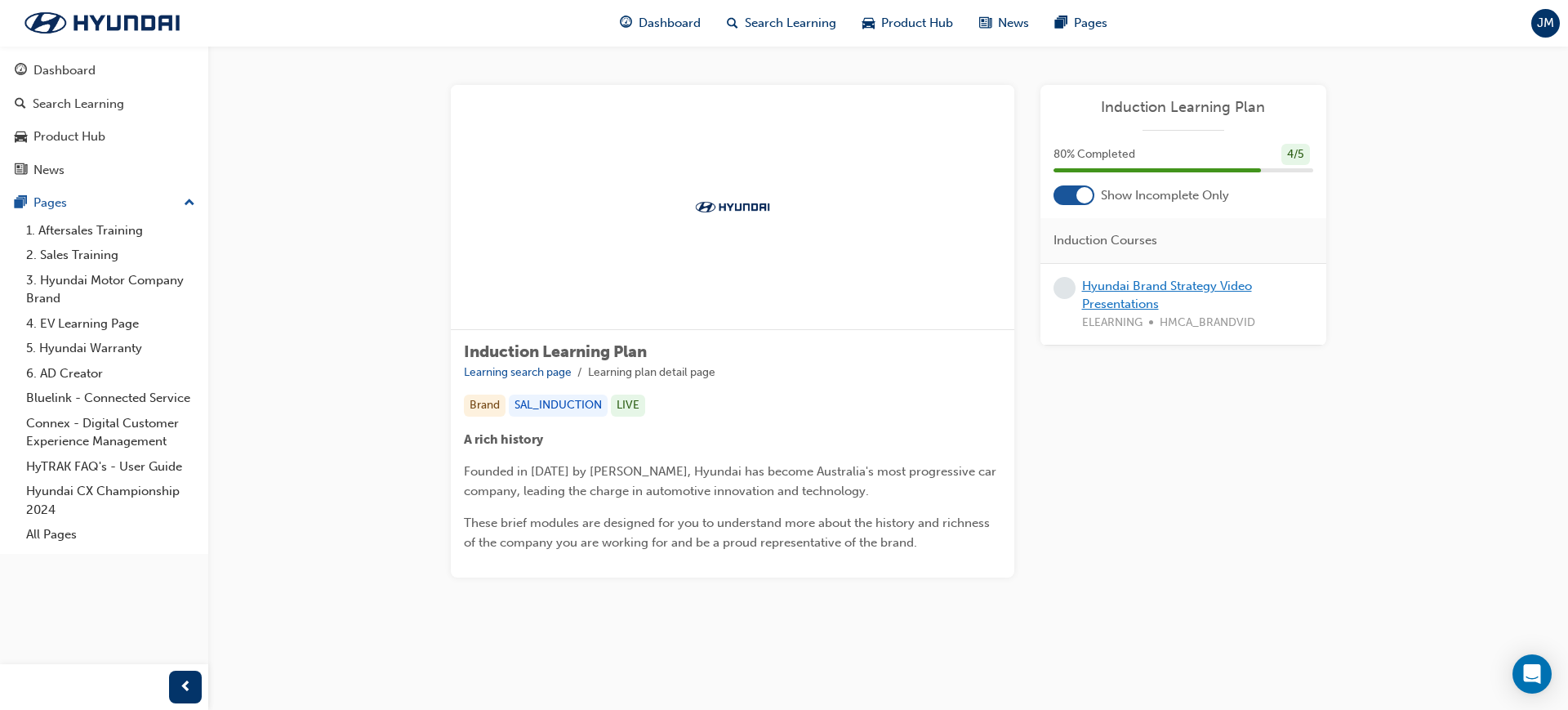 click on "Hyundai Brand Strategy Video Presentations" at bounding box center (1167, 295) 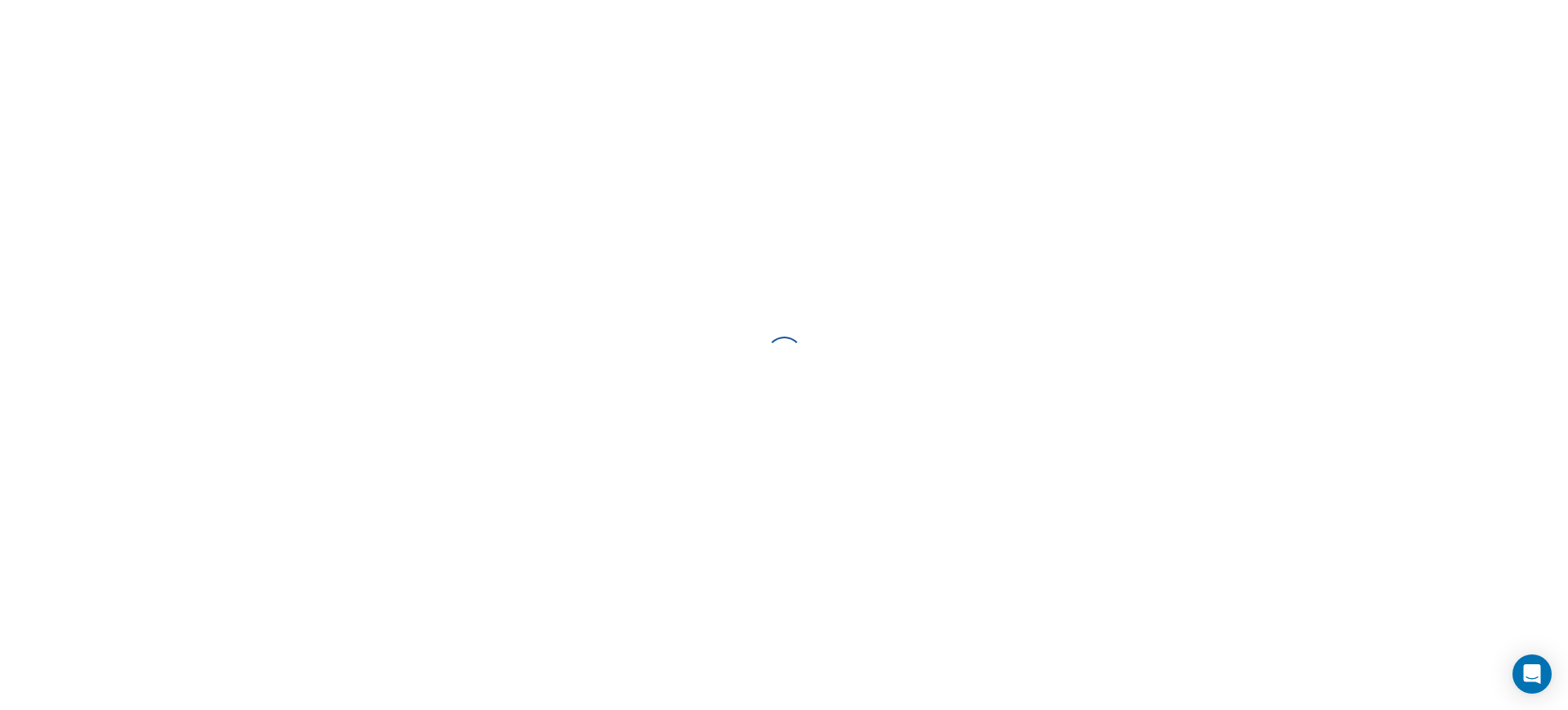 scroll, scrollTop: 0, scrollLeft: 0, axis: both 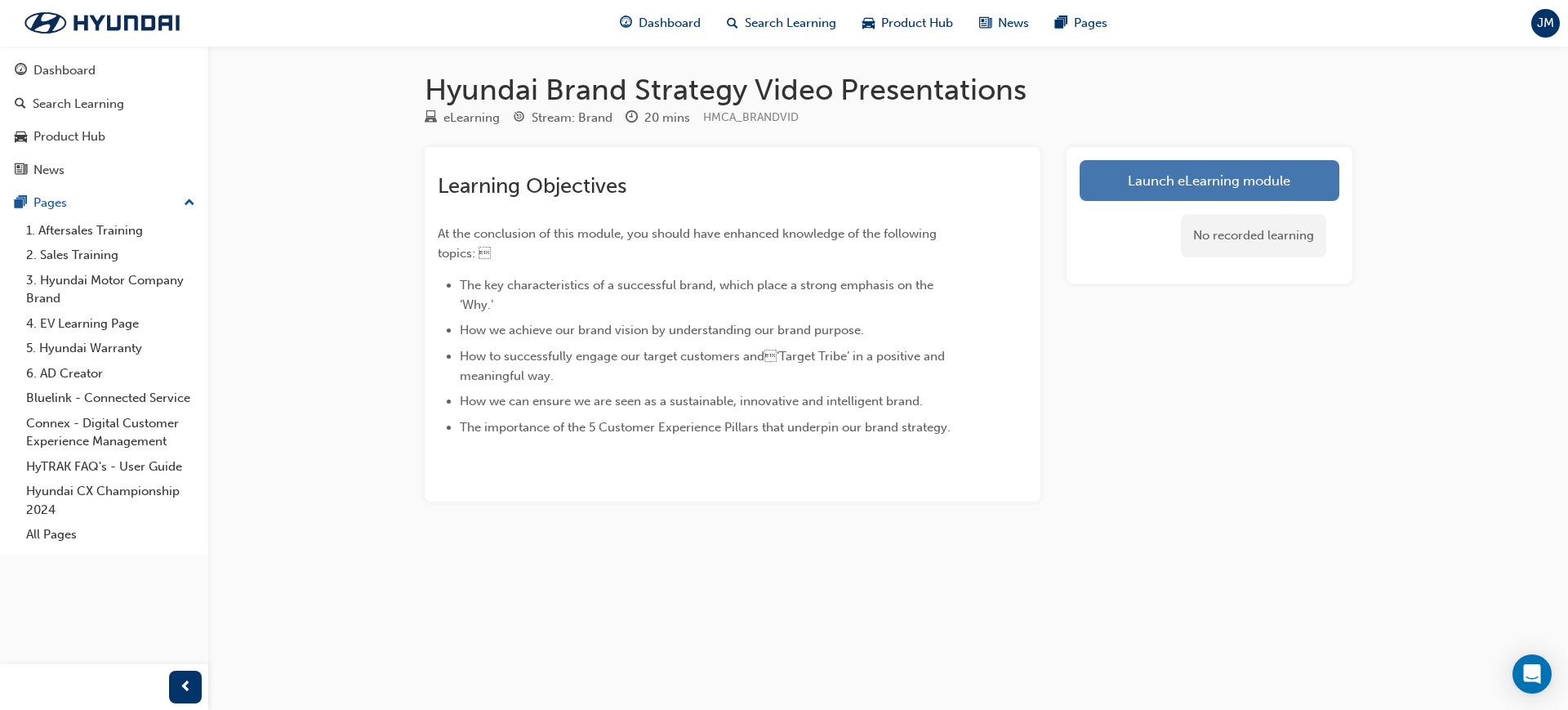 click on "Launch eLearning module" at bounding box center (1209, 181) 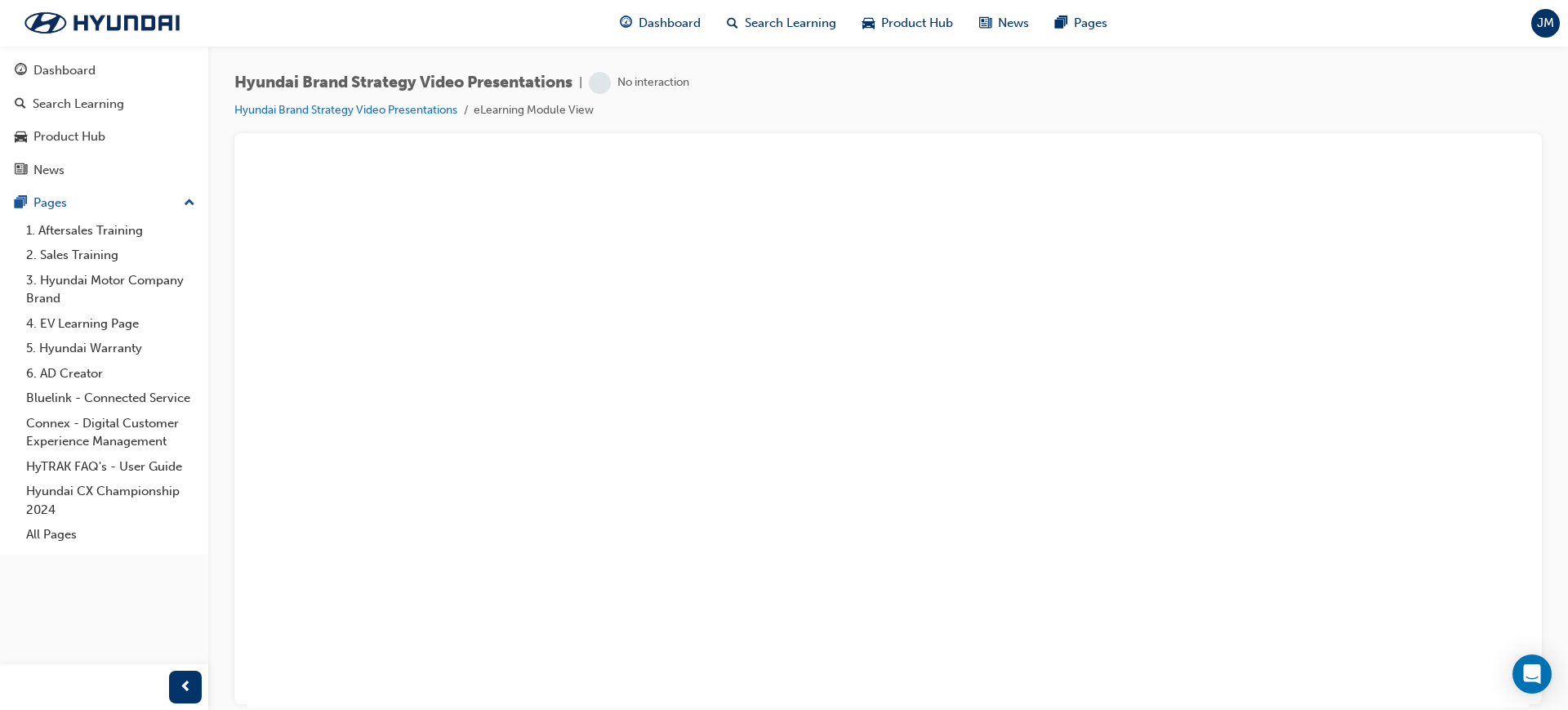 scroll, scrollTop: 0, scrollLeft: 0, axis: both 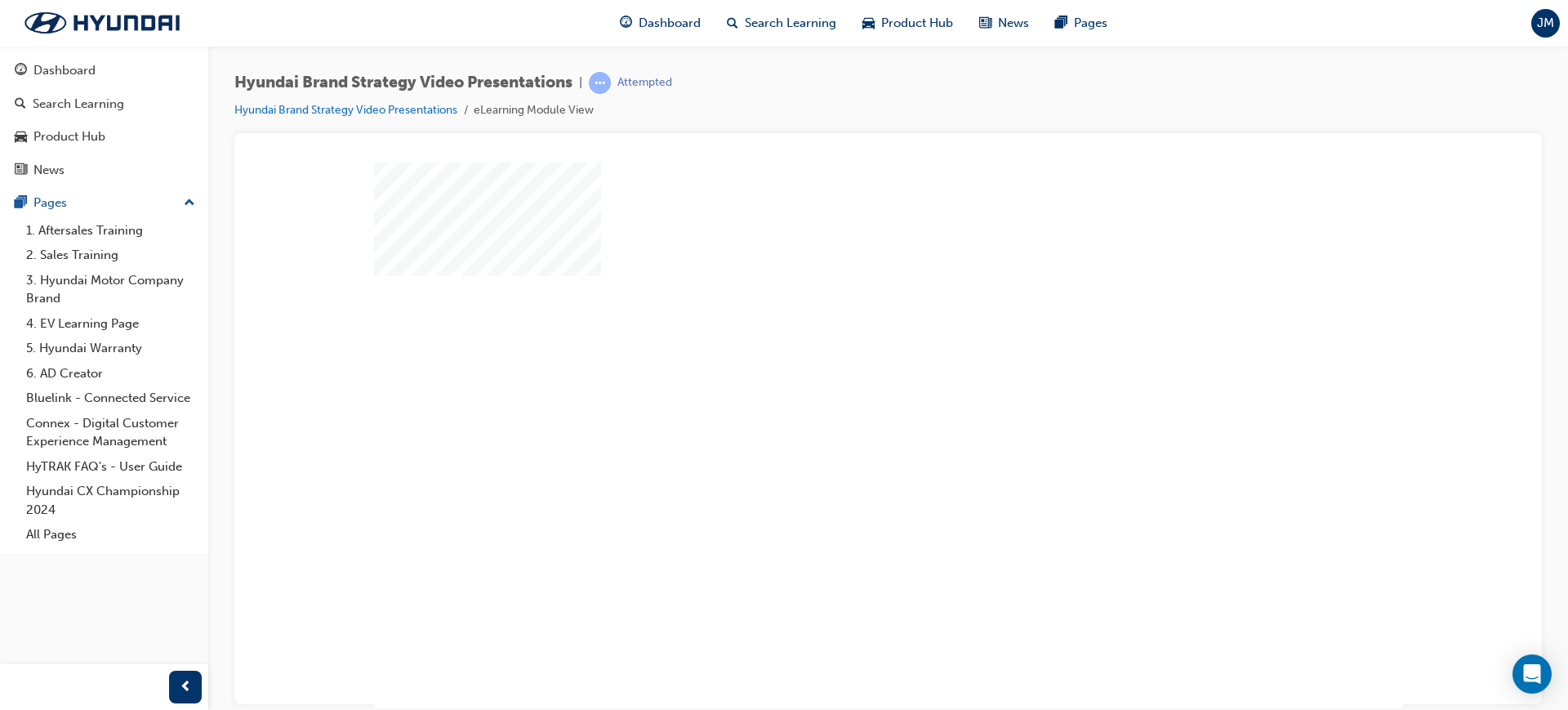 click at bounding box center [844, 391] 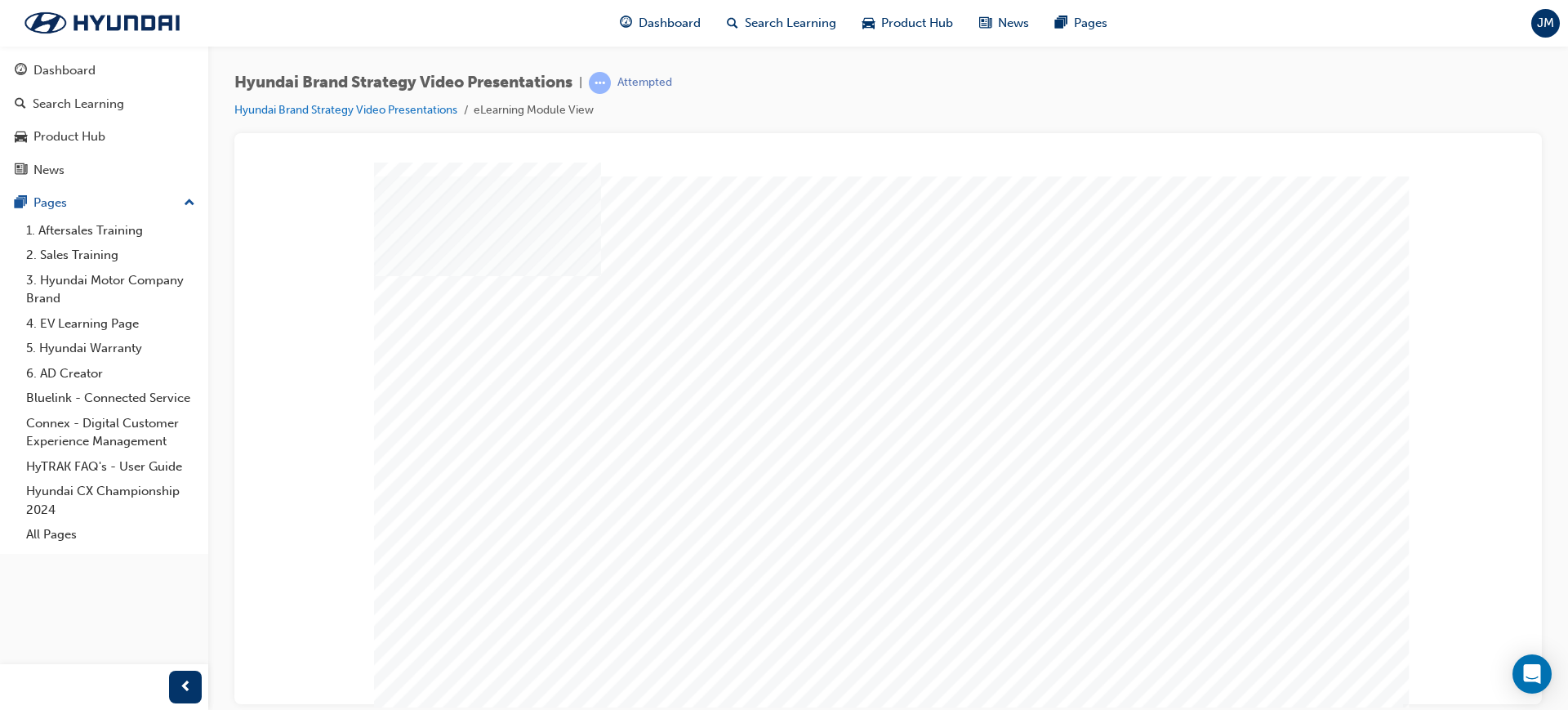 click at bounding box center [427, 1847] 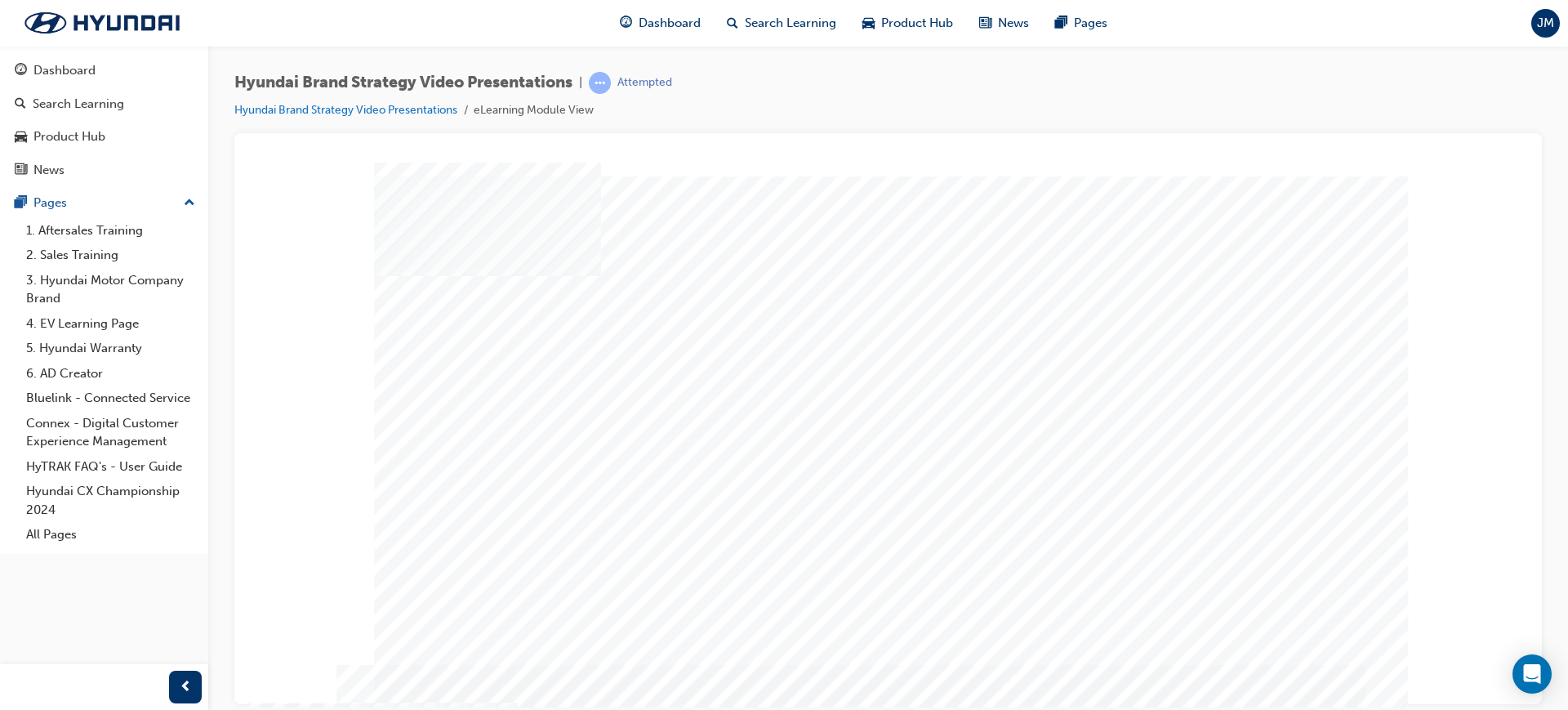 click at bounding box center [427, 2293] 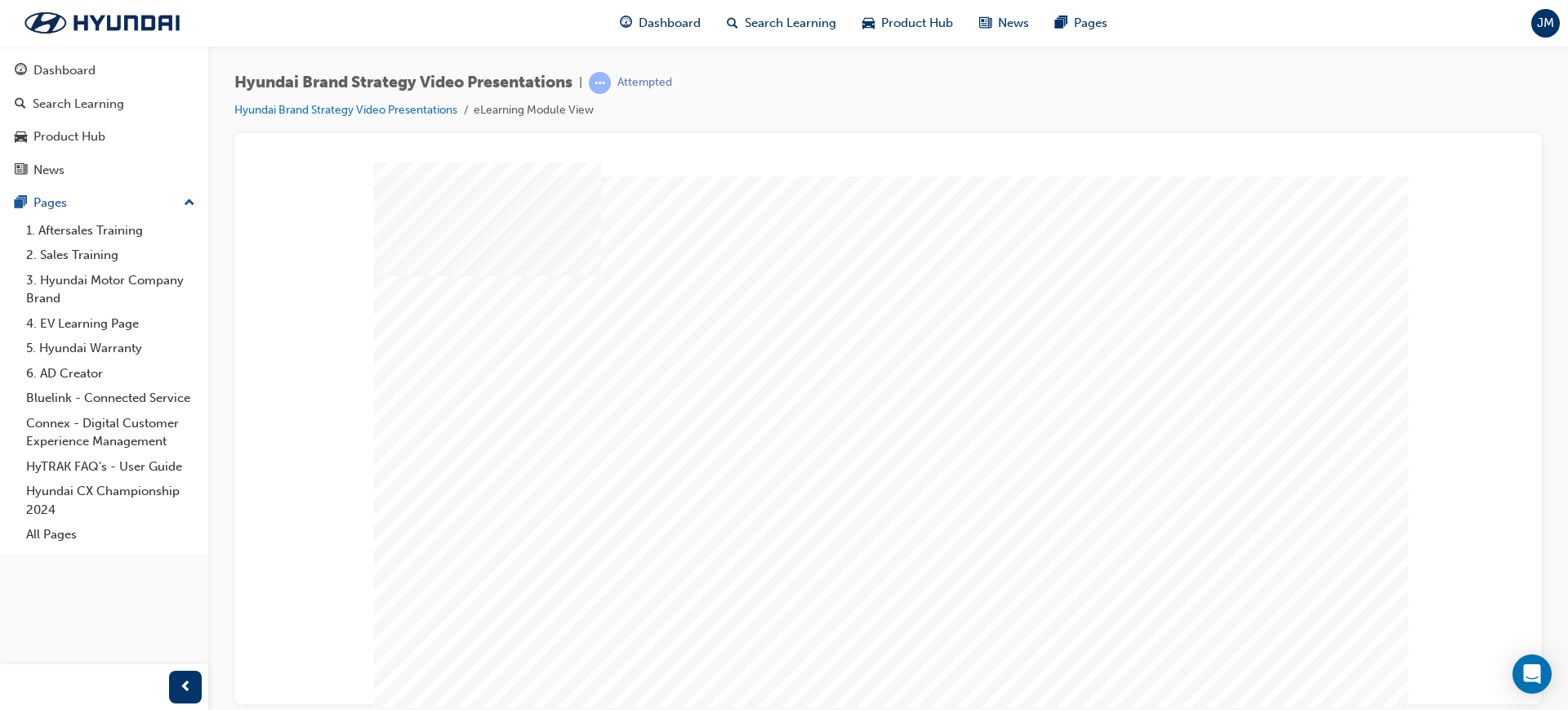 click at bounding box center (427, 2267) 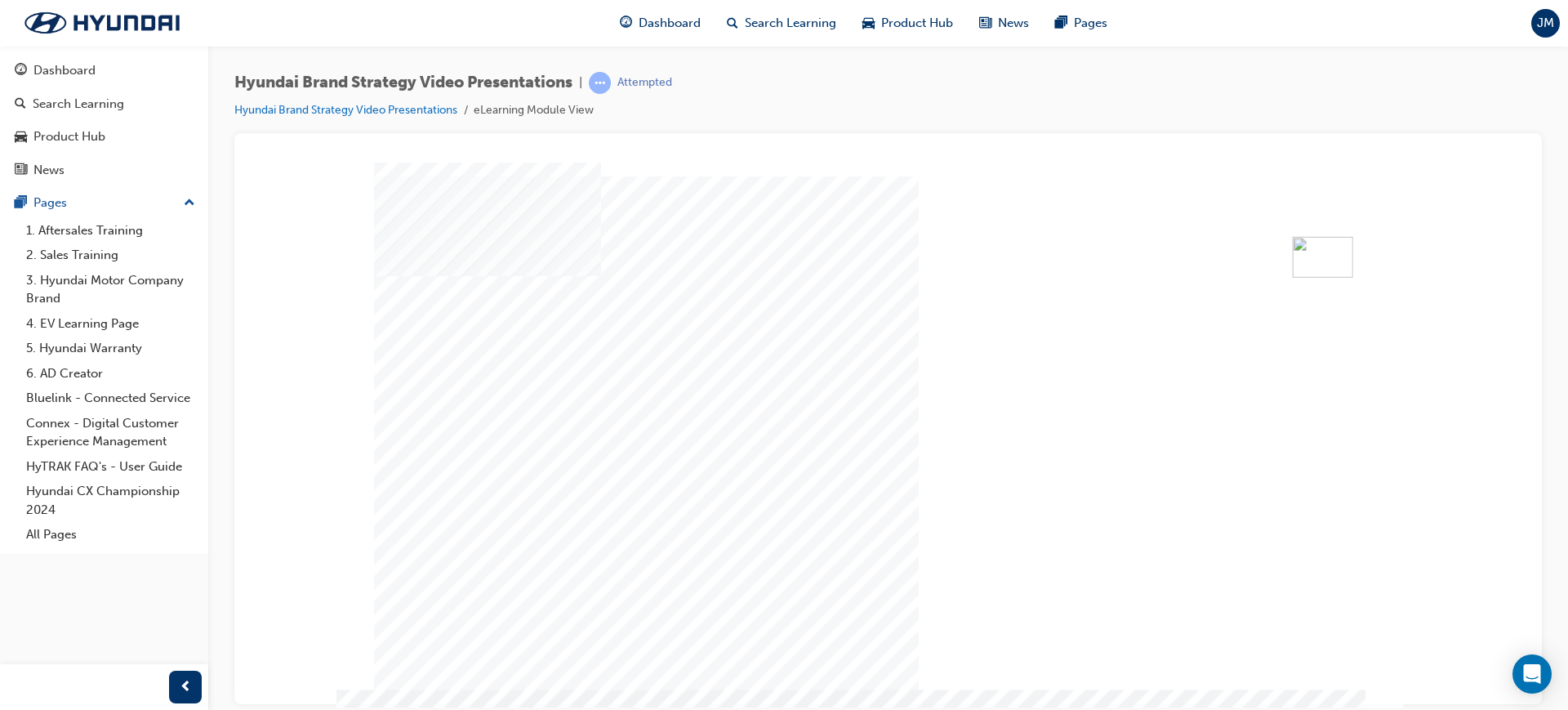 click at bounding box center (427, 2051) 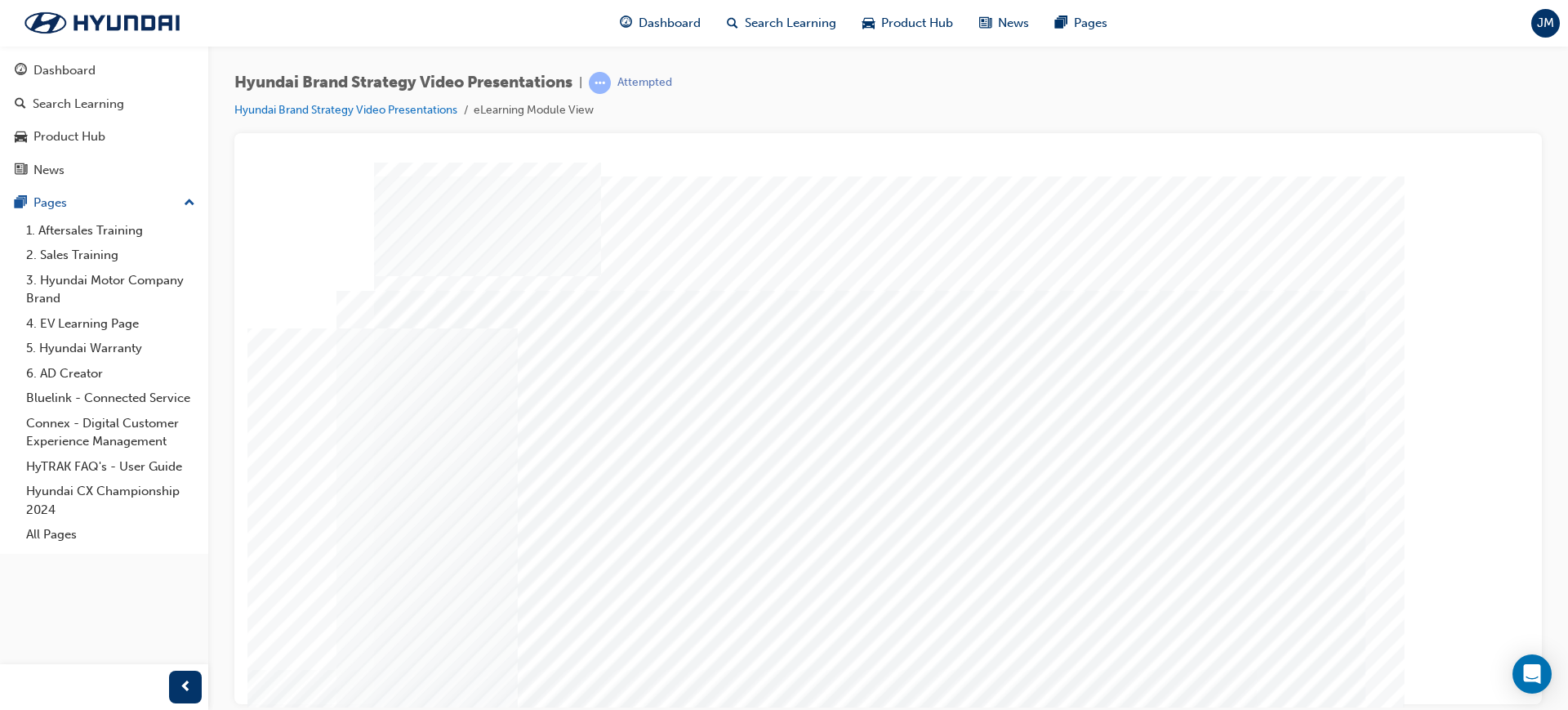 scroll, scrollTop: 0, scrollLeft: 0, axis: both 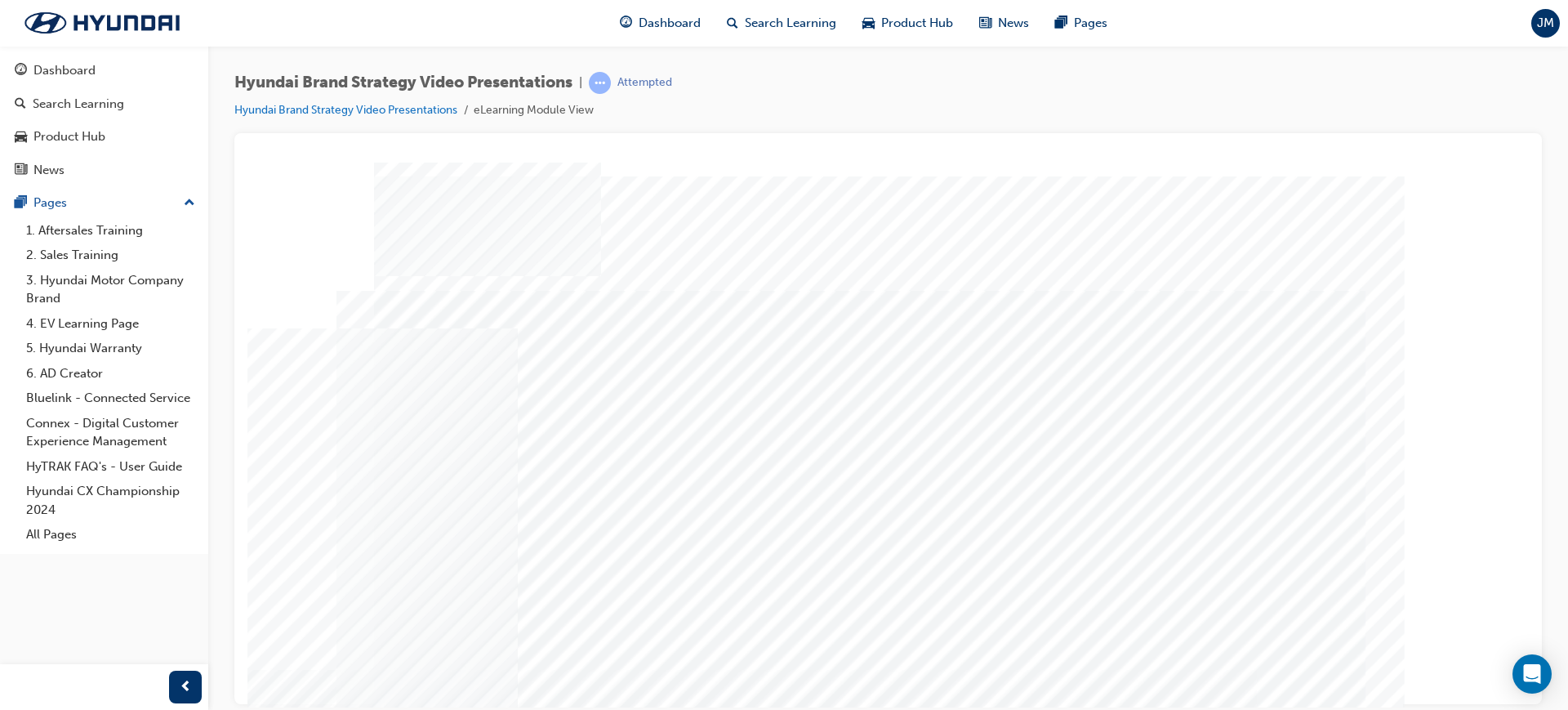 click at bounding box center (742, 1271) 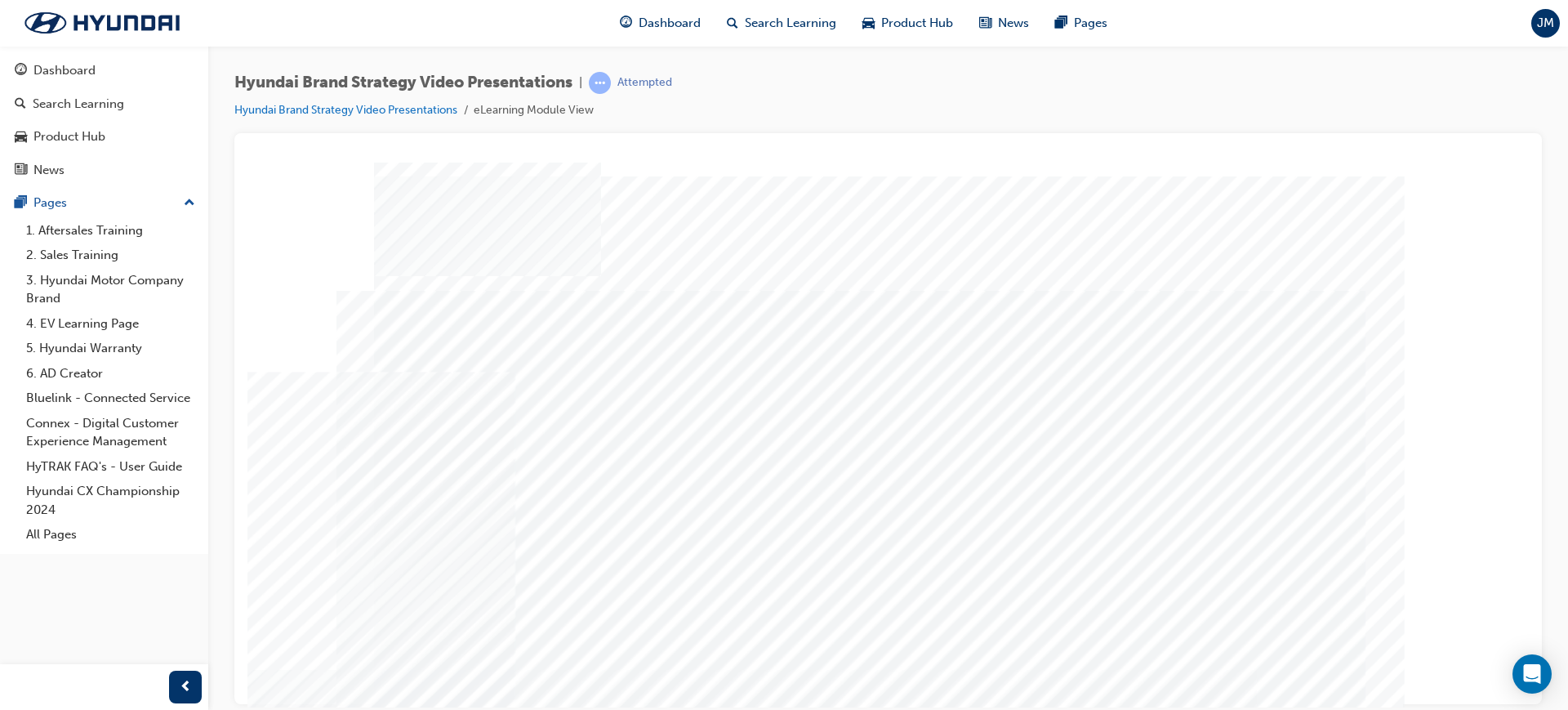 click at bounding box center [427, 1342] 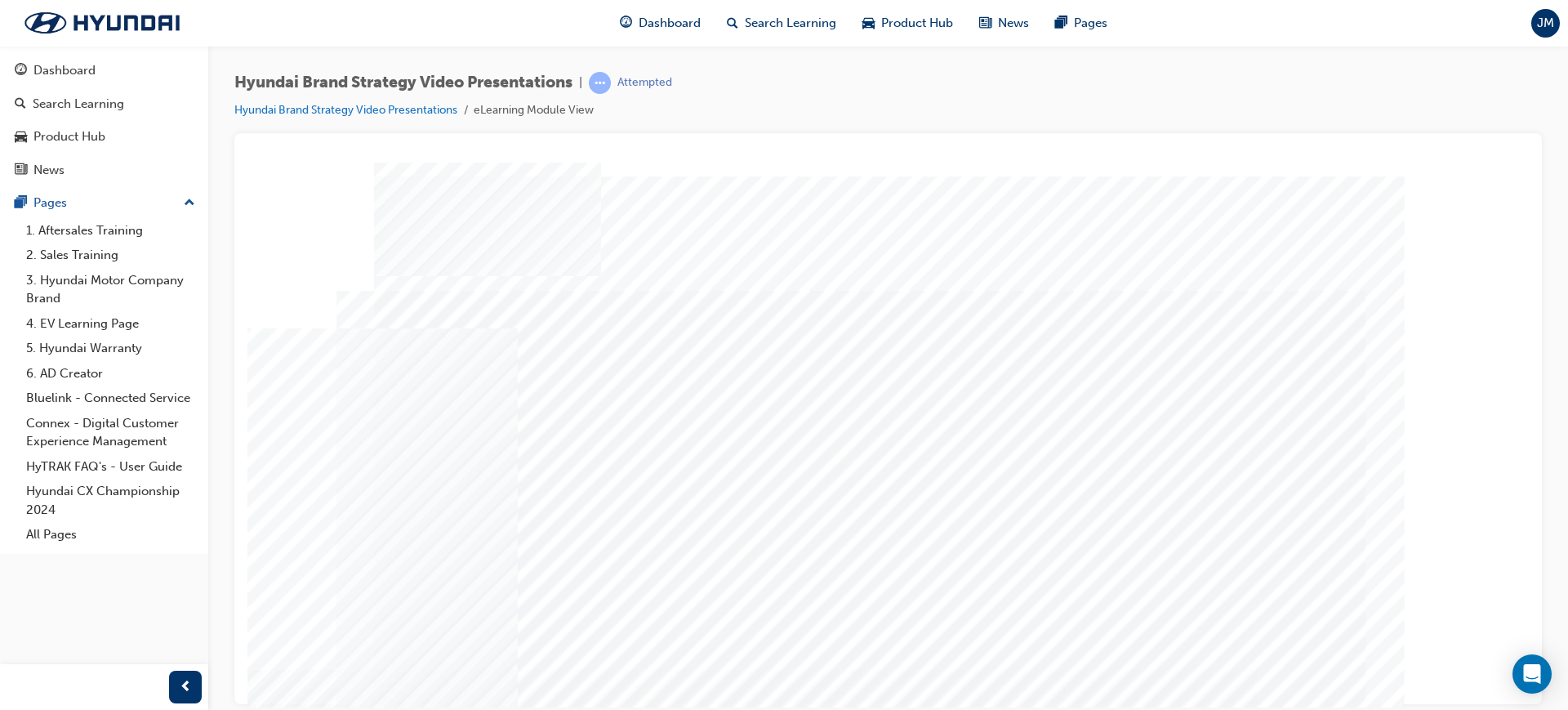 scroll, scrollTop: 0, scrollLeft: 0, axis: both 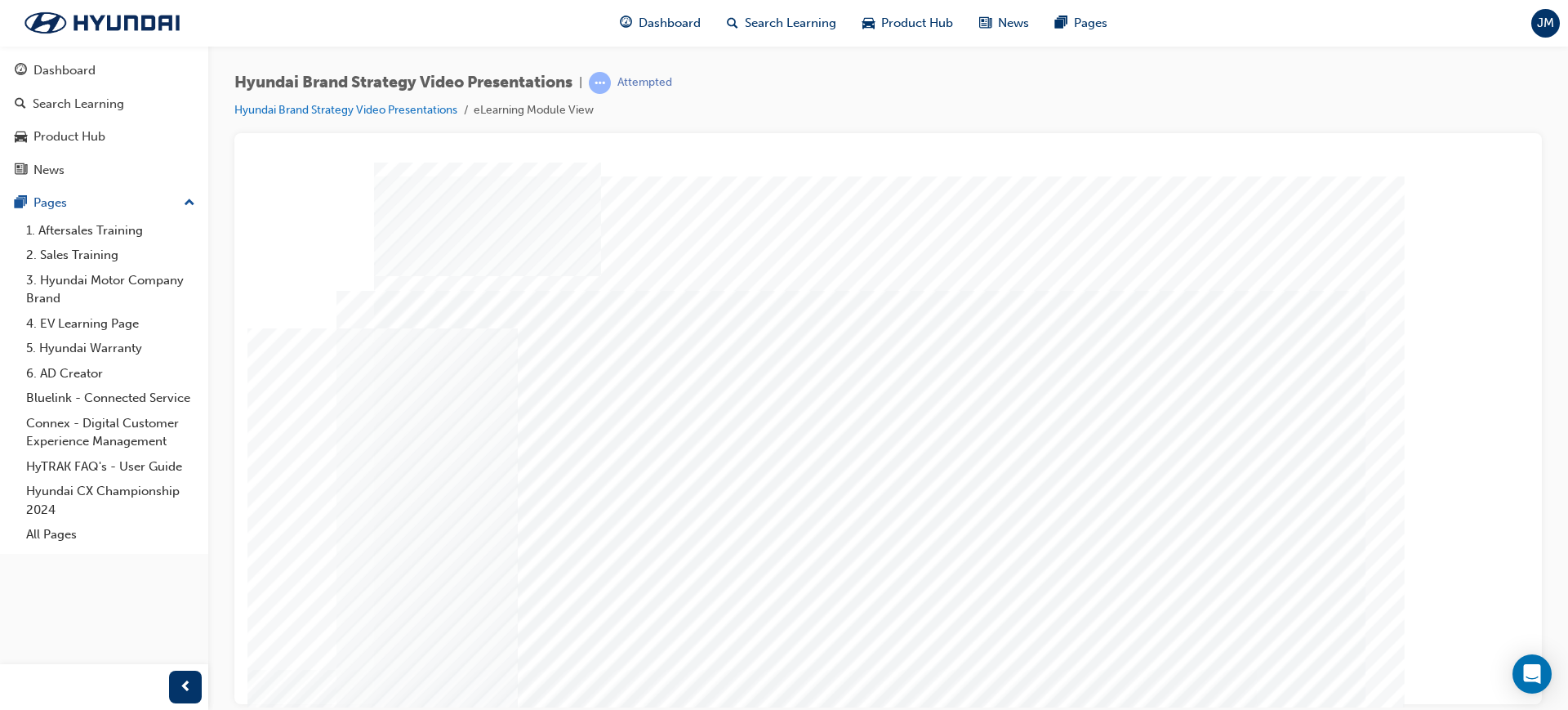 click at bounding box center [427, 1342] 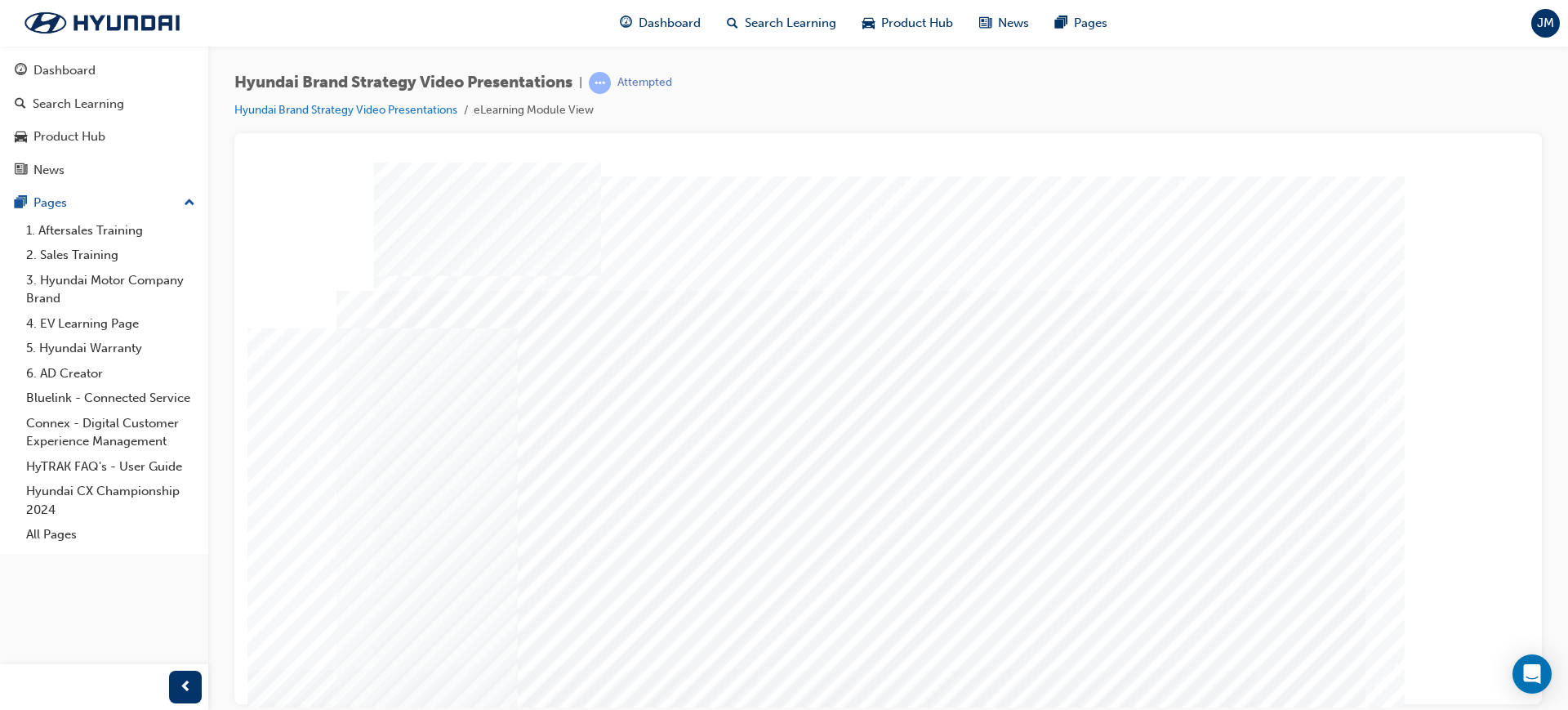 scroll, scrollTop: 0, scrollLeft: 0, axis: both 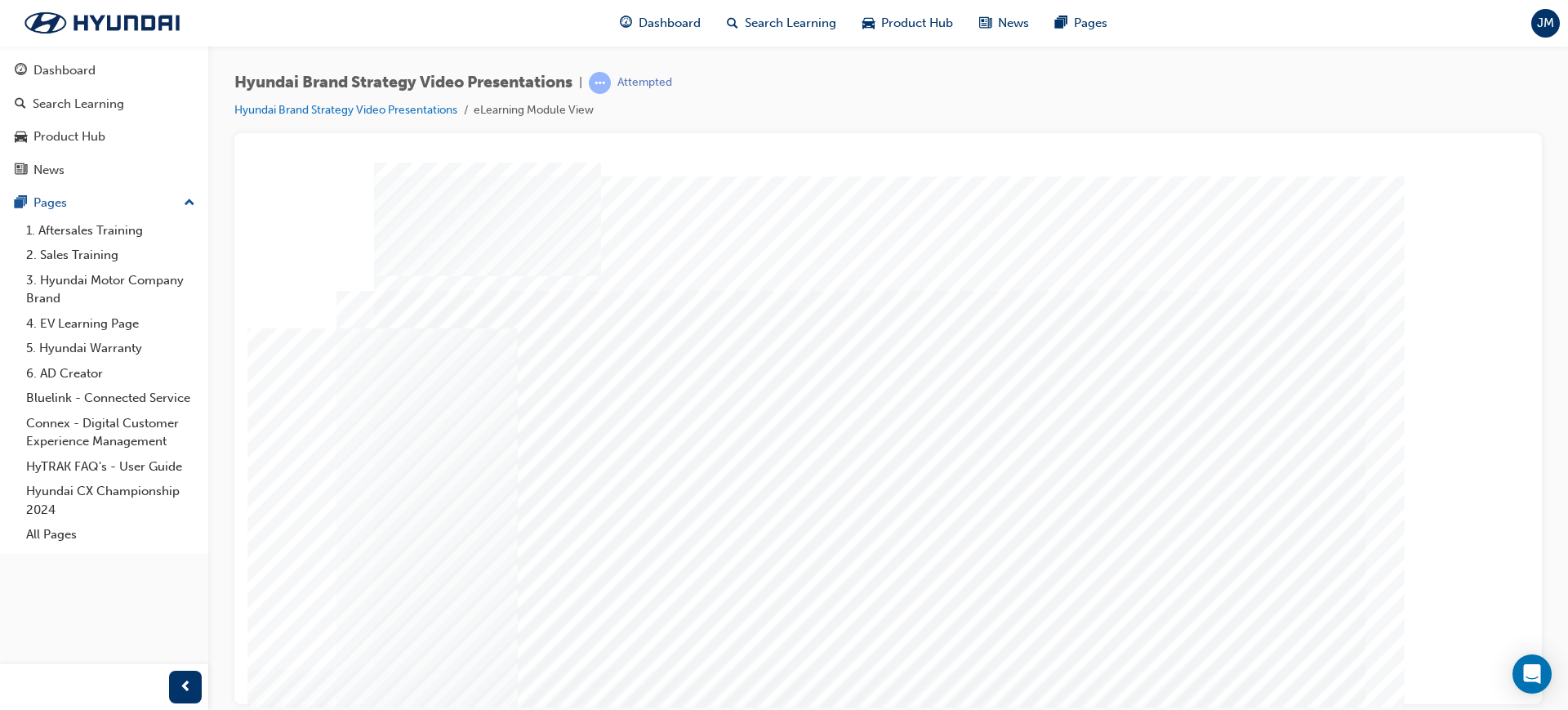 click at bounding box center [427, 1342] 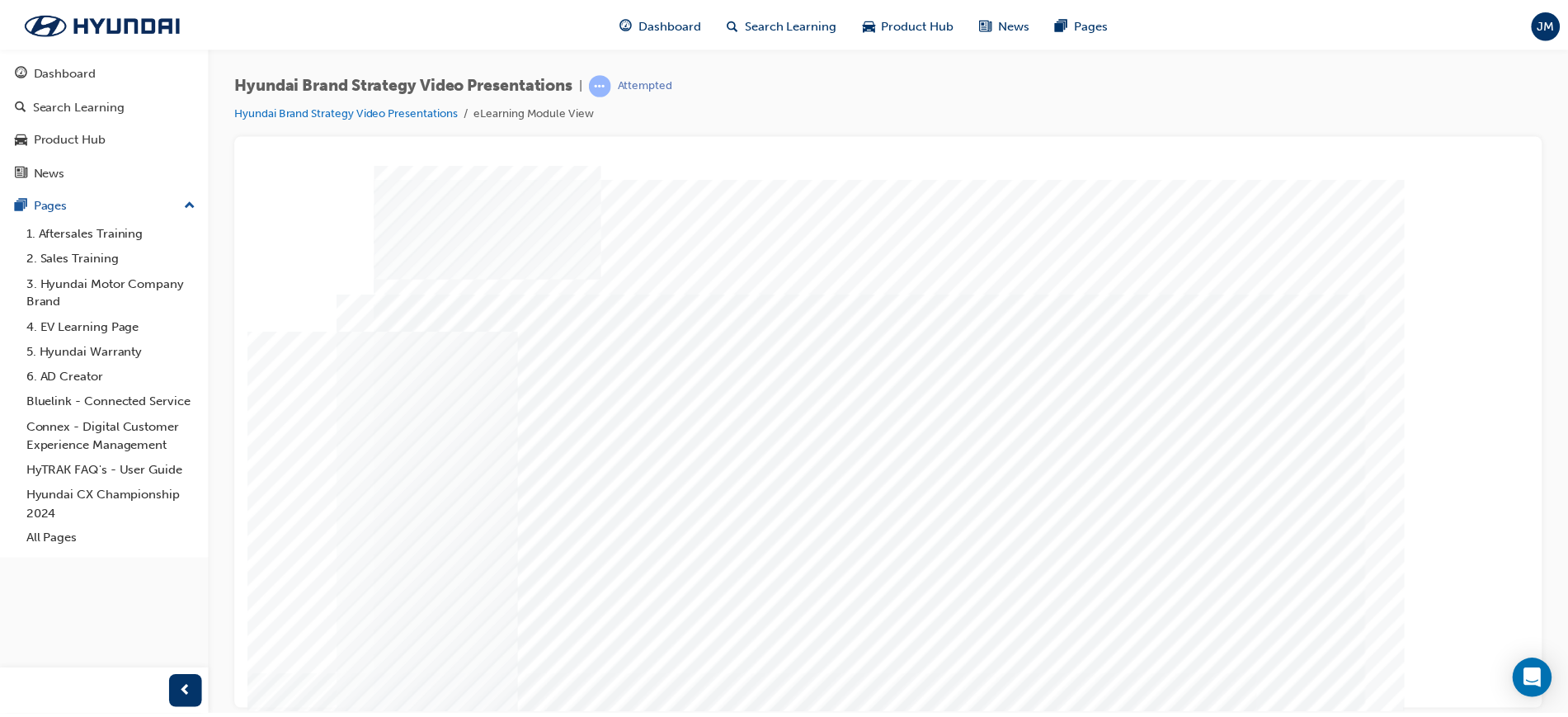scroll, scrollTop: 0, scrollLeft: 0, axis: both 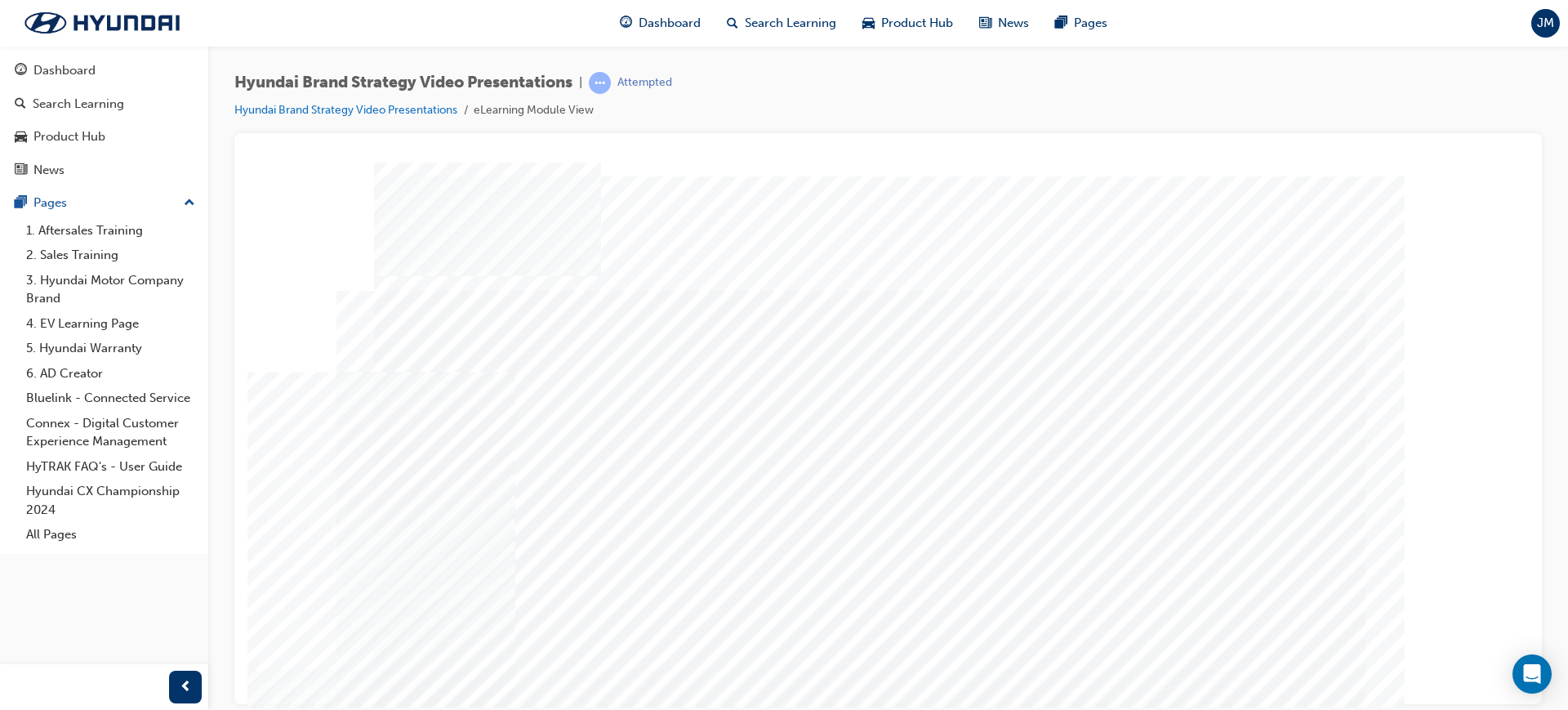 click at bounding box center (427, 1342) 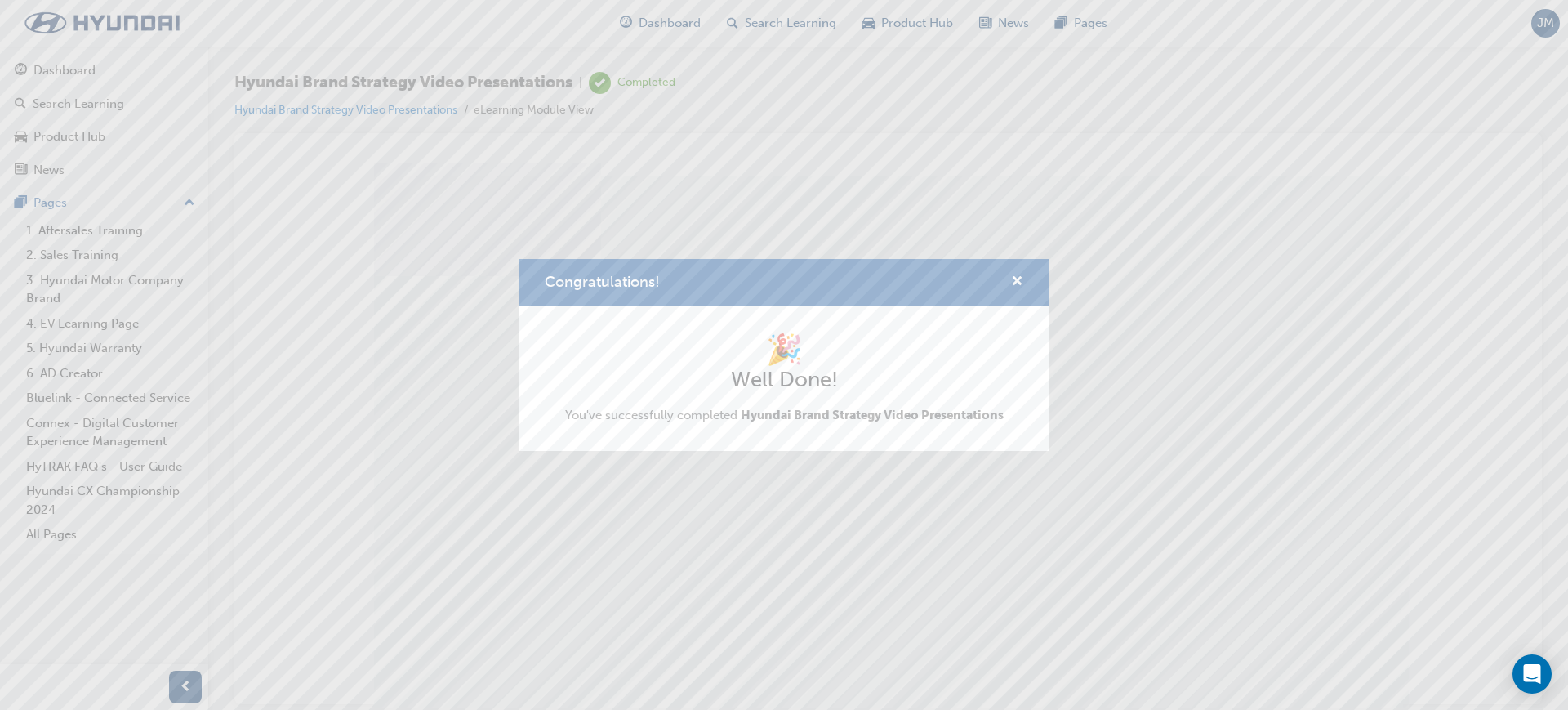 click on "Congratulations! 🎉 Well Done! You've successfully completed   Hyundai Brand Strategy Video Presentations" at bounding box center [784, 355] 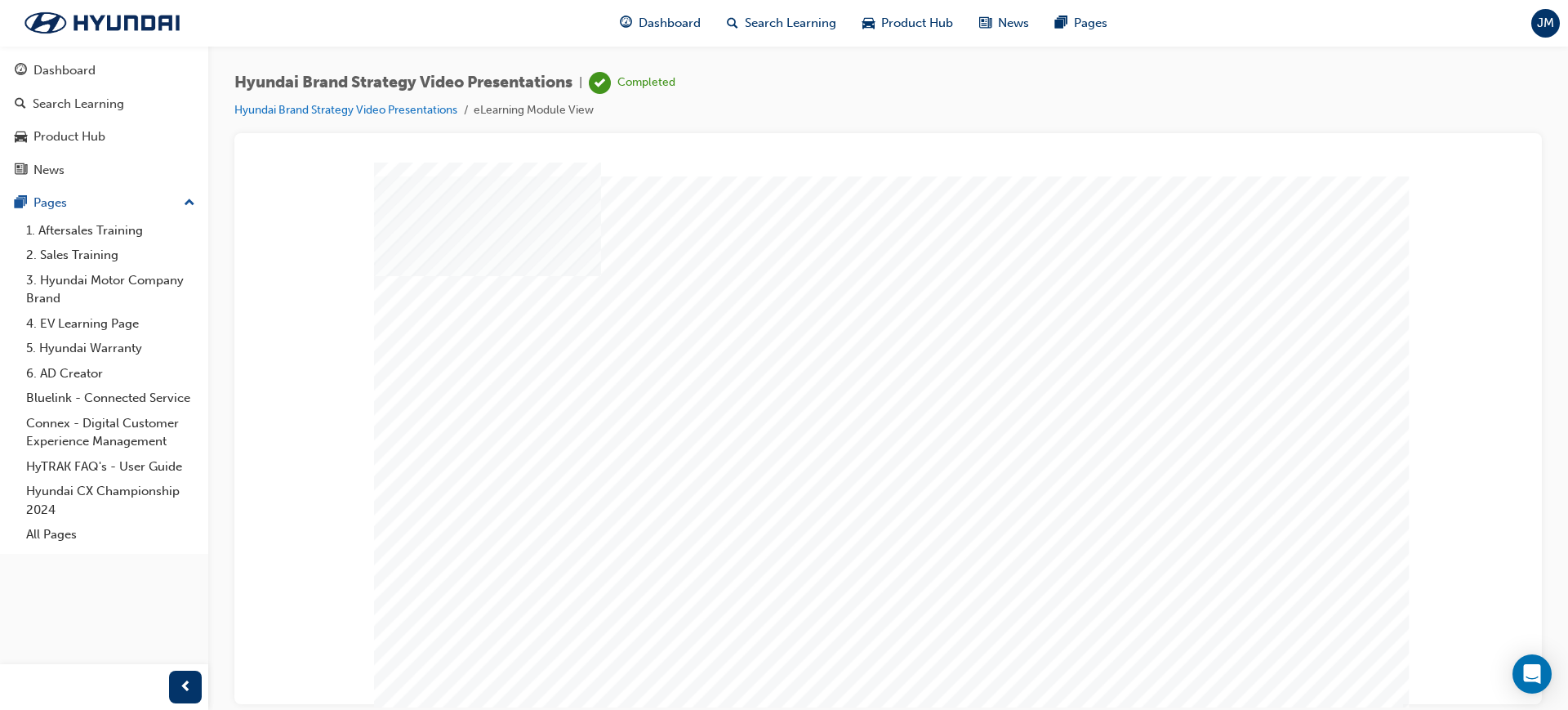 click at bounding box center [849, 1470] 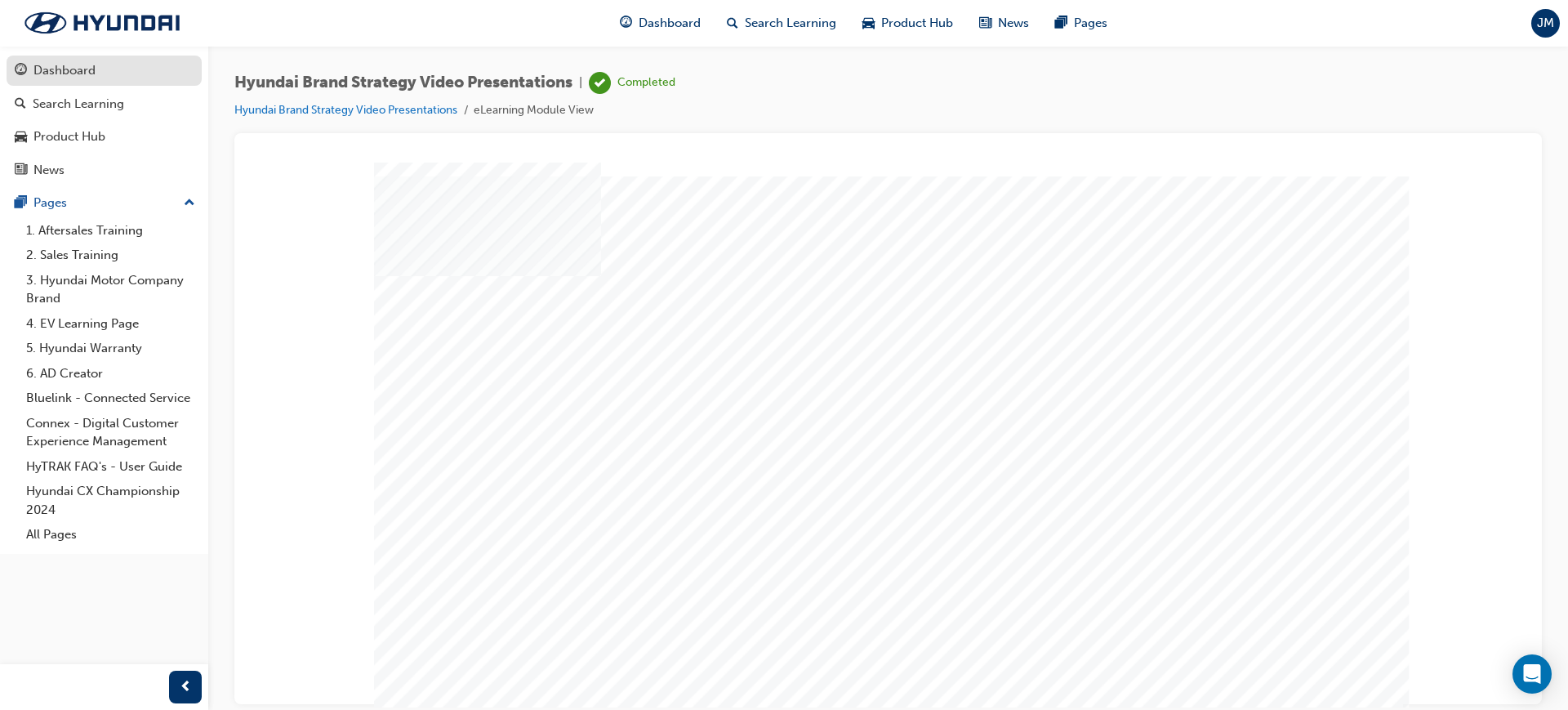 click on "Dashboard" at bounding box center (104, 70) 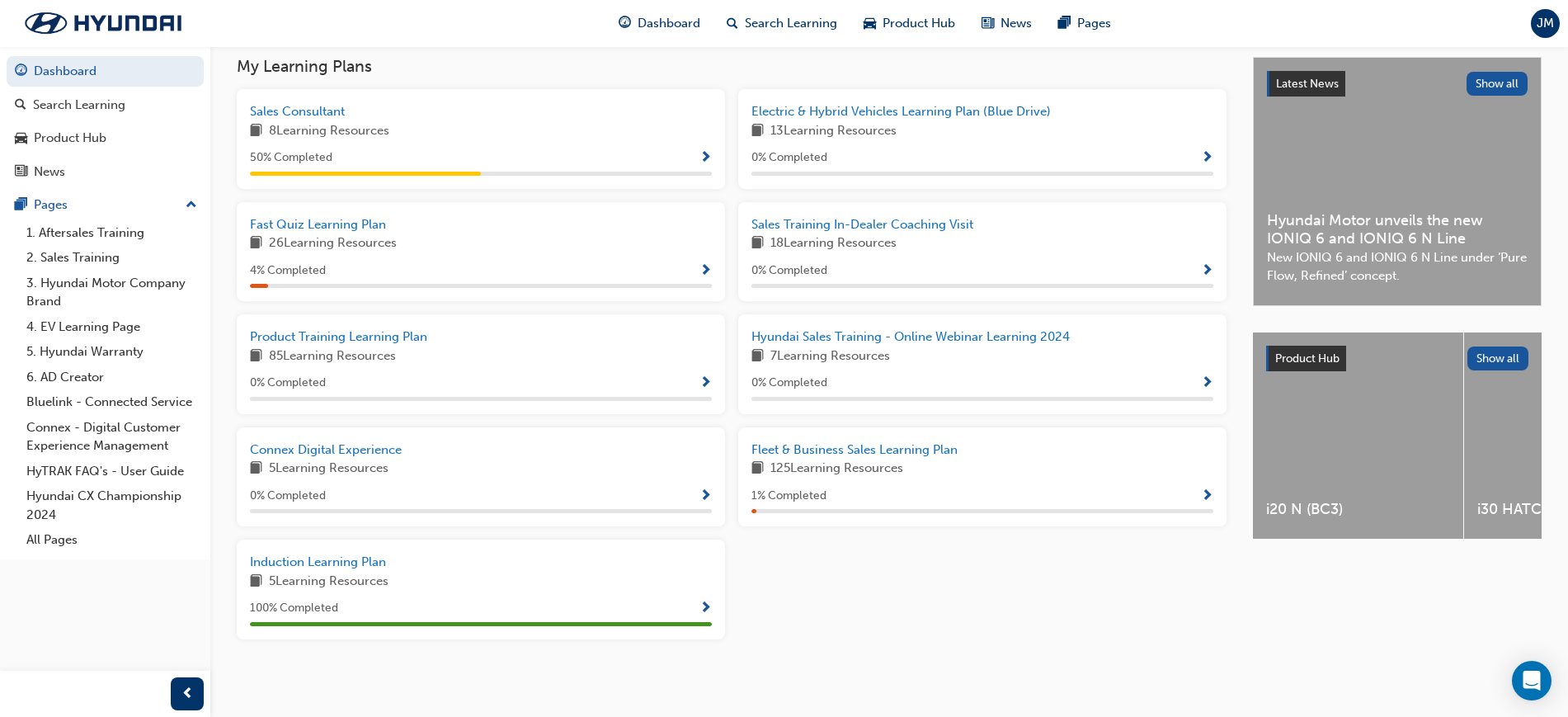 scroll, scrollTop: 355, scrollLeft: 0, axis: vertical 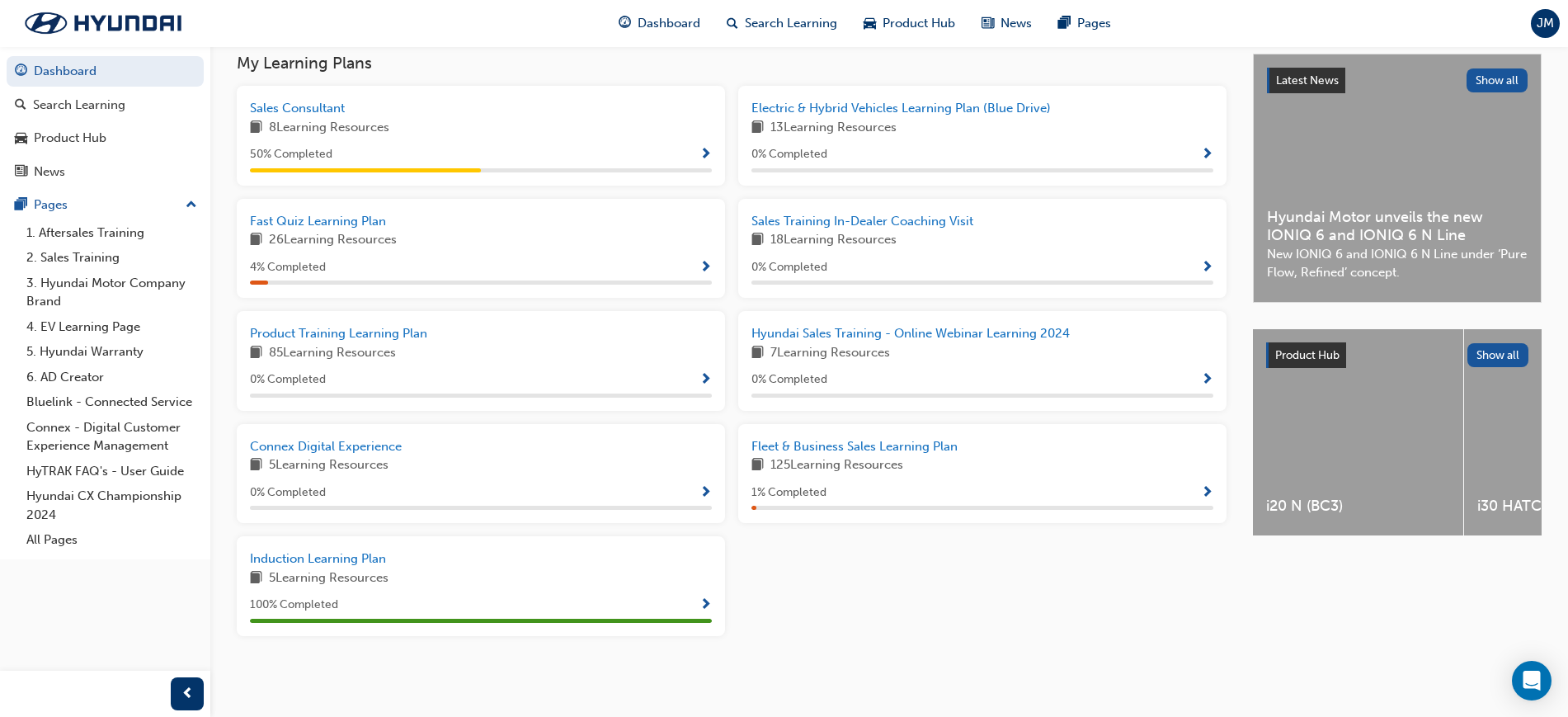 click on "100 % Completed" at bounding box center (481, 605) 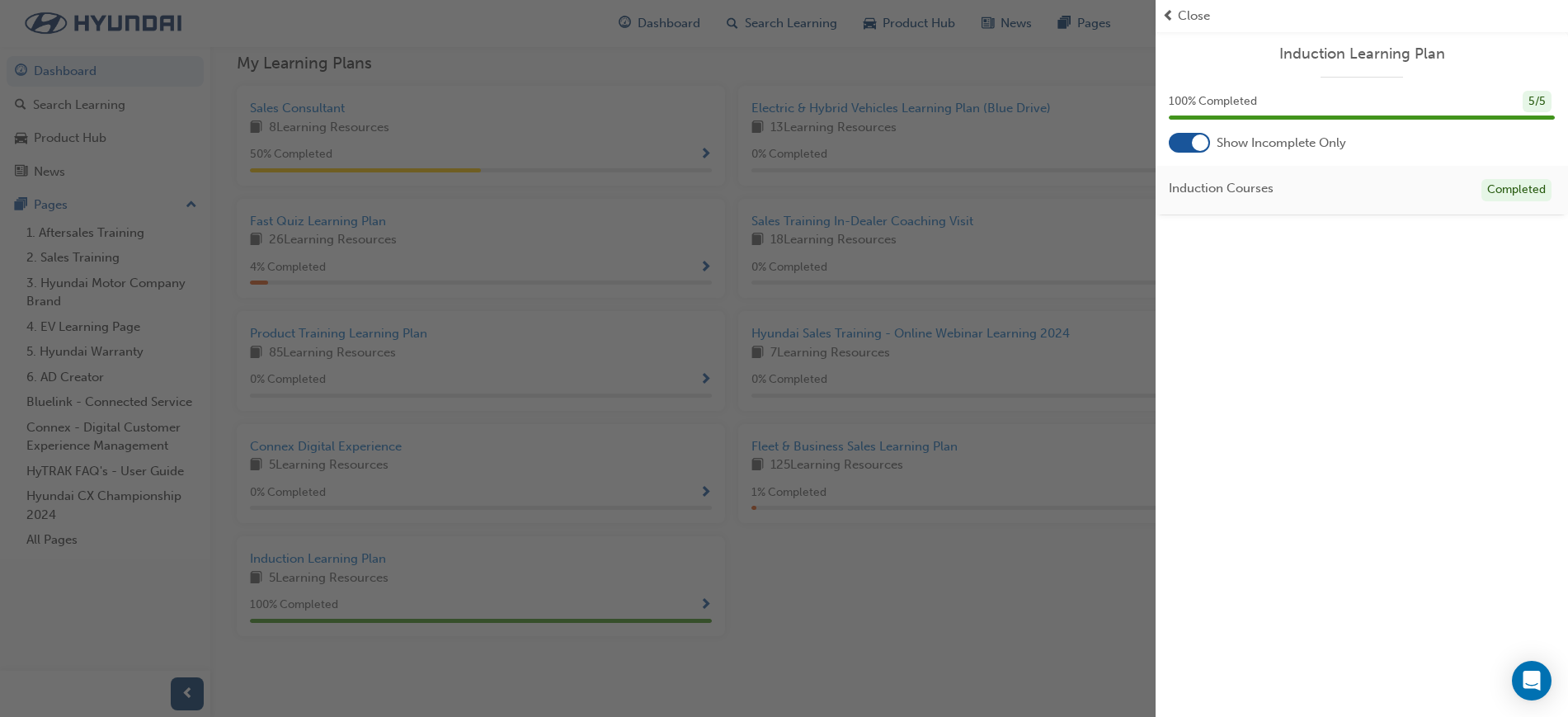 scroll, scrollTop: 0, scrollLeft: 0, axis: both 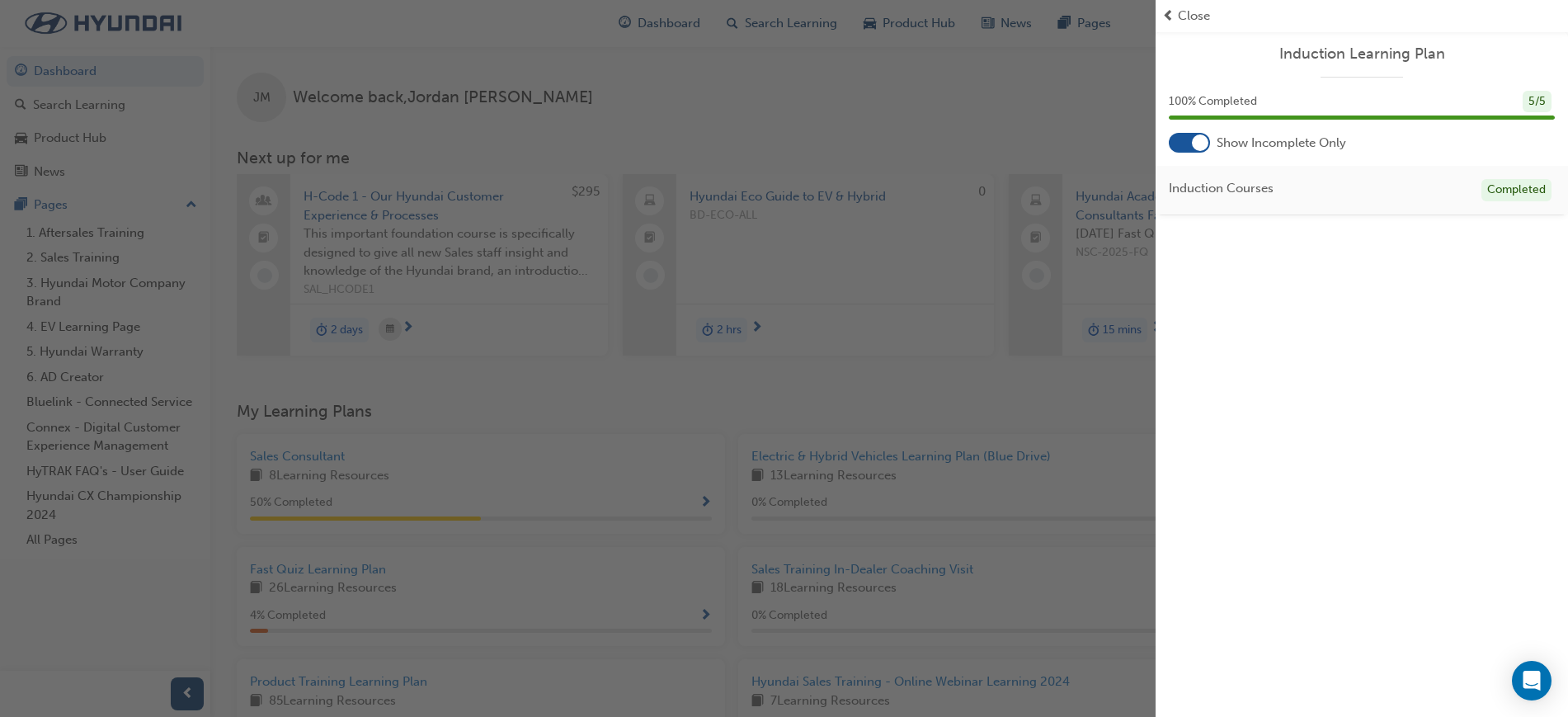 click at bounding box center [577, 358] 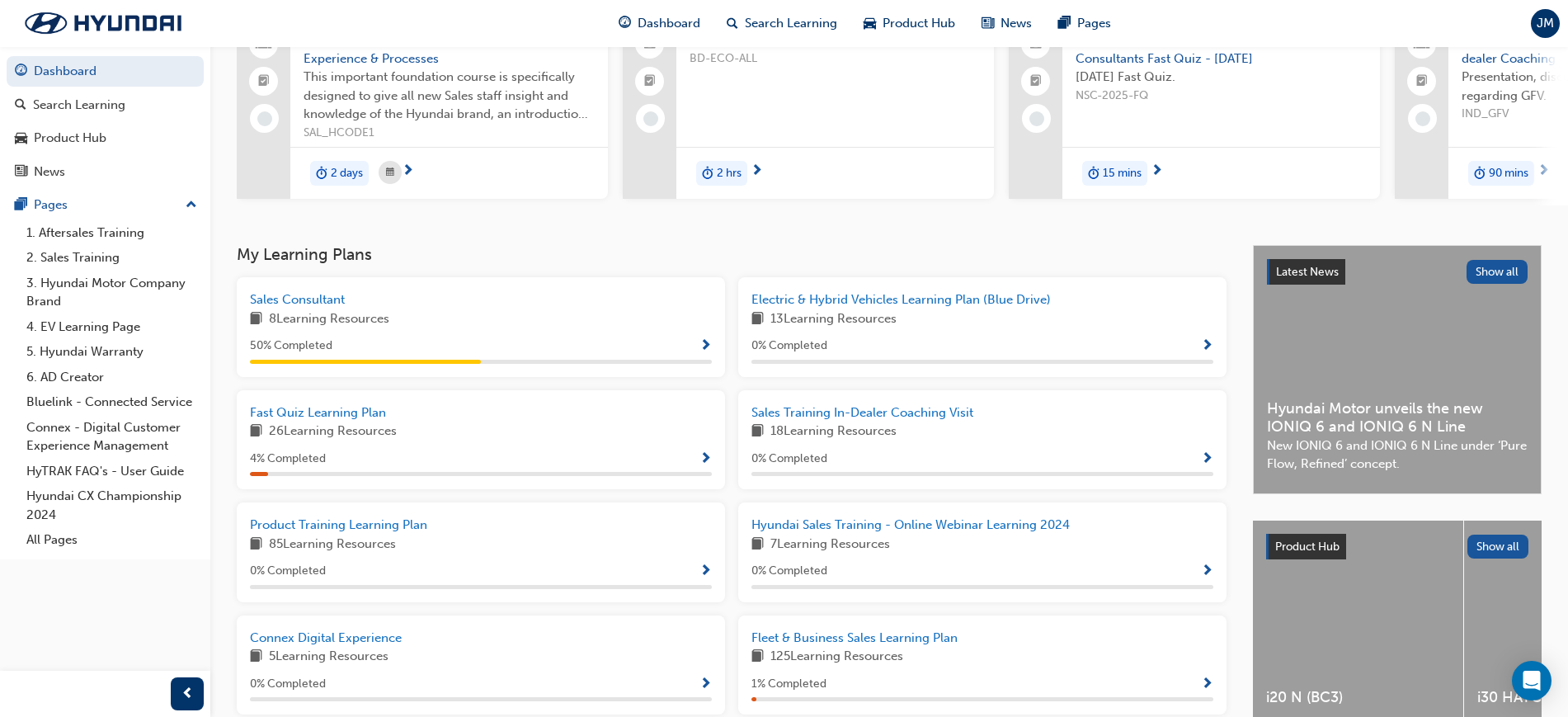 scroll, scrollTop: 0, scrollLeft: 0, axis: both 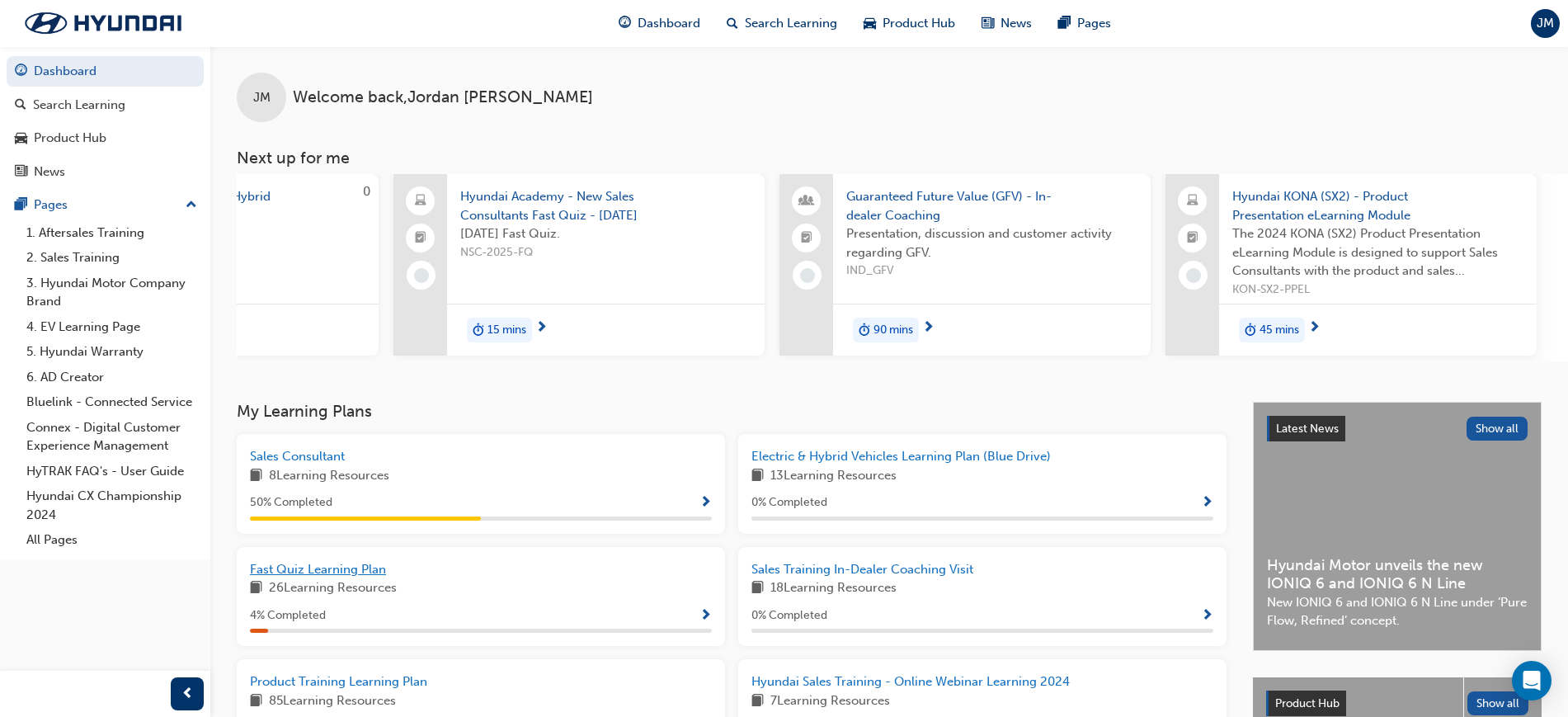 click on "Fast Quiz Learning Plan" at bounding box center [318, 569] 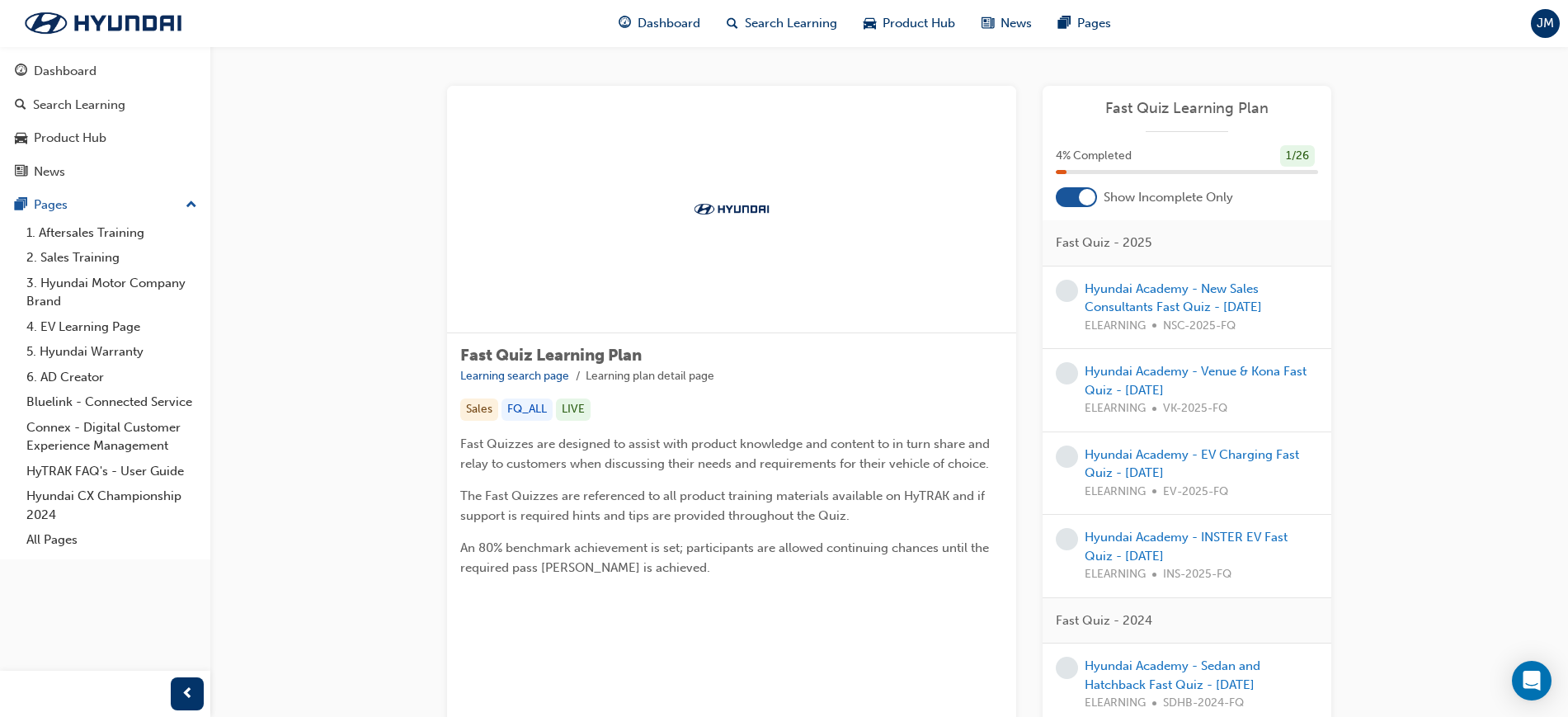 scroll, scrollTop: 103, scrollLeft: 0, axis: vertical 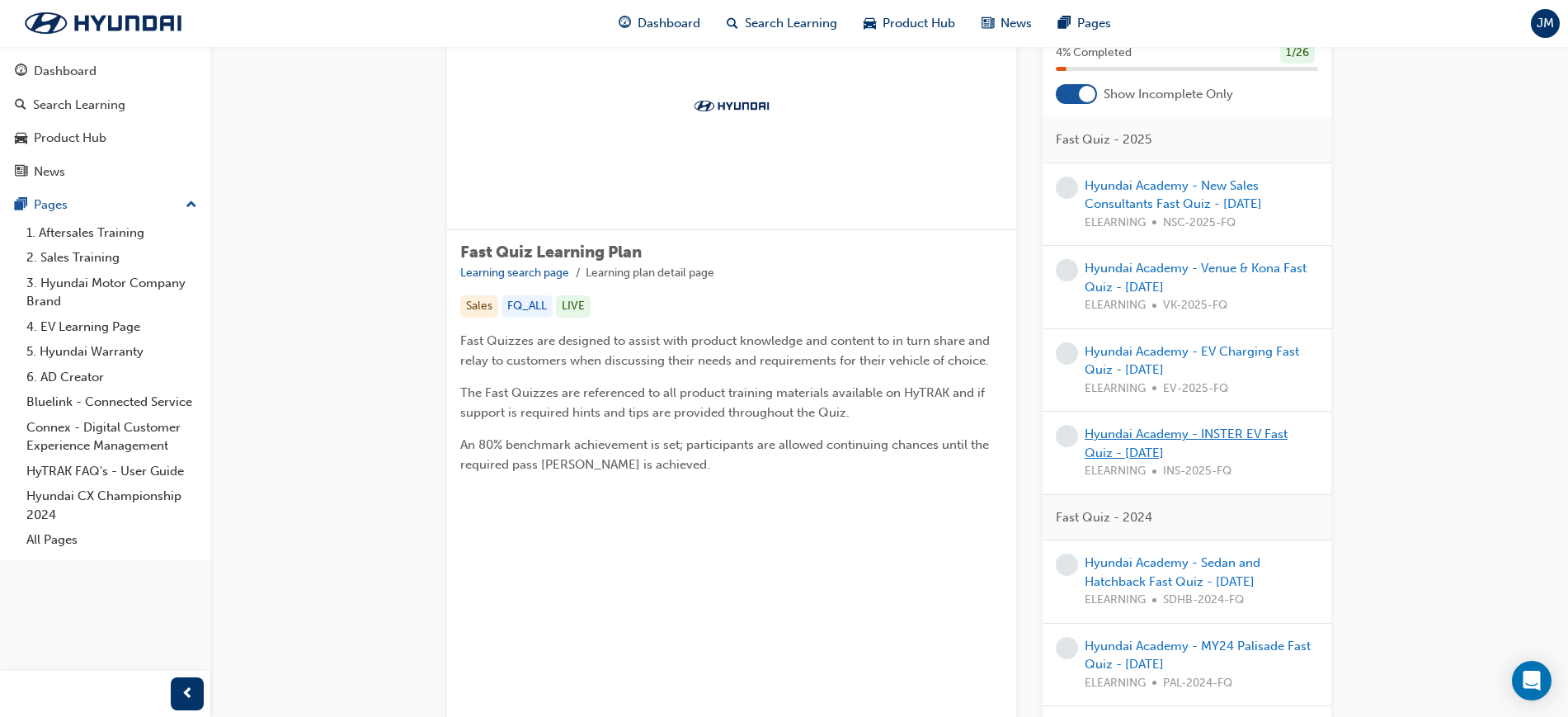 click on "Hyundai Academy - INSTER EV Fast Quiz - [DATE]" at bounding box center [1186, 443] 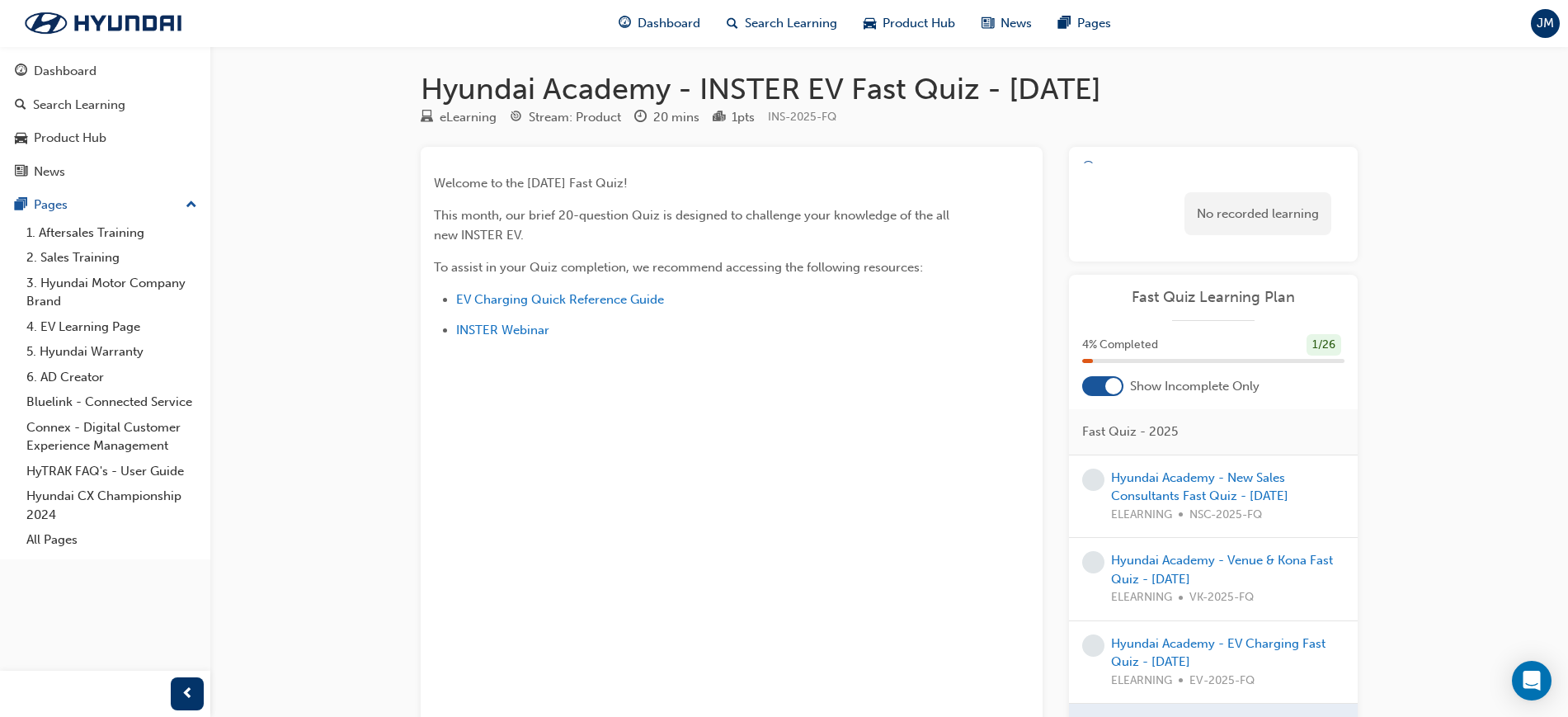 scroll, scrollTop: 0, scrollLeft: 0, axis: both 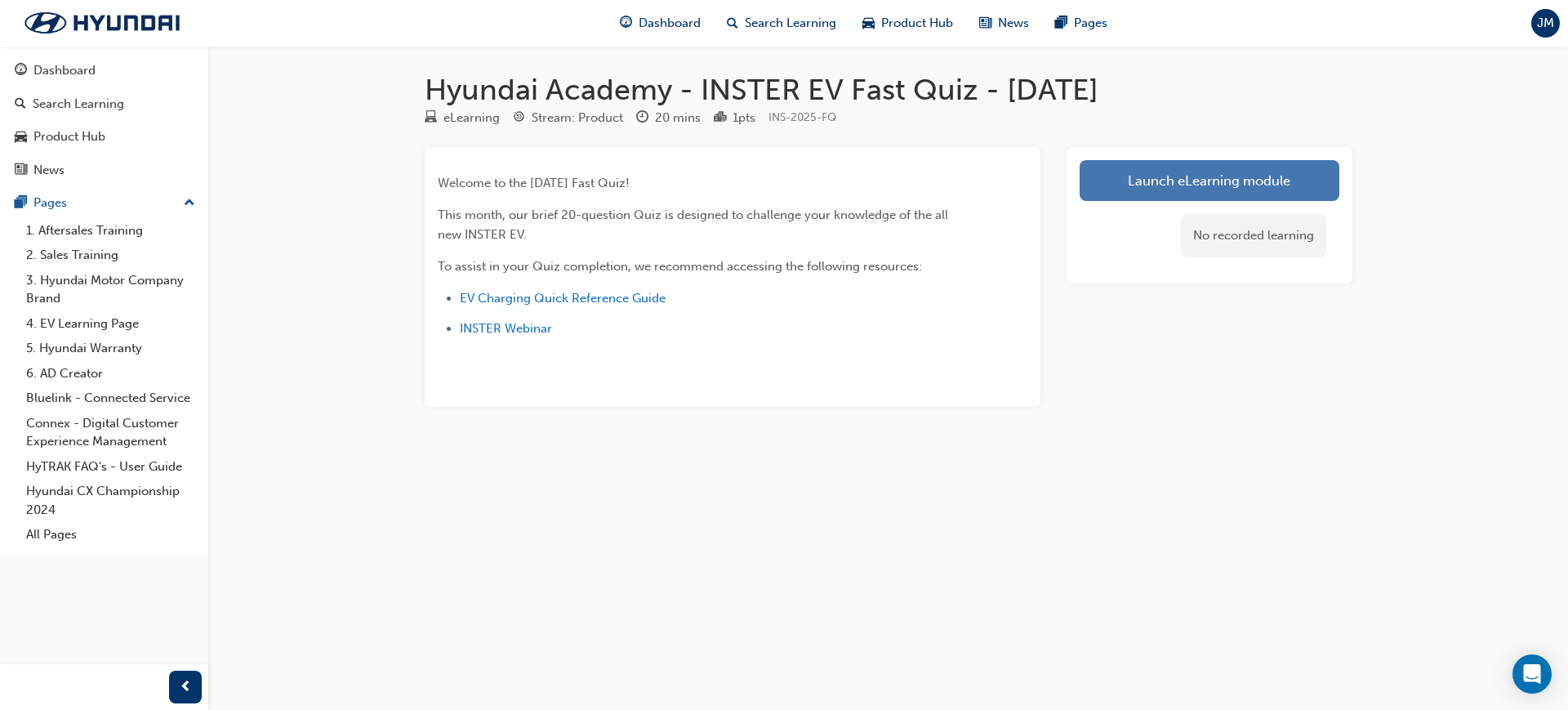 click on "Launch eLearning module" at bounding box center [1209, 181] 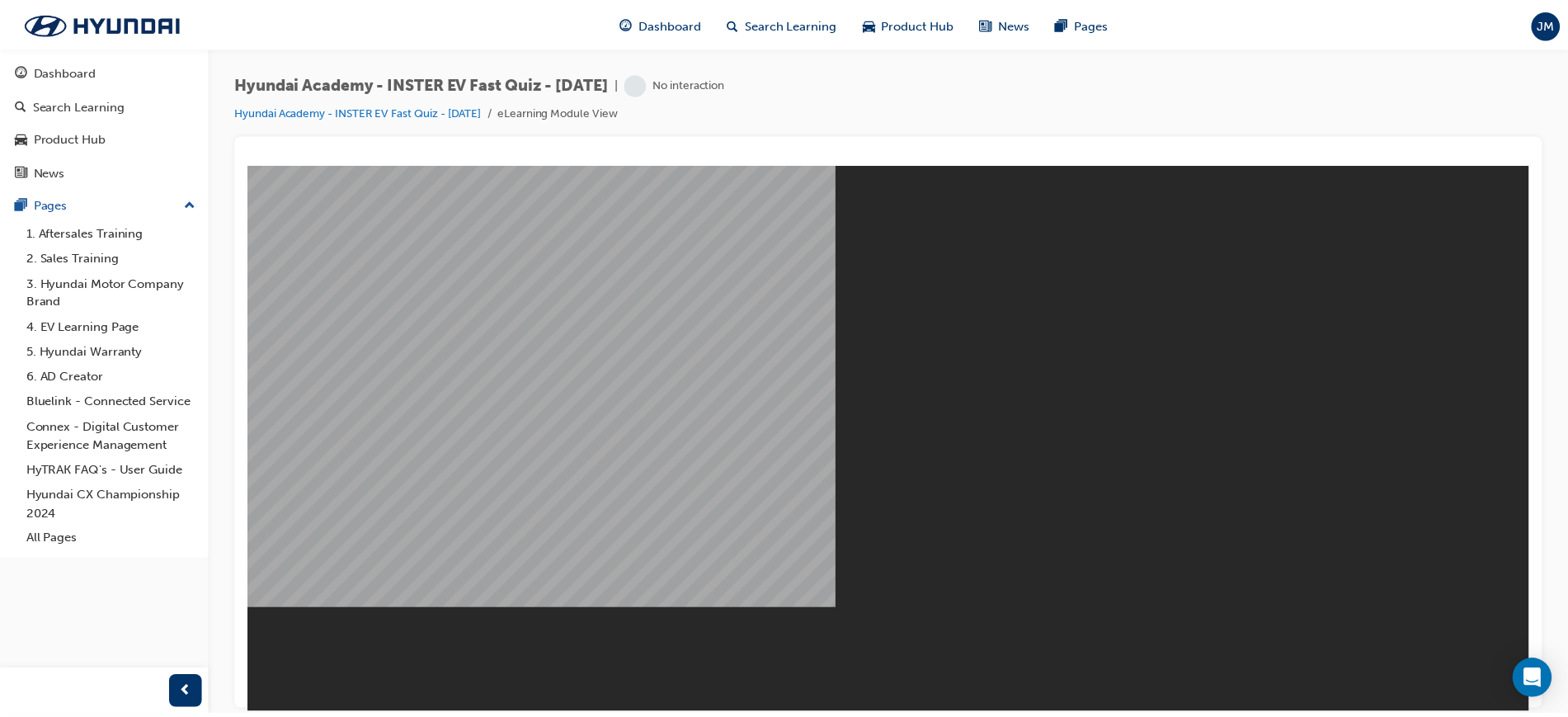scroll, scrollTop: 0, scrollLeft: 0, axis: both 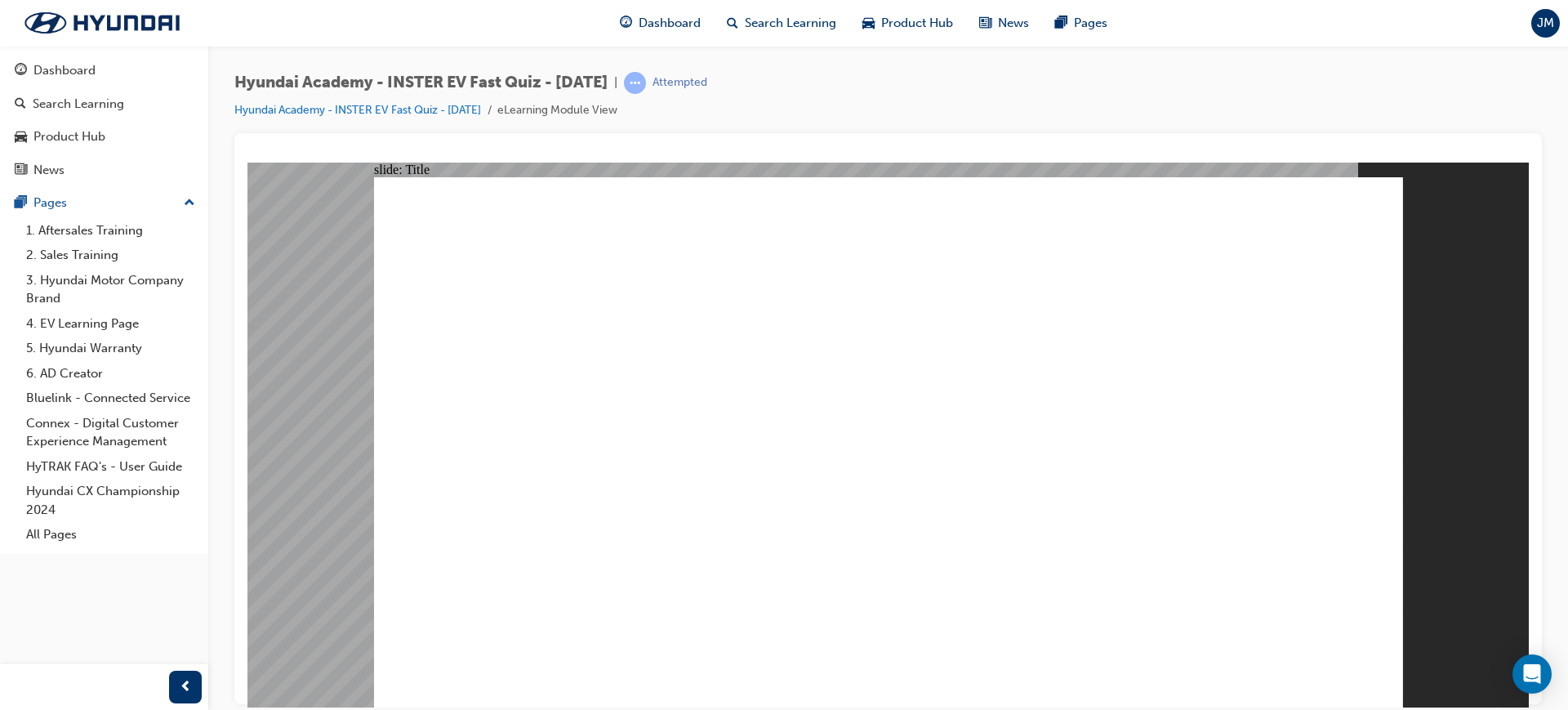 click 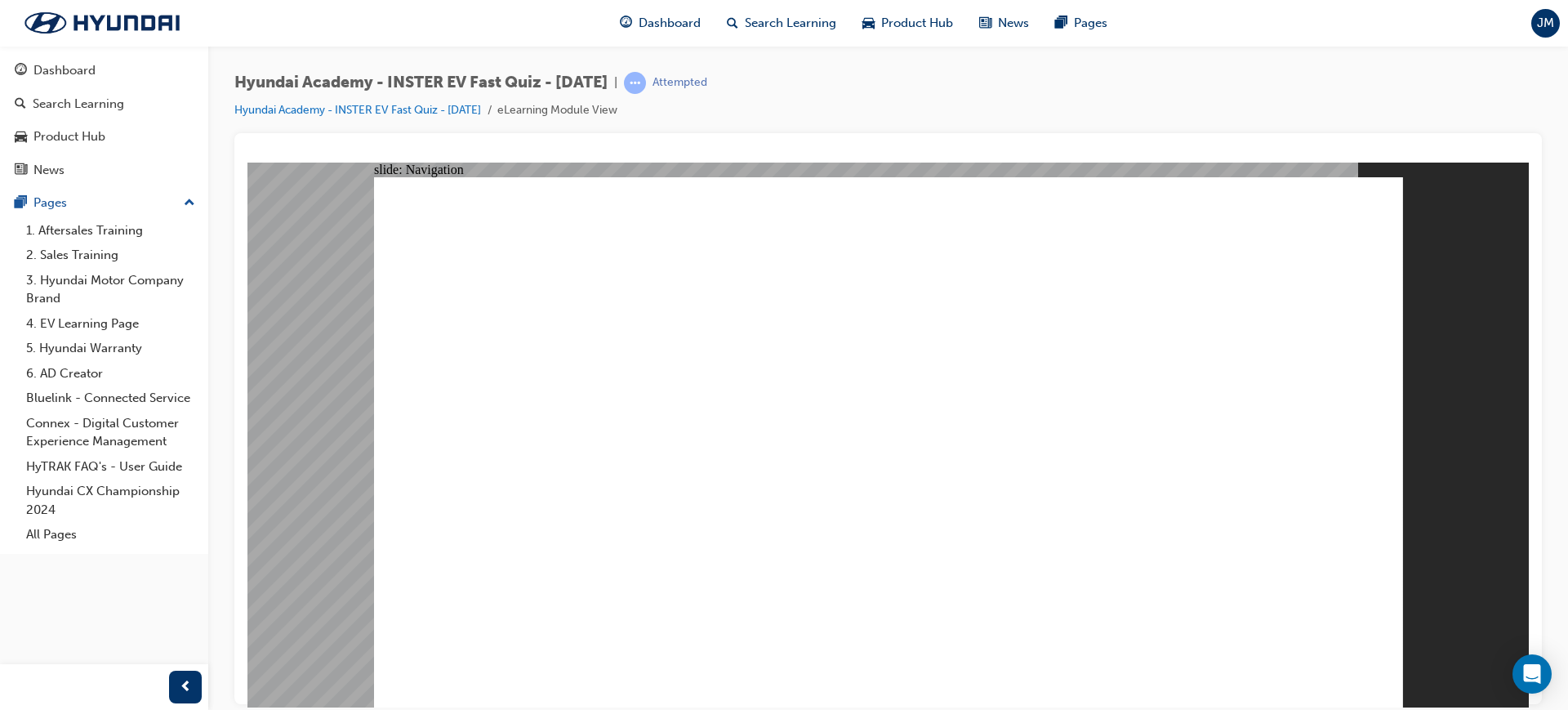 click 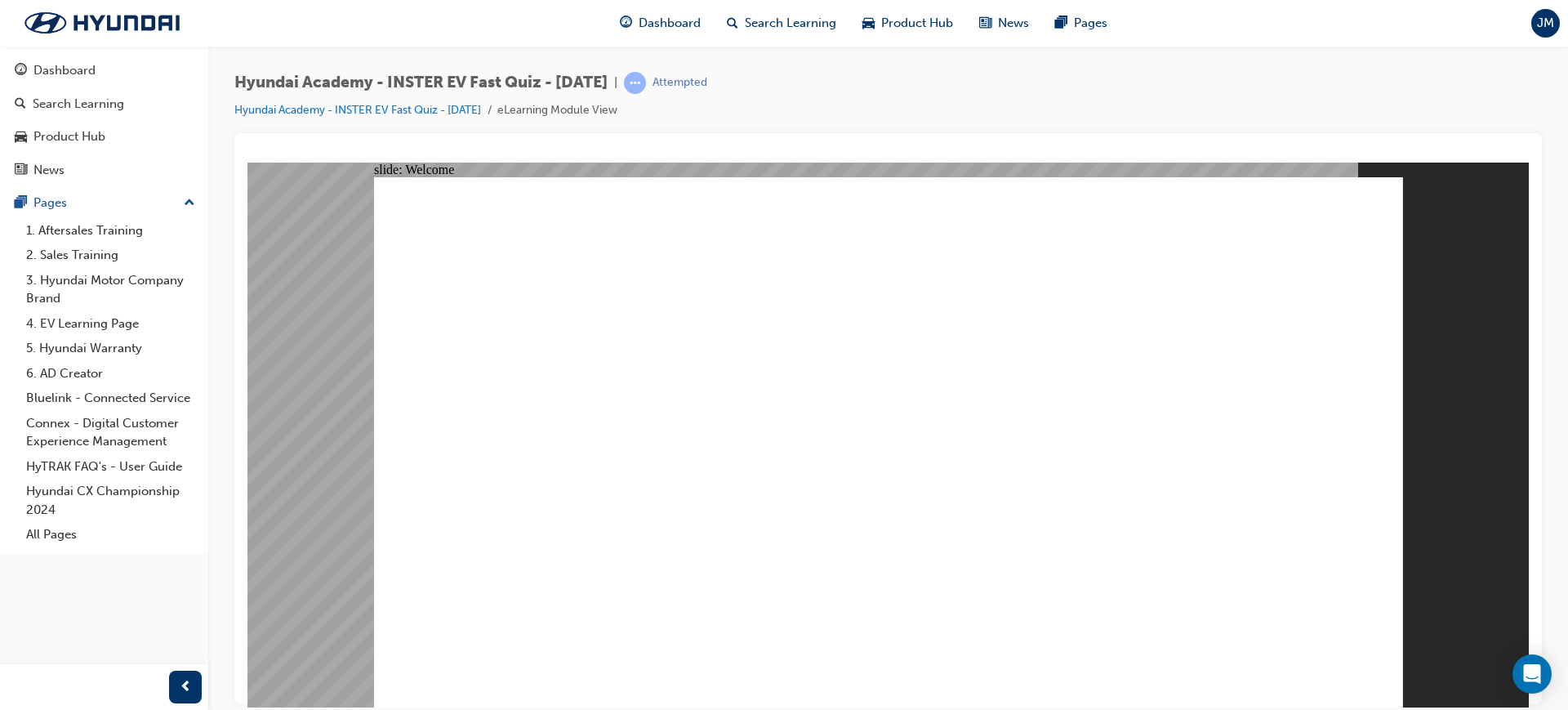 click 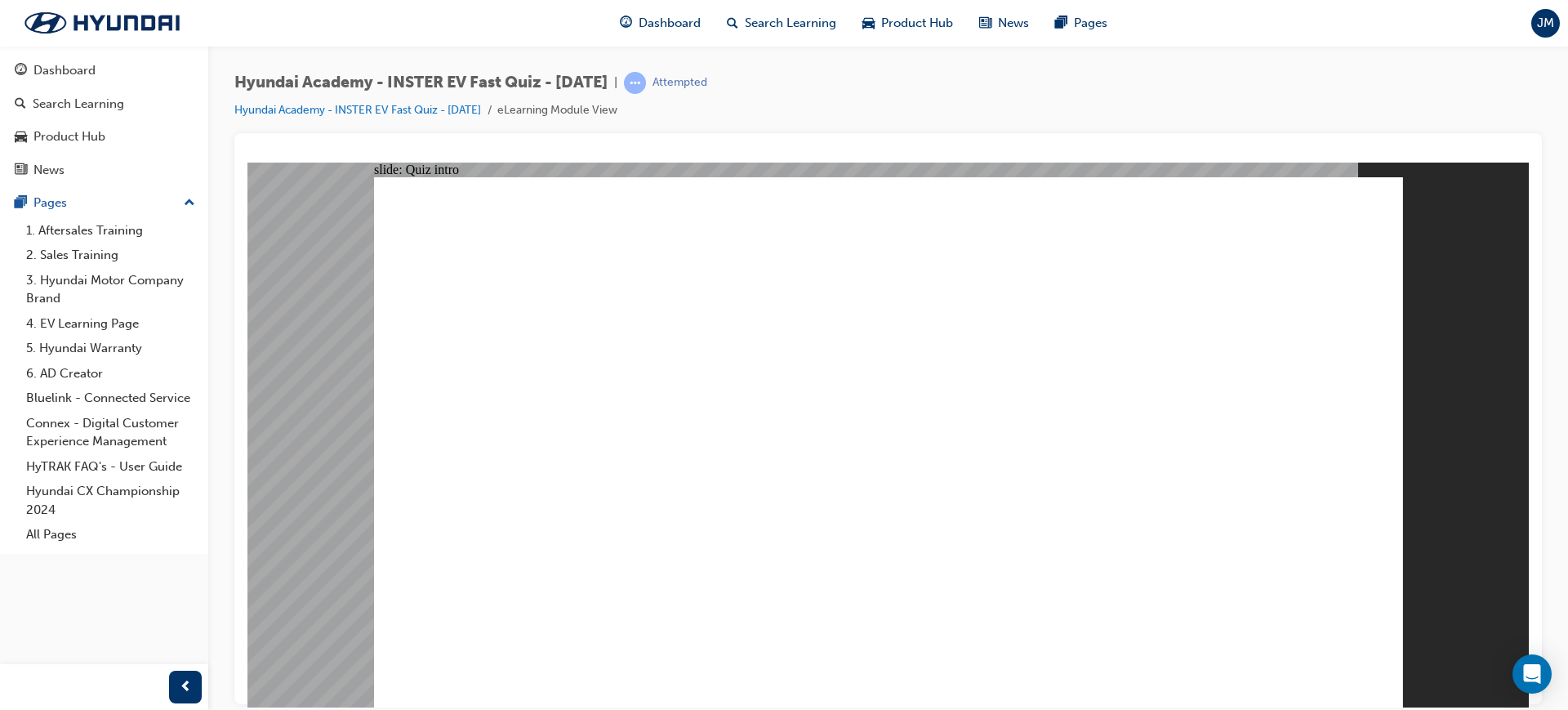 click 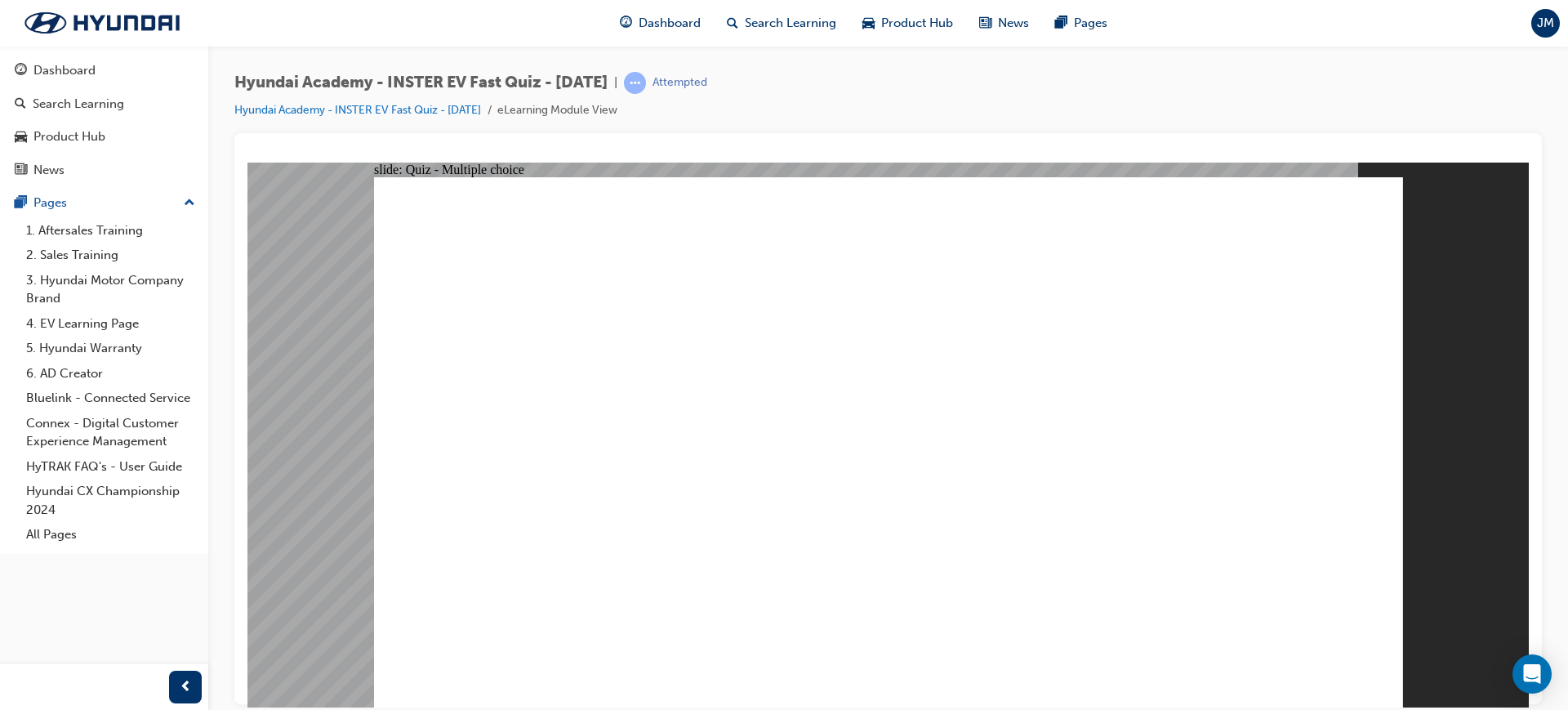 click 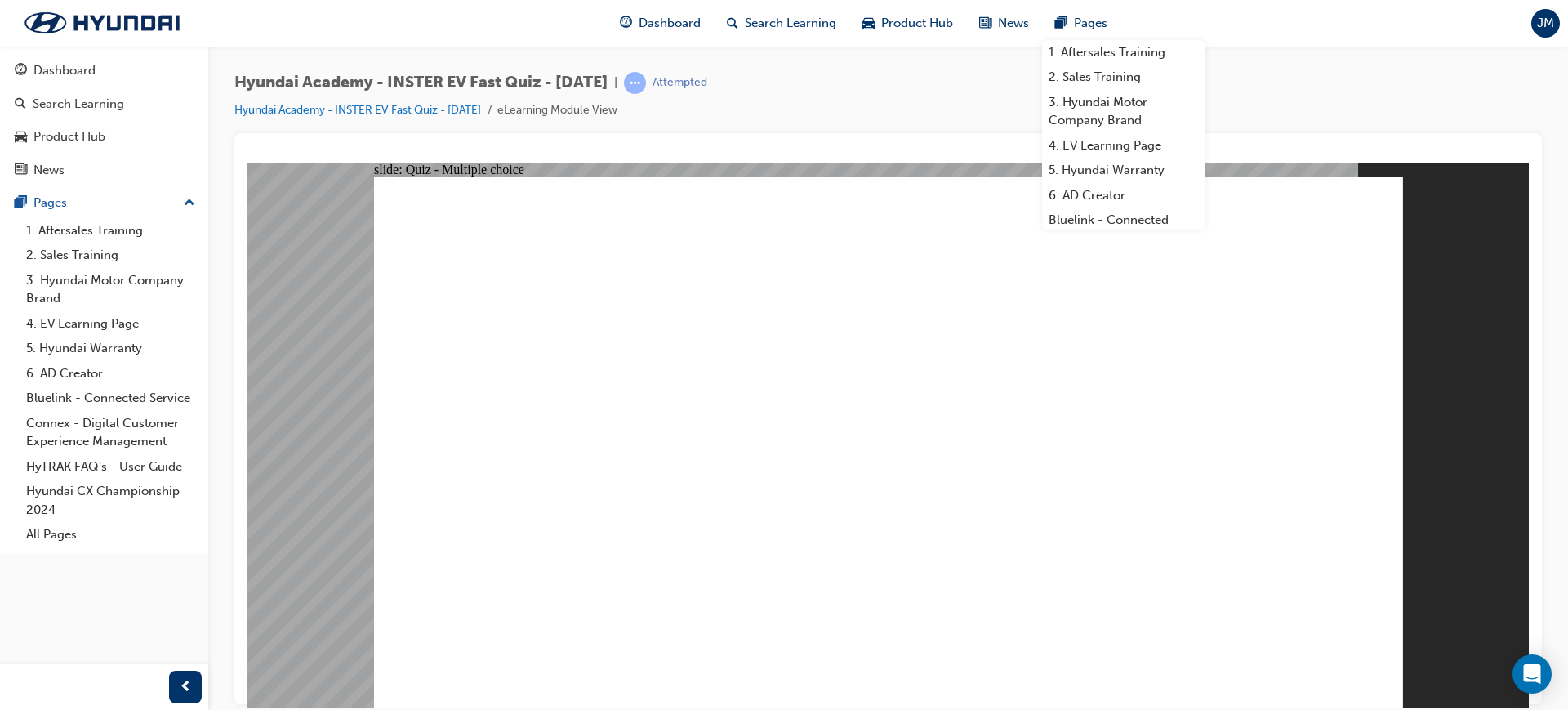 click 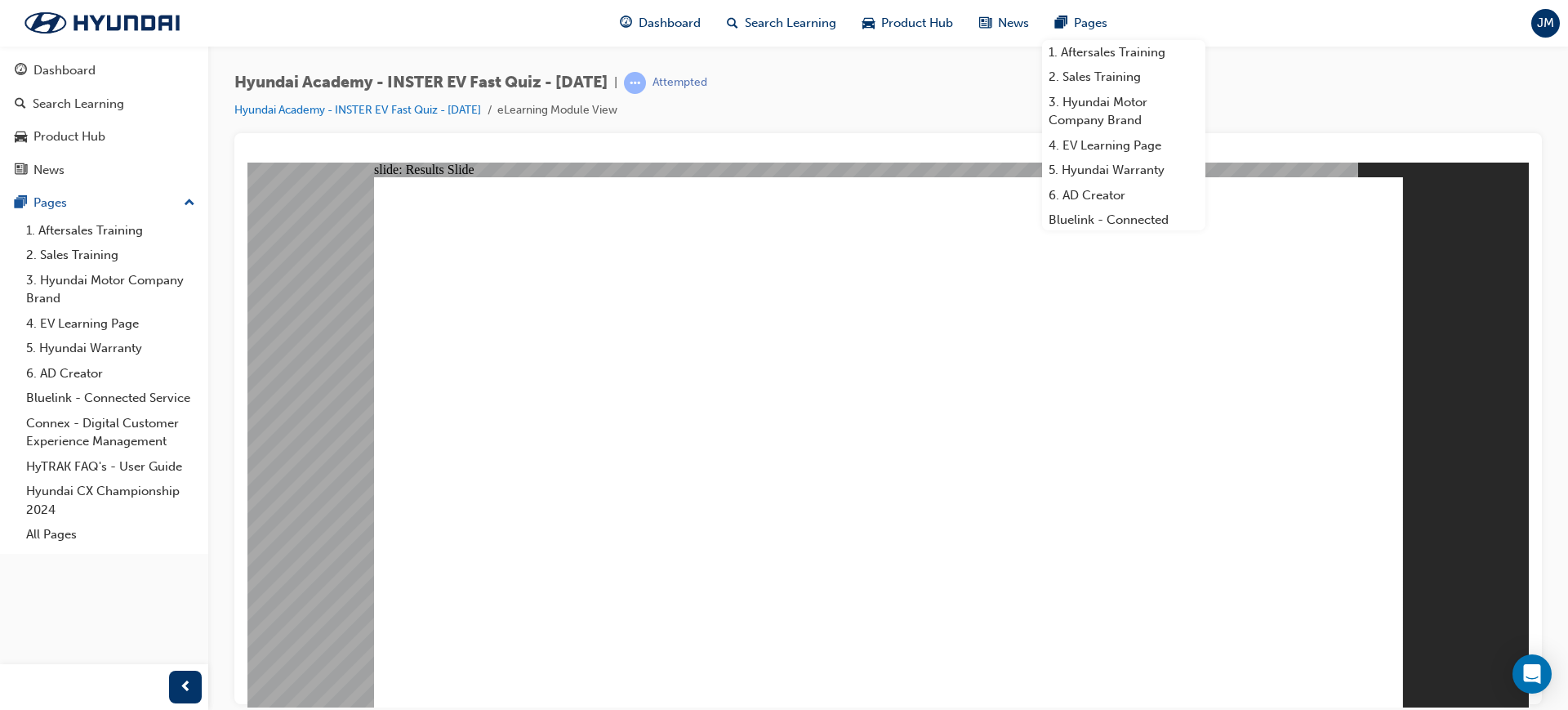 click 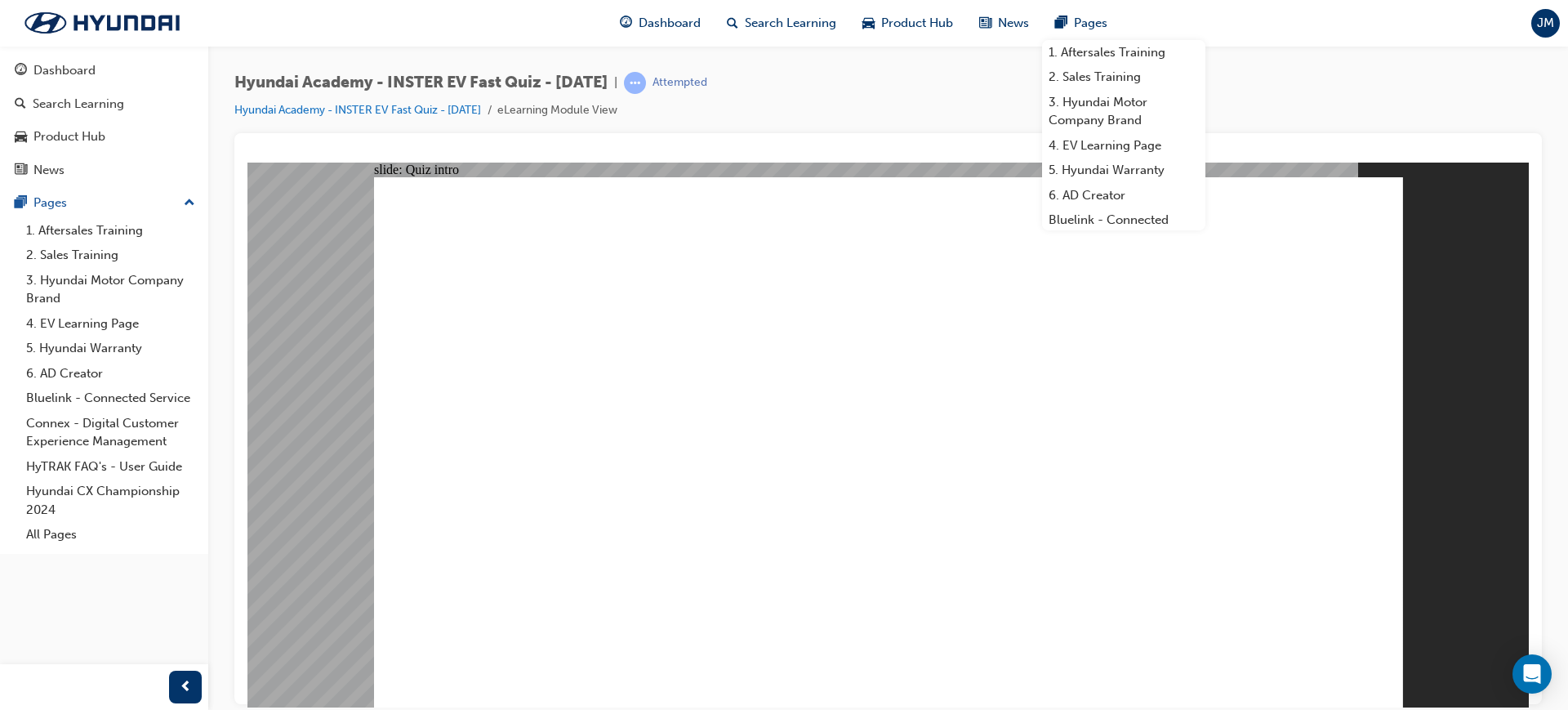 click 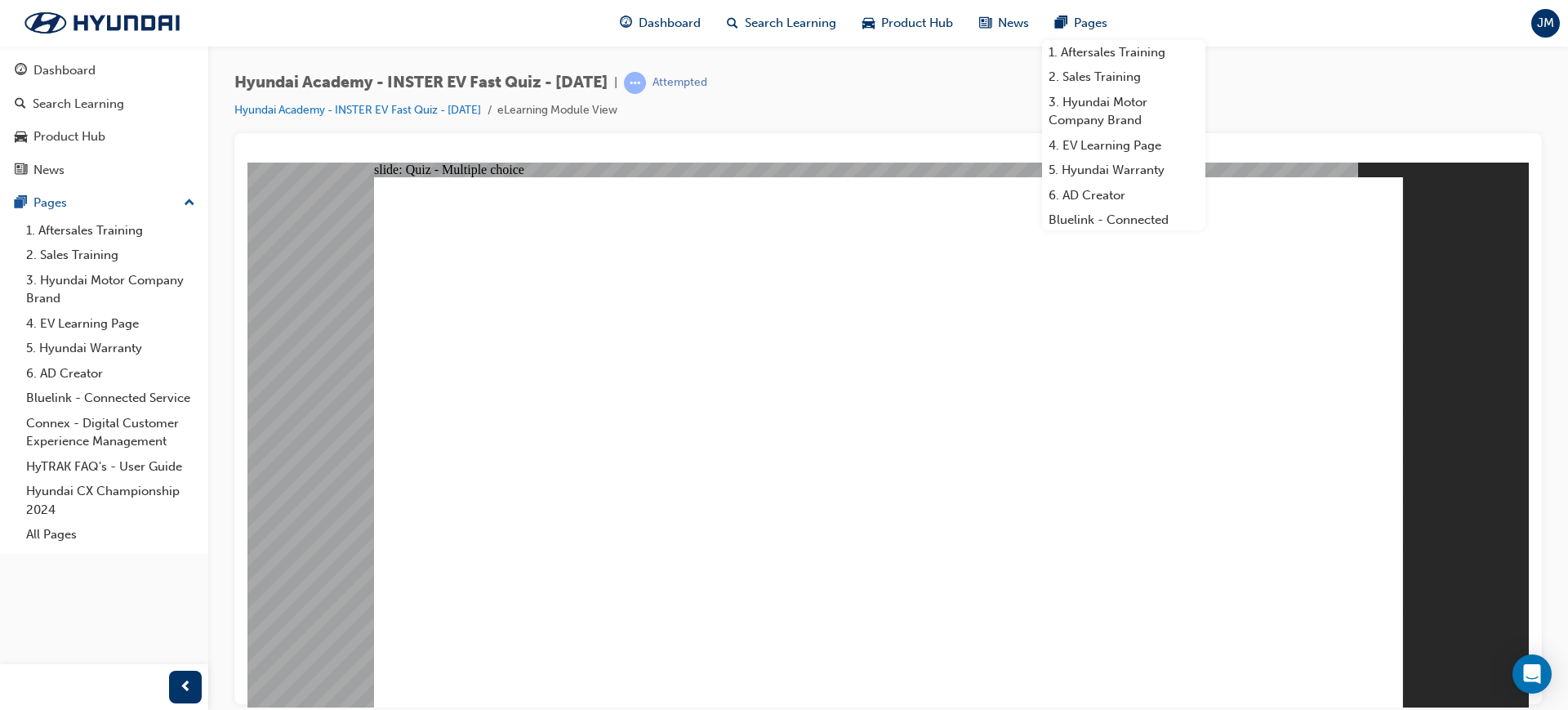 click 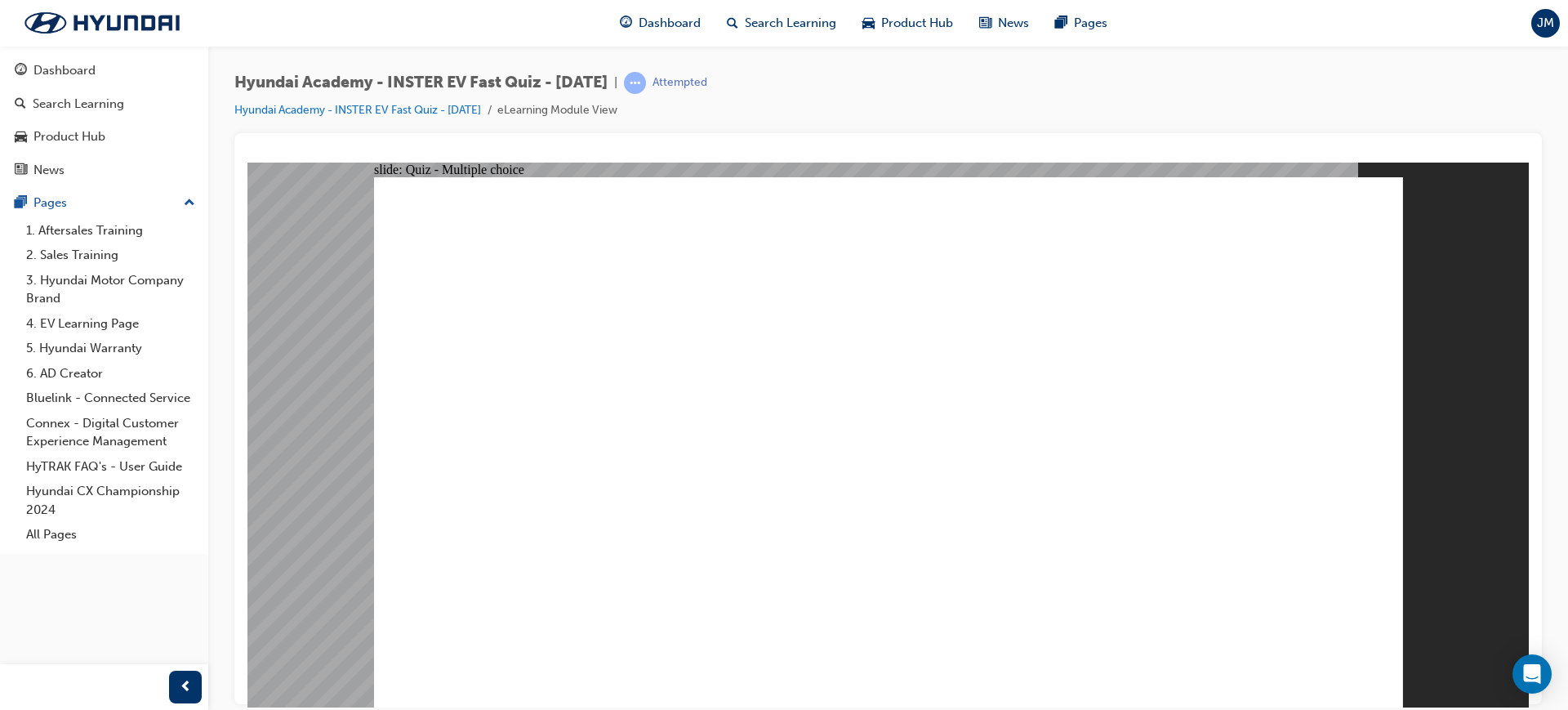 click 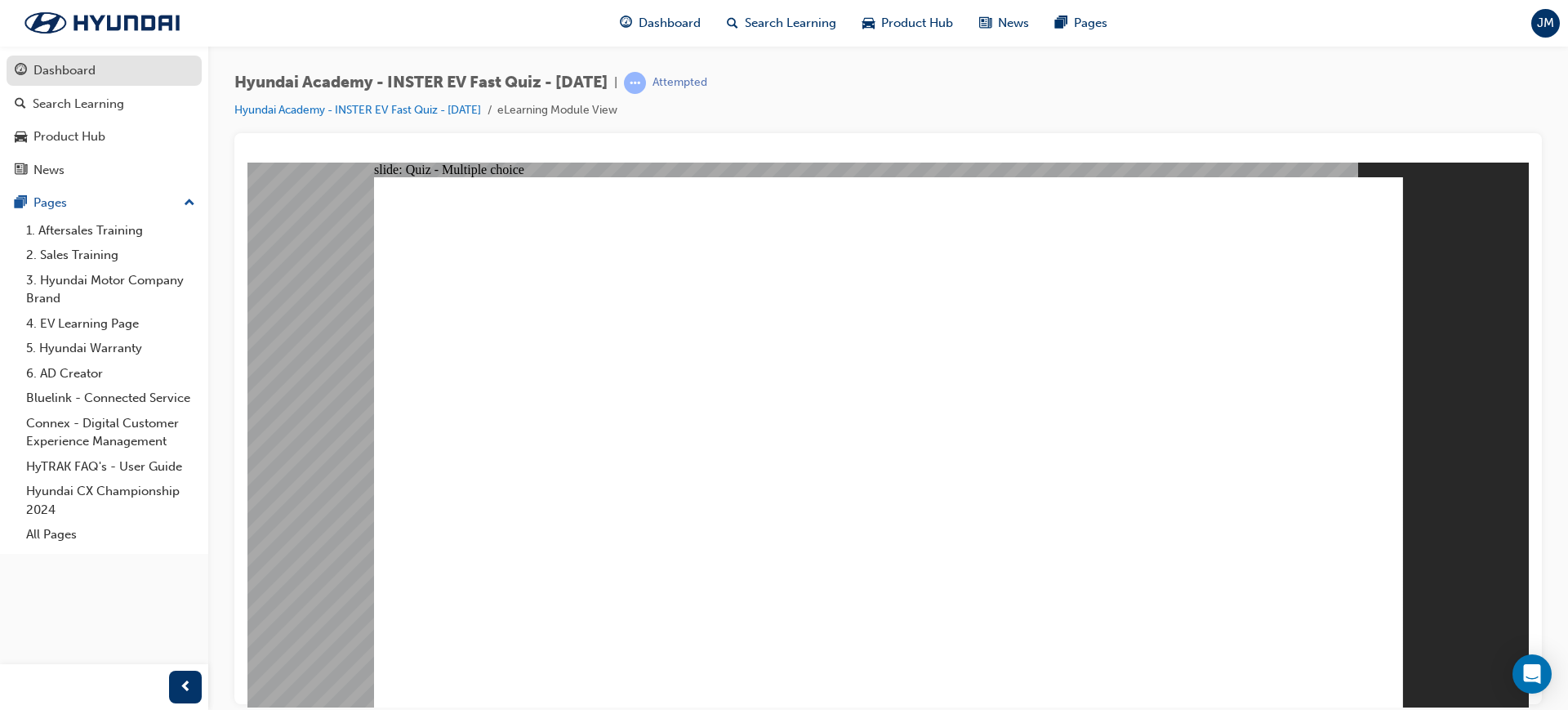 click on "Dashboard" at bounding box center [65, 70] 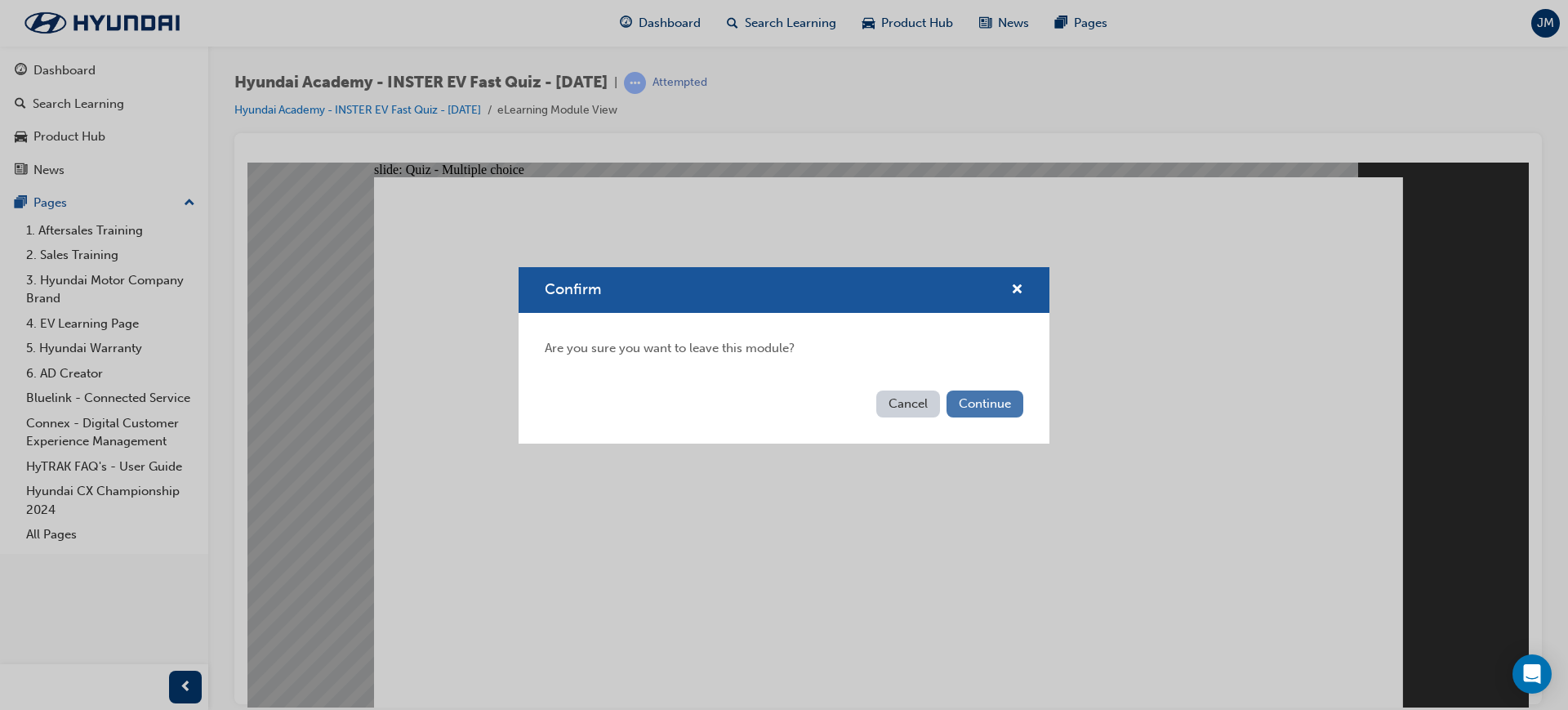 click on "Continue" at bounding box center [985, 404] 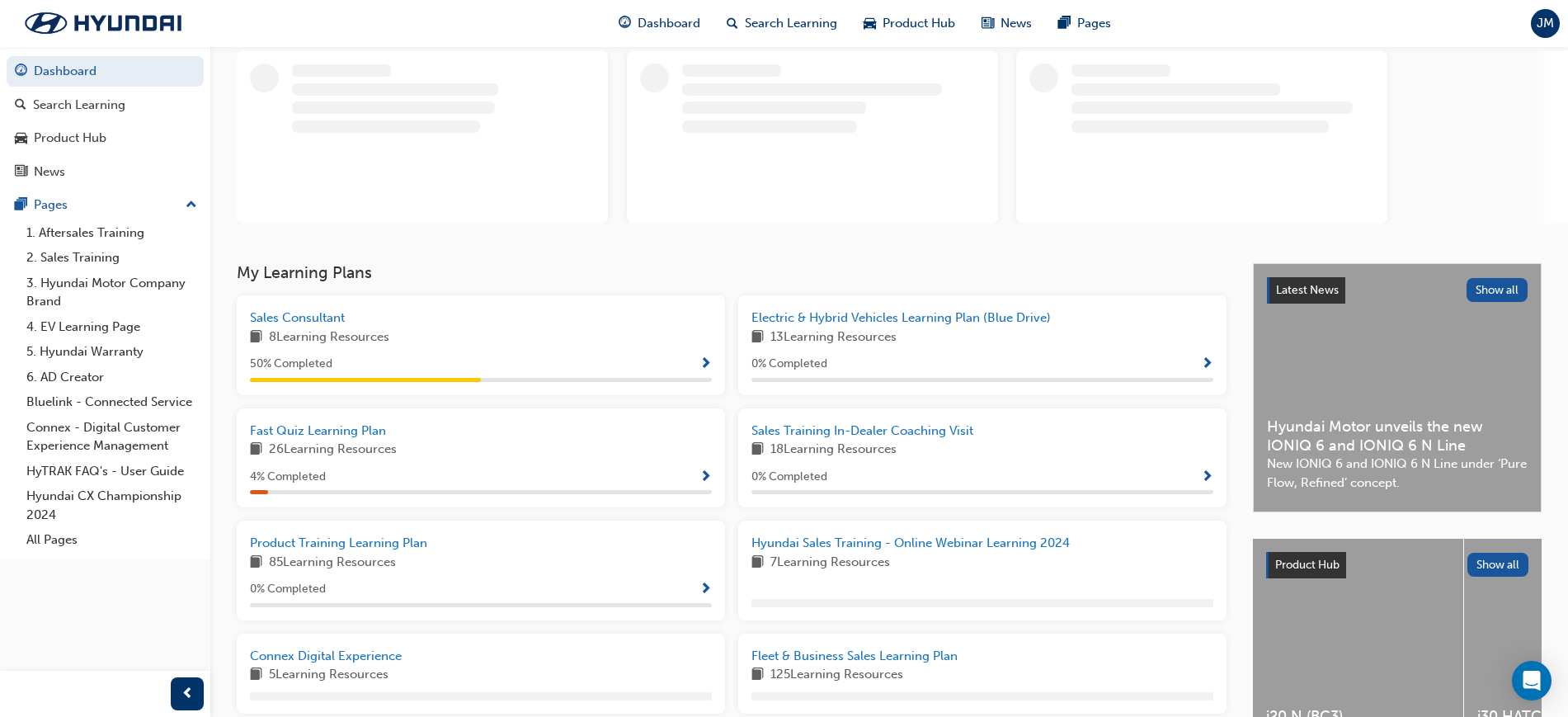 scroll, scrollTop: 0, scrollLeft: 0, axis: both 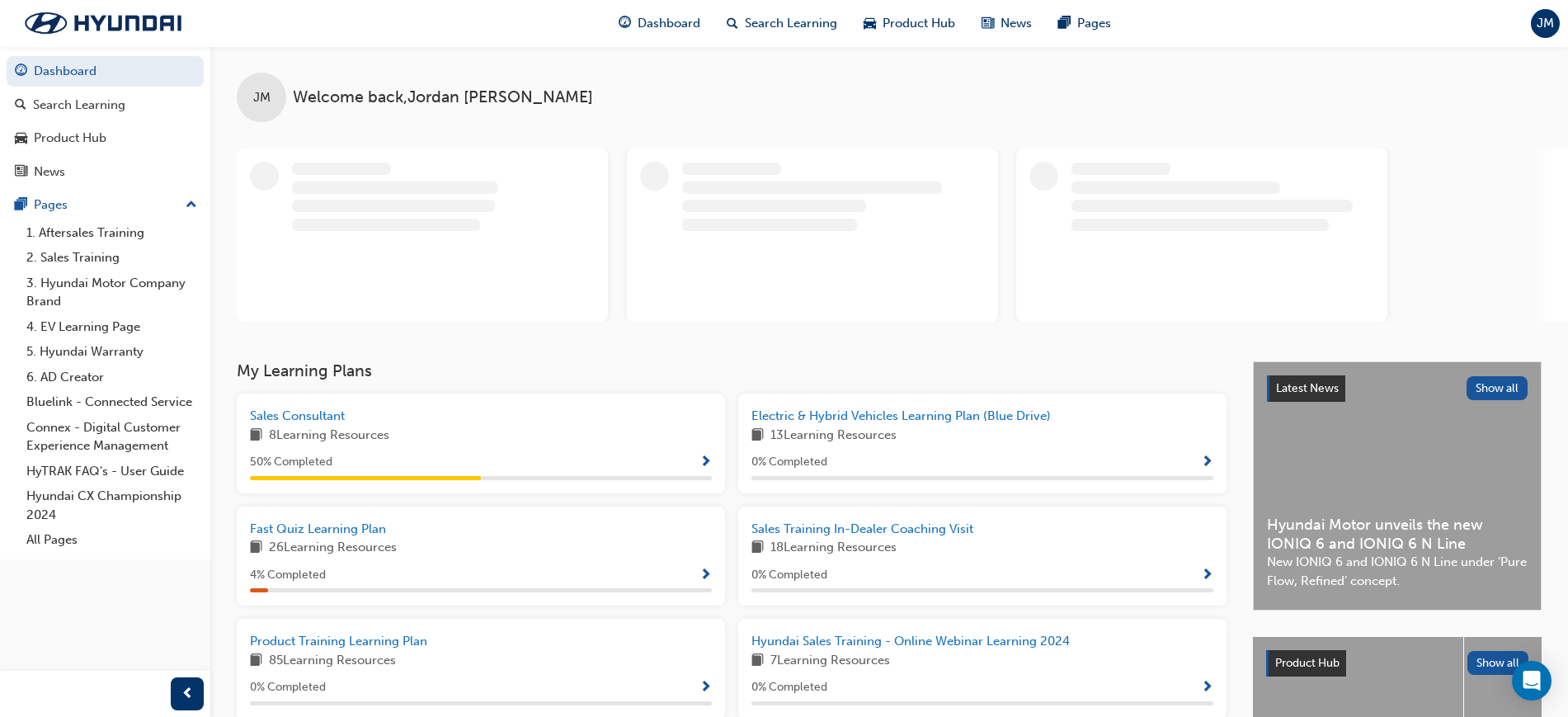 click at bounding box center (365, 478) 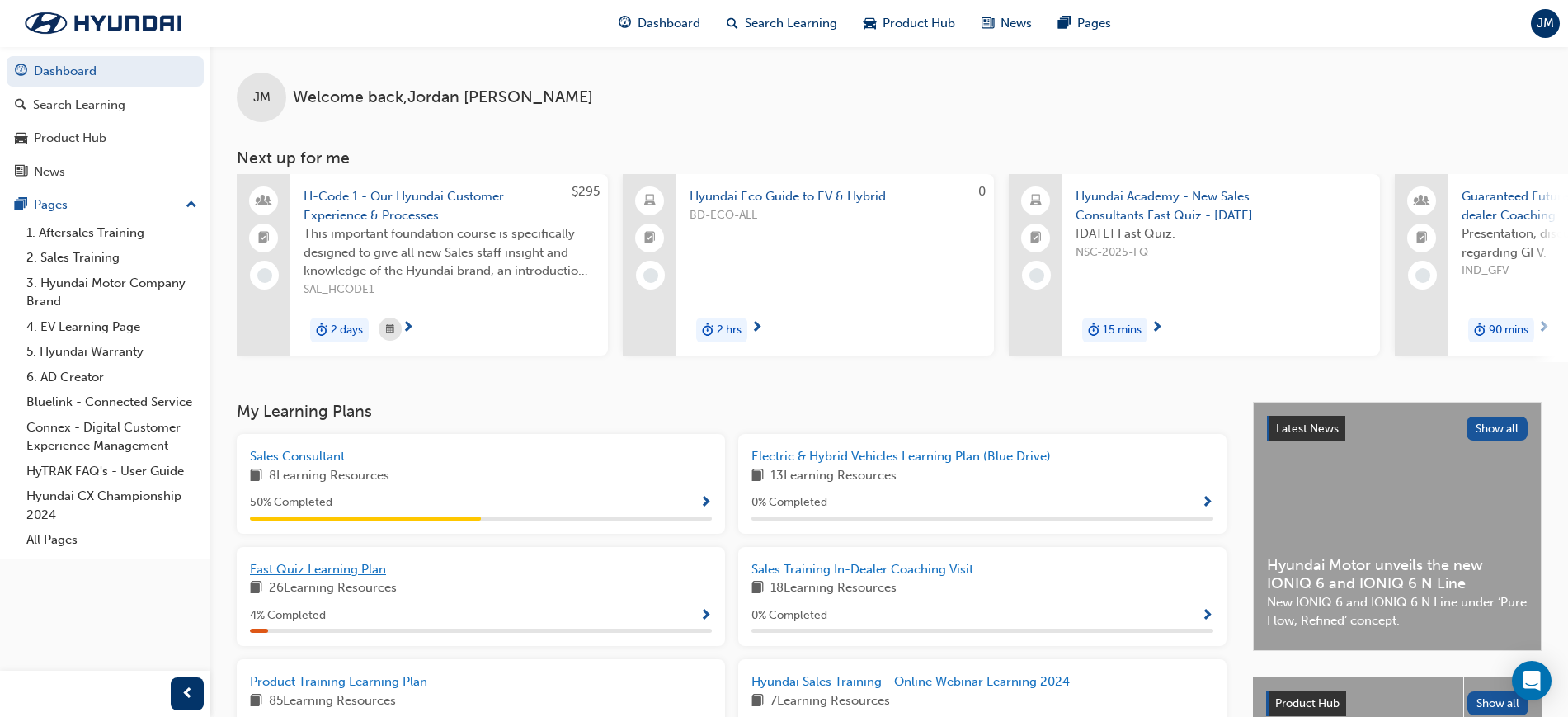 click on "Fast Quiz Learning Plan" at bounding box center (318, 569) 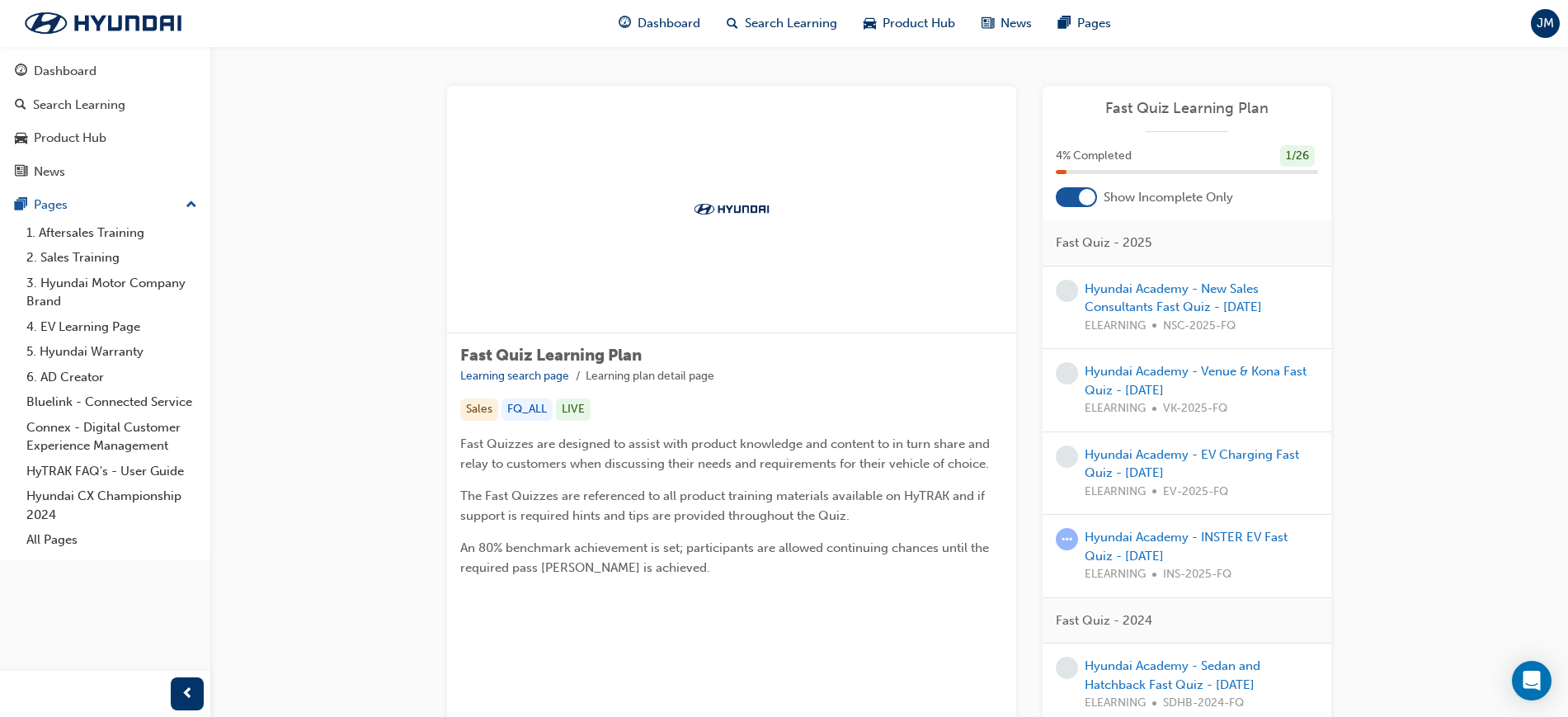 click at bounding box center (1067, 539) 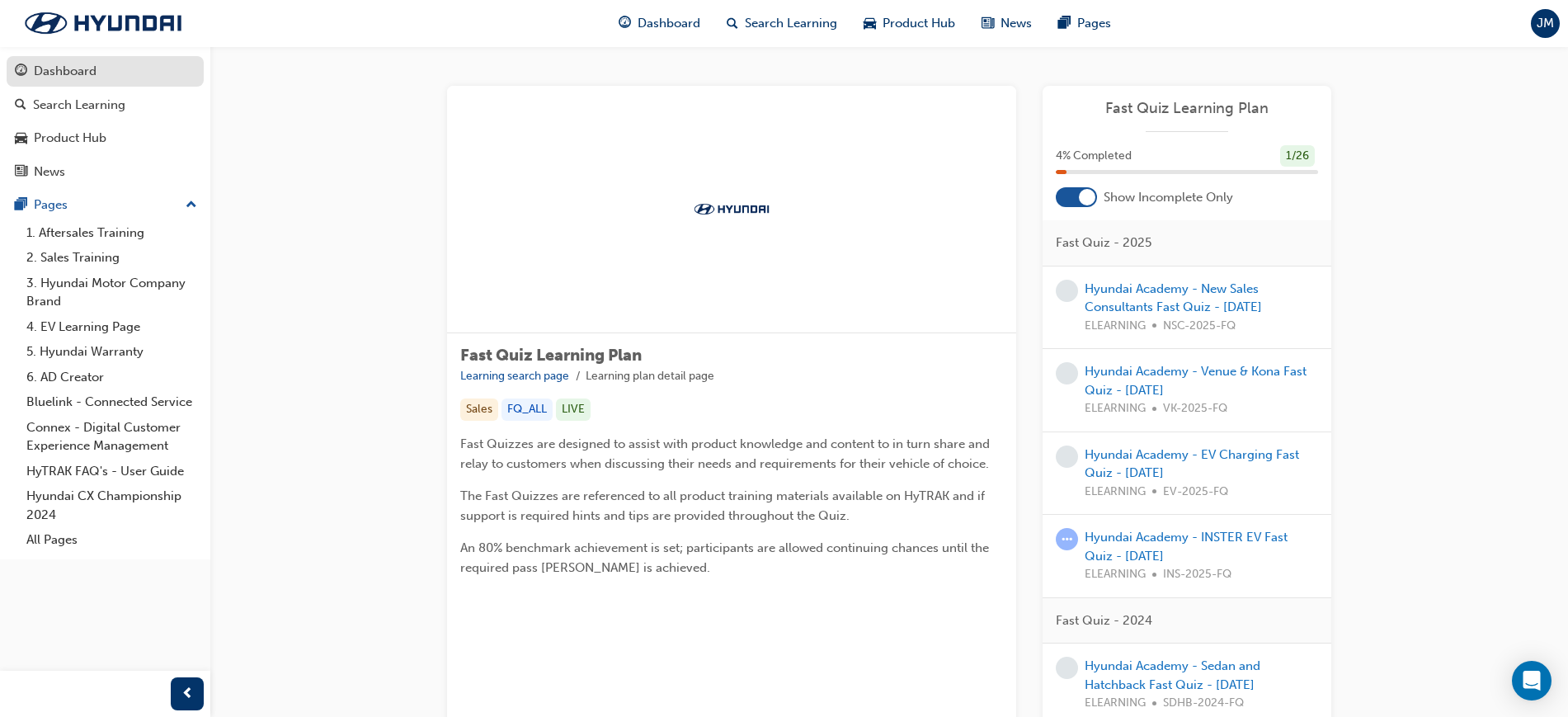 click on "Dashboard" at bounding box center [65, 71] 